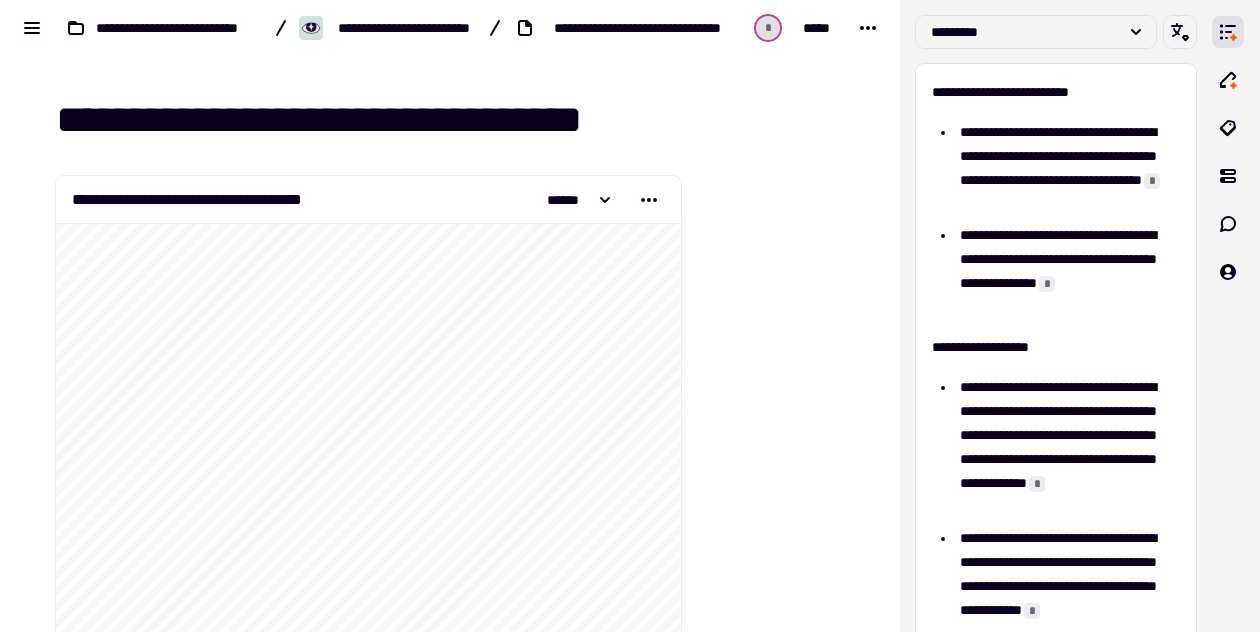 scroll, scrollTop: 0, scrollLeft: 0, axis: both 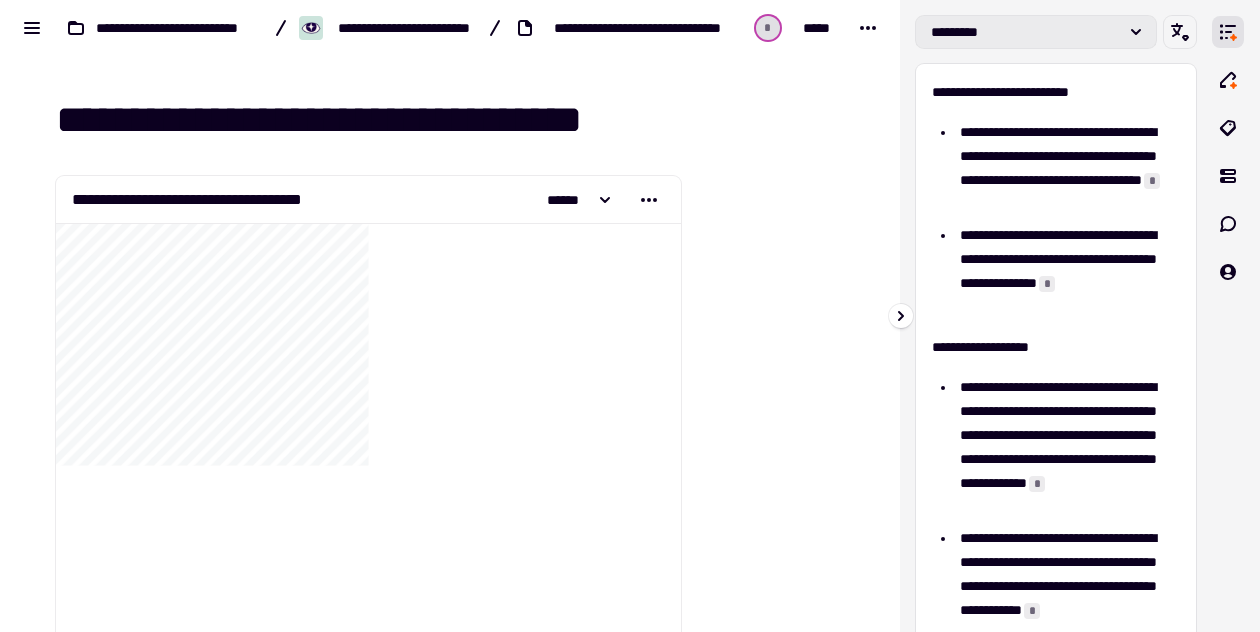 click 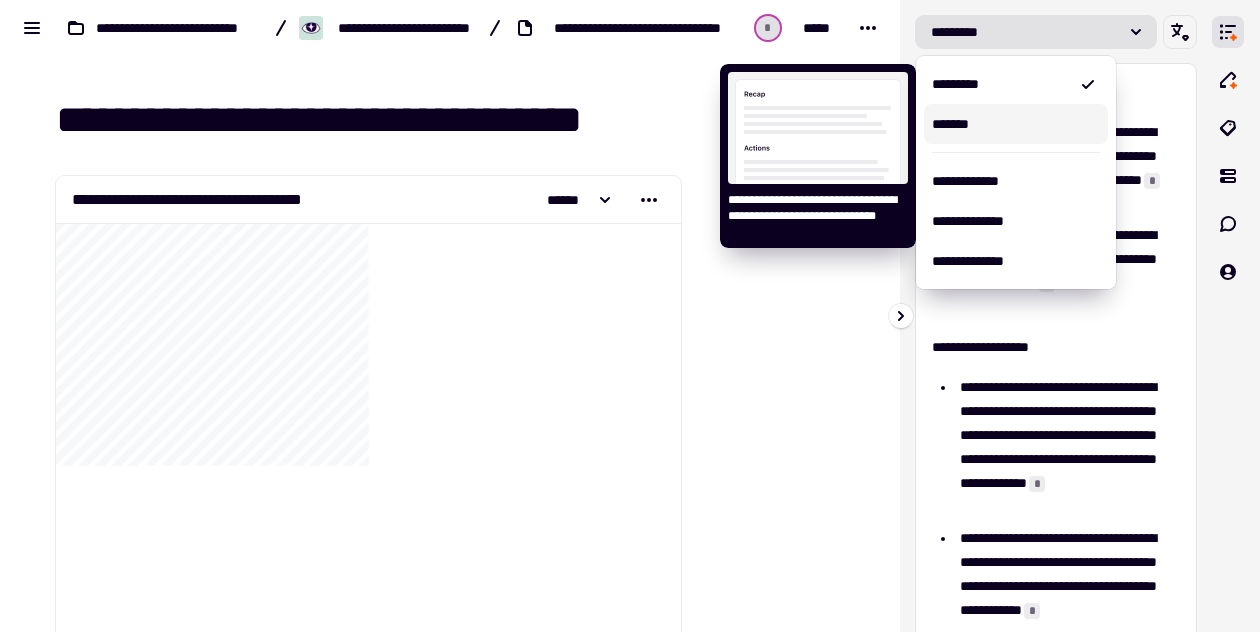 click on "*******" at bounding box center [1016, 124] 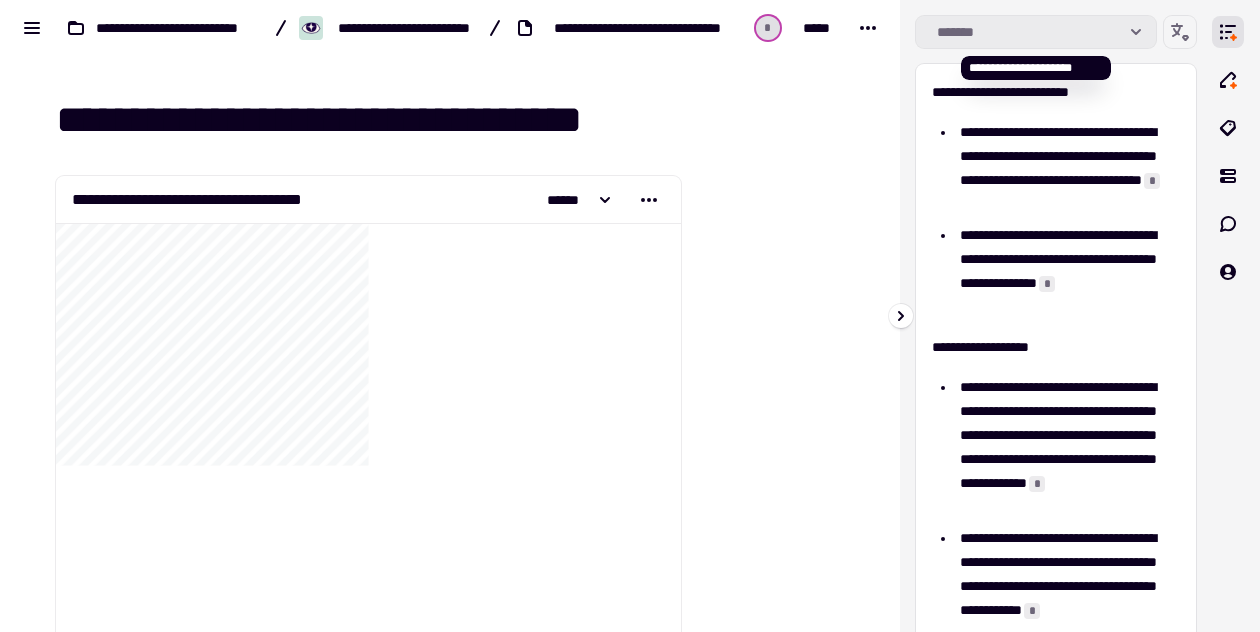 click on "*******" 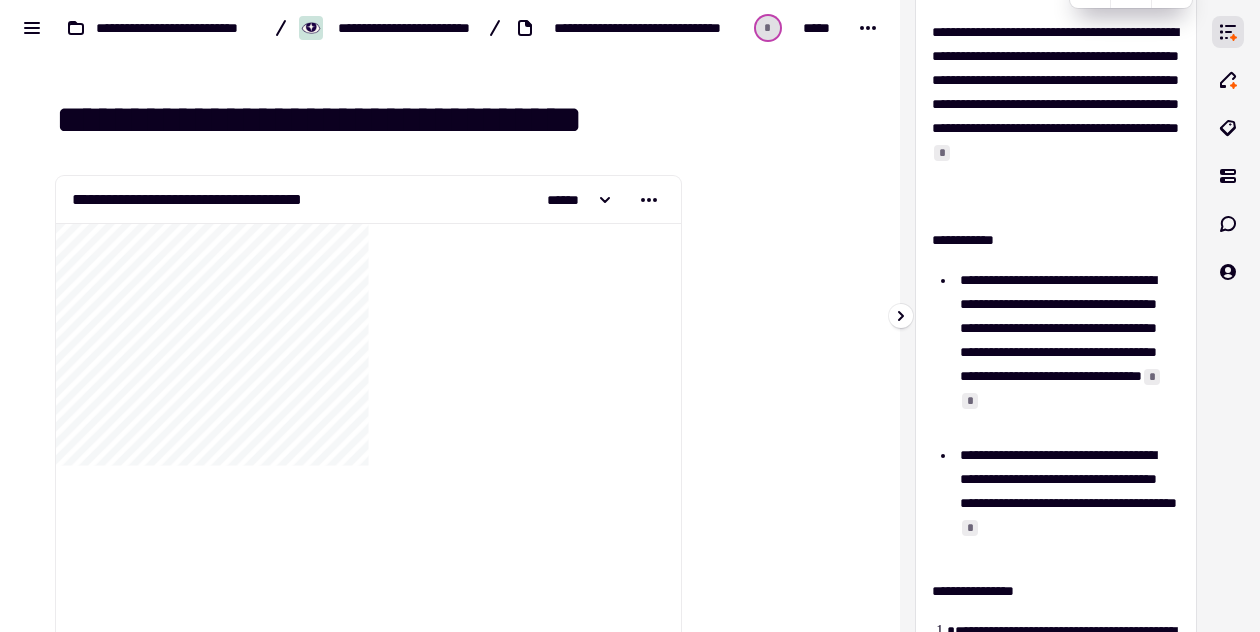 scroll, scrollTop: 0, scrollLeft: 0, axis: both 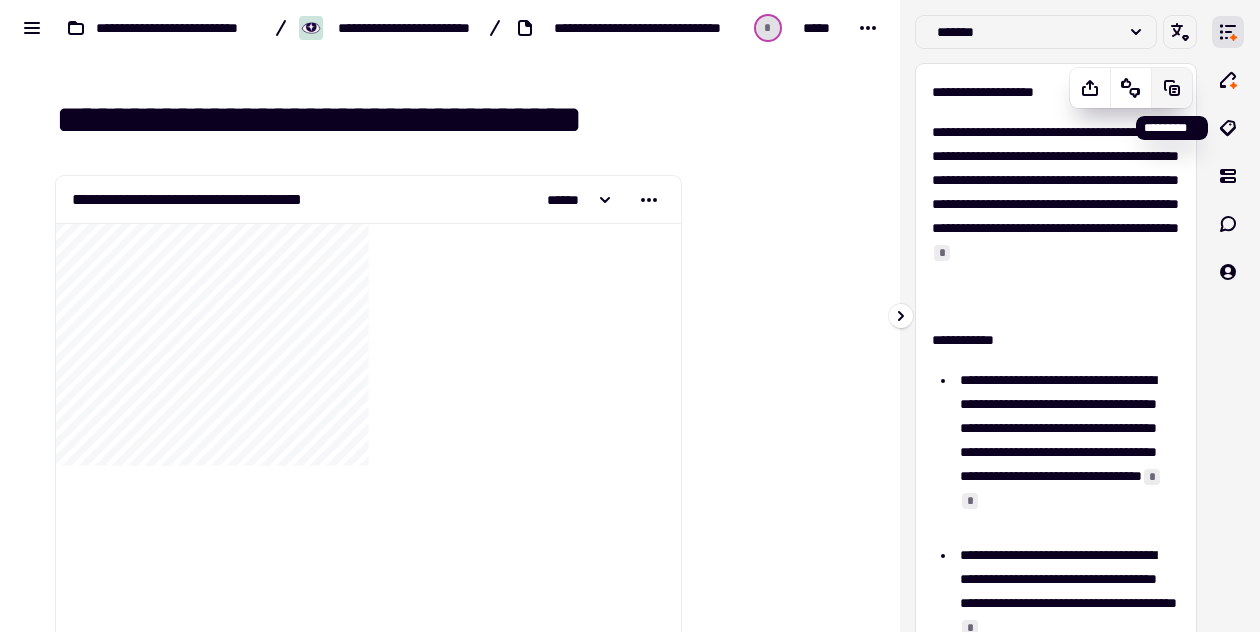 click 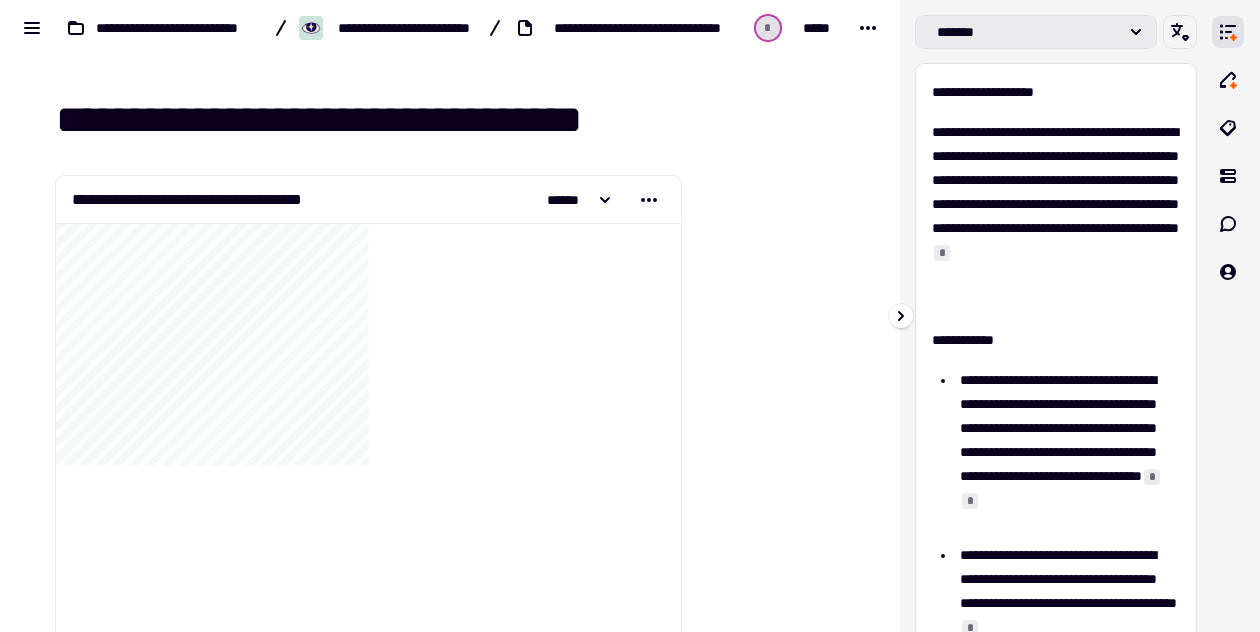 click on "*******" 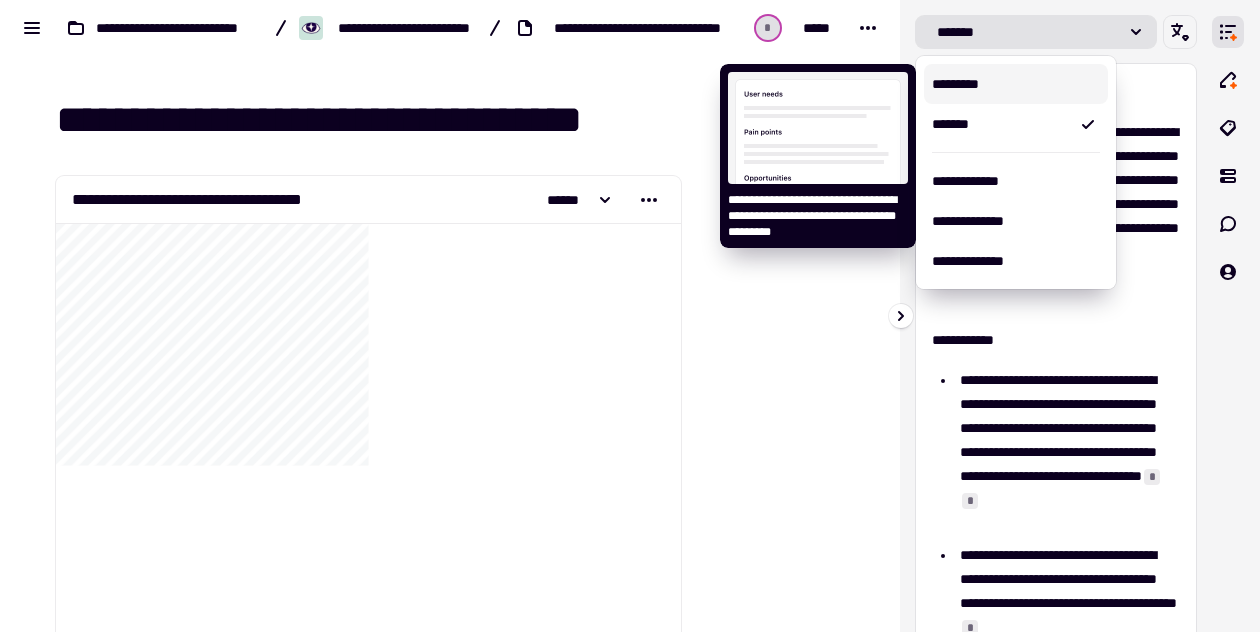 click on "*********" at bounding box center [1016, 84] 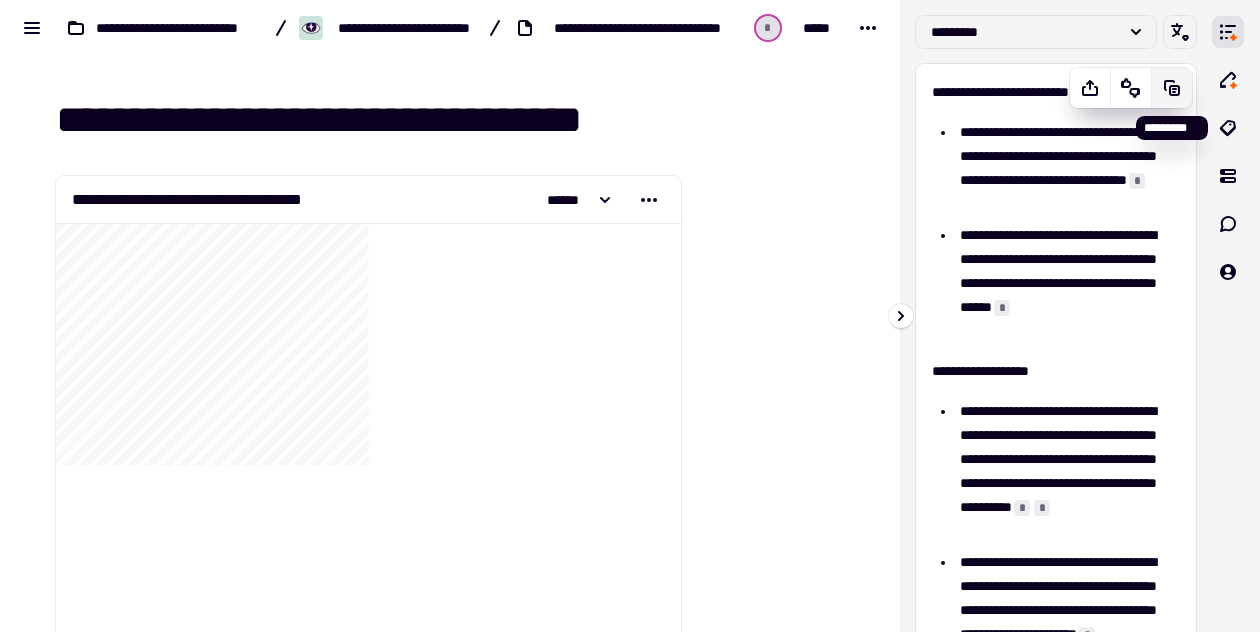 click 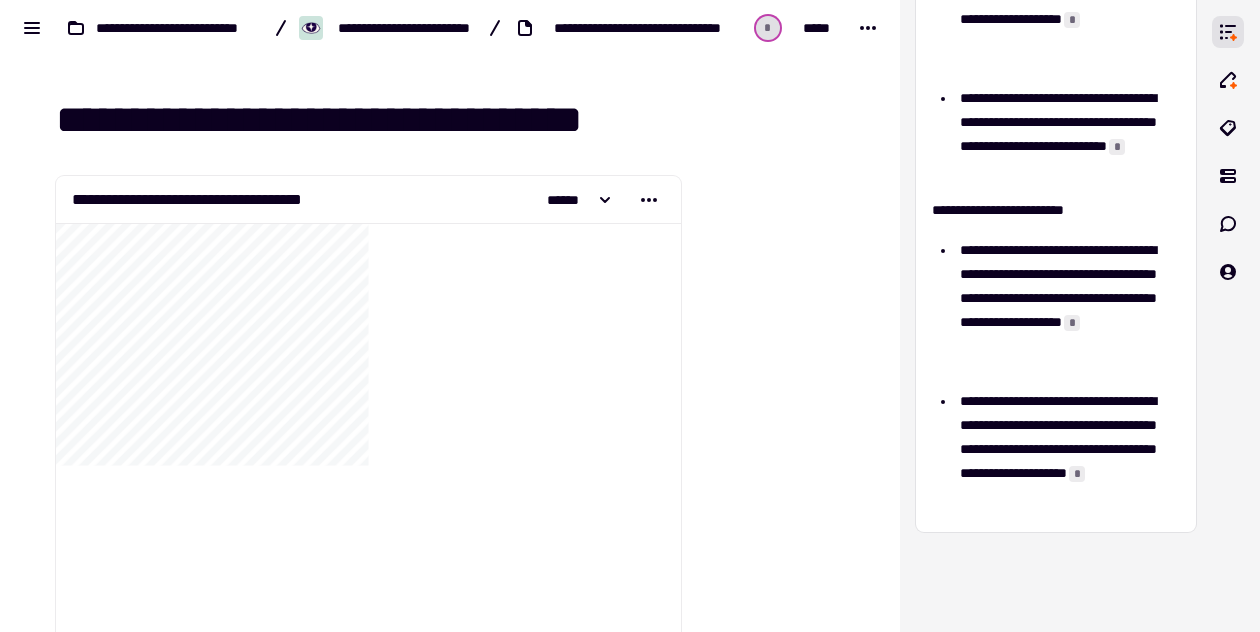 scroll, scrollTop: 0, scrollLeft: 0, axis: both 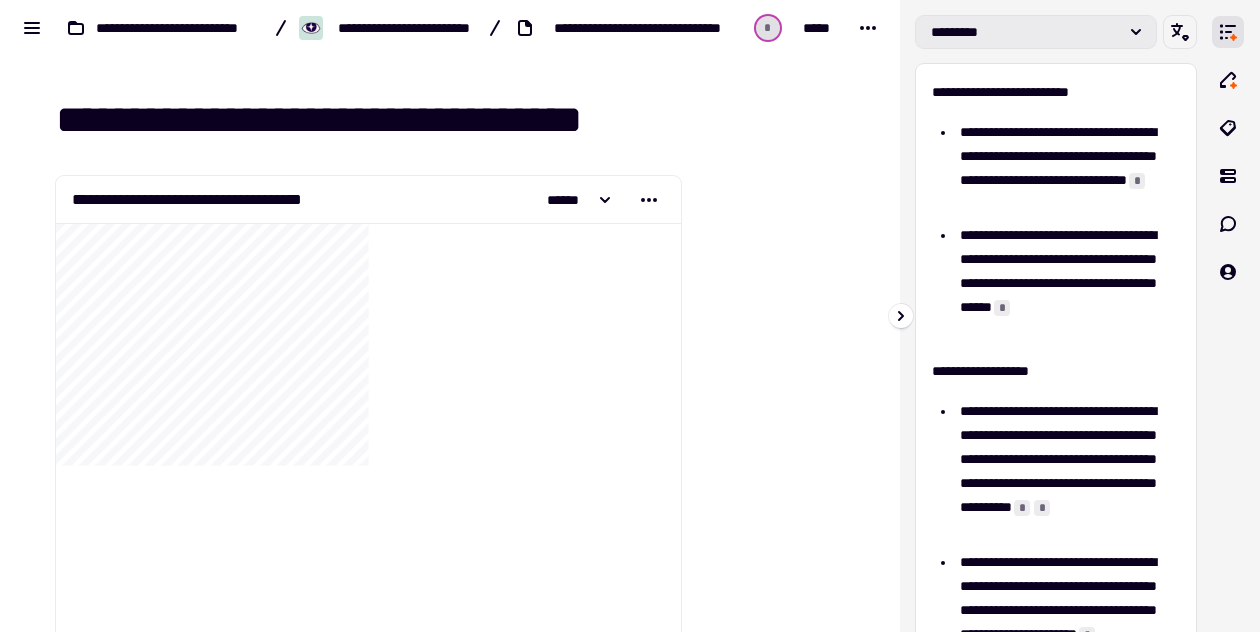 click 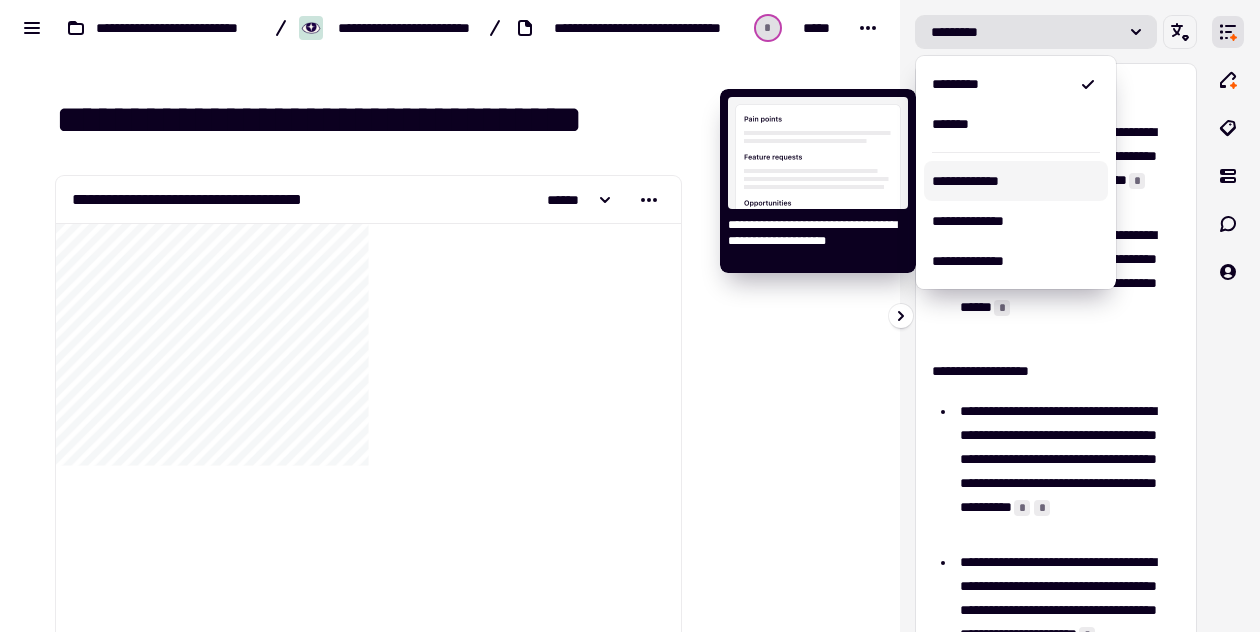 click on "**********" at bounding box center [1016, 181] 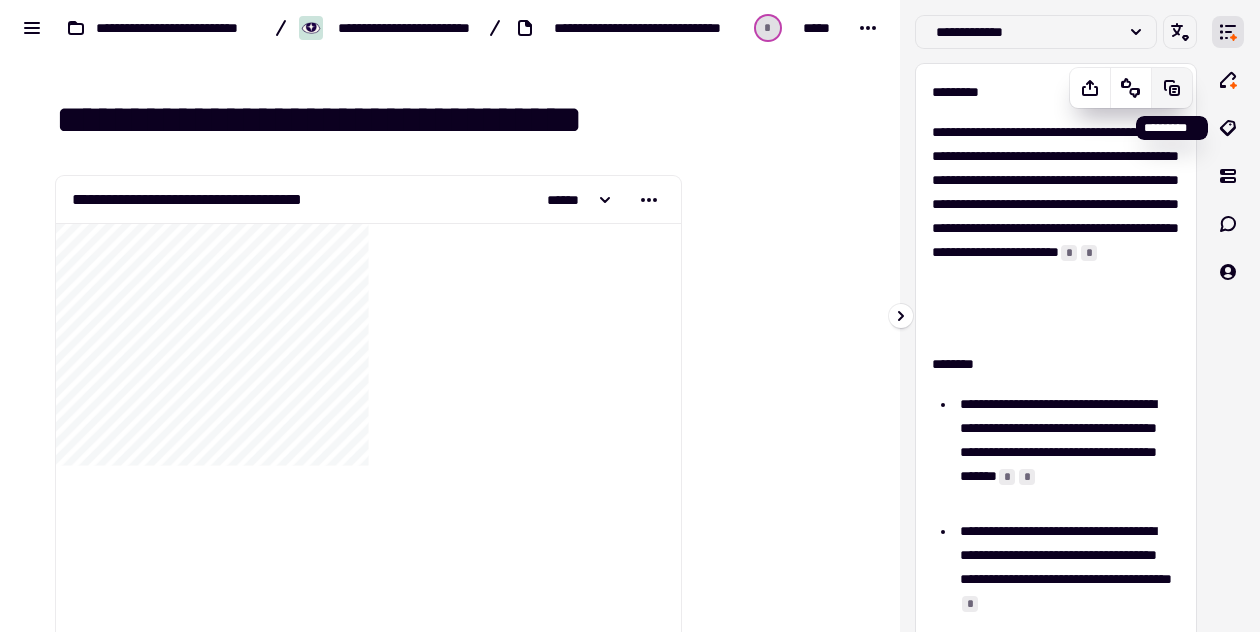 click 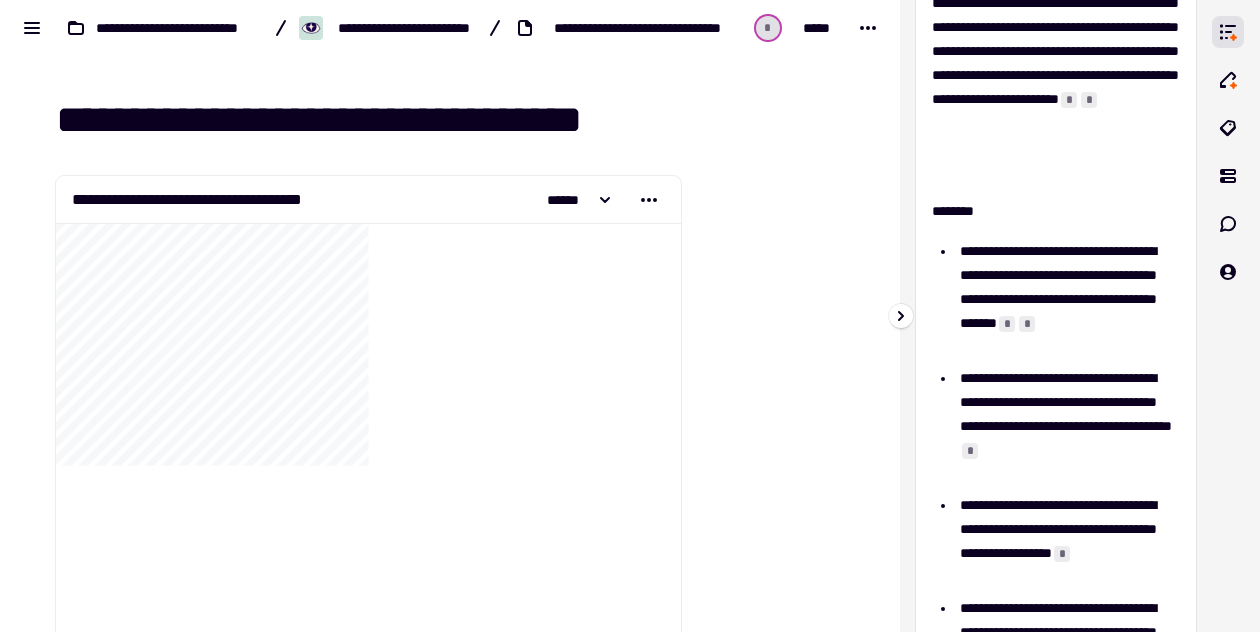 scroll, scrollTop: 0, scrollLeft: 0, axis: both 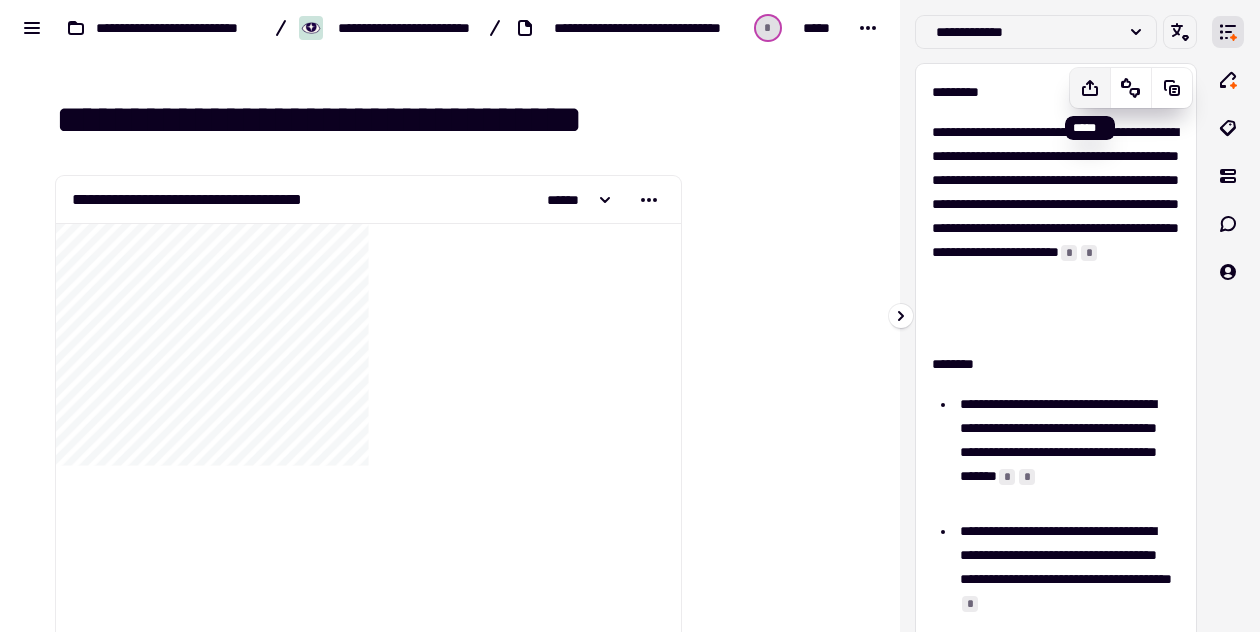 click 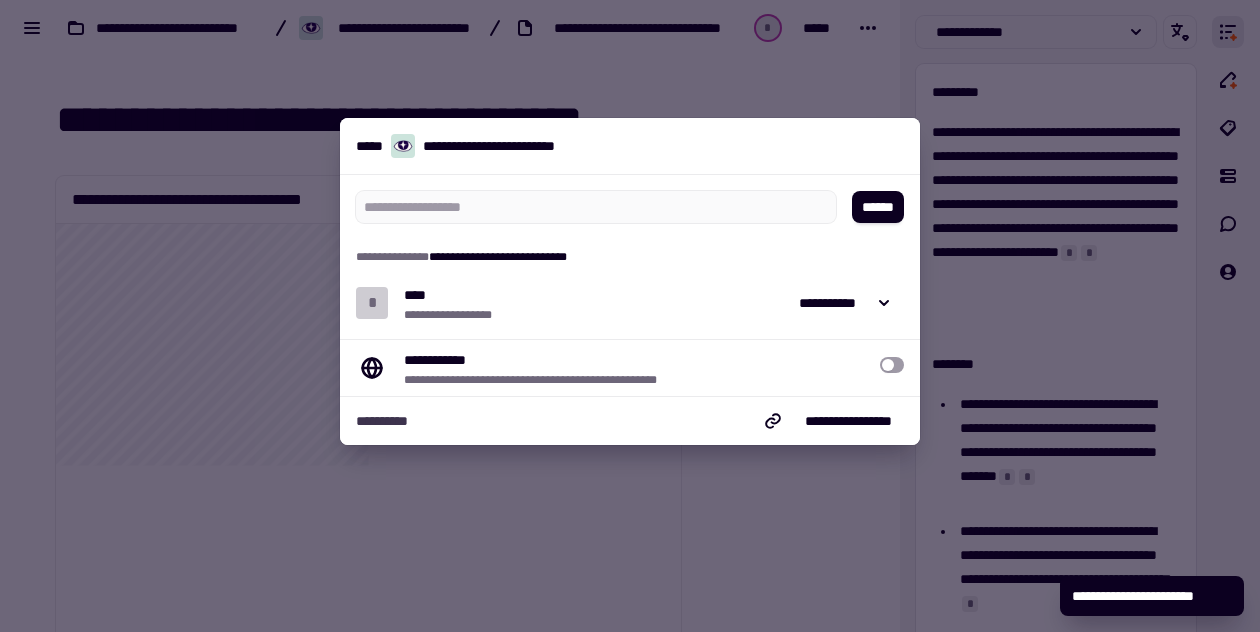 click at bounding box center (630, 316) 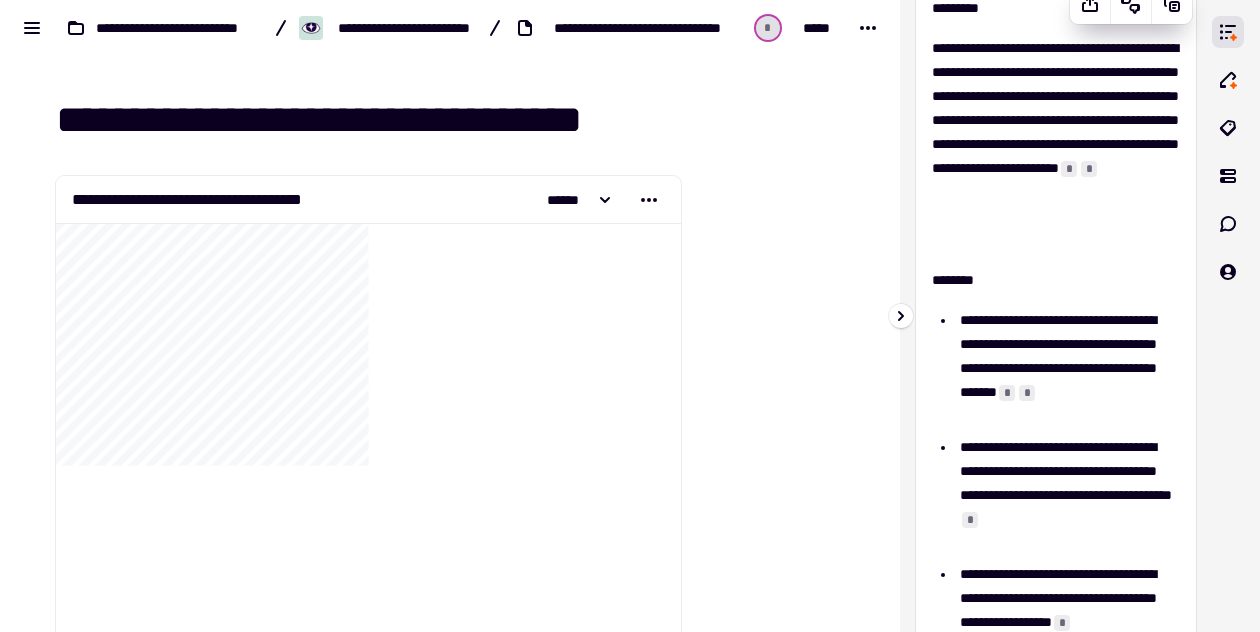 scroll, scrollTop: 0, scrollLeft: 0, axis: both 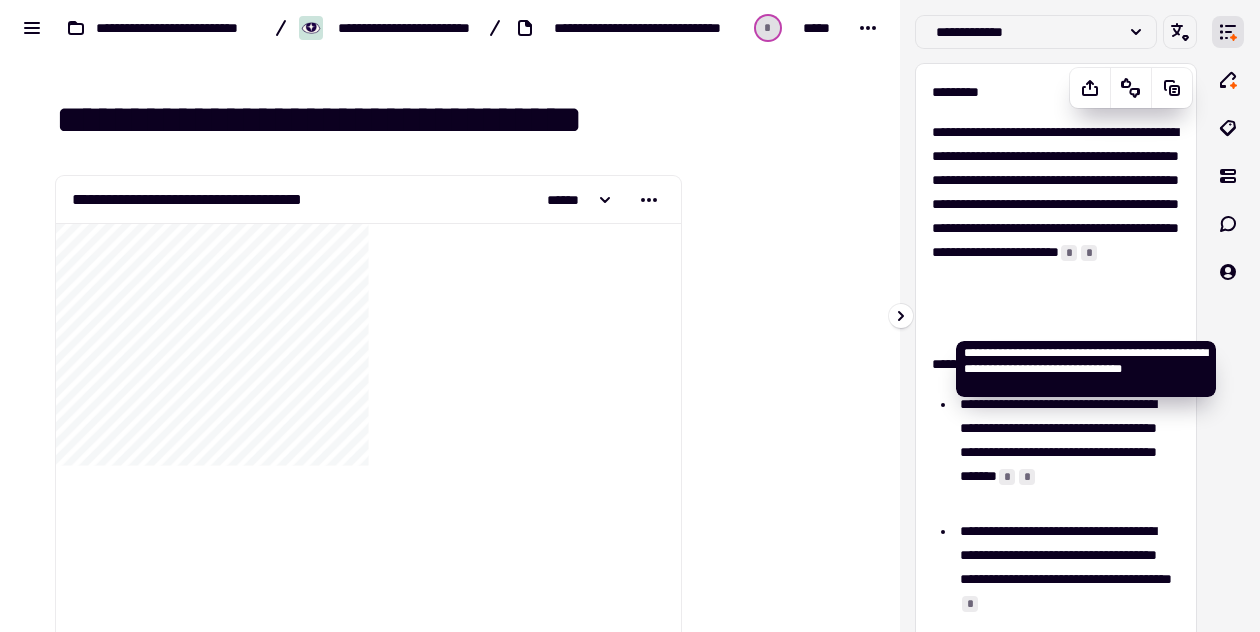 click on "*" at bounding box center [1089, 253] 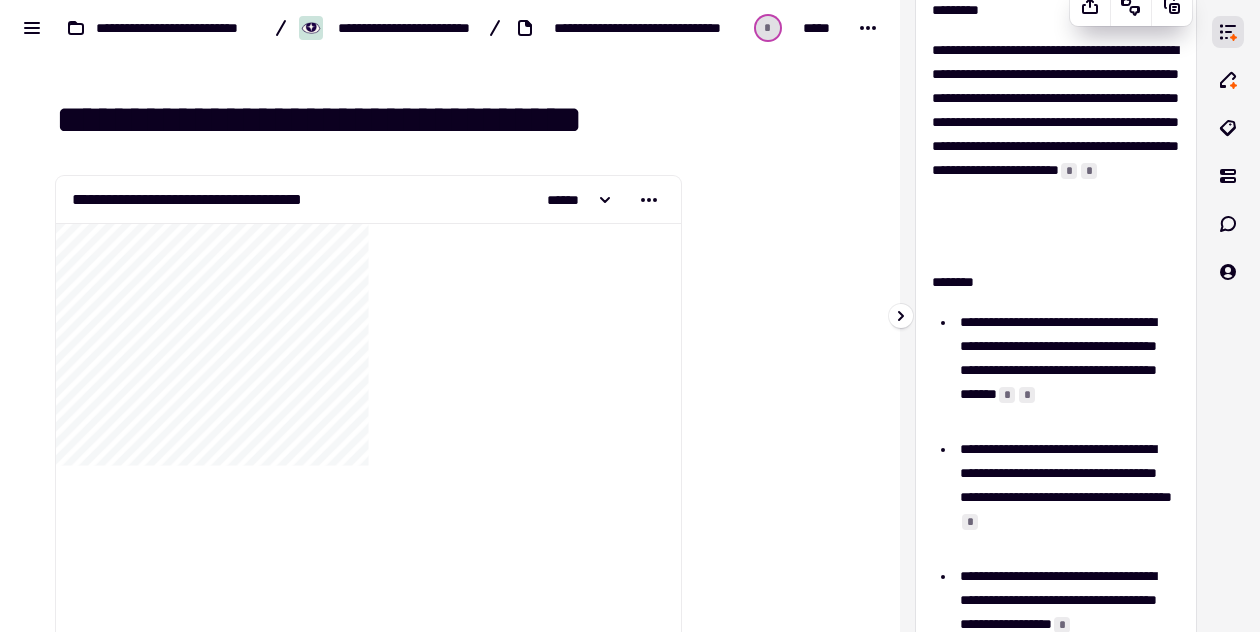 scroll, scrollTop: 0, scrollLeft: 0, axis: both 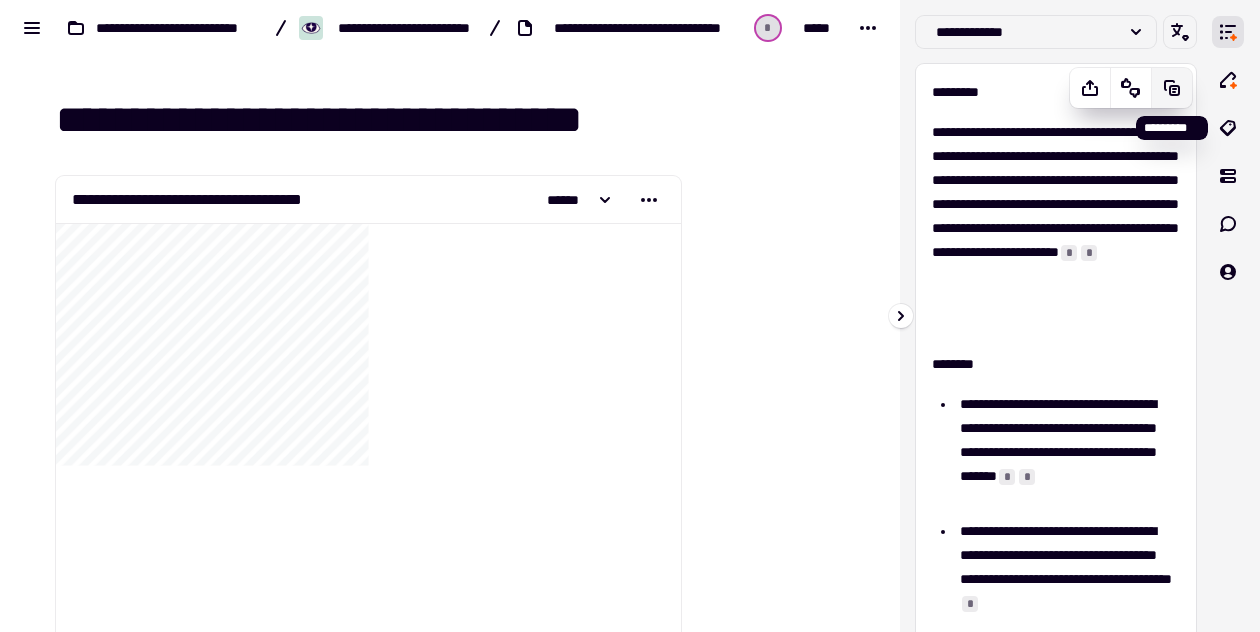 click 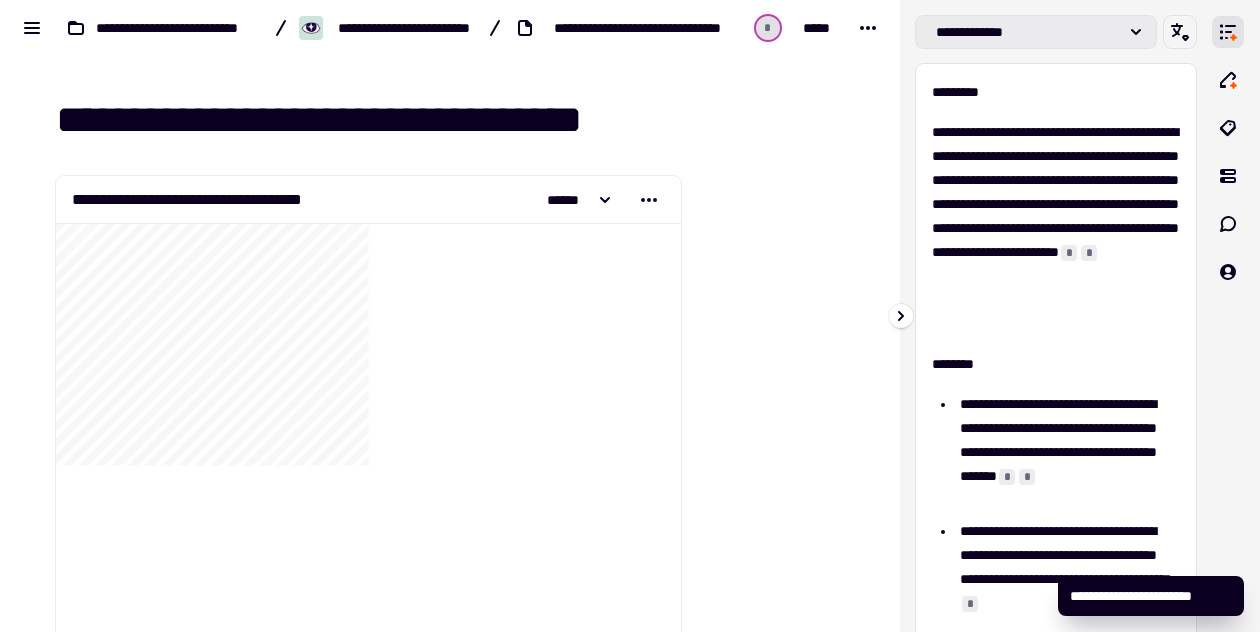 click 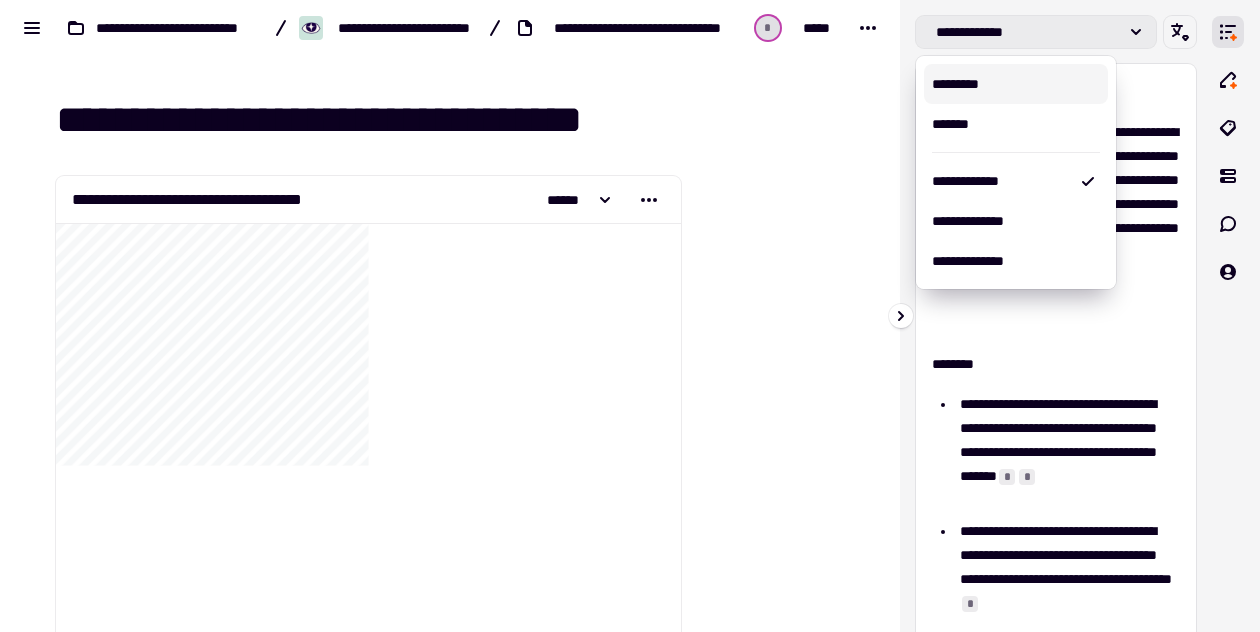 click 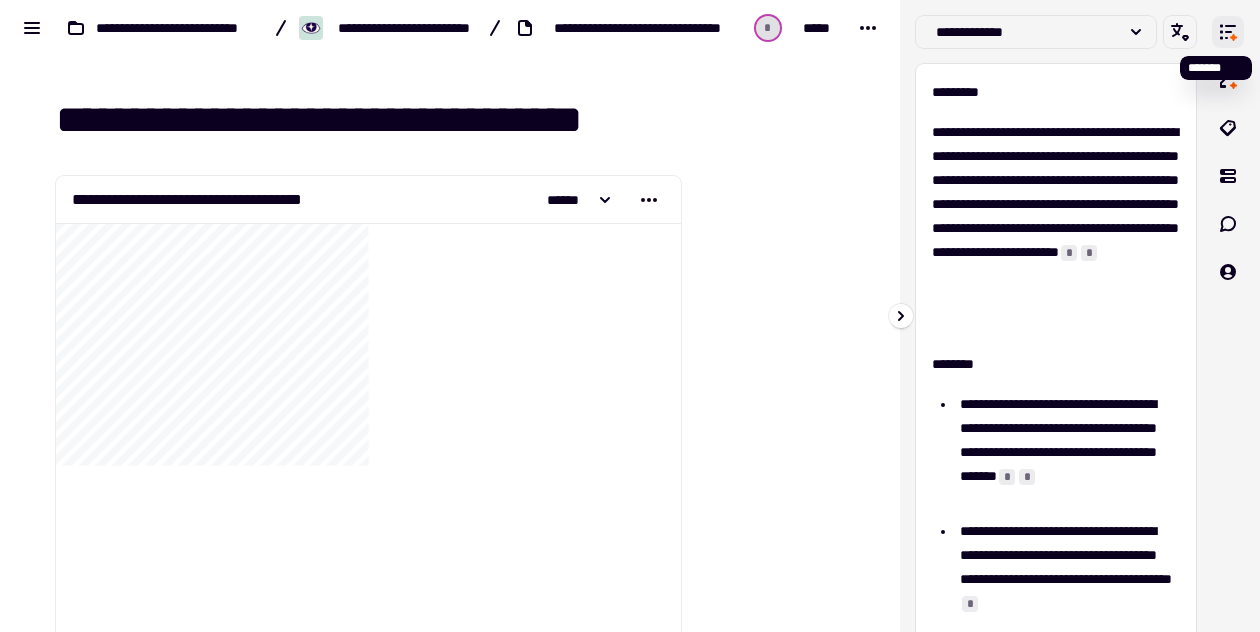 click 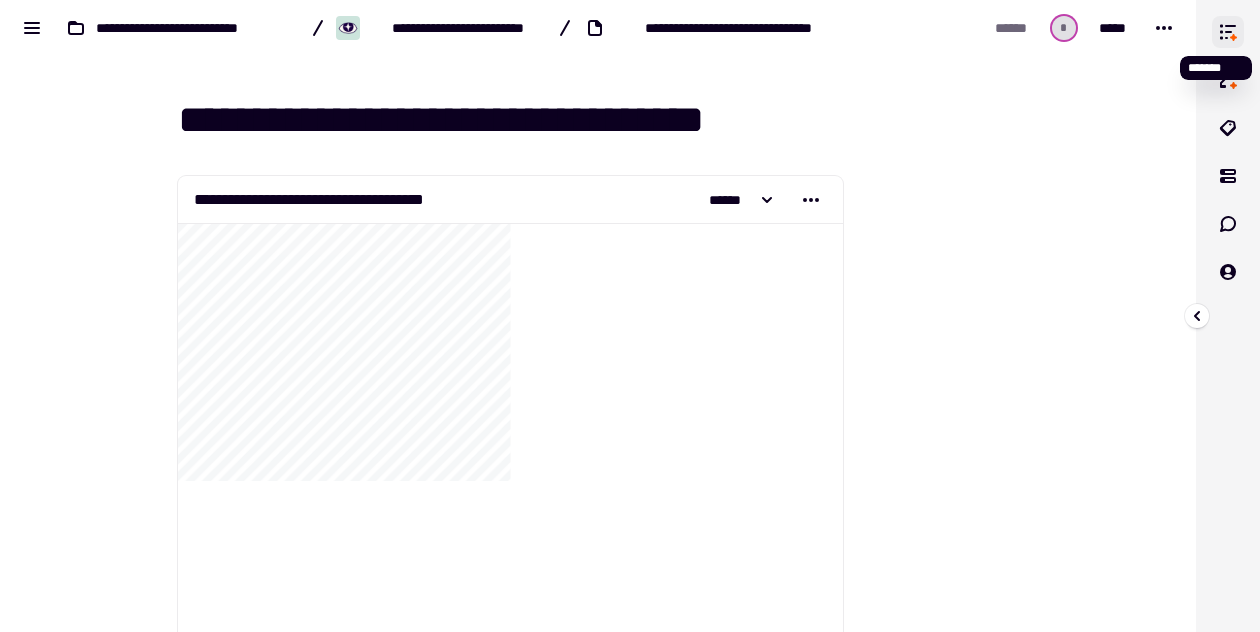 click 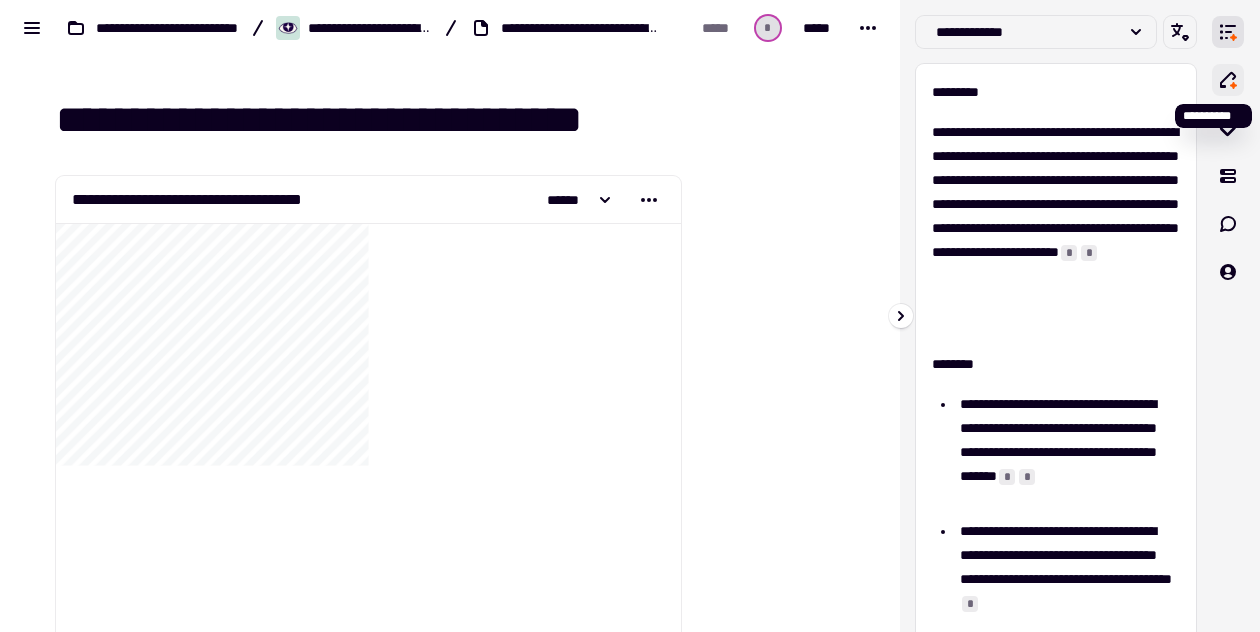 click 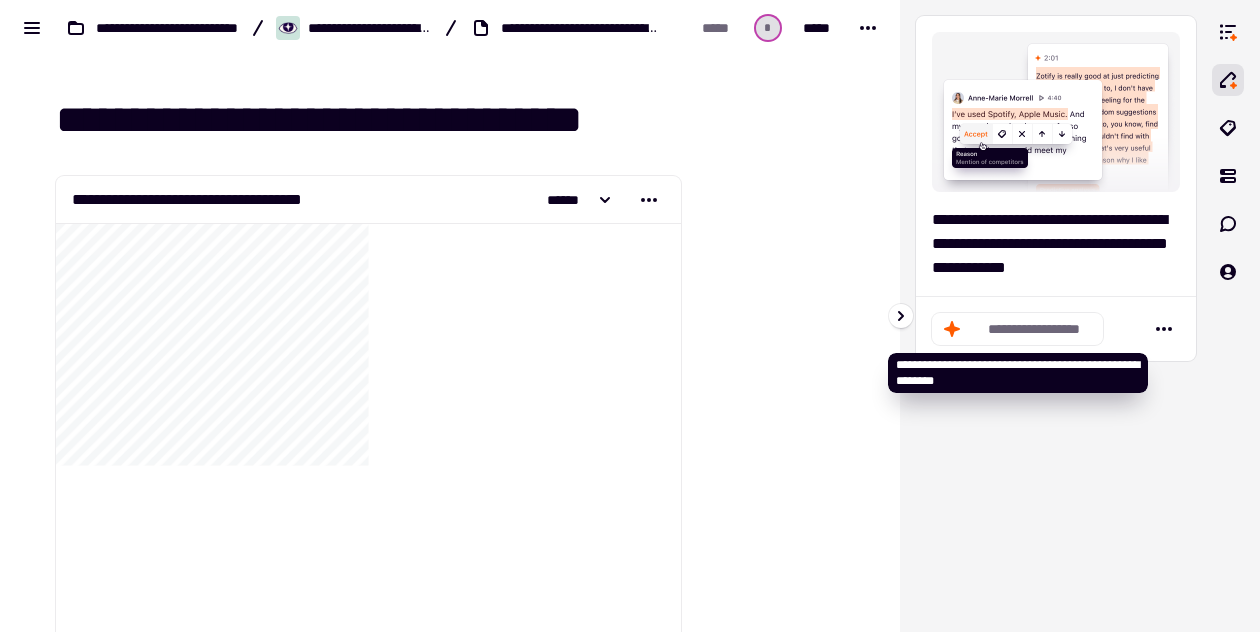 click on "**********" 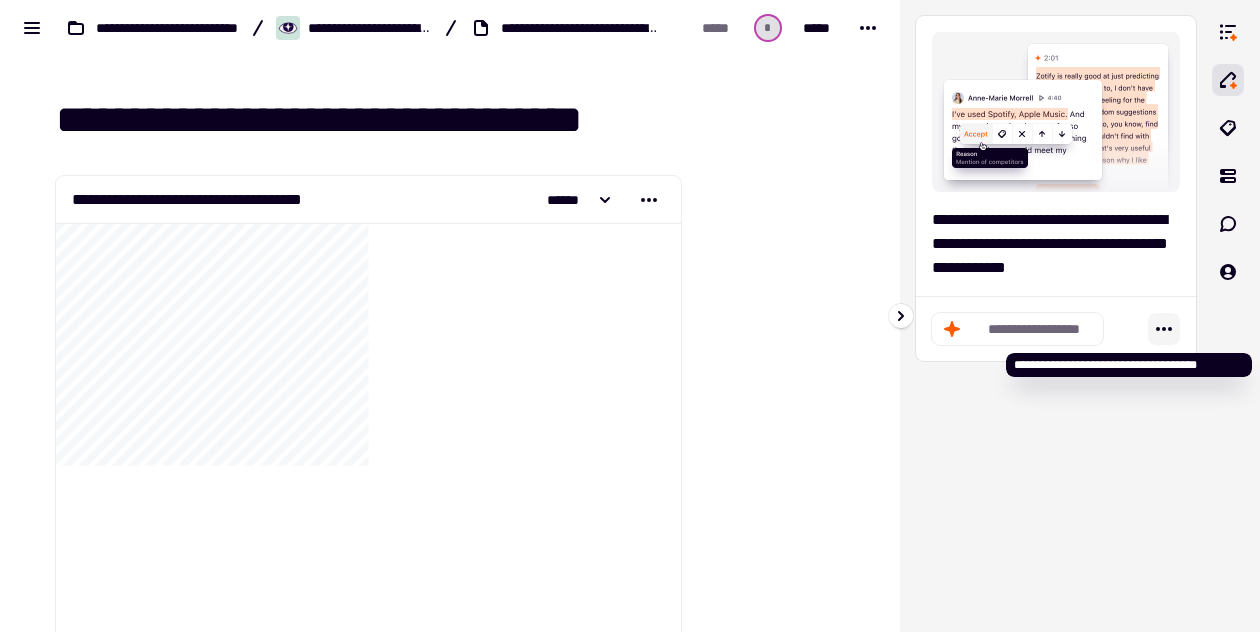 click 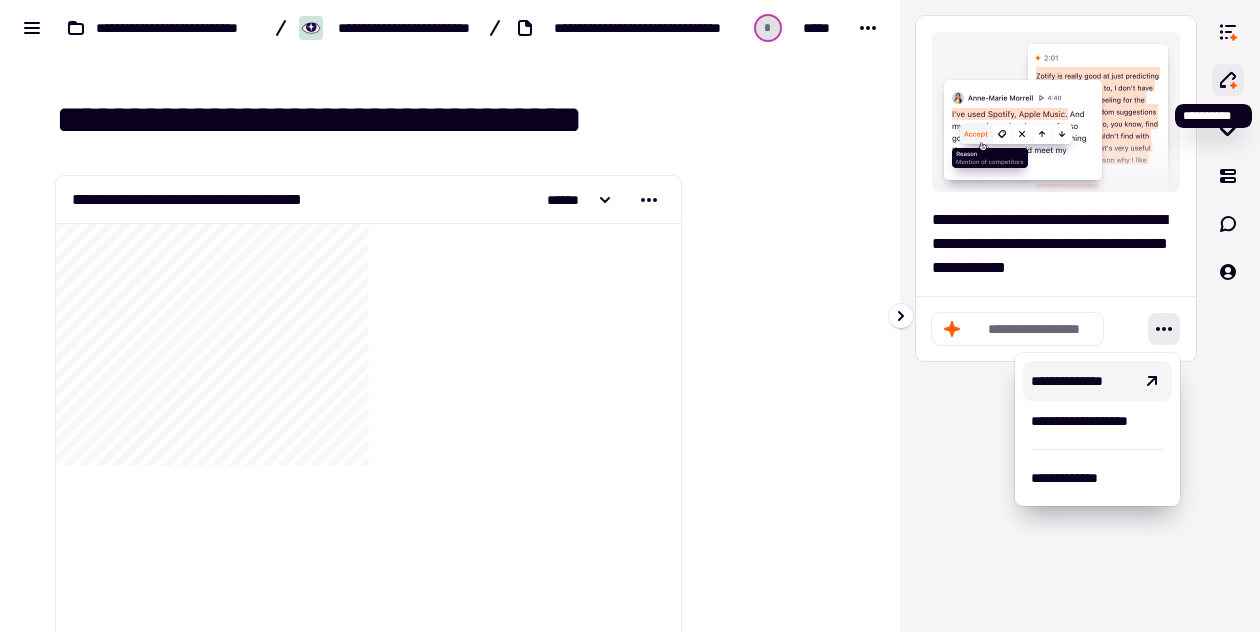 click 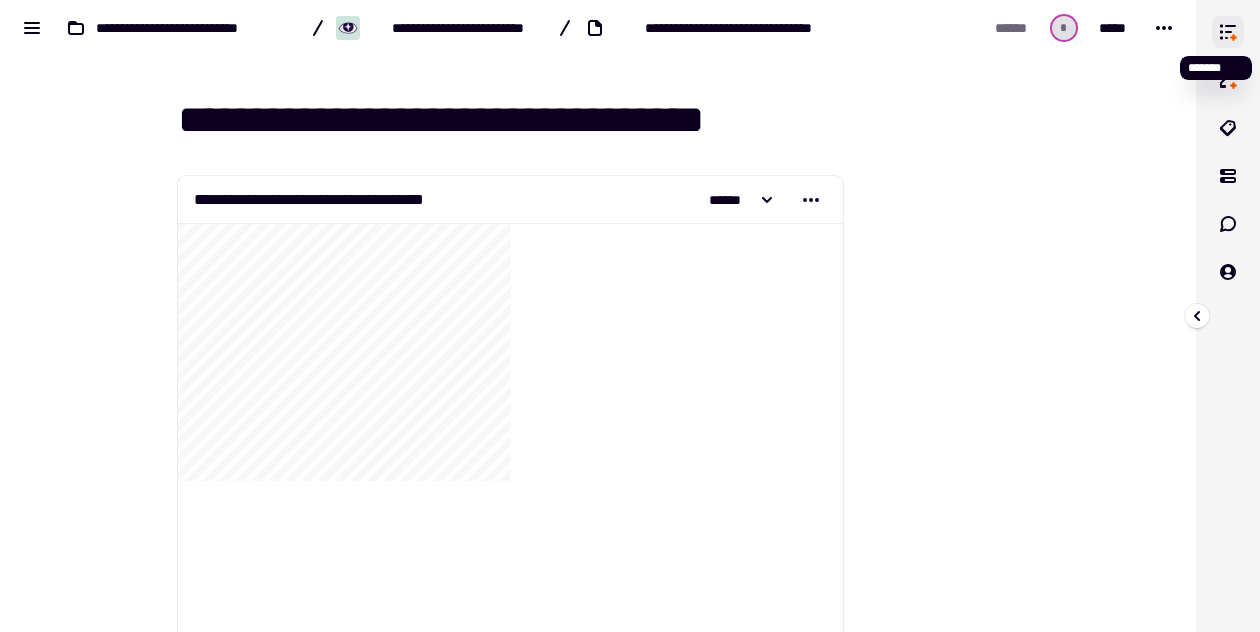 click 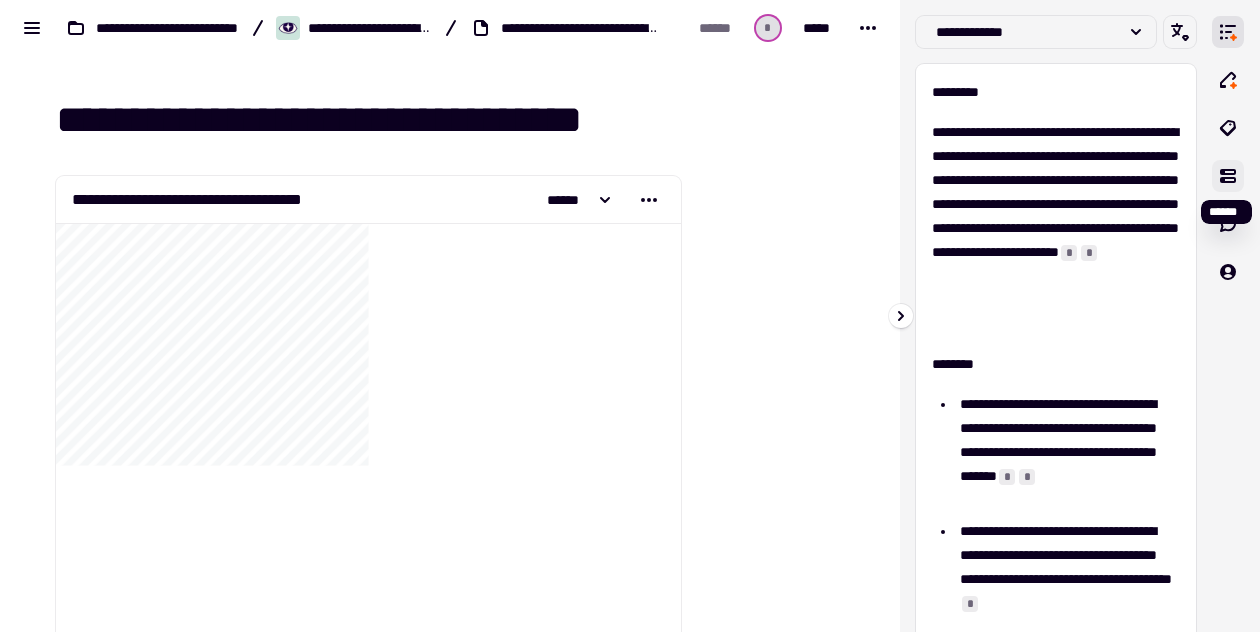 click 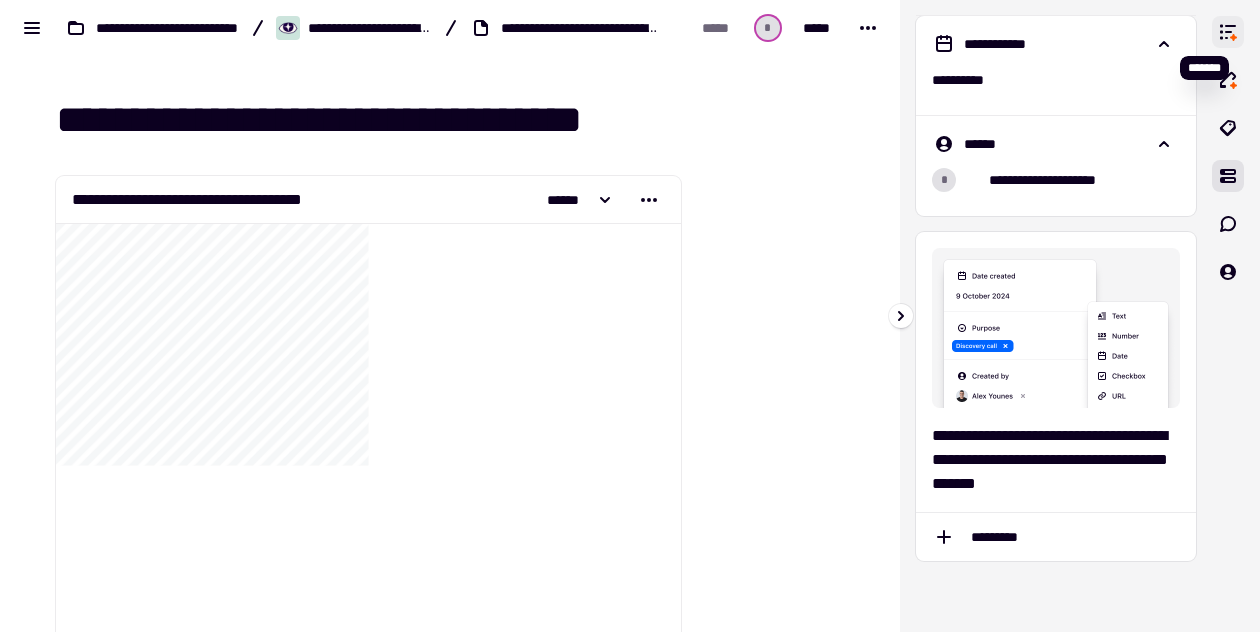 click 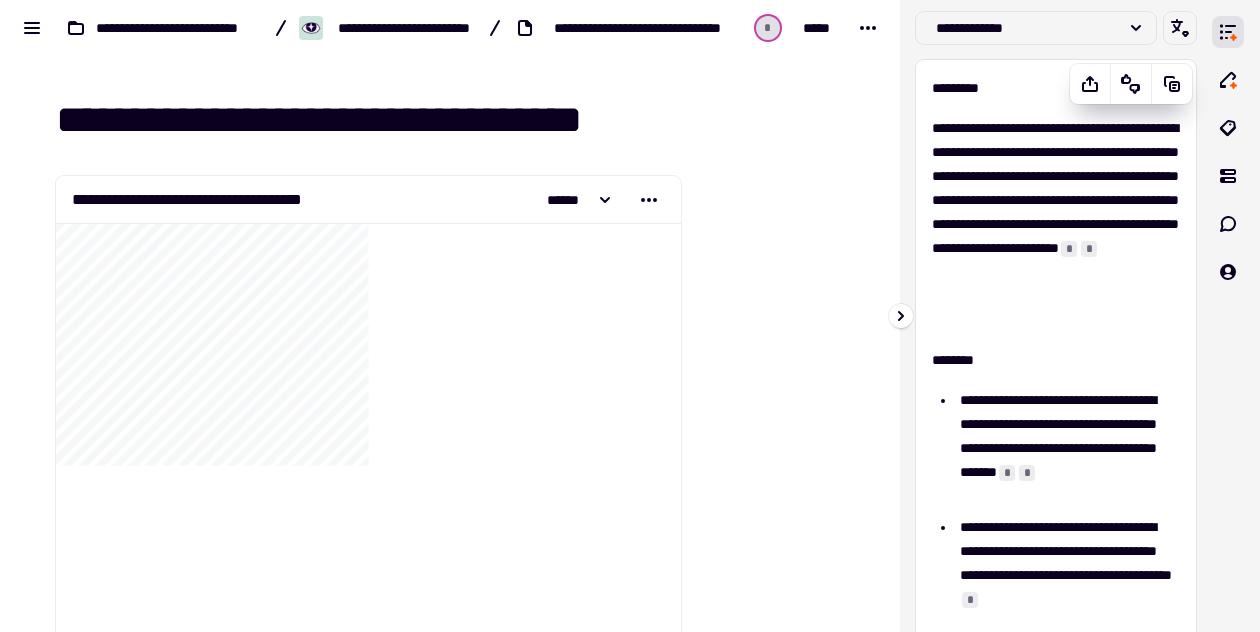 scroll, scrollTop: 0, scrollLeft: 0, axis: both 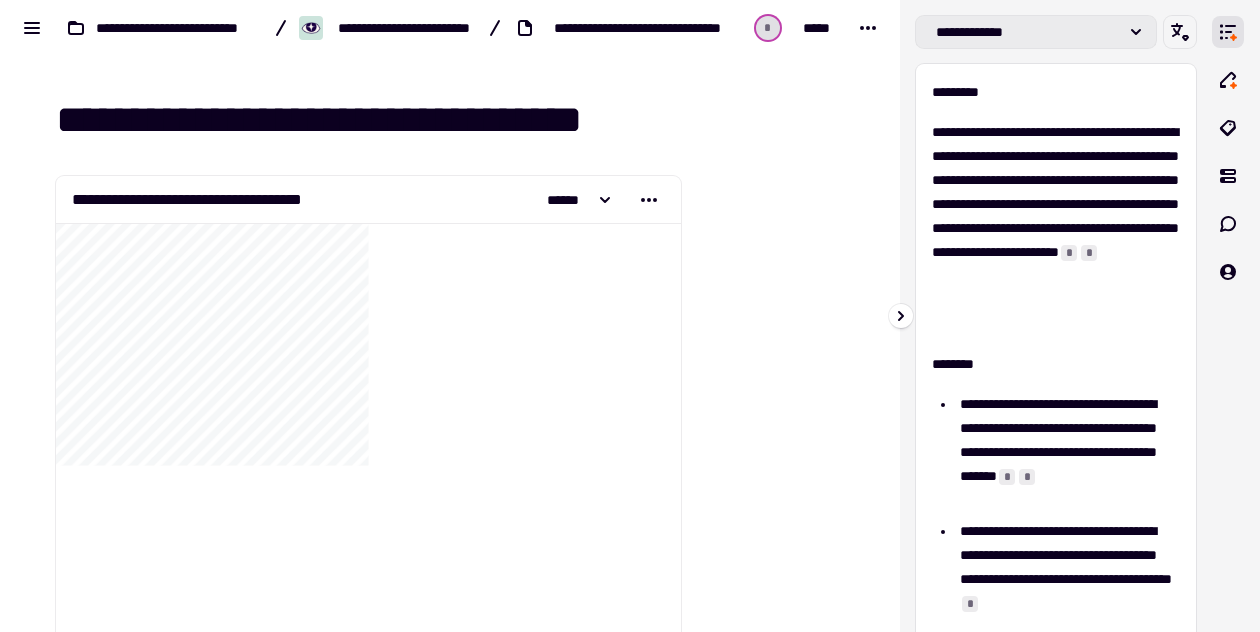 click on "**********" 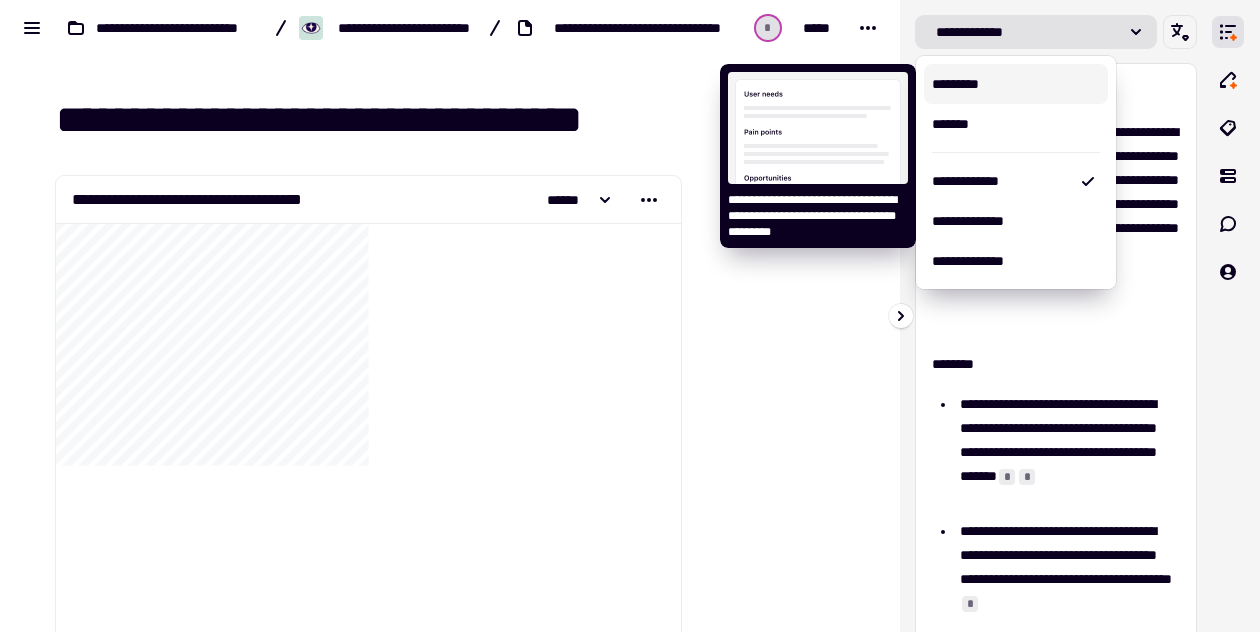click on "*********" at bounding box center [1016, 84] 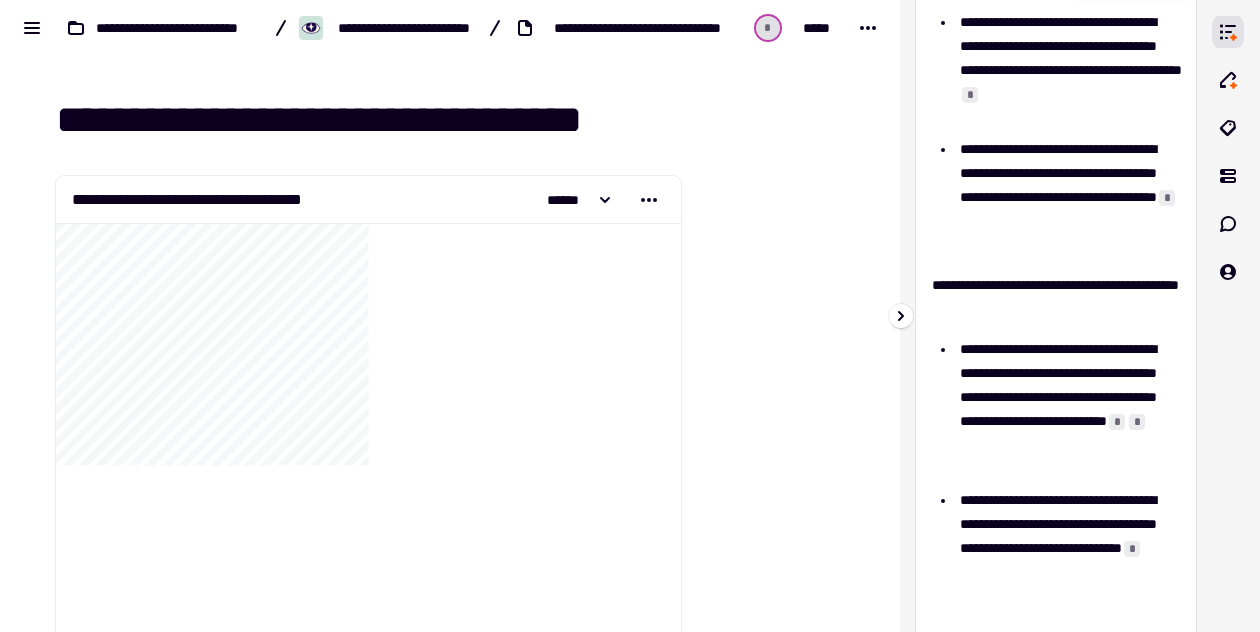 scroll, scrollTop: 0, scrollLeft: 0, axis: both 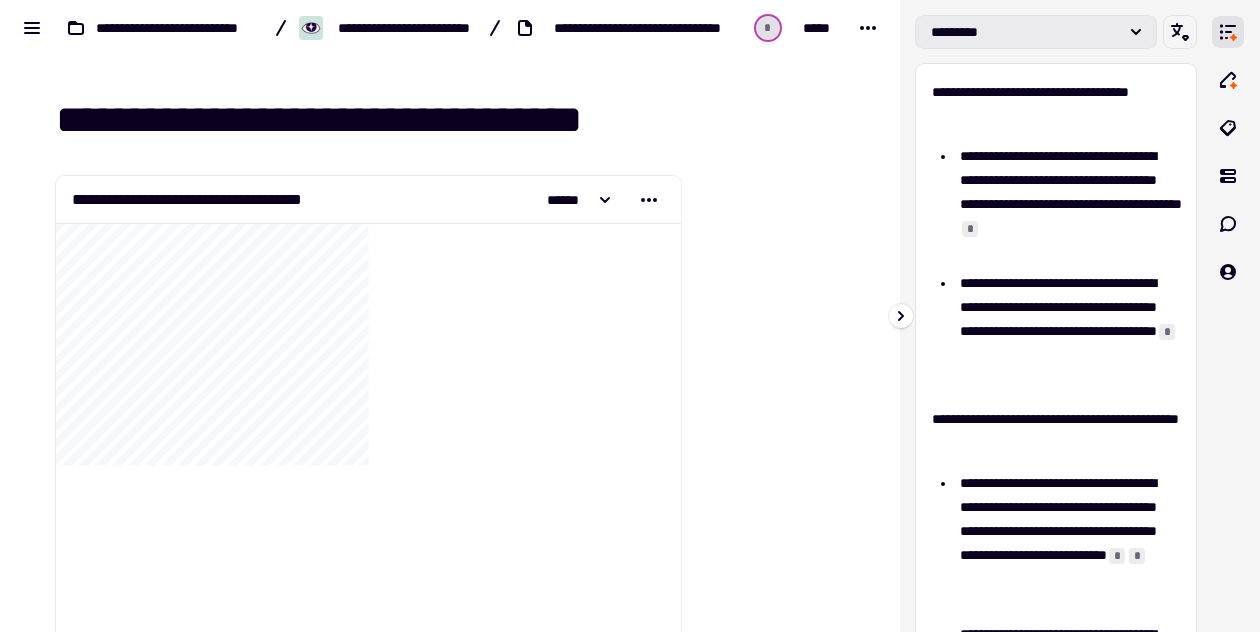 click on "*********" 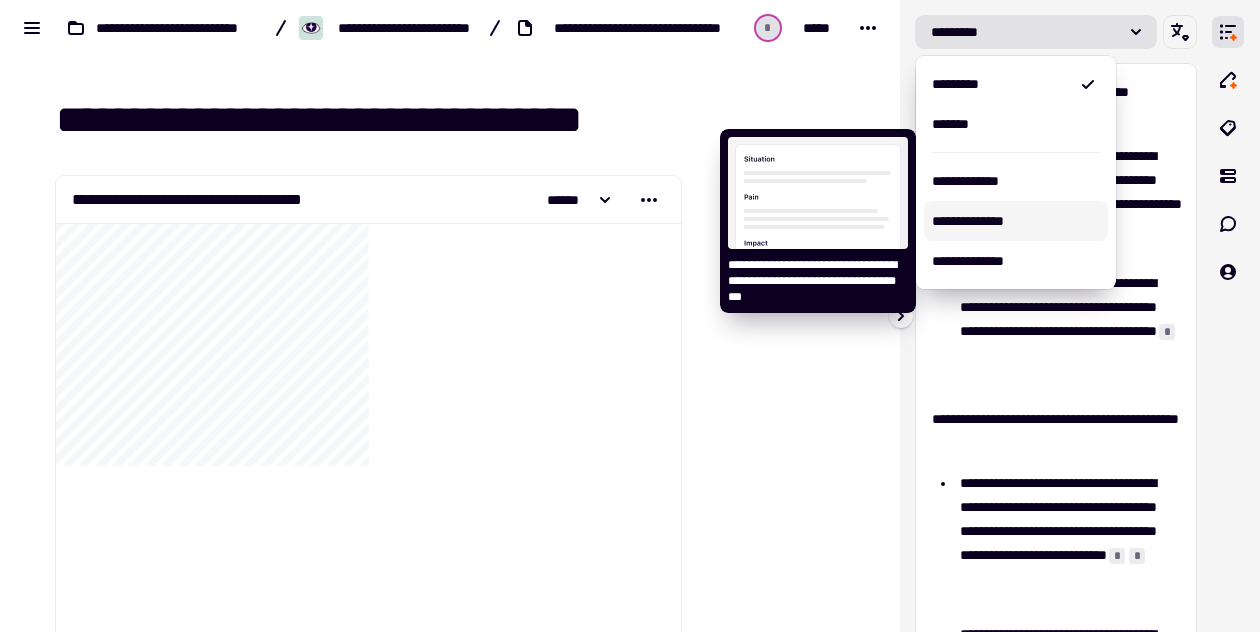 click on "**********" at bounding box center (1016, 221) 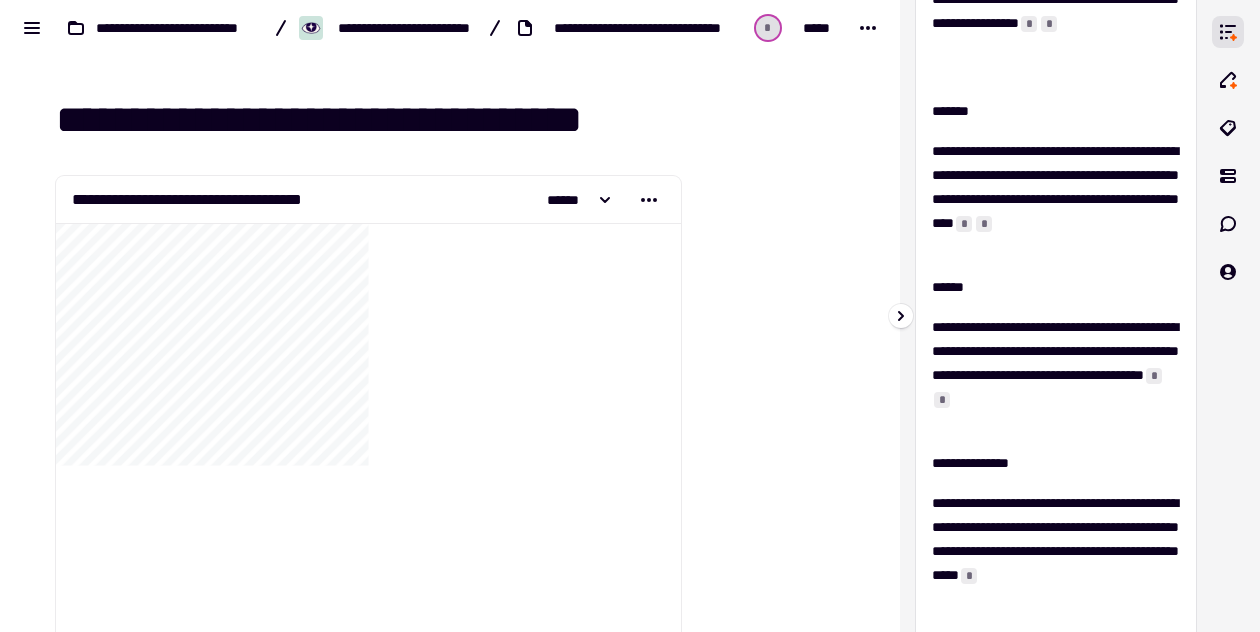 scroll, scrollTop: 0, scrollLeft: 0, axis: both 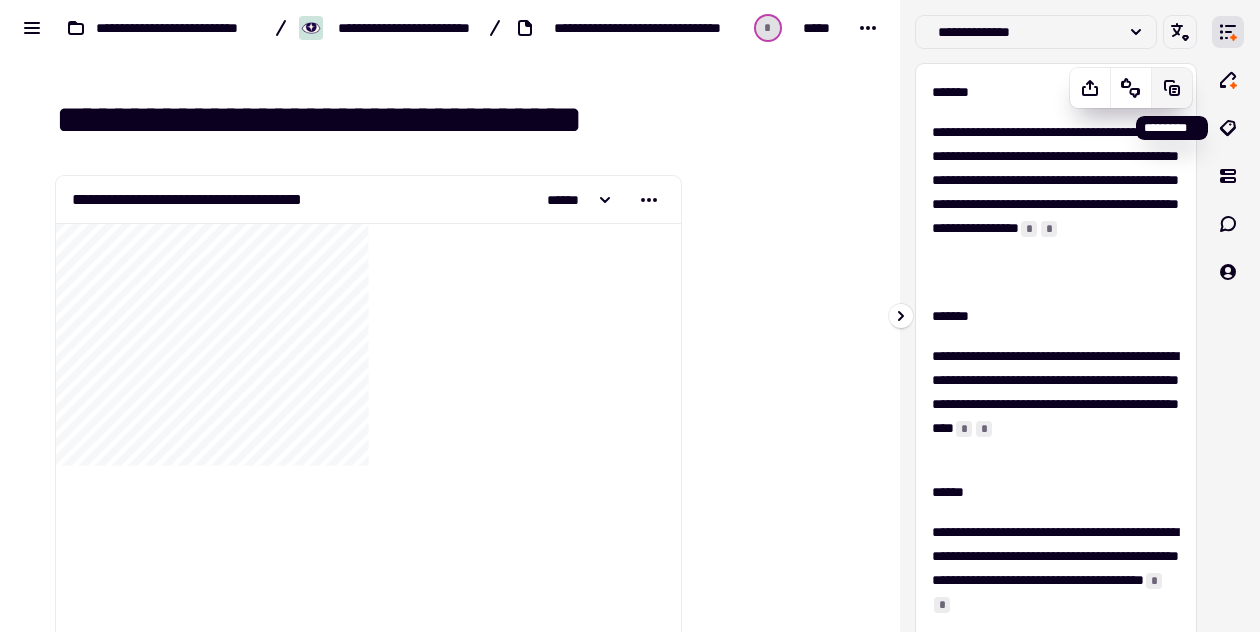 click 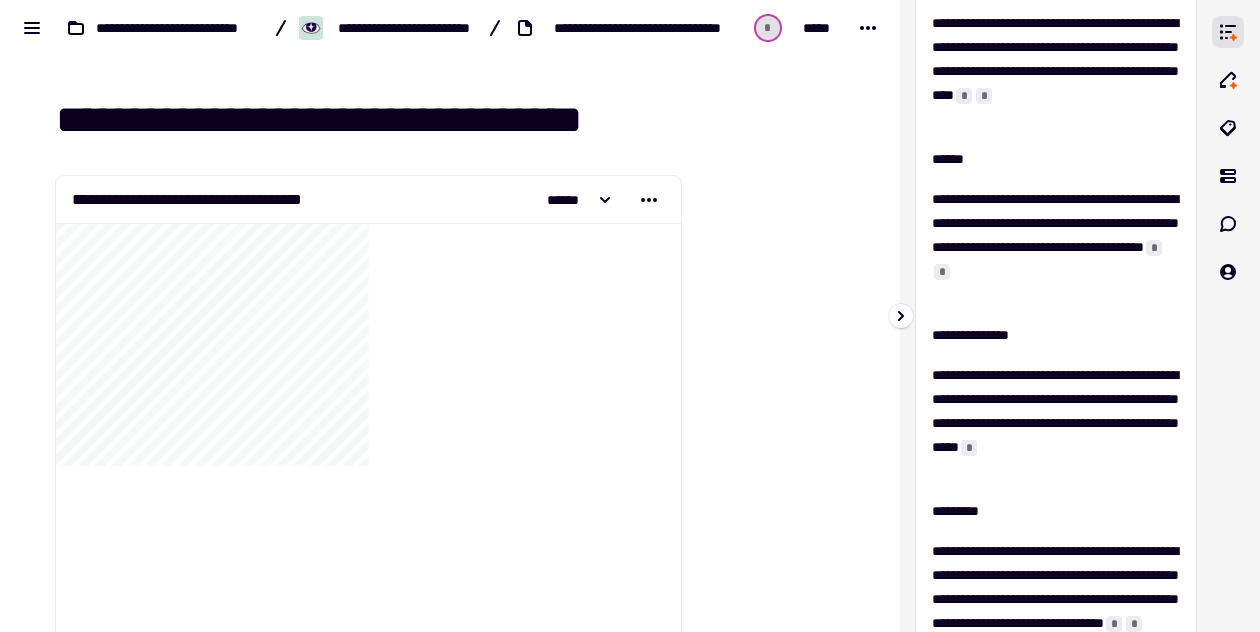 scroll, scrollTop: 0, scrollLeft: 0, axis: both 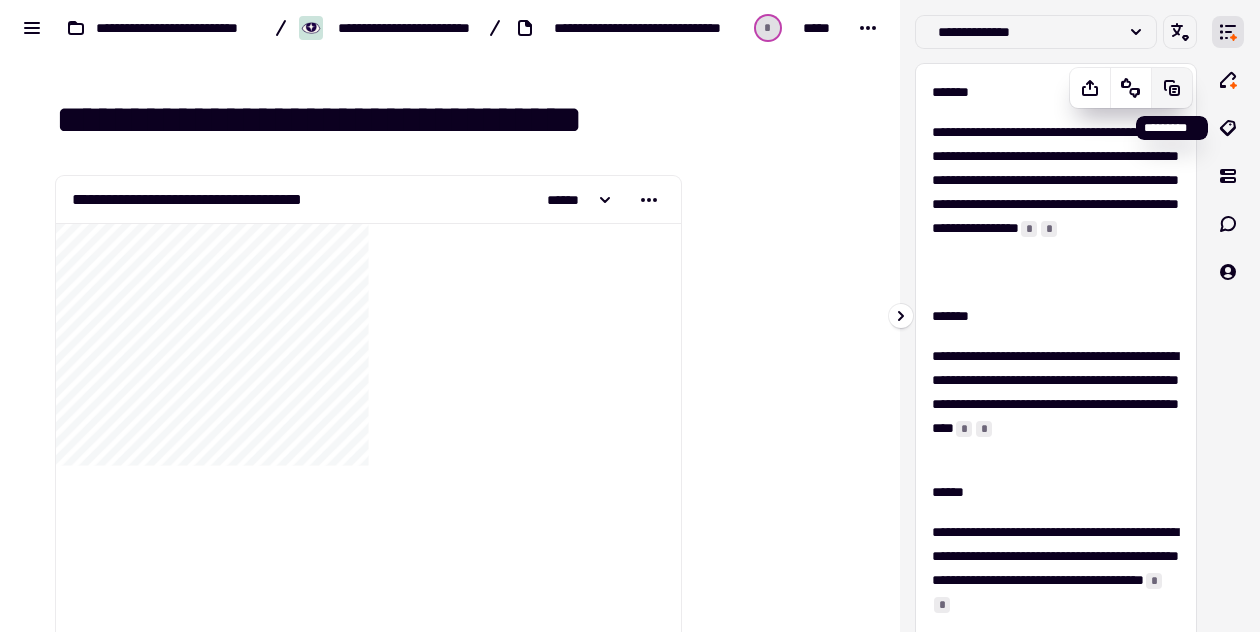click 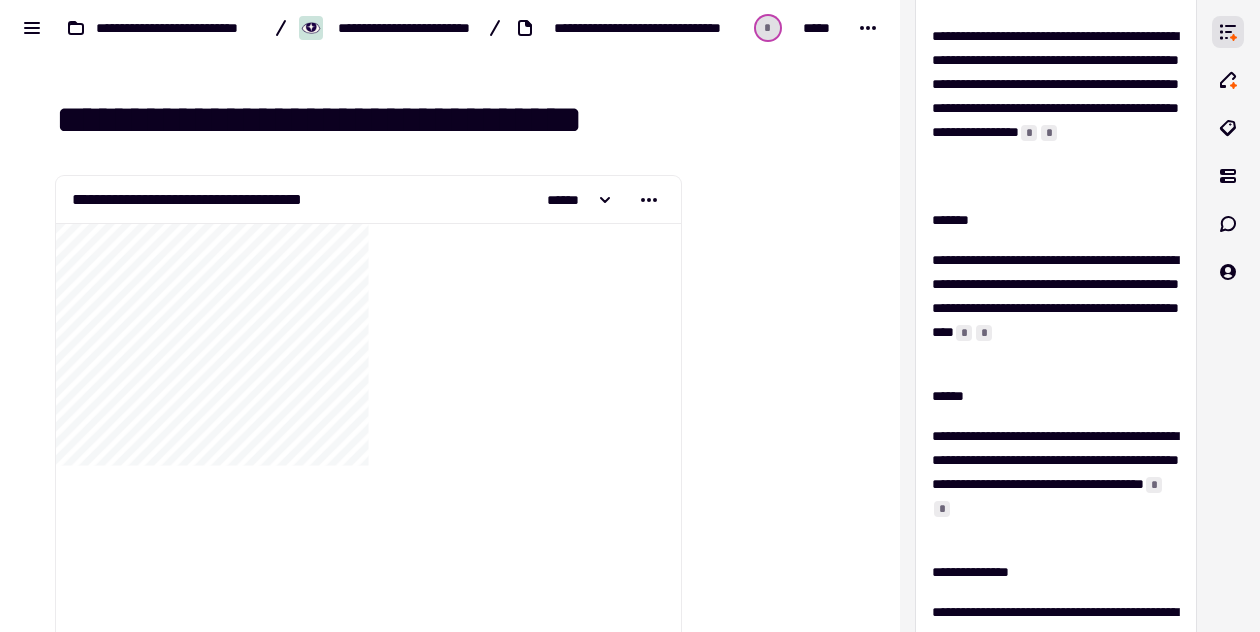 scroll, scrollTop: 0, scrollLeft: 0, axis: both 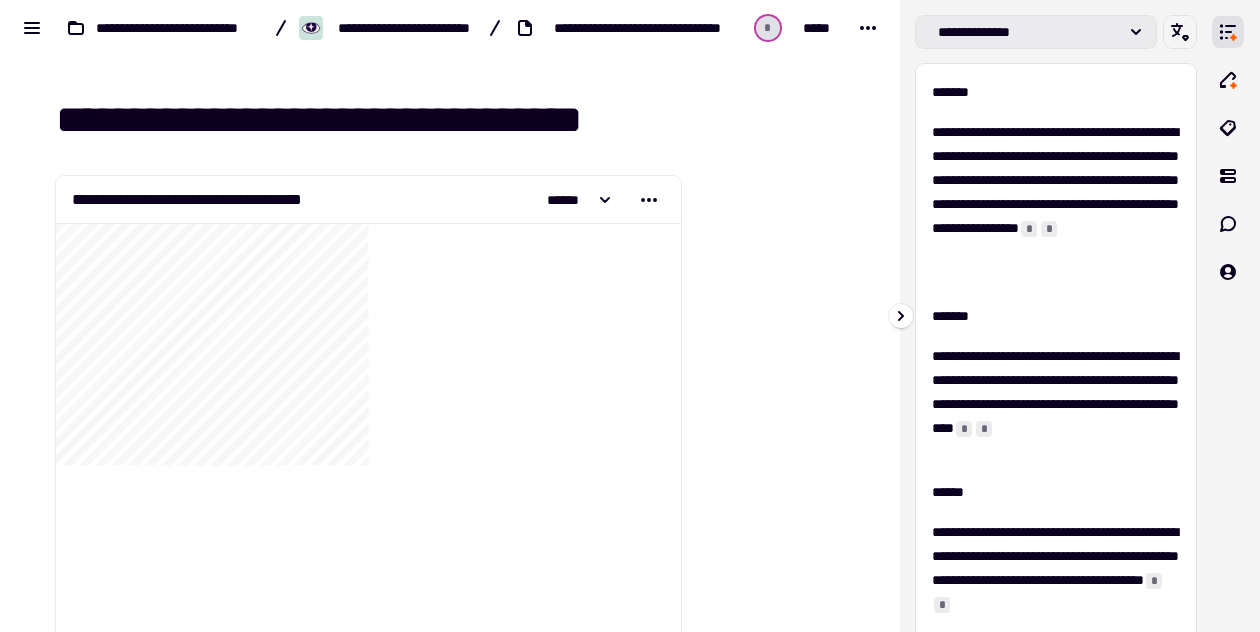click 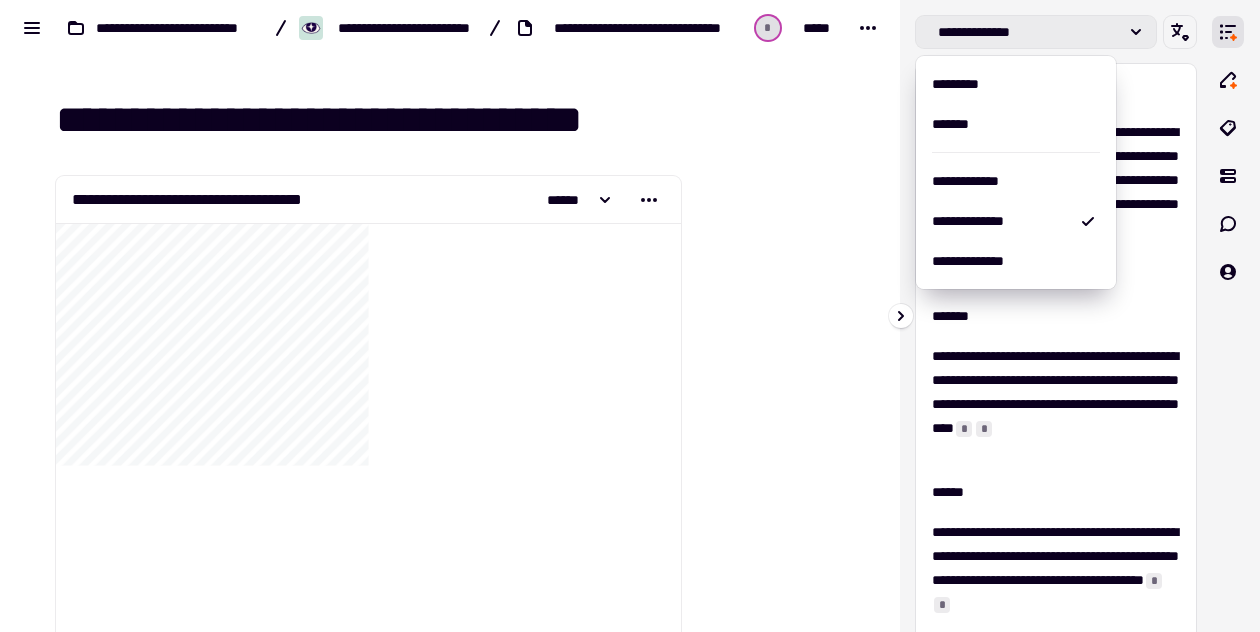 click 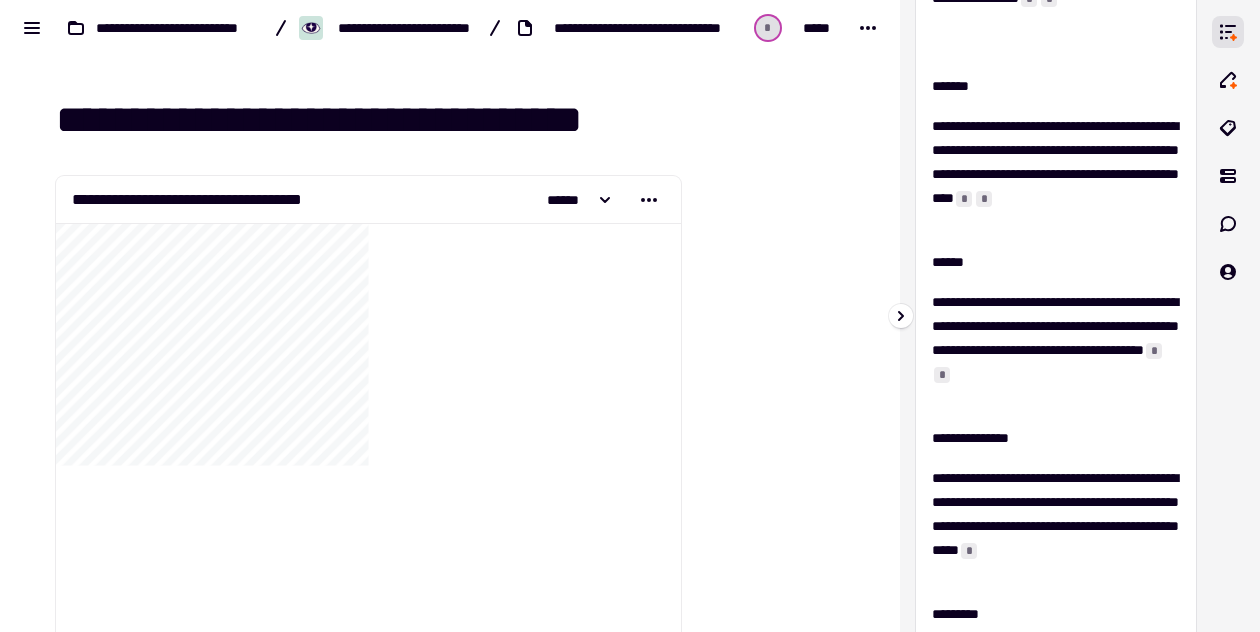 scroll, scrollTop: 0, scrollLeft: 0, axis: both 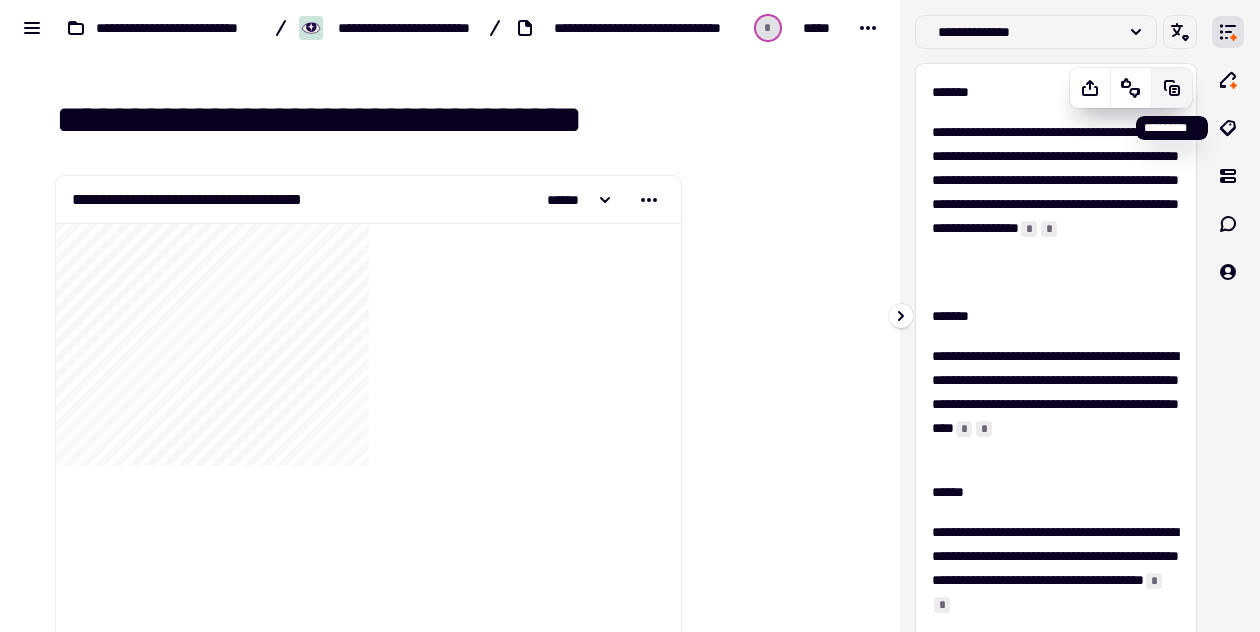 click 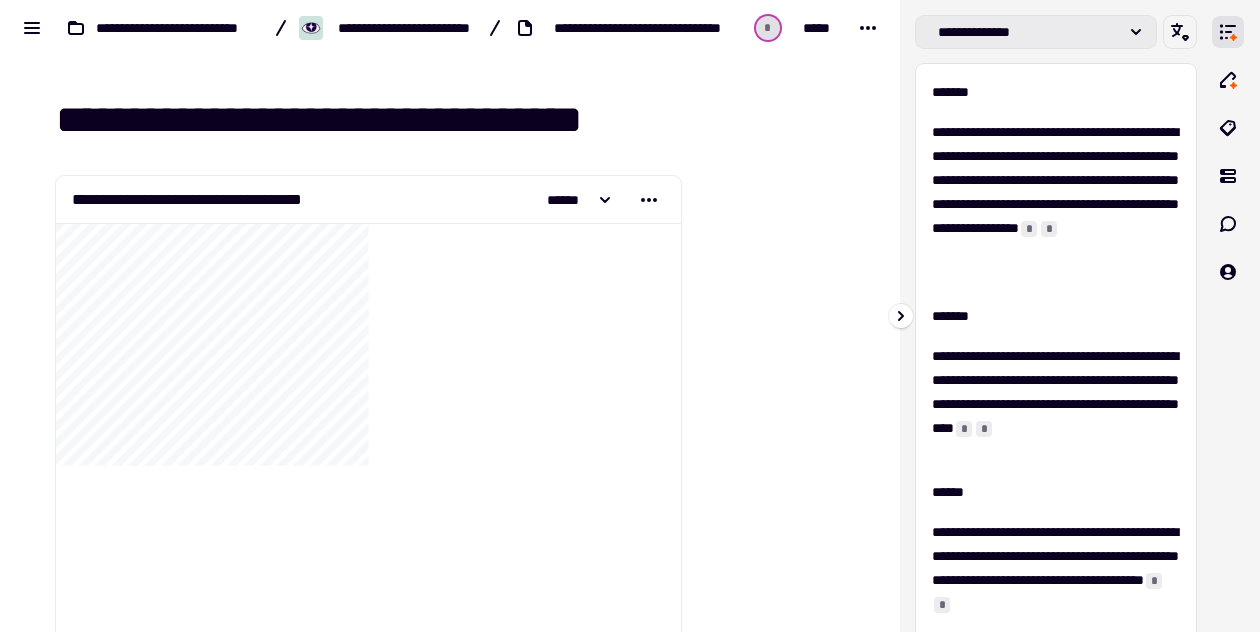 click on "**********" 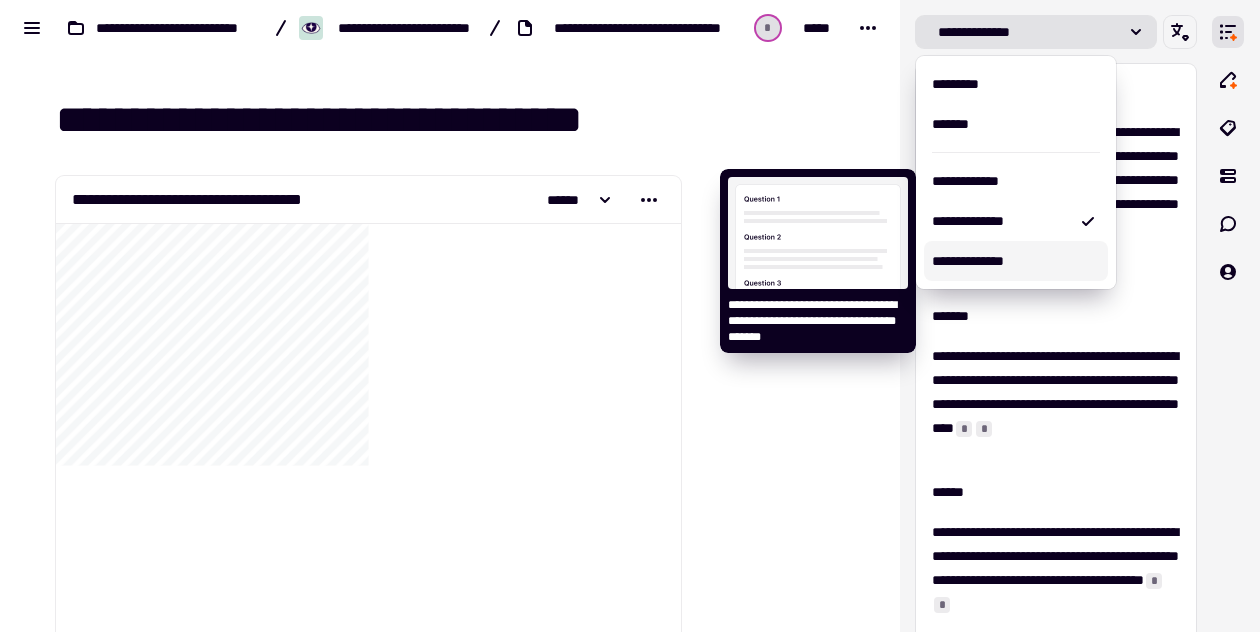 click on "**********" at bounding box center [1016, 261] 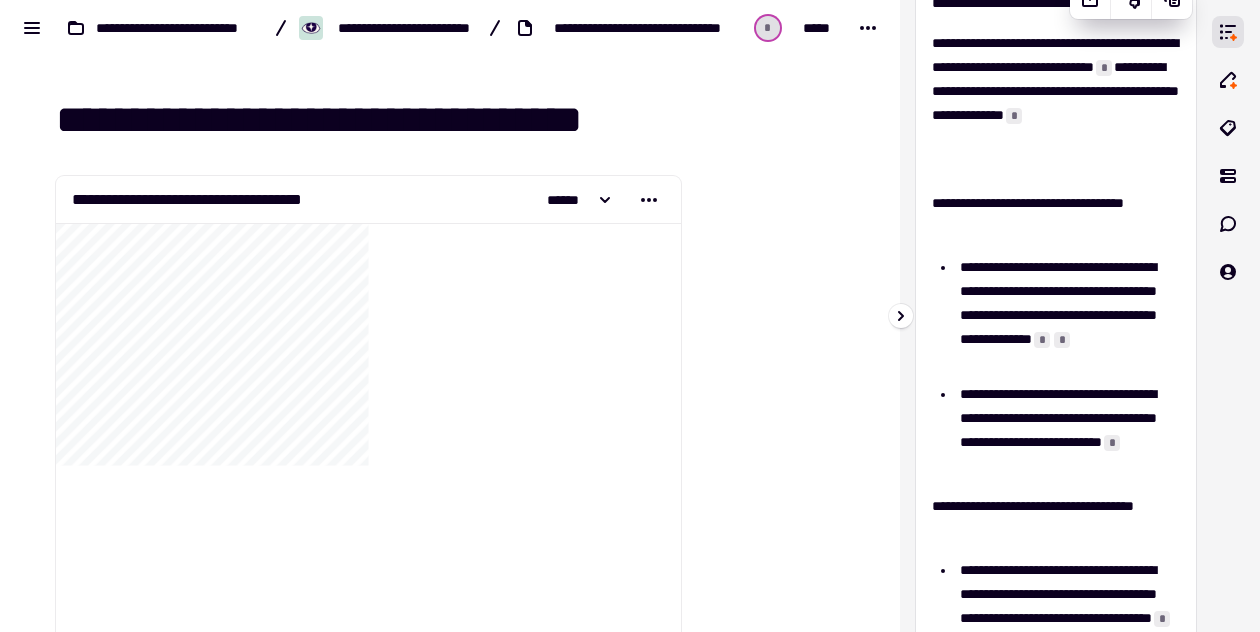 scroll, scrollTop: 0, scrollLeft: 0, axis: both 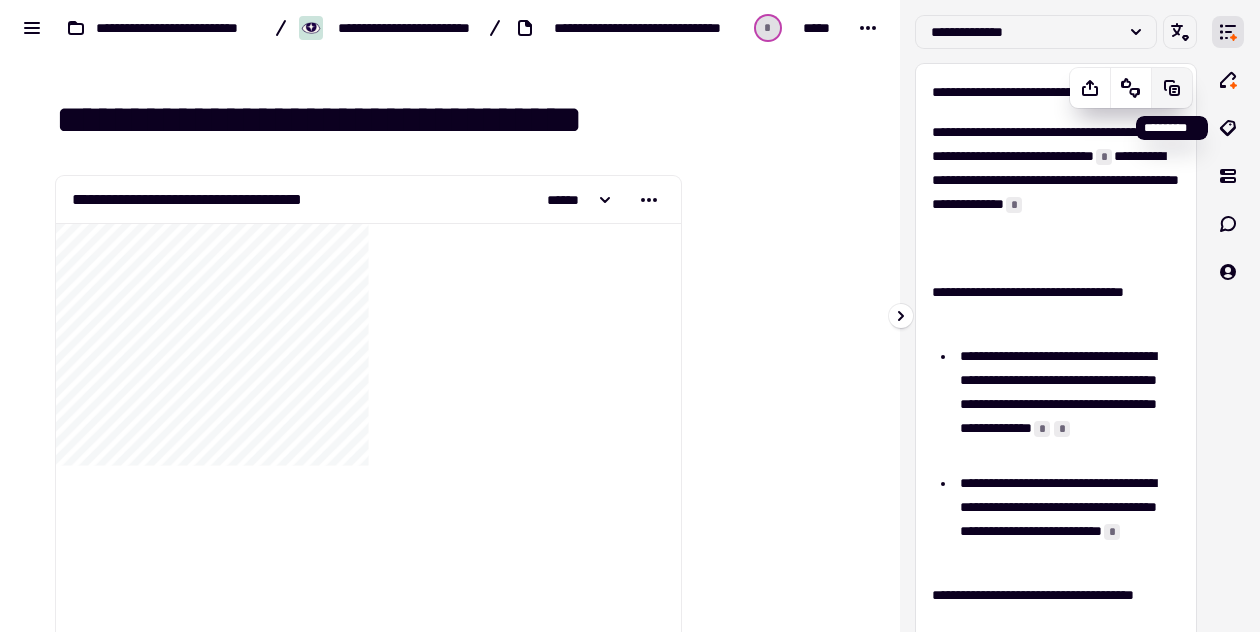 click 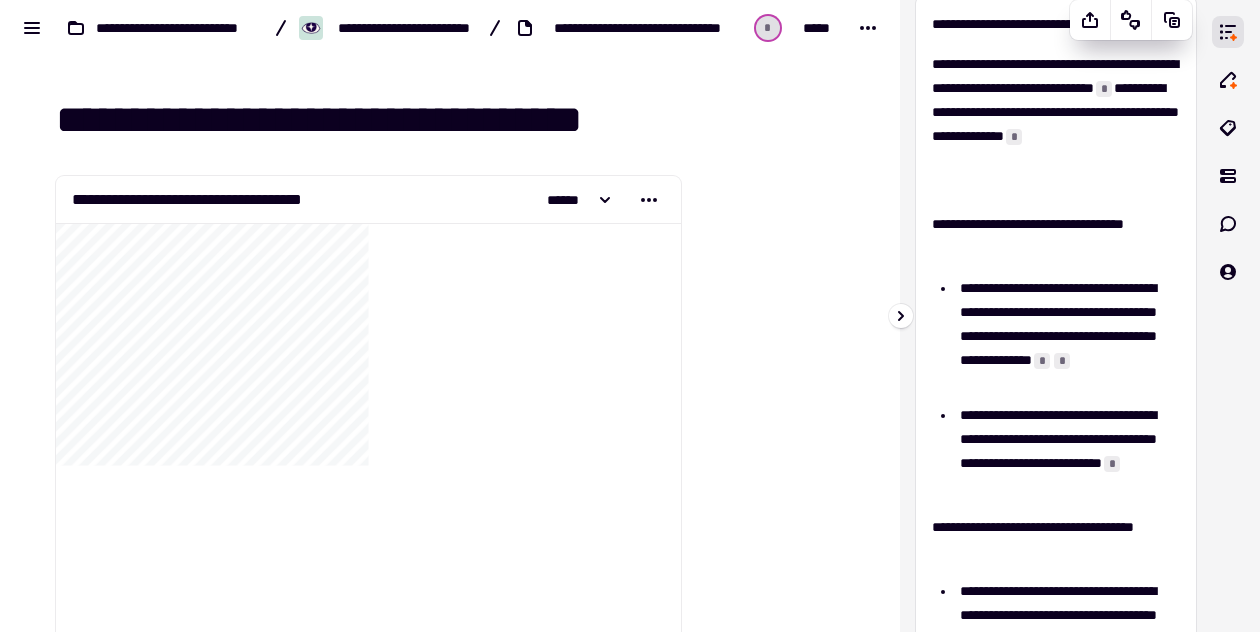 scroll, scrollTop: 0, scrollLeft: 0, axis: both 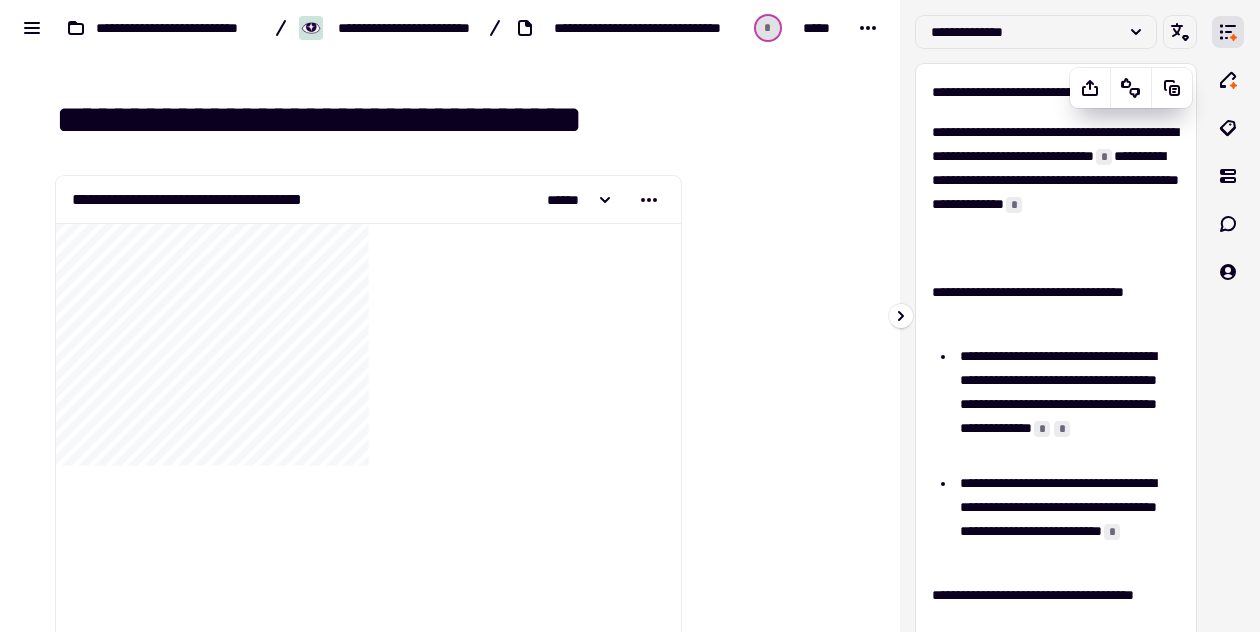 click on "**********" at bounding box center (1056, 192) 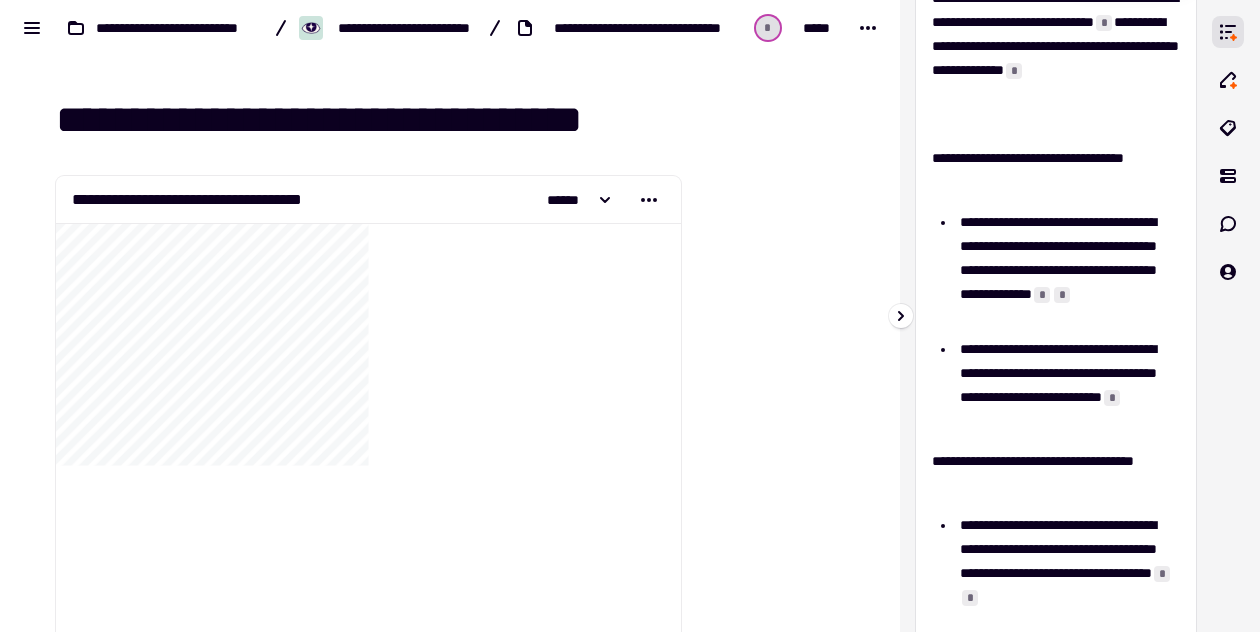 scroll, scrollTop: 0, scrollLeft: 0, axis: both 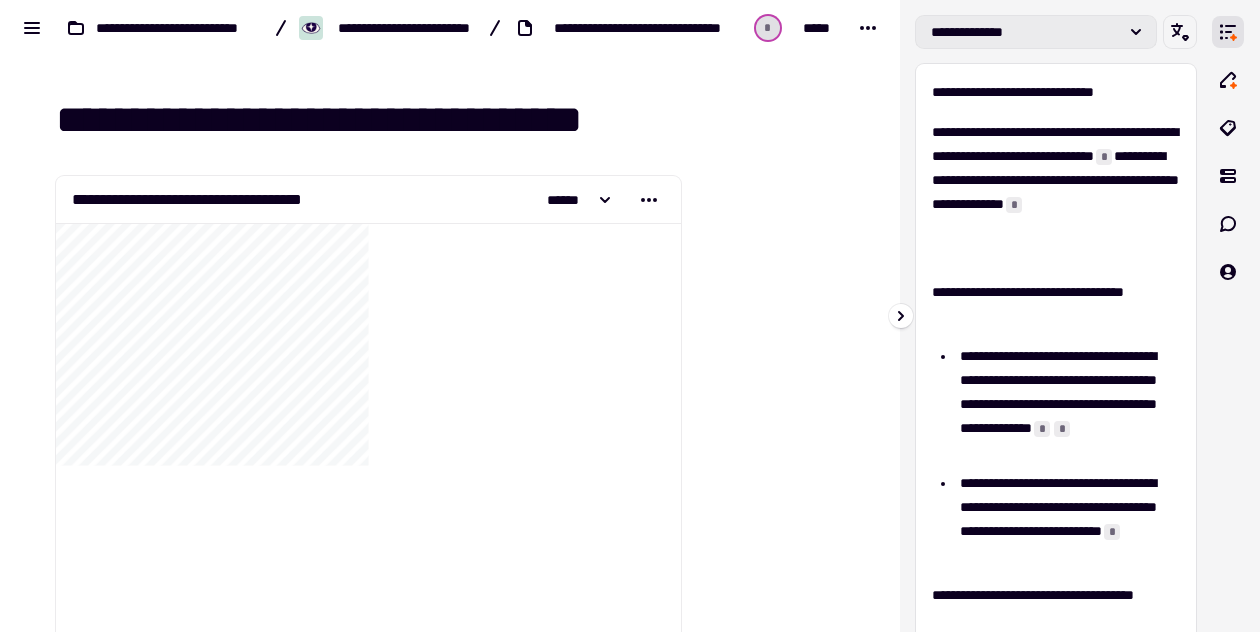 click on "**********" 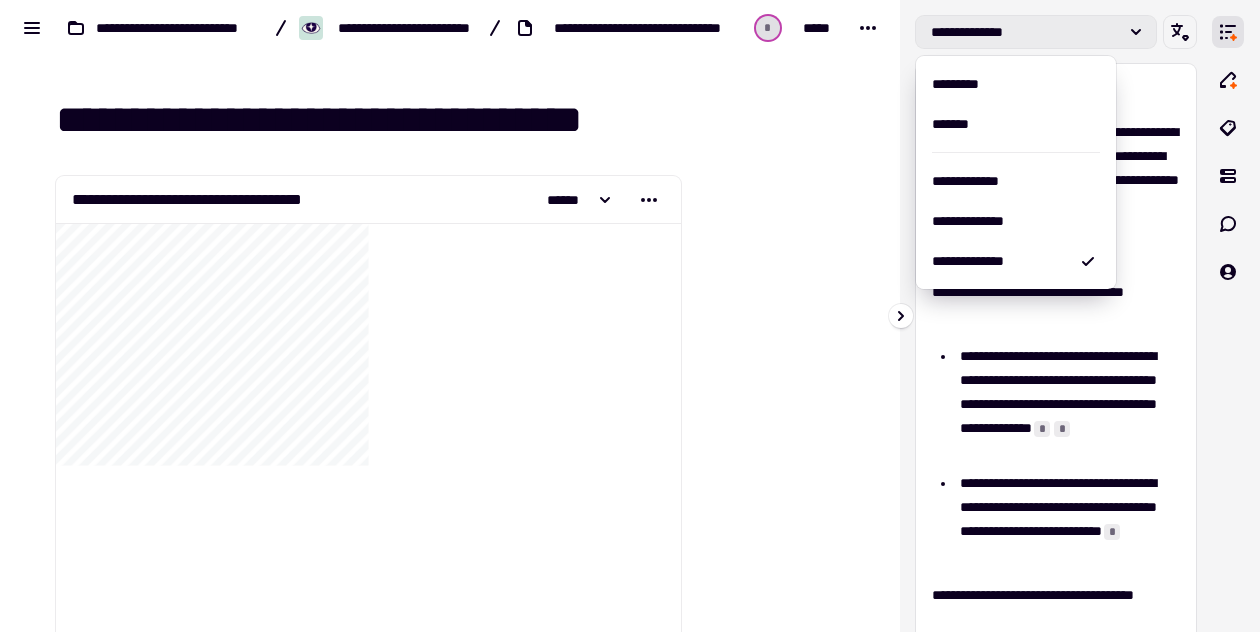 click on "**********" 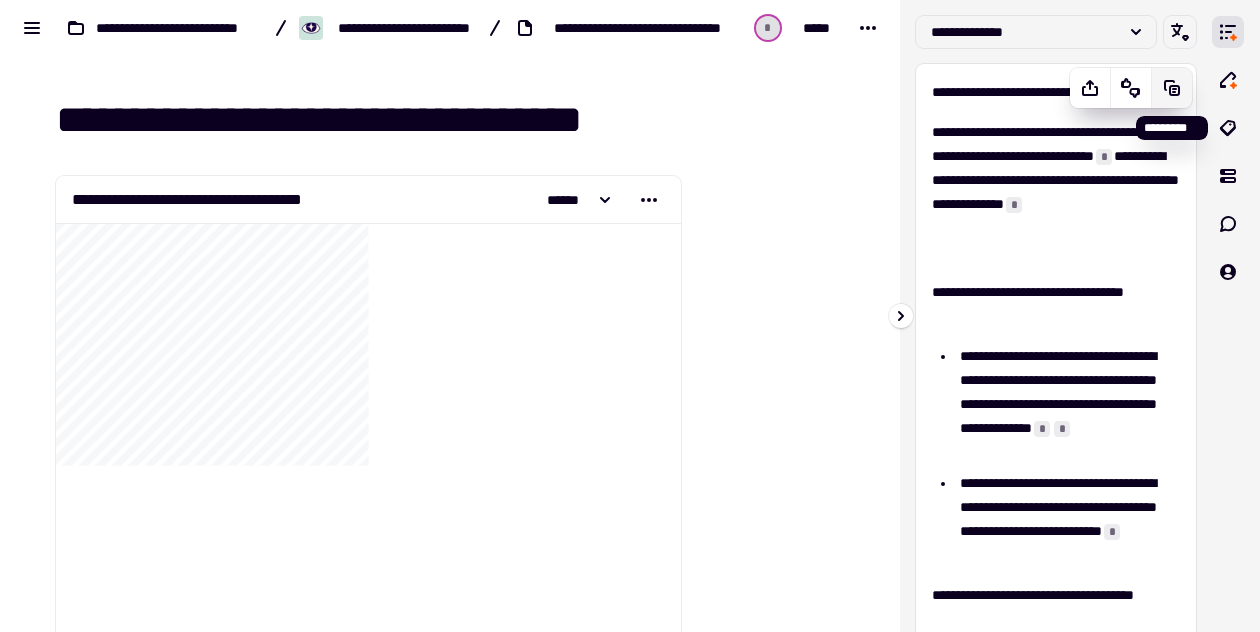 click 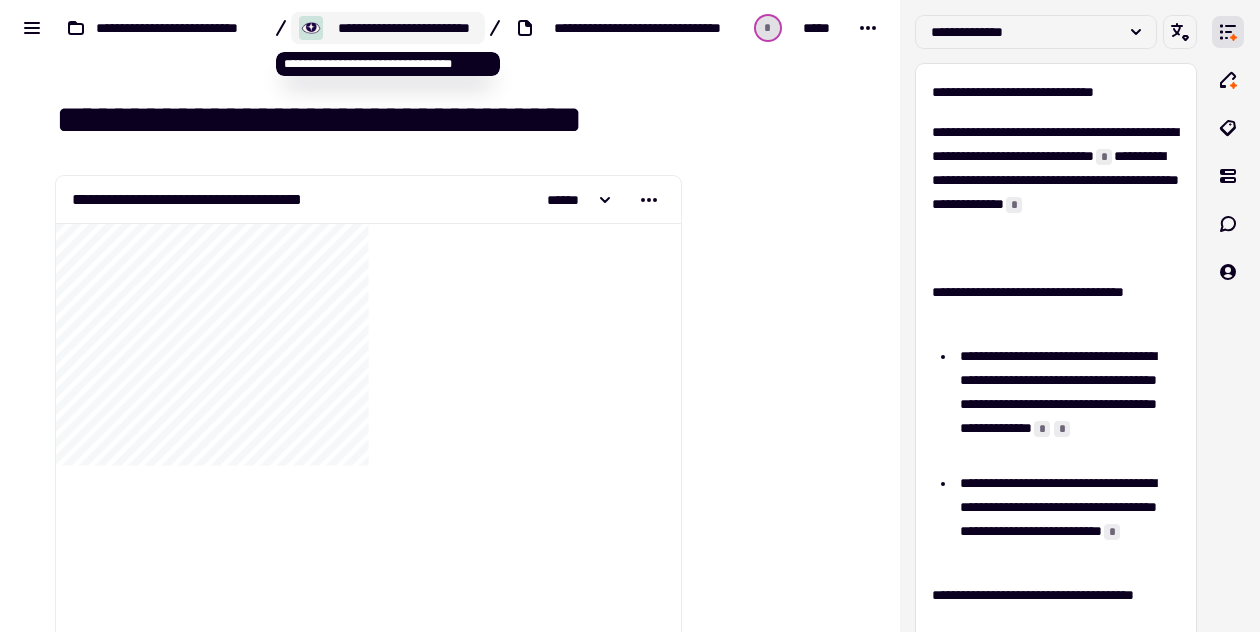 click on "**********" 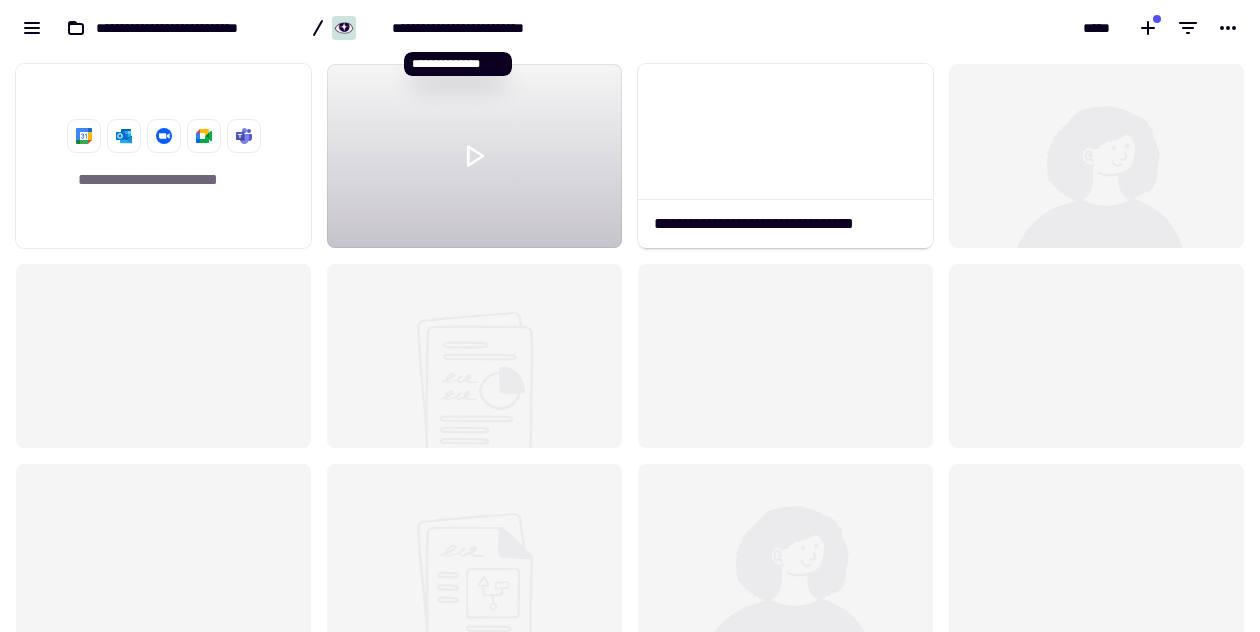 scroll, scrollTop: 1, scrollLeft: 1, axis: both 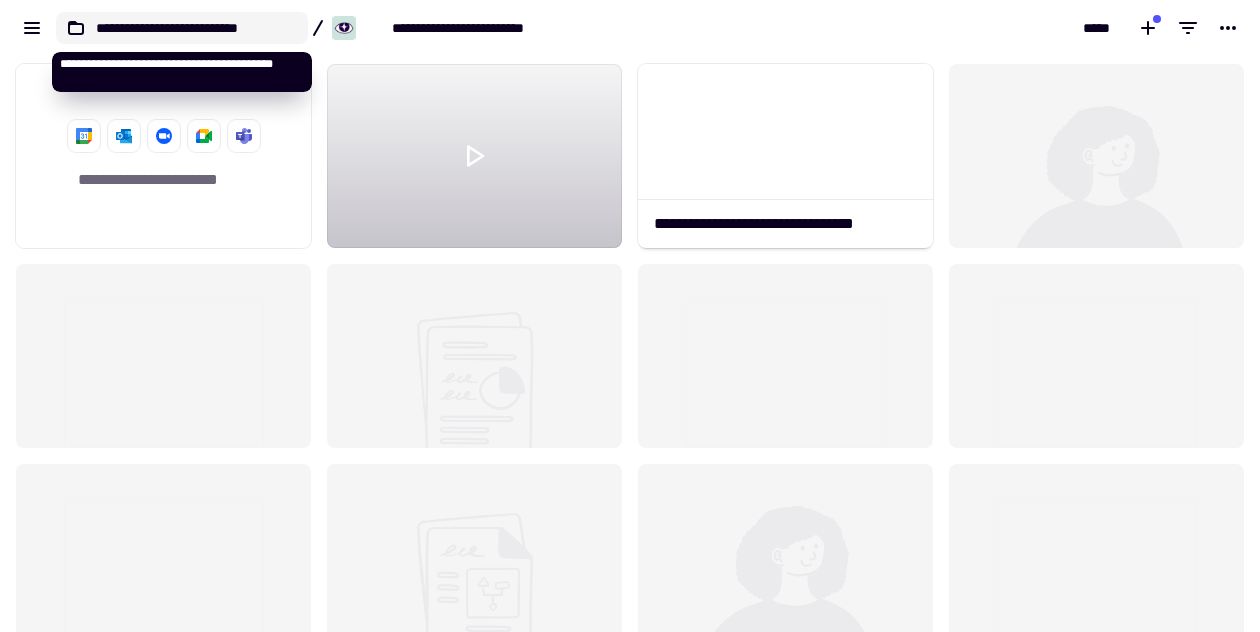 click on "**********" 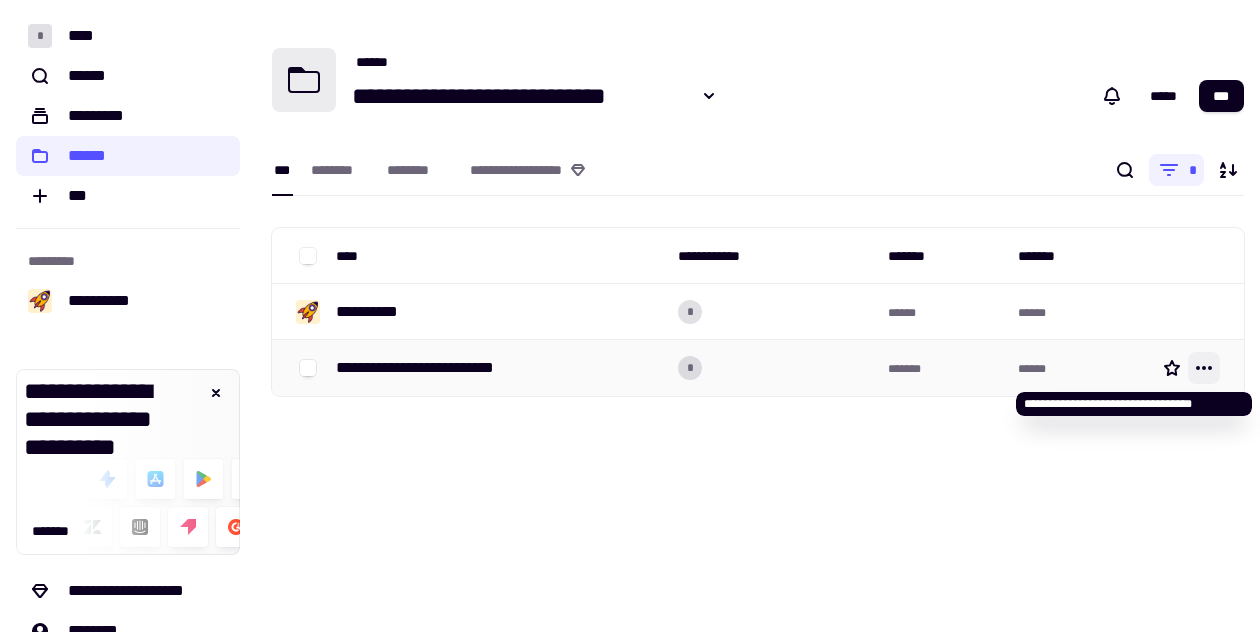 click 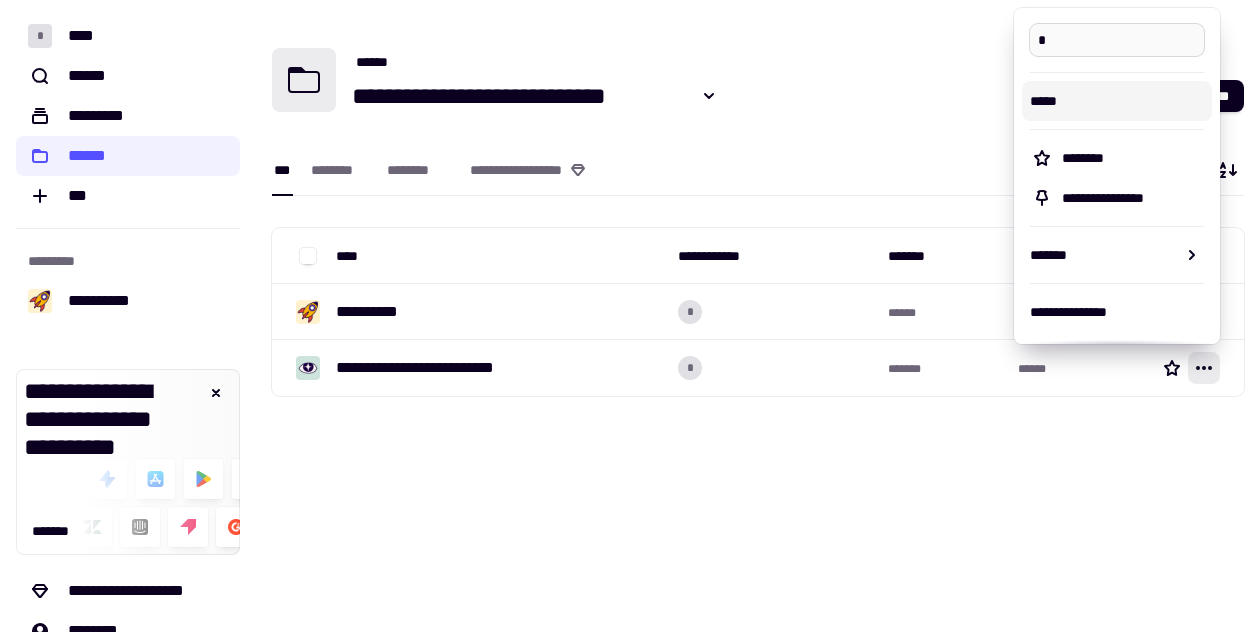 scroll, scrollTop: 0, scrollLeft: 0, axis: both 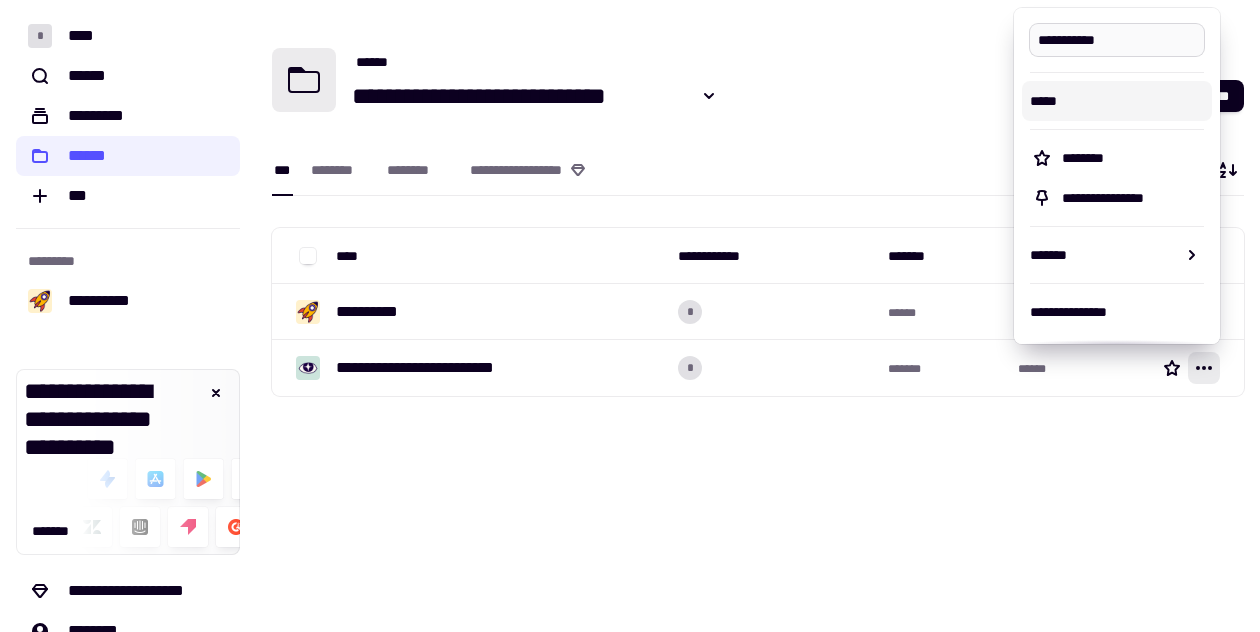 type on "**********" 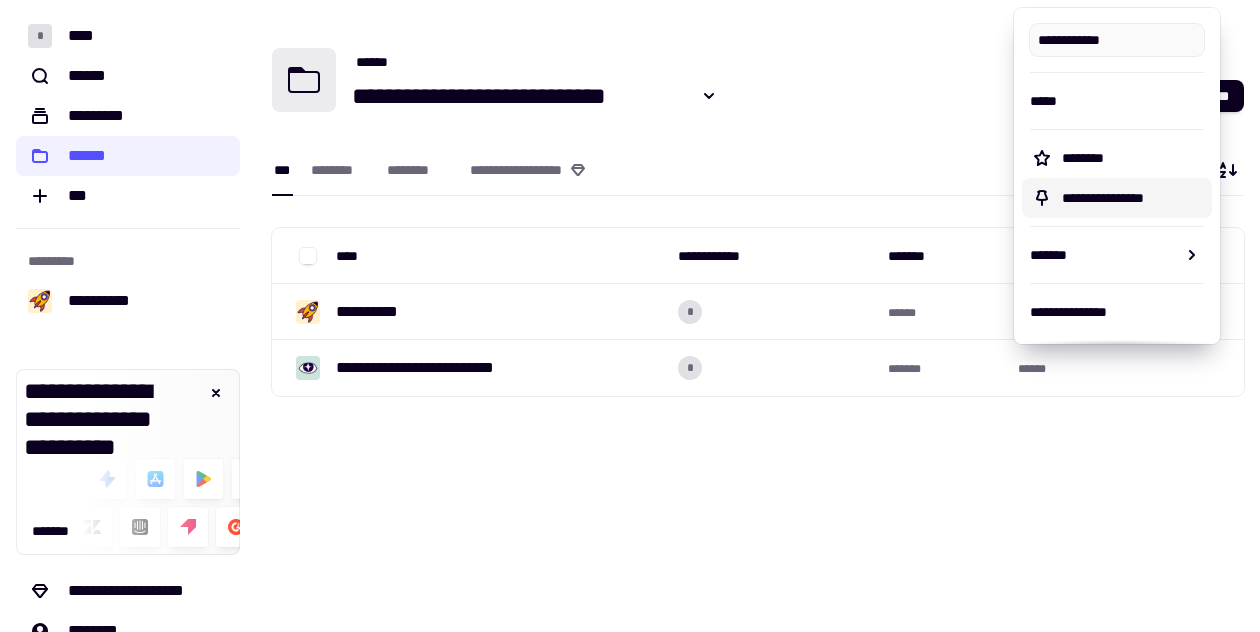 click on "**********" at bounding box center (758, 316) 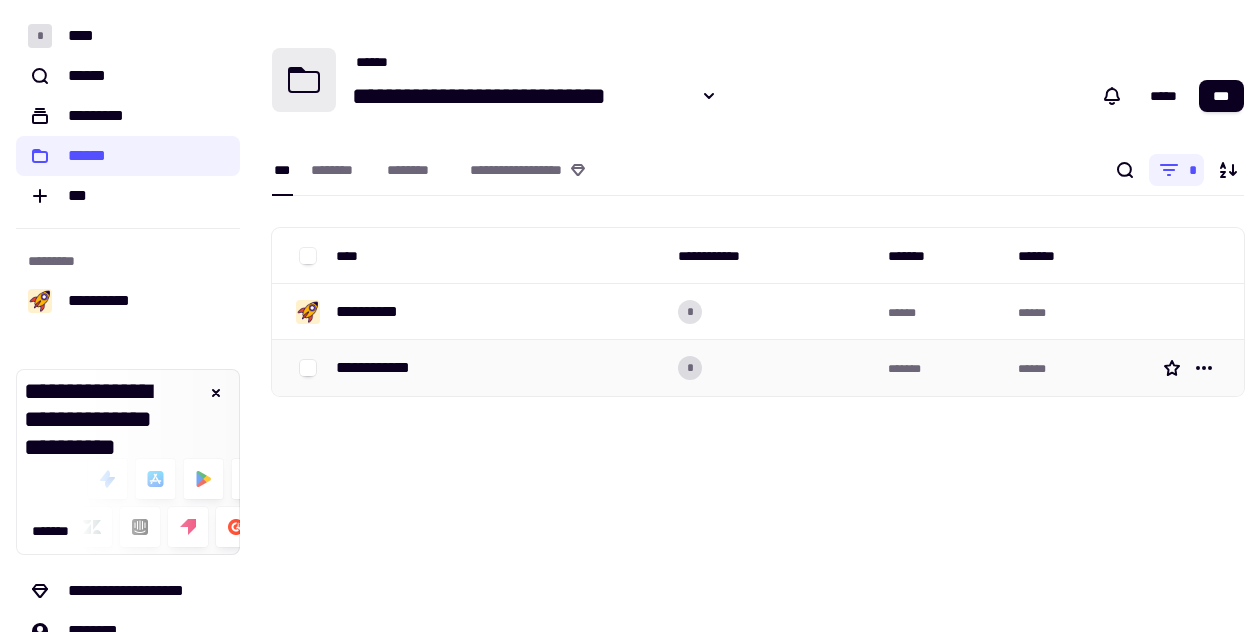 click on "**********" at bounding box center [499, 368] 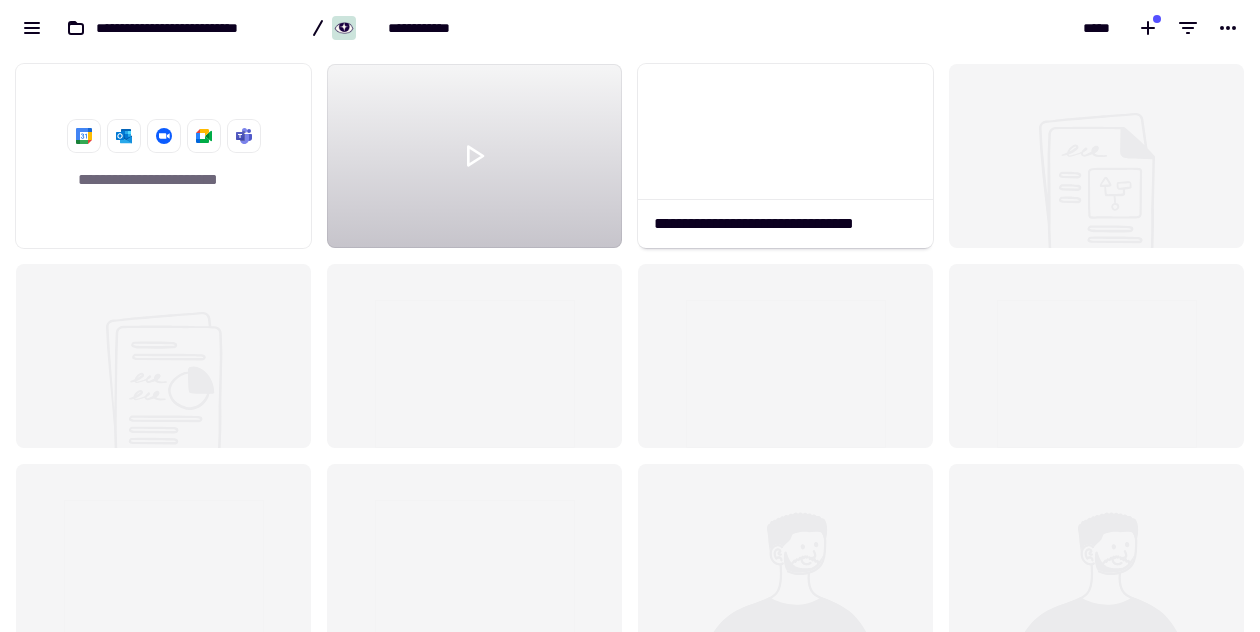 scroll, scrollTop: 1, scrollLeft: 1, axis: both 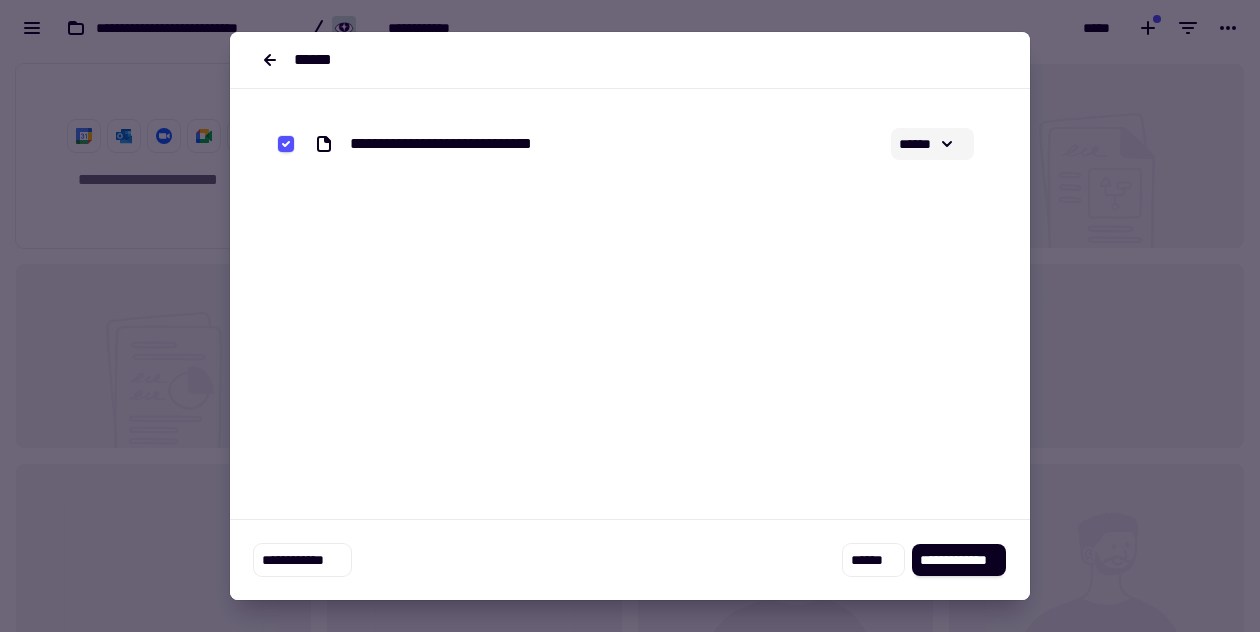 click 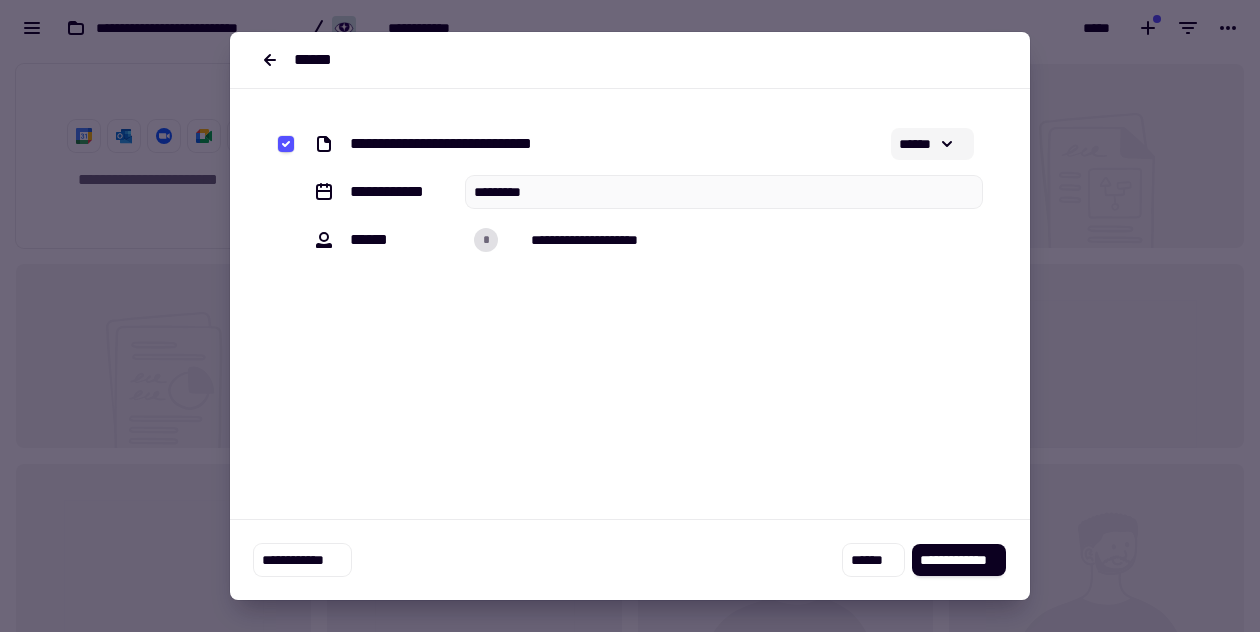 click 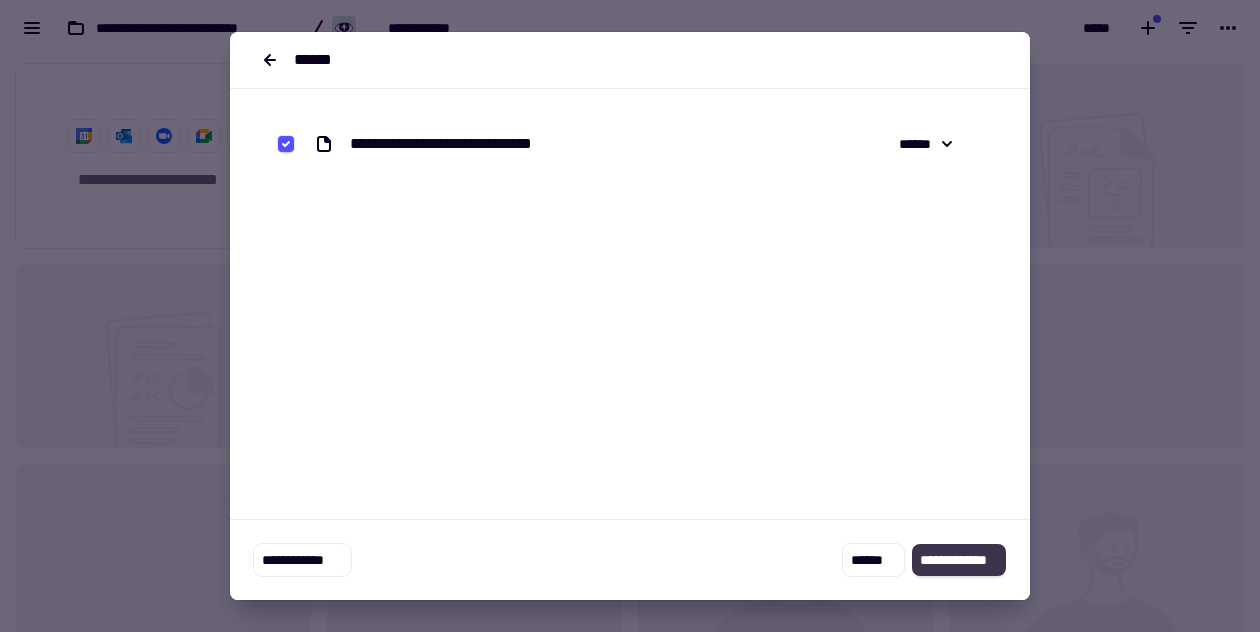 click on "**********" 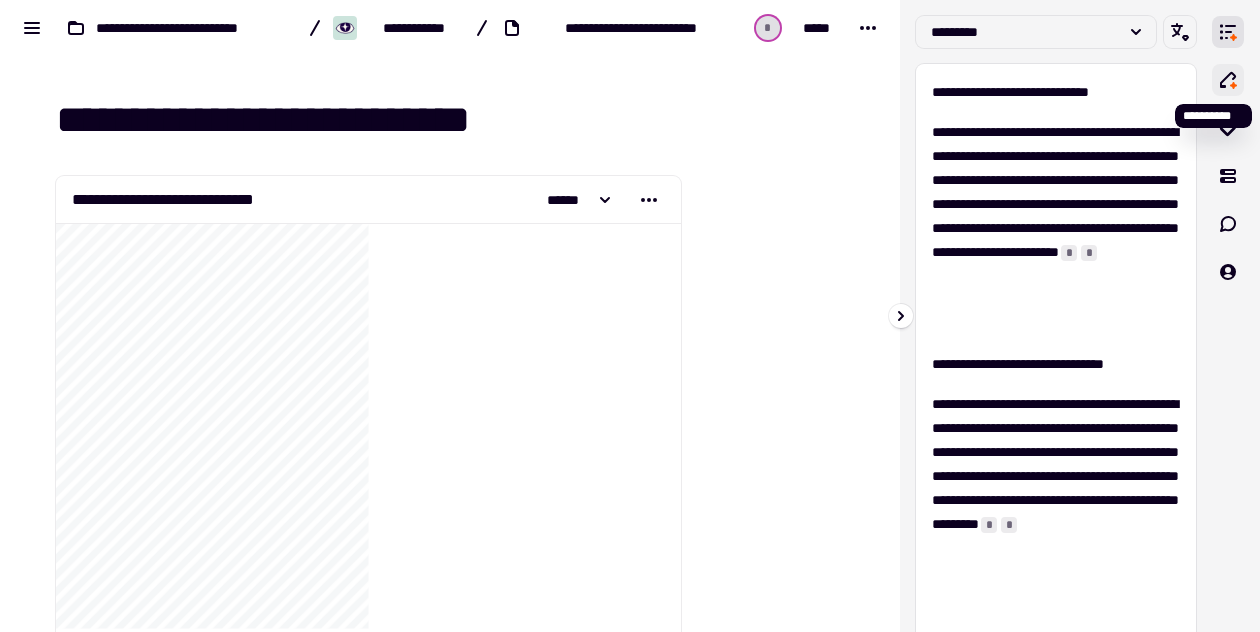 click 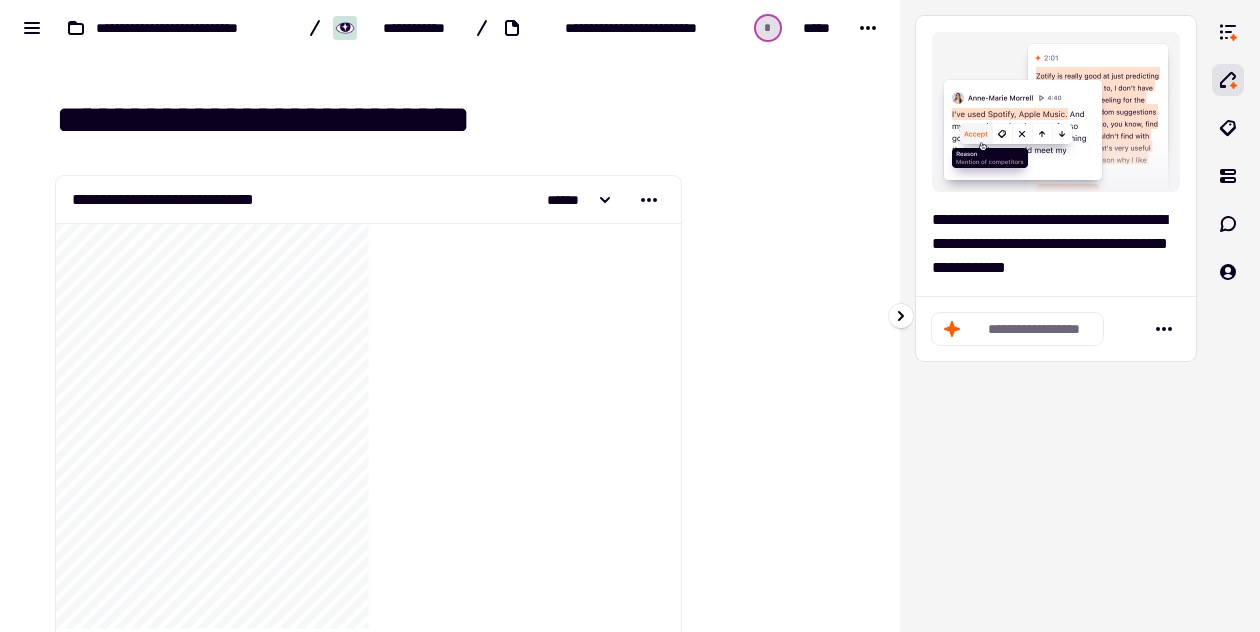 click on "**********" 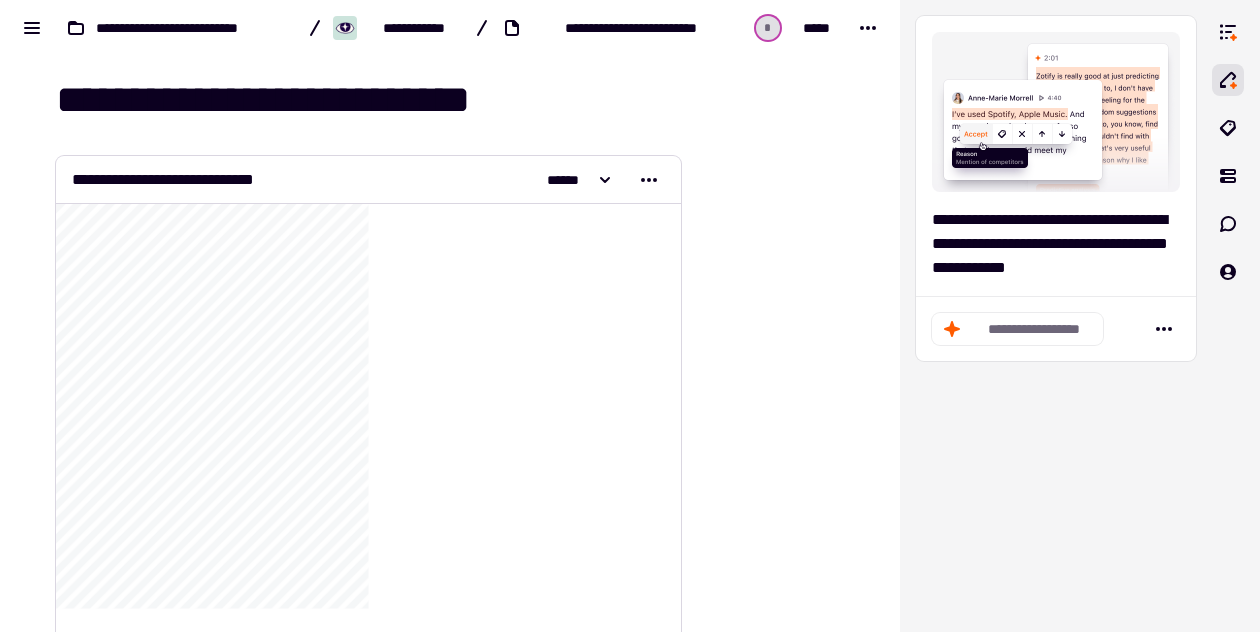 scroll, scrollTop: 0, scrollLeft: 0, axis: both 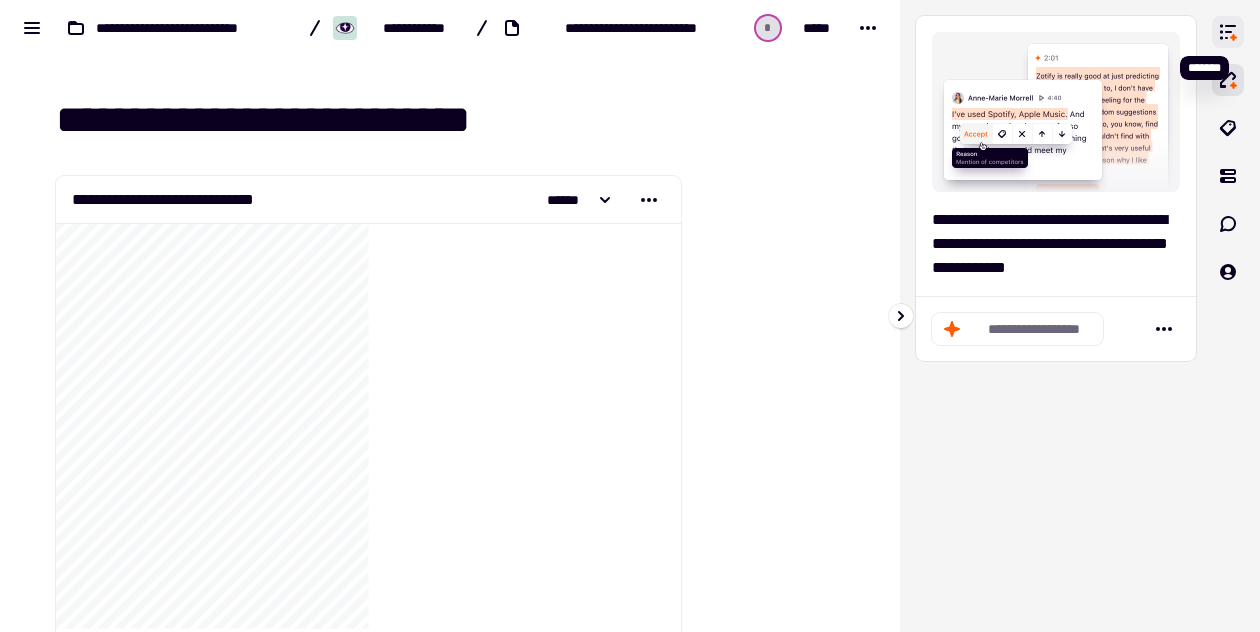 click 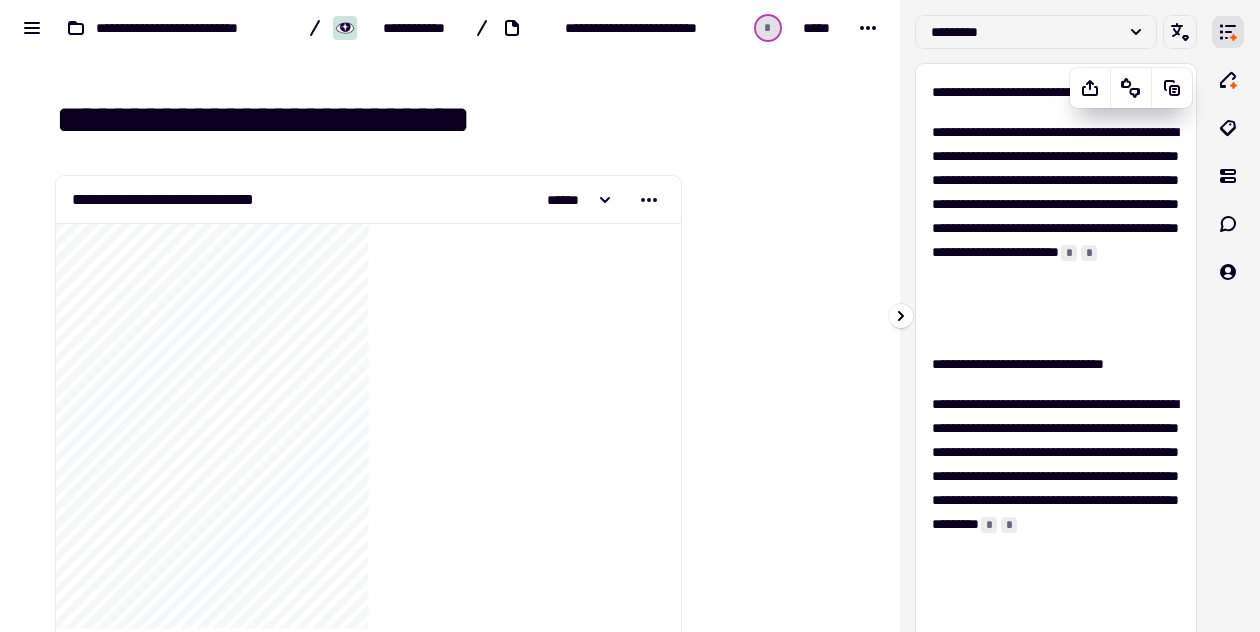 click on "**********" at bounding box center [1056, 228] 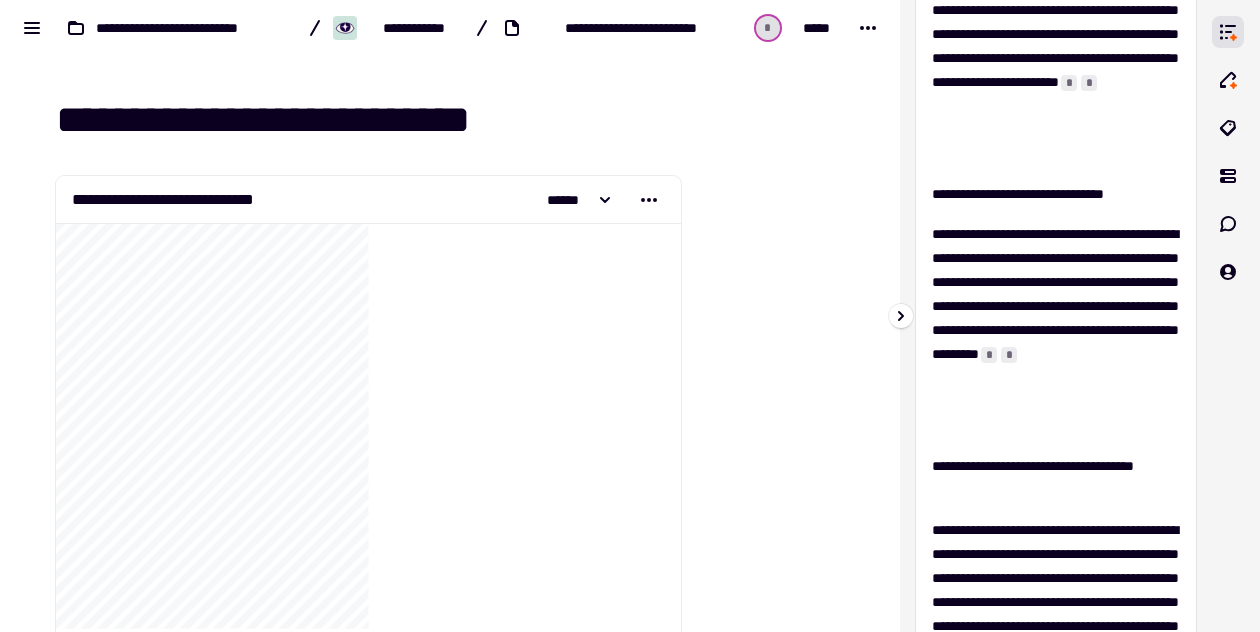 scroll, scrollTop: 0, scrollLeft: 0, axis: both 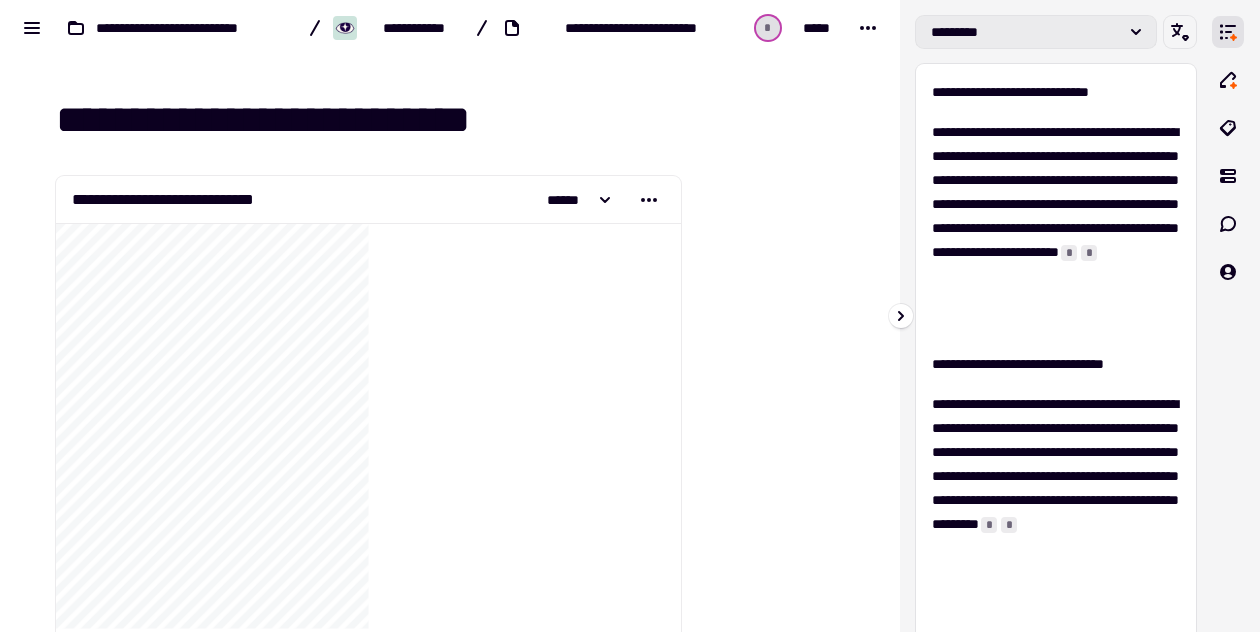 click on "*********" 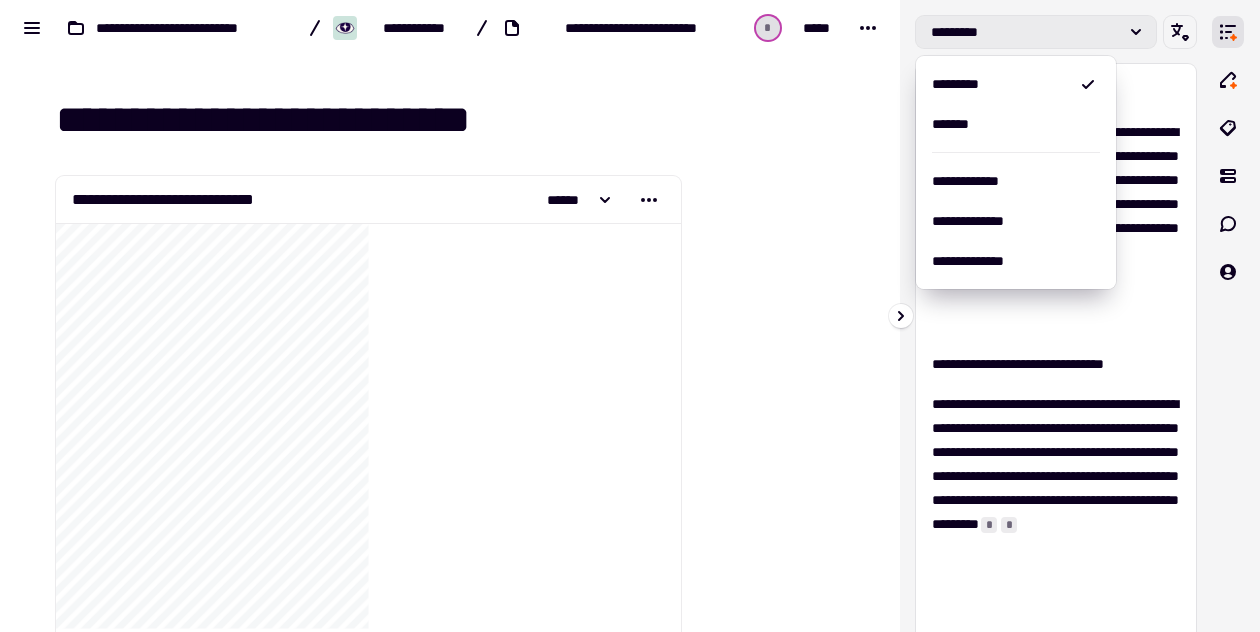 click on "*********" 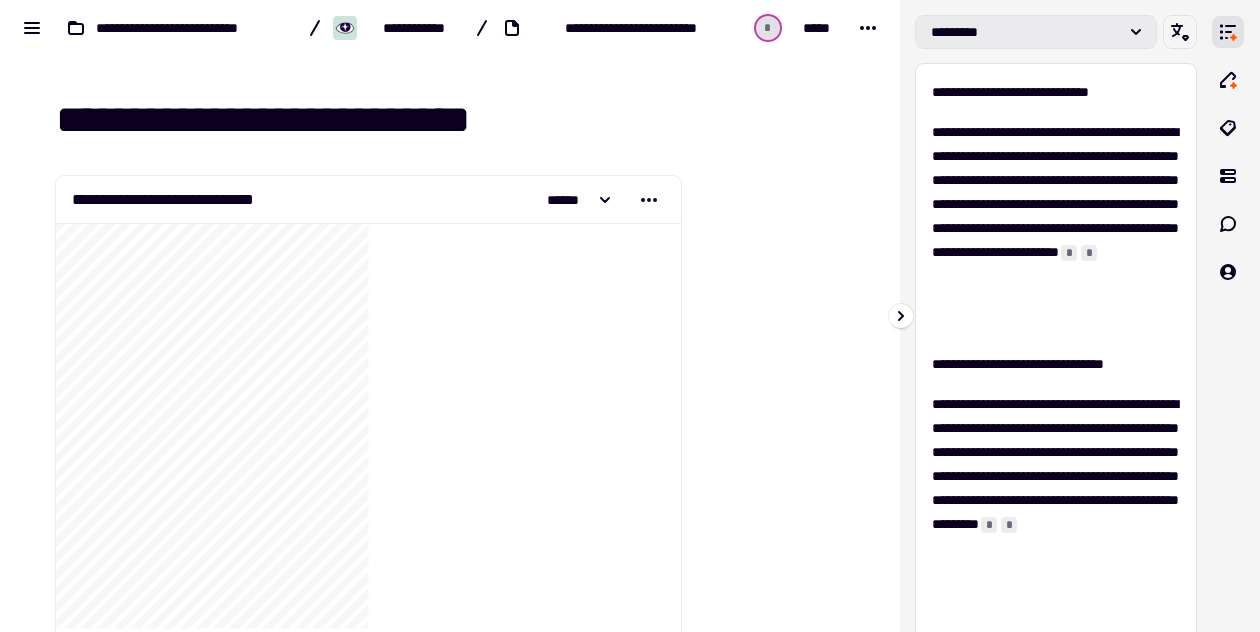 click on "*********" 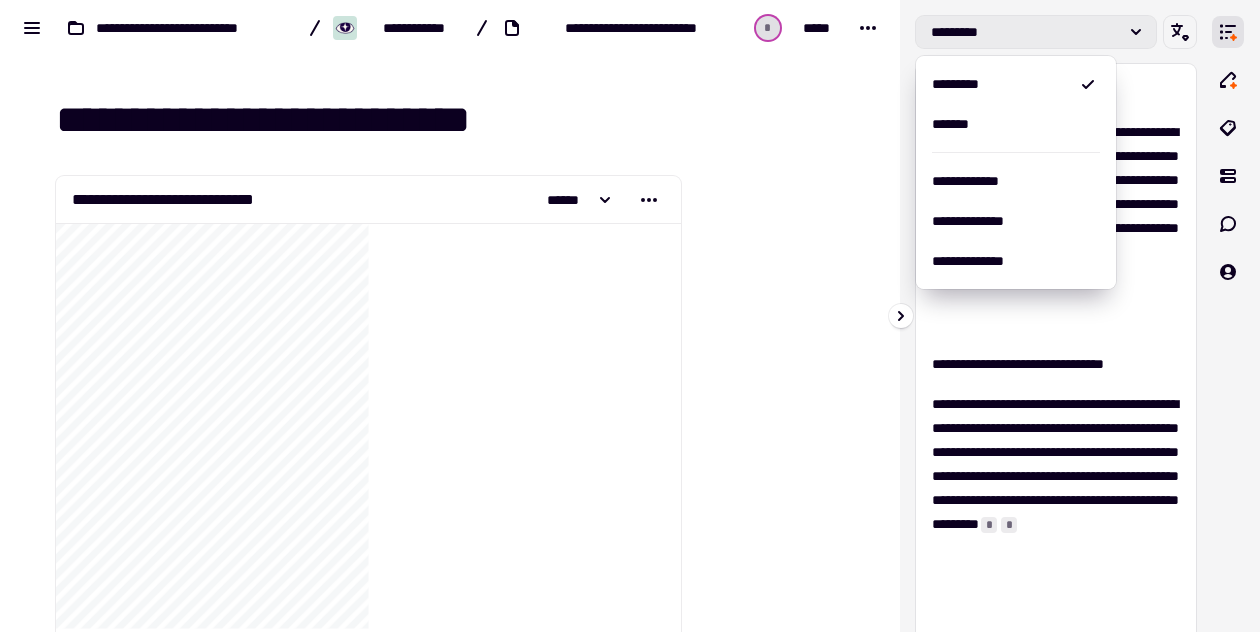 click on "*********" 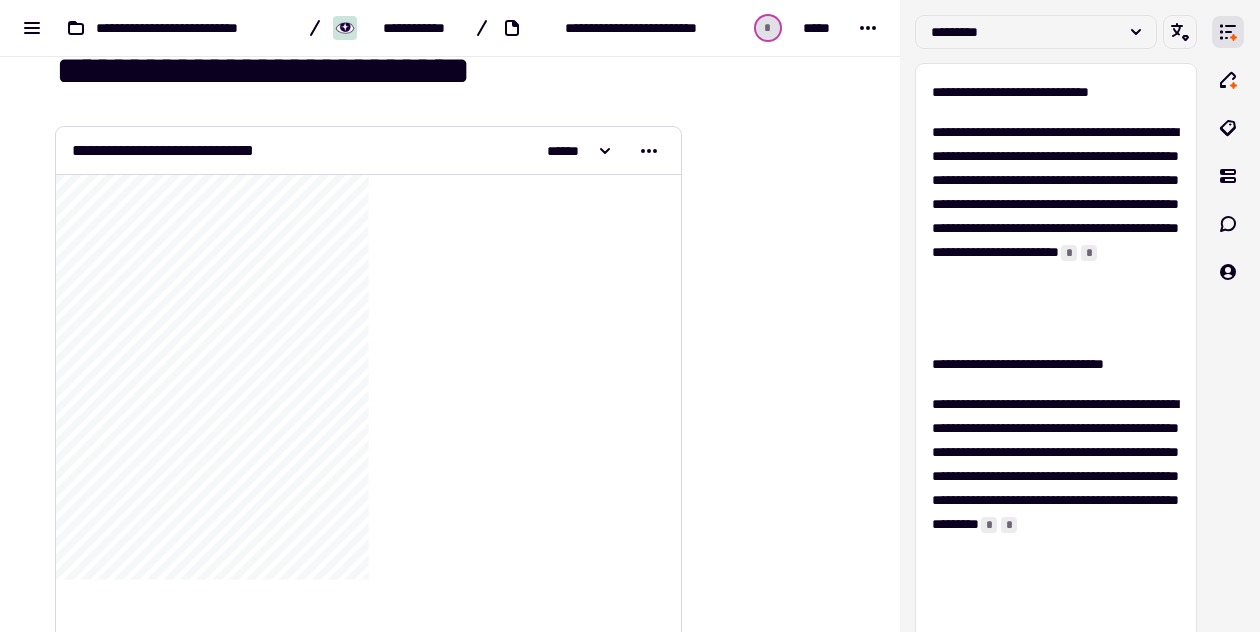 scroll, scrollTop: 0, scrollLeft: 0, axis: both 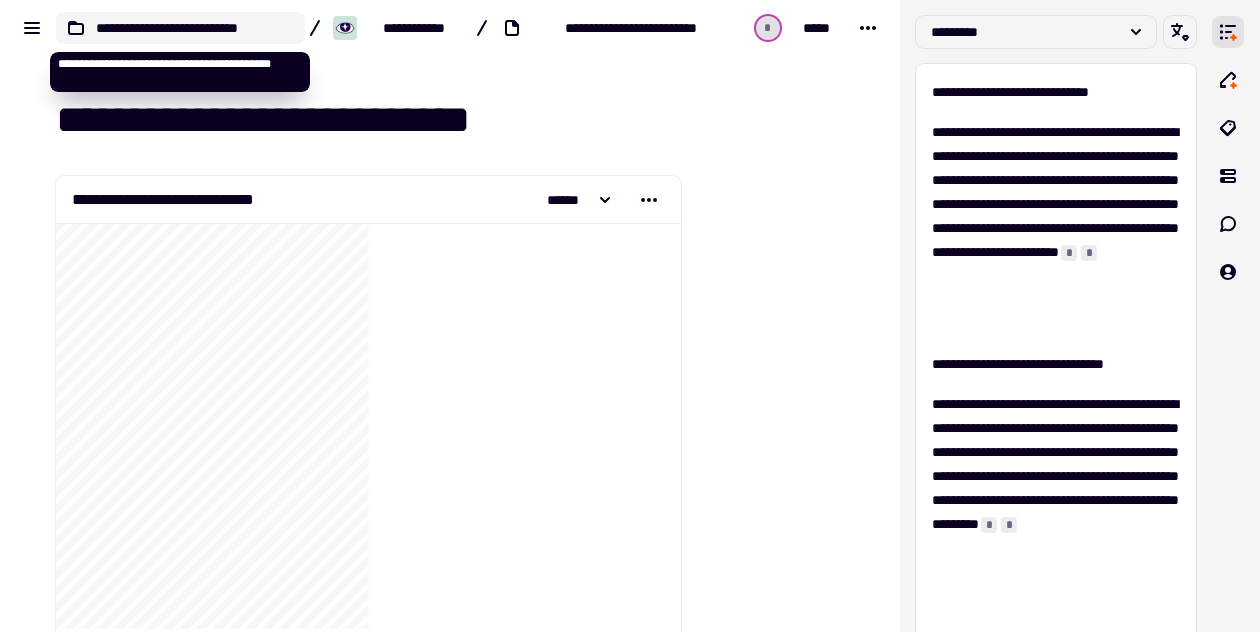 click on "**********" 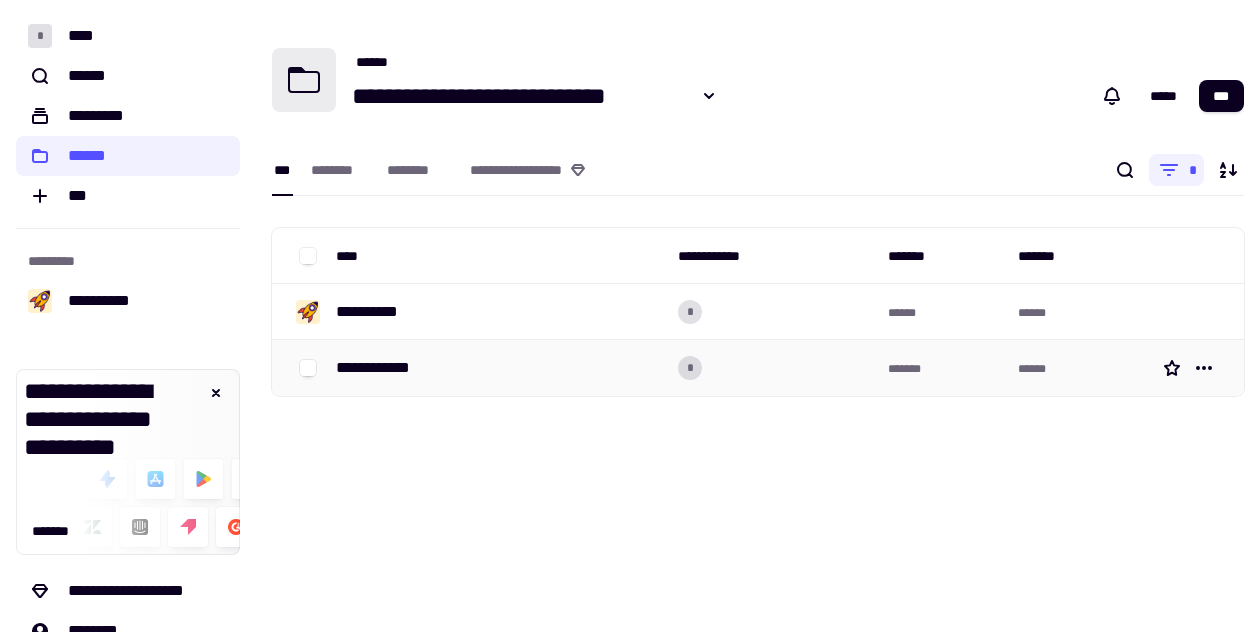 click on "**********" at bounding box center (499, 368) 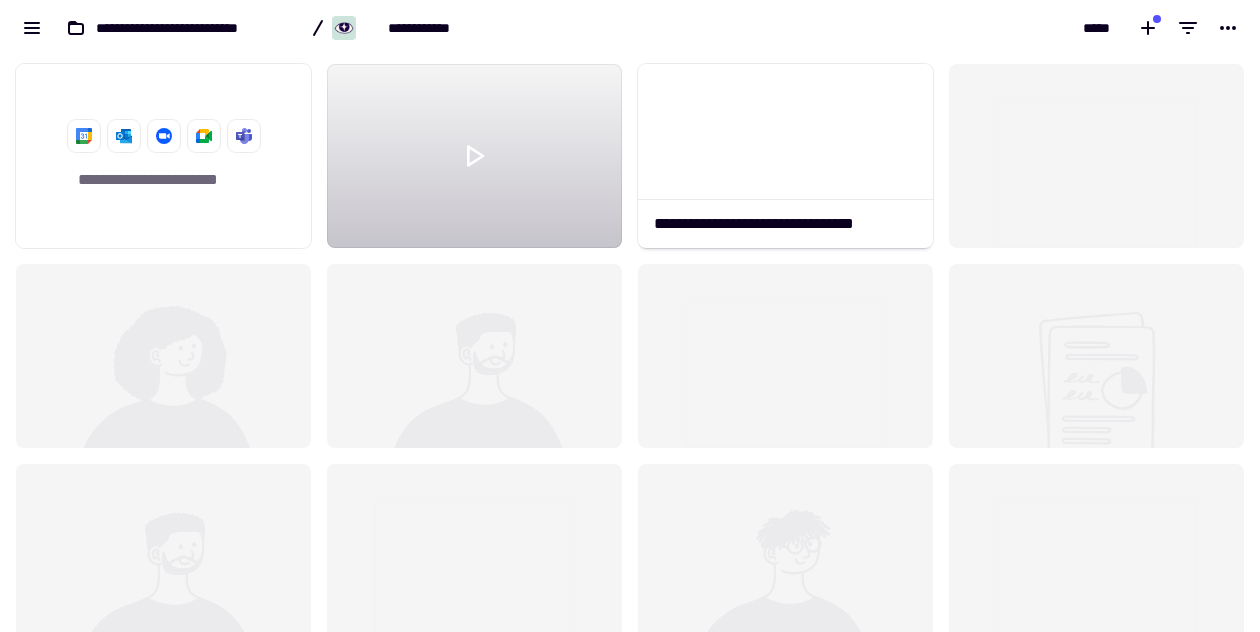 scroll, scrollTop: 1, scrollLeft: 1, axis: both 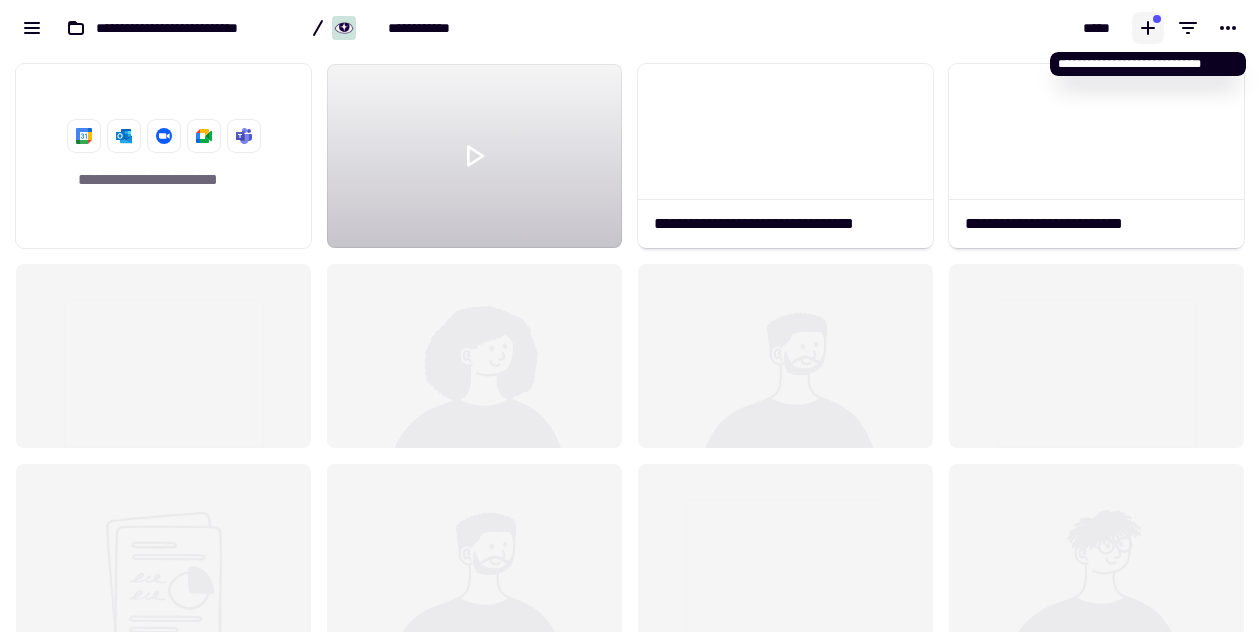 click 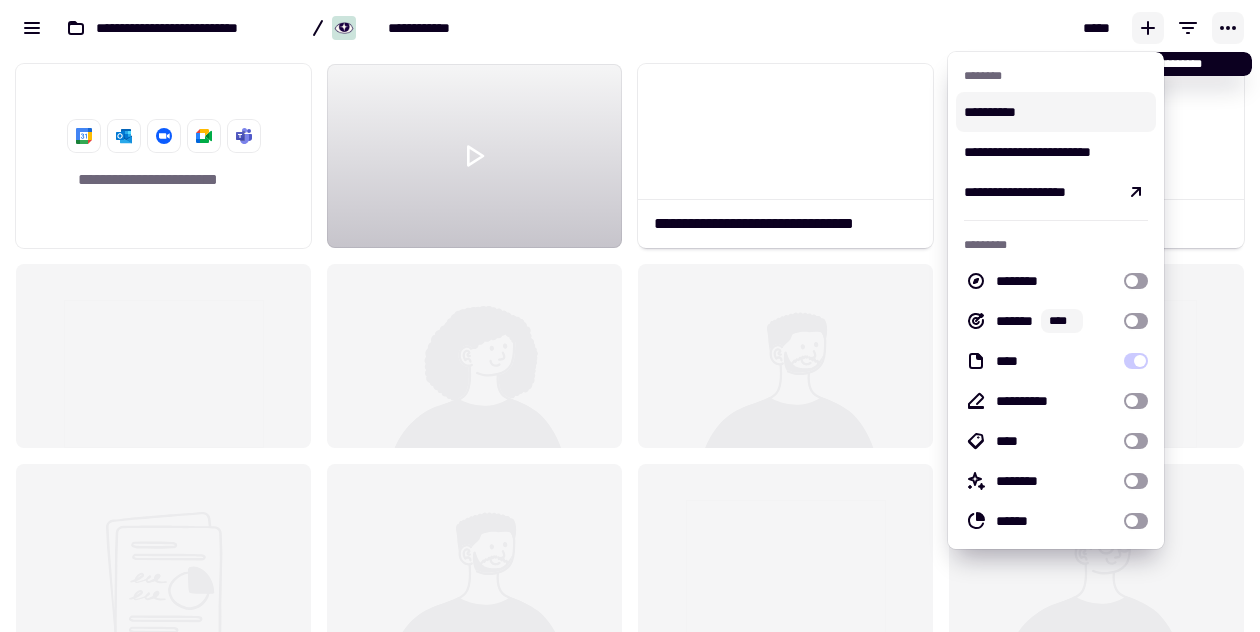 click 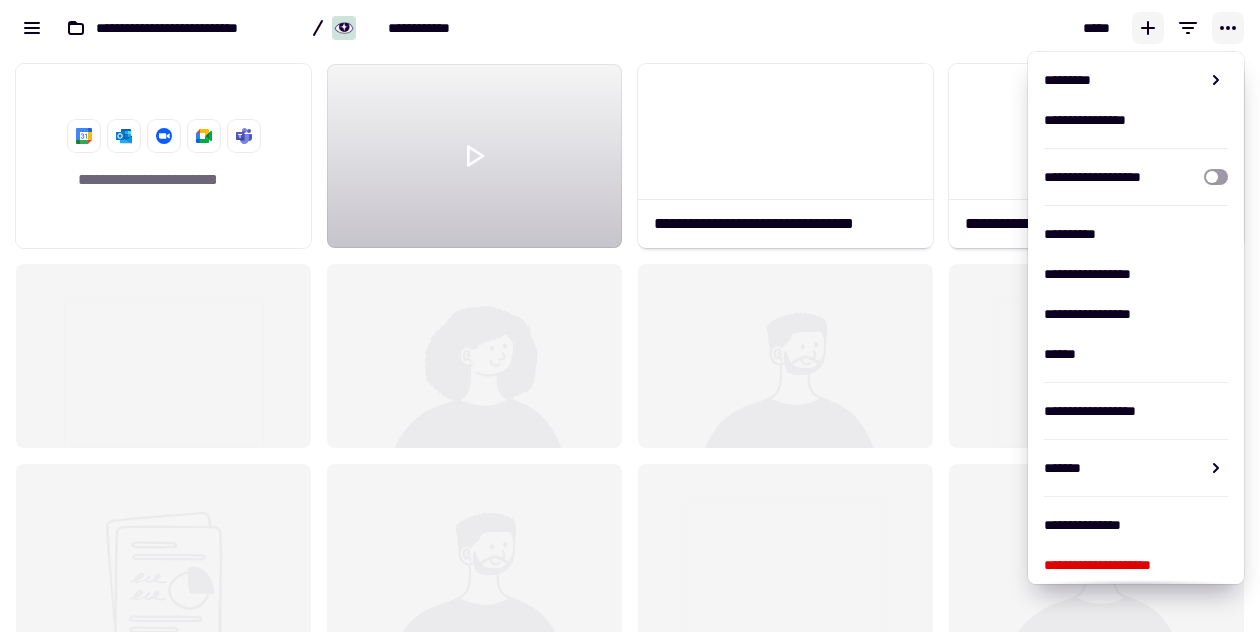 click 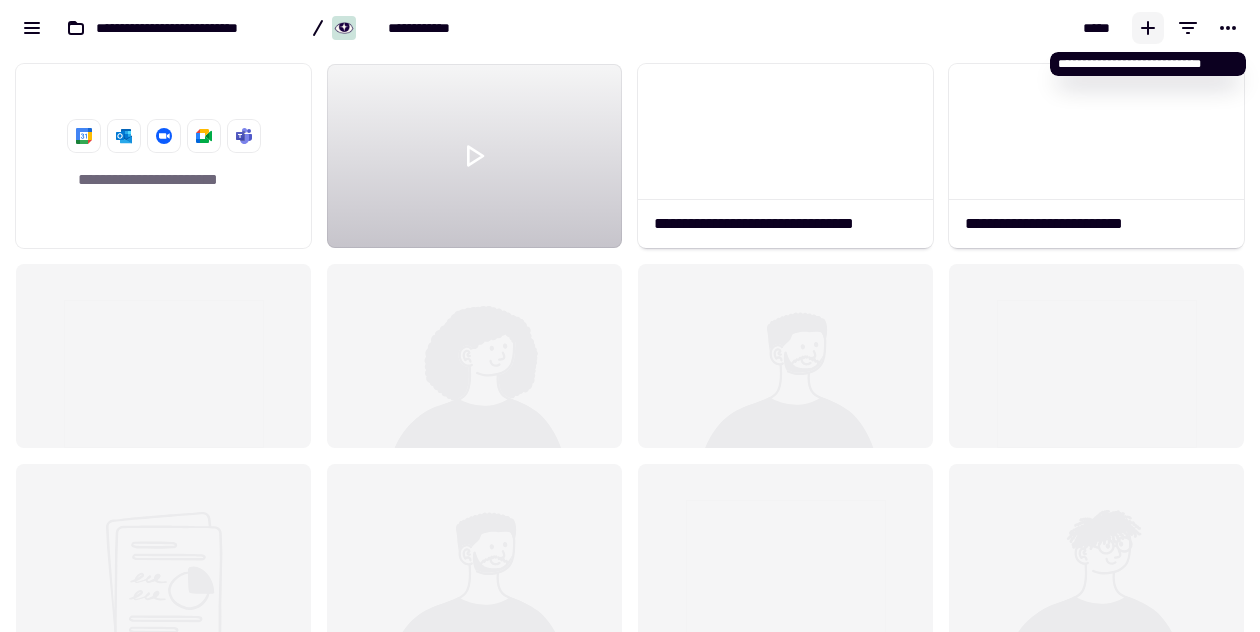 click 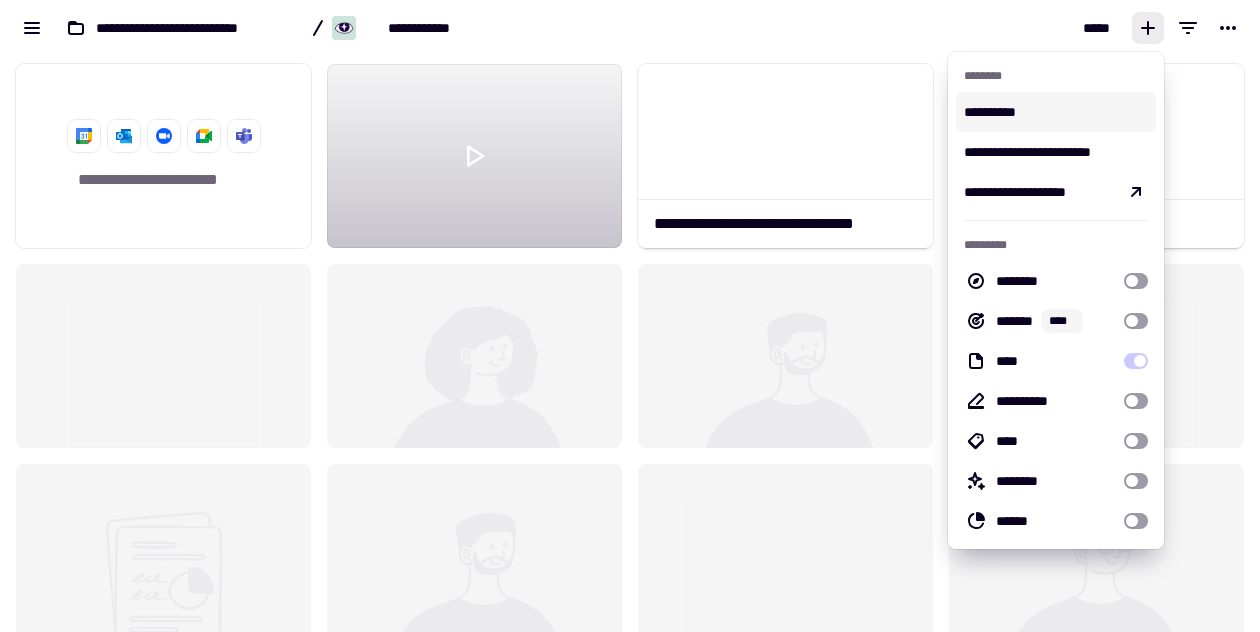 click on "**********" at bounding box center (1056, 112) 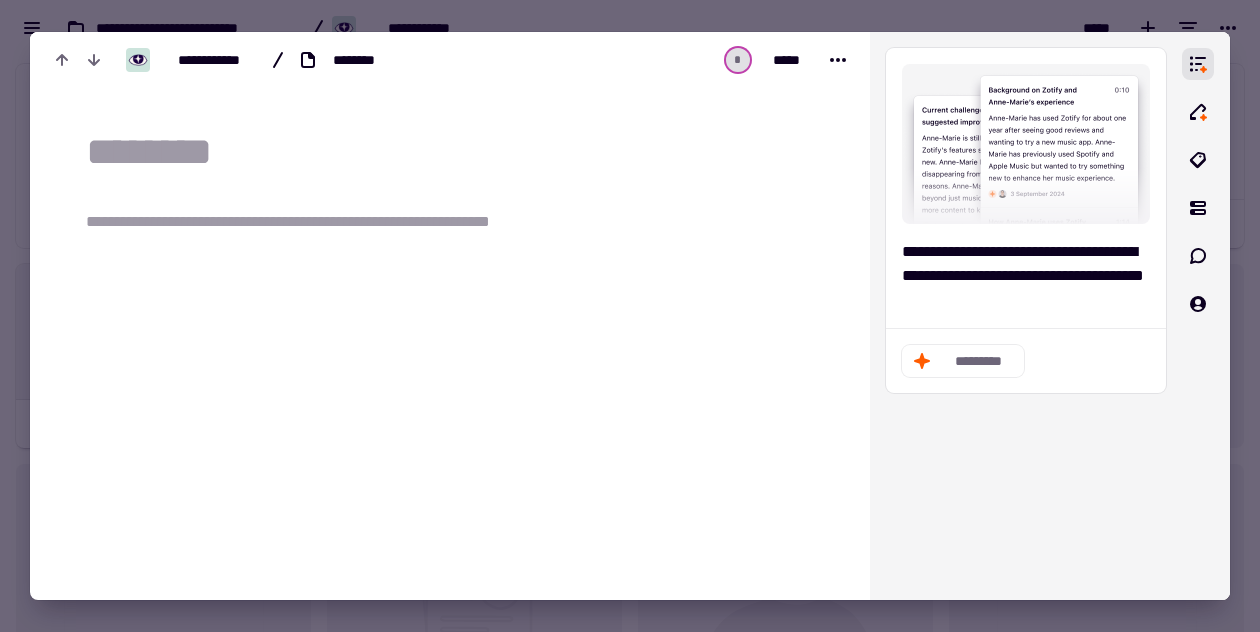 paste on "**********" 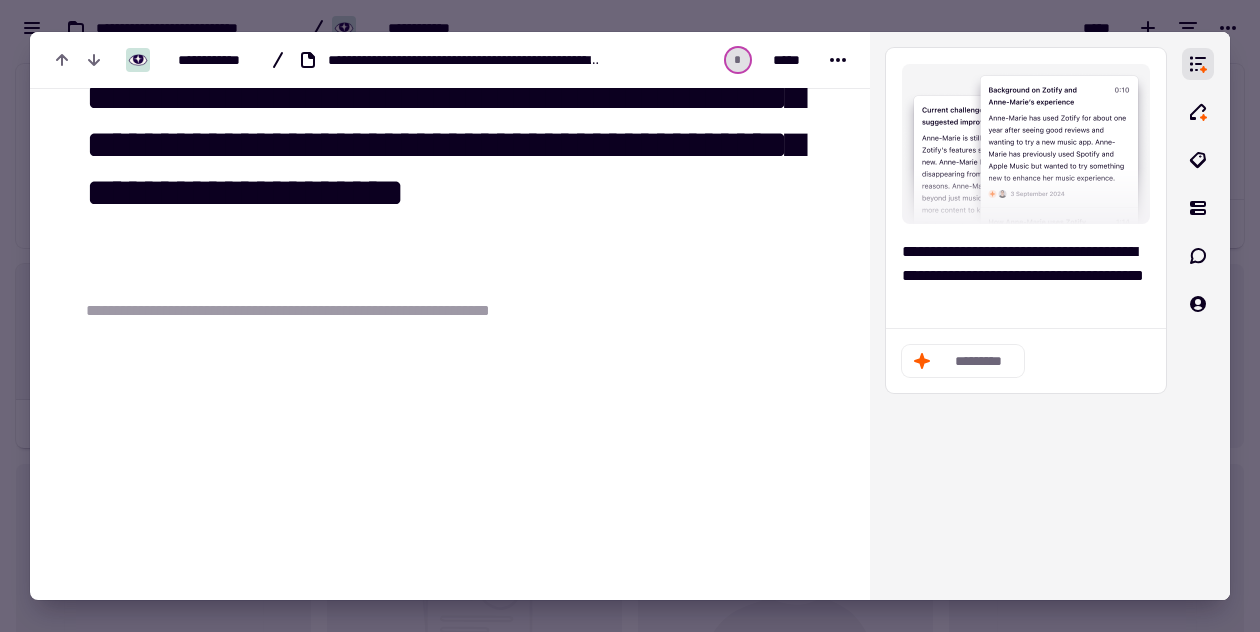 scroll, scrollTop: 0, scrollLeft: 0, axis: both 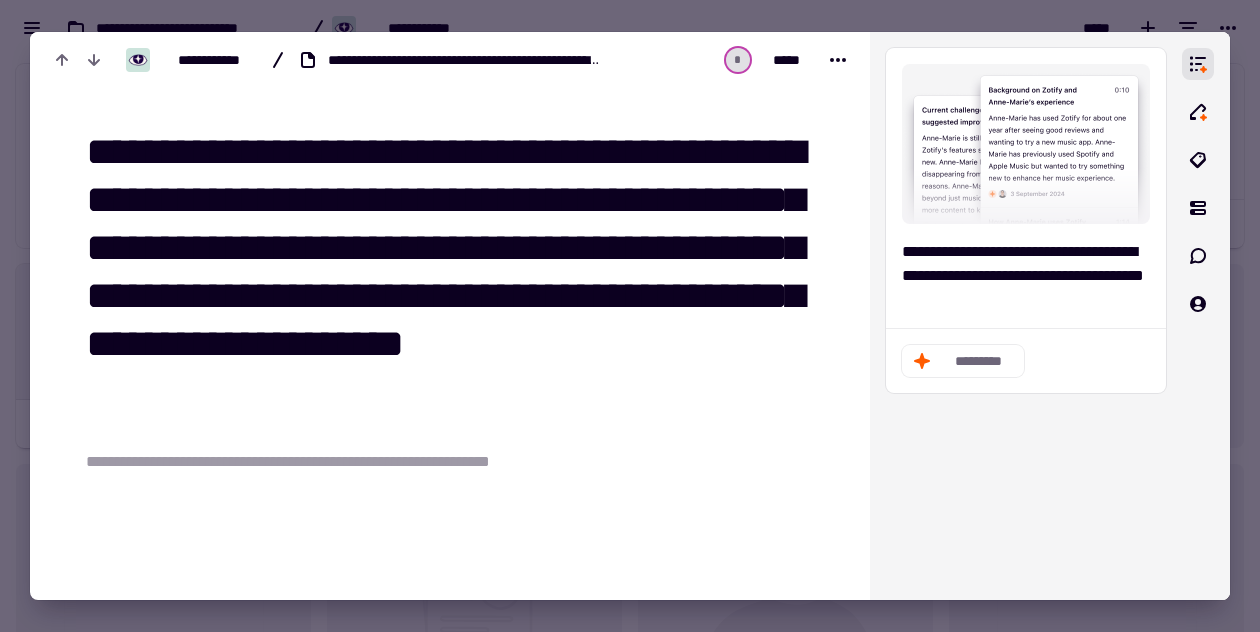 type 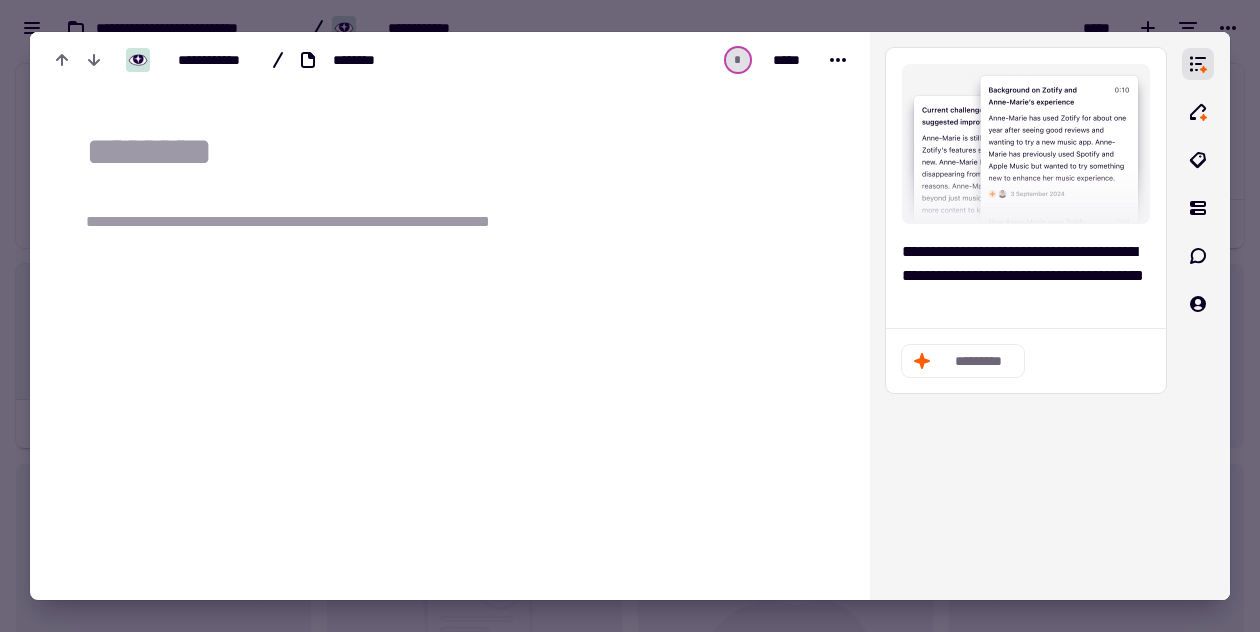 click on "**********" at bounding box center (326, 222) 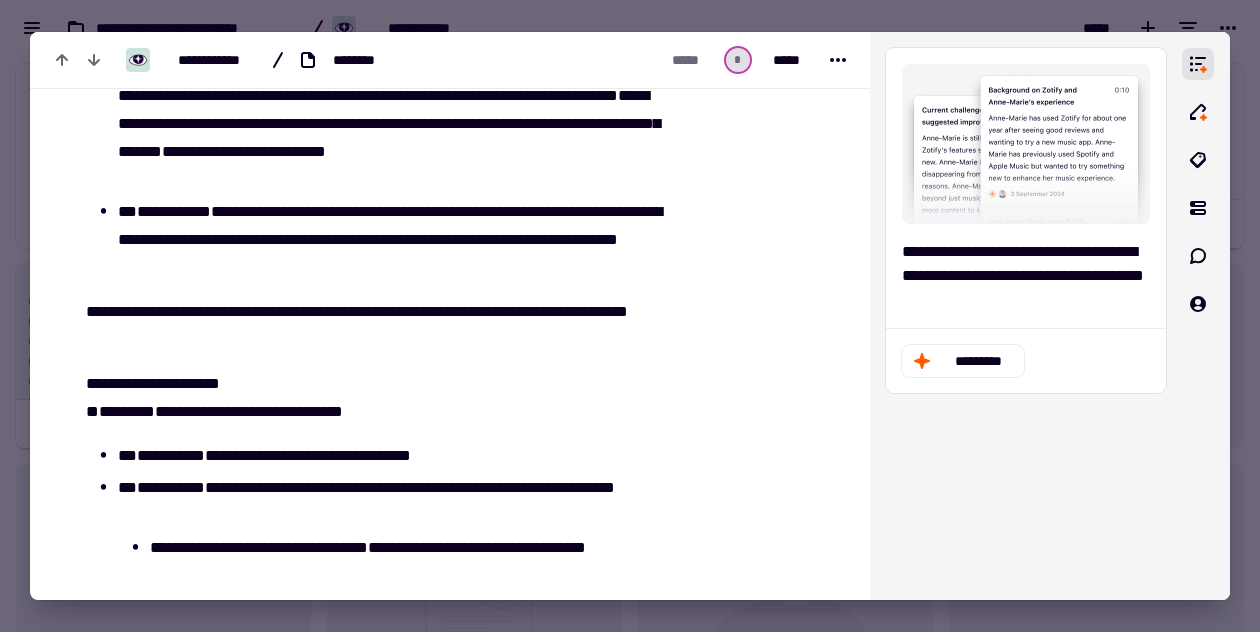 scroll, scrollTop: 2323, scrollLeft: 0, axis: vertical 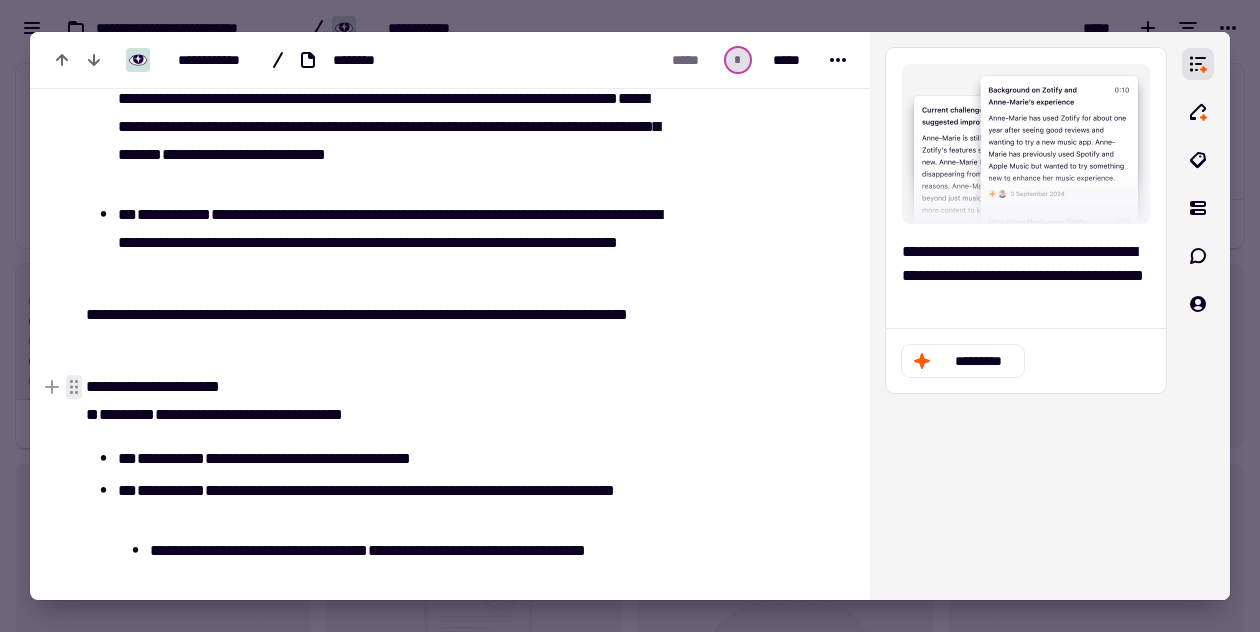 click 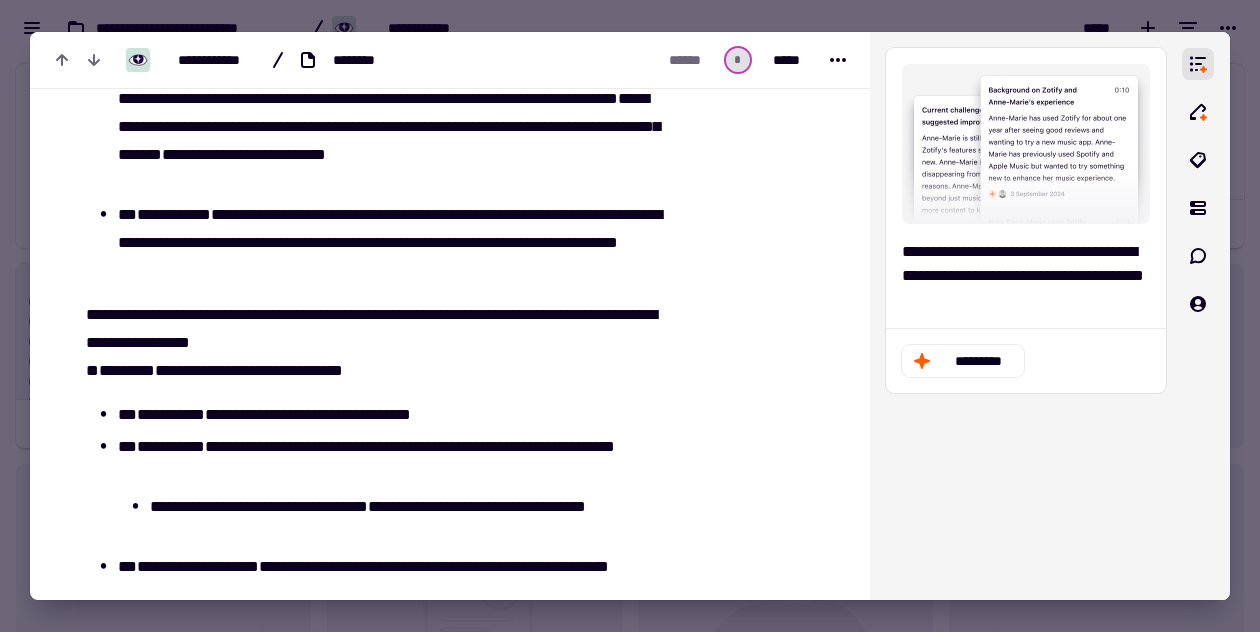 type 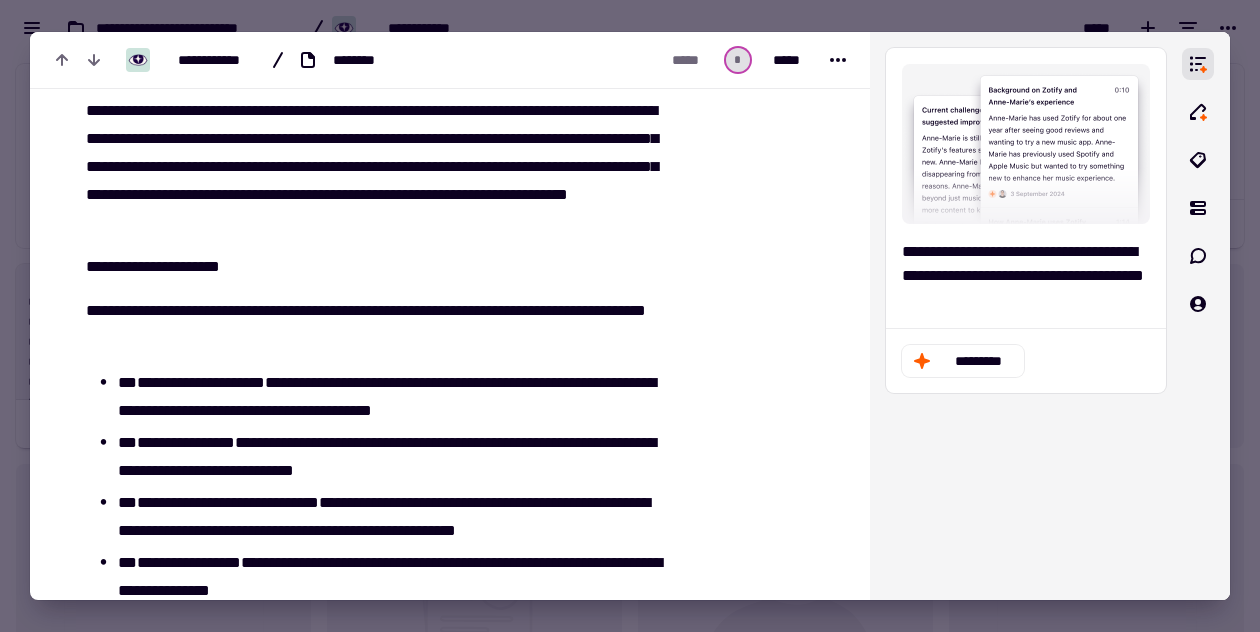 scroll, scrollTop: 0, scrollLeft: 0, axis: both 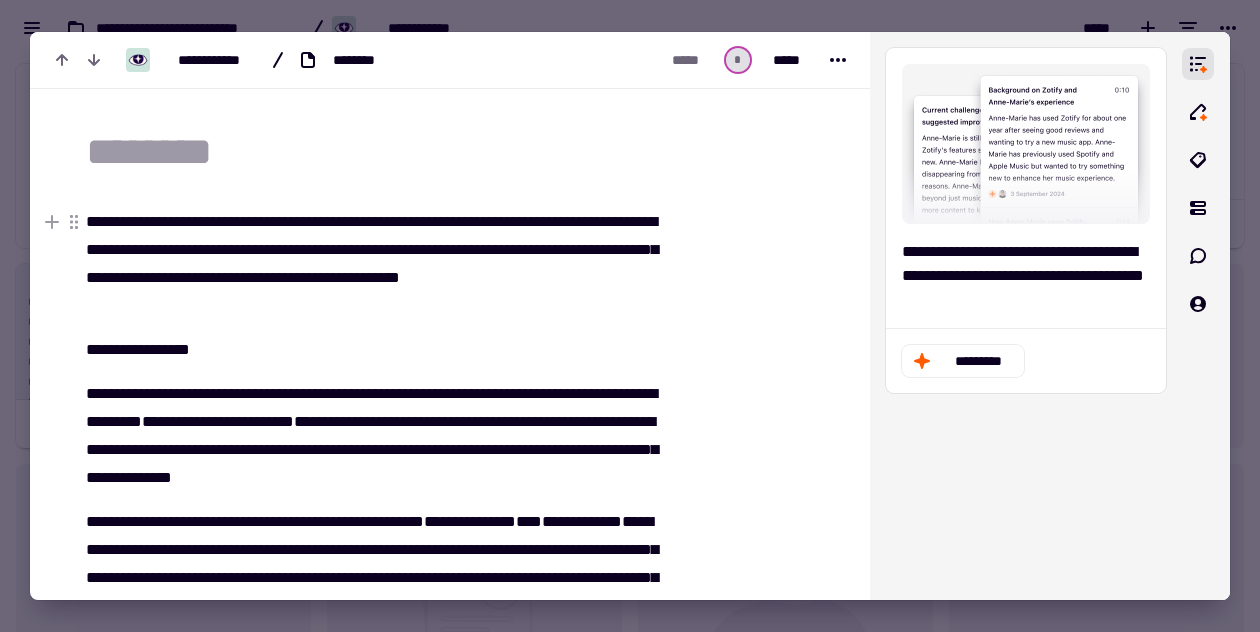 click on "**********" at bounding box center (363, 2647) 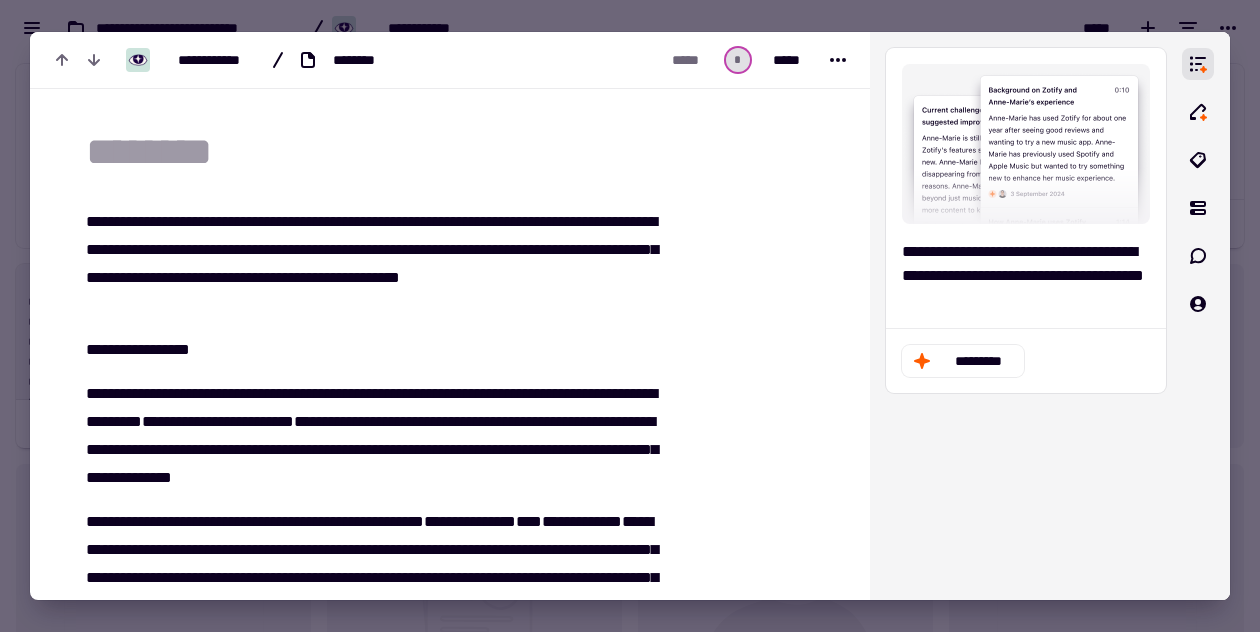click at bounding box center [462, 152] 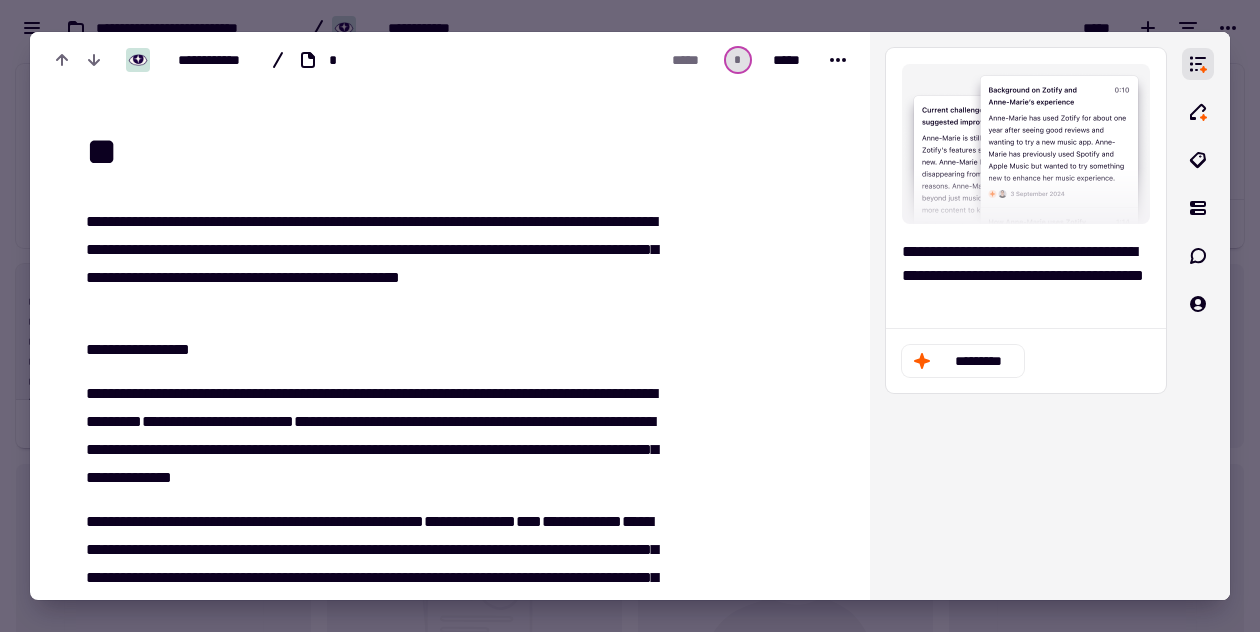 type on "*" 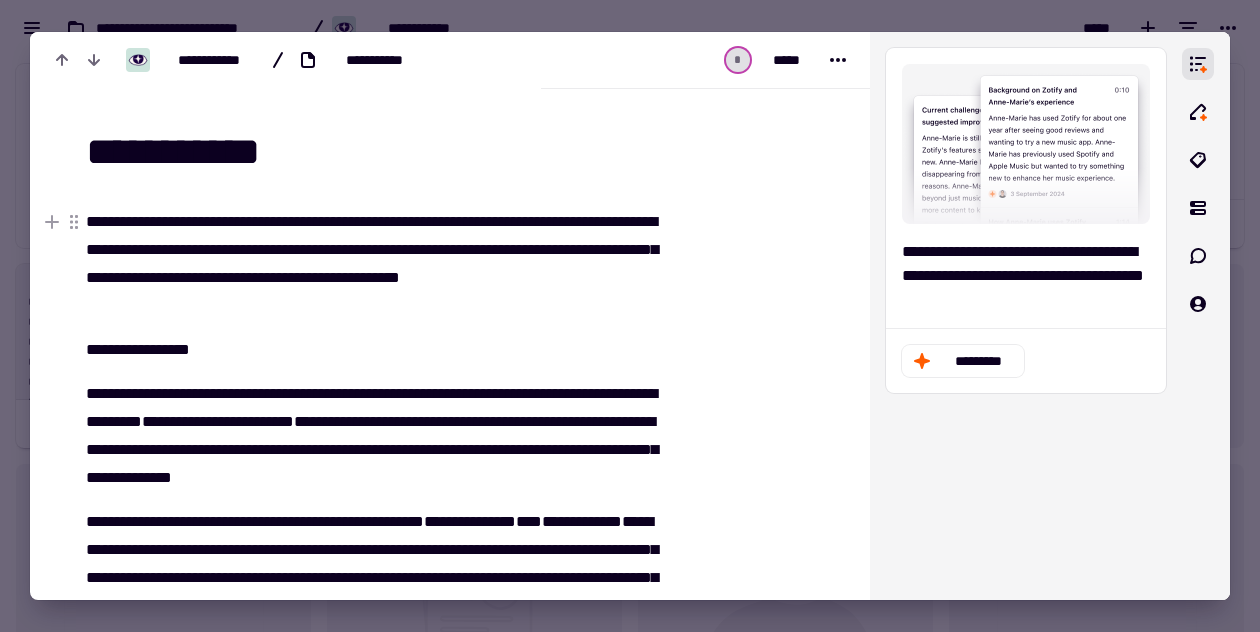 type on "**********" 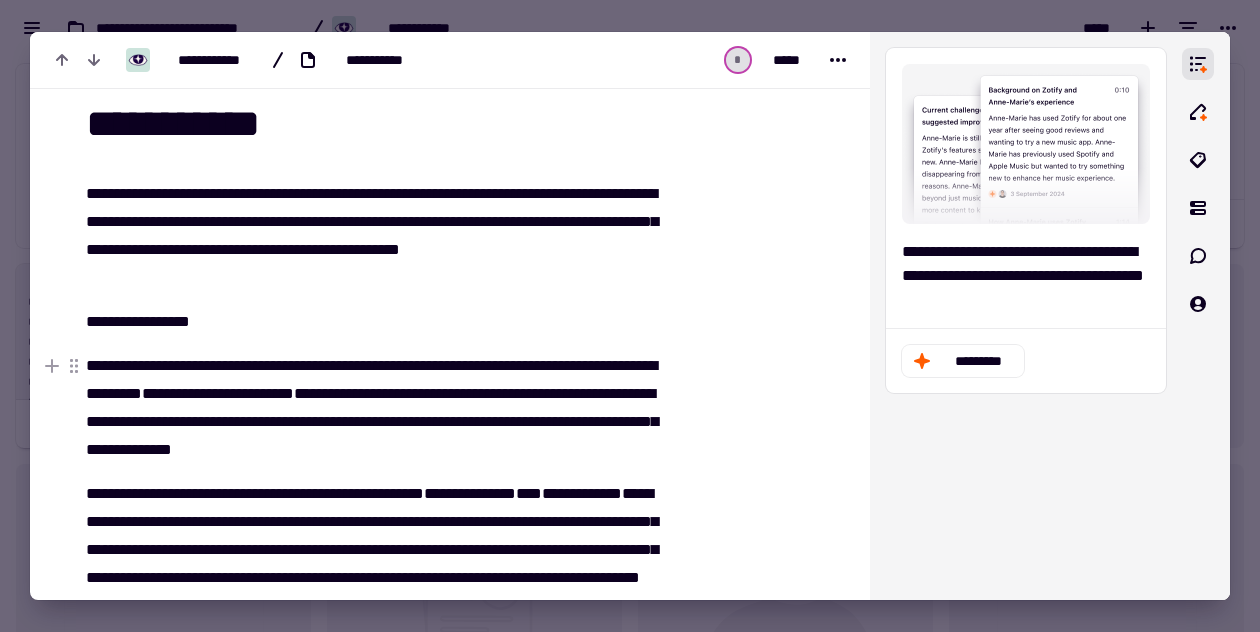 click on "**********" at bounding box center [375, 408] 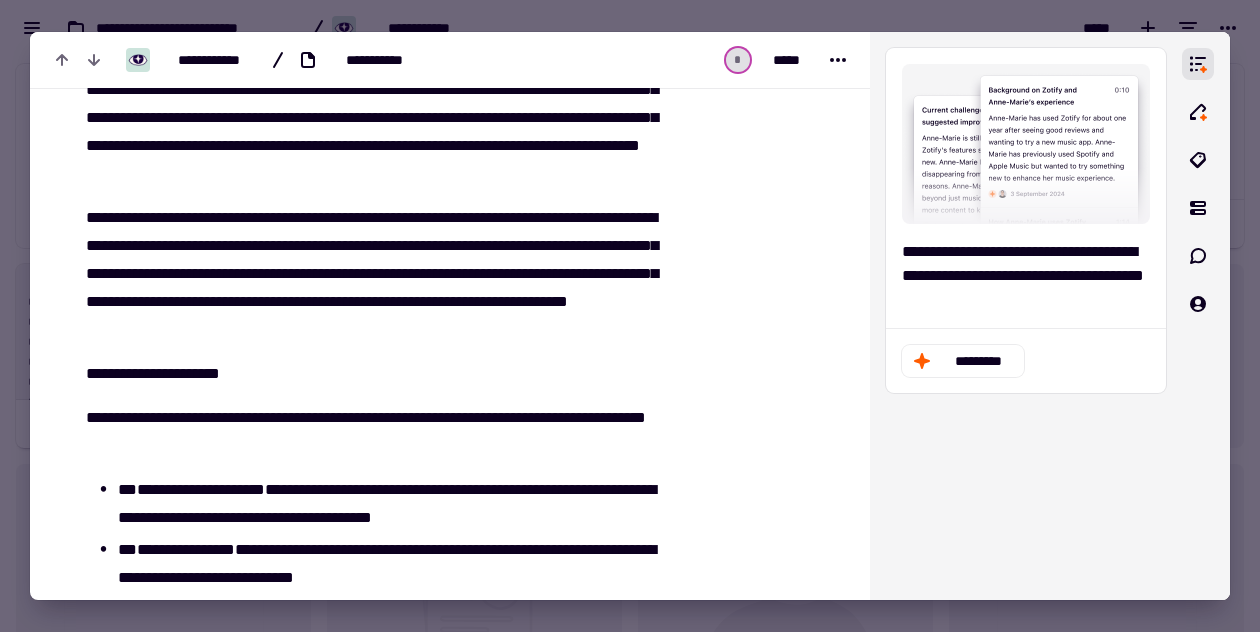 scroll, scrollTop: 601, scrollLeft: 0, axis: vertical 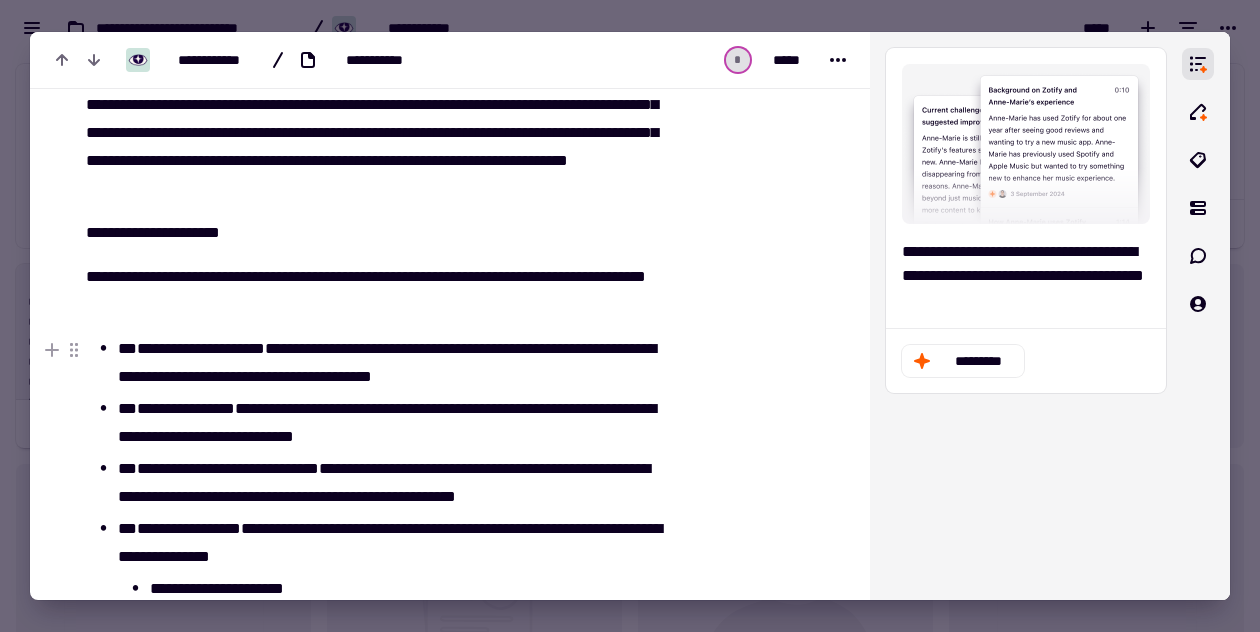 click on "**********" at bounding box center [391, 363] 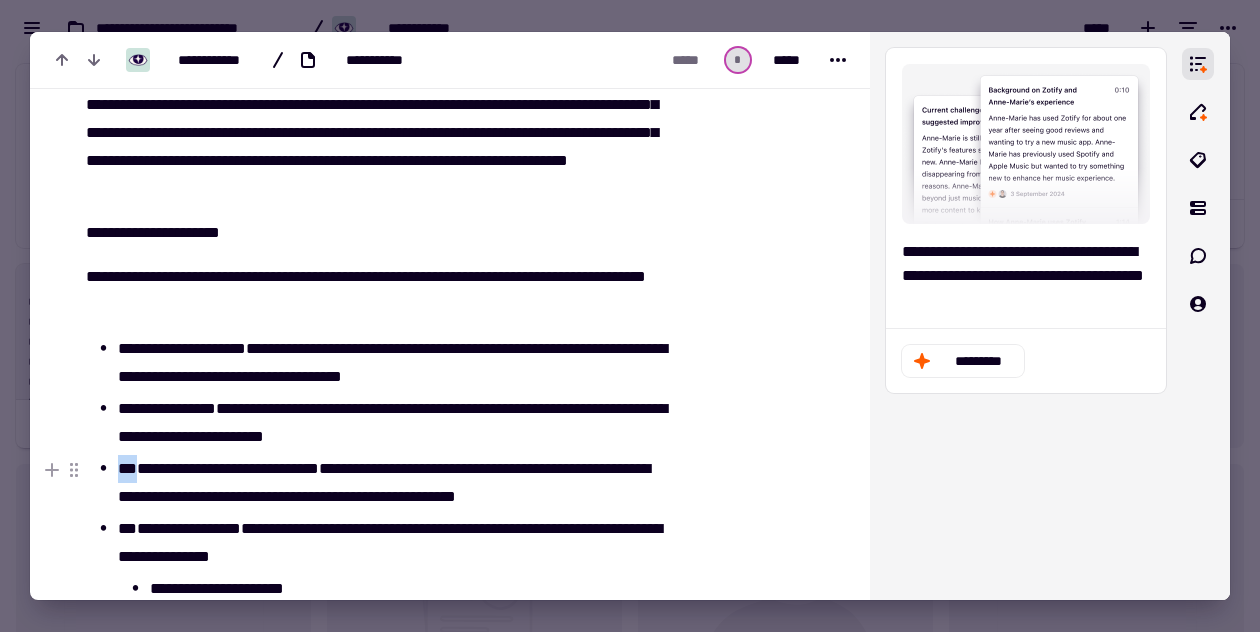 drag, startPoint x: 142, startPoint y: 469, endPoint x: 120, endPoint y: 469, distance: 22 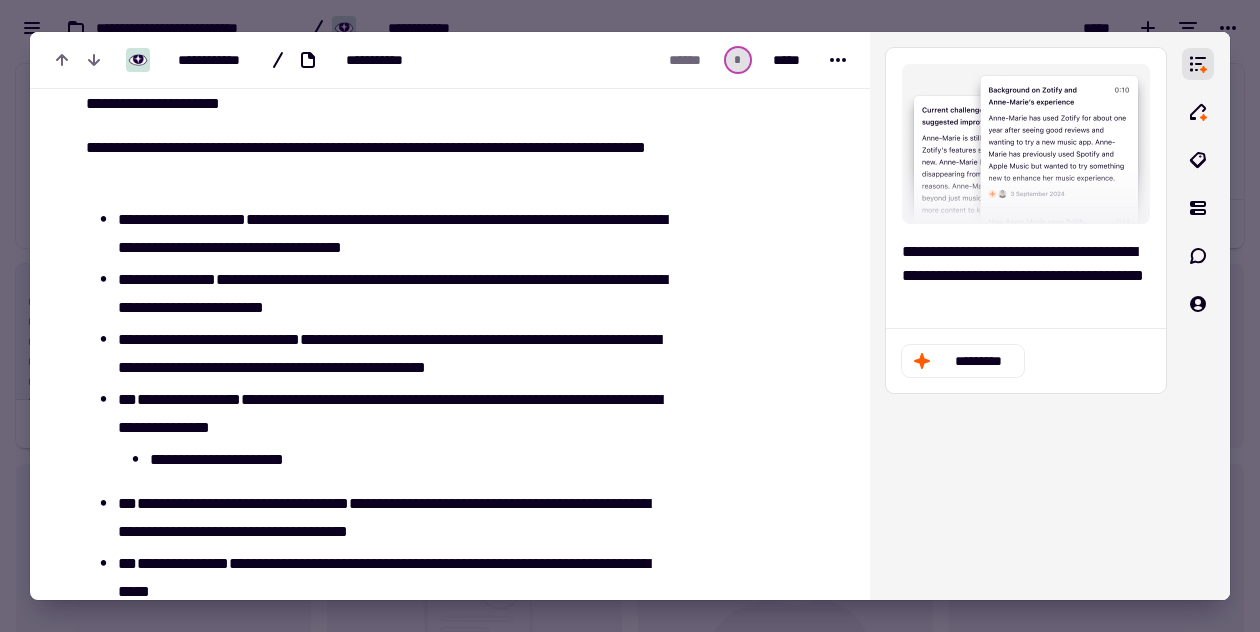 scroll, scrollTop: 764, scrollLeft: 0, axis: vertical 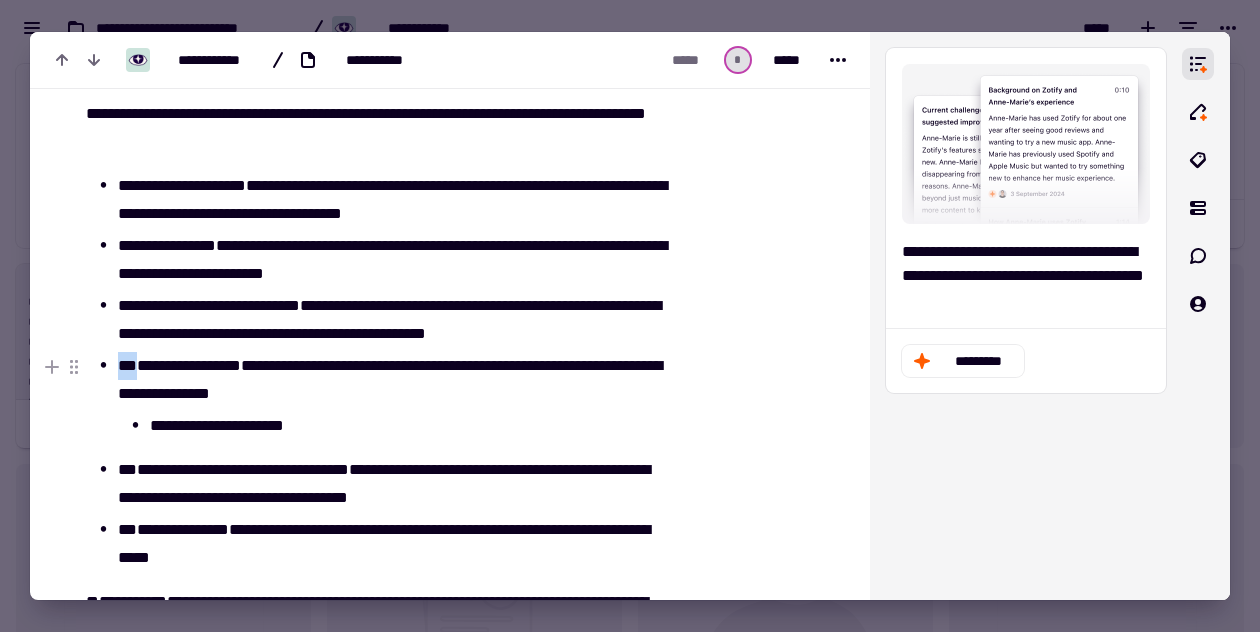 drag, startPoint x: 141, startPoint y: 359, endPoint x: 118, endPoint y: 359, distance: 23 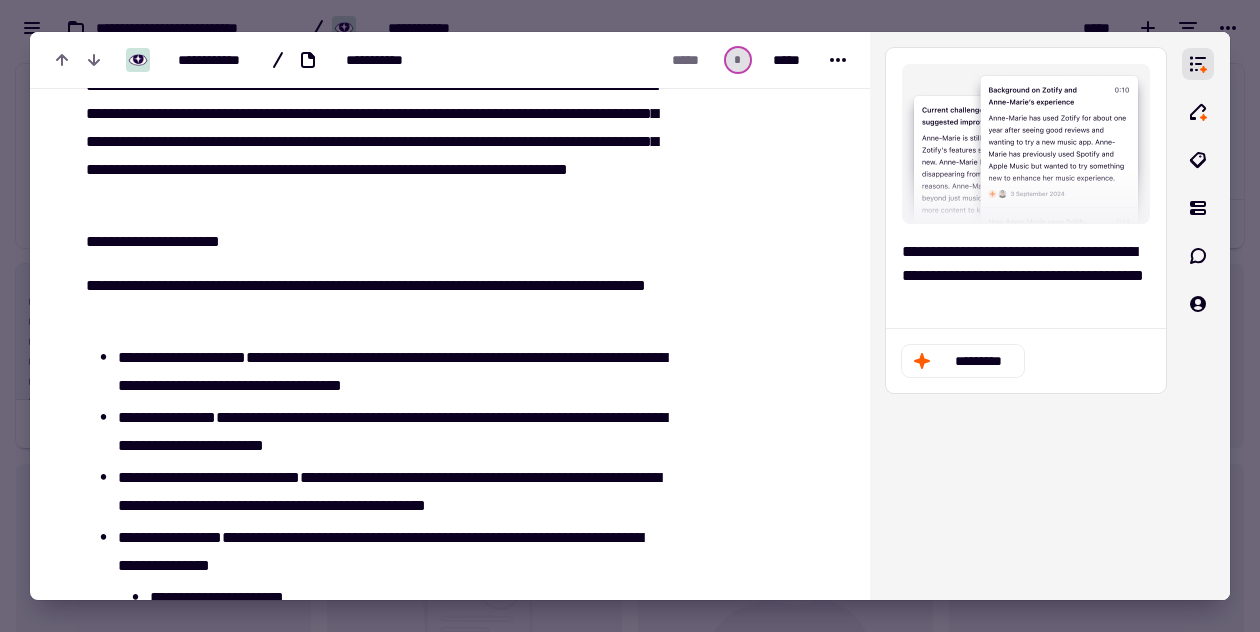 scroll, scrollTop: 728, scrollLeft: 0, axis: vertical 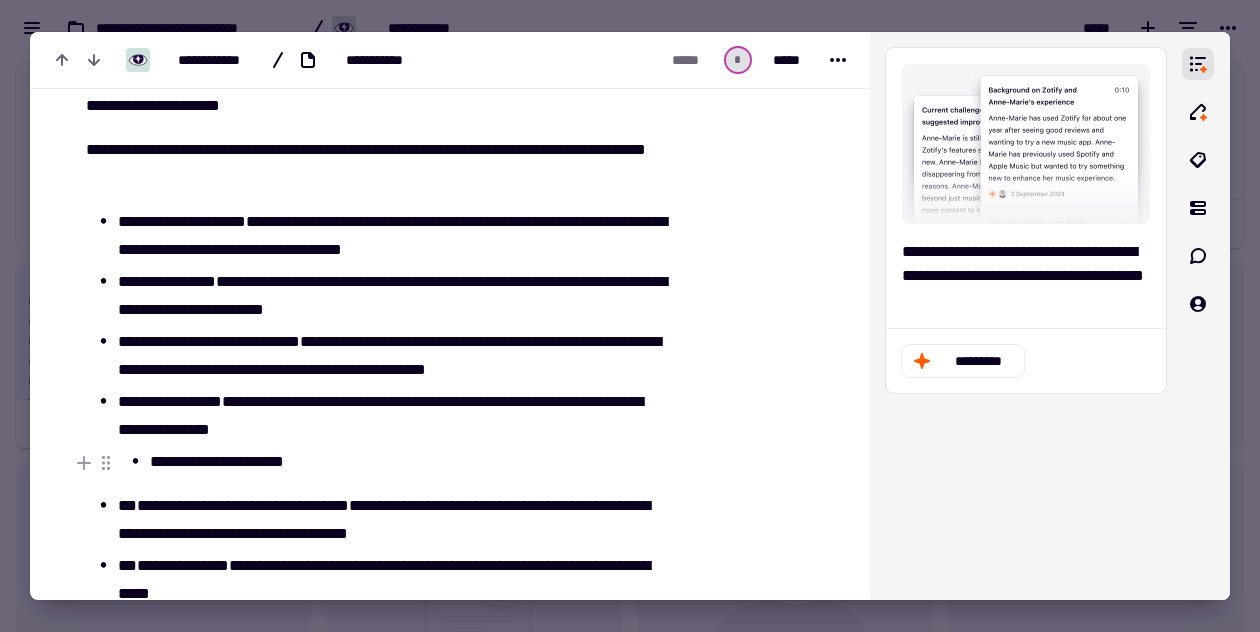 click on "**********" at bounding box center (391, 462) 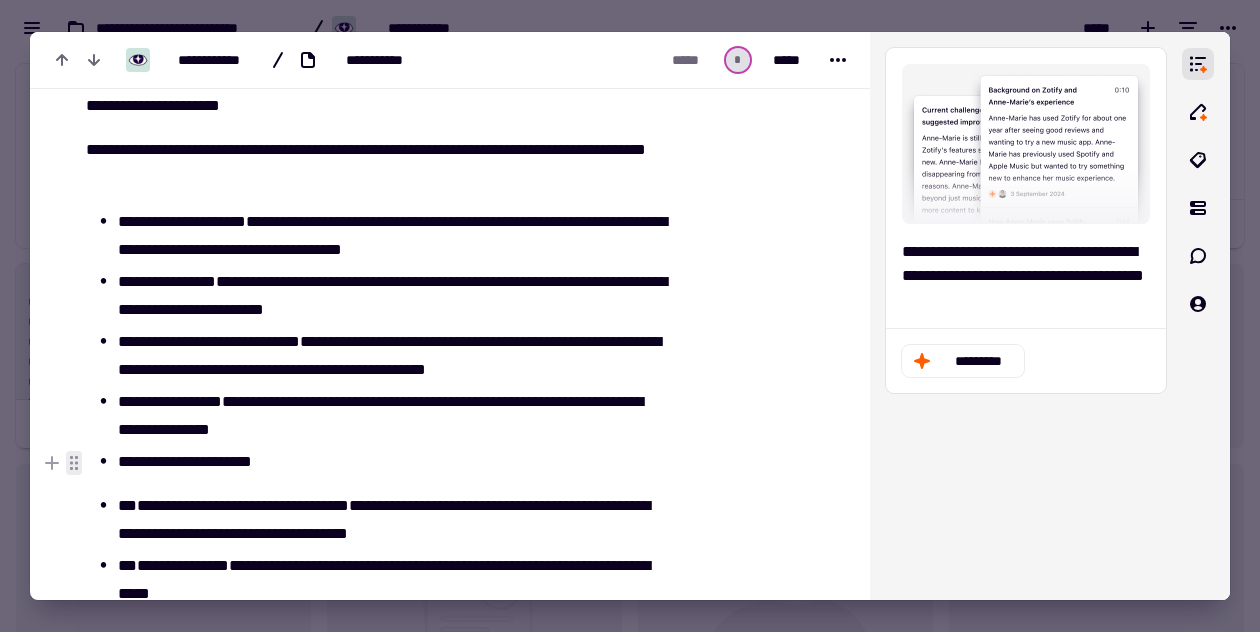click 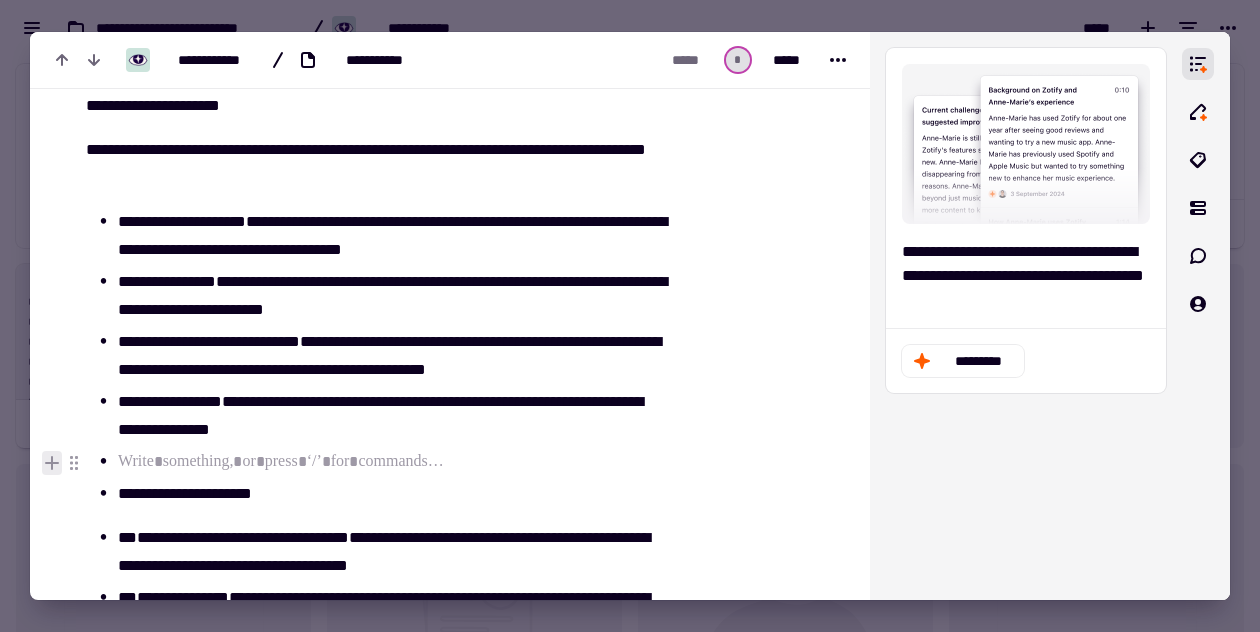 drag, startPoint x: 148, startPoint y: 461, endPoint x: 48, endPoint y: 460, distance: 100.005 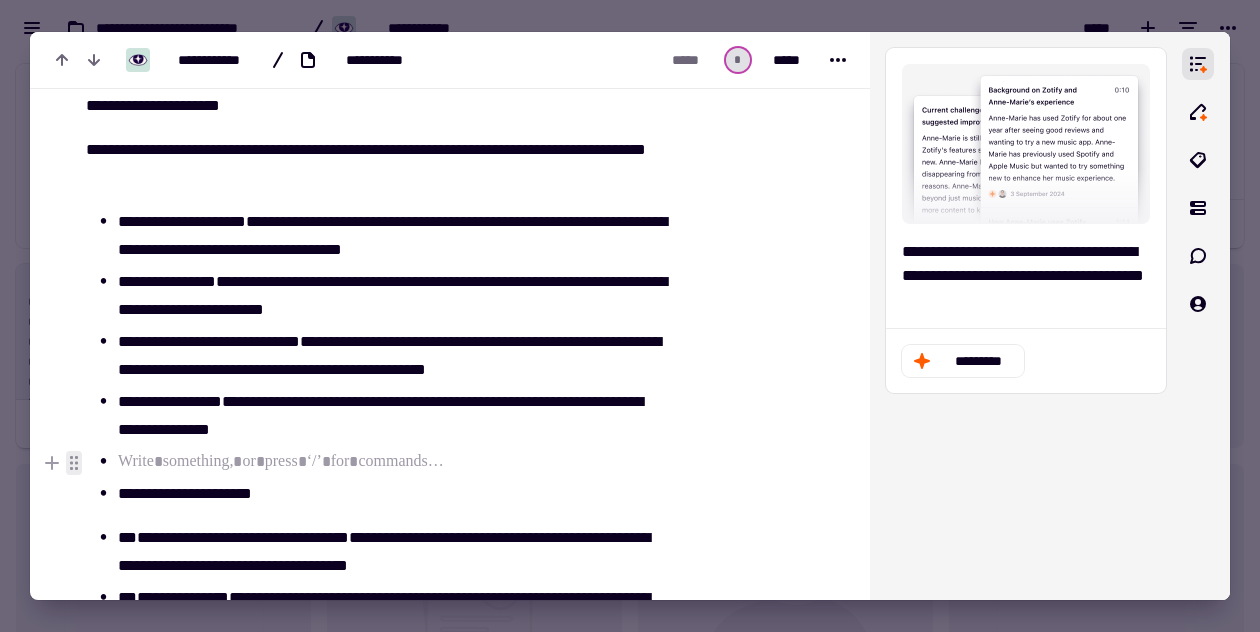 click 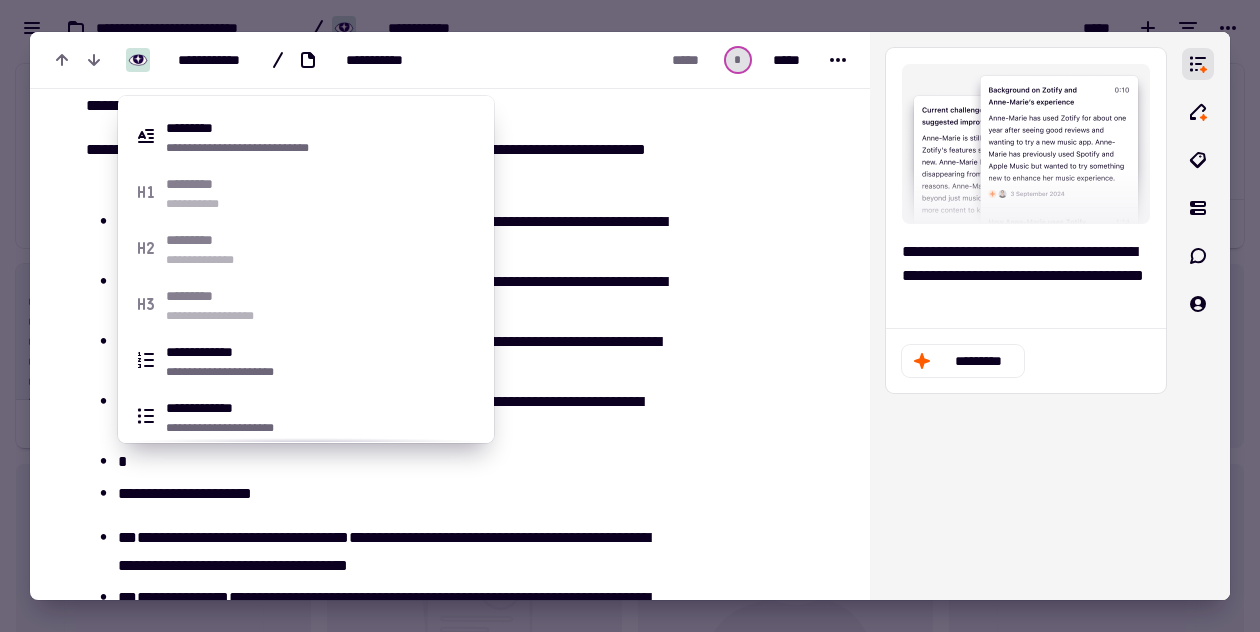 scroll, scrollTop: 805, scrollLeft: 0, axis: vertical 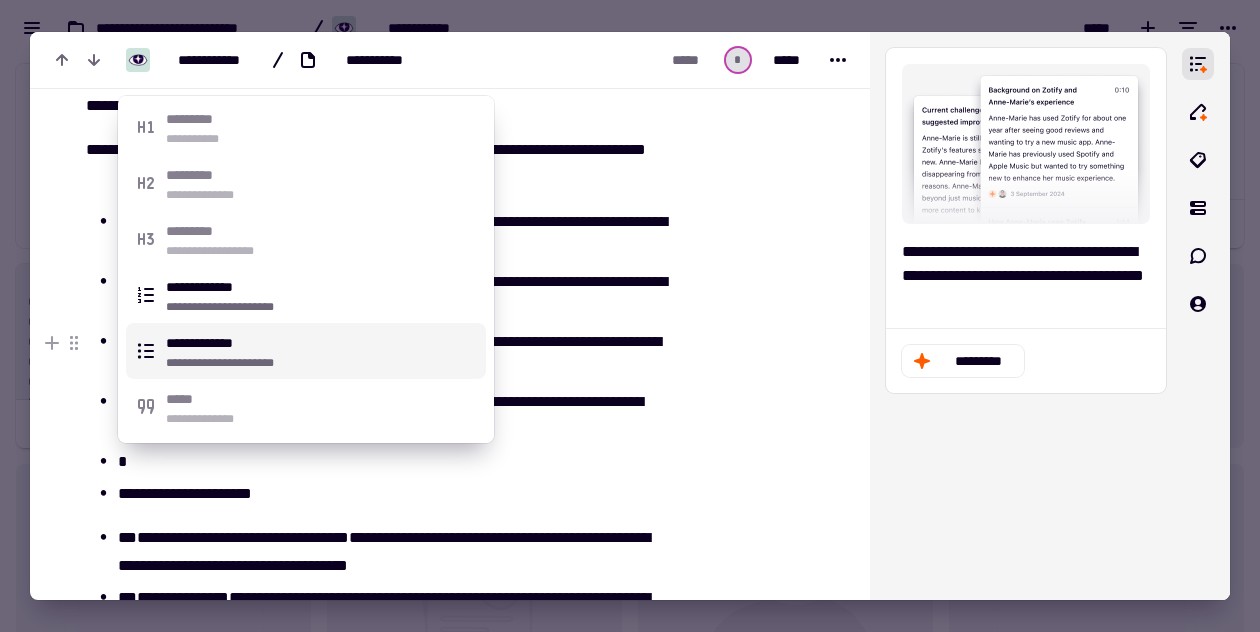 click on "**********" at bounding box center [322, 351] 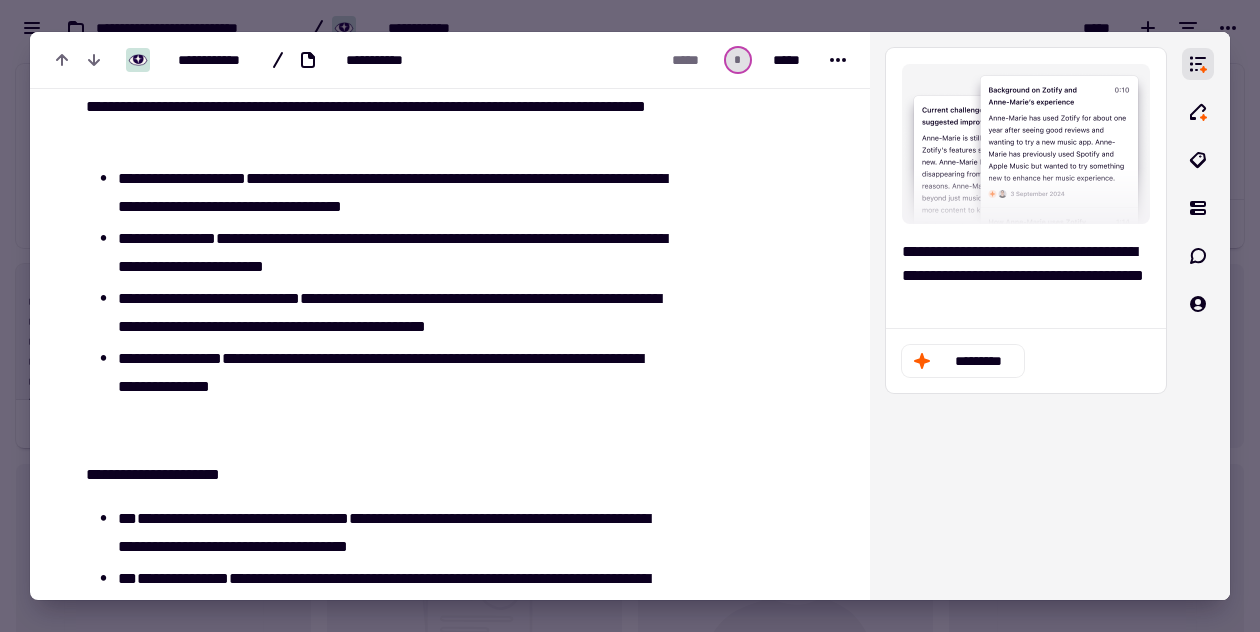 scroll, scrollTop: 772, scrollLeft: 0, axis: vertical 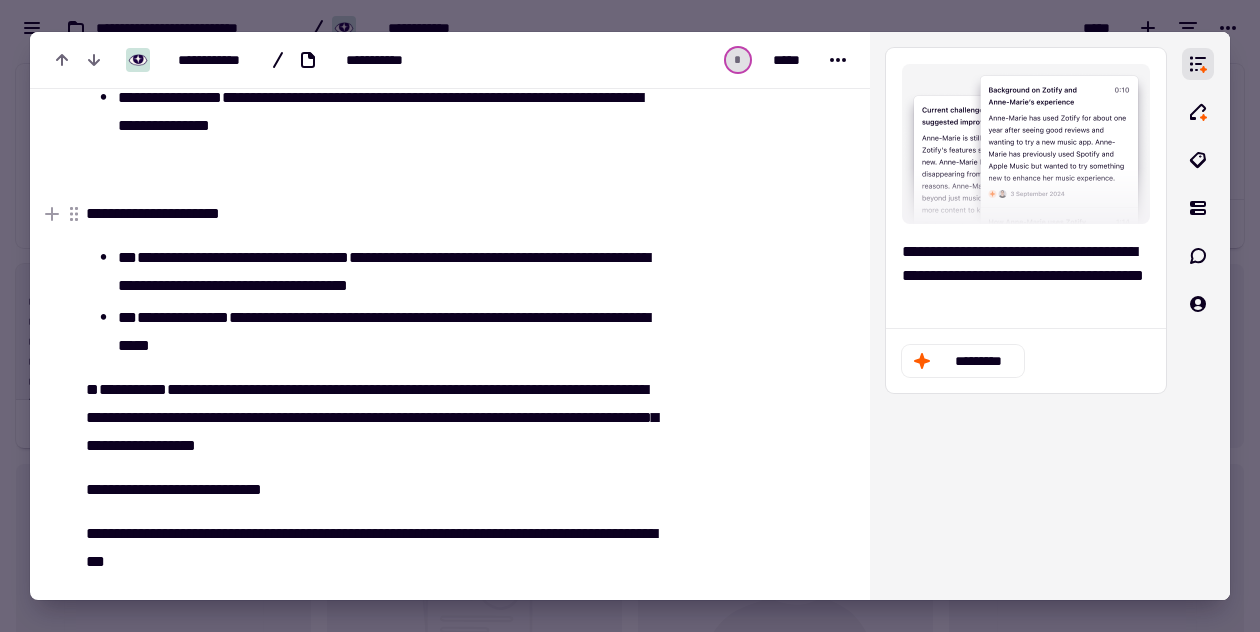 click on "**********" at bounding box center (375, 214) 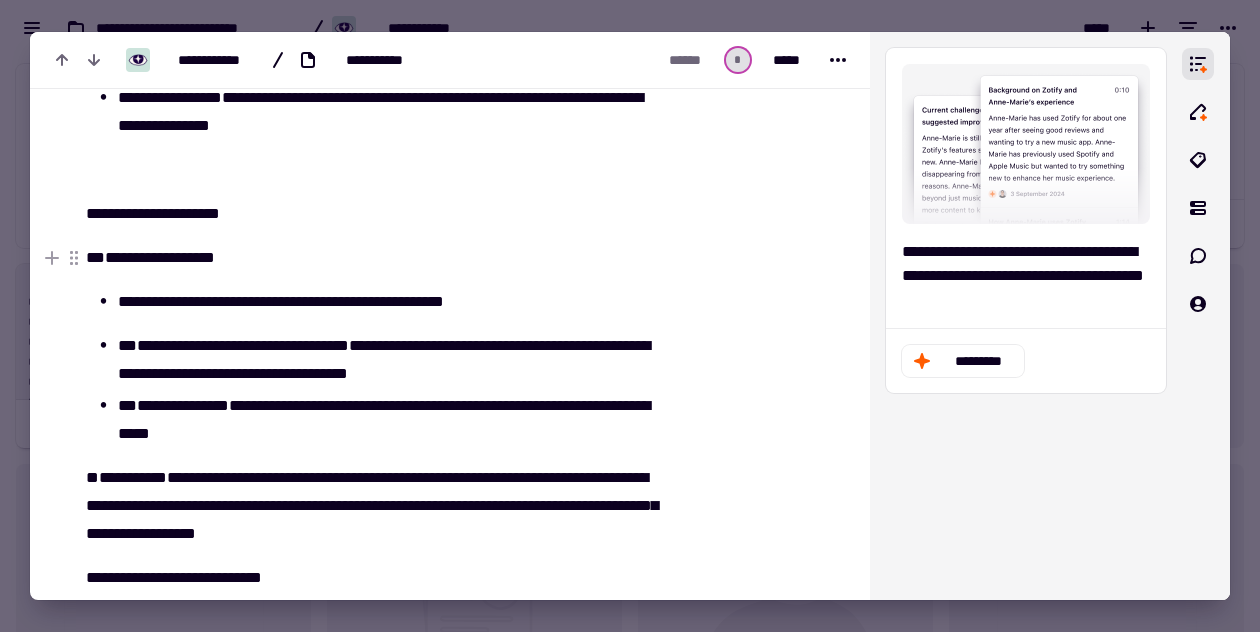 click on "**********" at bounding box center (160, 257) 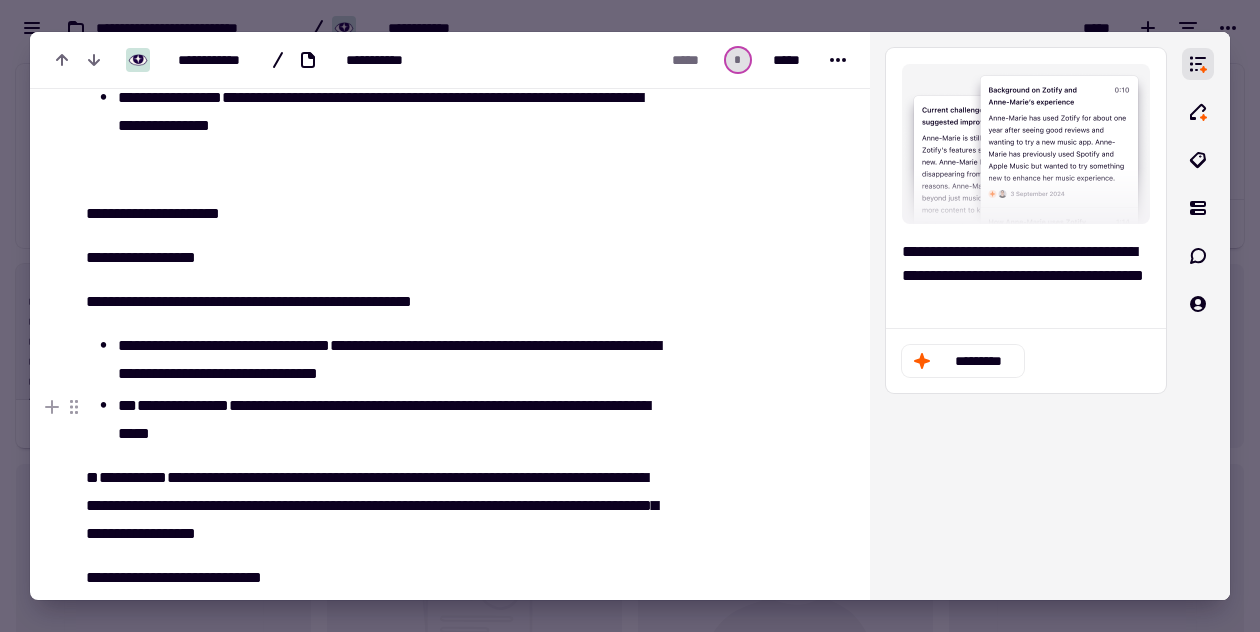 click on "**********" at bounding box center [391, 420] 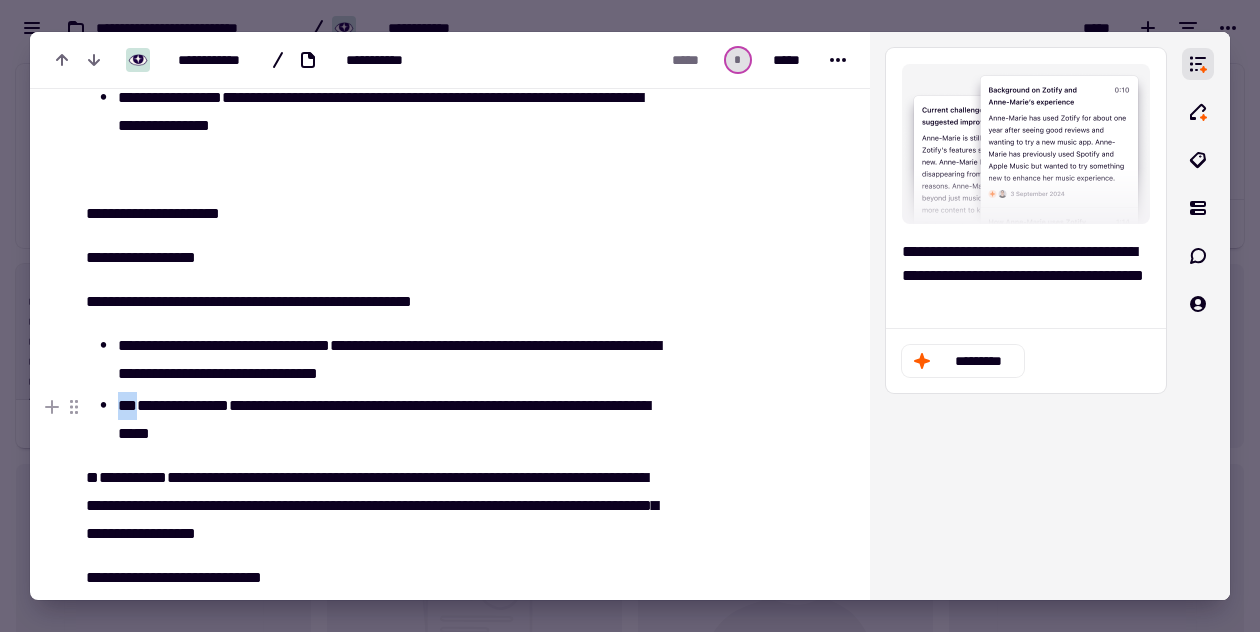 drag, startPoint x: 144, startPoint y: 398, endPoint x: 121, endPoint y: 398, distance: 23 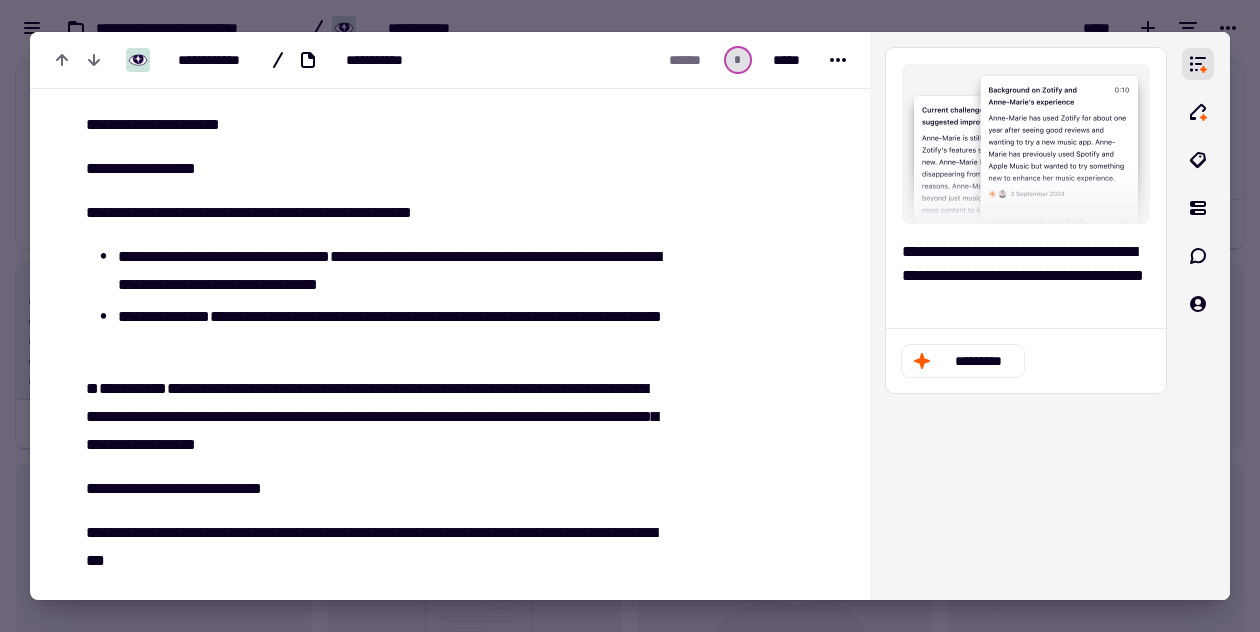 scroll, scrollTop: 1149, scrollLeft: 0, axis: vertical 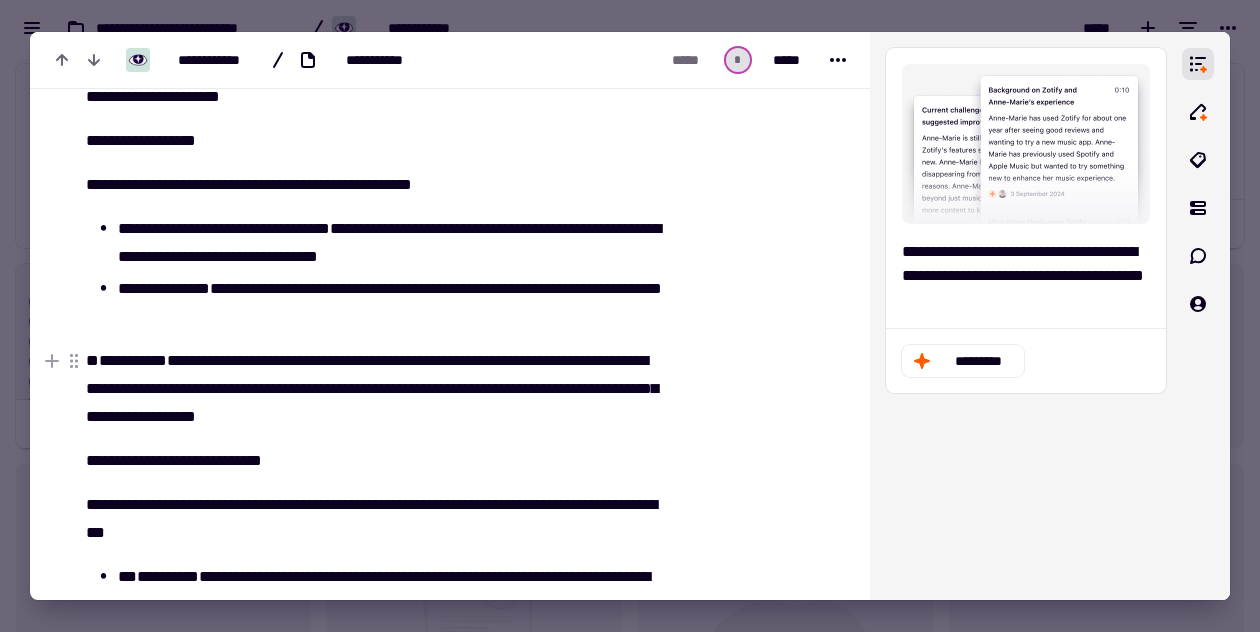 click on "**********" at bounding box center [133, 360] 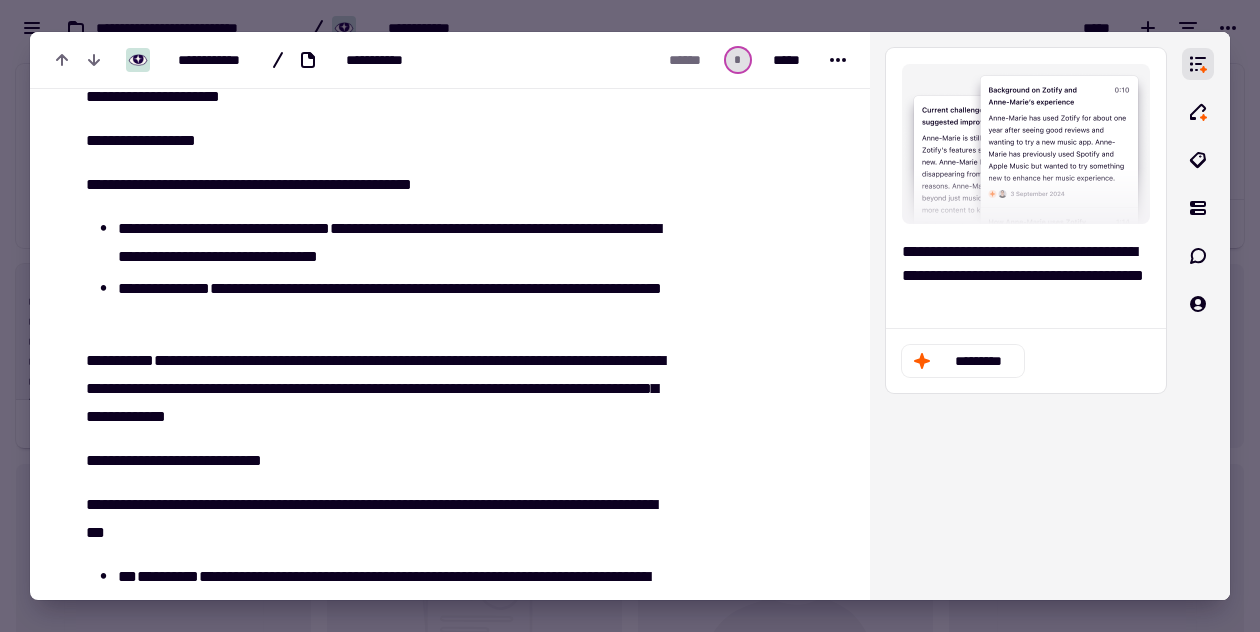 scroll, scrollTop: 1106, scrollLeft: 0, axis: vertical 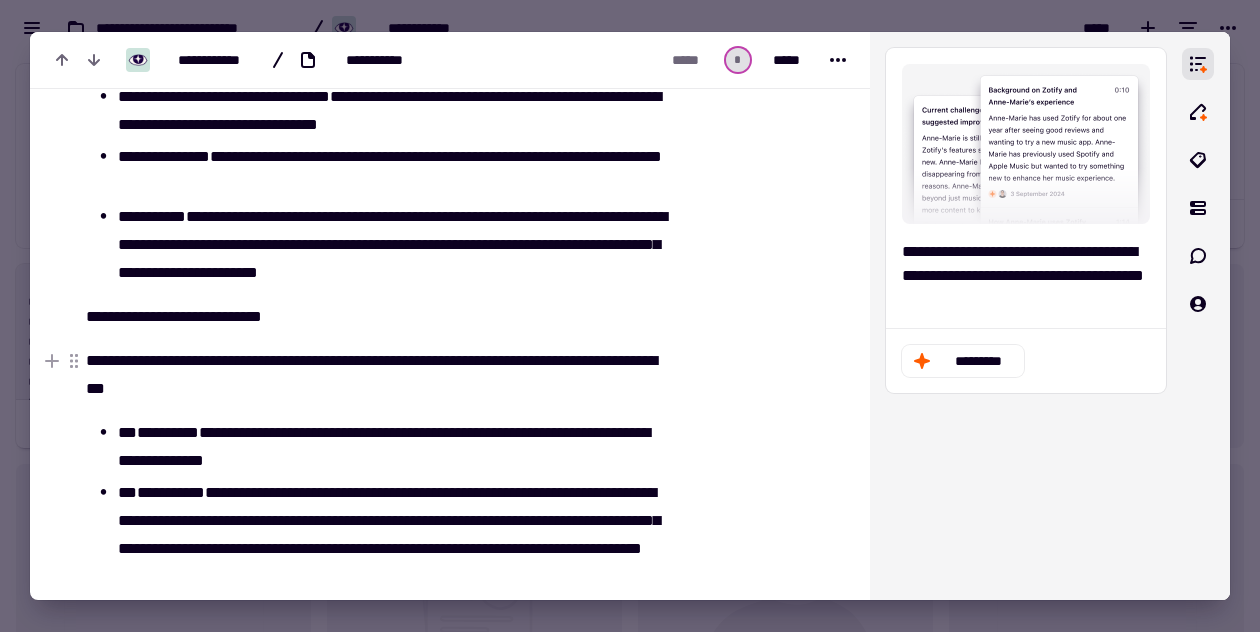click on "**********" at bounding box center [375, 375] 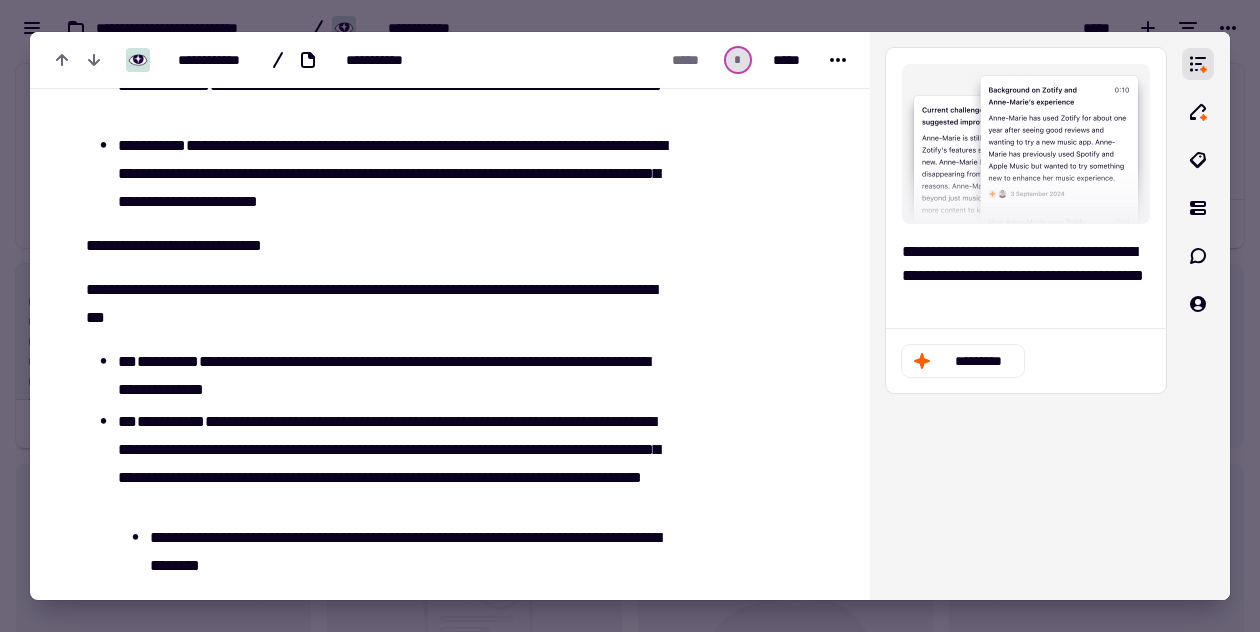 scroll, scrollTop: 1372, scrollLeft: 0, axis: vertical 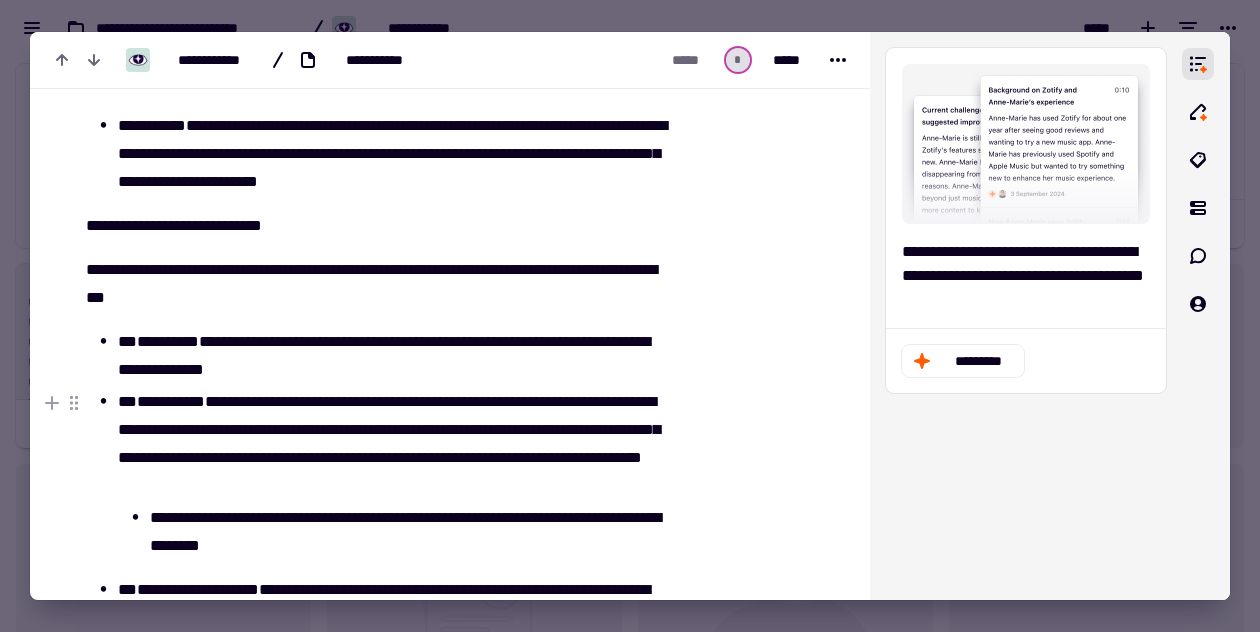 click on "**********" at bounding box center [391, 444] 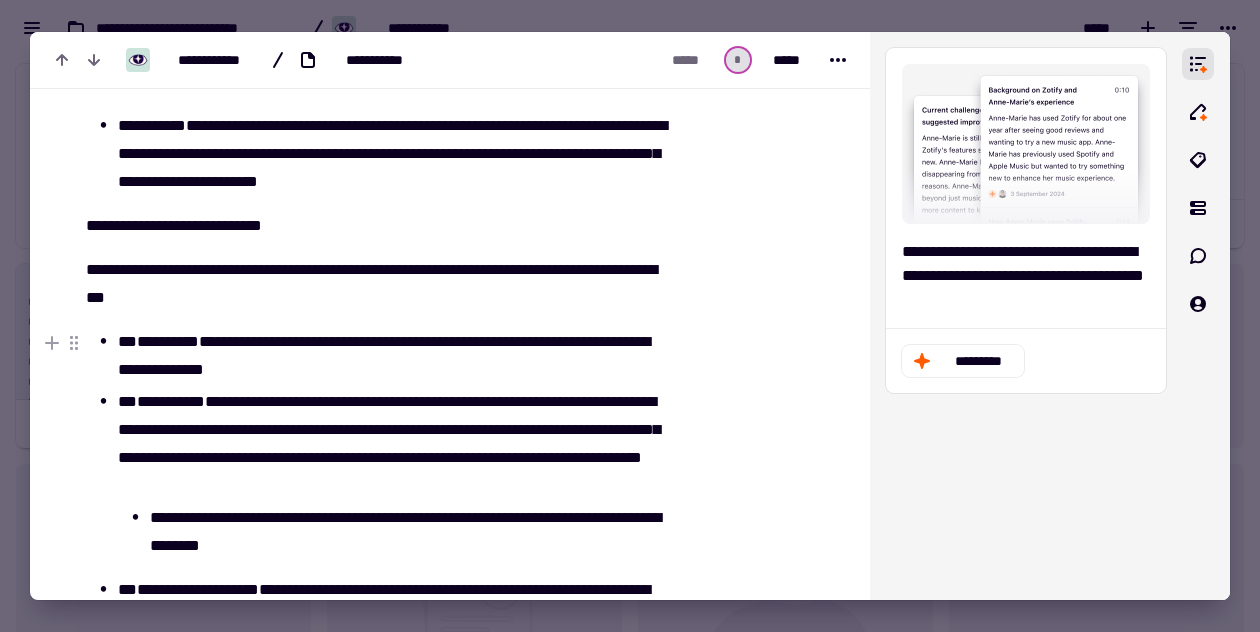 click on "*********" at bounding box center (168, 341) 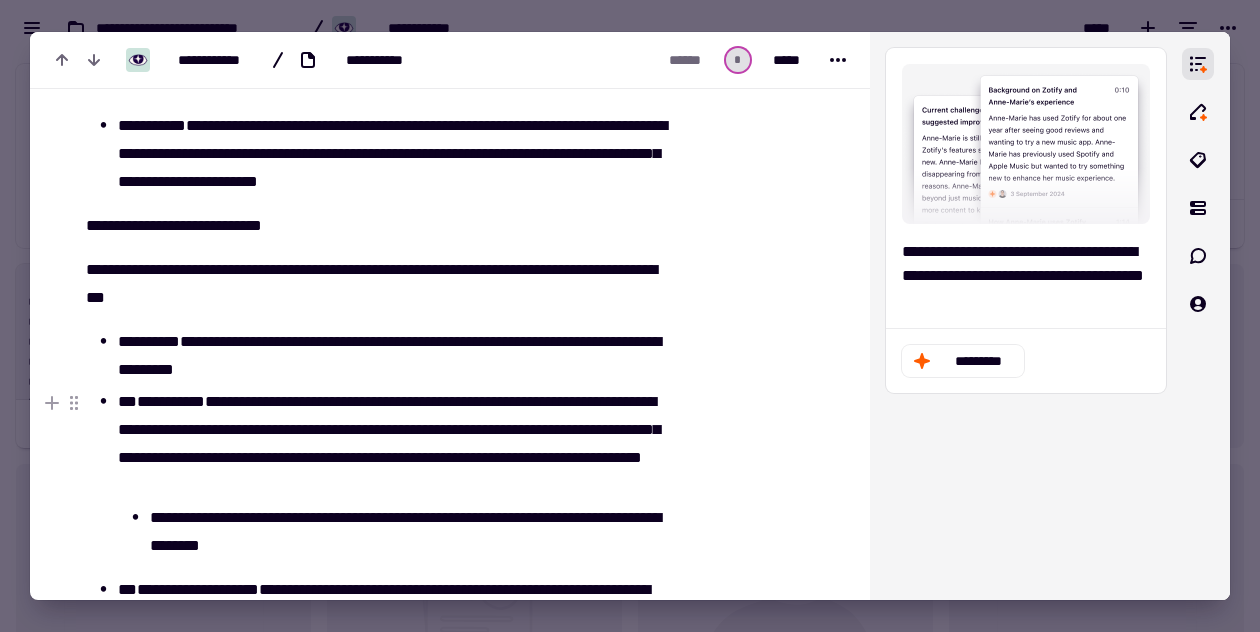 click on "**********" at bounding box center [171, 401] 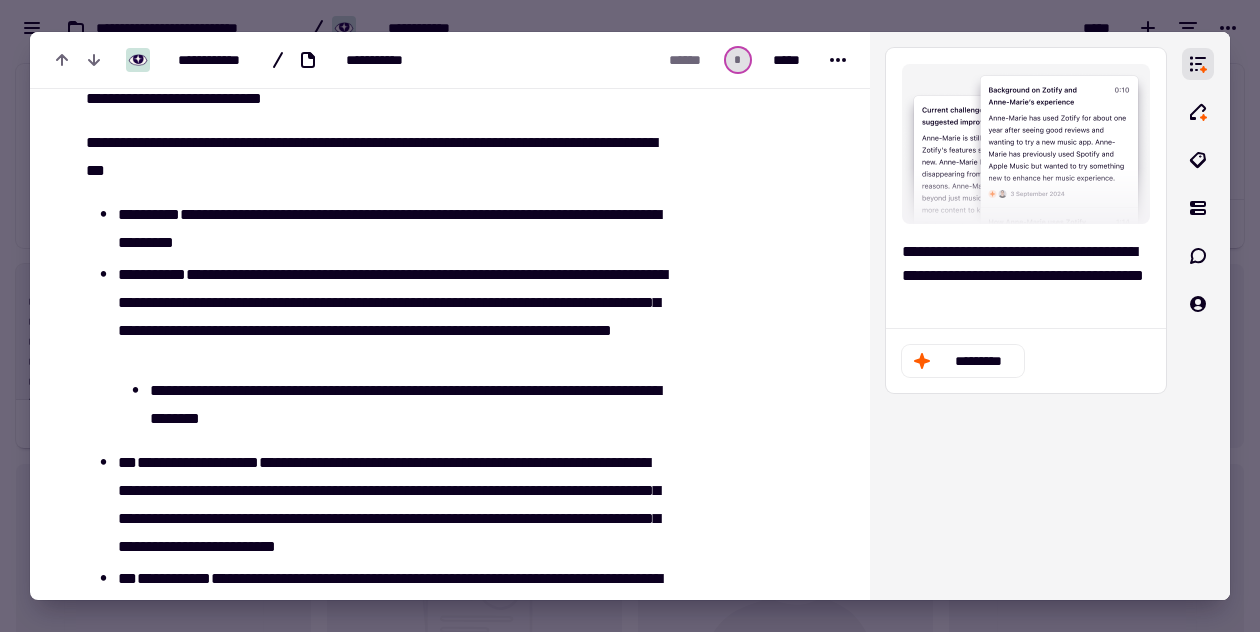 scroll, scrollTop: 1545, scrollLeft: 0, axis: vertical 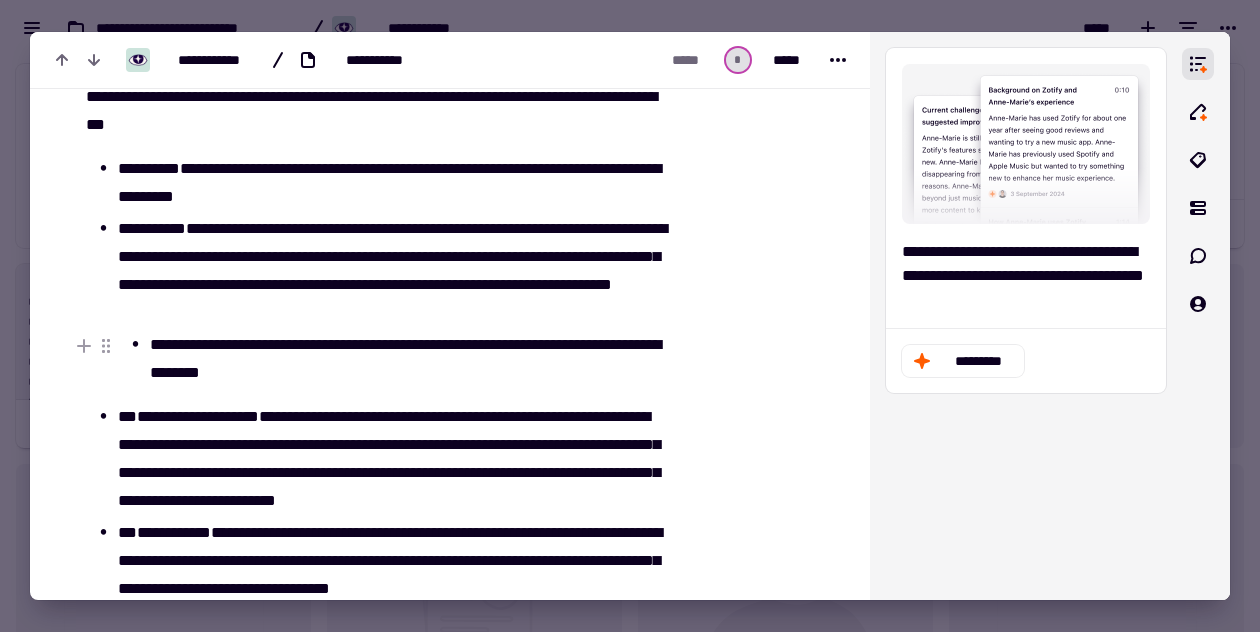 click on "**********" at bounding box center (405, 358) 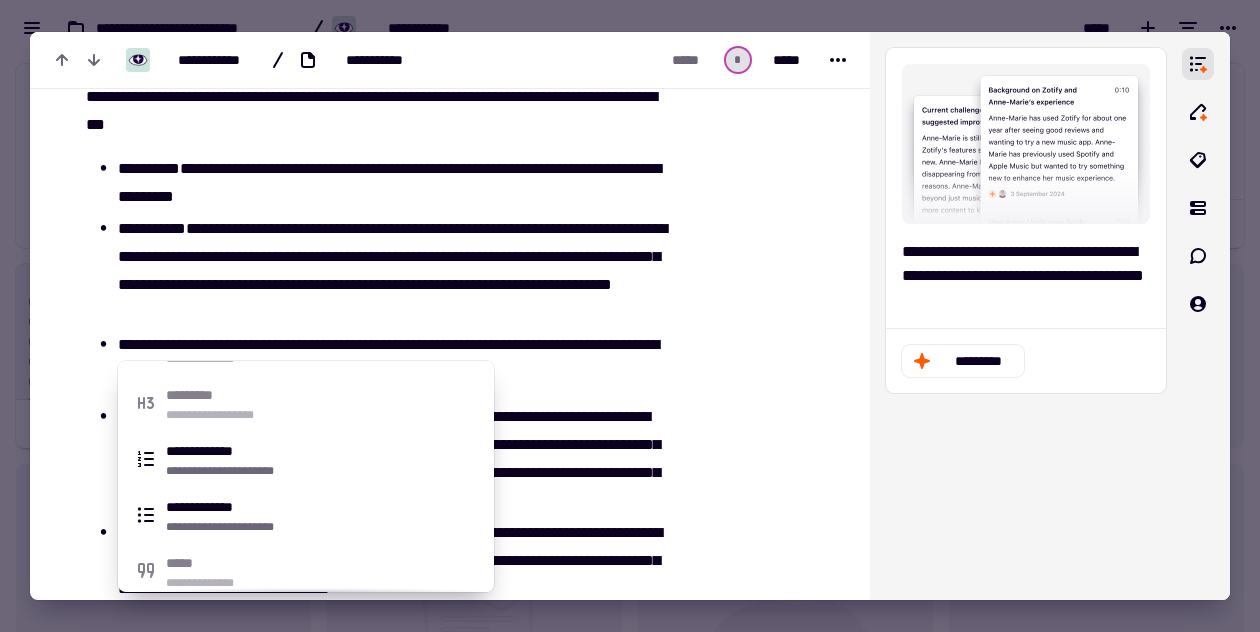 scroll, scrollTop: 916, scrollLeft: 0, axis: vertical 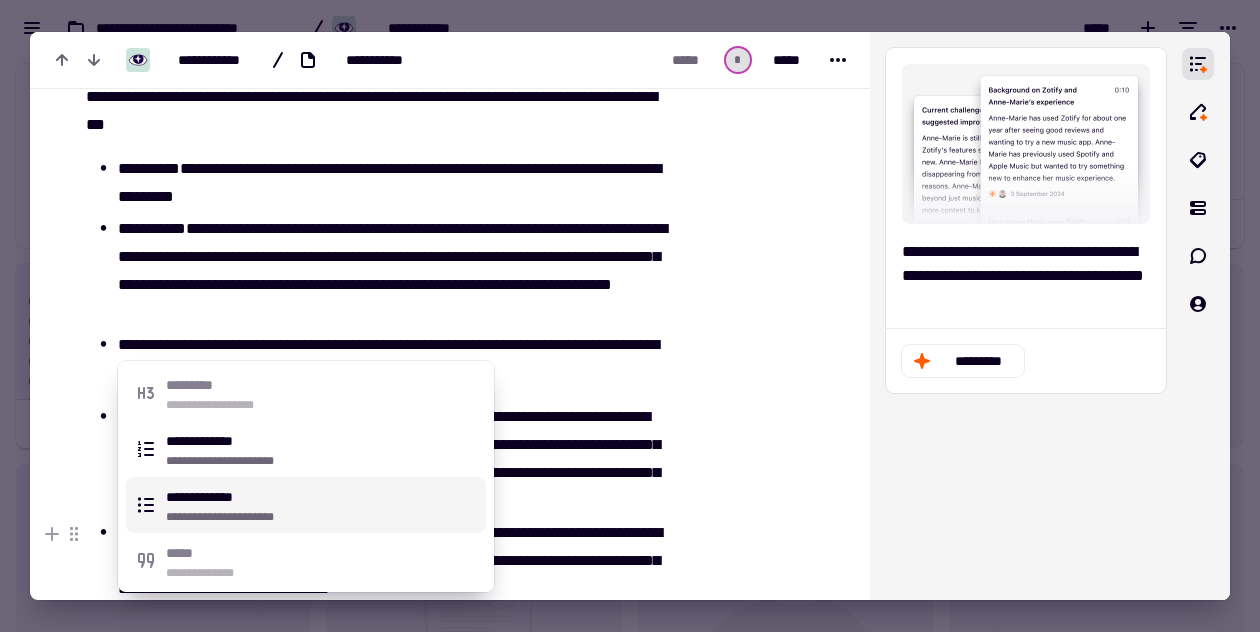 click on "**********" at bounding box center [306, 505] 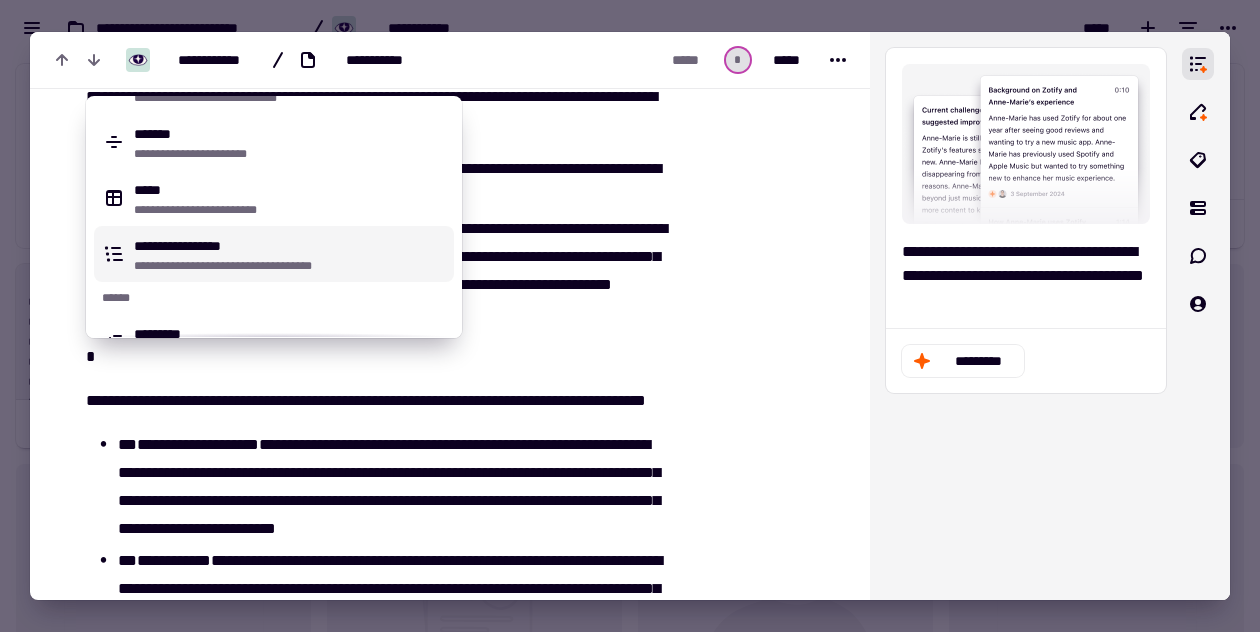scroll, scrollTop: 516, scrollLeft: 0, axis: vertical 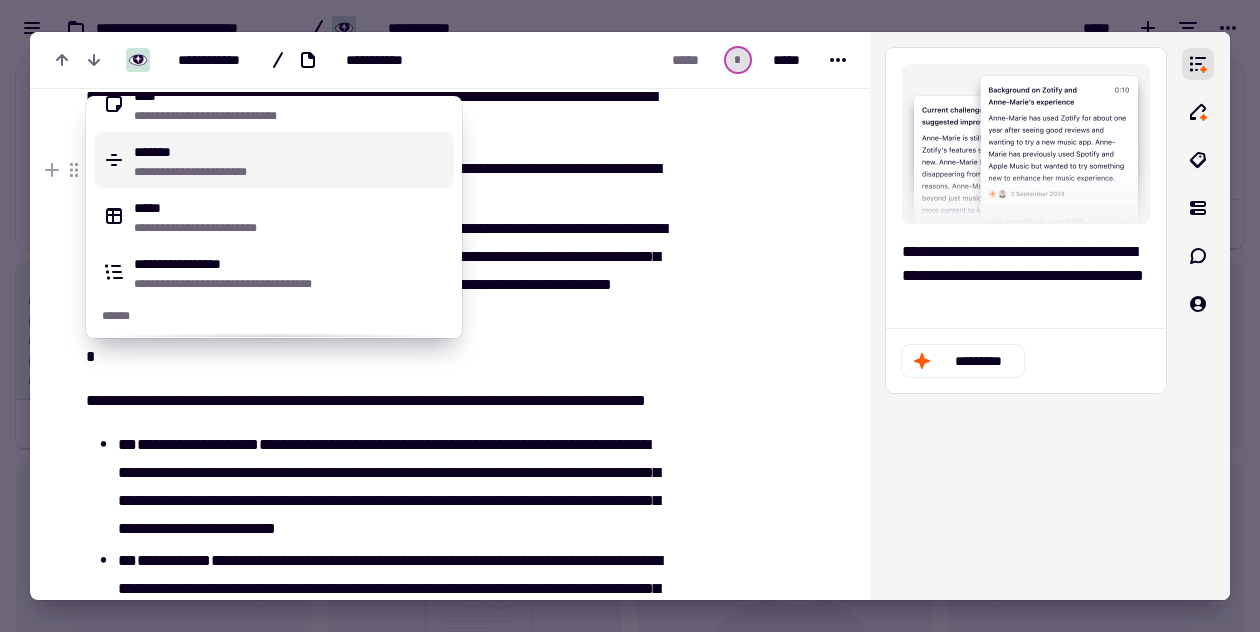 click on "**********" at bounding box center (290, 172) 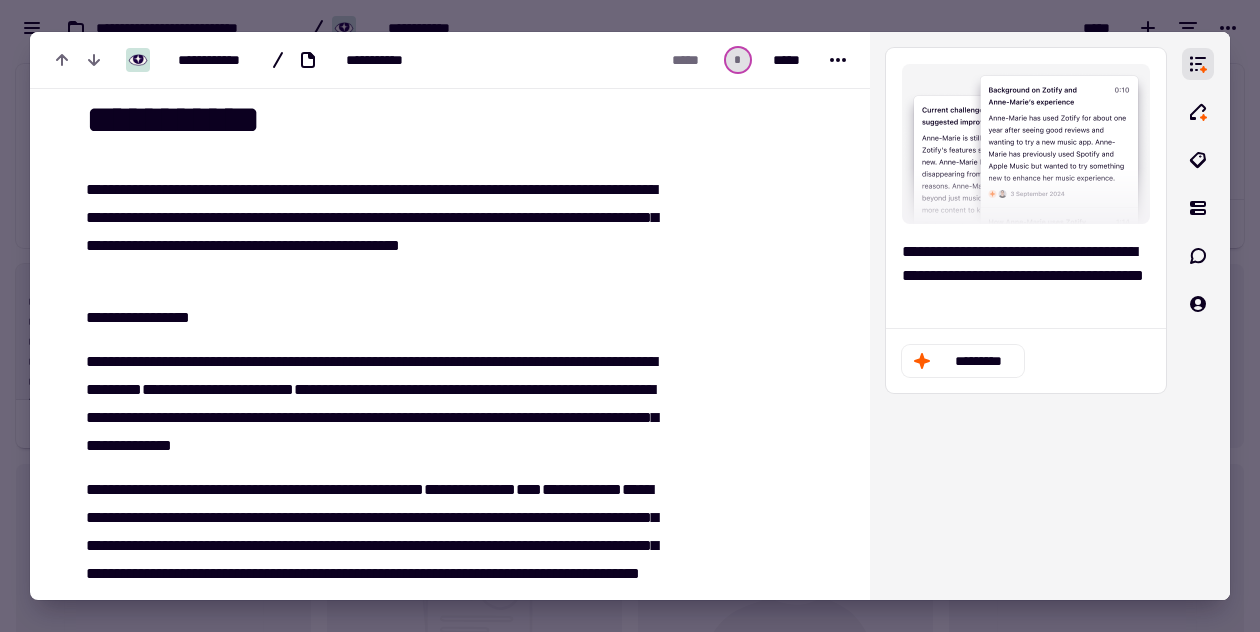 scroll, scrollTop: 0, scrollLeft: 0, axis: both 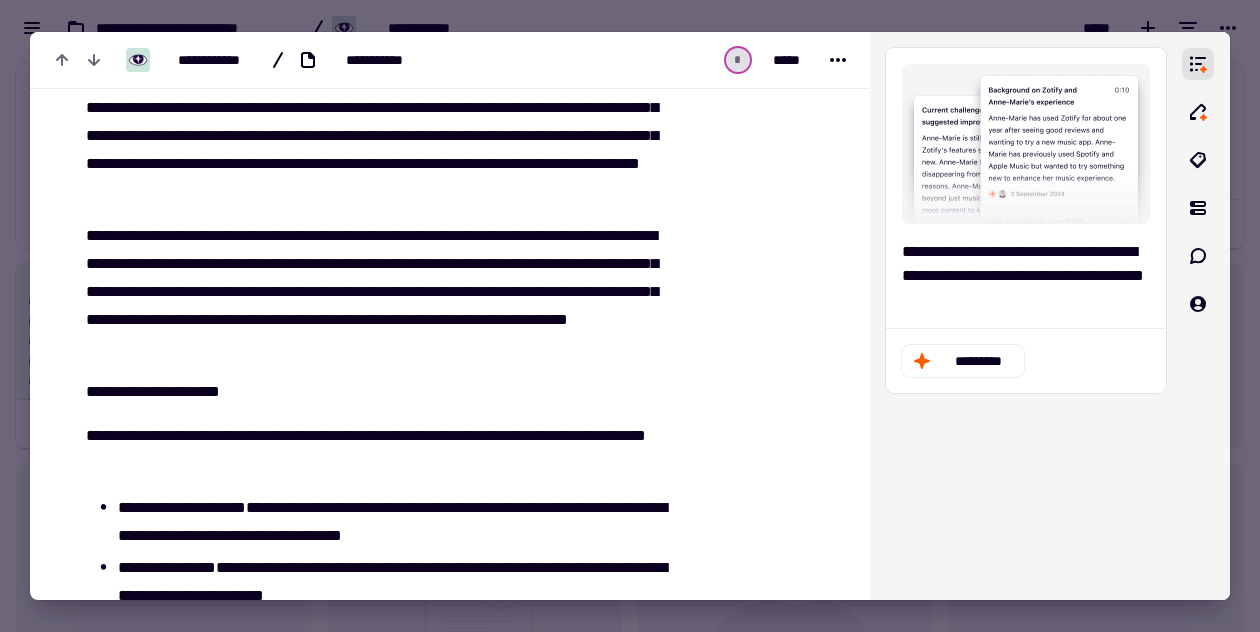click on "**********" at bounding box center [363, 2285] 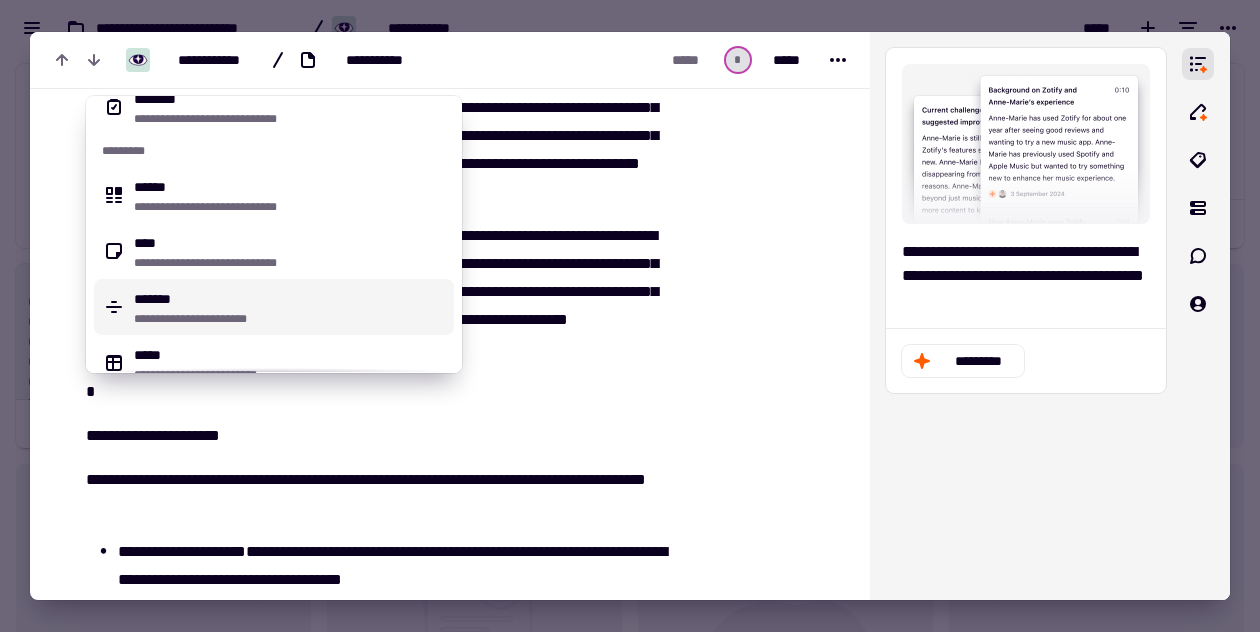 scroll, scrollTop: 412, scrollLeft: 0, axis: vertical 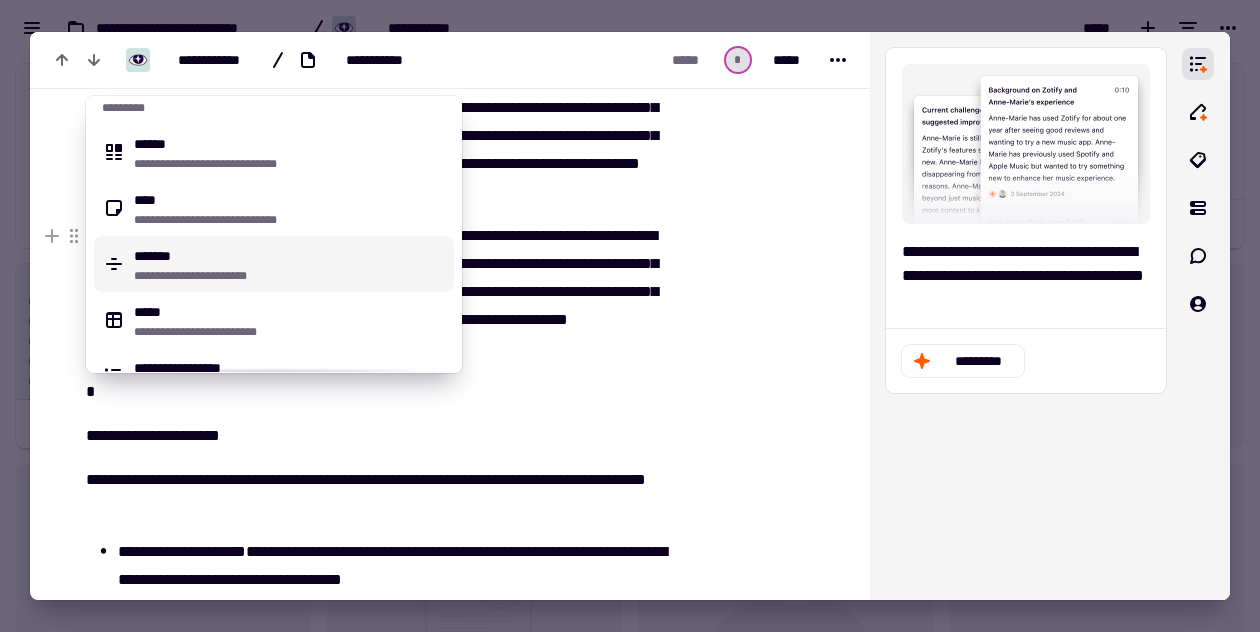 click on "**********" at bounding box center (290, 264) 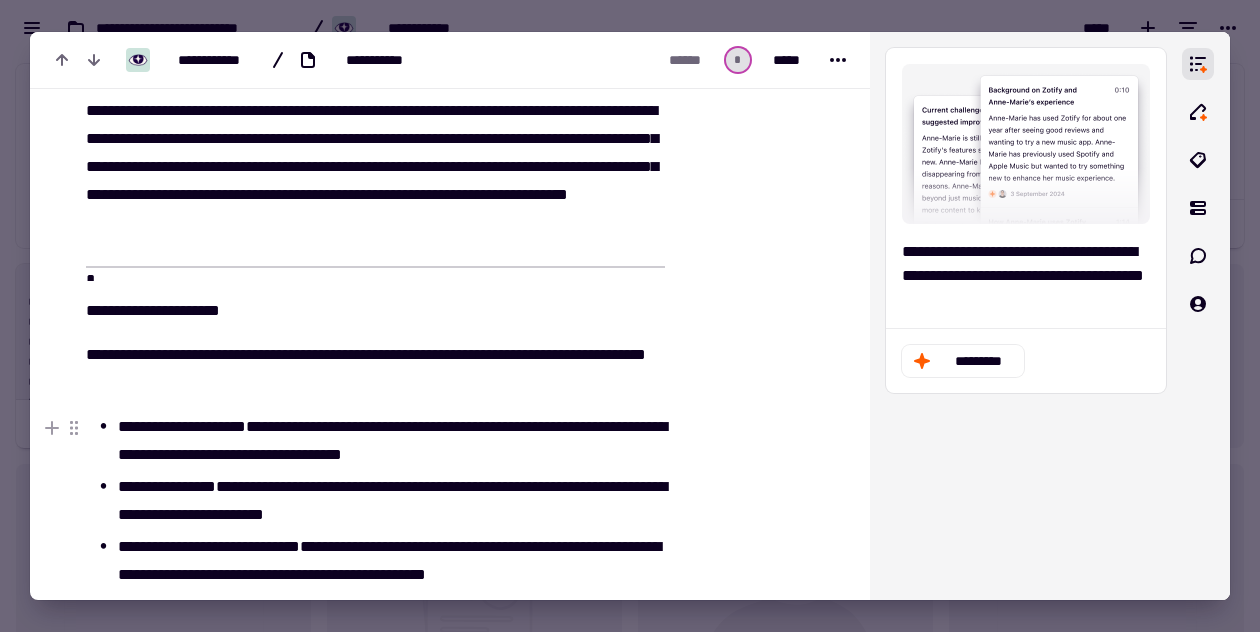 click on "**********" at bounding box center [391, 441] 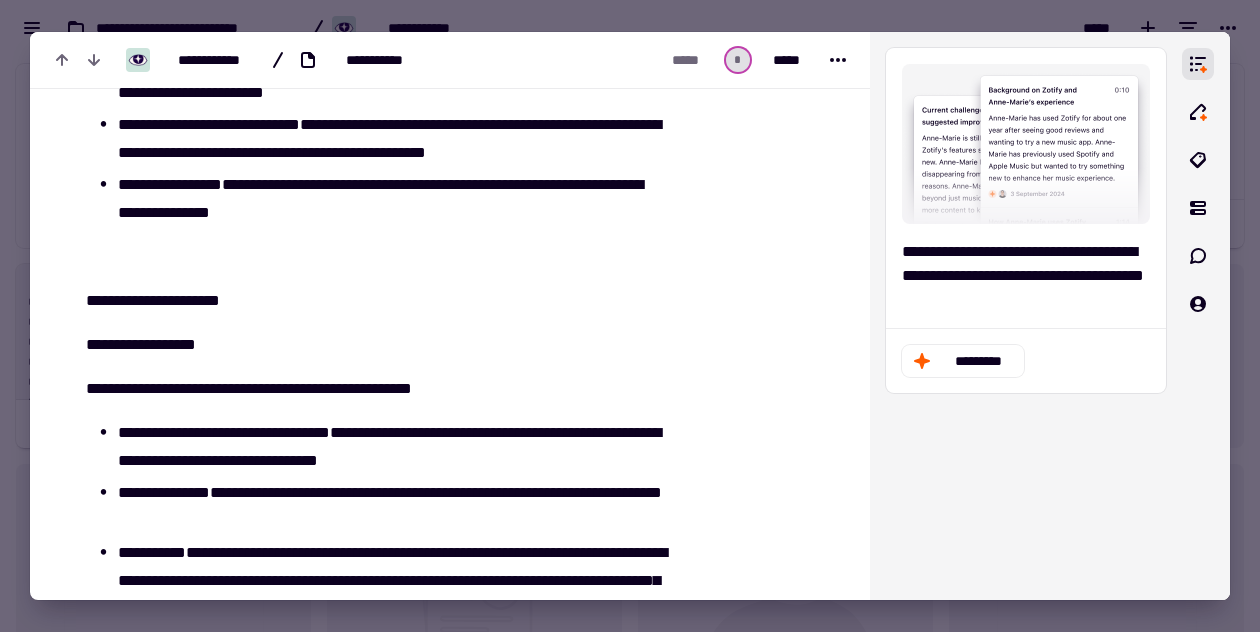 scroll, scrollTop: 995, scrollLeft: 0, axis: vertical 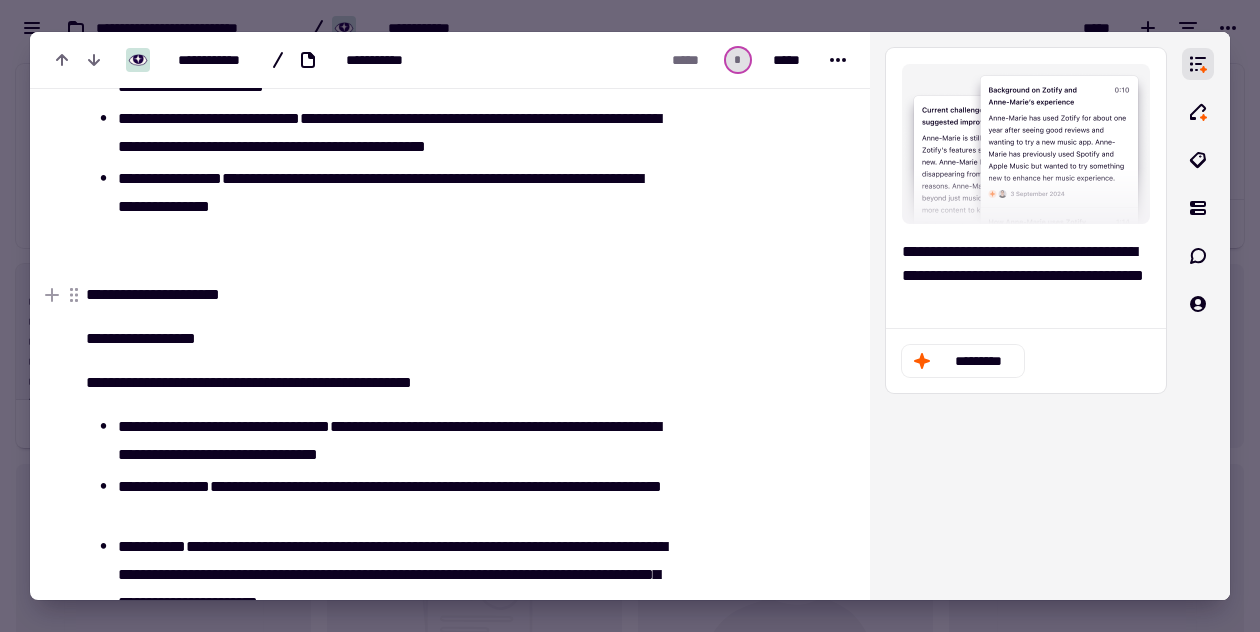 click on "**********" at bounding box center (153, 294) 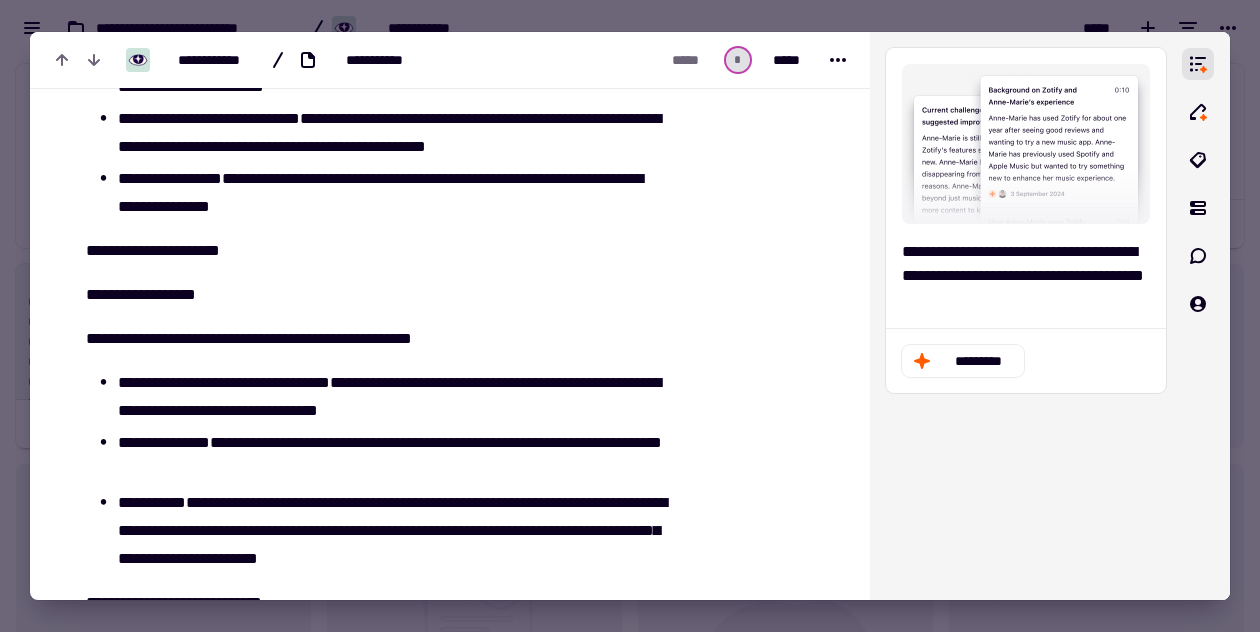 click on "**********" at bounding box center [375, 339] 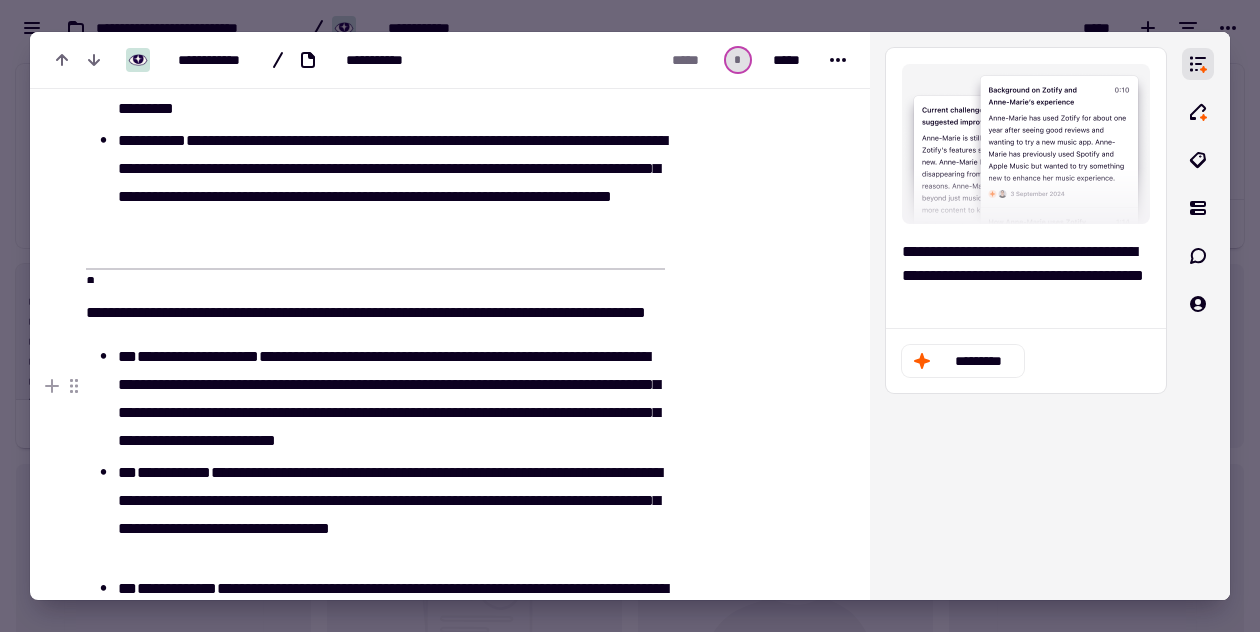 click on "**********" at bounding box center [198, 356] 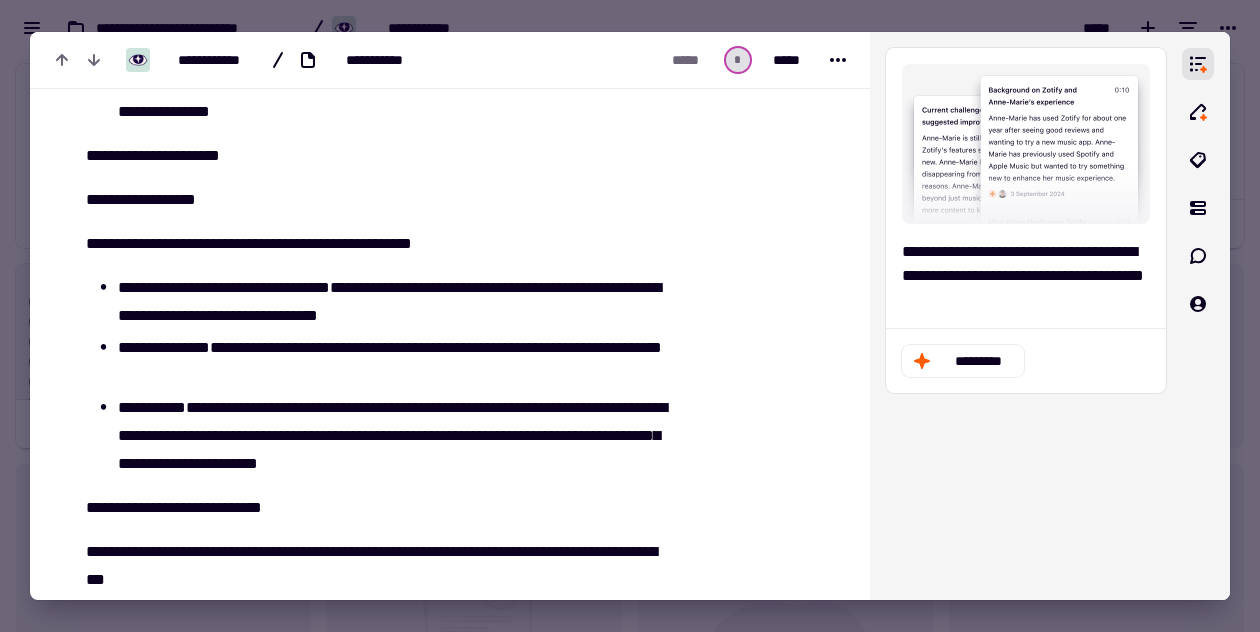 scroll, scrollTop: 1020, scrollLeft: 0, axis: vertical 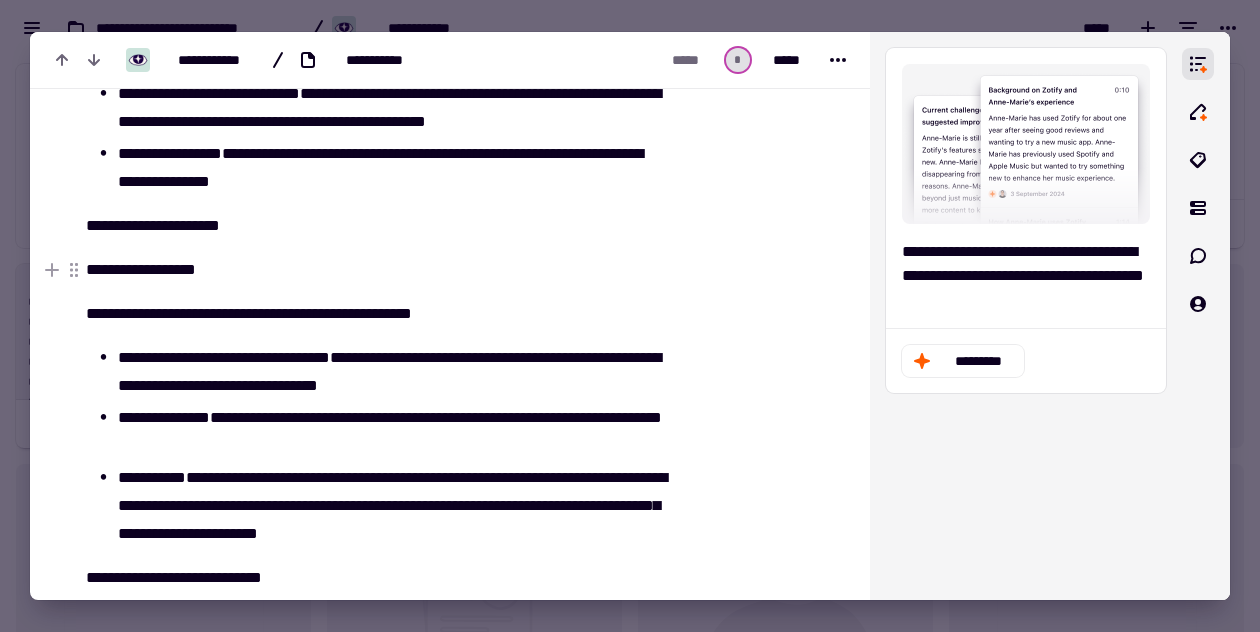 click on "**********" at bounding box center [141, 269] 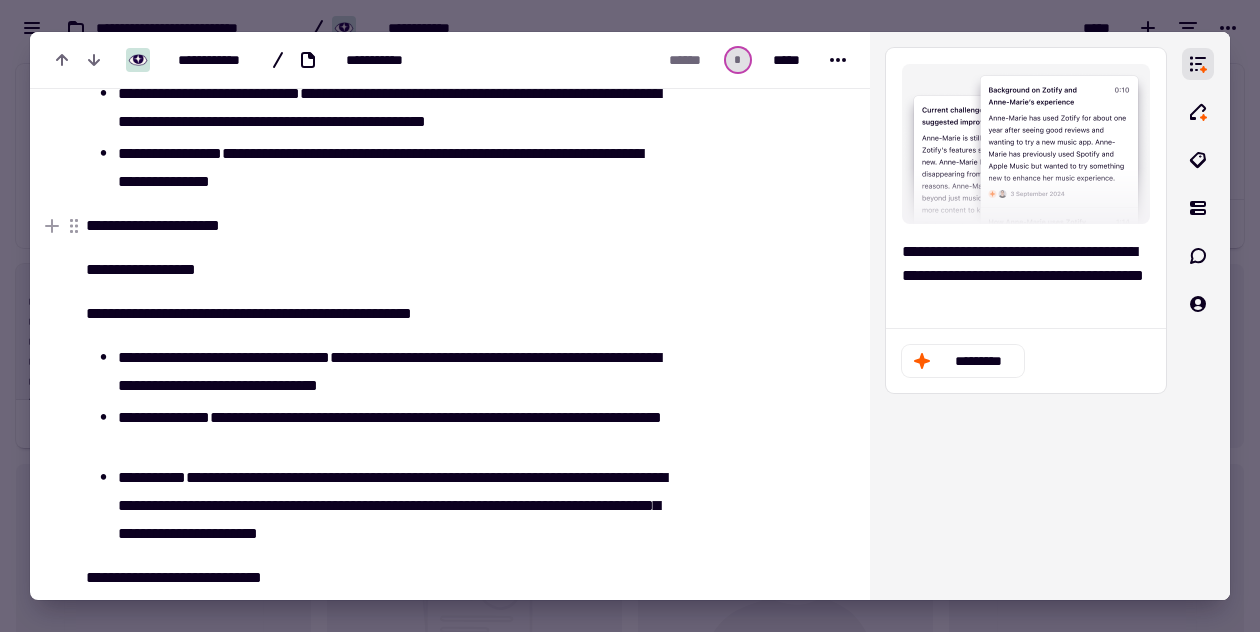 click on "**********" at bounding box center [375, 226] 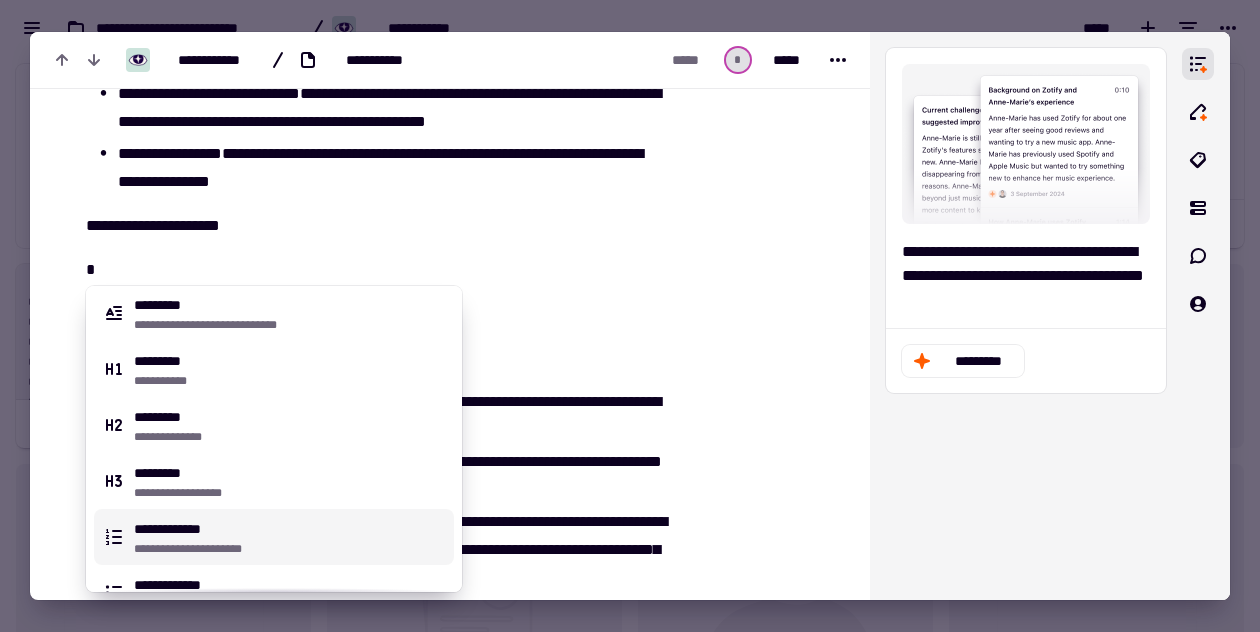 scroll, scrollTop: 845, scrollLeft: 0, axis: vertical 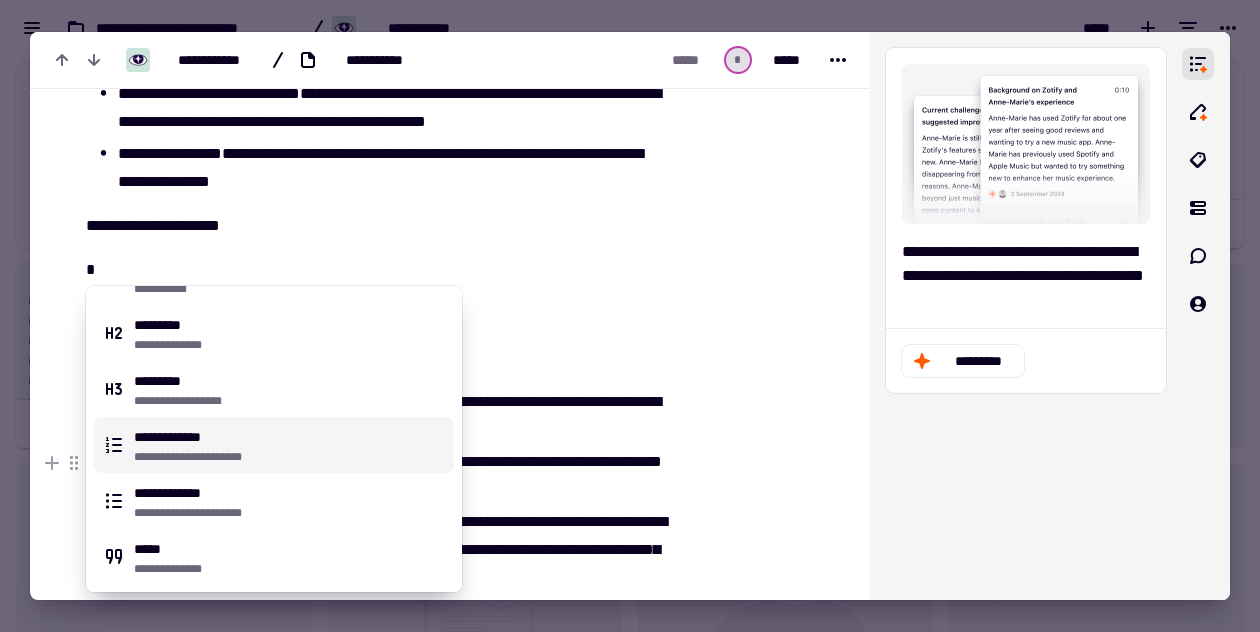 click on "**********" at bounding box center (290, 457) 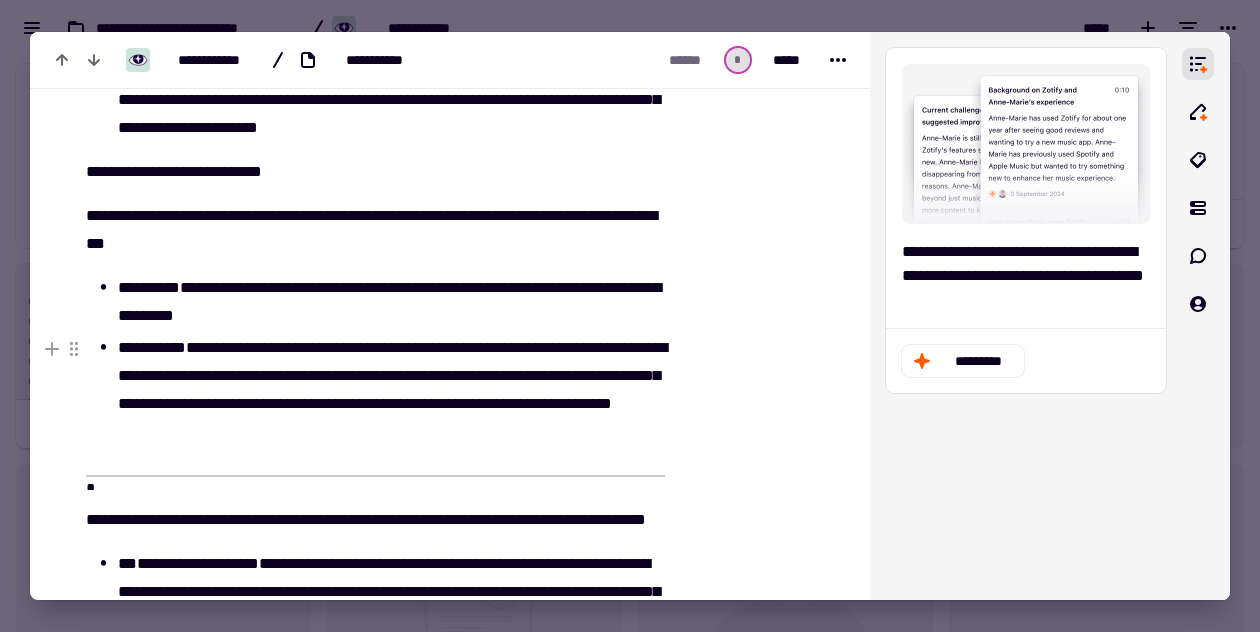 click on "**********" at bounding box center [391, 390] 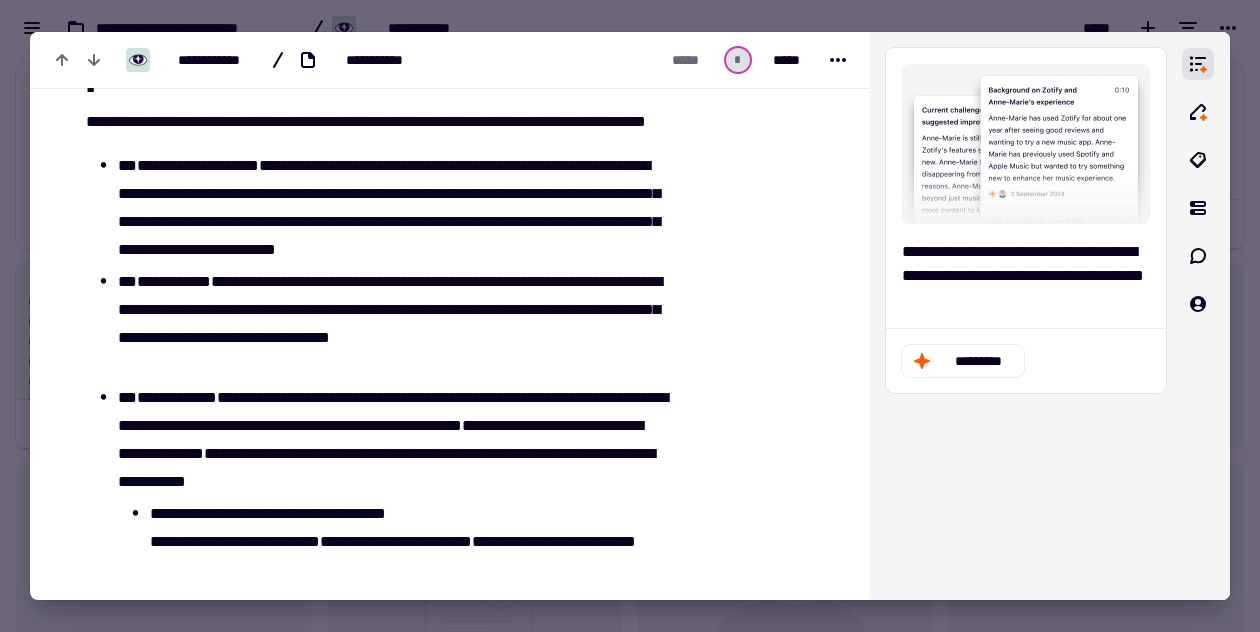 scroll, scrollTop: 1825, scrollLeft: 0, axis: vertical 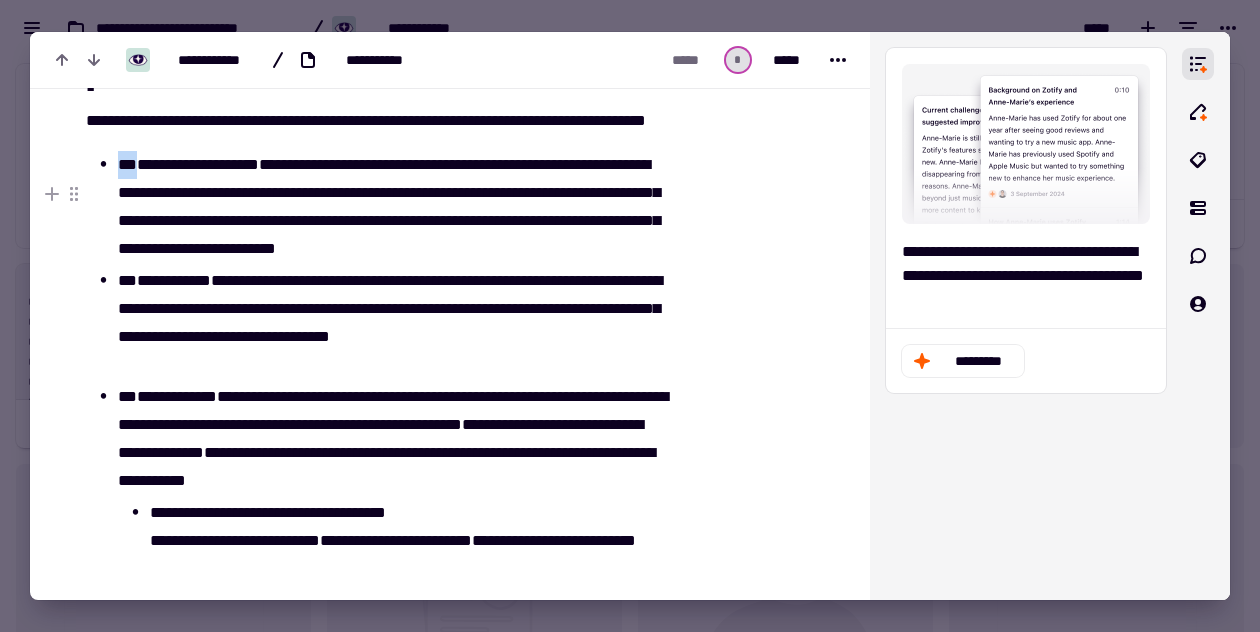 drag, startPoint x: 141, startPoint y: 191, endPoint x: 121, endPoint y: 190, distance: 20.024984 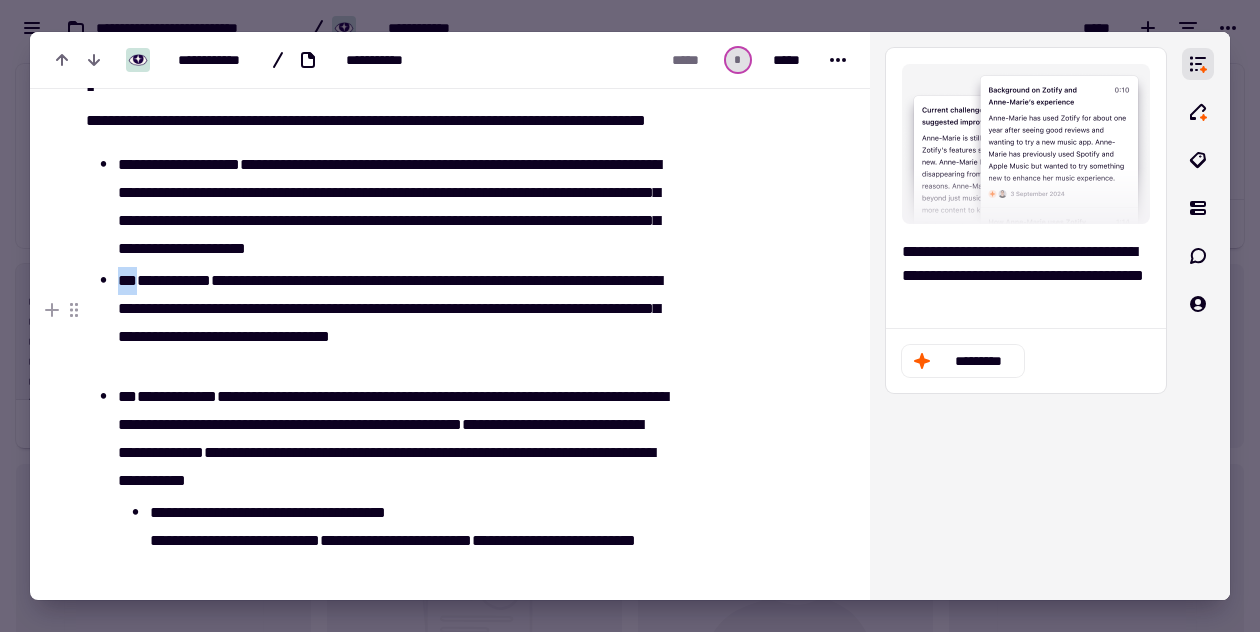 drag, startPoint x: 142, startPoint y: 305, endPoint x: 121, endPoint y: 304, distance: 21.023796 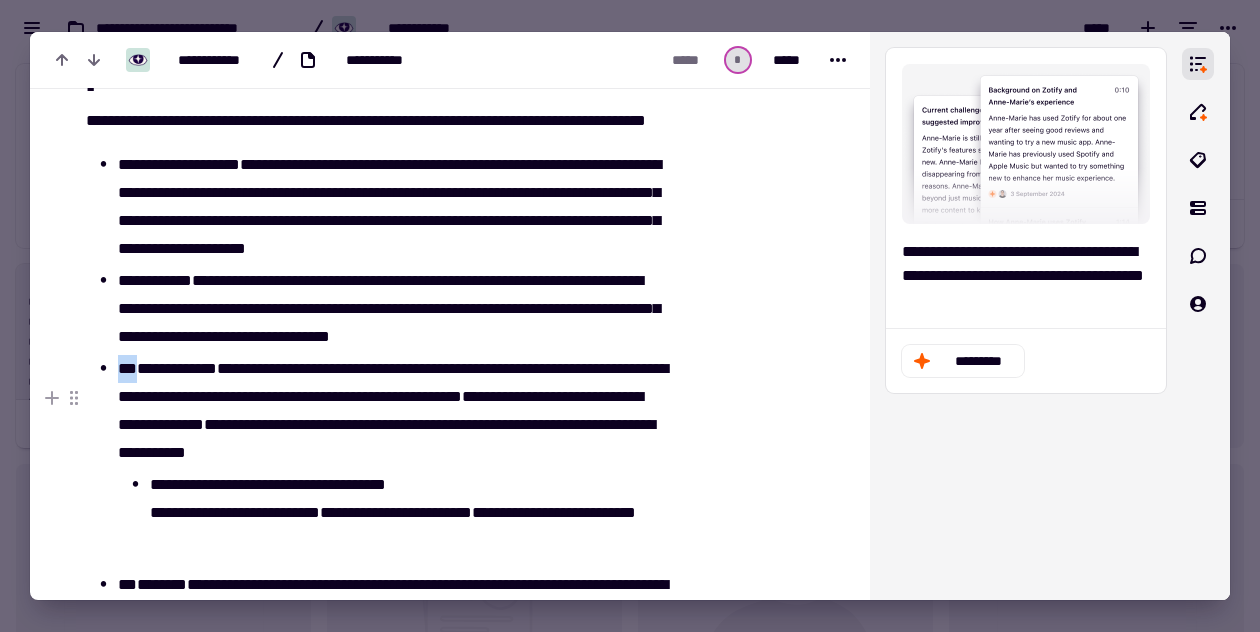 drag, startPoint x: 142, startPoint y: 395, endPoint x: 120, endPoint y: 395, distance: 22 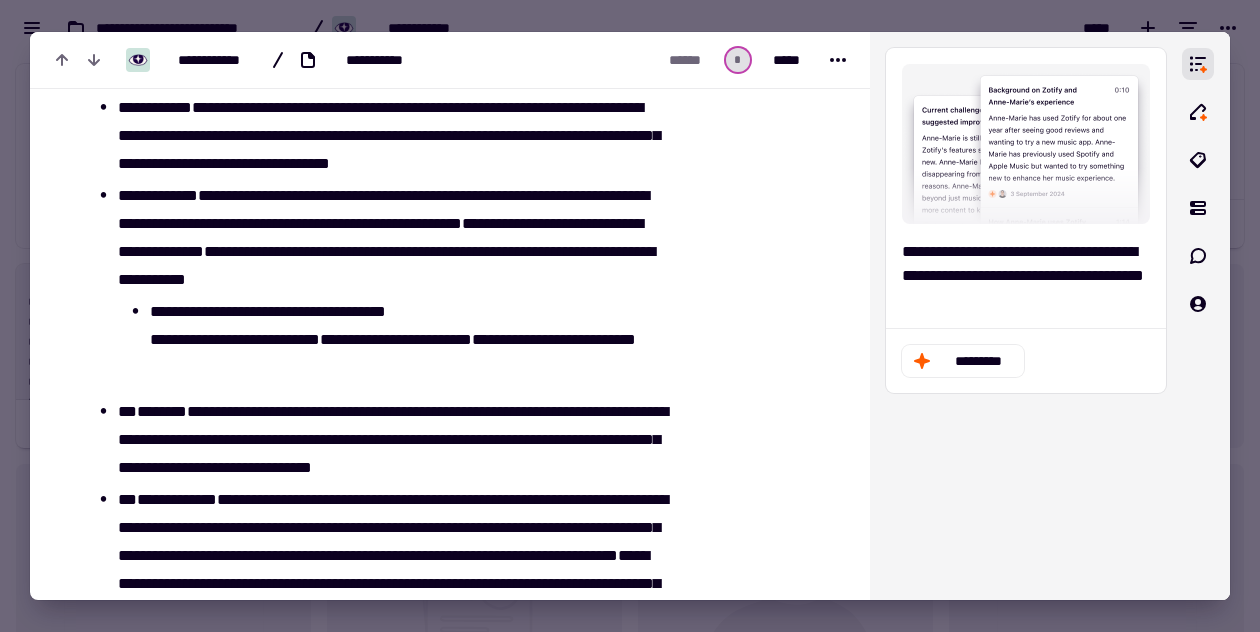 scroll, scrollTop: 2045, scrollLeft: 0, axis: vertical 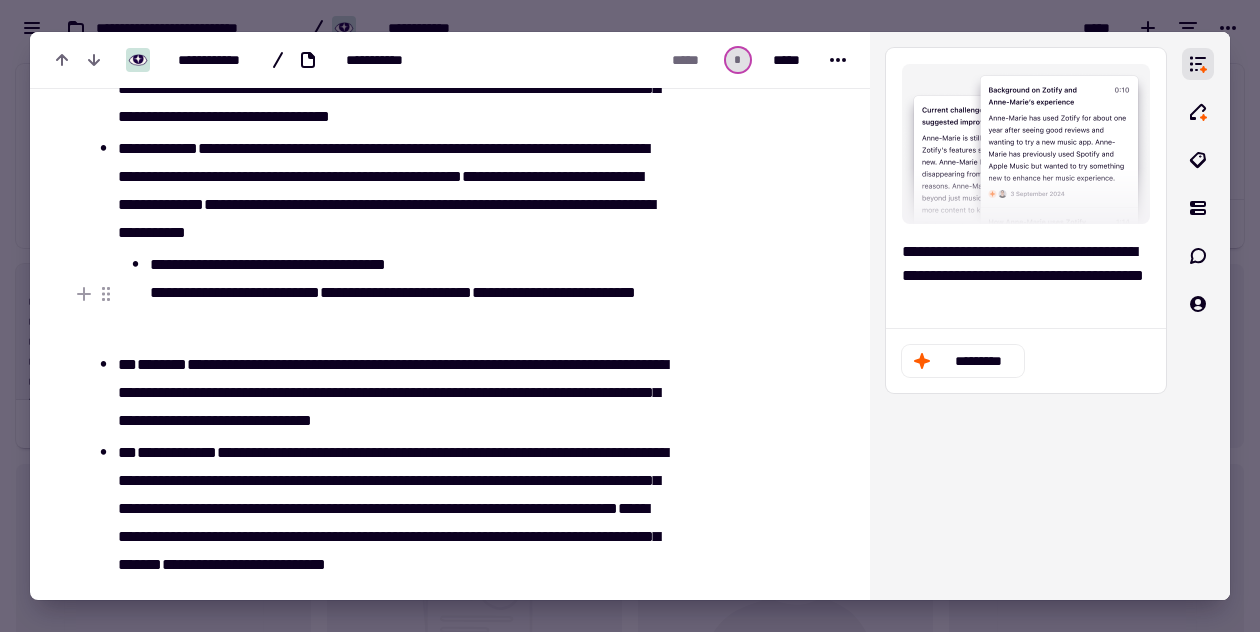 click on "**********" at bounding box center (268, 264) 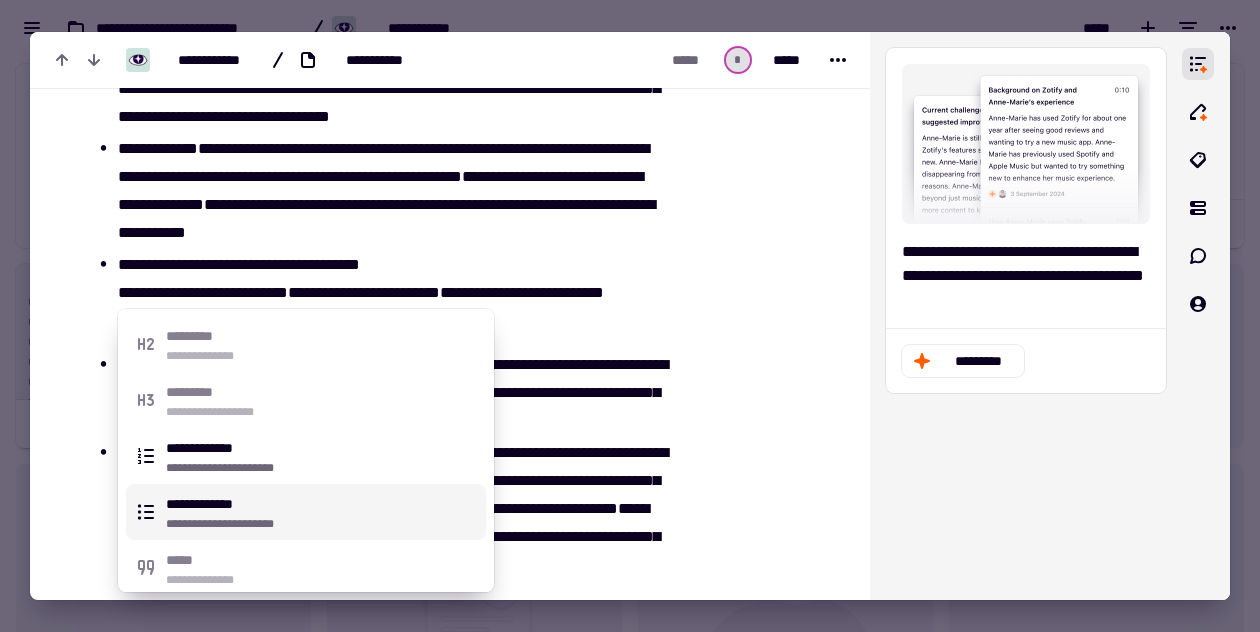 scroll, scrollTop: 868, scrollLeft: 0, axis: vertical 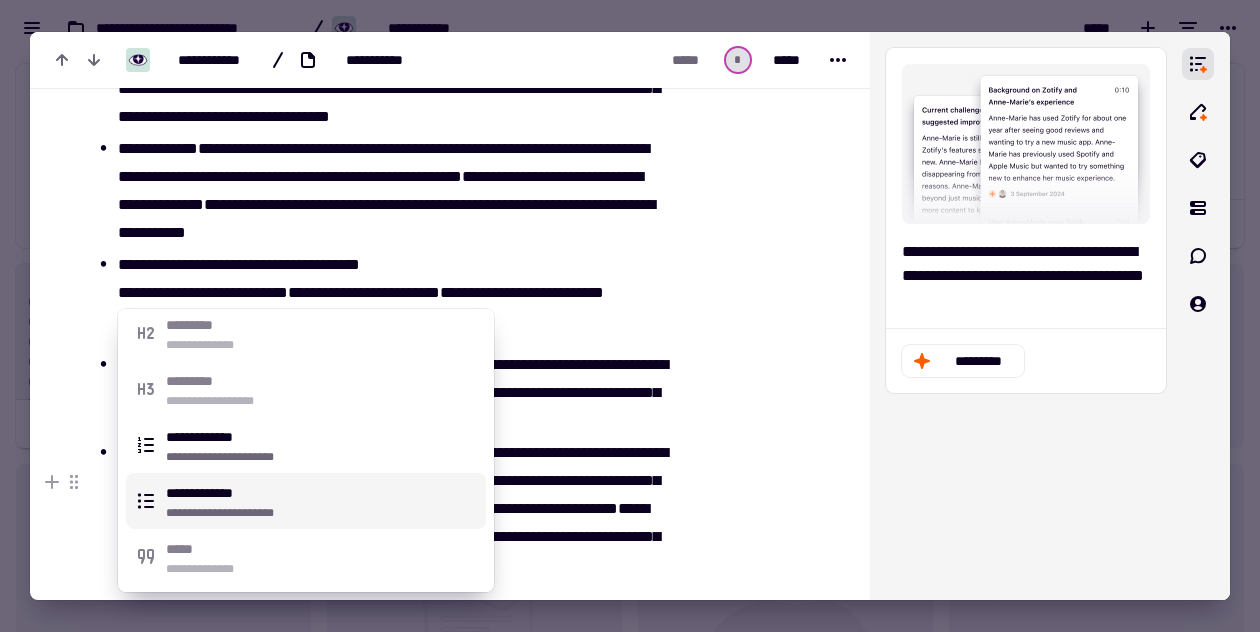 click on "**********" at bounding box center [322, 501] 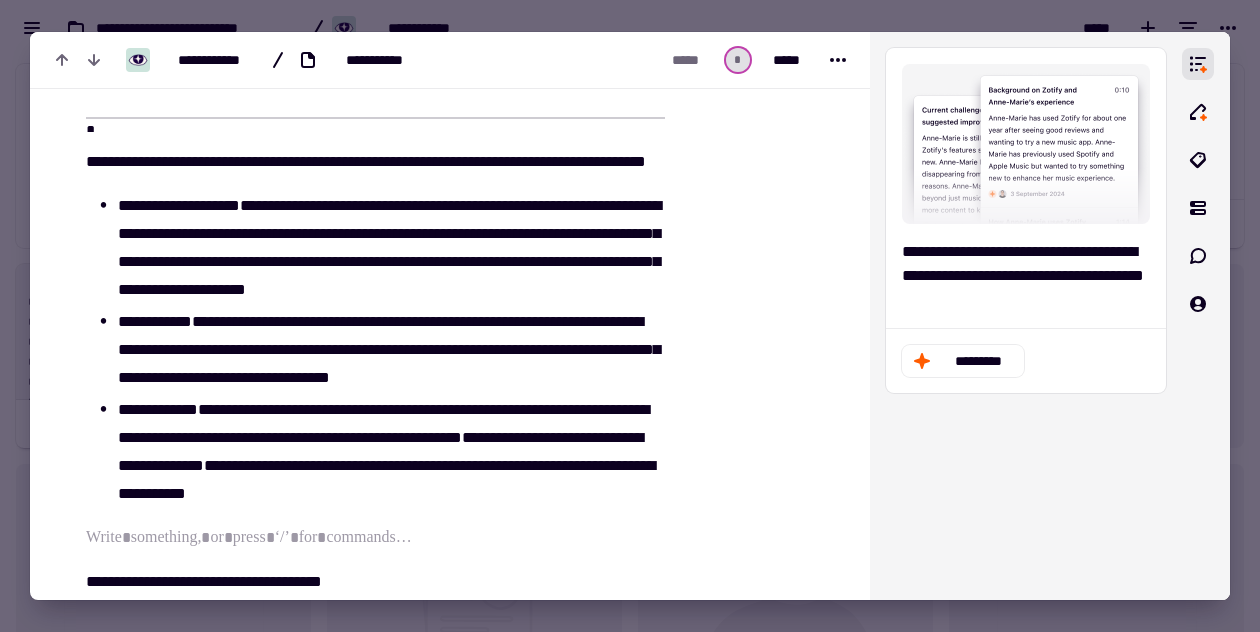 scroll, scrollTop: 1782, scrollLeft: 0, axis: vertical 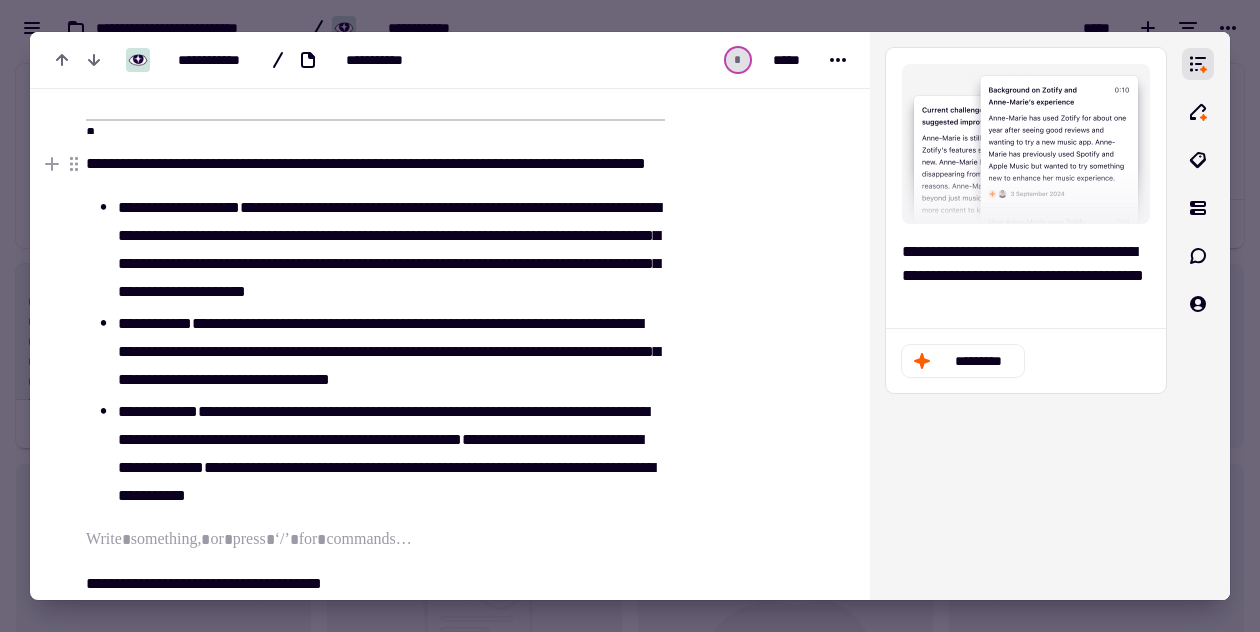 click on "**********" at bounding box center [366, 163] 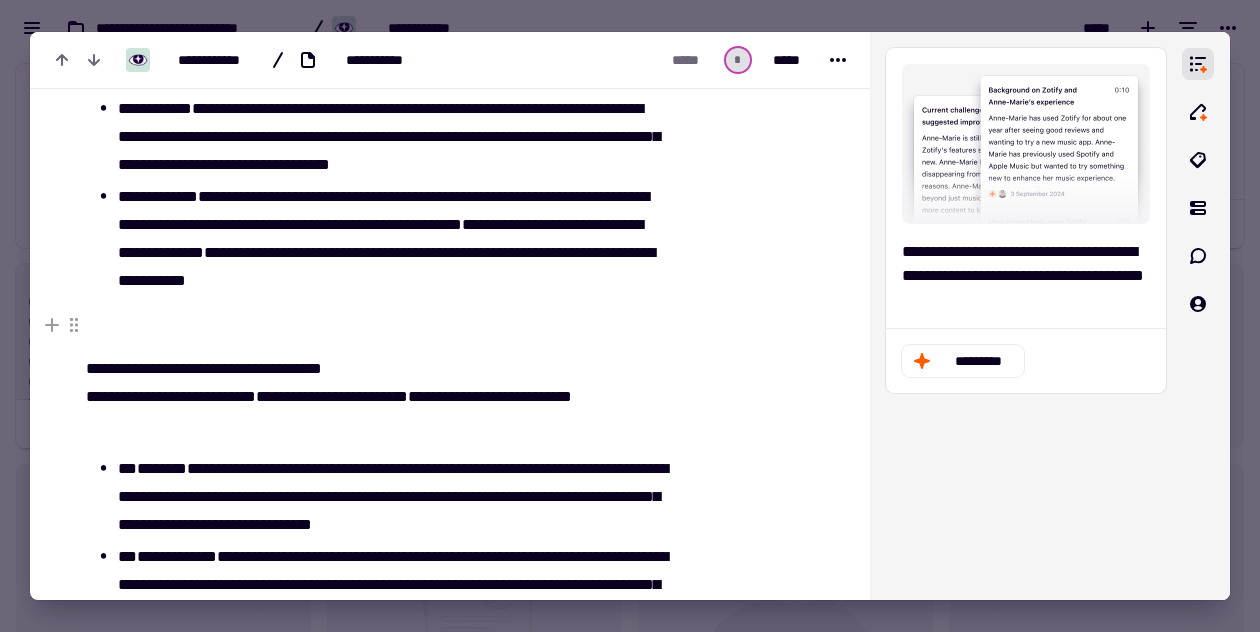 click at bounding box center [375, 325] 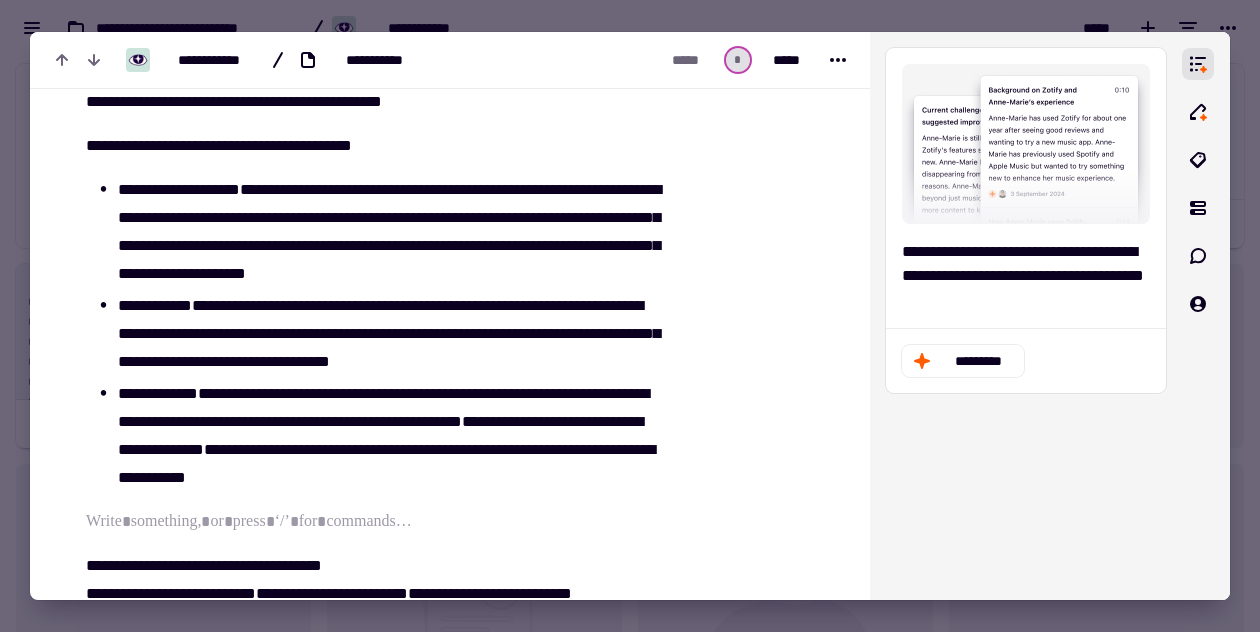 scroll, scrollTop: 1815, scrollLeft: 0, axis: vertical 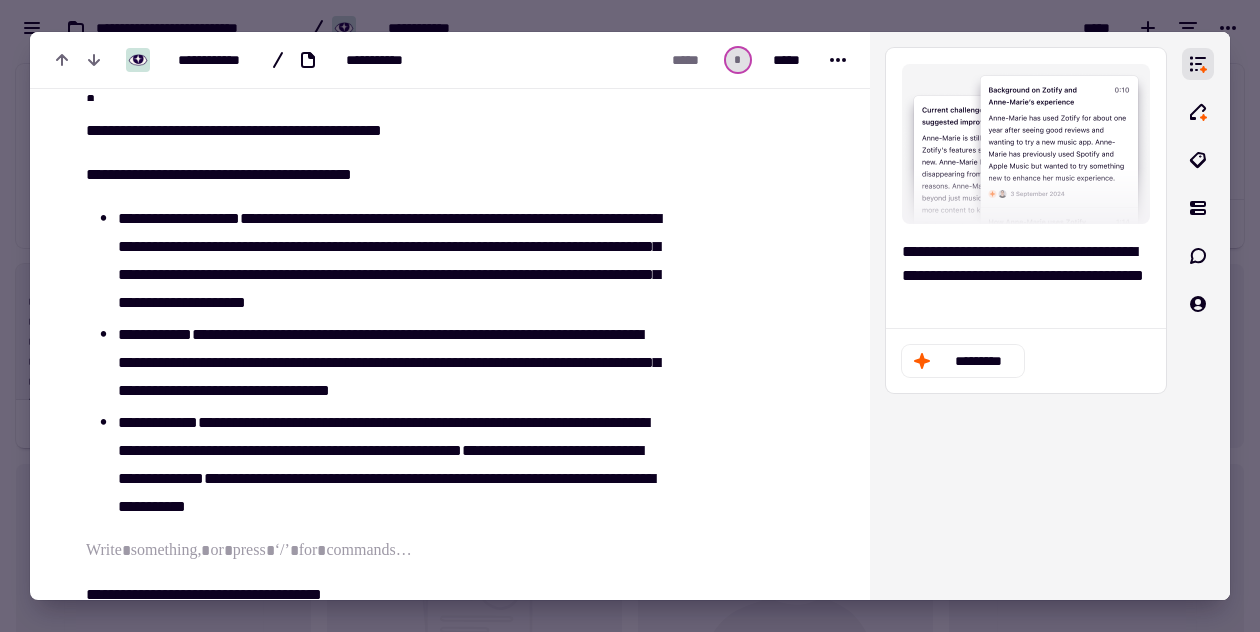 click on "**********" at bounding box center [363, 948] 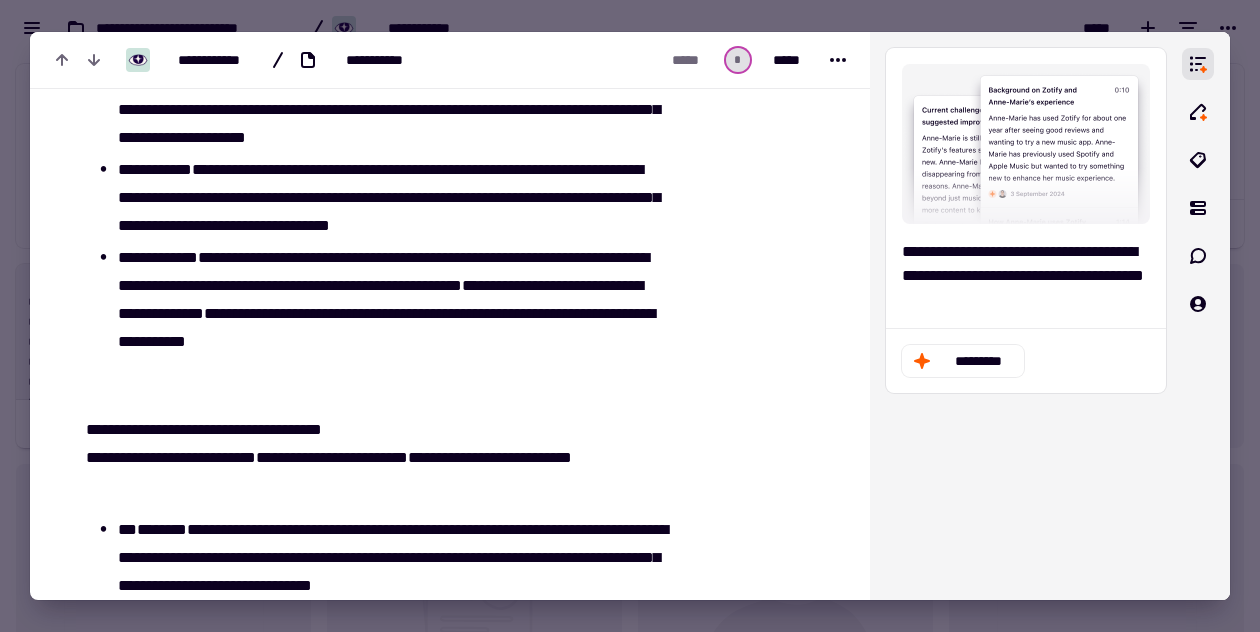 scroll, scrollTop: 2065, scrollLeft: 0, axis: vertical 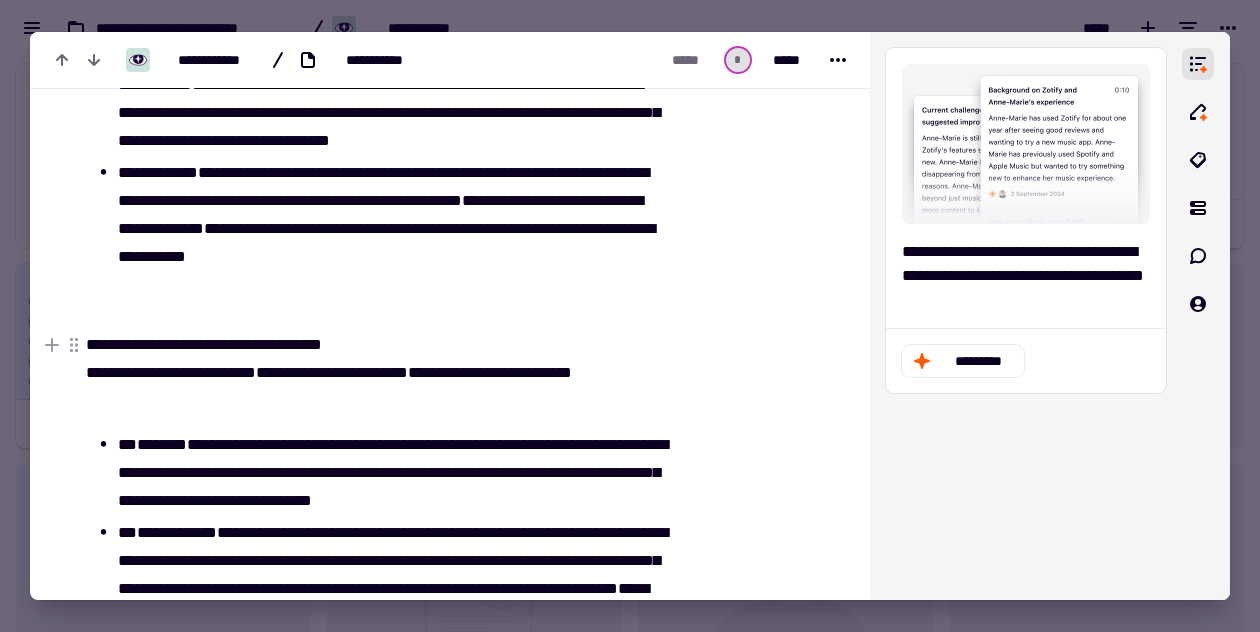 click on "**********" at bounding box center [375, 373] 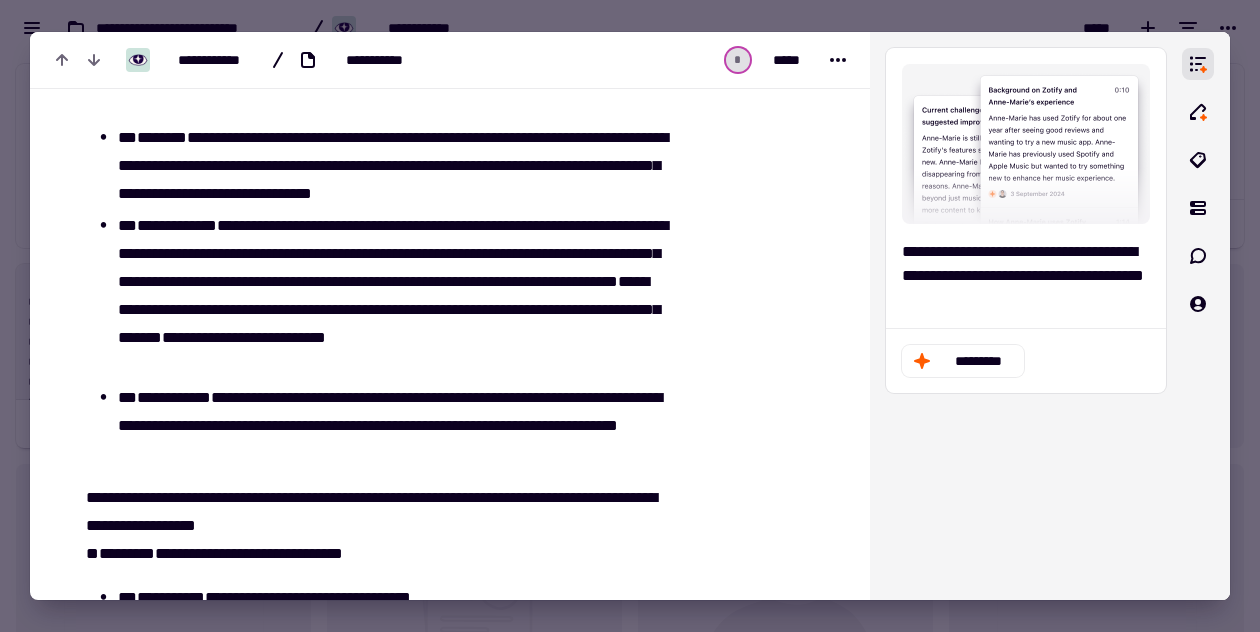 scroll, scrollTop: 2303, scrollLeft: 0, axis: vertical 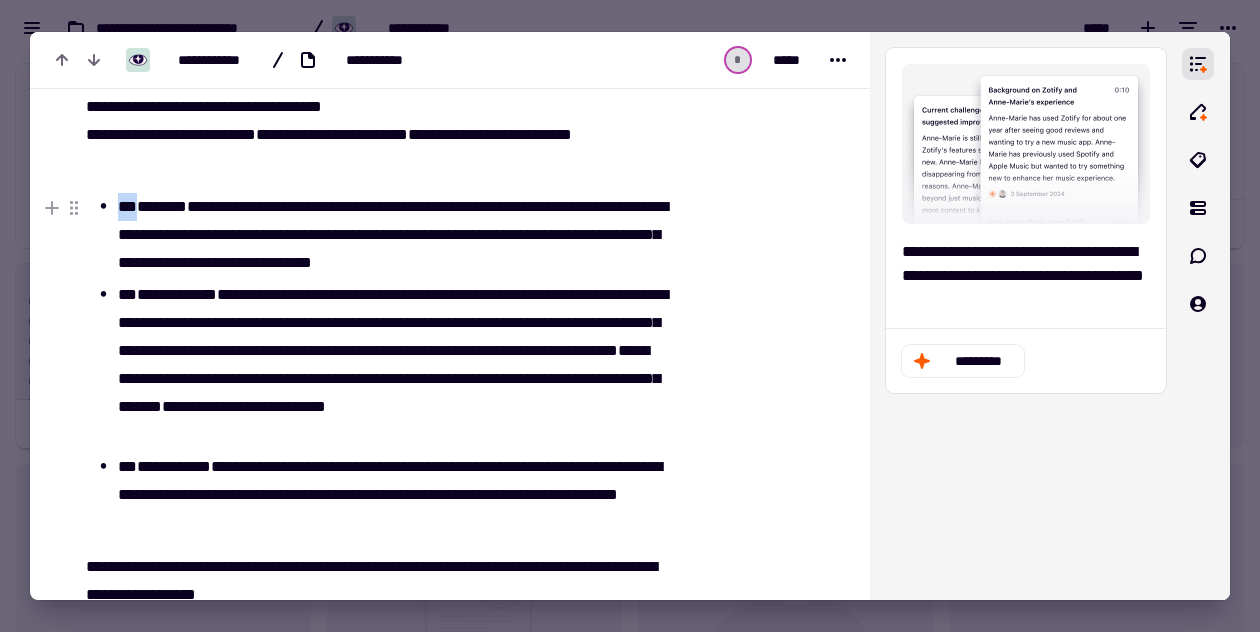 drag, startPoint x: 146, startPoint y: 206, endPoint x: 124, endPoint y: 203, distance: 22.203604 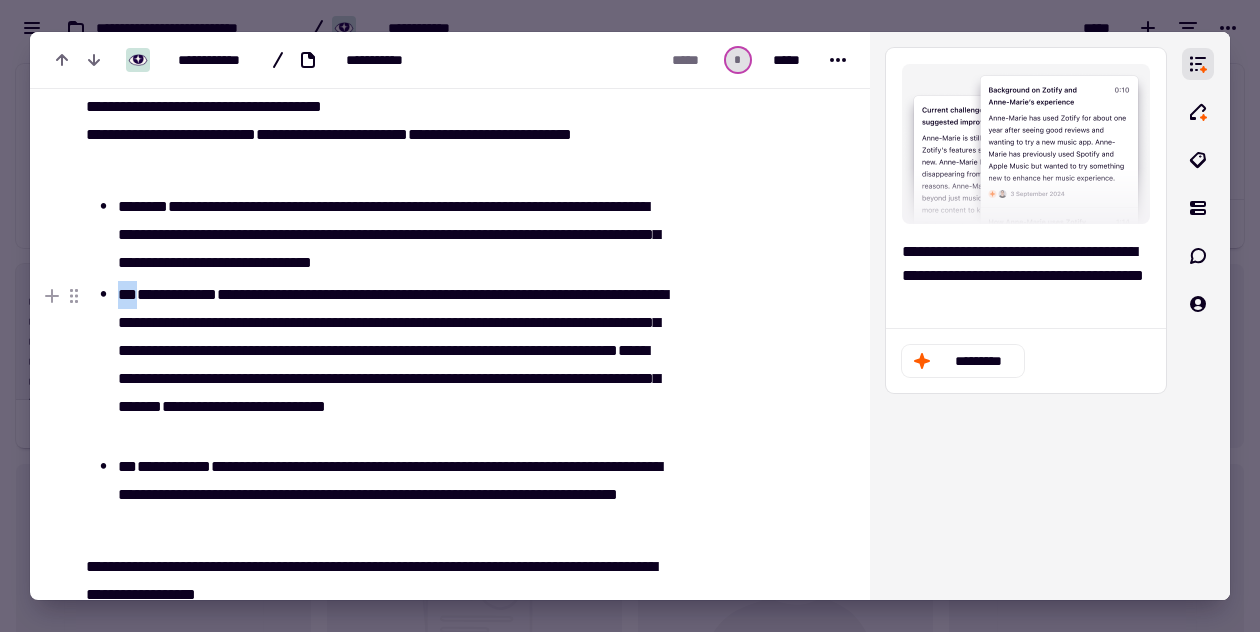 drag, startPoint x: 140, startPoint y: 292, endPoint x: 112, endPoint y: 292, distance: 28 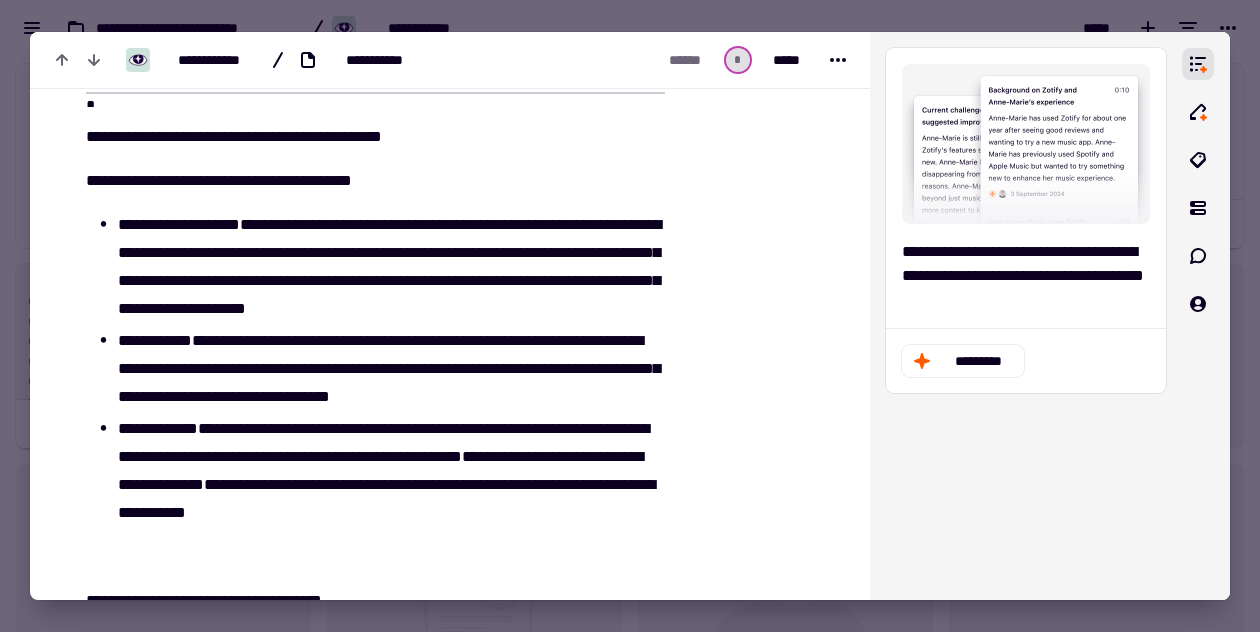 scroll, scrollTop: 1774, scrollLeft: 0, axis: vertical 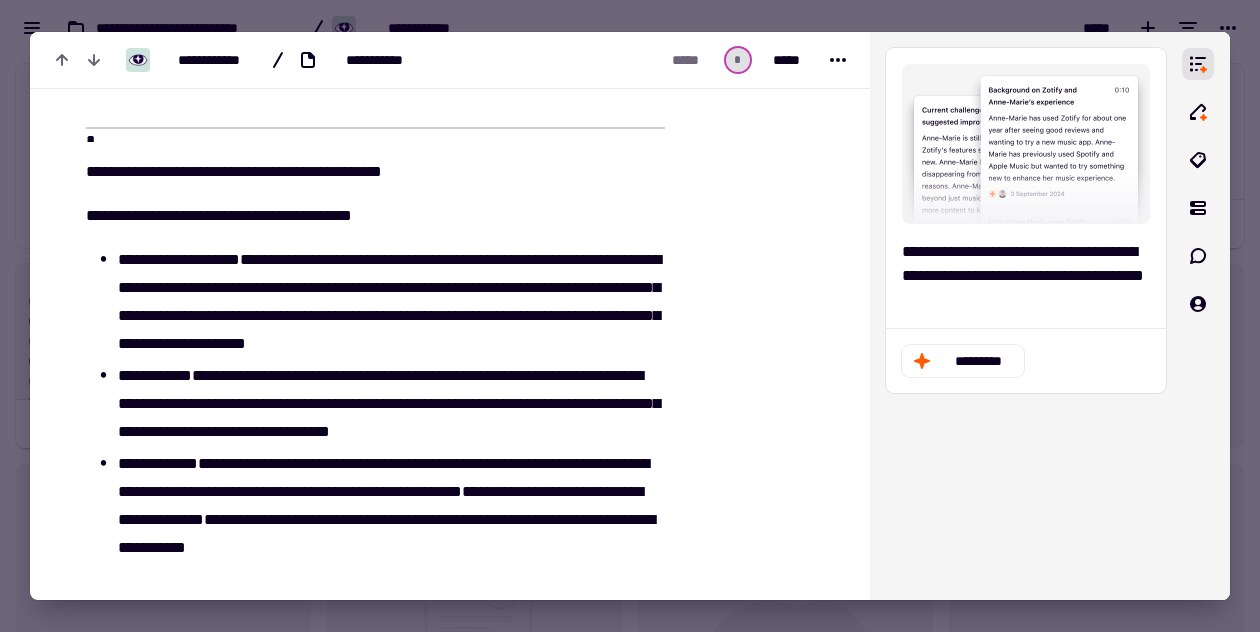 click on "**********" at bounding box center (363, 989) 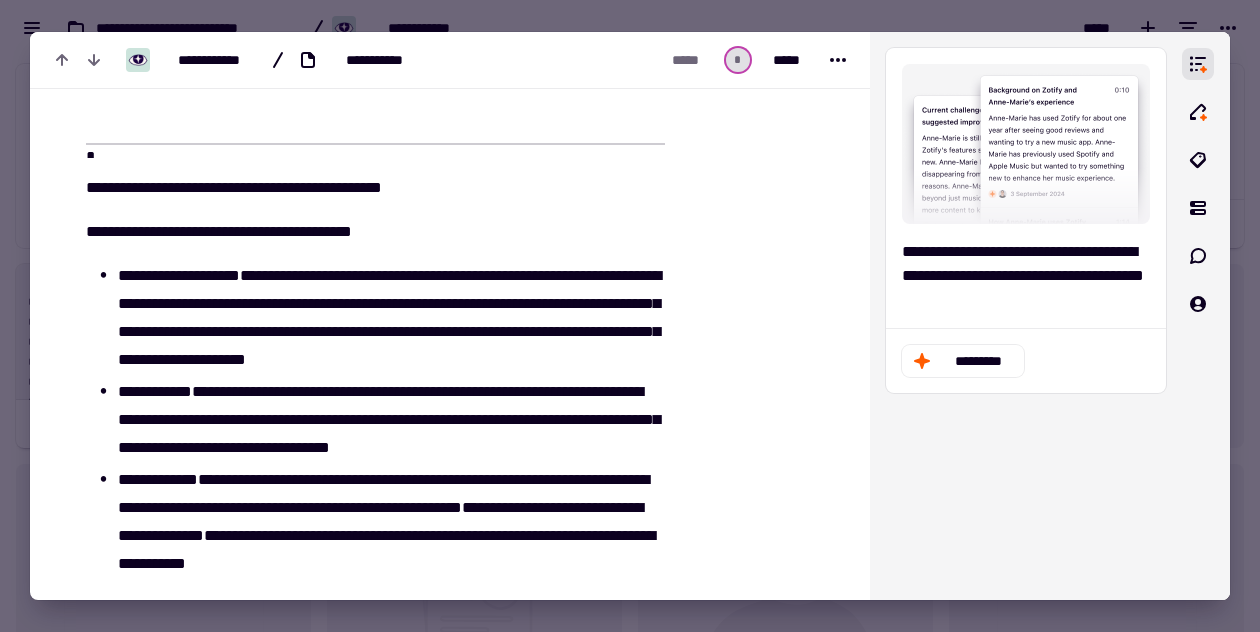 scroll, scrollTop: 1748, scrollLeft: 0, axis: vertical 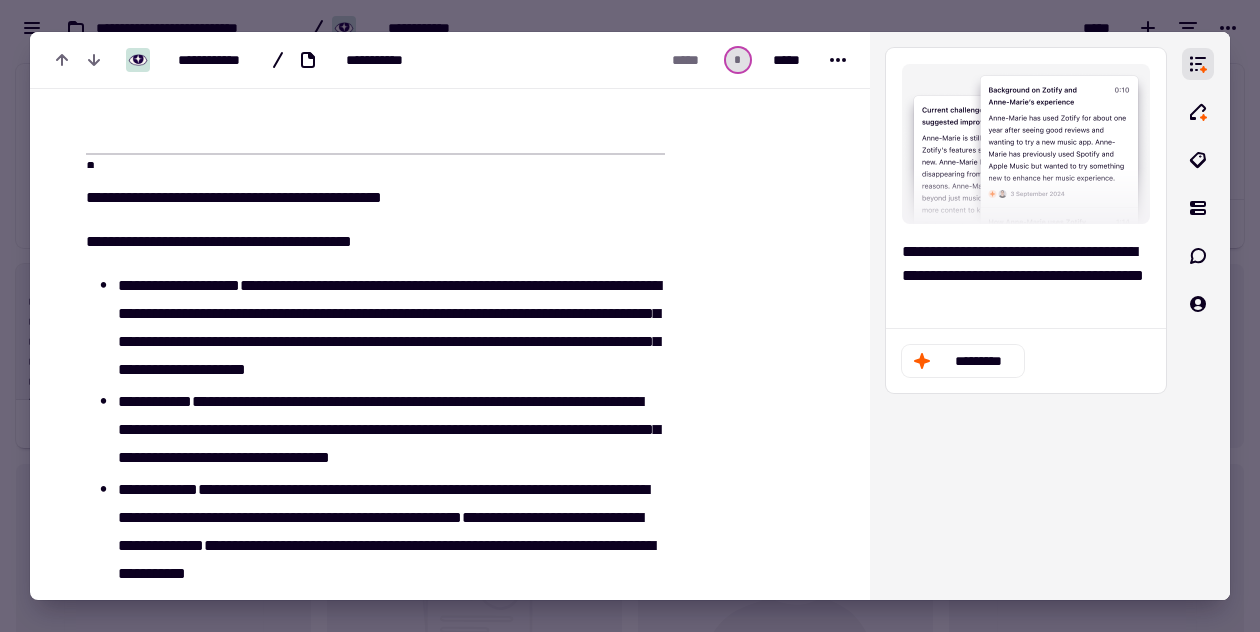 click on "**********" at bounding box center (363, 1015) 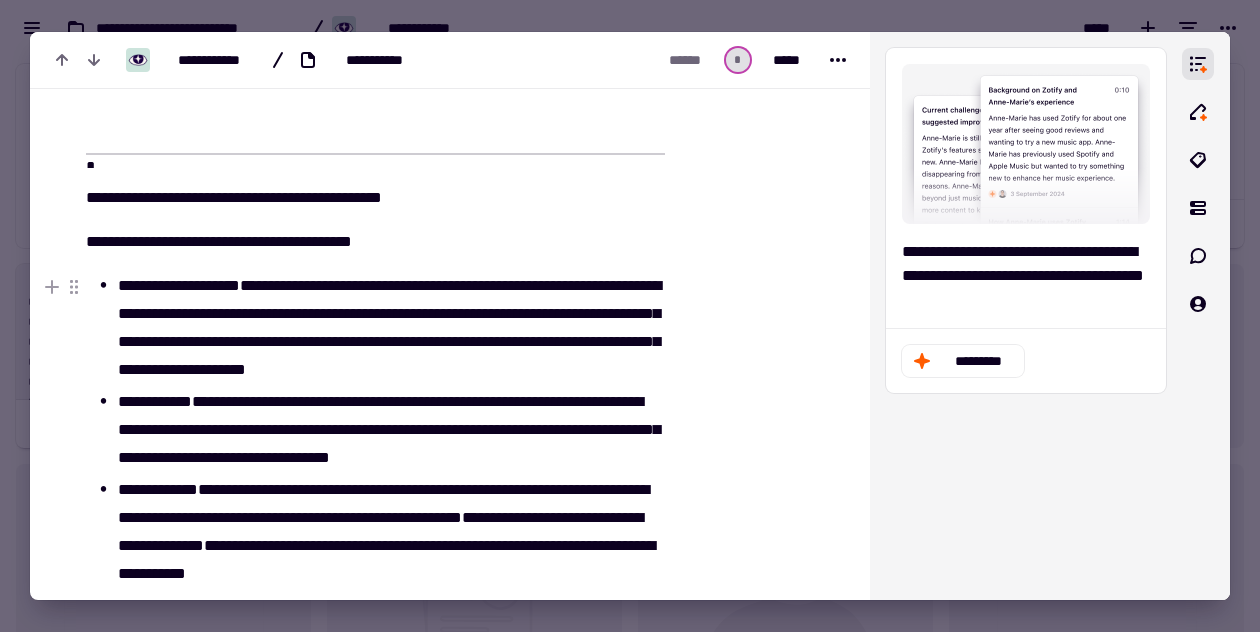 click on "**********" at bounding box center [391, 328] 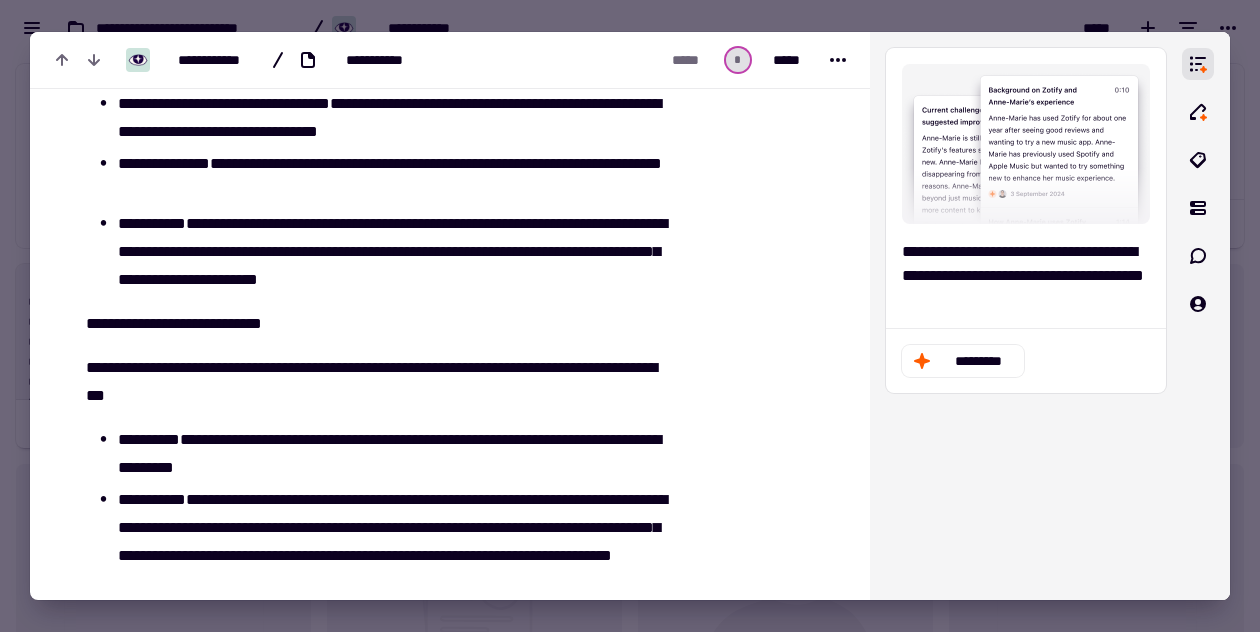 scroll, scrollTop: 1218, scrollLeft: 0, axis: vertical 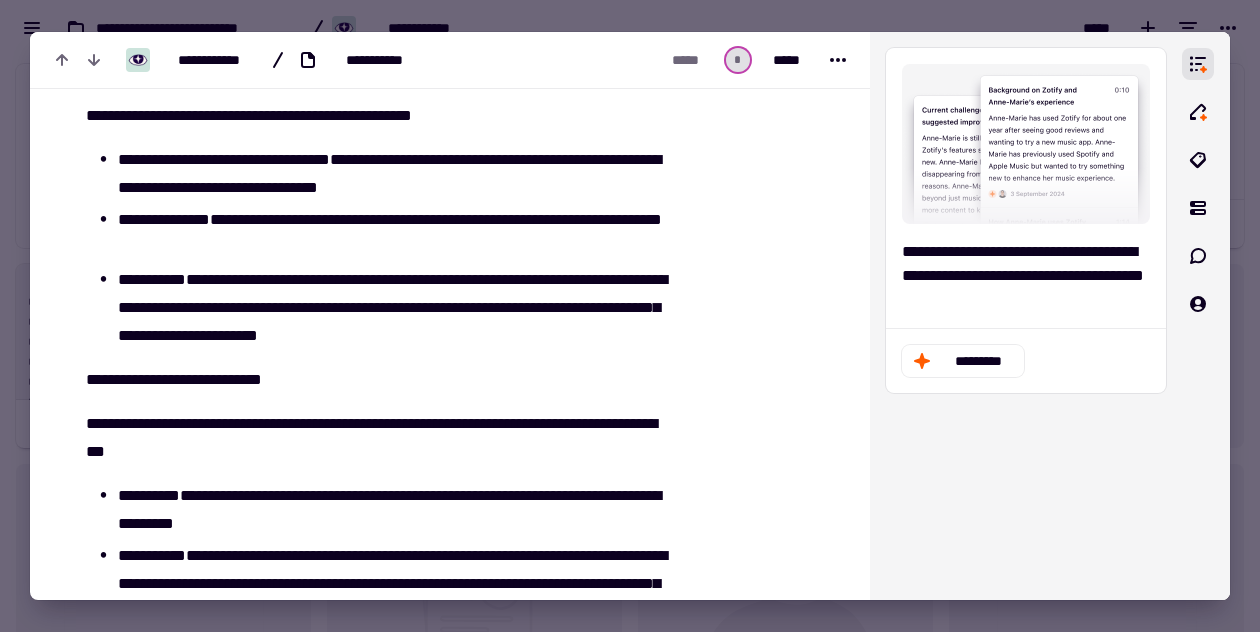 click on "**********" at bounding box center [363, 1545] 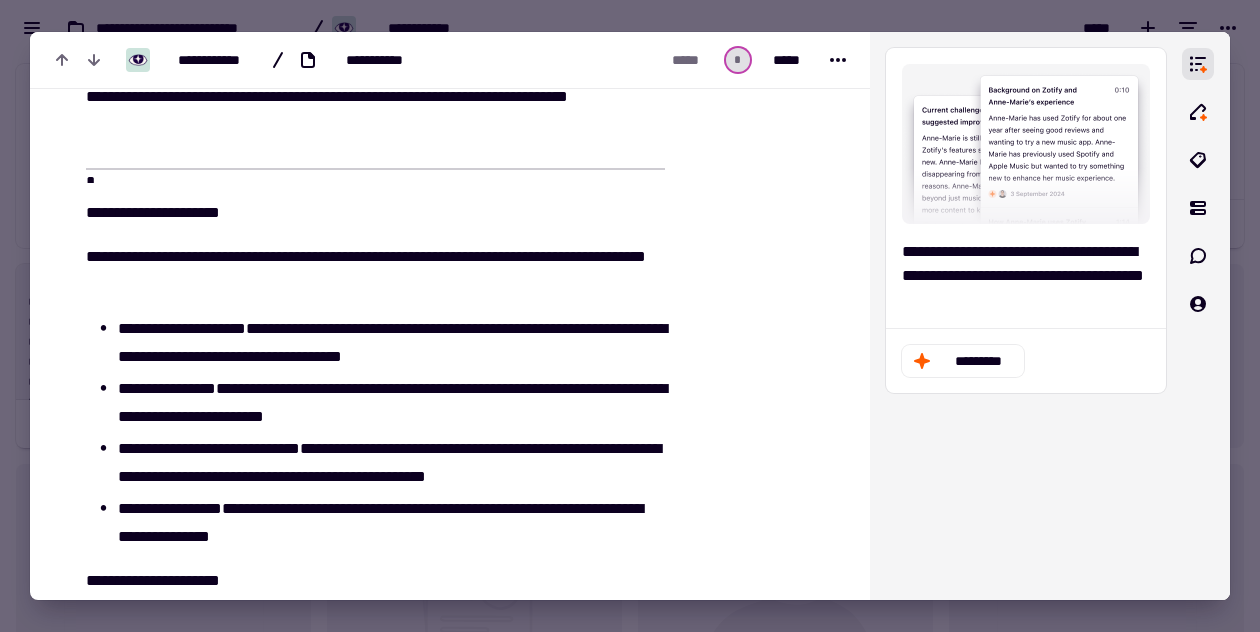 scroll, scrollTop: 928, scrollLeft: 0, axis: vertical 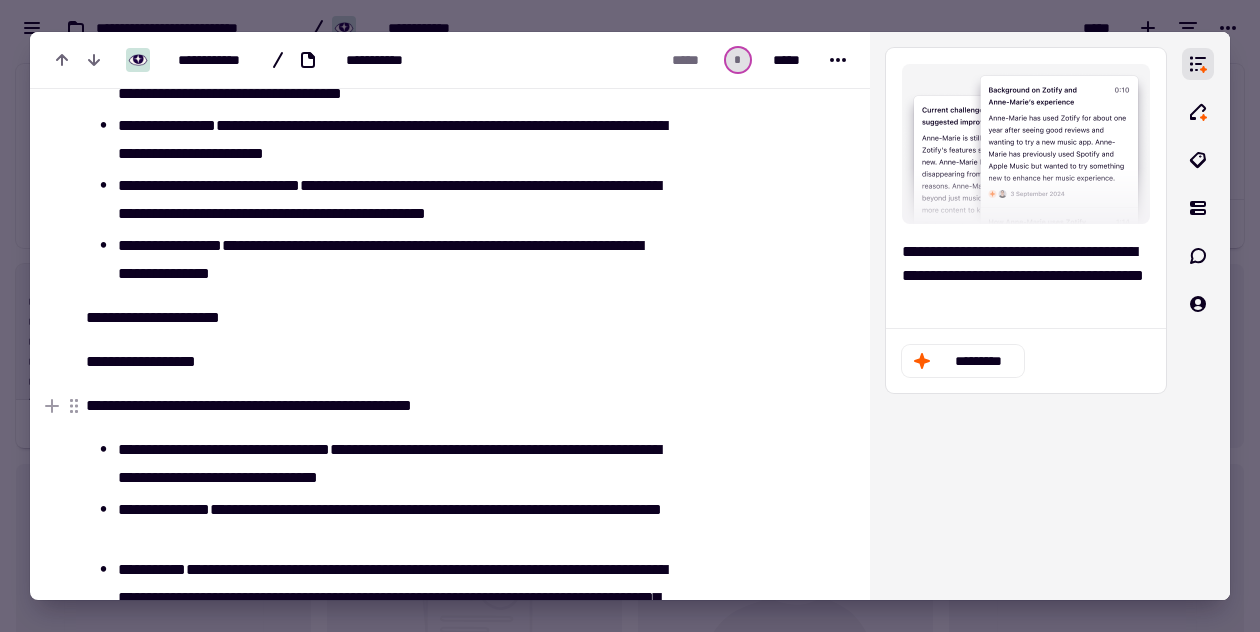 click 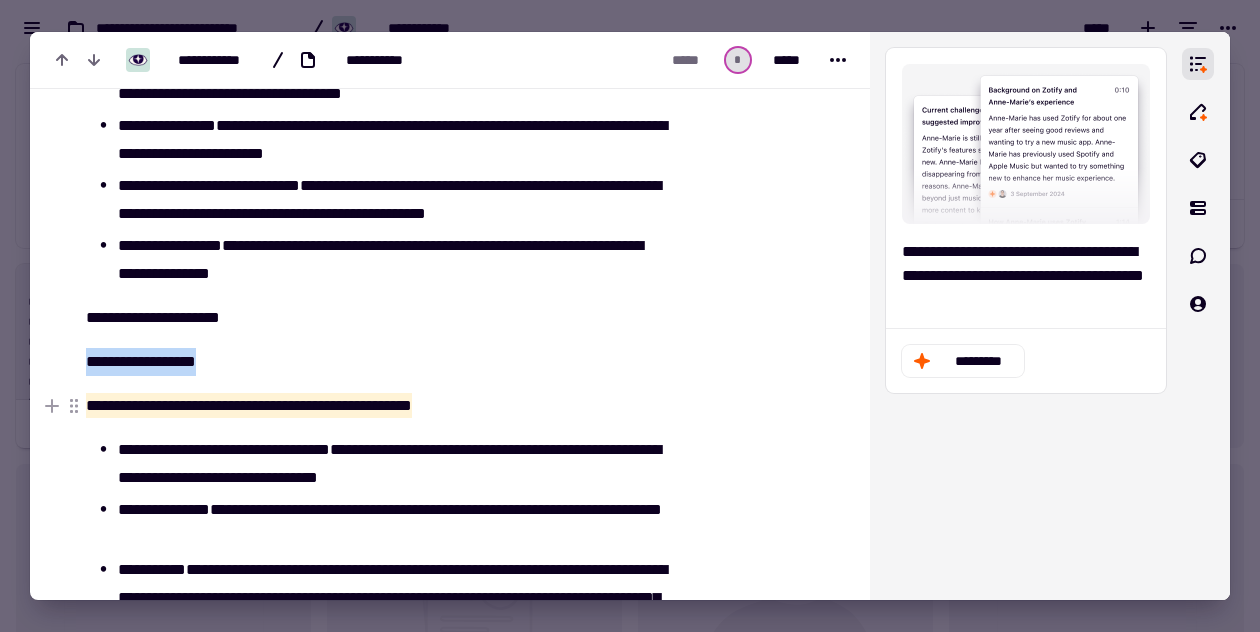 click on "**********" at bounding box center (249, 405) 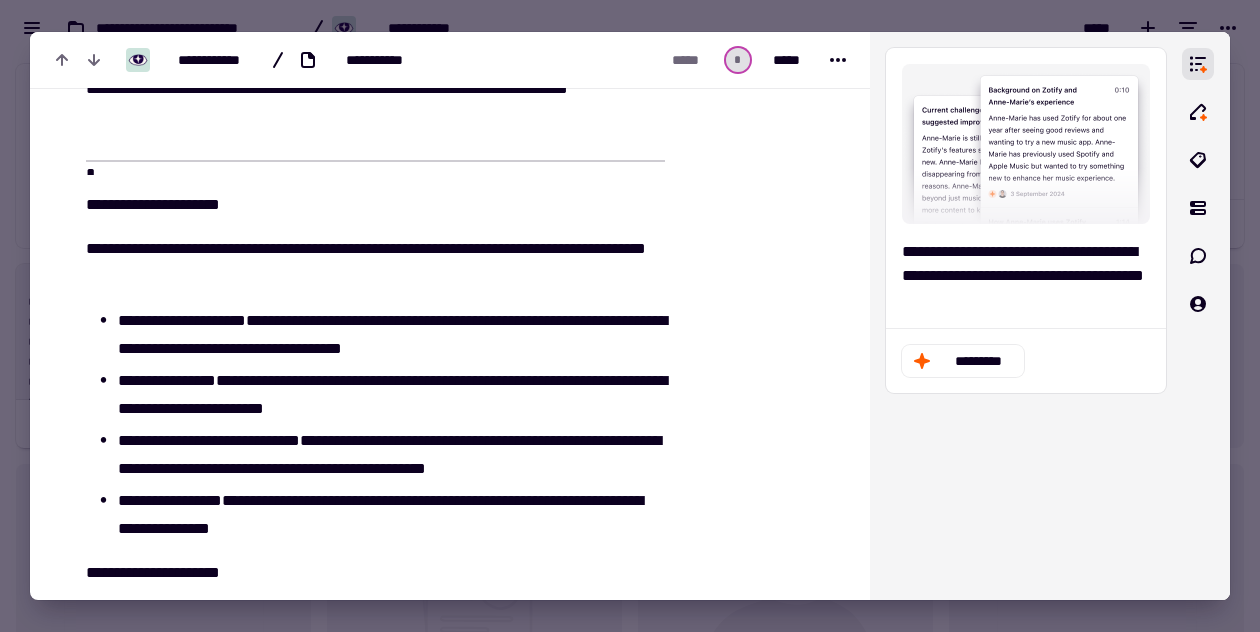 scroll, scrollTop: 662, scrollLeft: 0, axis: vertical 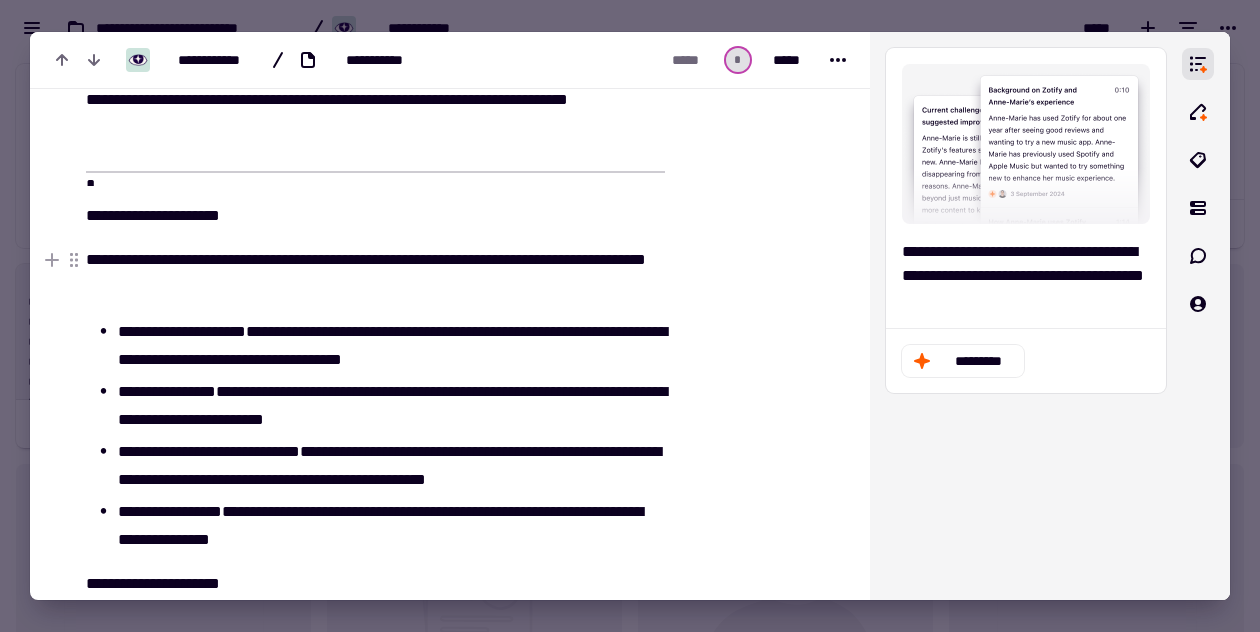 click on "**********" at bounding box center (375, 274) 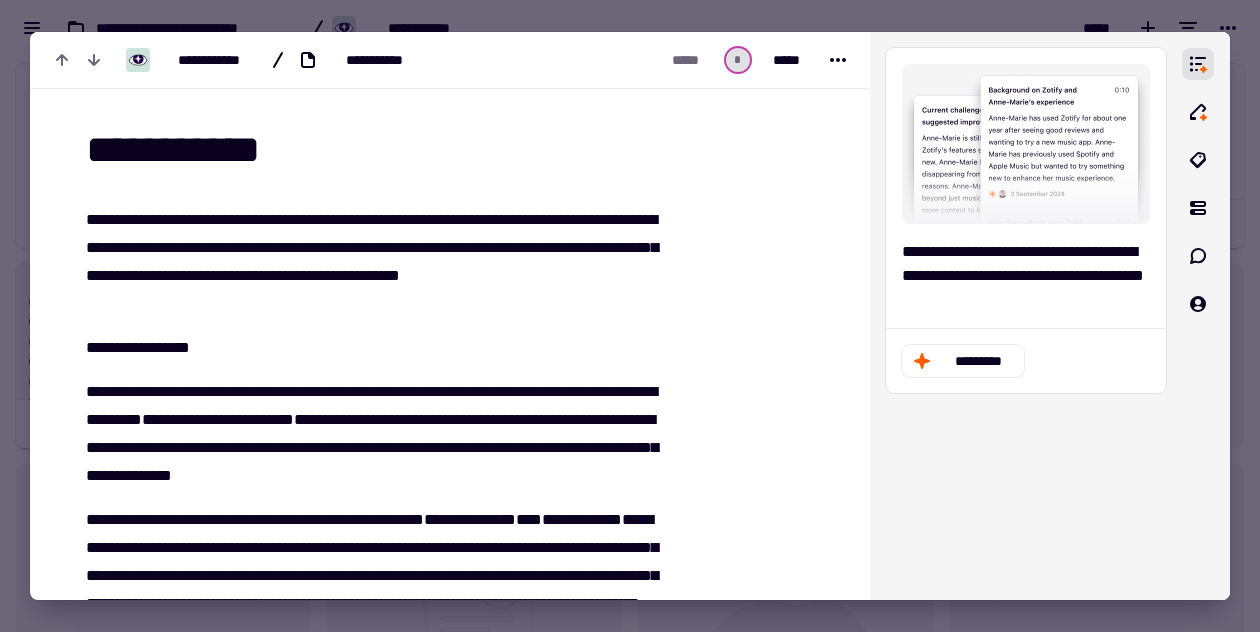scroll, scrollTop: 0, scrollLeft: 0, axis: both 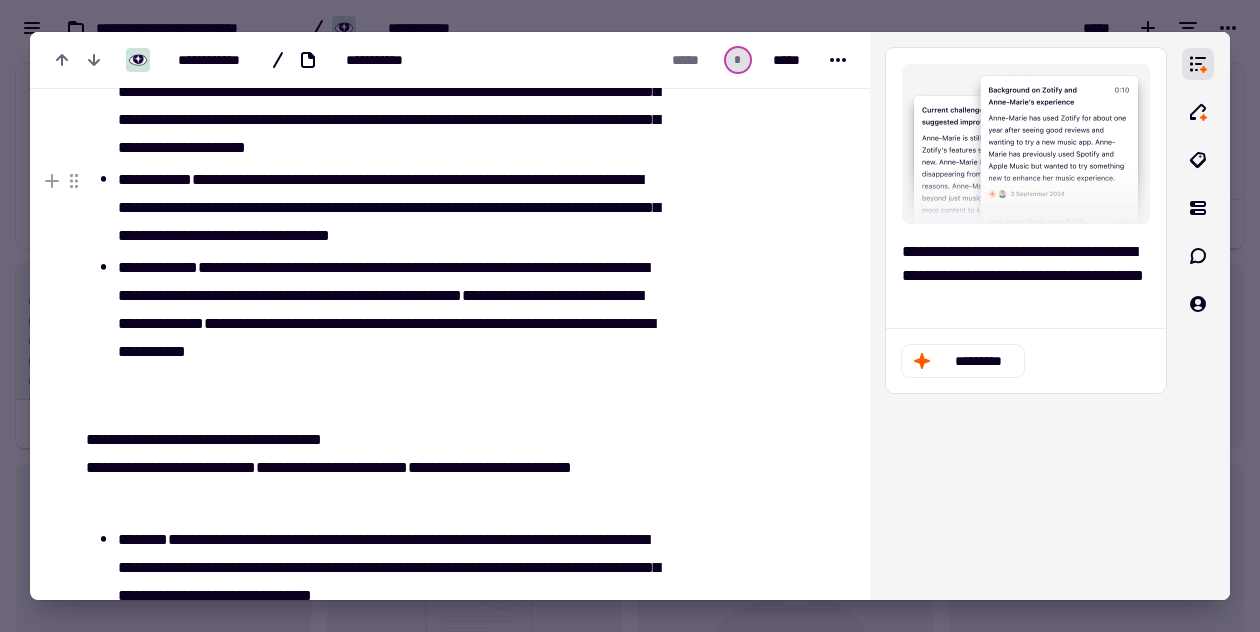 click on "**********" at bounding box center (155, 179) 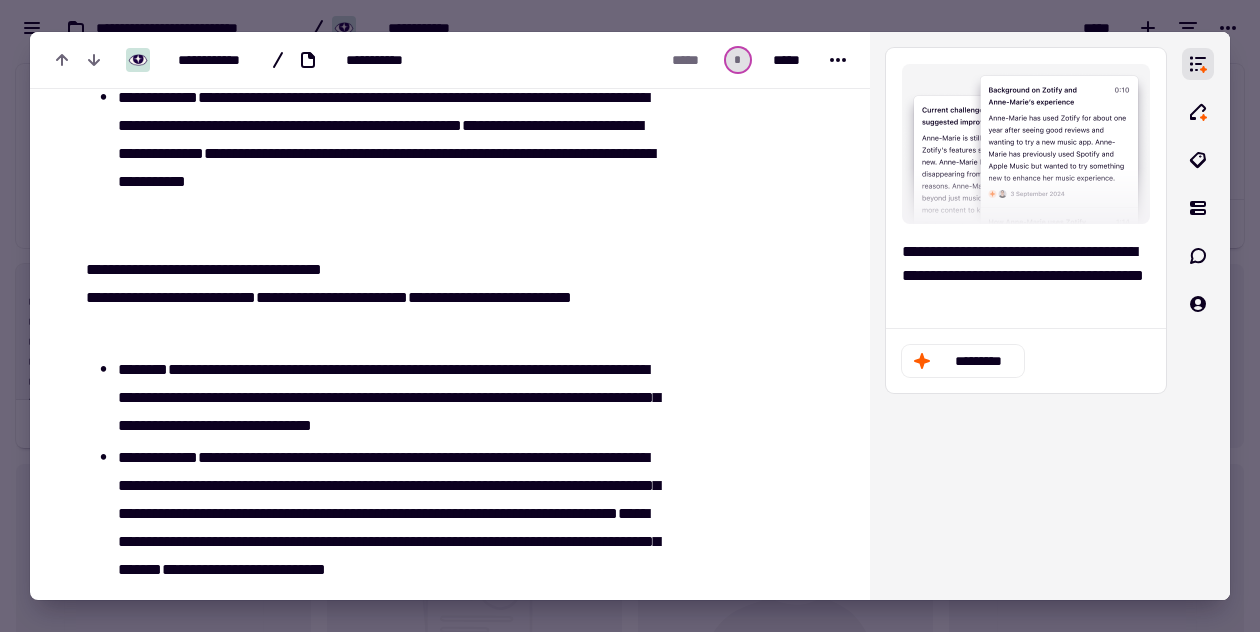 scroll, scrollTop: 2147, scrollLeft: 0, axis: vertical 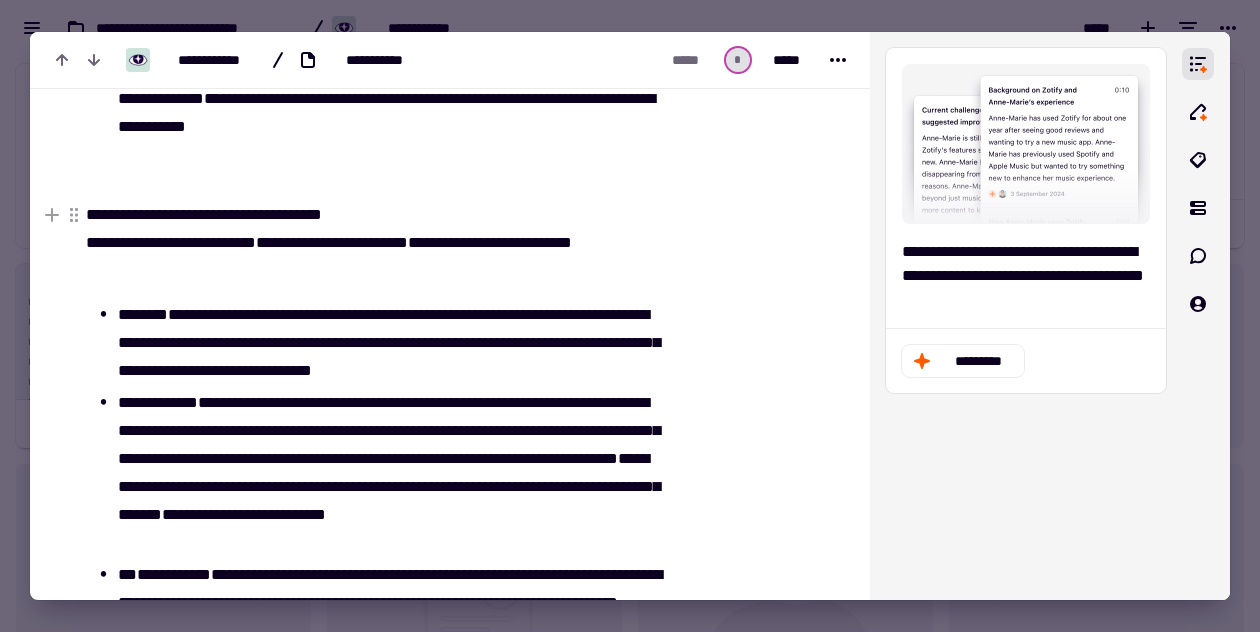 click on "**********" at bounding box center [375, 243] 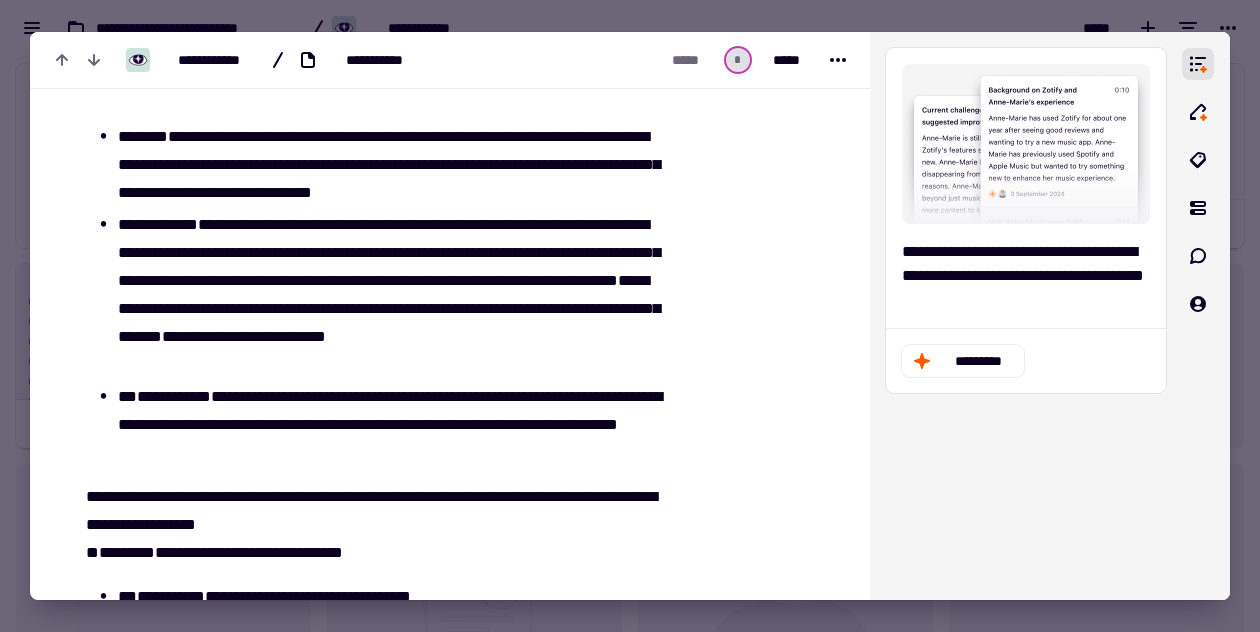 scroll, scrollTop: 2362, scrollLeft: 0, axis: vertical 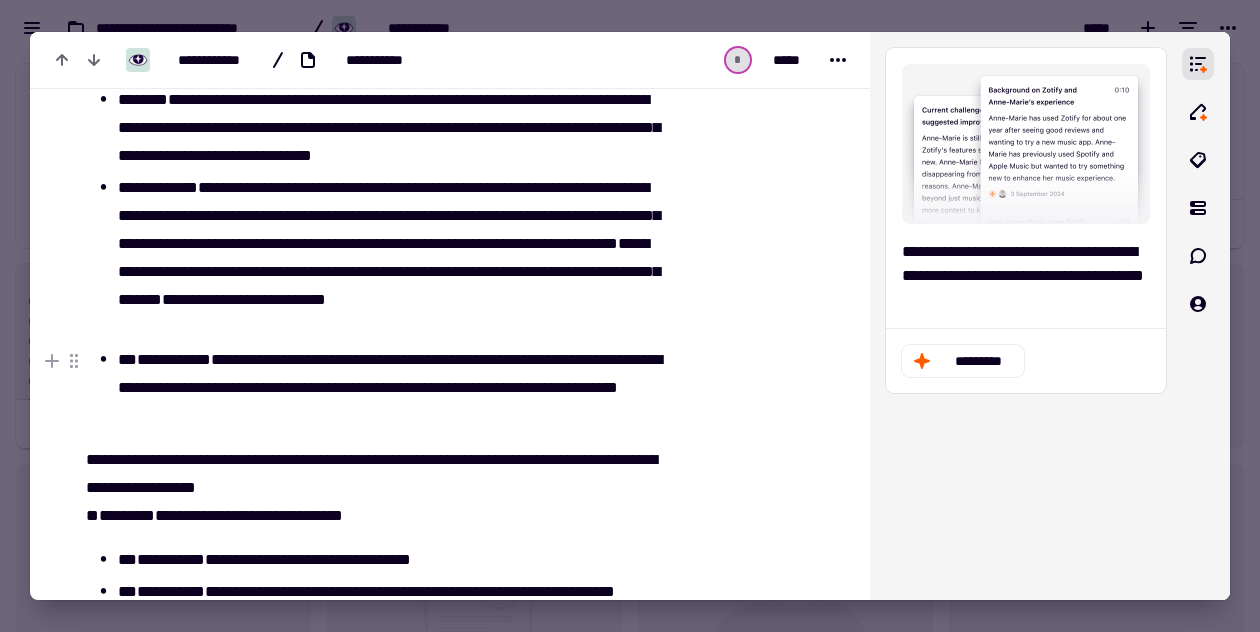 click on "**********" at bounding box center [174, 359] 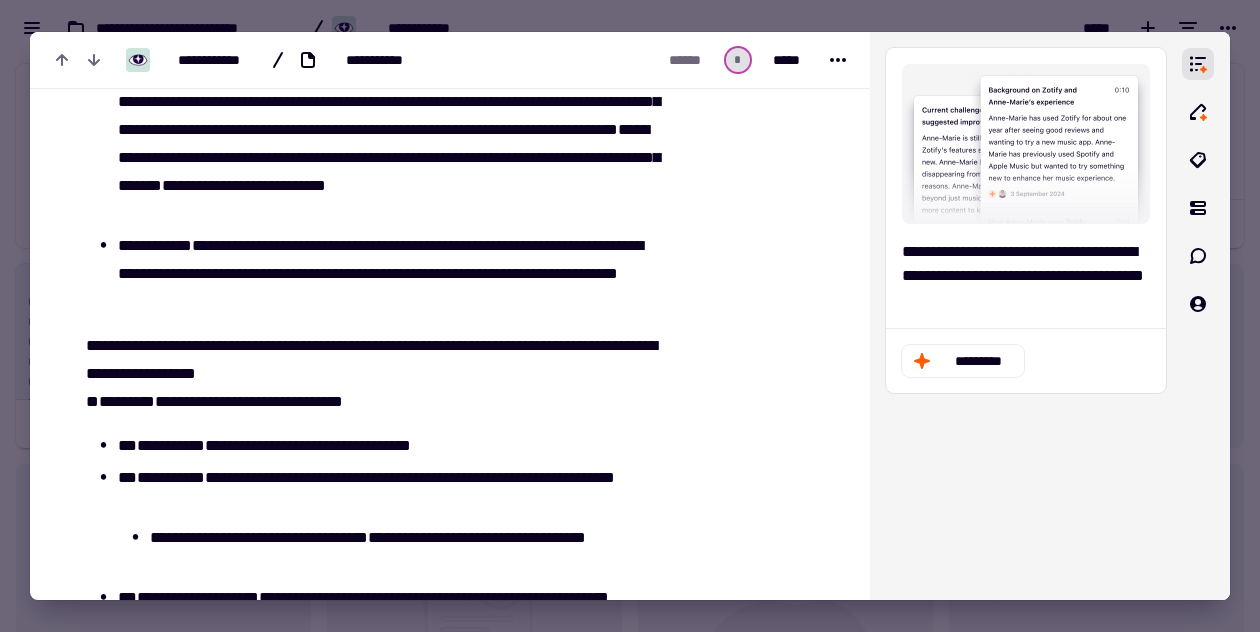 scroll, scrollTop: 2485, scrollLeft: 0, axis: vertical 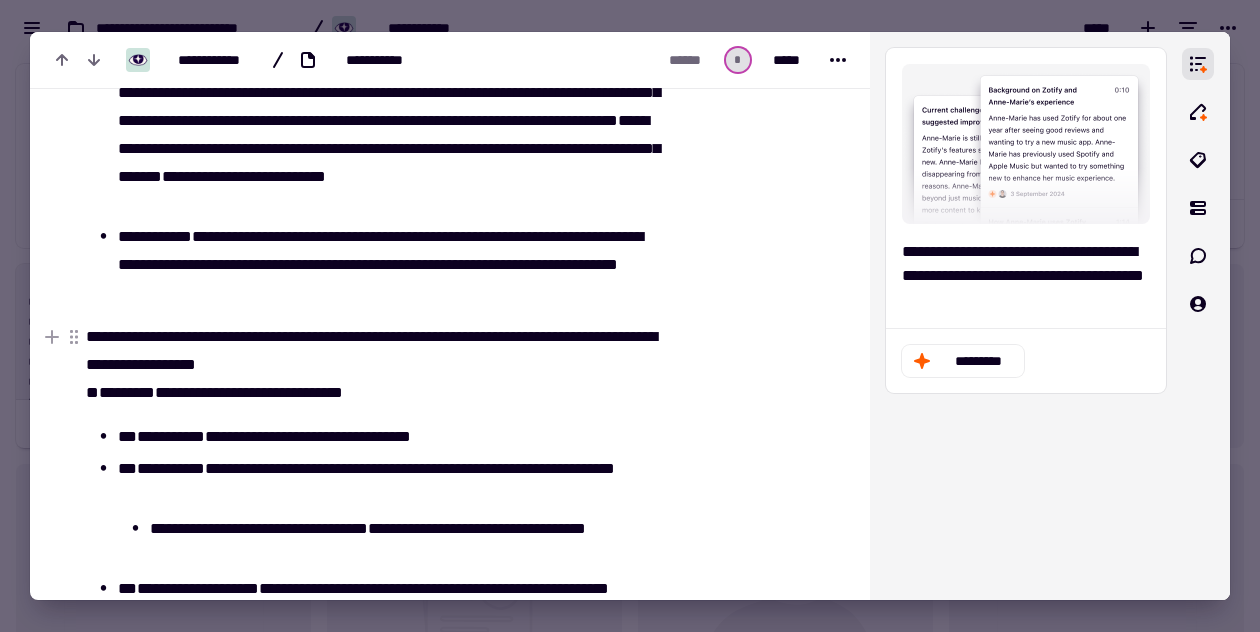 click on "**********" at bounding box center (375, 365) 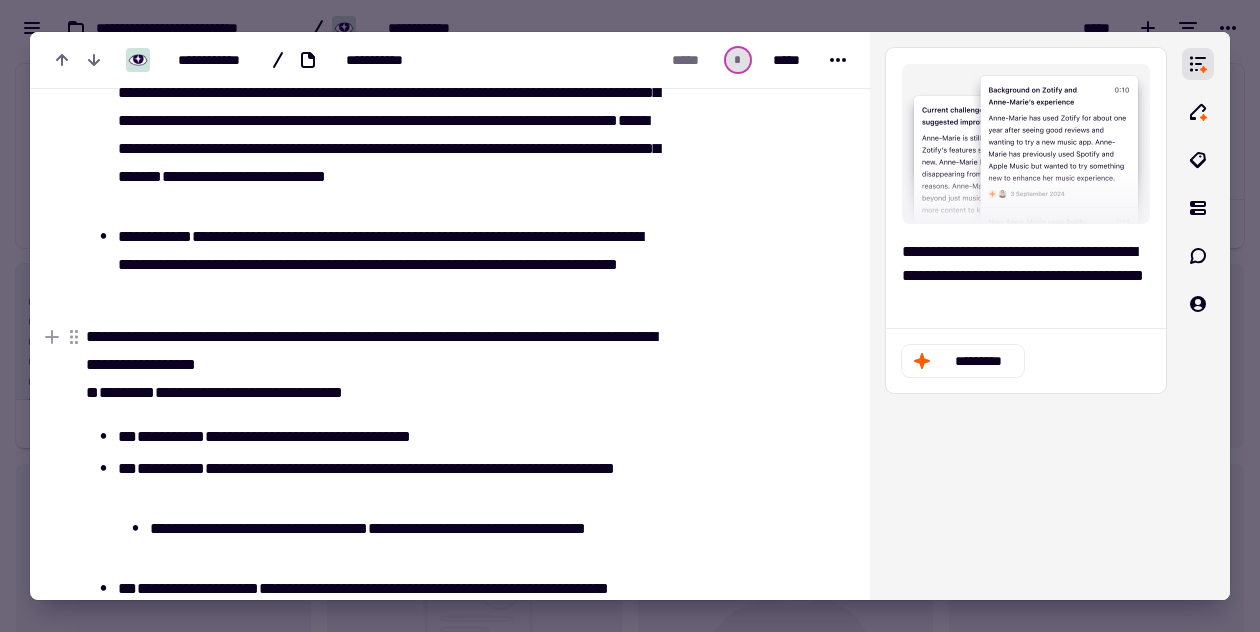 click on "********" at bounding box center (127, 392) 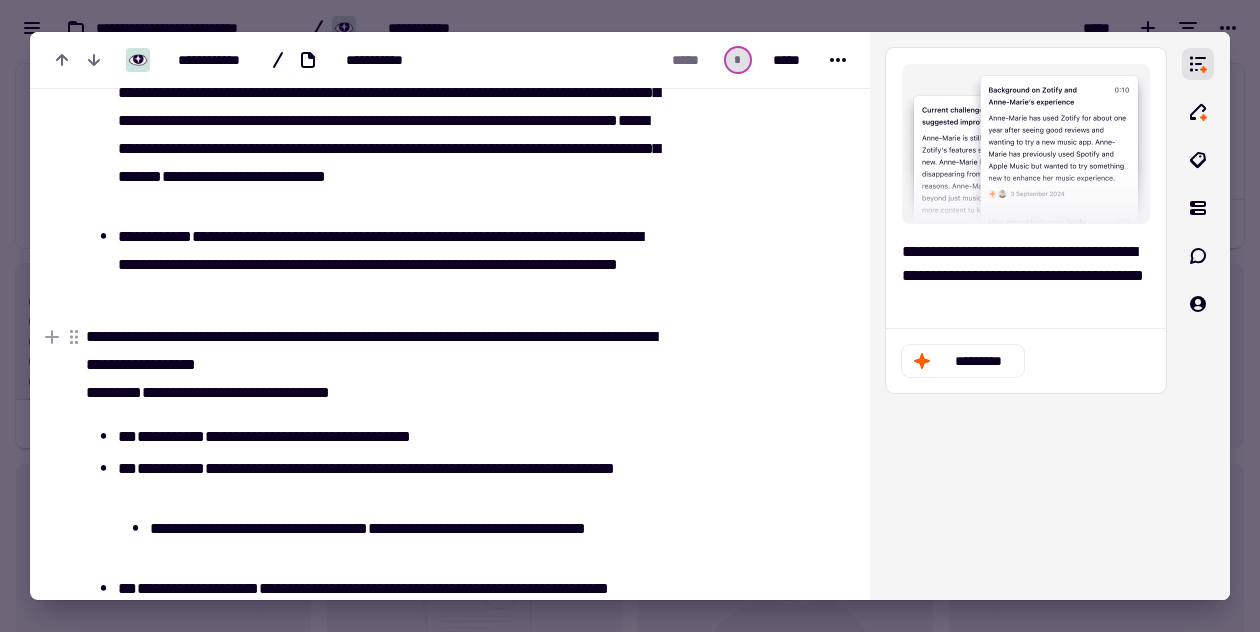 click on "**********" at bounding box center [375, 365] 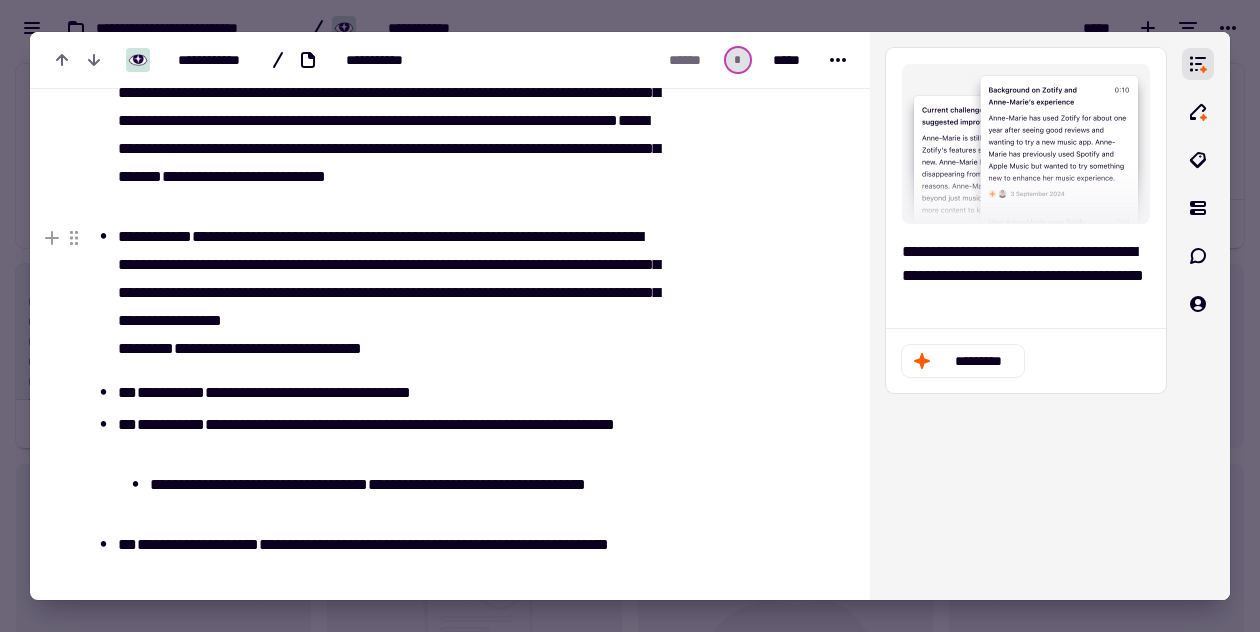 click on "**********" at bounding box center [391, 293] 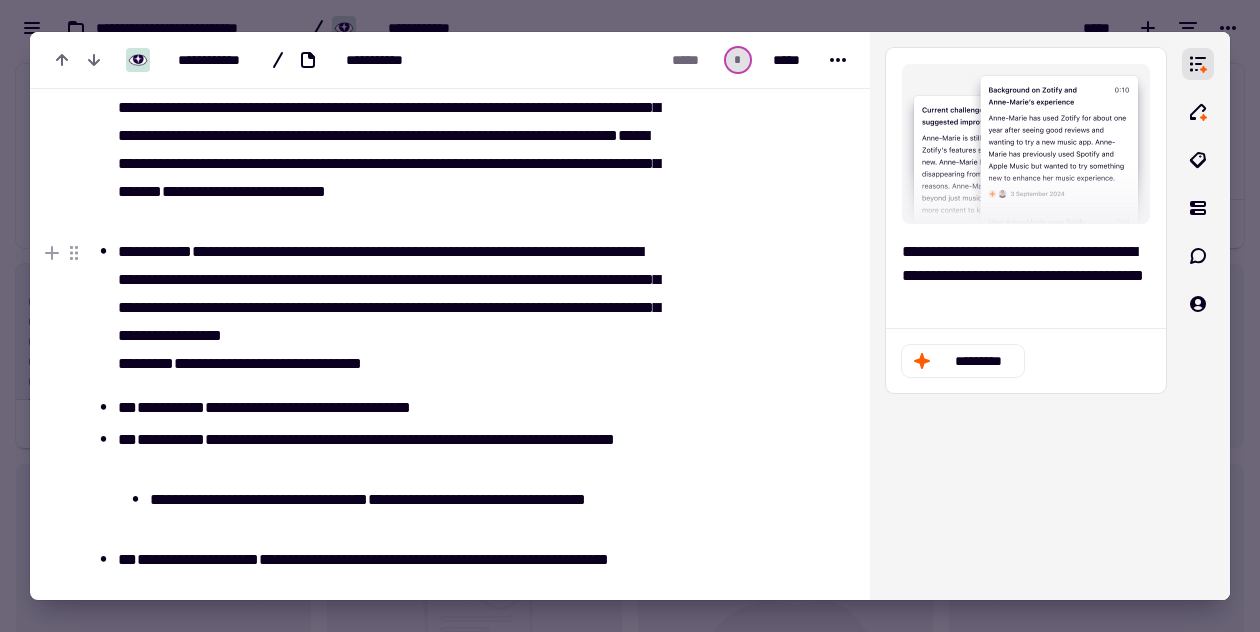 click on "********" at bounding box center (146, 363) 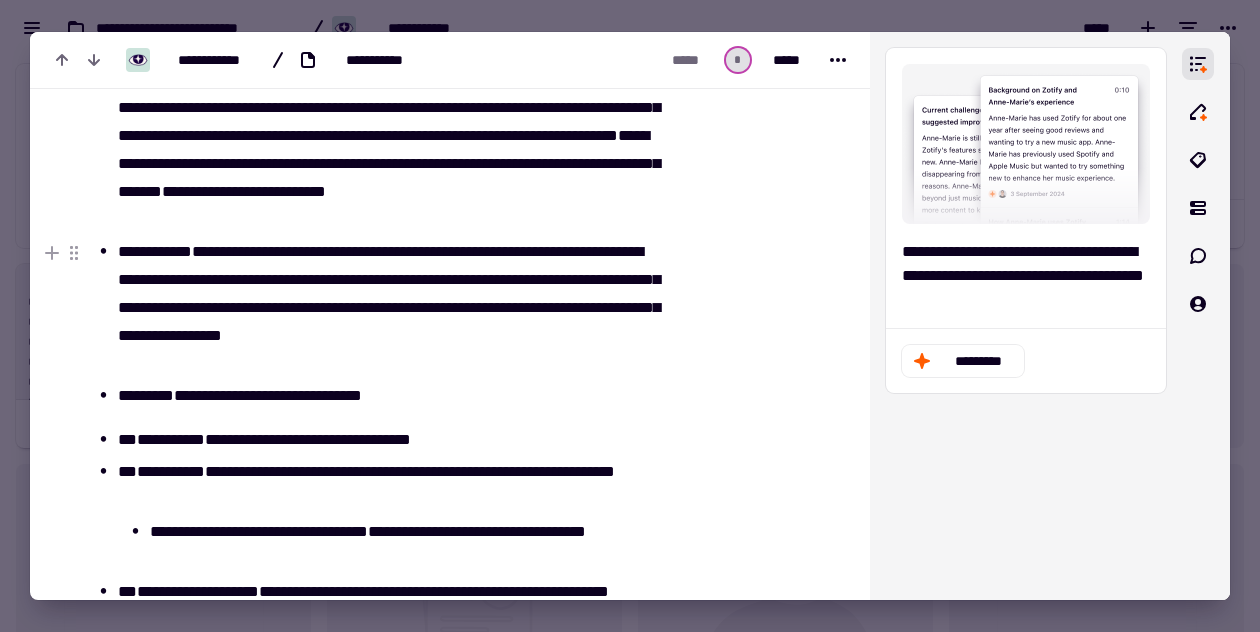 click on "**********" at bounding box center [391, 308] 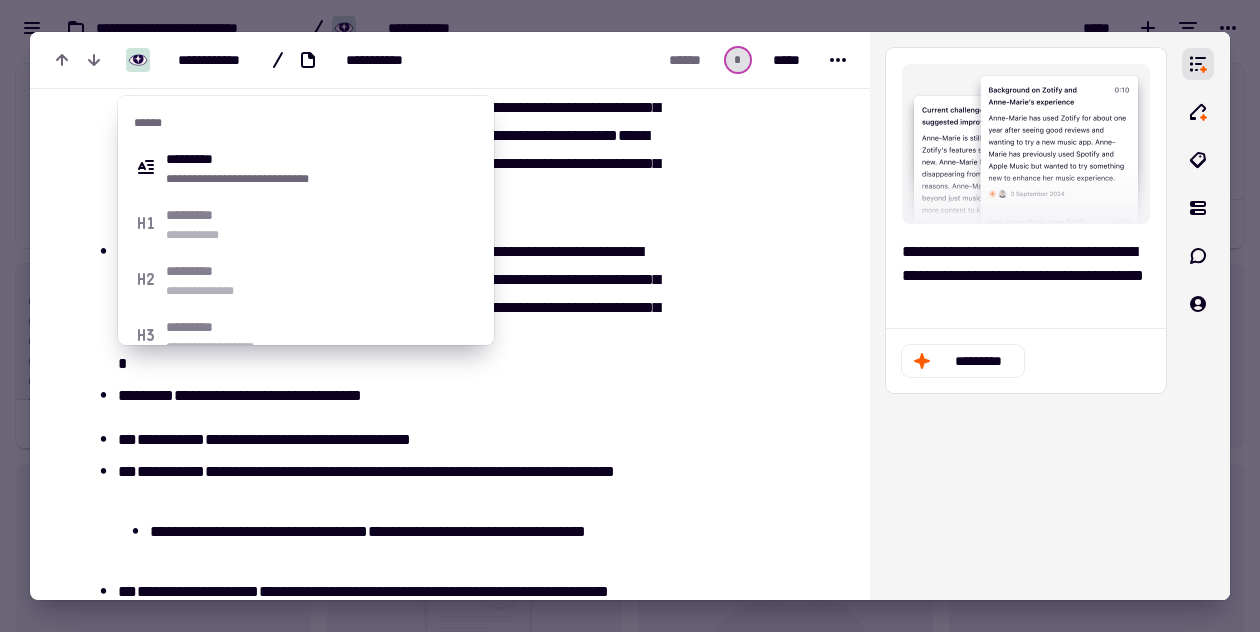 scroll, scrollTop: 903, scrollLeft: 0, axis: vertical 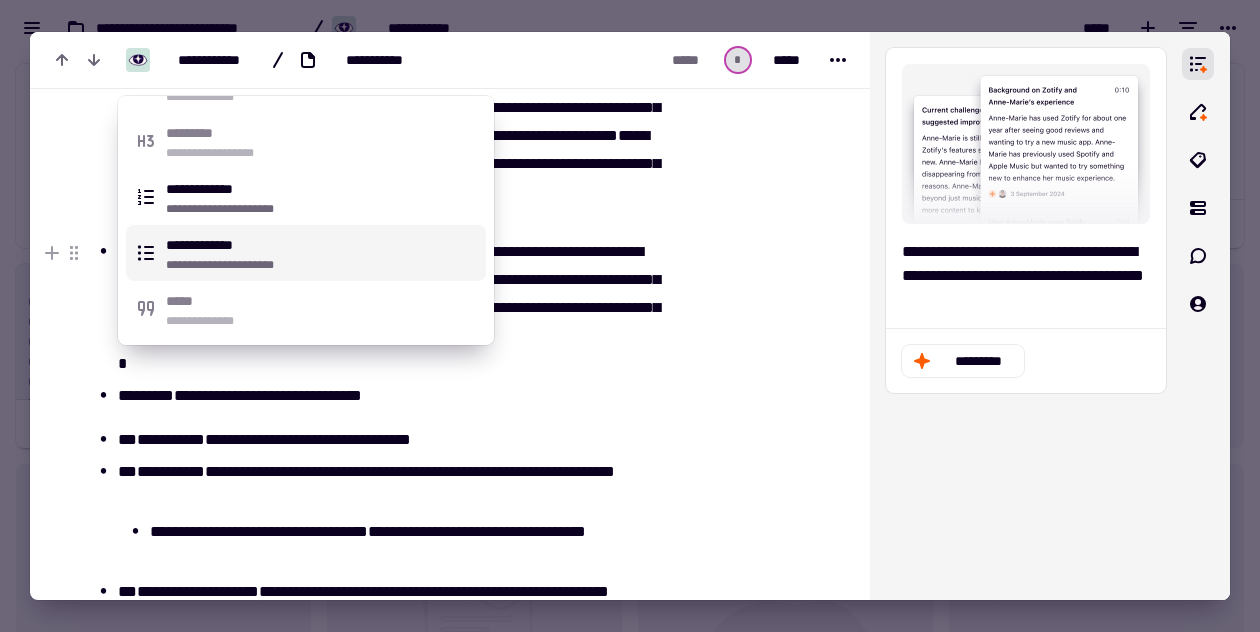 click on "**********" at bounding box center (322, 265) 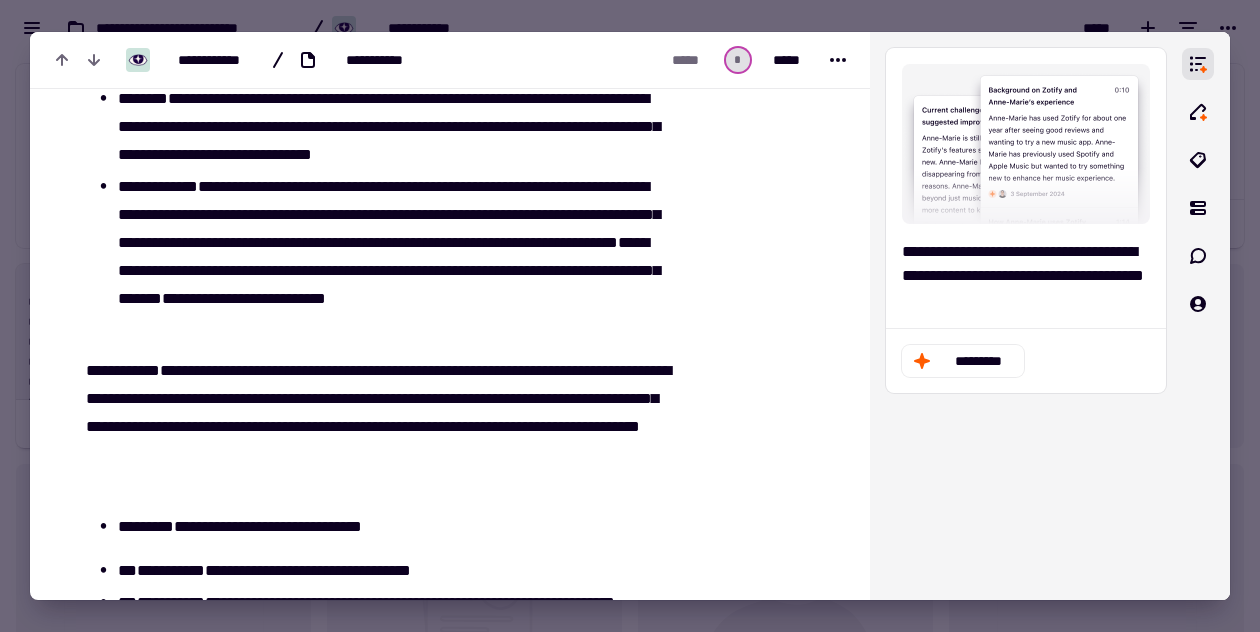 scroll, scrollTop: 2348, scrollLeft: 0, axis: vertical 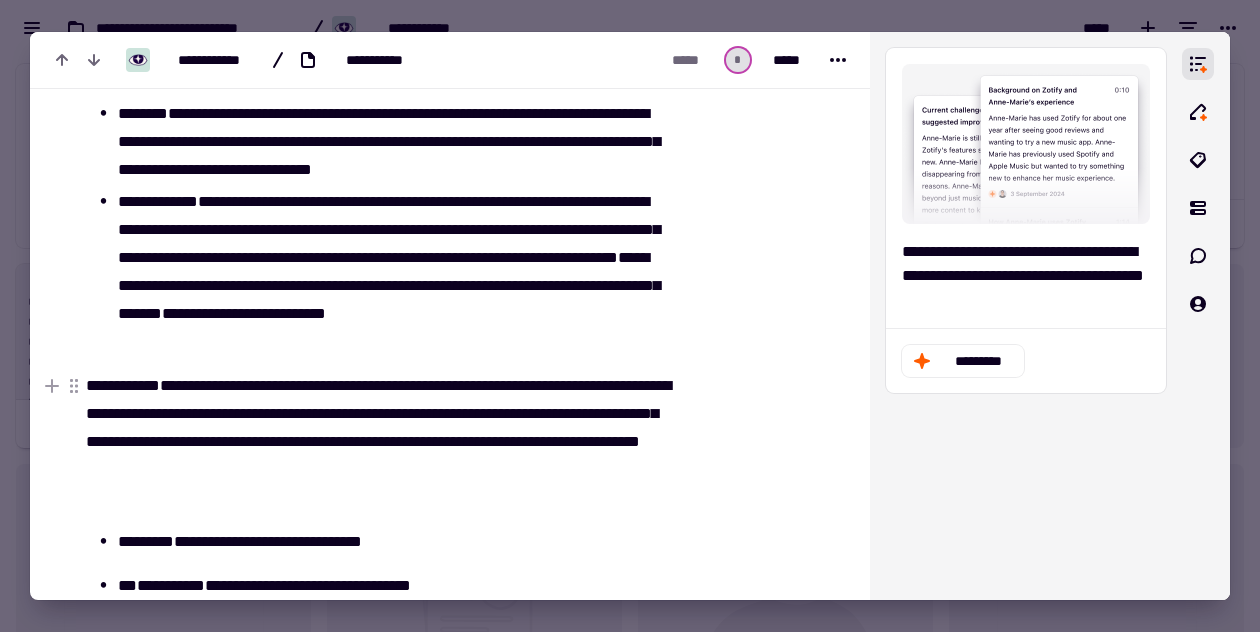 click on "**********" at bounding box center [123, 385] 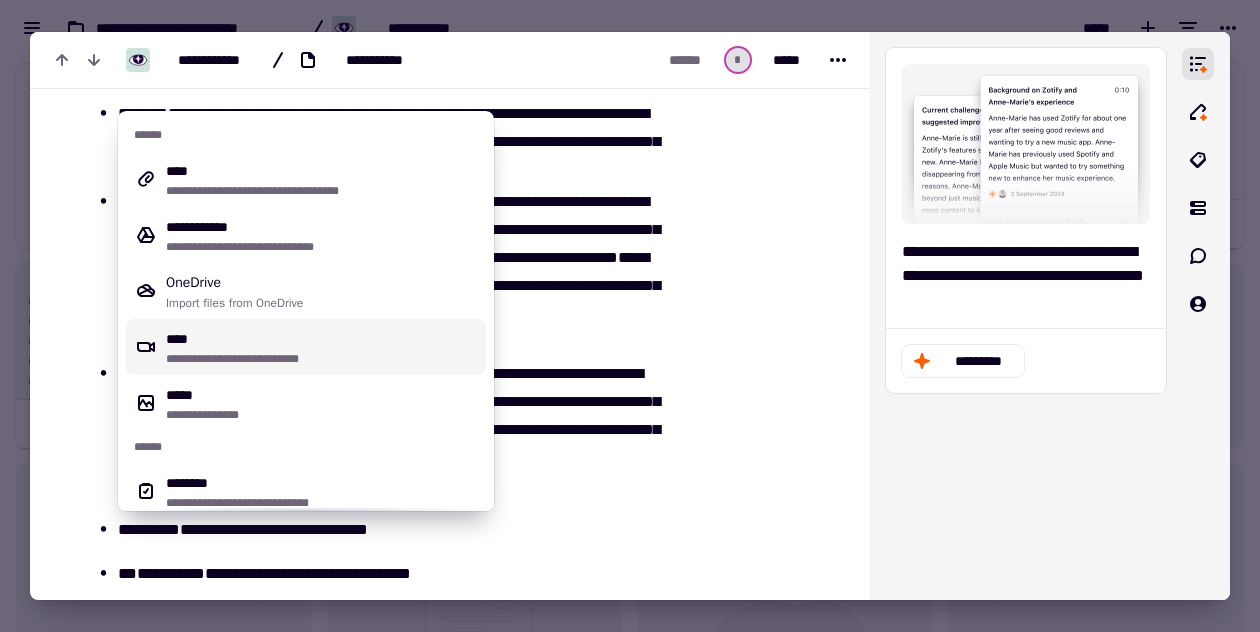 scroll, scrollTop: 752, scrollLeft: 0, axis: vertical 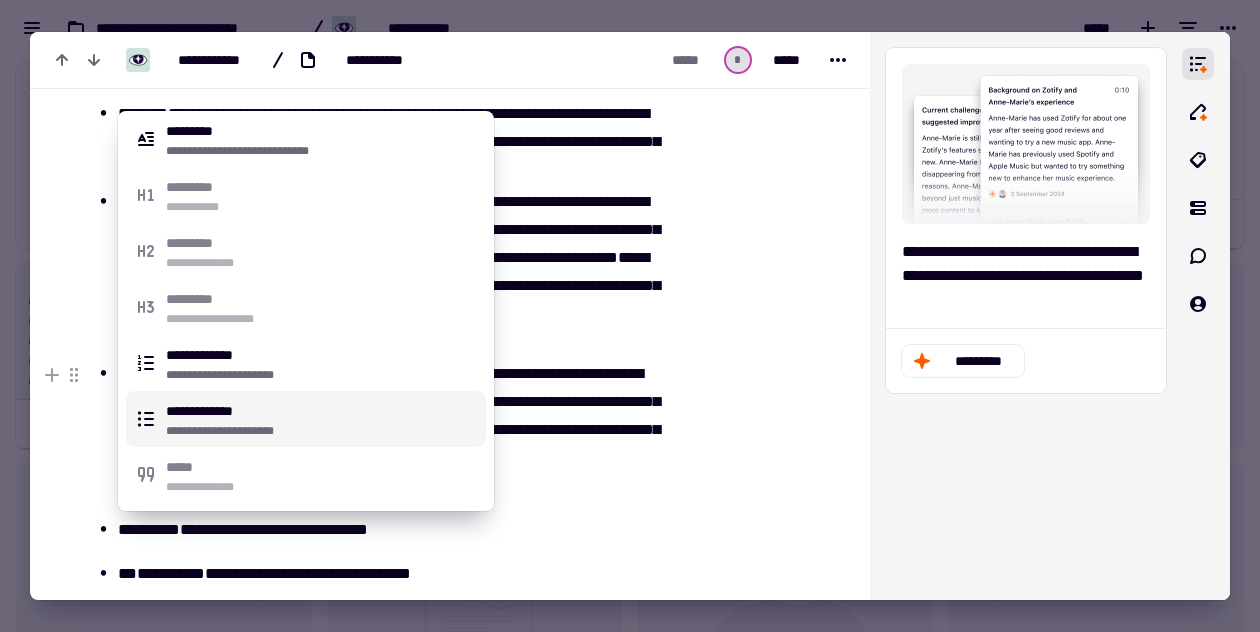 click on "**********" at bounding box center [322, 419] 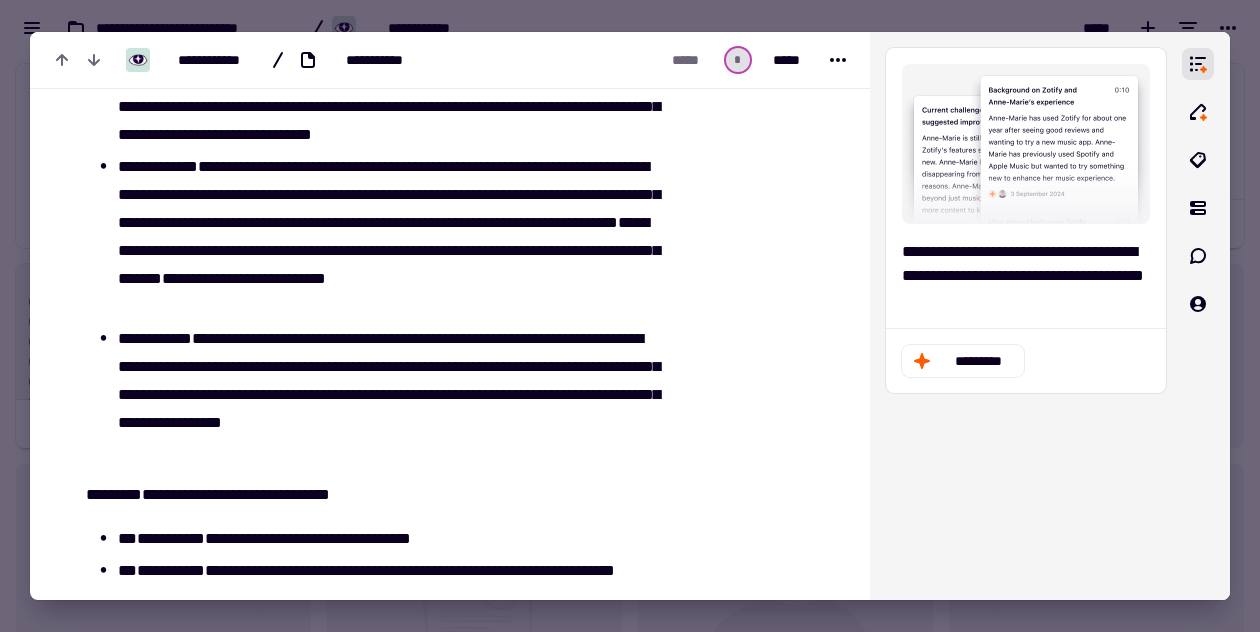 scroll, scrollTop: 2386, scrollLeft: 0, axis: vertical 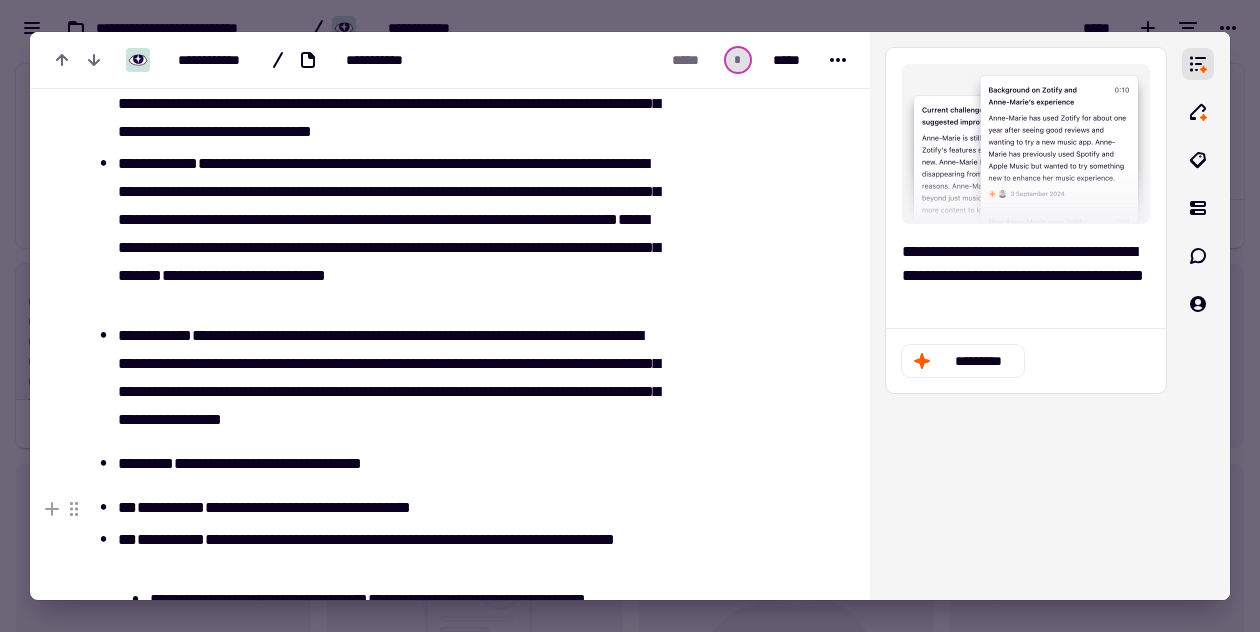 click on "**********" at bounding box center [391, 508] 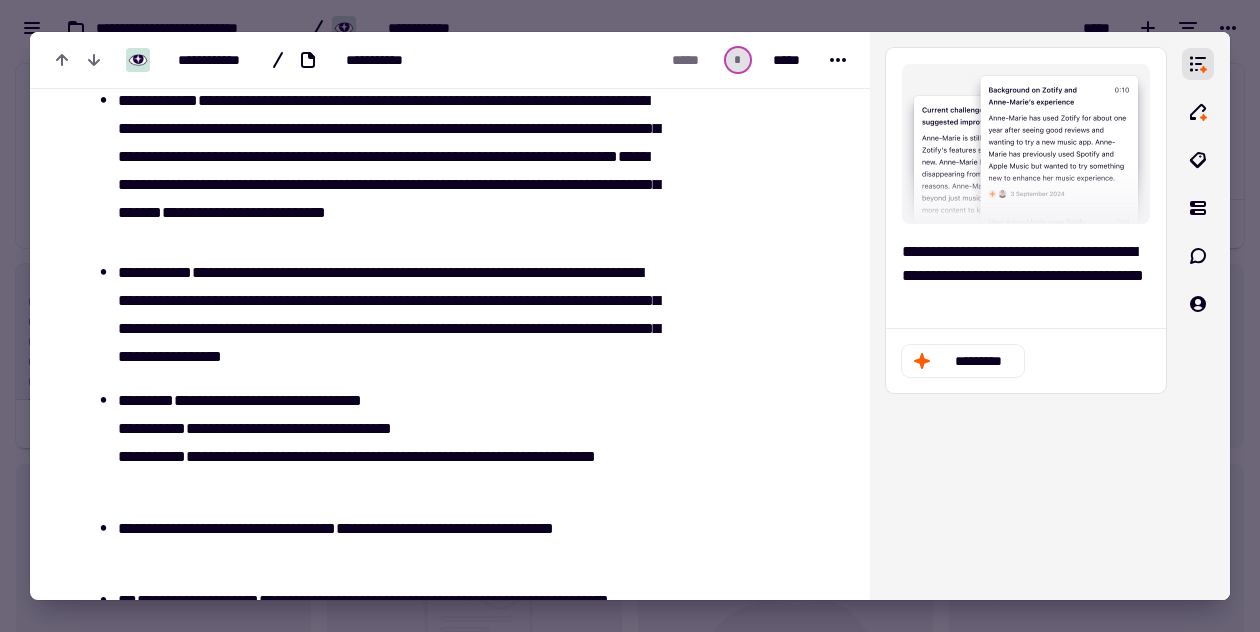 scroll, scrollTop: 2459, scrollLeft: 0, axis: vertical 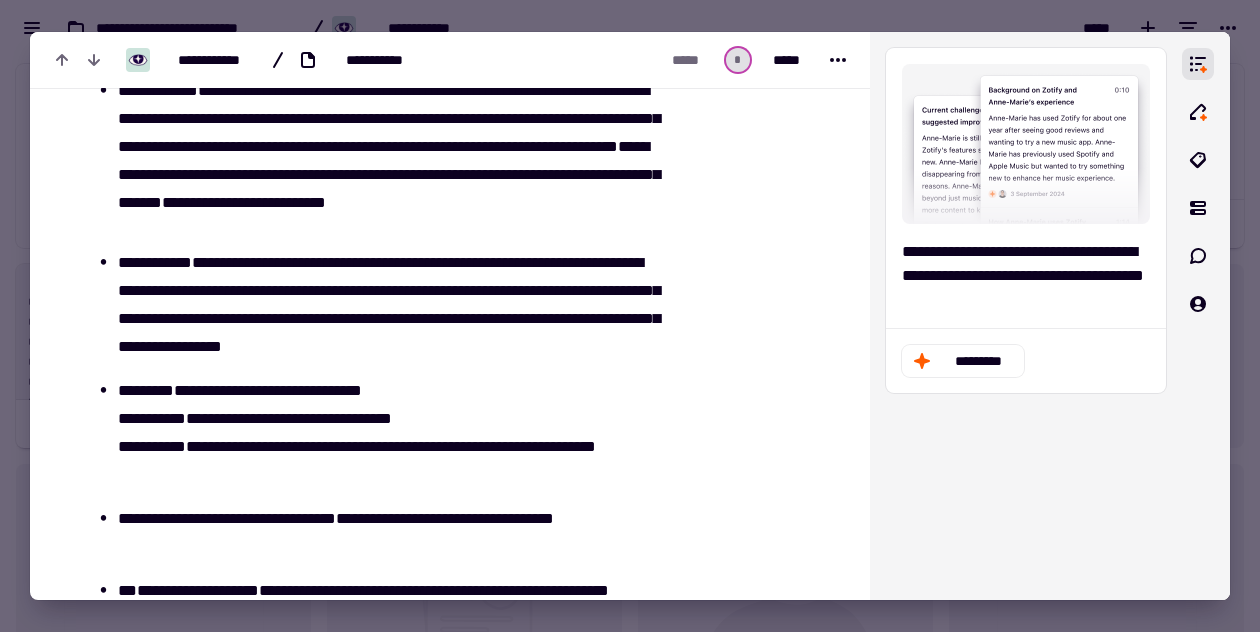 type 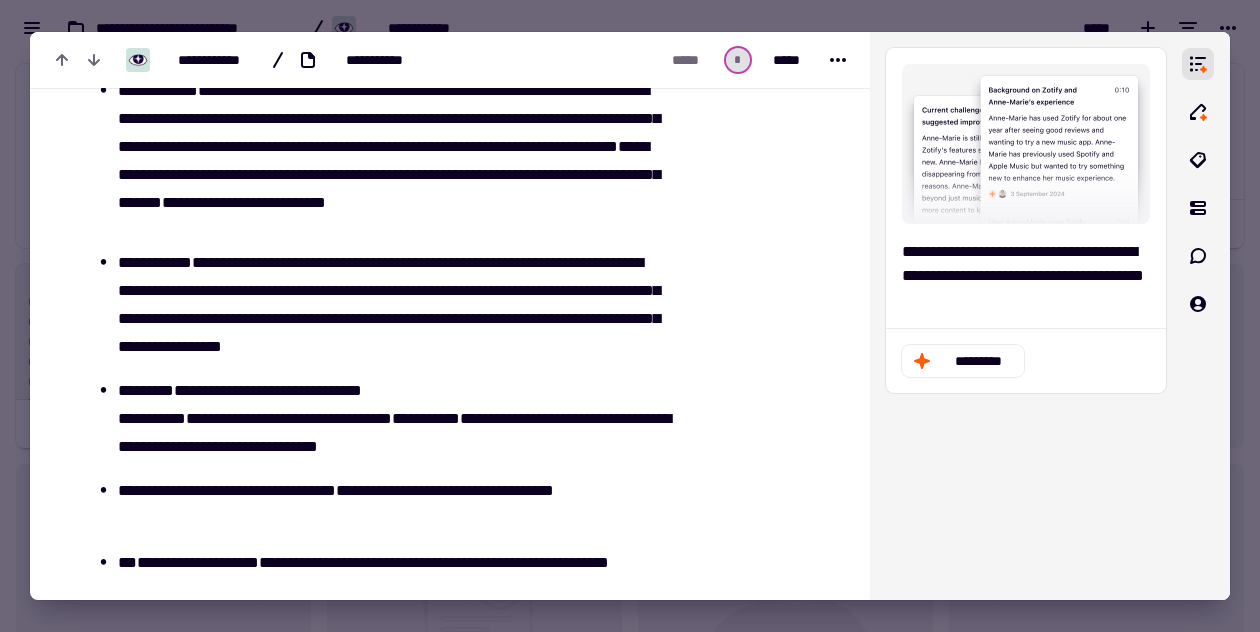 click on "*********" 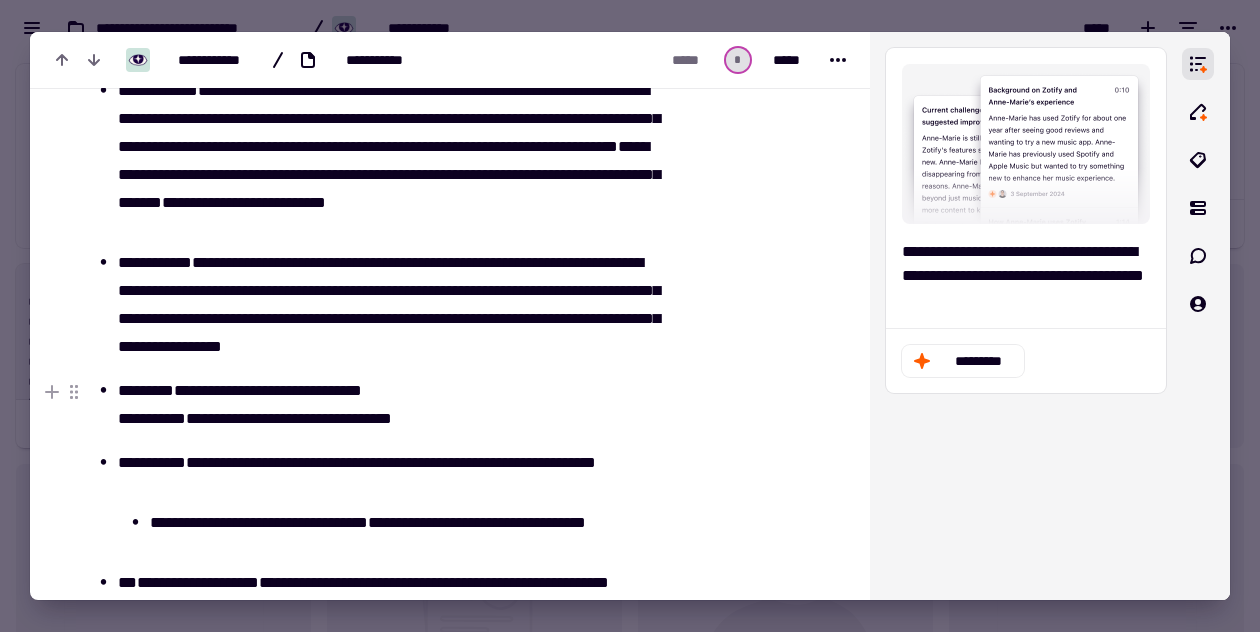 click on "**********" at bounding box center (152, 418) 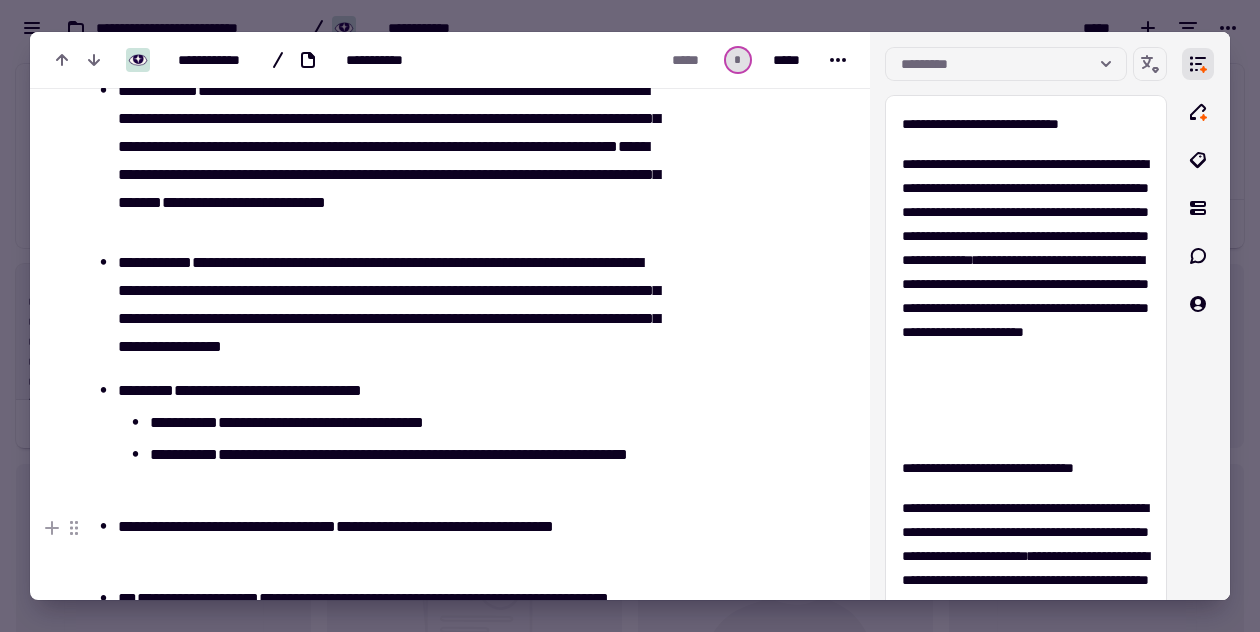 click on "**********" at bounding box center (391, 541) 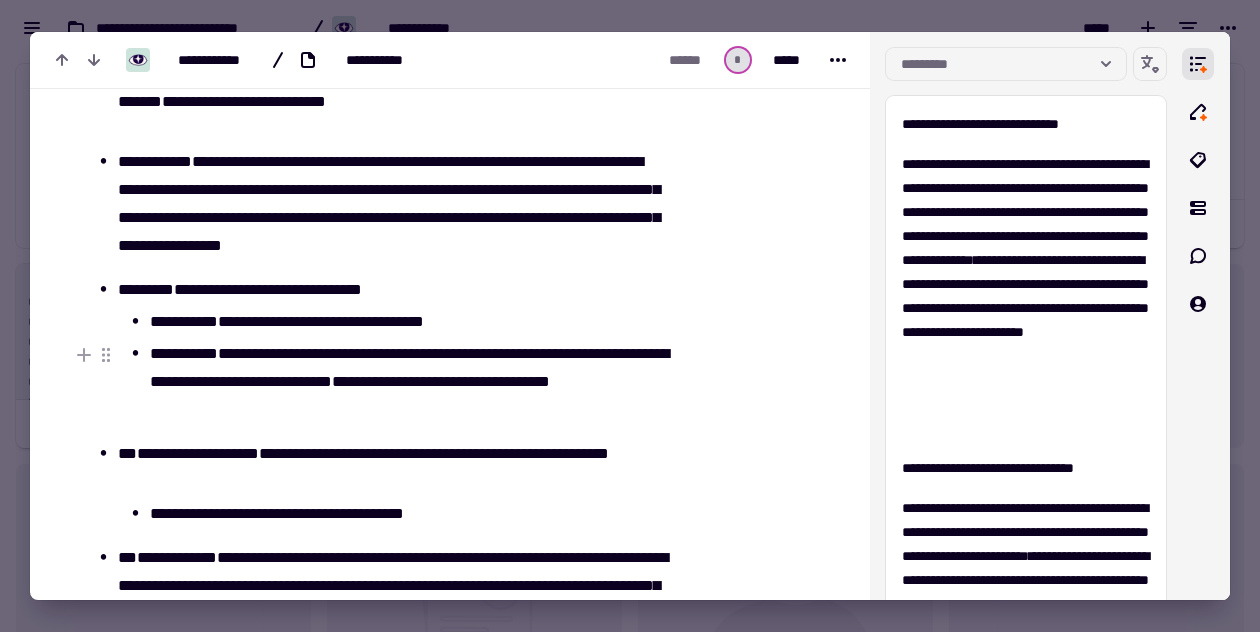 click on "**********" at bounding box center [407, 382] 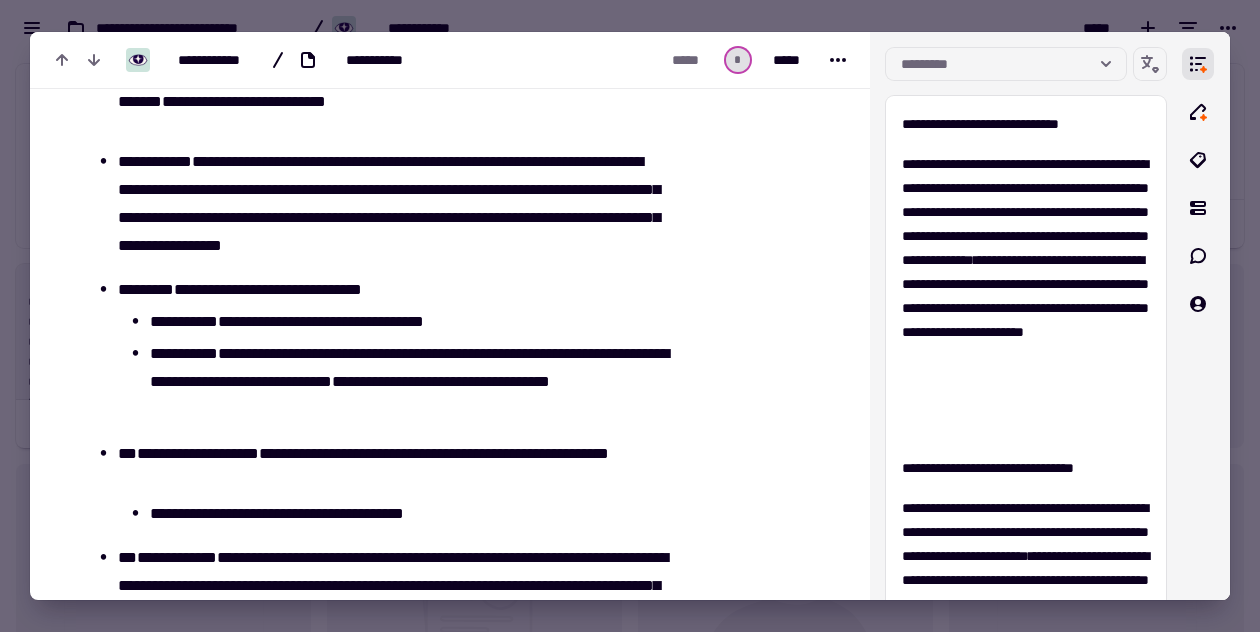 scroll, scrollTop: 2625, scrollLeft: 0, axis: vertical 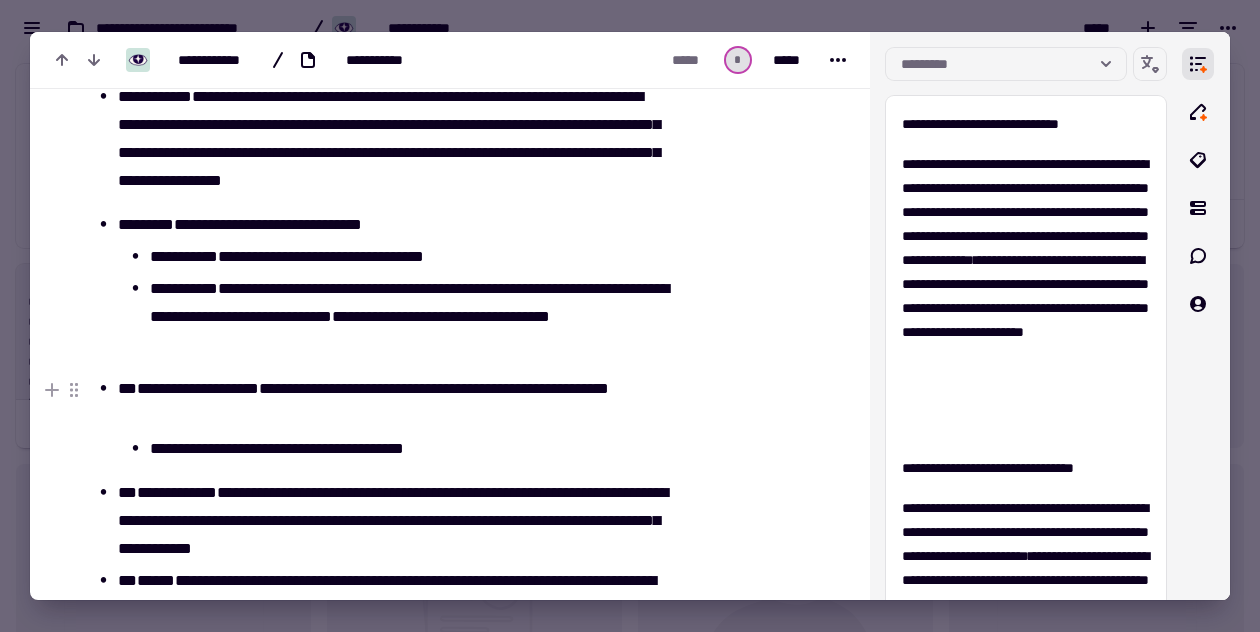 click on "**********" at bounding box center (198, 388) 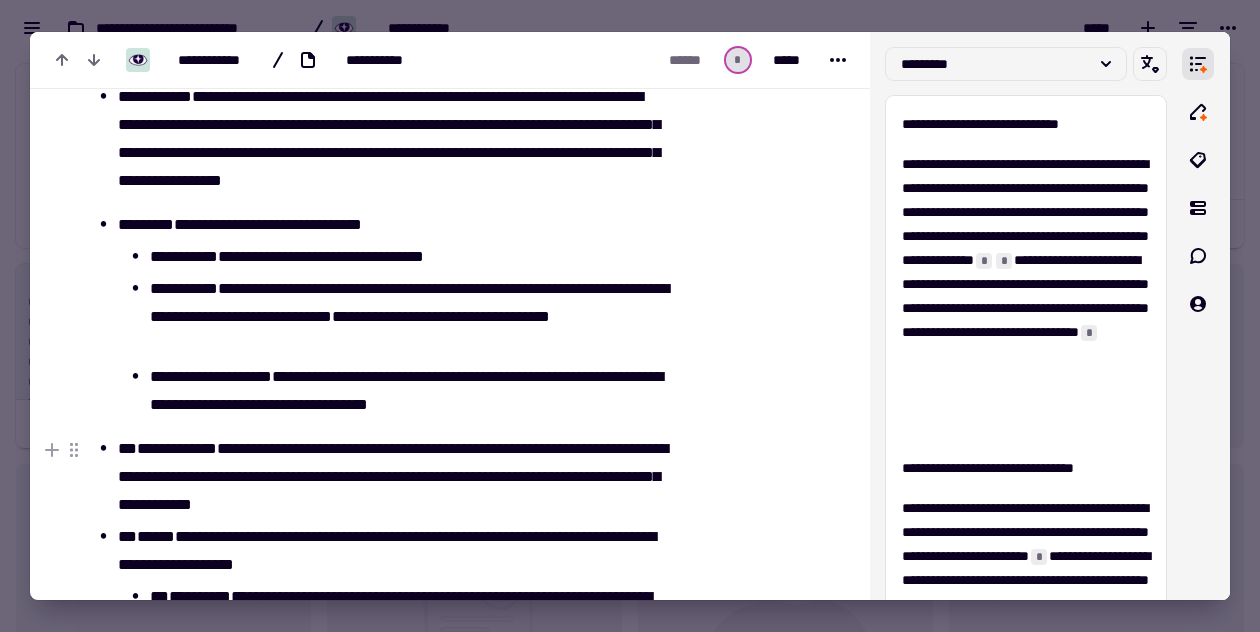 click on "**********" at bounding box center [177, 448] 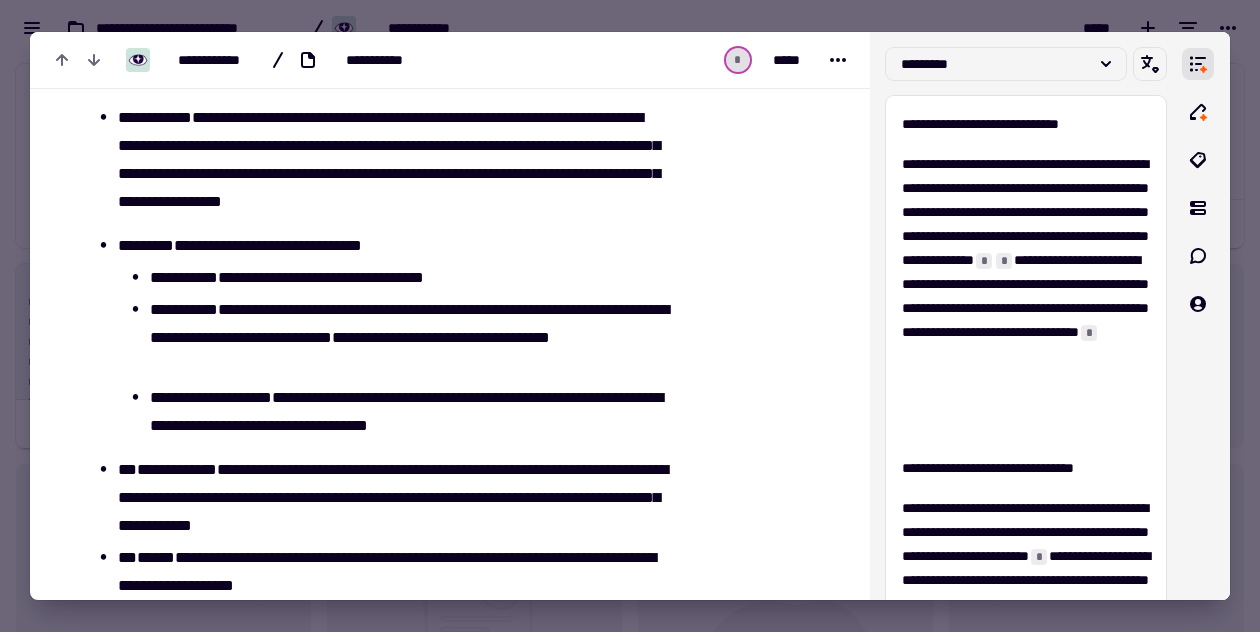 scroll, scrollTop: 2636, scrollLeft: 0, axis: vertical 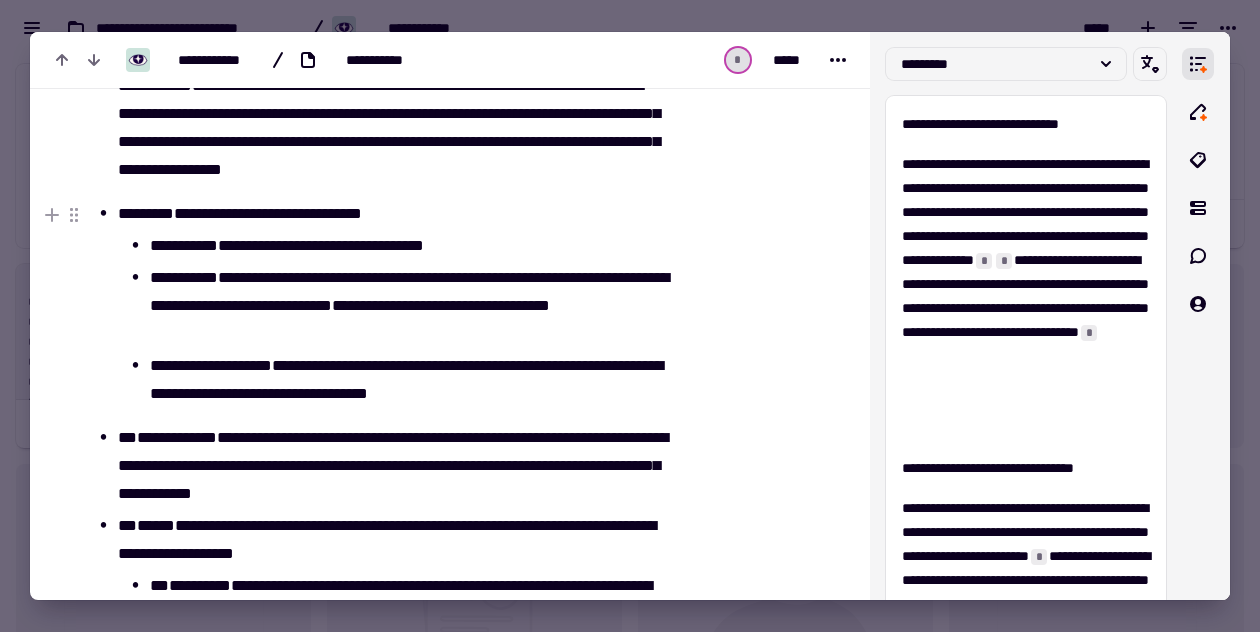click on "**********" at bounding box center [407, 380] 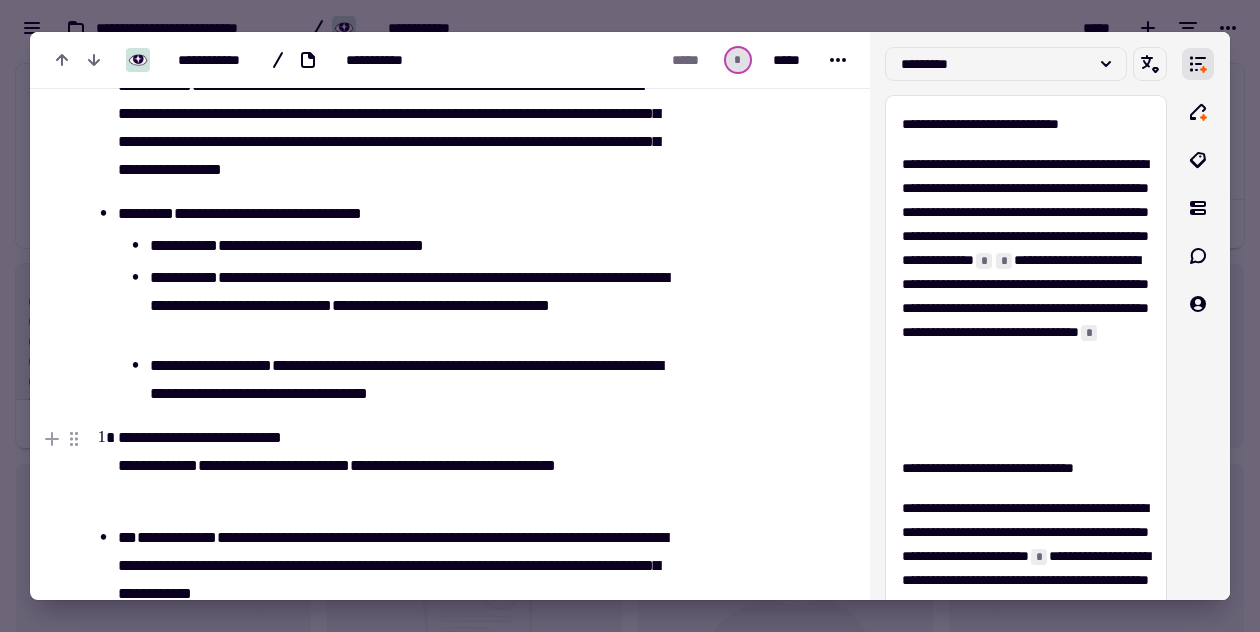 click on "**********" at bounding box center (200, 437) 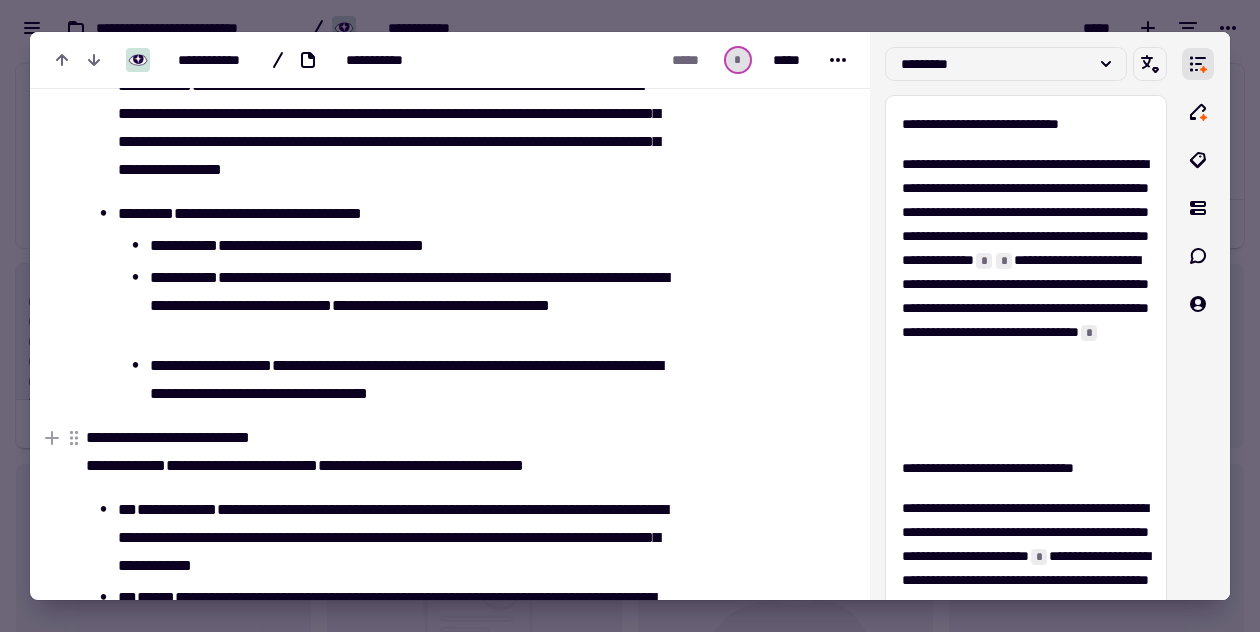 click on "**********" at bounding box center [168, 437] 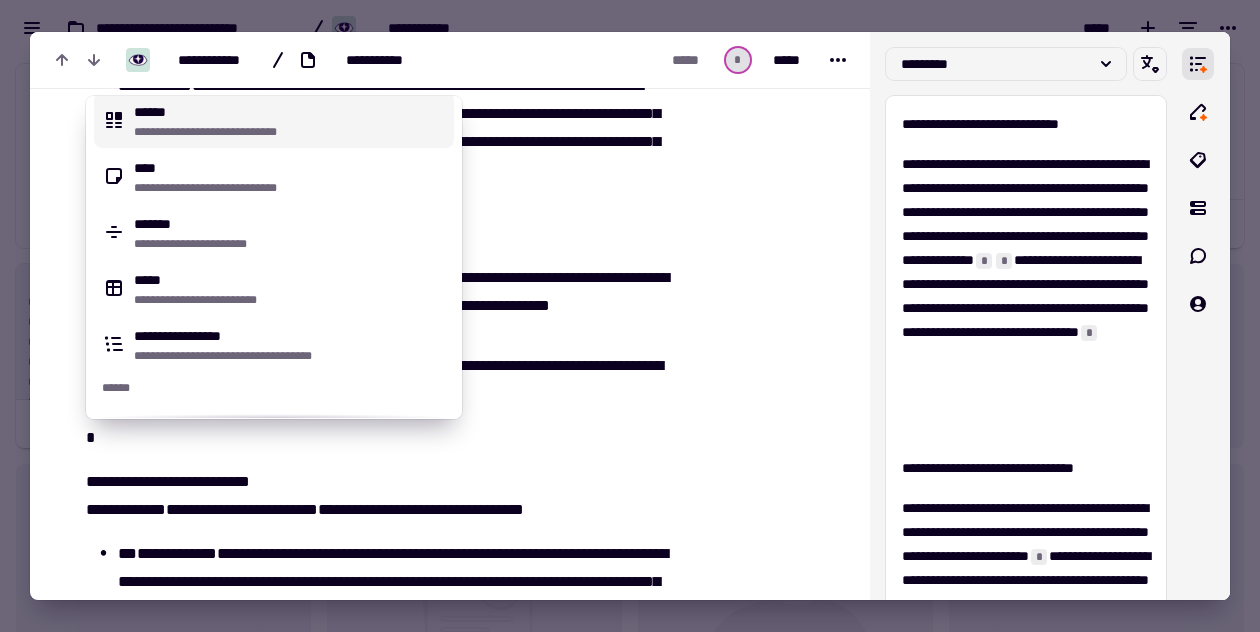 scroll, scrollTop: 445, scrollLeft: 0, axis: vertical 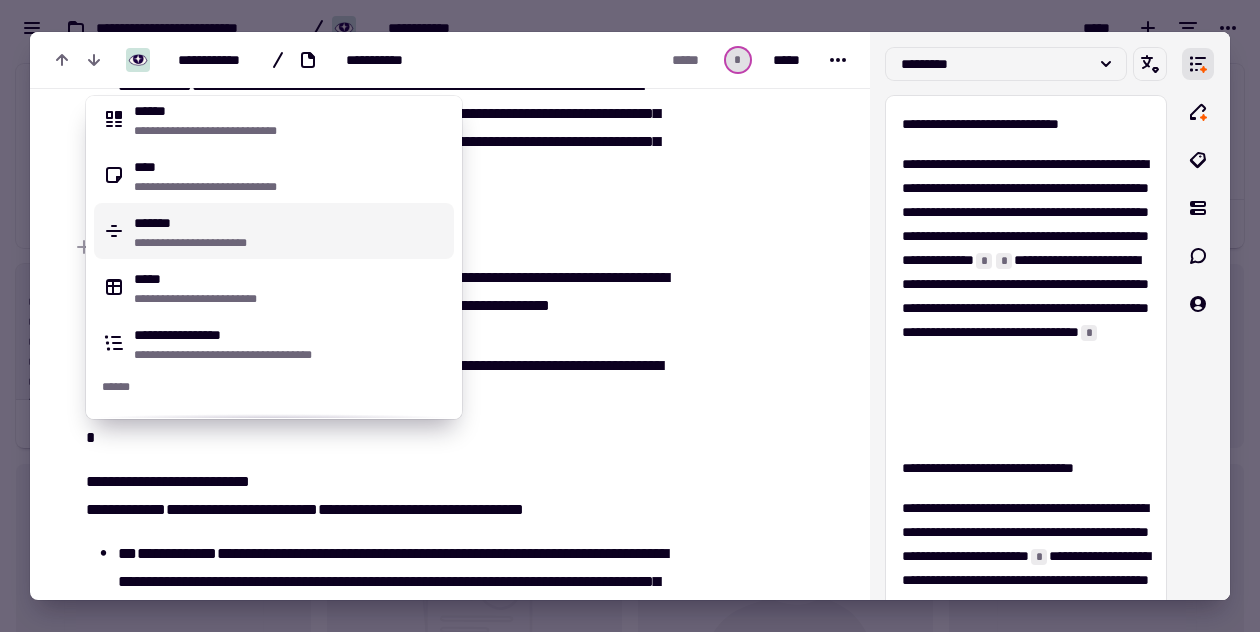 click on "**********" at bounding box center [290, 243] 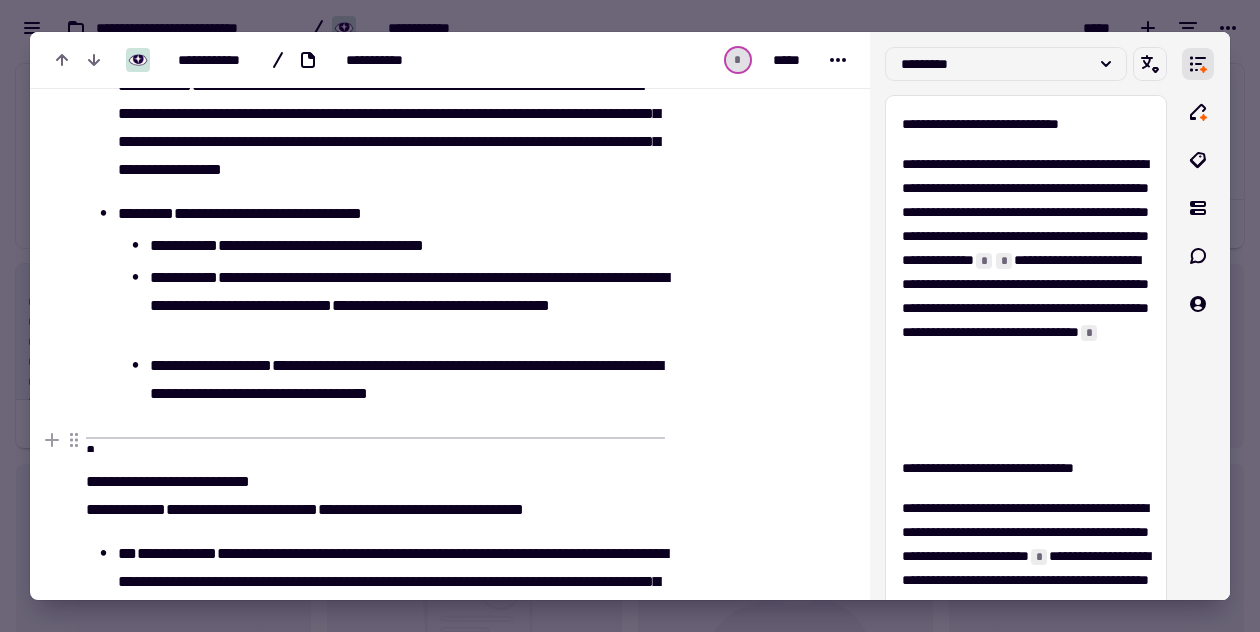 drag, startPoint x: 683, startPoint y: 430, endPoint x: 336, endPoint y: 435, distance: 347.036 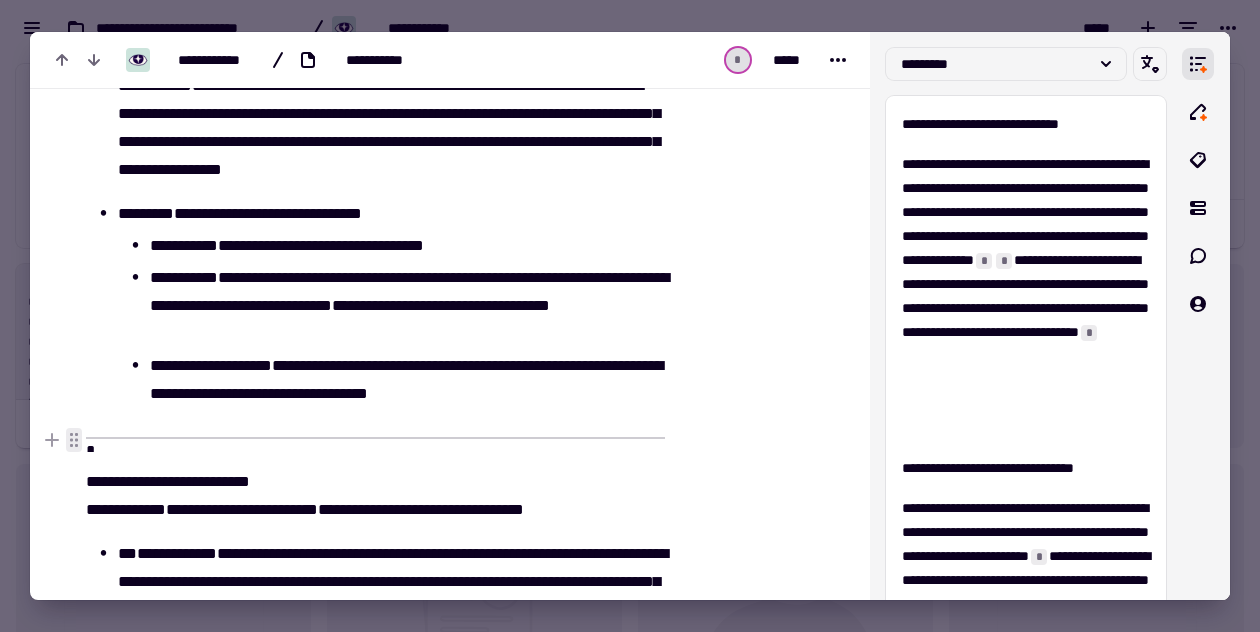 click 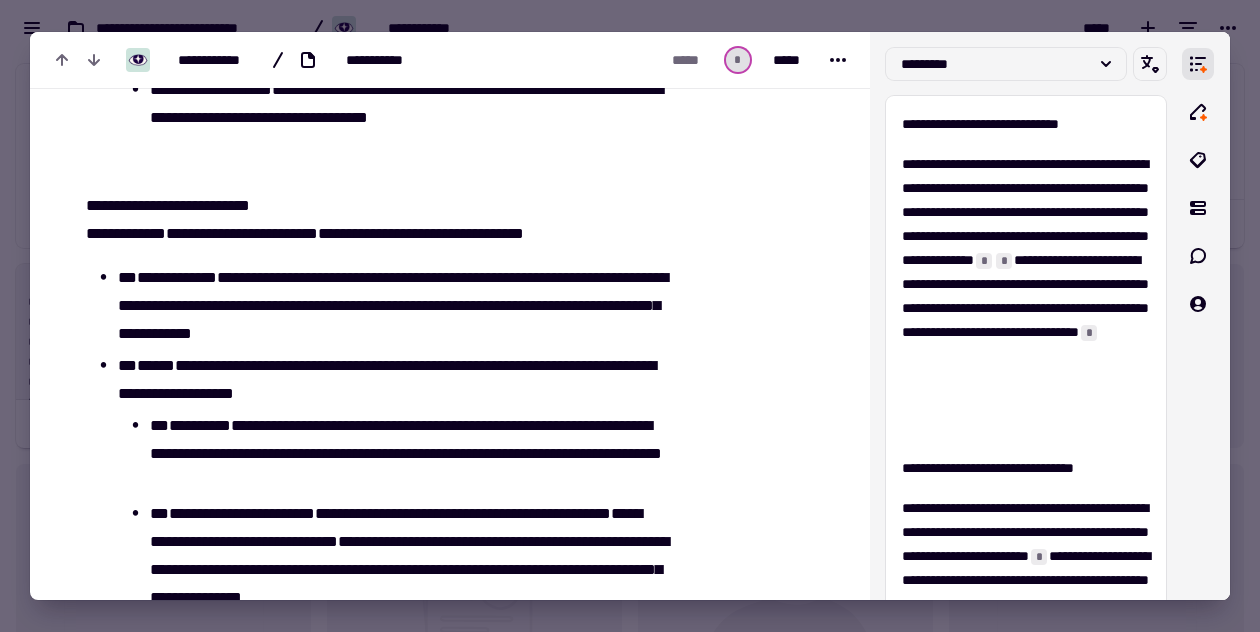 scroll, scrollTop: 2960, scrollLeft: 0, axis: vertical 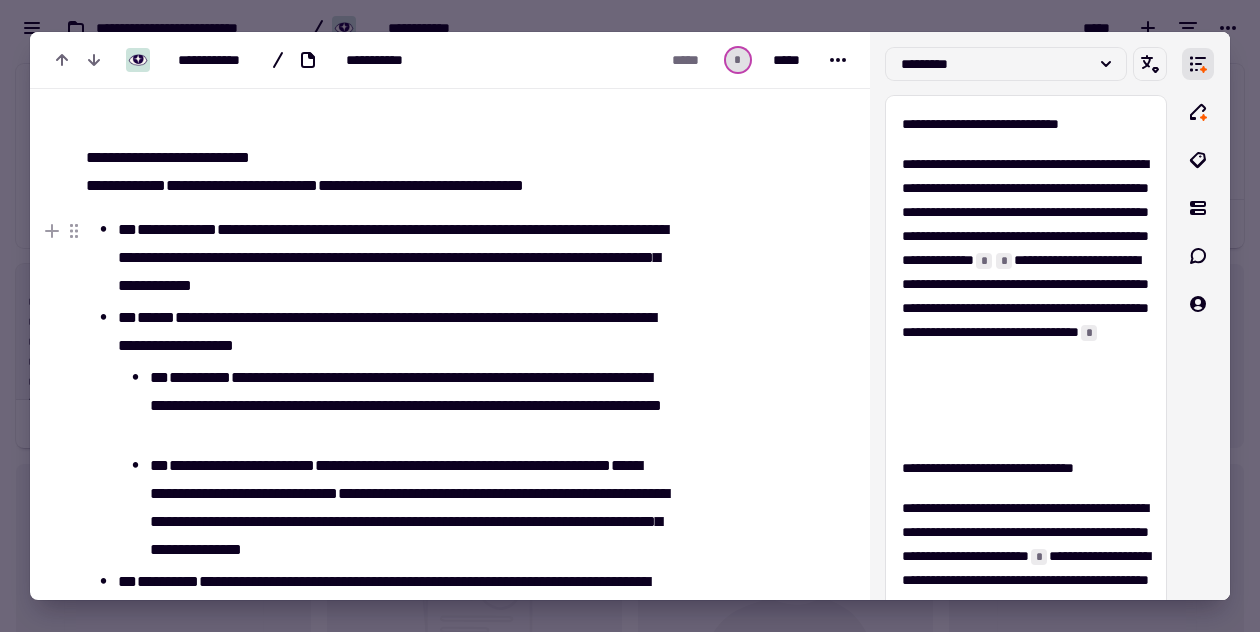 click on "**********" at bounding box center (177, 229) 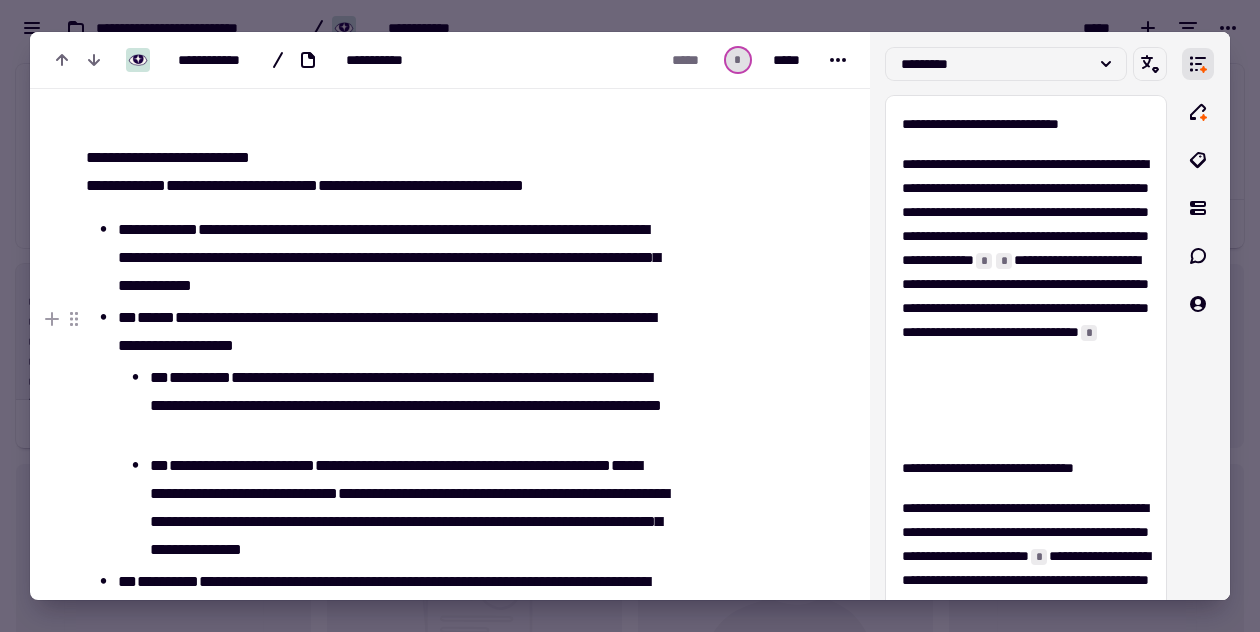 click on "*****" at bounding box center [156, 317] 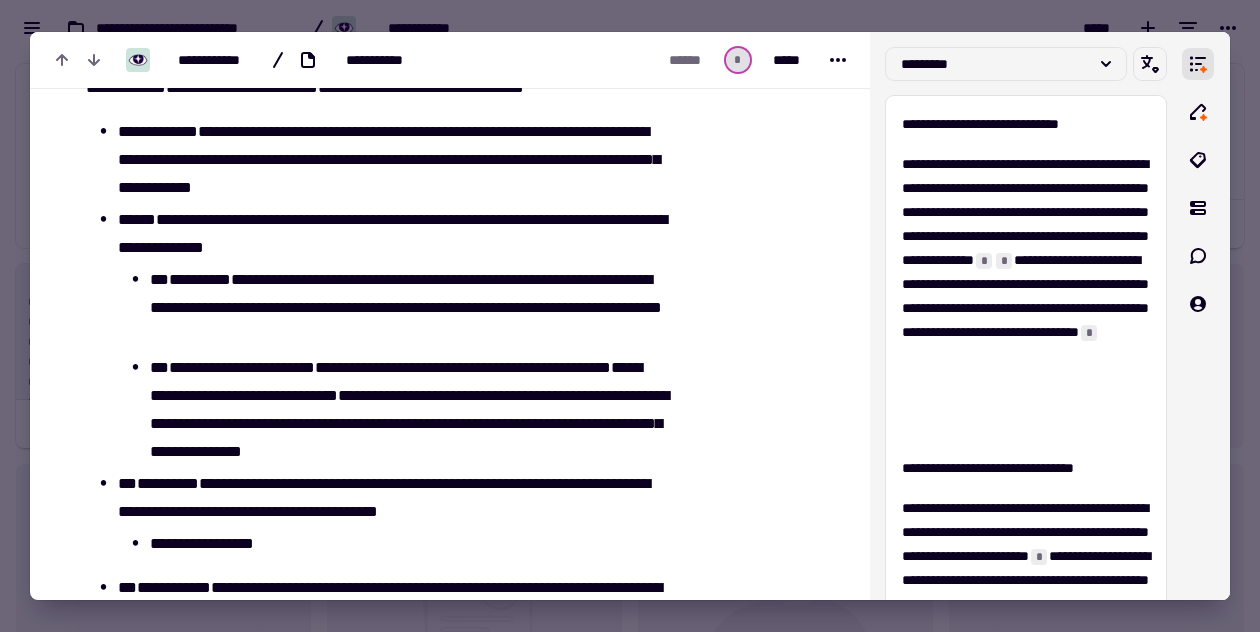 scroll, scrollTop: 3067, scrollLeft: 0, axis: vertical 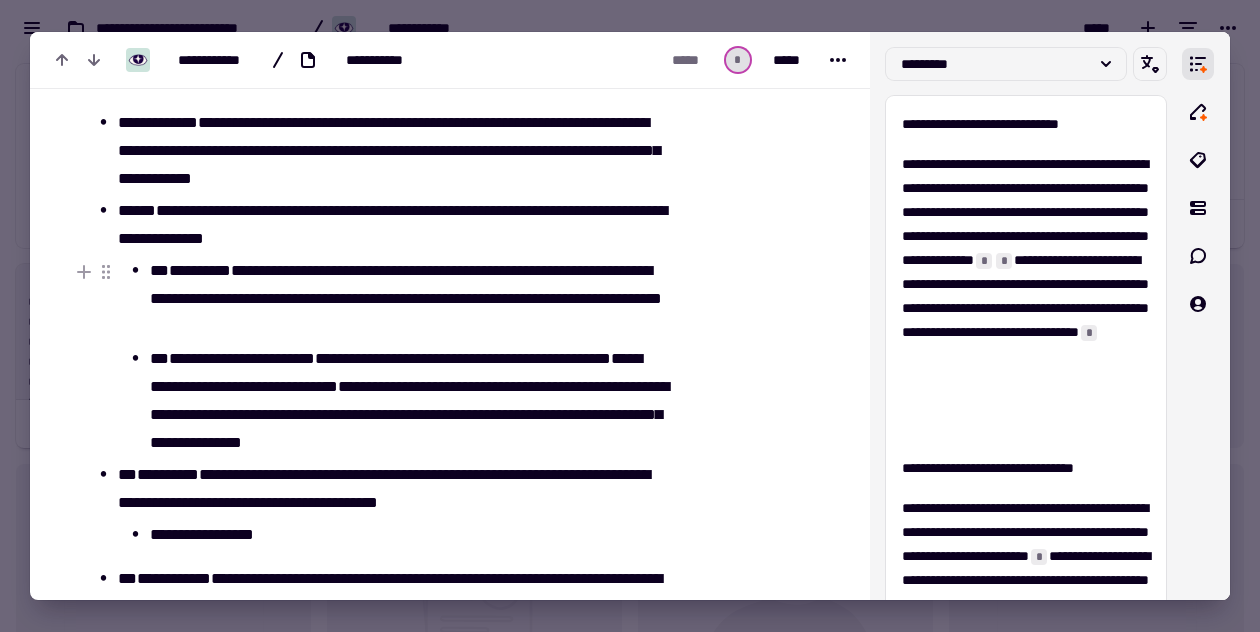 click on "*********" at bounding box center (200, 270) 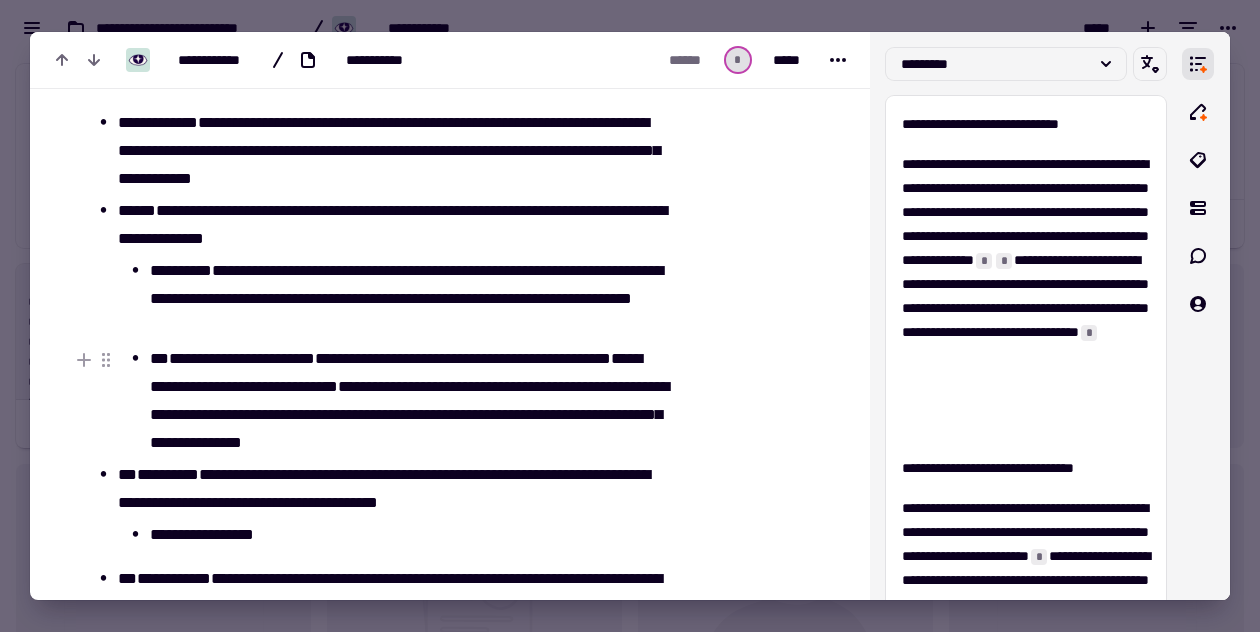 click on "**********" at bounding box center (242, 358) 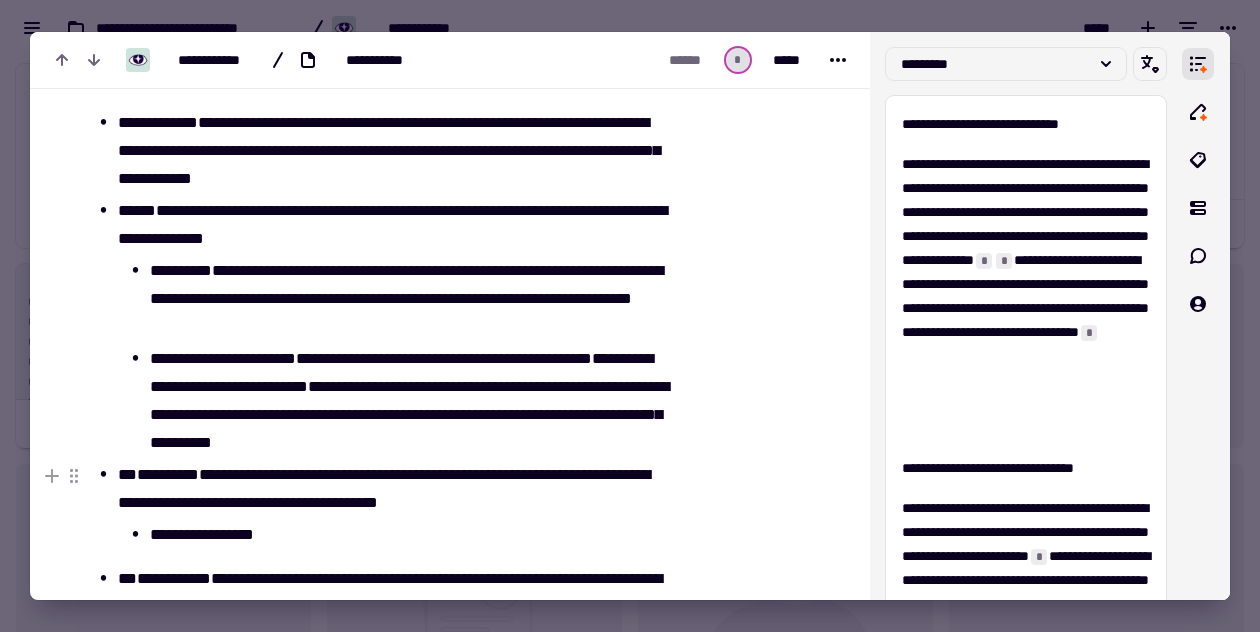 click on "*********" at bounding box center [168, 474] 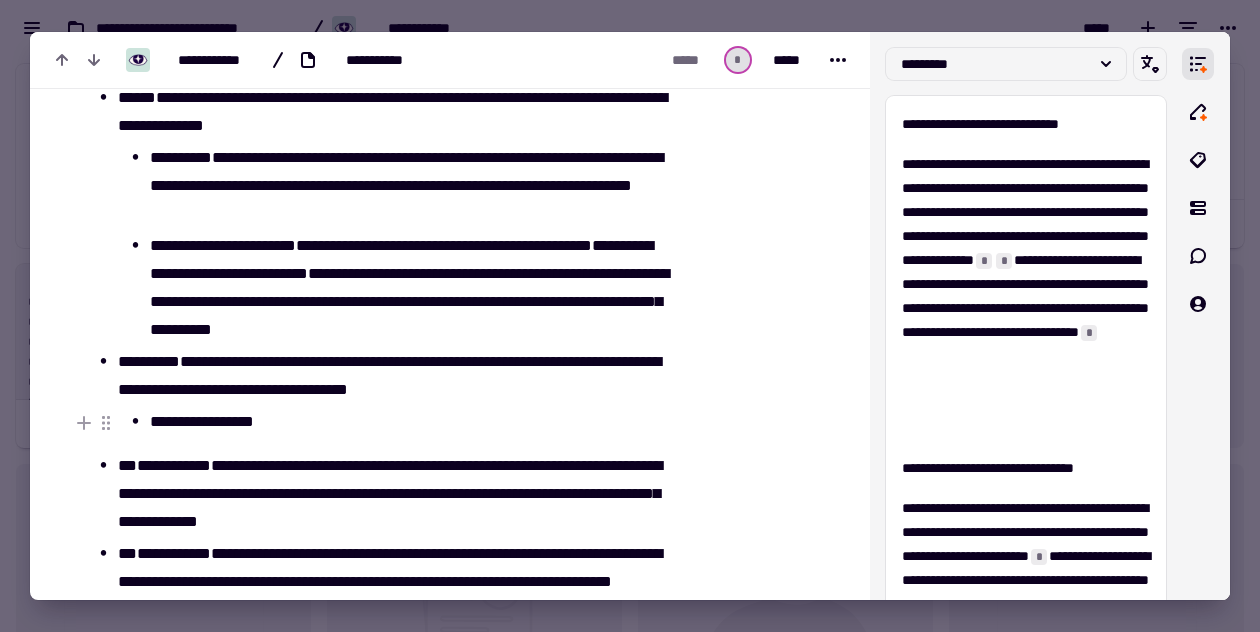 scroll, scrollTop: 3202, scrollLeft: 0, axis: vertical 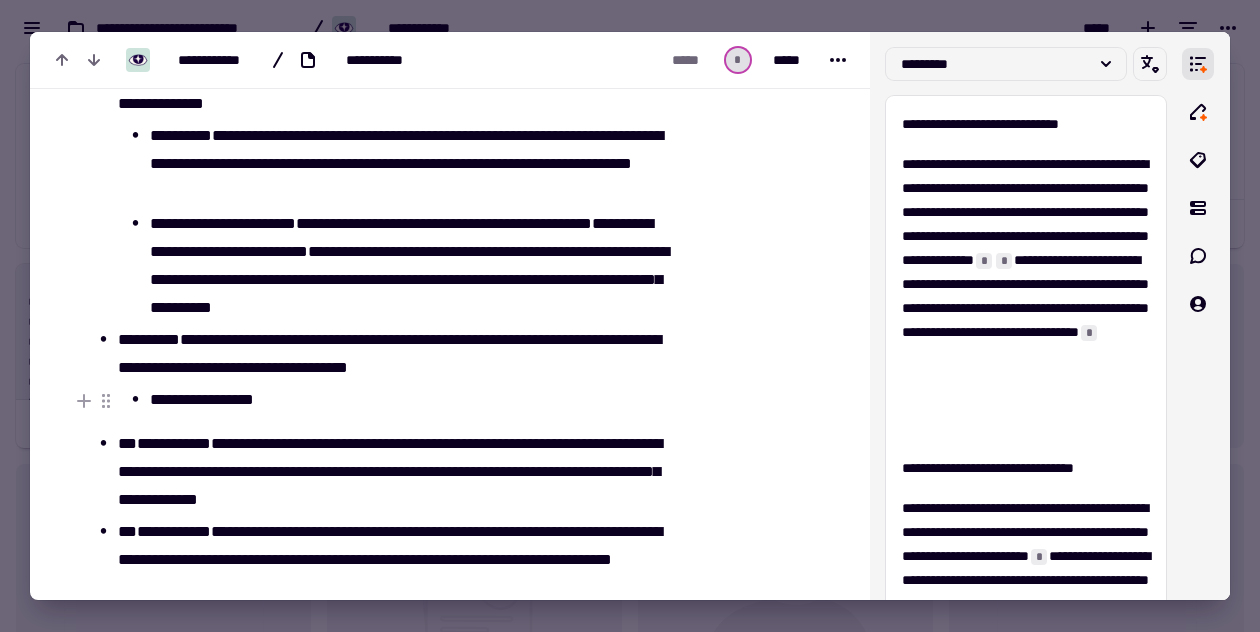 click on "**********" at bounding box center (391, 400) 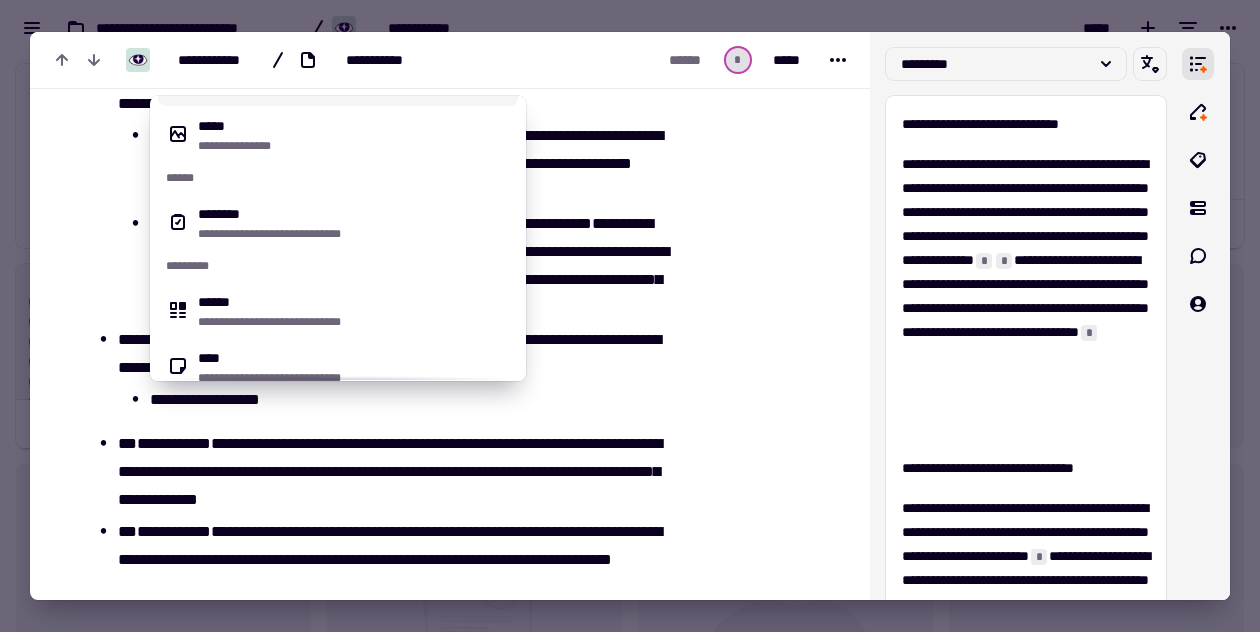 scroll, scrollTop: 867, scrollLeft: 0, axis: vertical 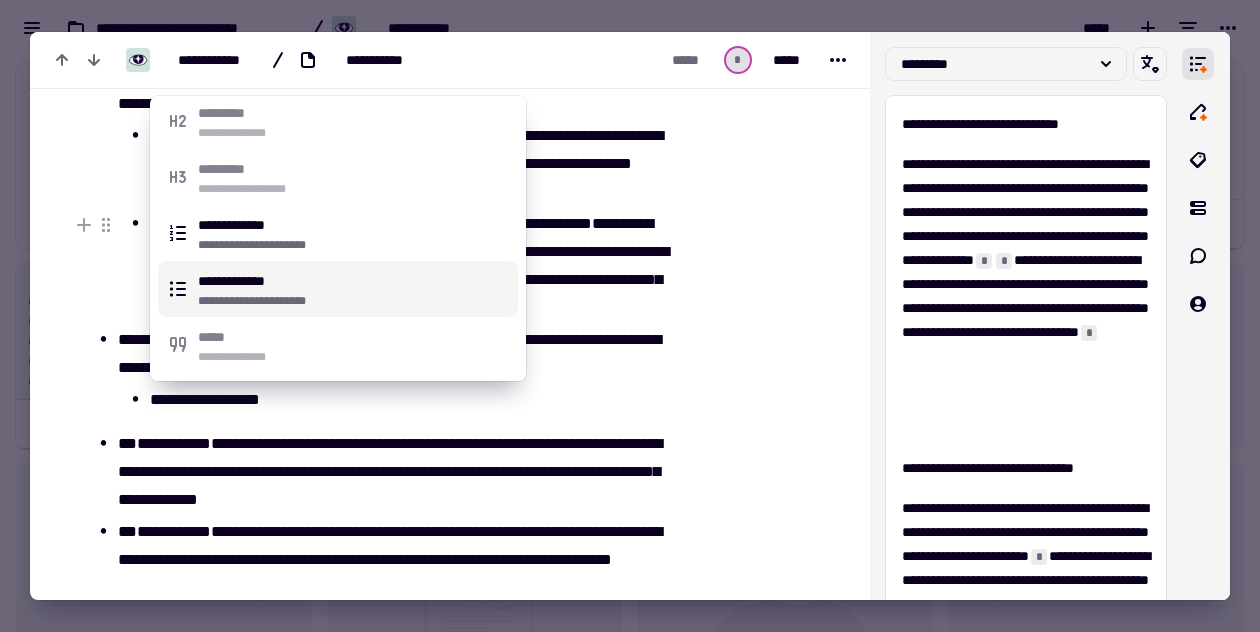 click on "**********" at bounding box center (354, 289) 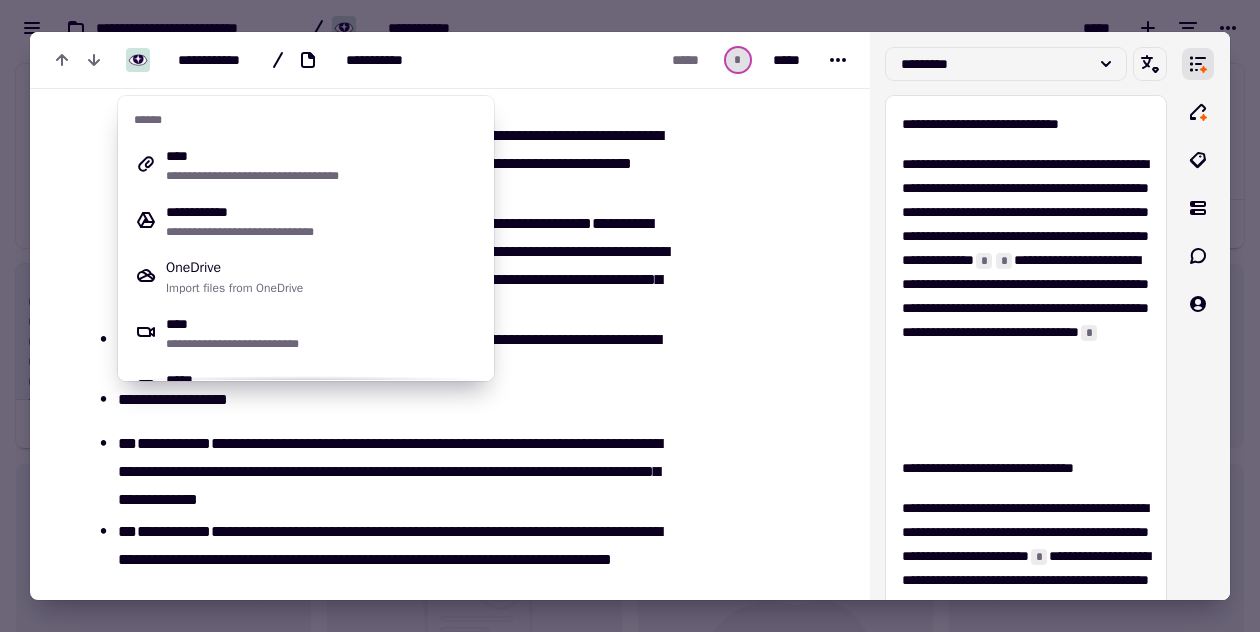 scroll, scrollTop: 867, scrollLeft: 0, axis: vertical 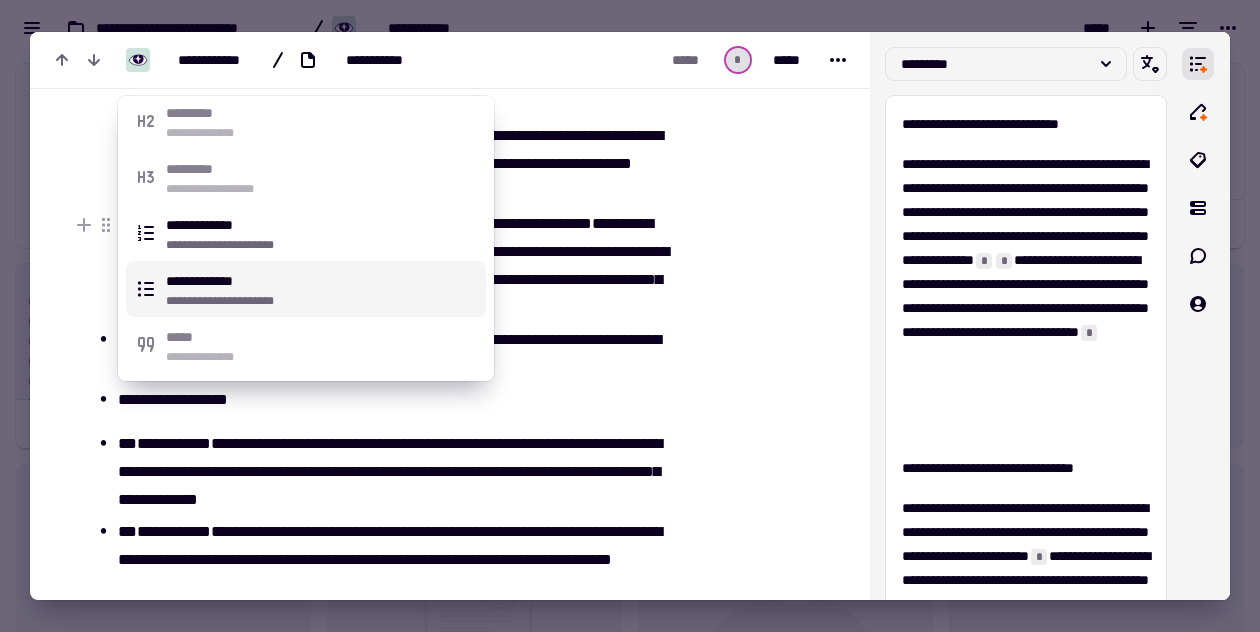 click on "**********" at bounding box center [322, 289] 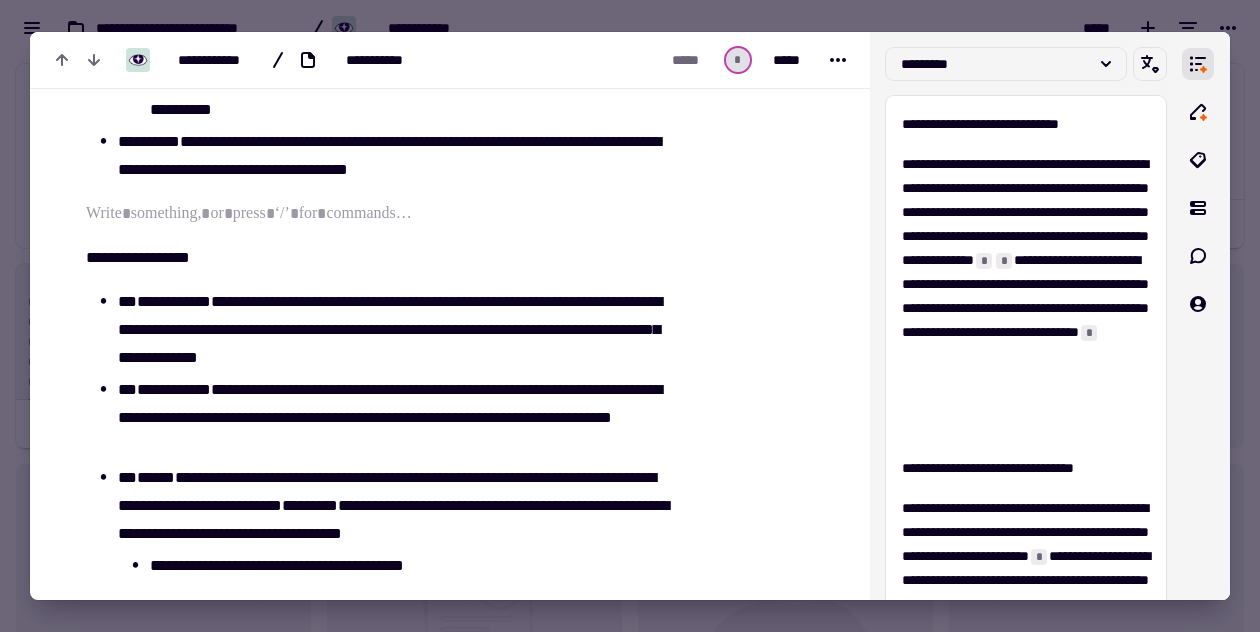 scroll, scrollTop: 3401, scrollLeft: 0, axis: vertical 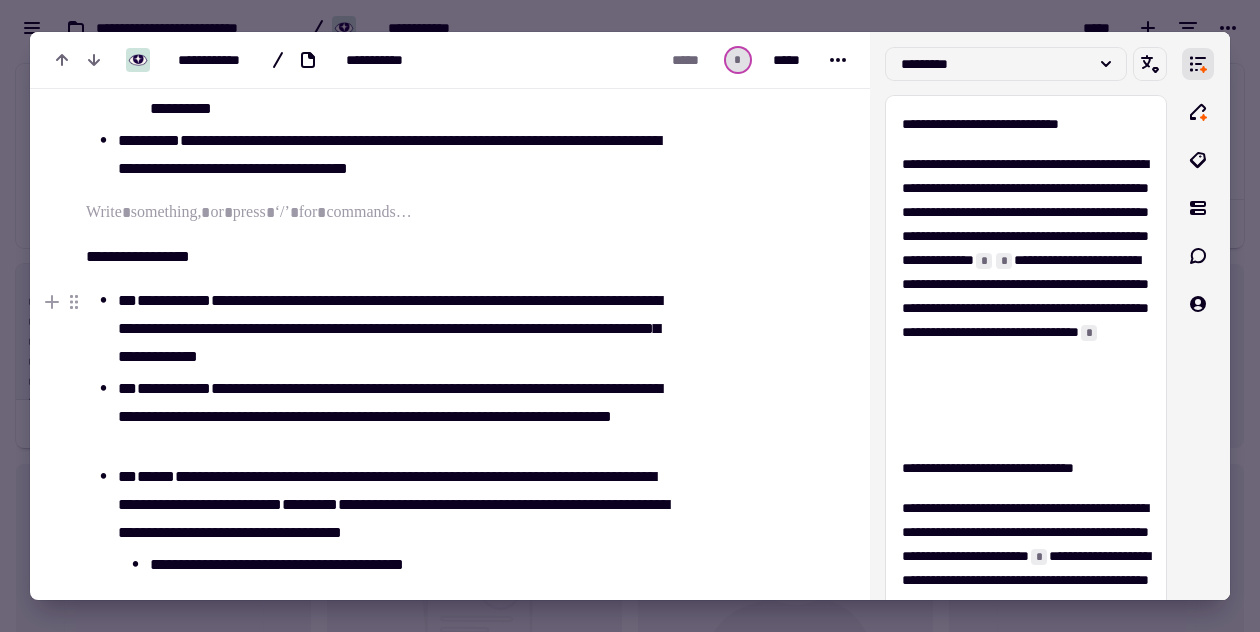 click on "**********" at bounding box center (174, 300) 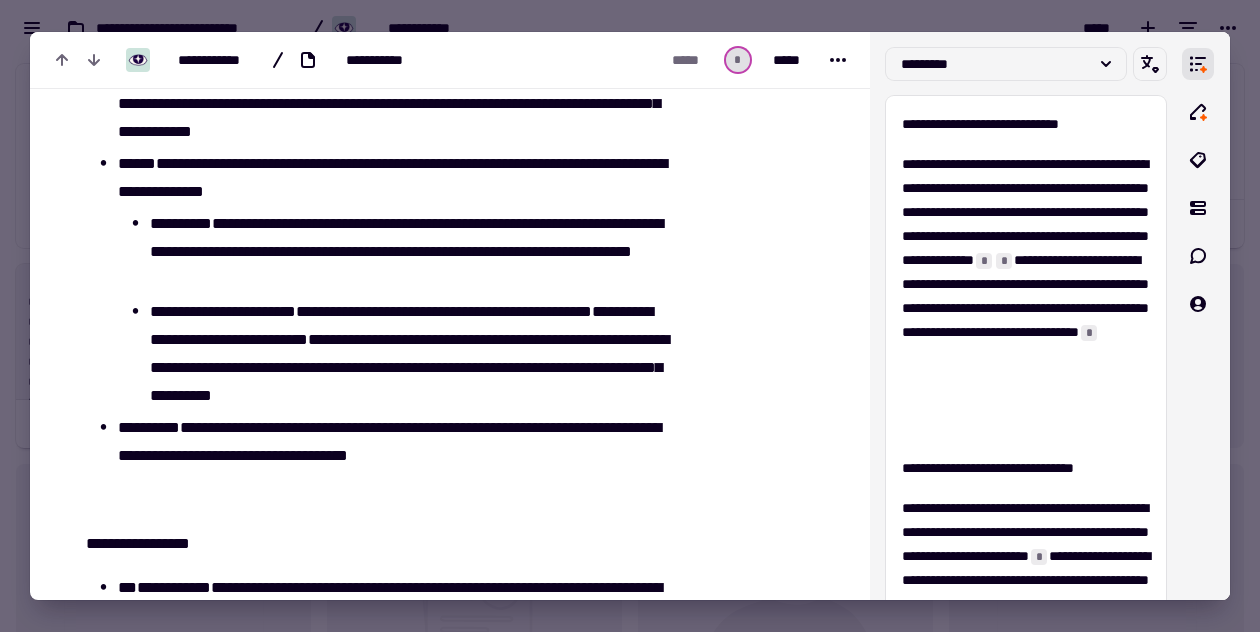 scroll, scrollTop: 3210, scrollLeft: 0, axis: vertical 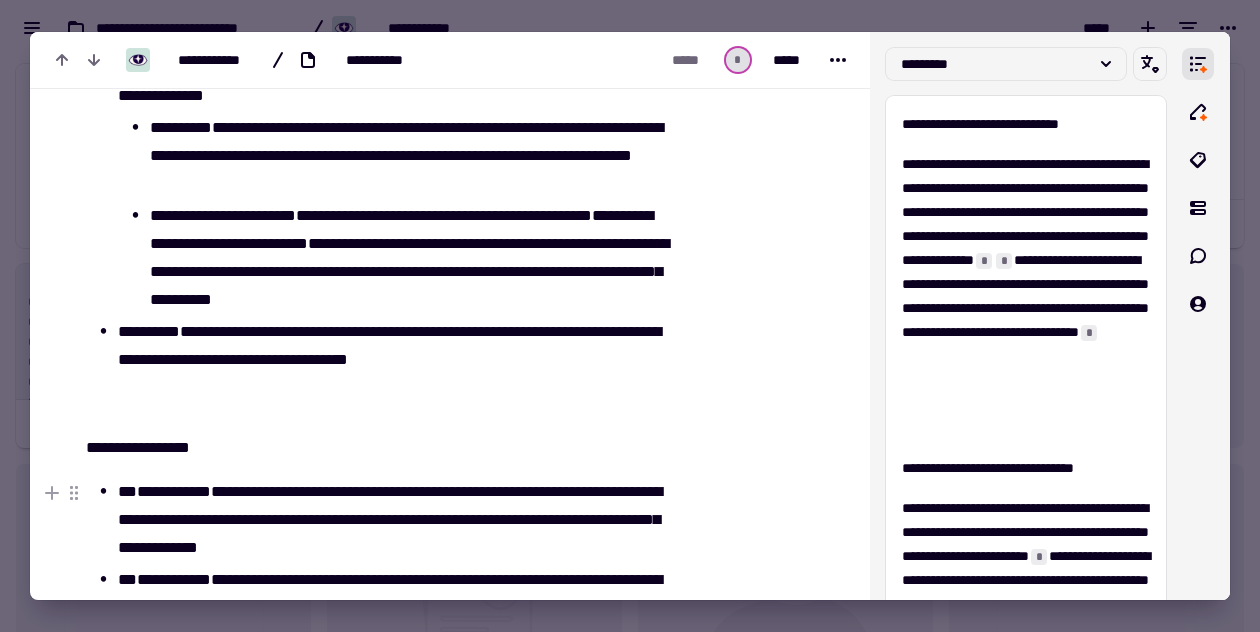 click on "**********" at bounding box center [391, 520] 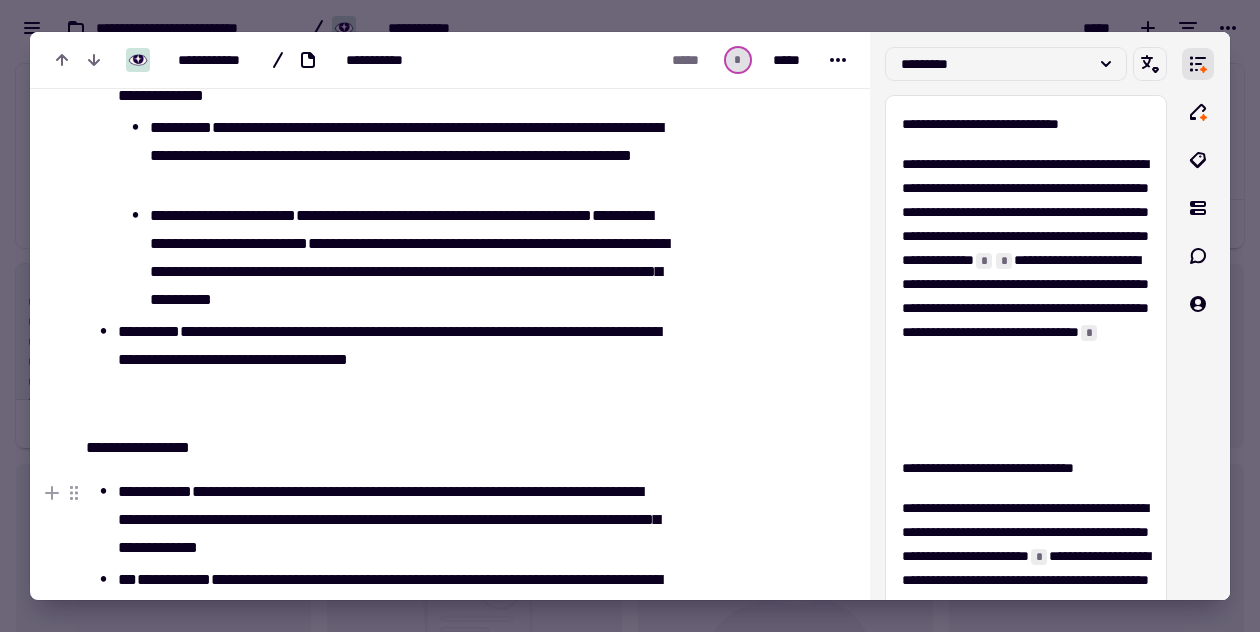 scroll, scrollTop: 3364, scrollLeft: 0, axis: vertical 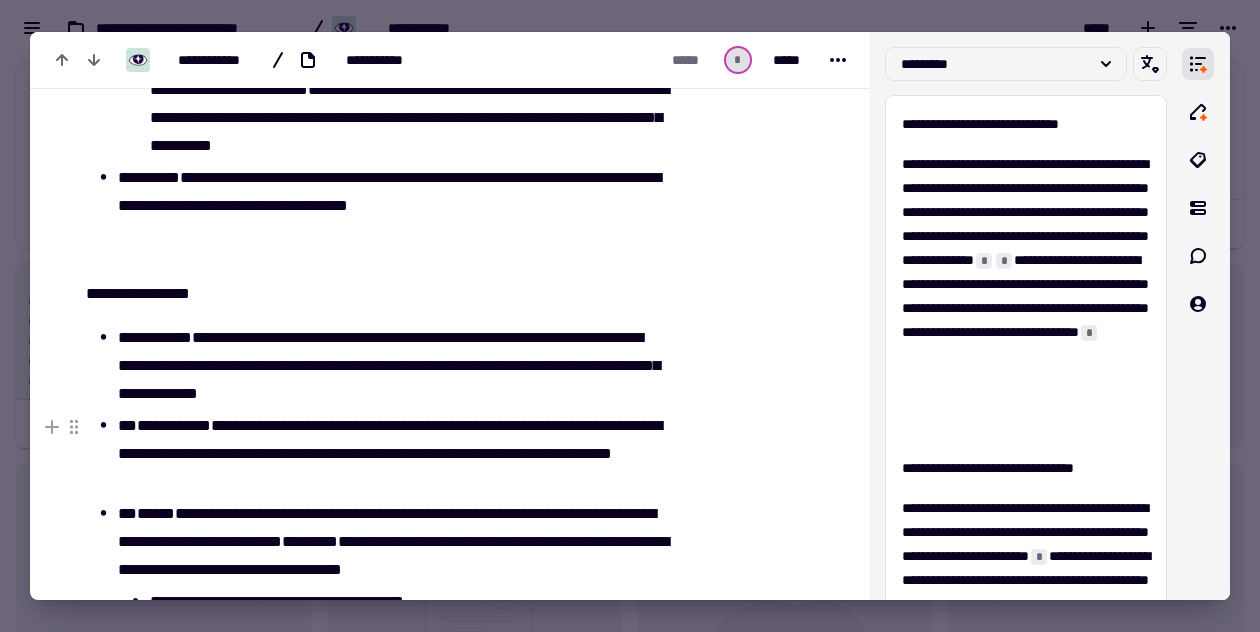 click on "**********" at bounding box center [391, 454] 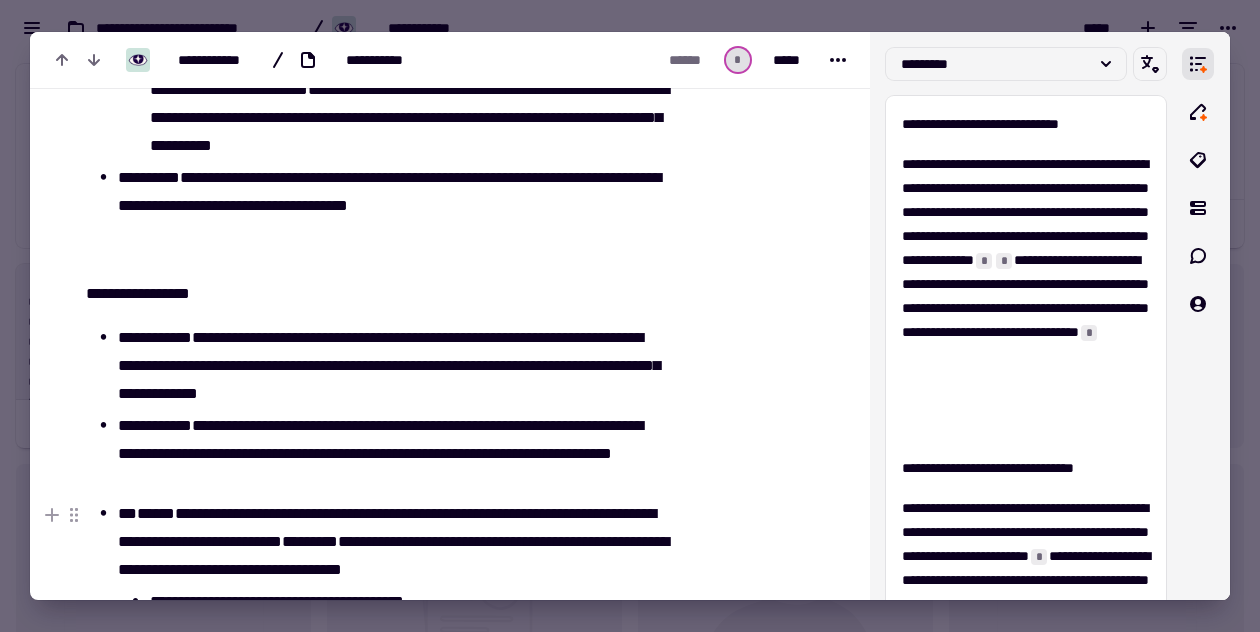 click on "*****" at bounding box center [156, 513] 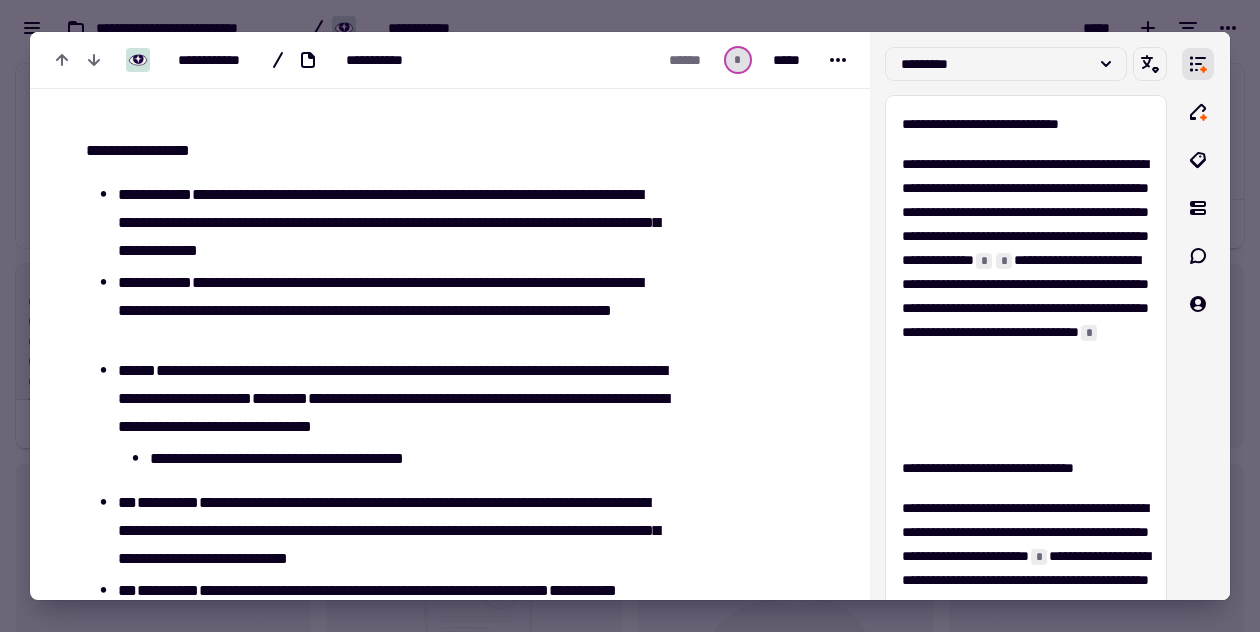 scroll, scrollTop: 3540, scrollLeft: 0, axis: vertical 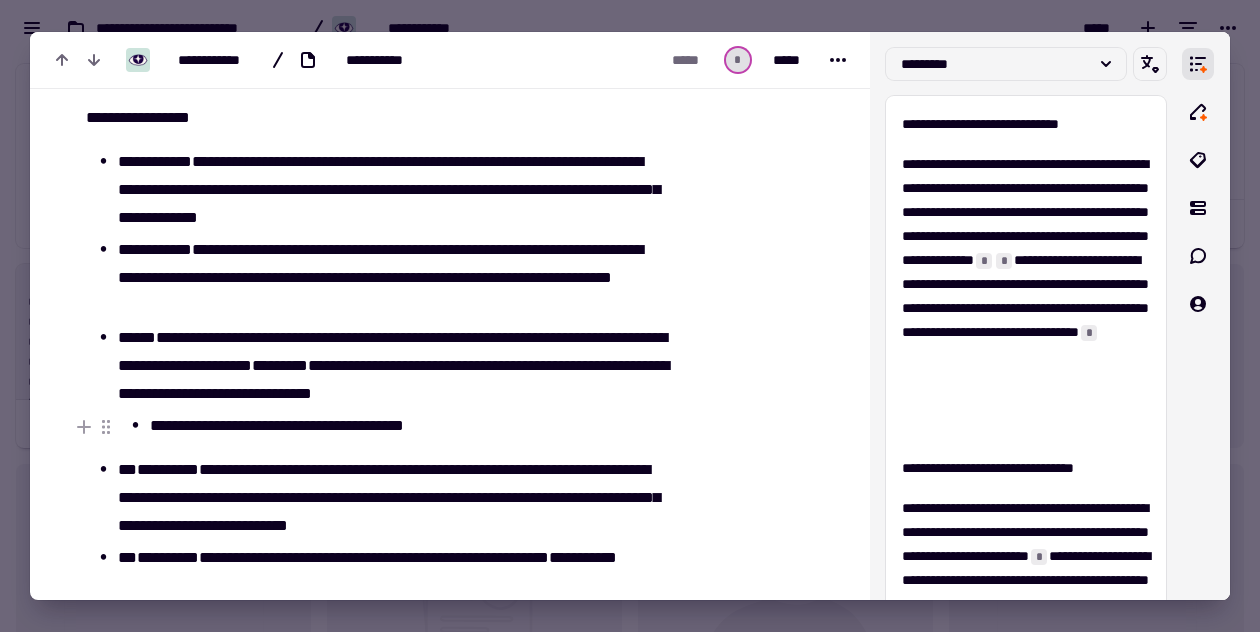 click on "**********" at bounding box center (391, 426) 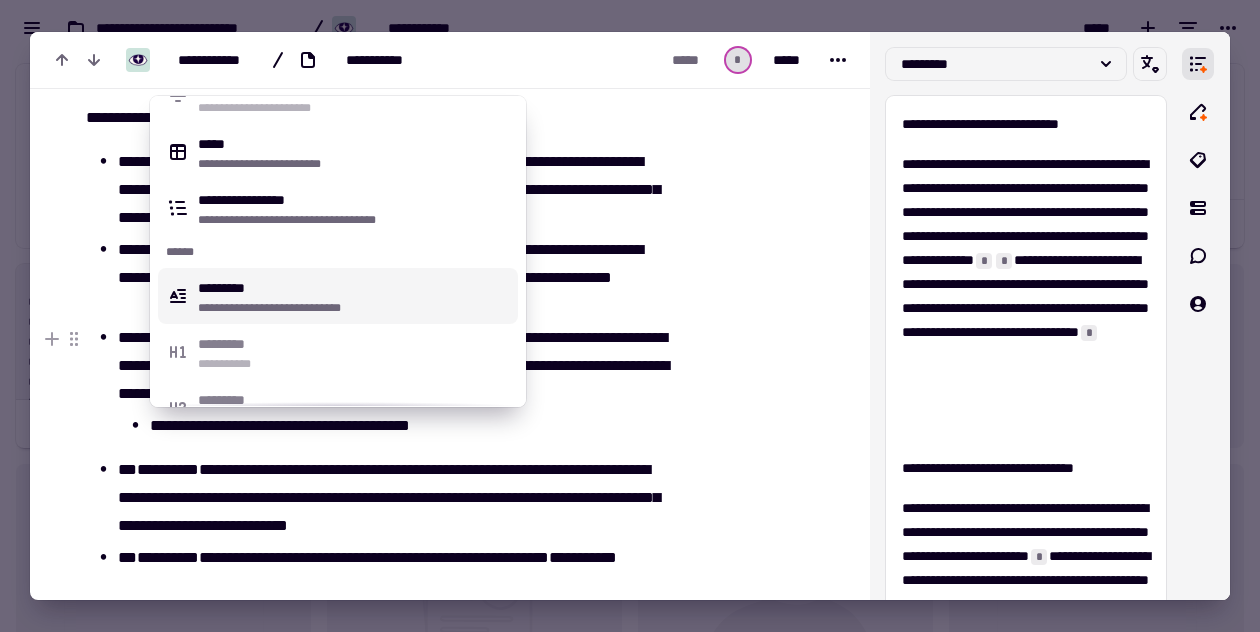 scroll, scrollTop: 841, scrollLeft: 0, axis: vertical 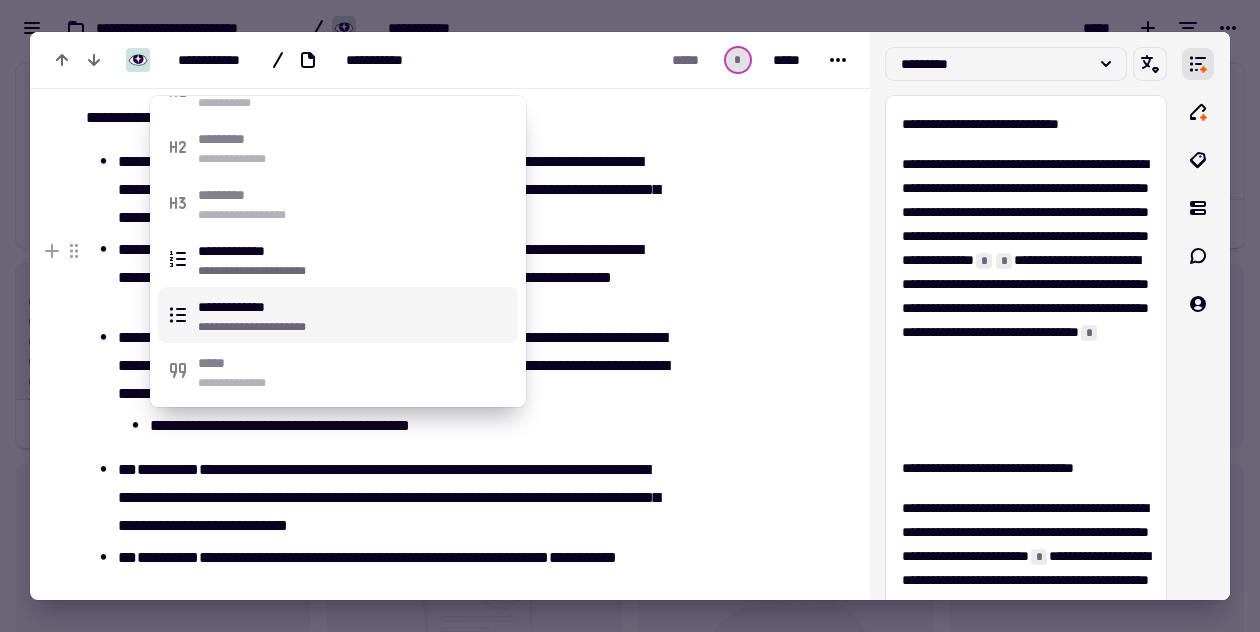 click on "**********" at bounding box center [354, 315] 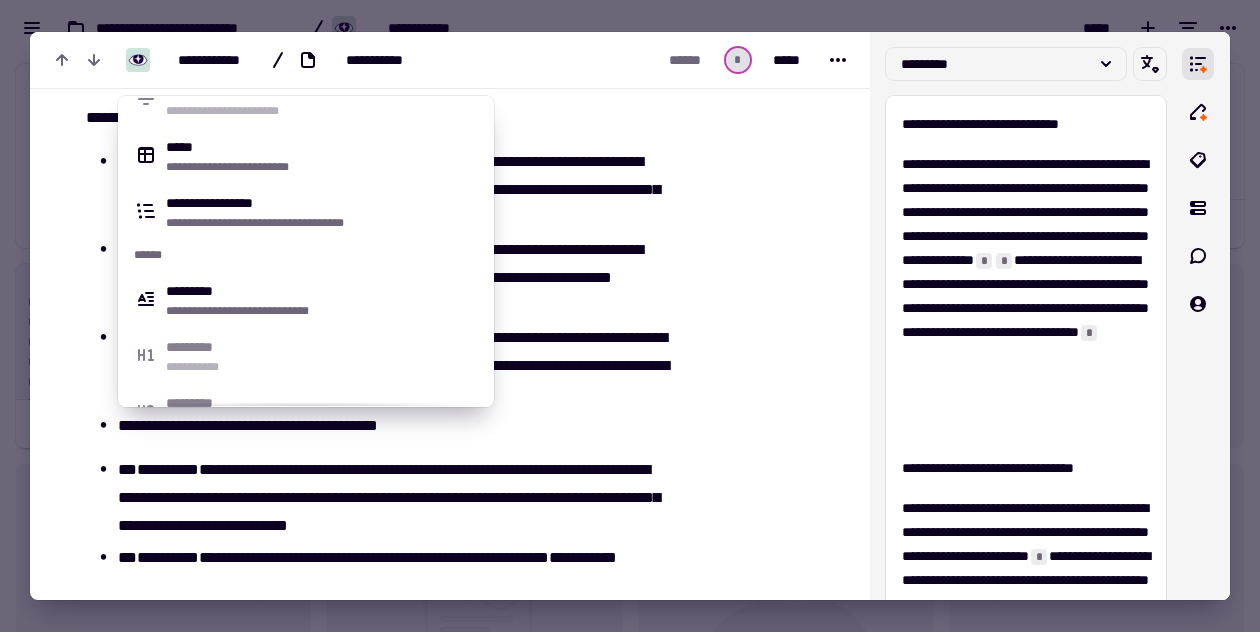 scroll, scrollTop: 841, scrollLeft: 0, axis: vertical 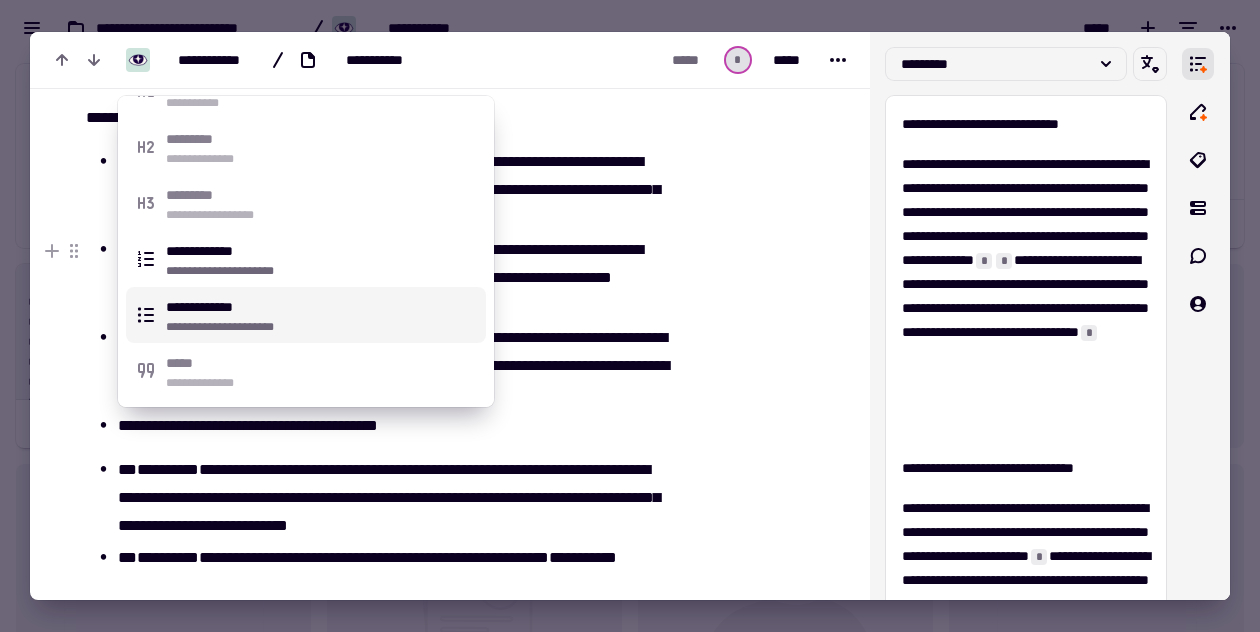 click on "**********" at bounding box center [306, 315] 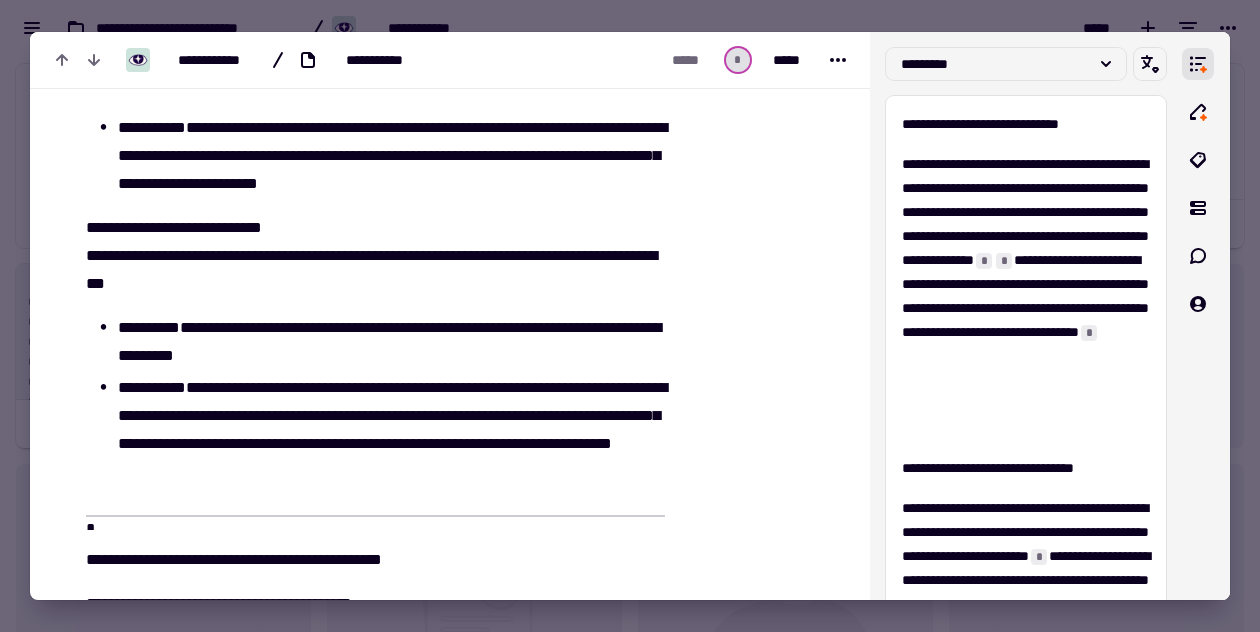 click on "**********" at bounding box center (363, 1463) 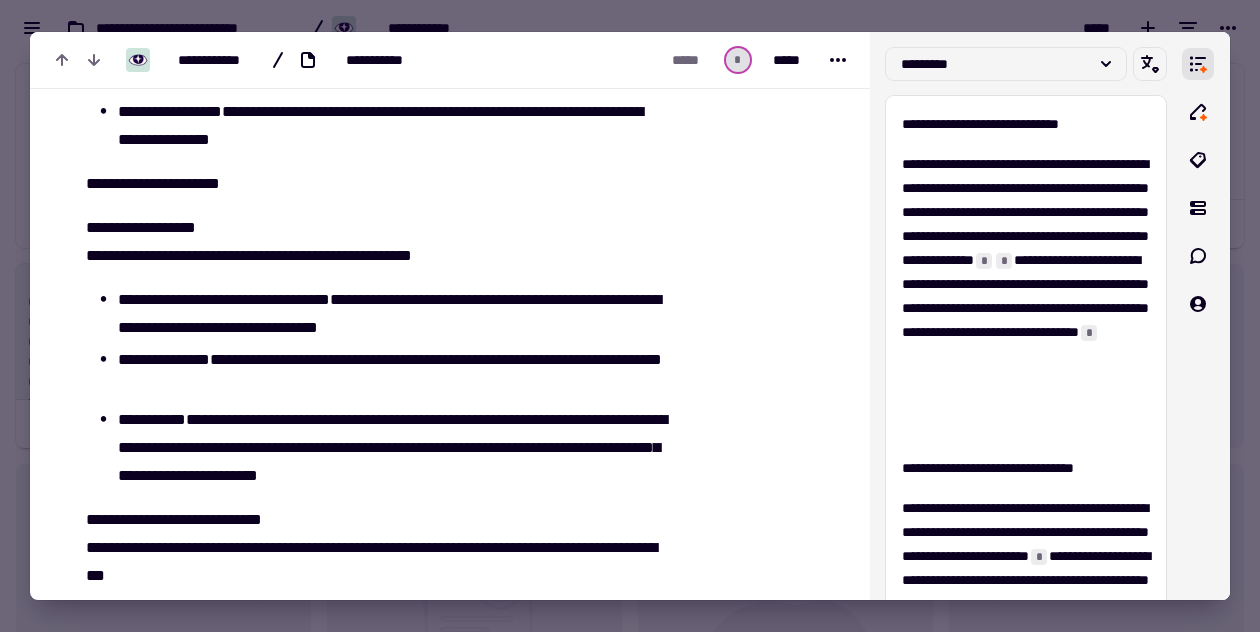 scroll, scrollTop: 1041, scrollLeft: 0, axis: vertical 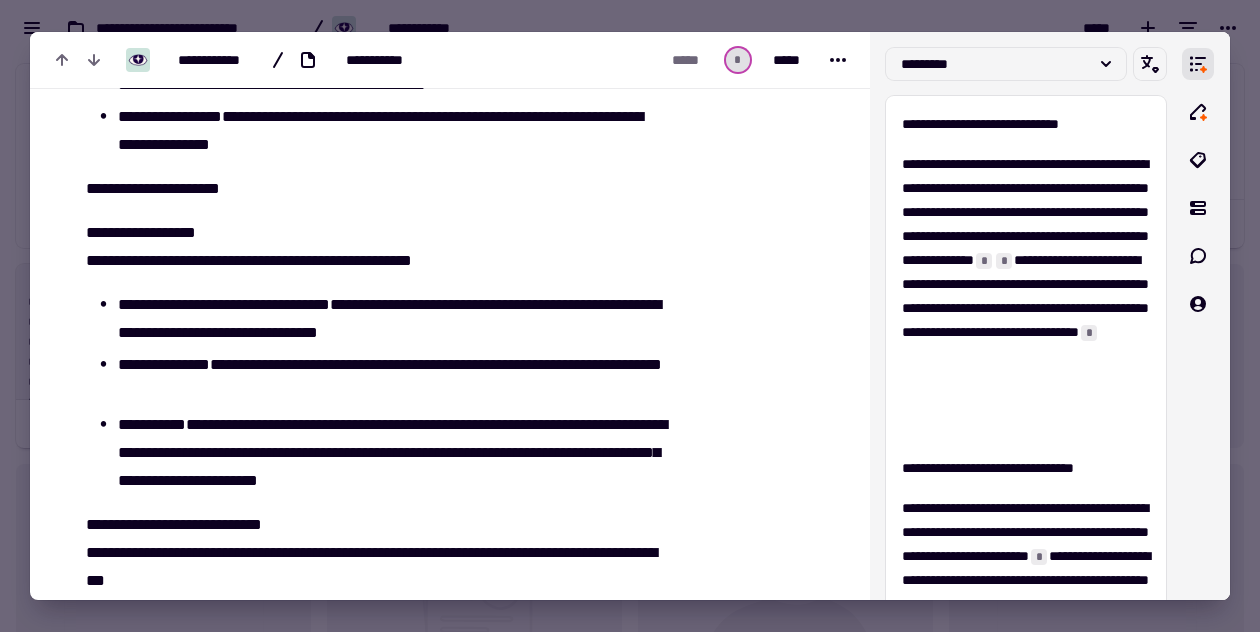 click on "**********" at bounding box center [363, 1760] 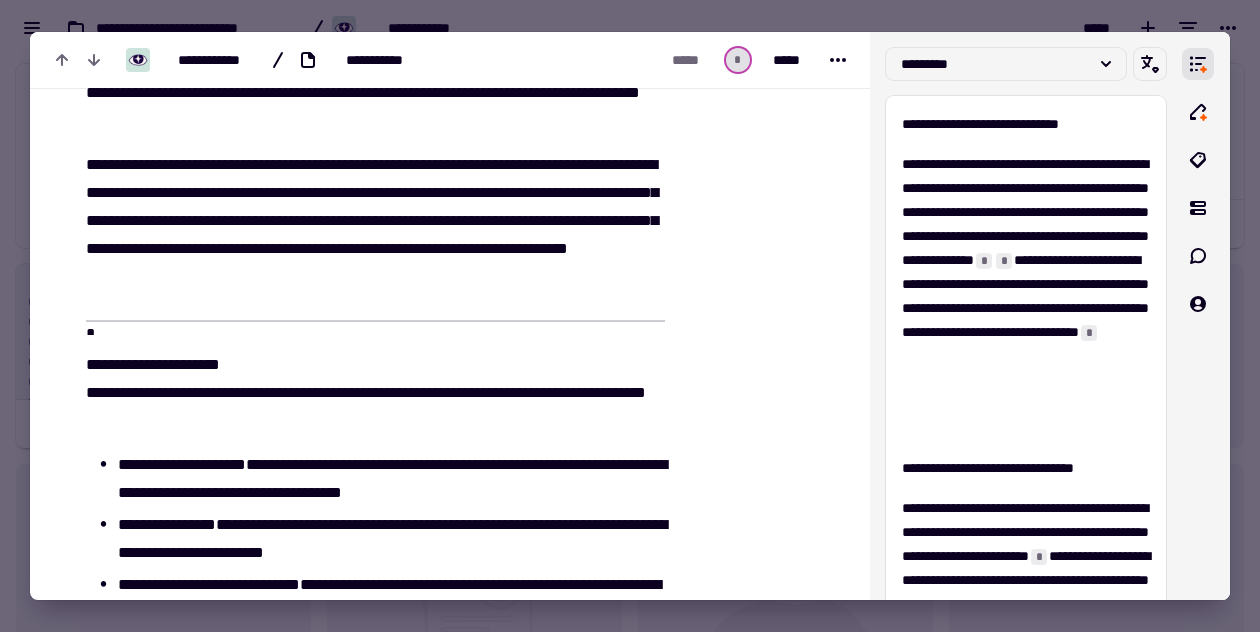 scroll, scrollTop: 868, scrollLeft: 0, axis: vertical 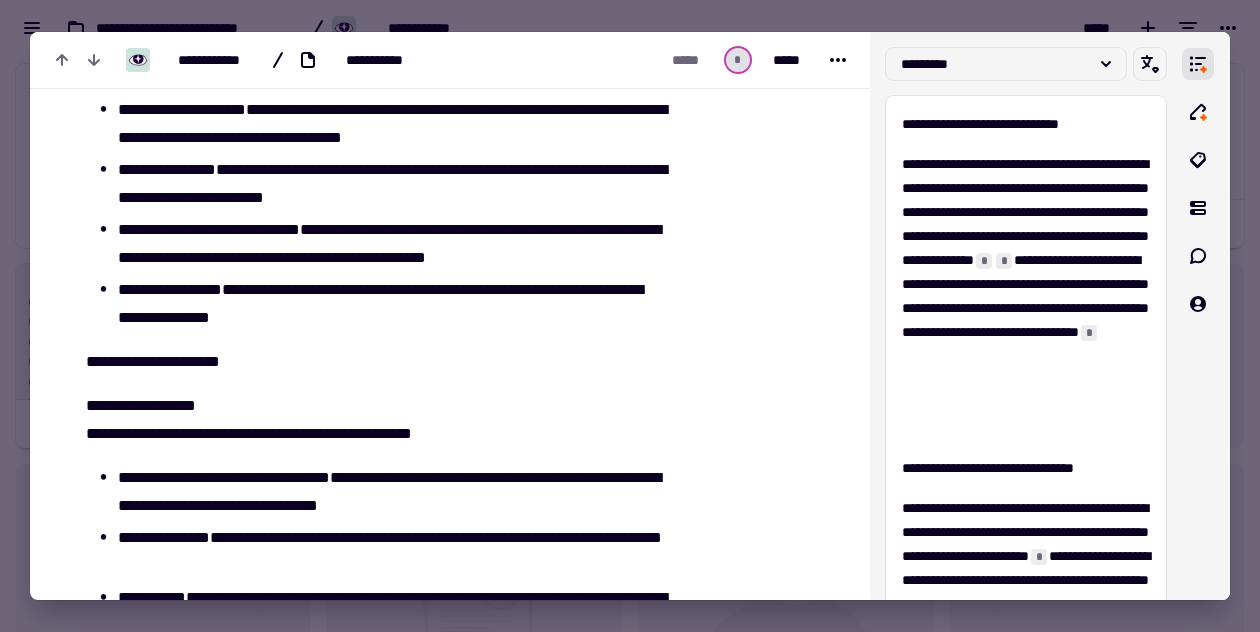 click on "**********" at bounding box center [363, 1955] 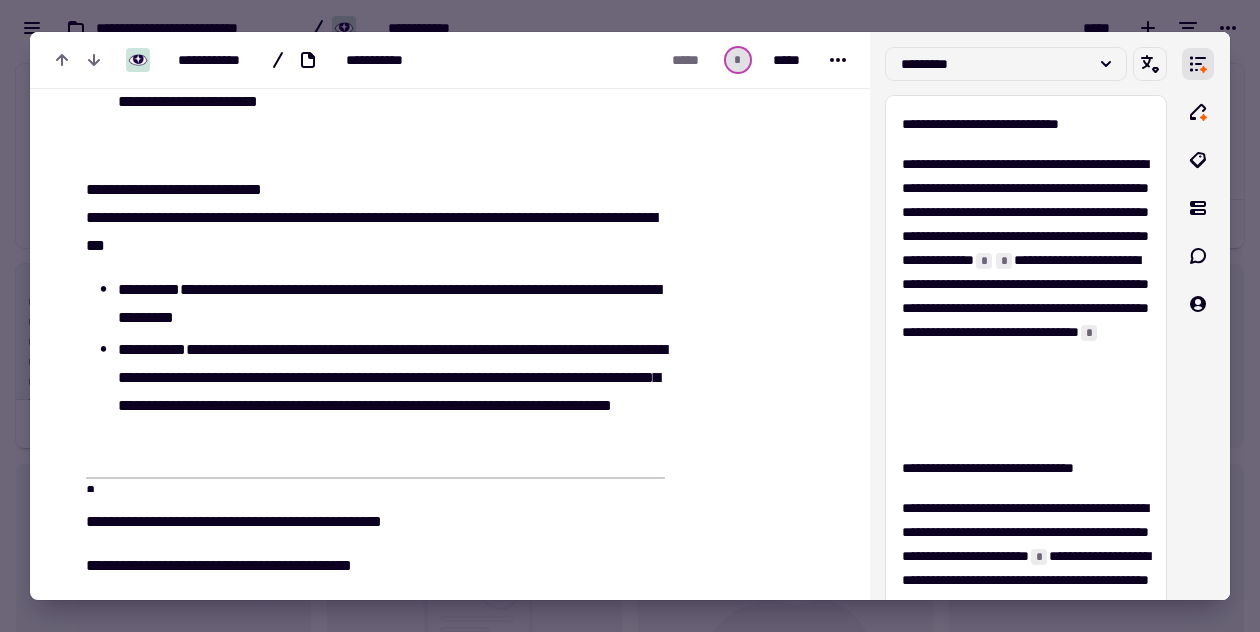 scroll, scrollTop: 1288, scrollLeft: 0, axis: vertical 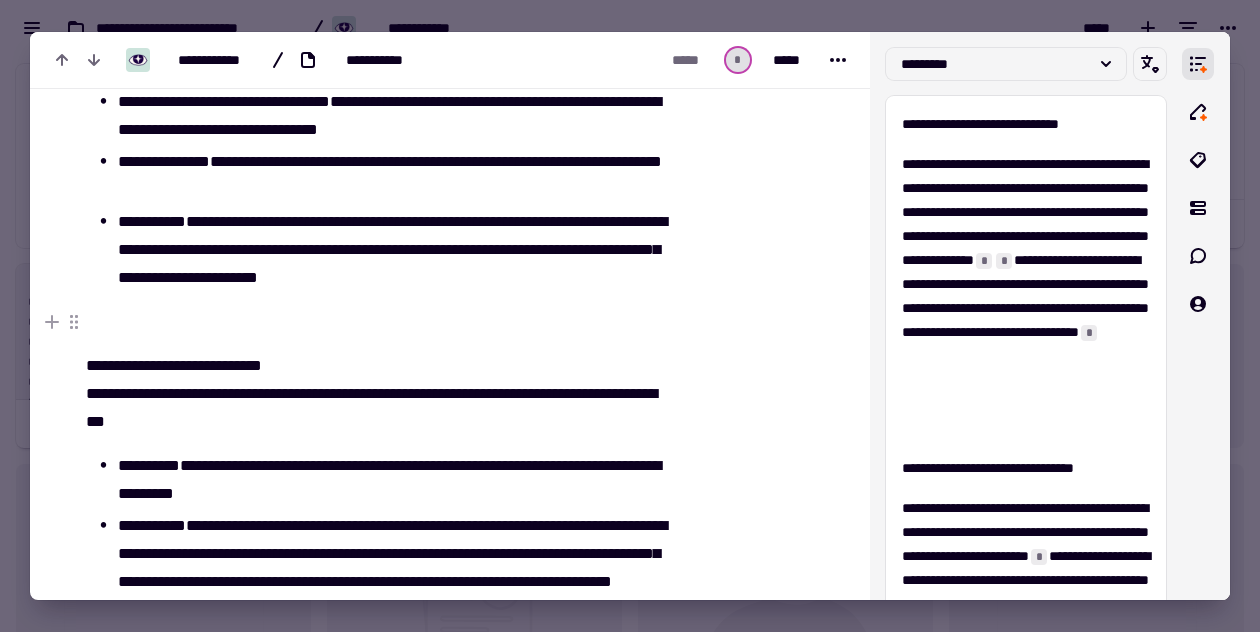 click at bounding box center (375, 322) 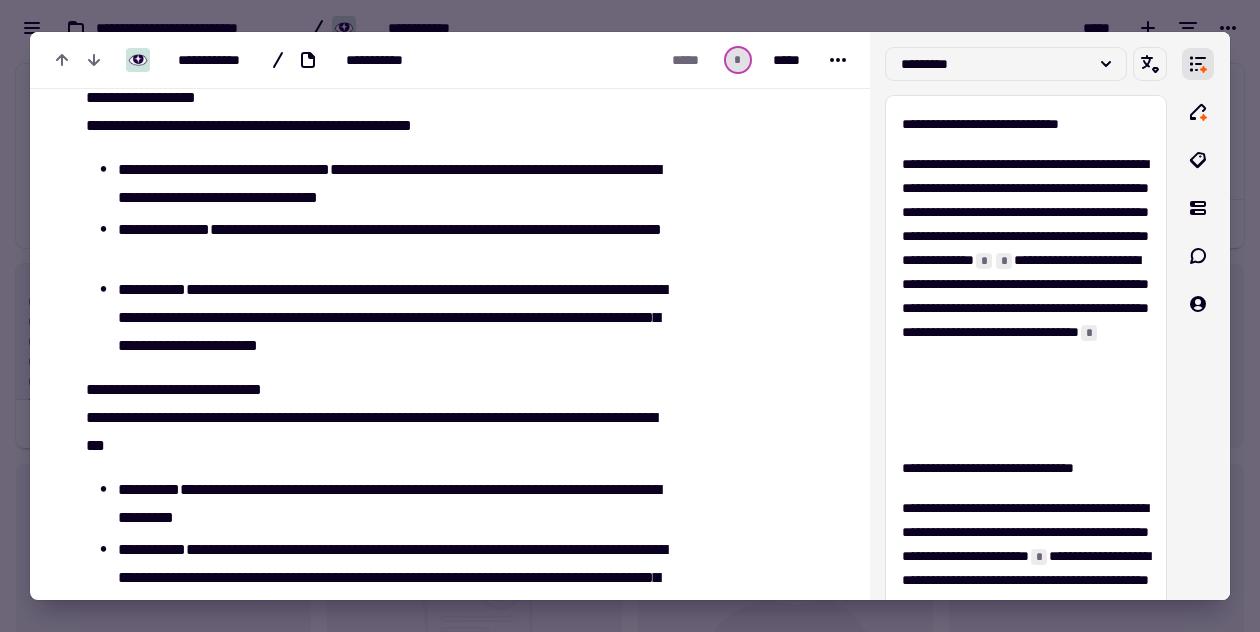 scroll, scrollTop: 1208, scrollLeft: 0, axis: vertical 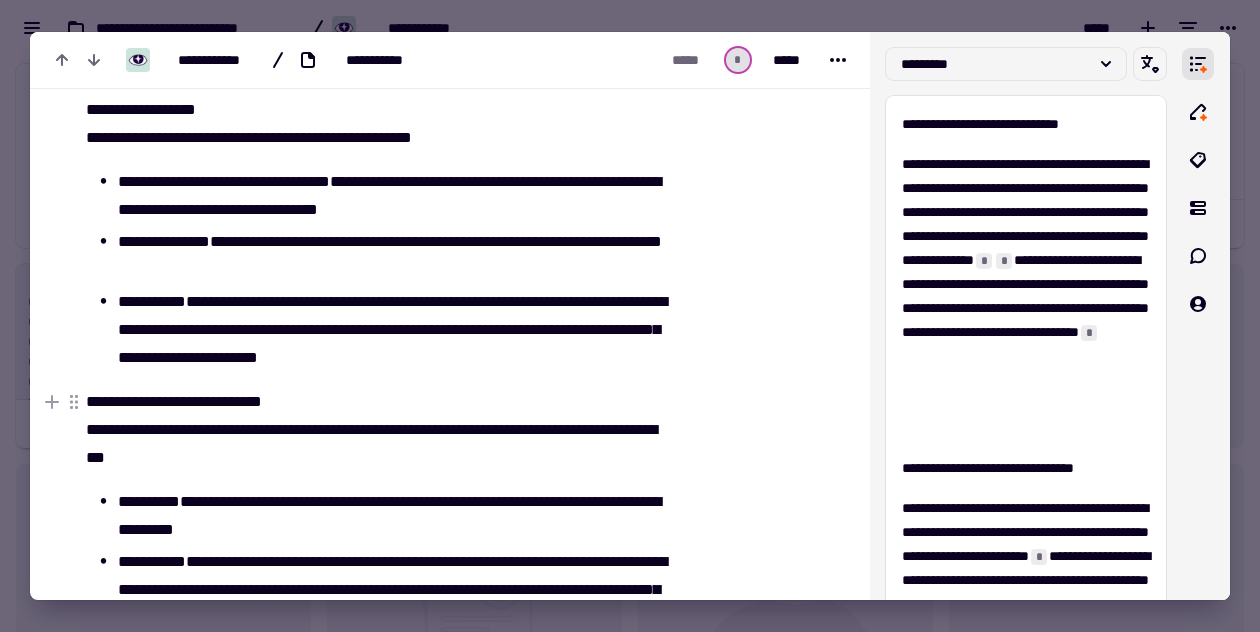 click on "**********" at bounding box center (174, 401) 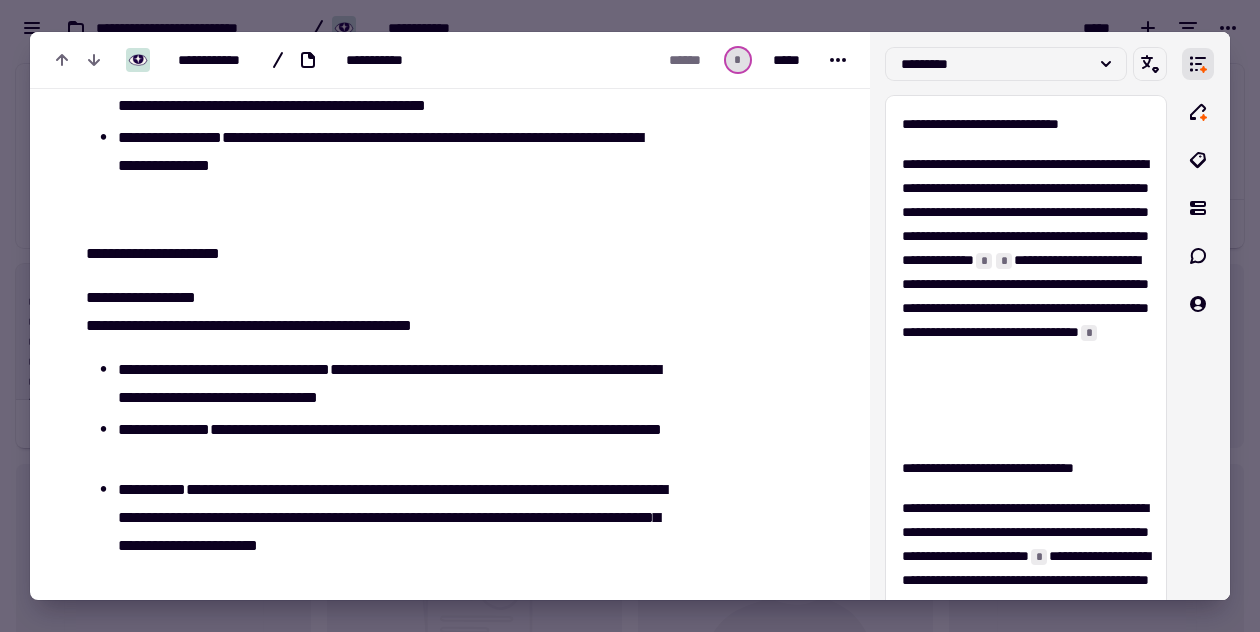 scroll, scrollTop: 1001, scrollLeft: 0, axis: vertical 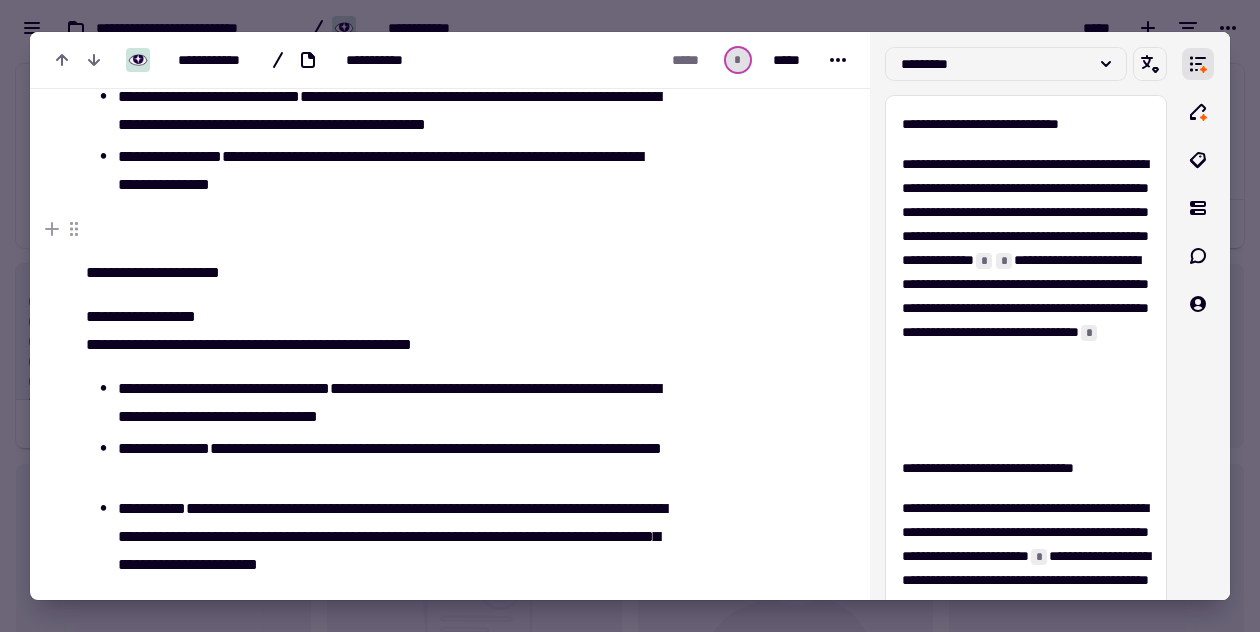 click at bounding box center (375, 229) 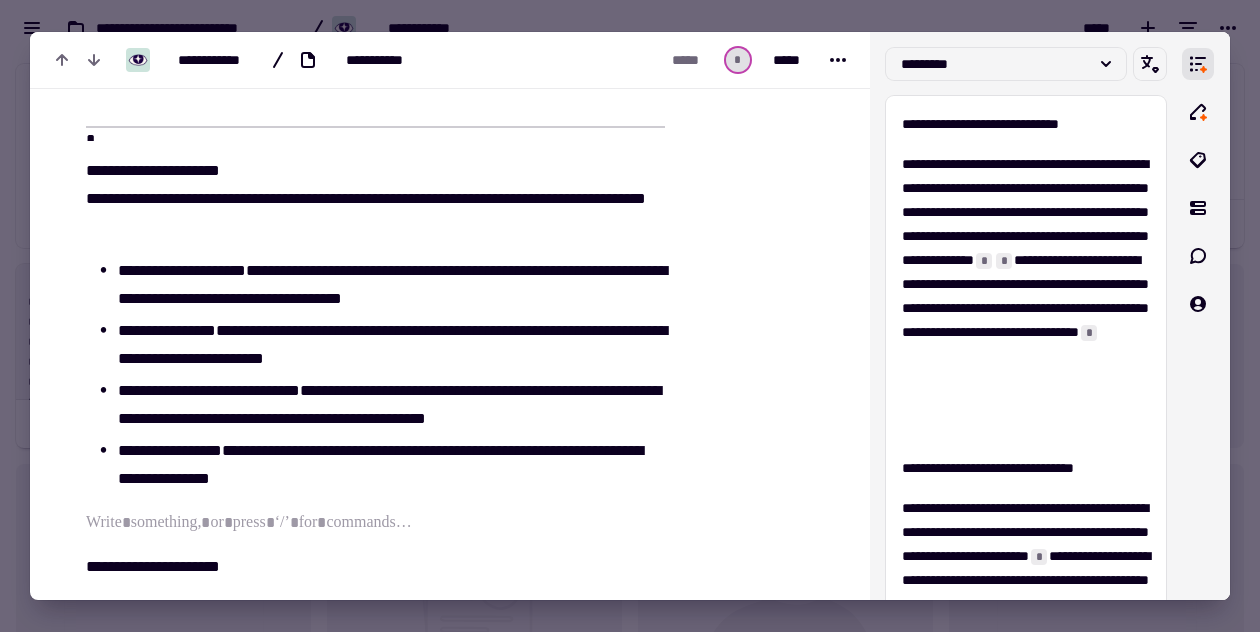 scroll, scrollTop: 682, scrollLeft: 0, axis: vertical 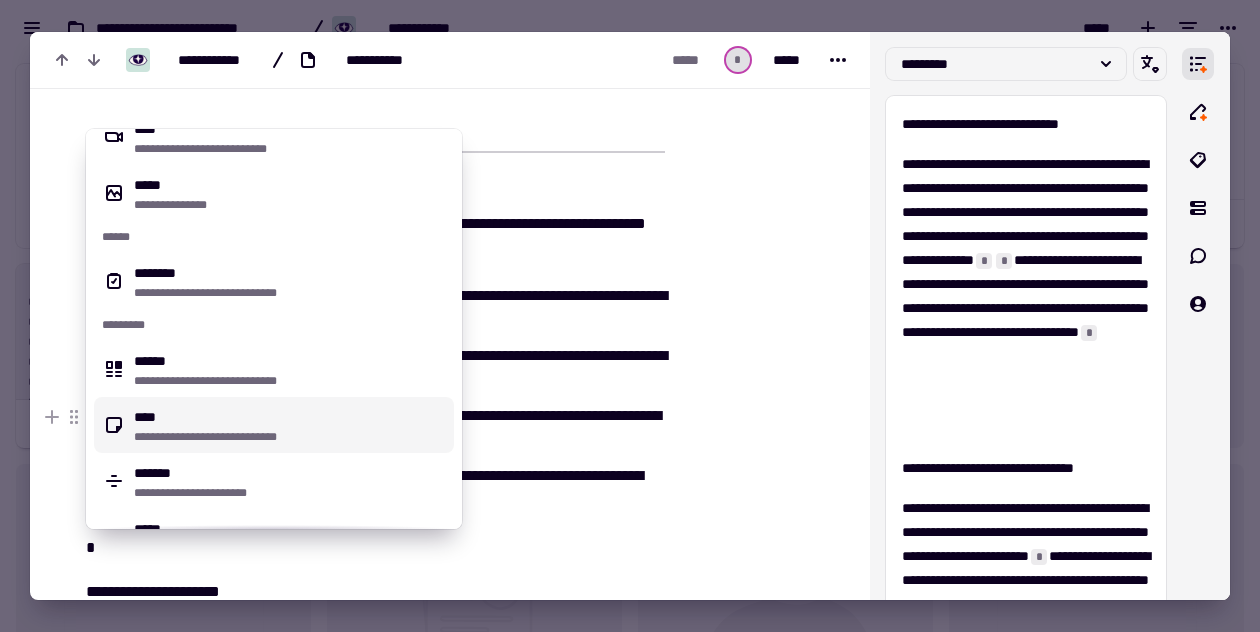 click on "**********" at bounding box center (290, 481) 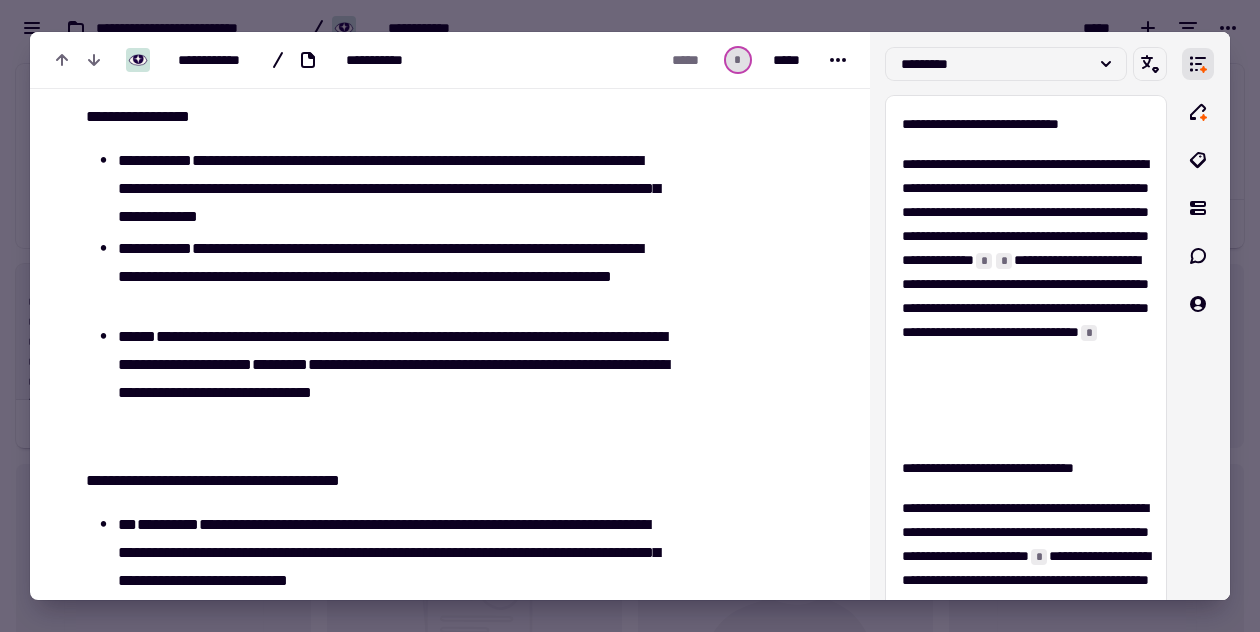 scroll, scrollTop: 3641, scrollLeft: 0, axis: vertical 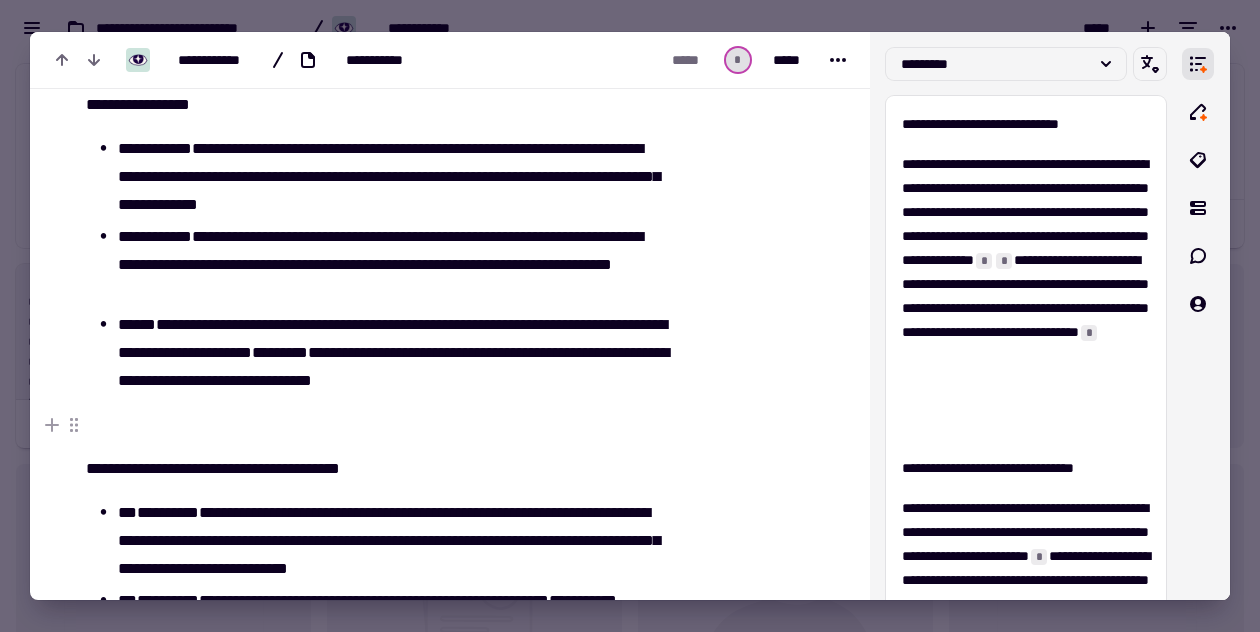 click at bounding box center [375, 425] 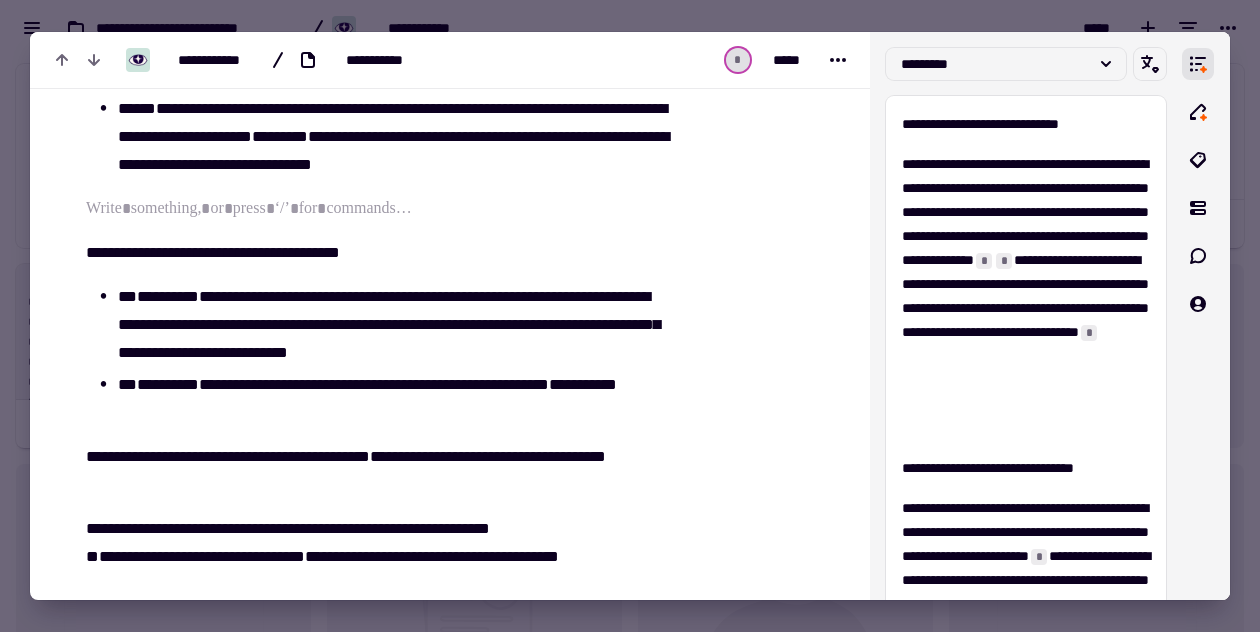 scroll, scrollTop: 3874, scrollLeft: 0, axis: vertical 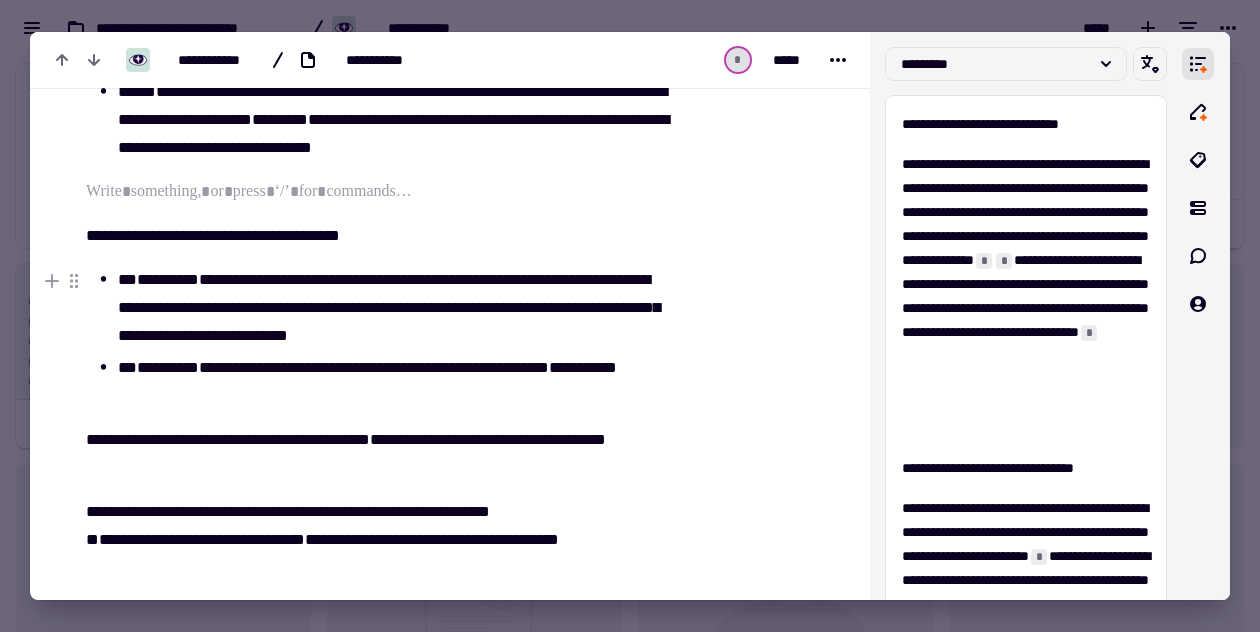 click on "**********" at bounding box center (391, 308) 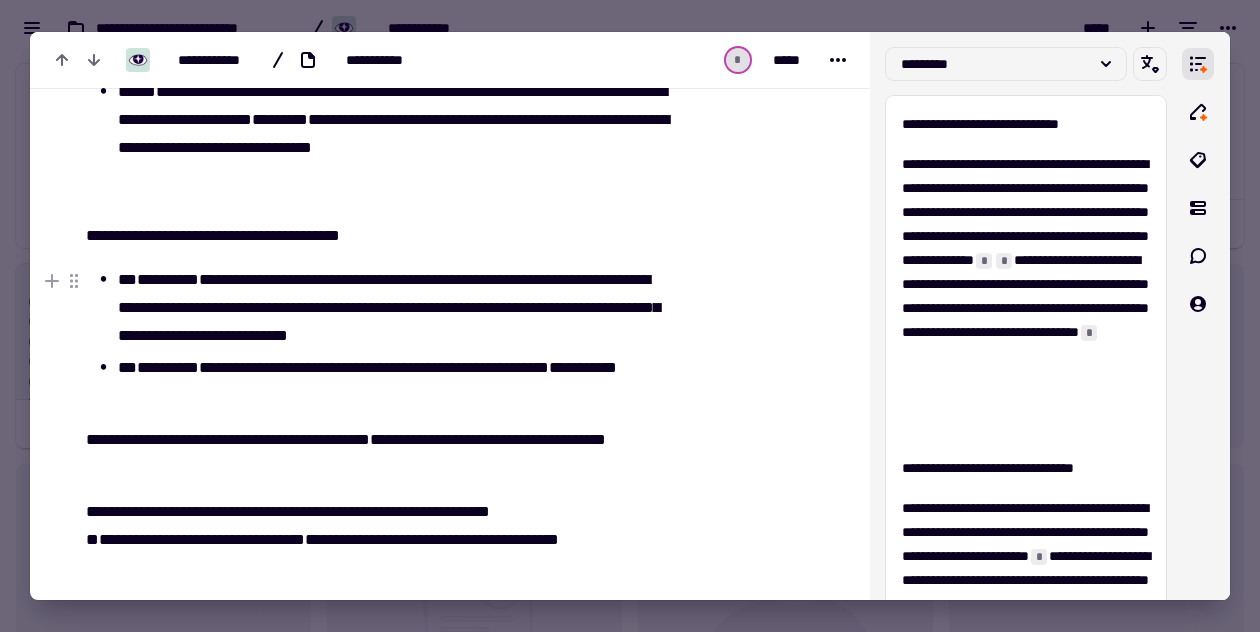 click on "*********" at bounding box center [168, 279] 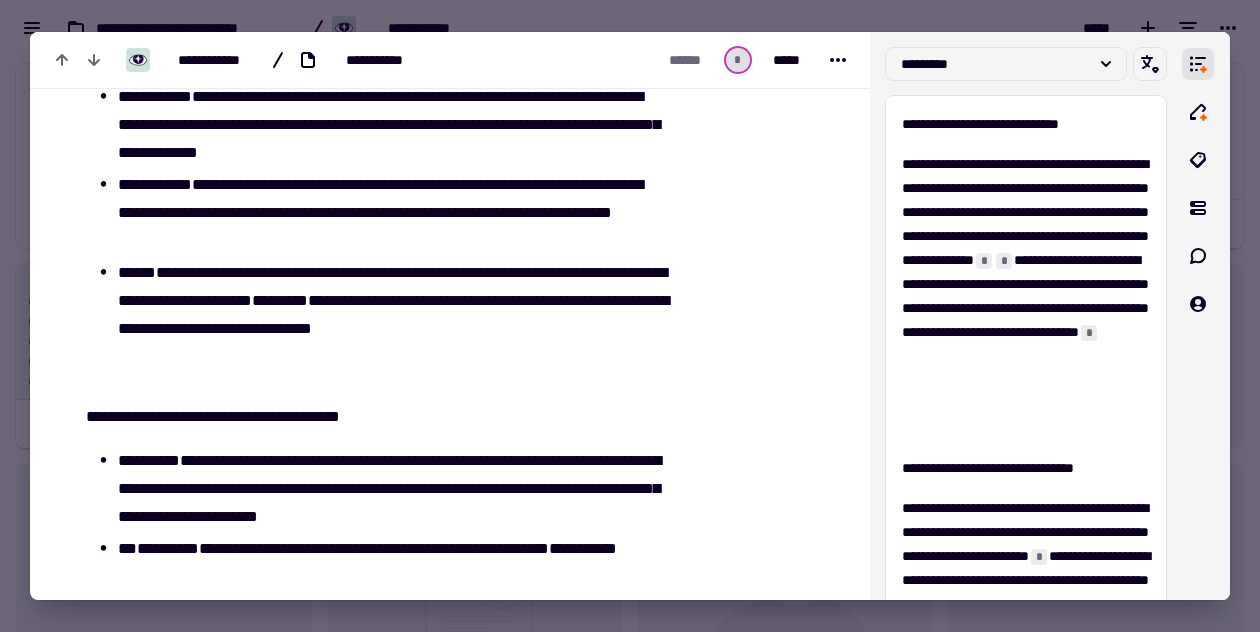 scroll, scrollTop: 3862, scrollLeft: 0, axis: vertical 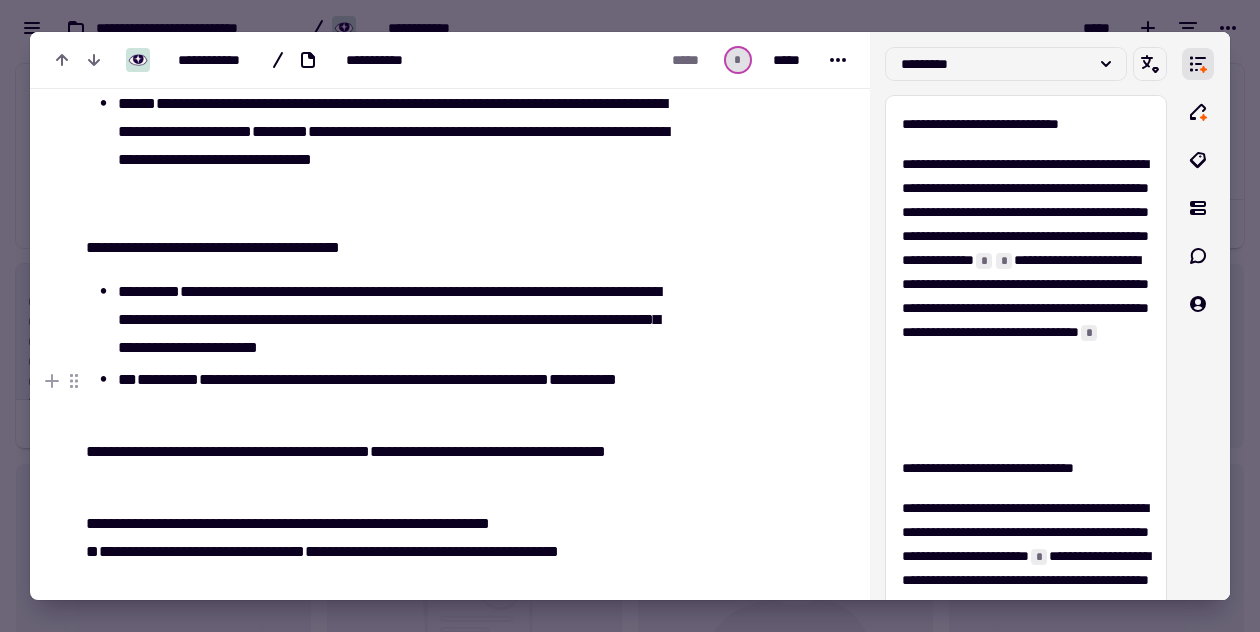 click on "*********" at bounding box center (168, 379) 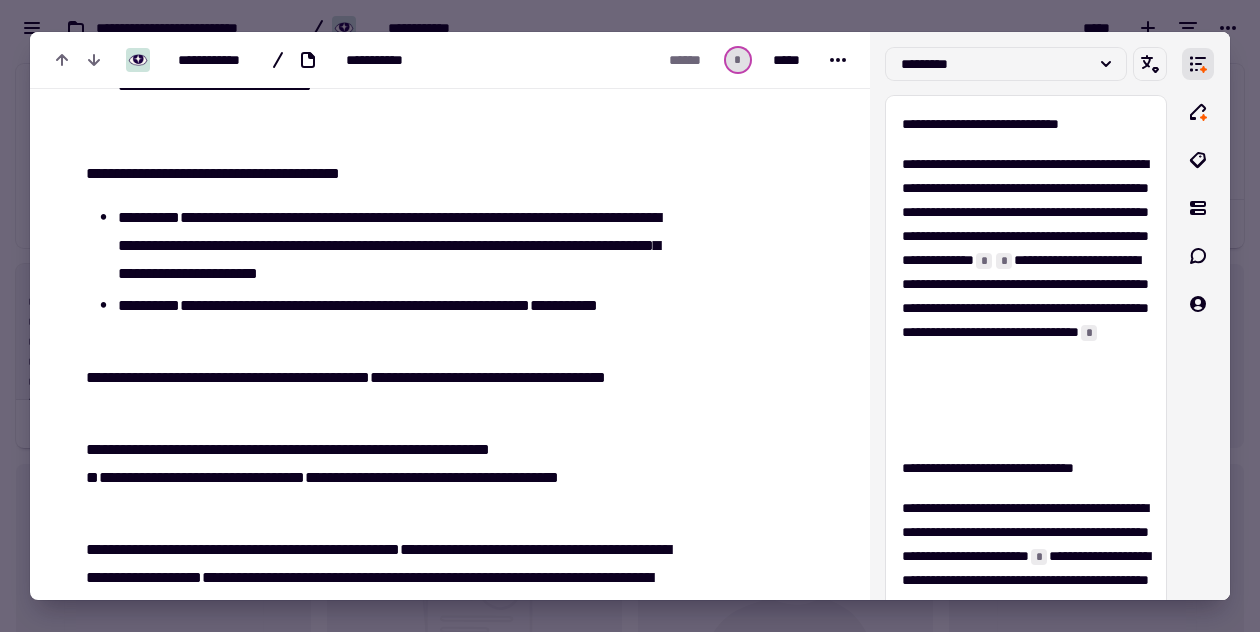 scroll, scrollTop: 3941, scrollLeft: 0, axis: vertical 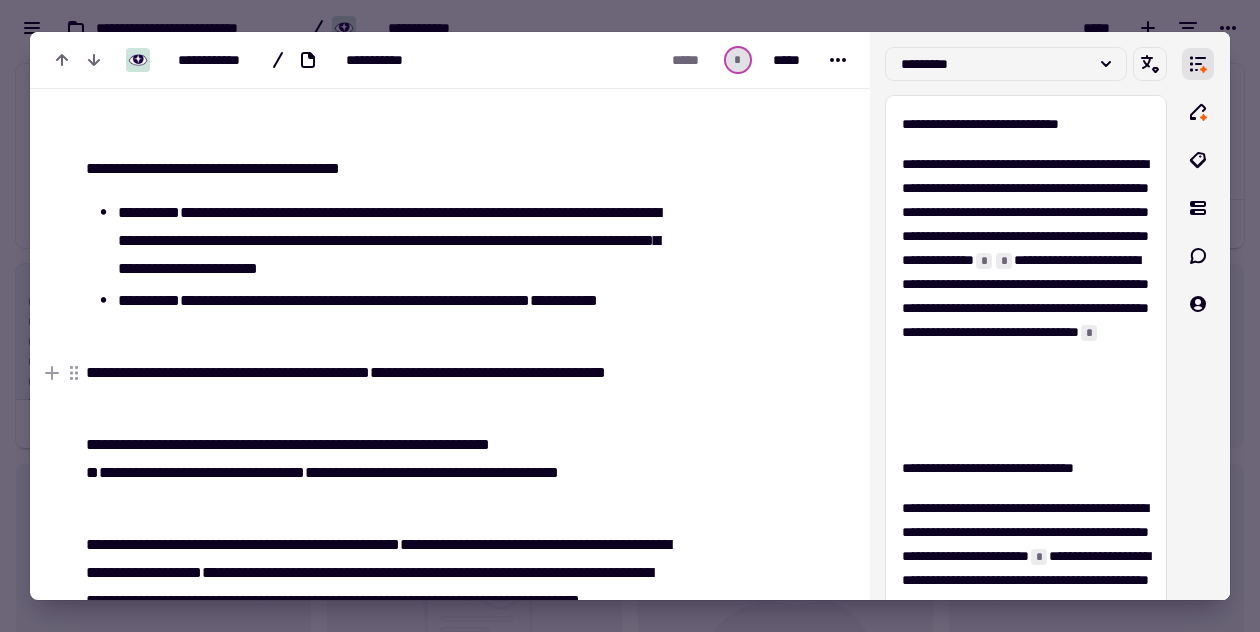 click on "**********" at bounding box center [228, 372] 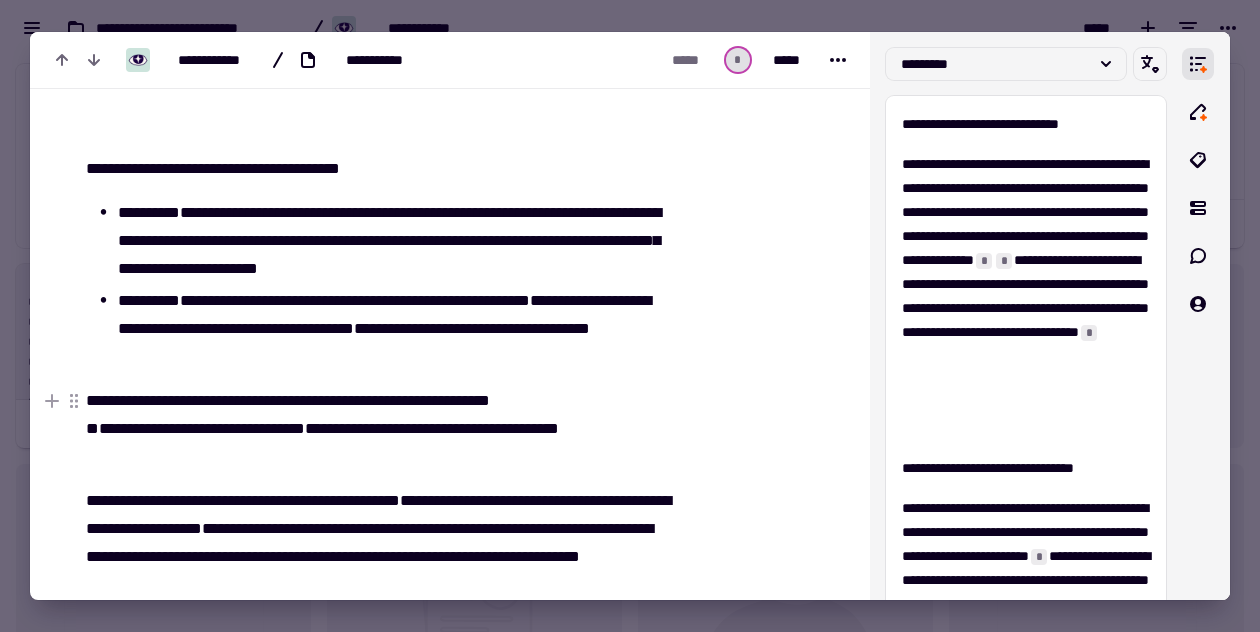 click on "**********" at bounding box center [375, 429] 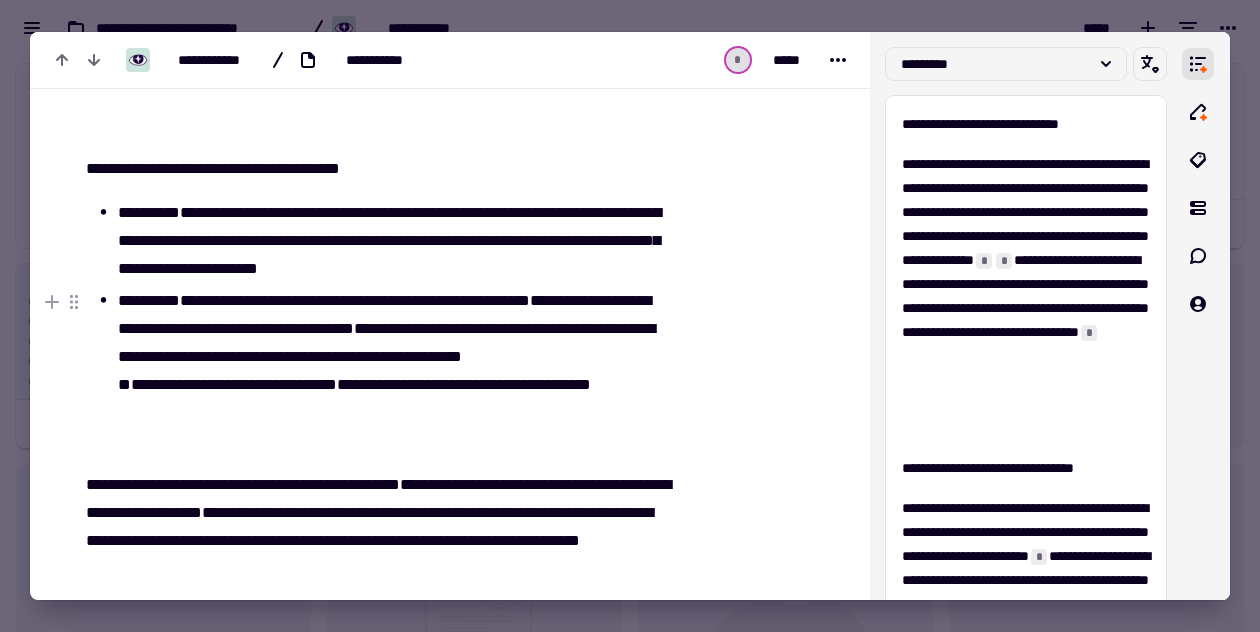 click on "**********" at bounding box center (391, 371) 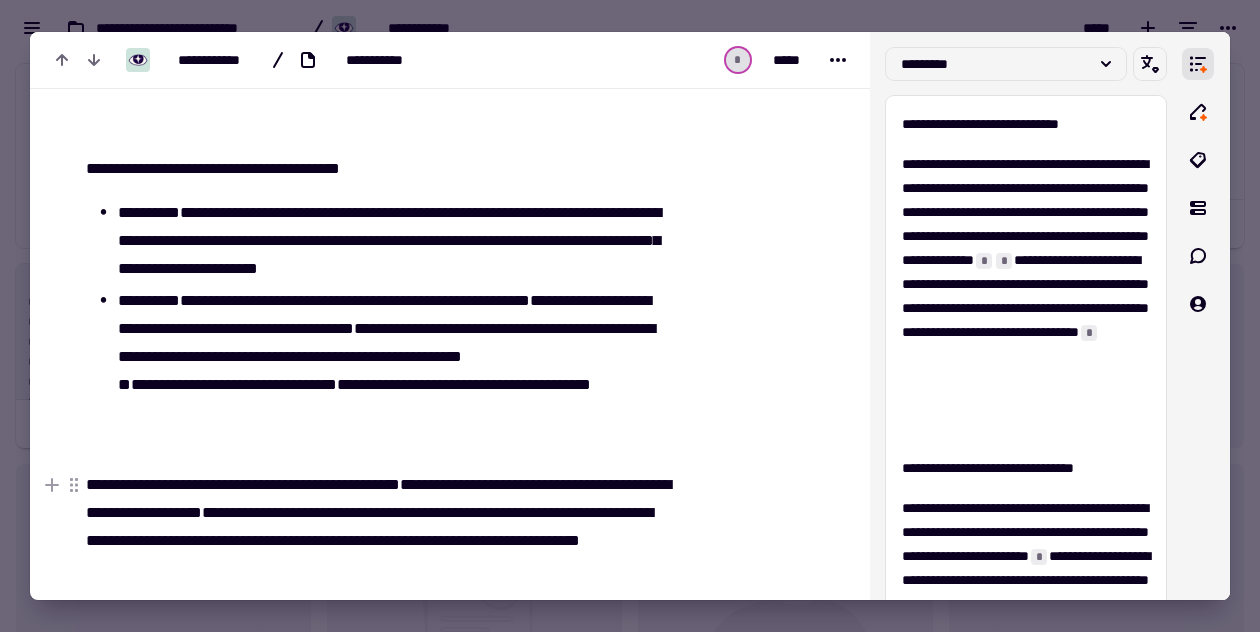 click on "**********" at bounding box center [375, 527] 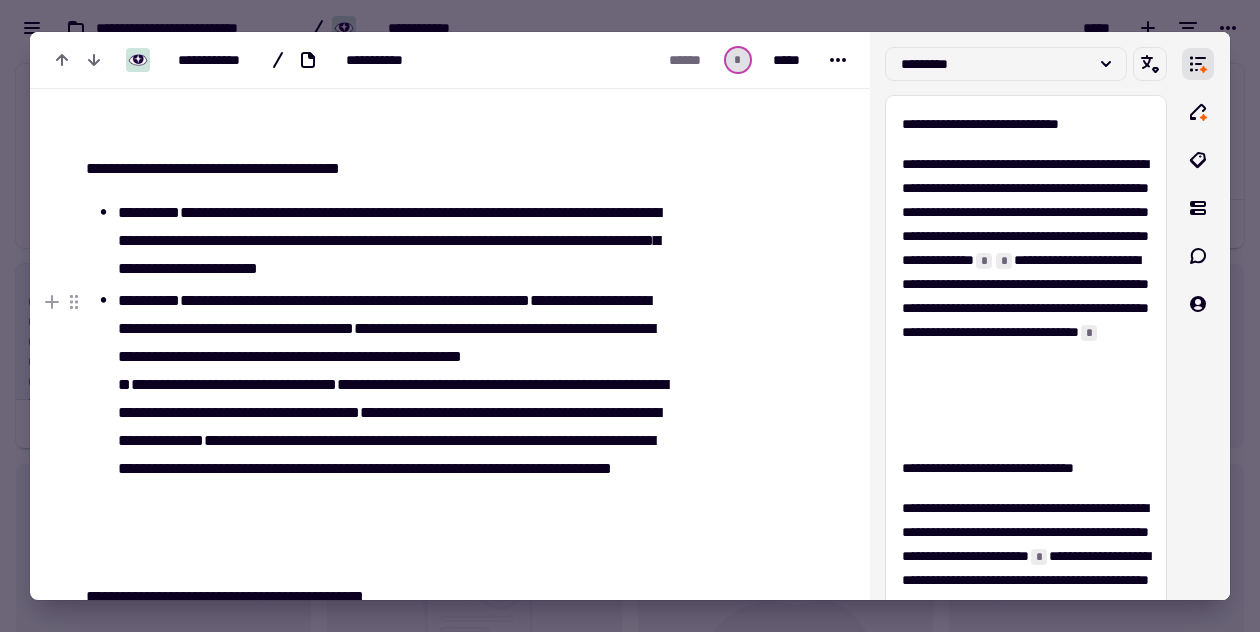 click on "**********" at bounding box center (391, 427) 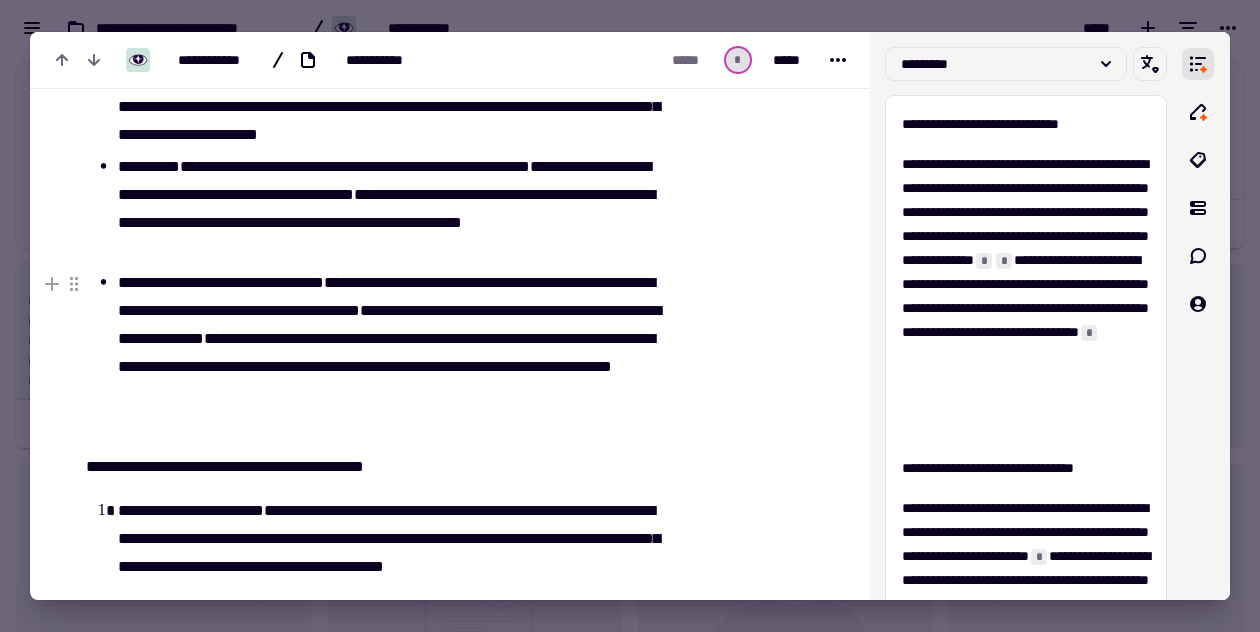 click on "**********" at bounding box center [391, 353] 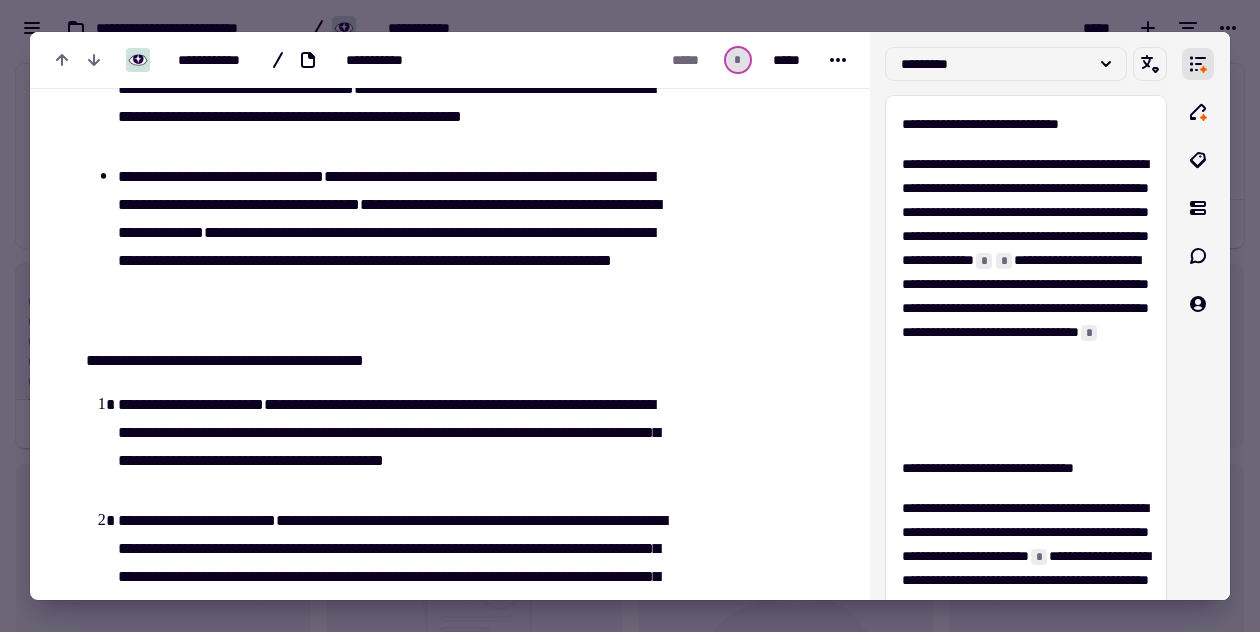 scroll, scrollTop: 4186, scrollLeft: 0, axis: vertical 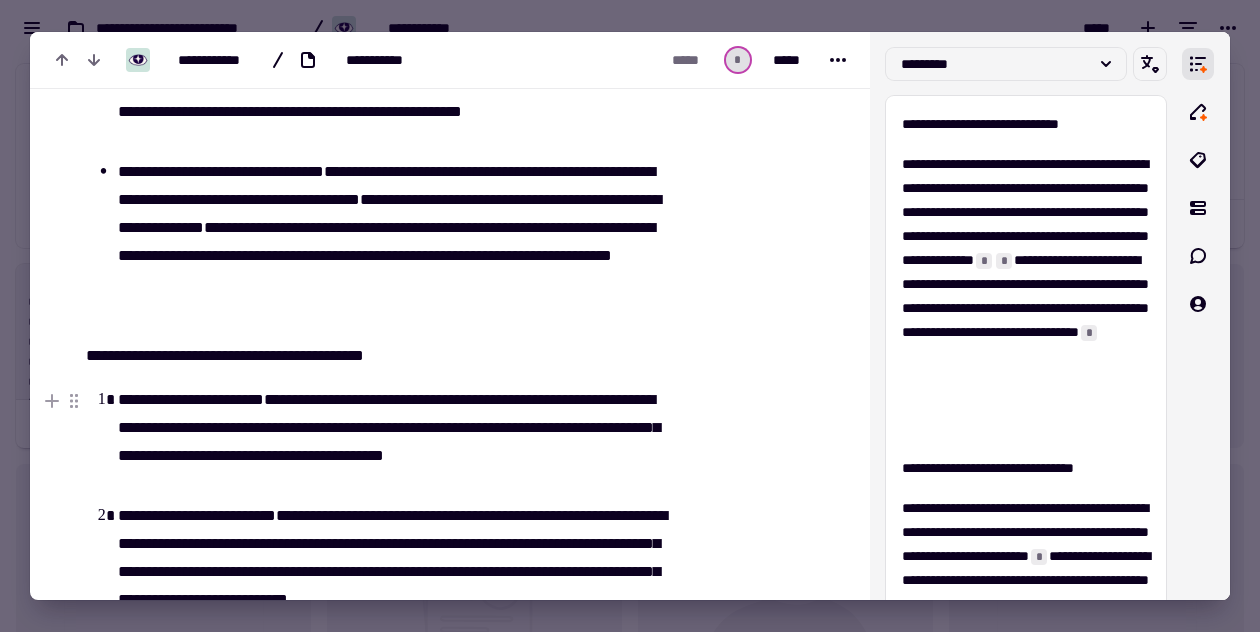 click on "**********" at bounding box center (391, 442) 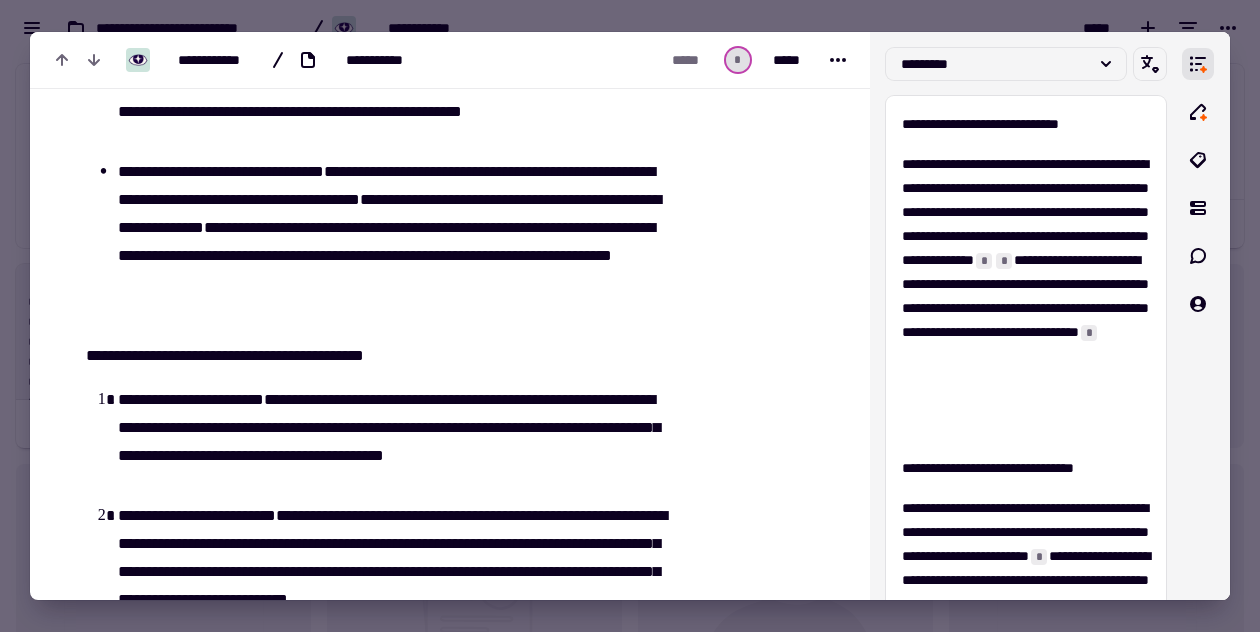 click on "**********" at bounding box center (363, -1377) 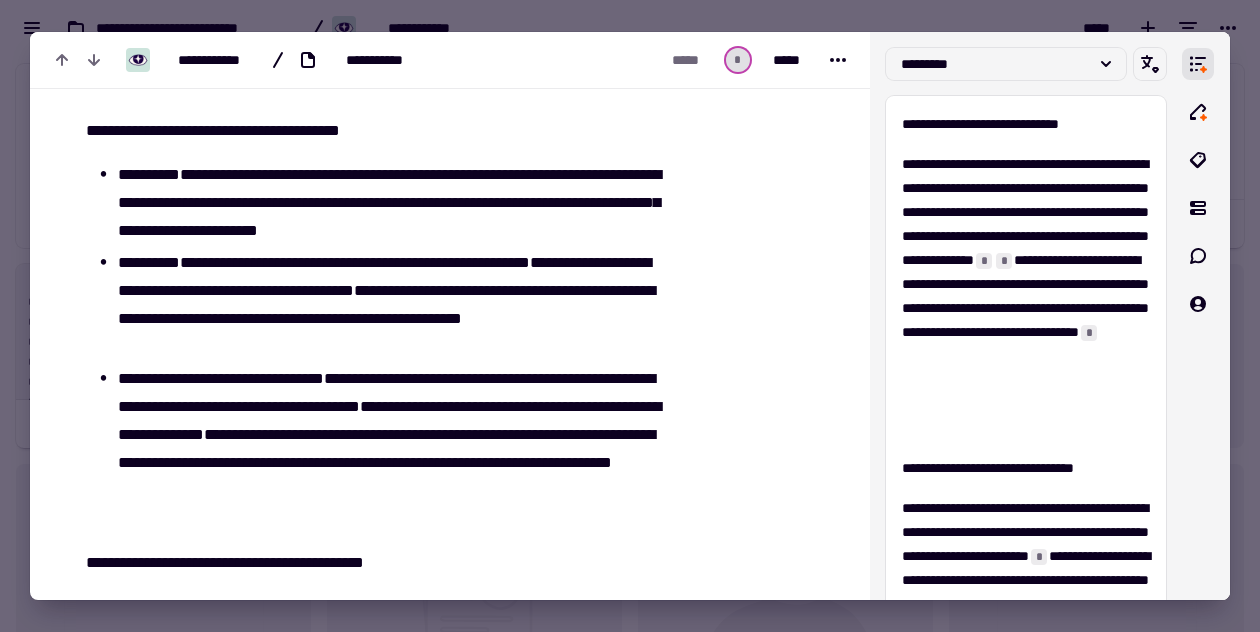 scroll, scrollTop: 4056, scrollLeft: 0, axis: vertical 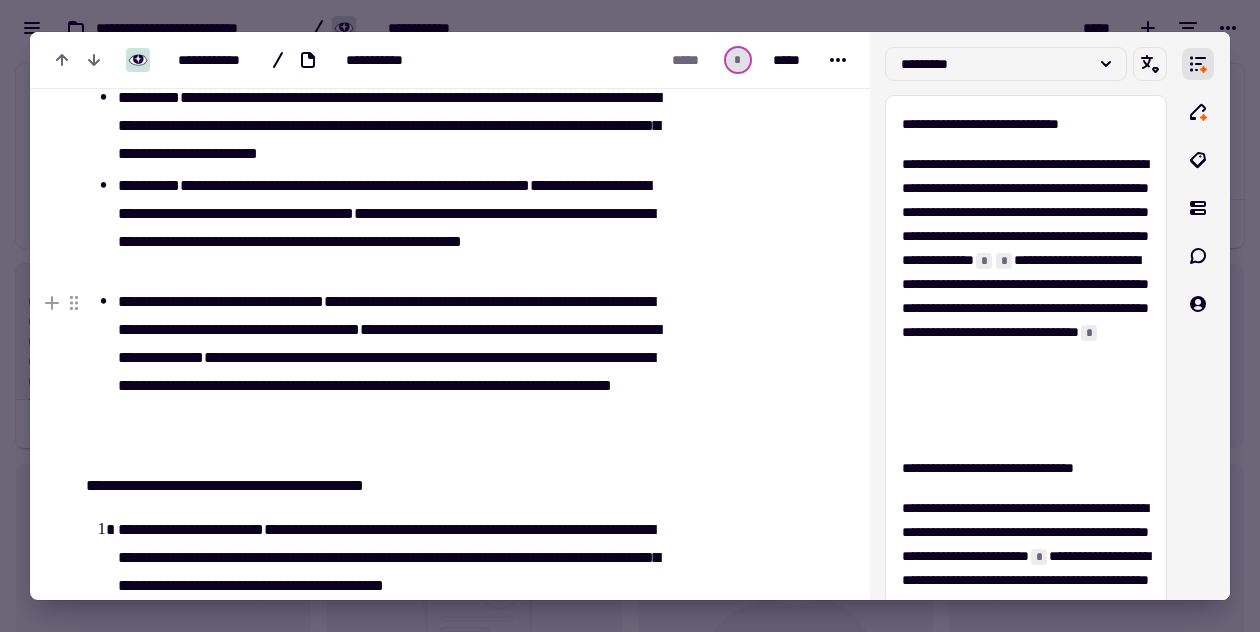 click on "**********" at bounding box center (391, 372) 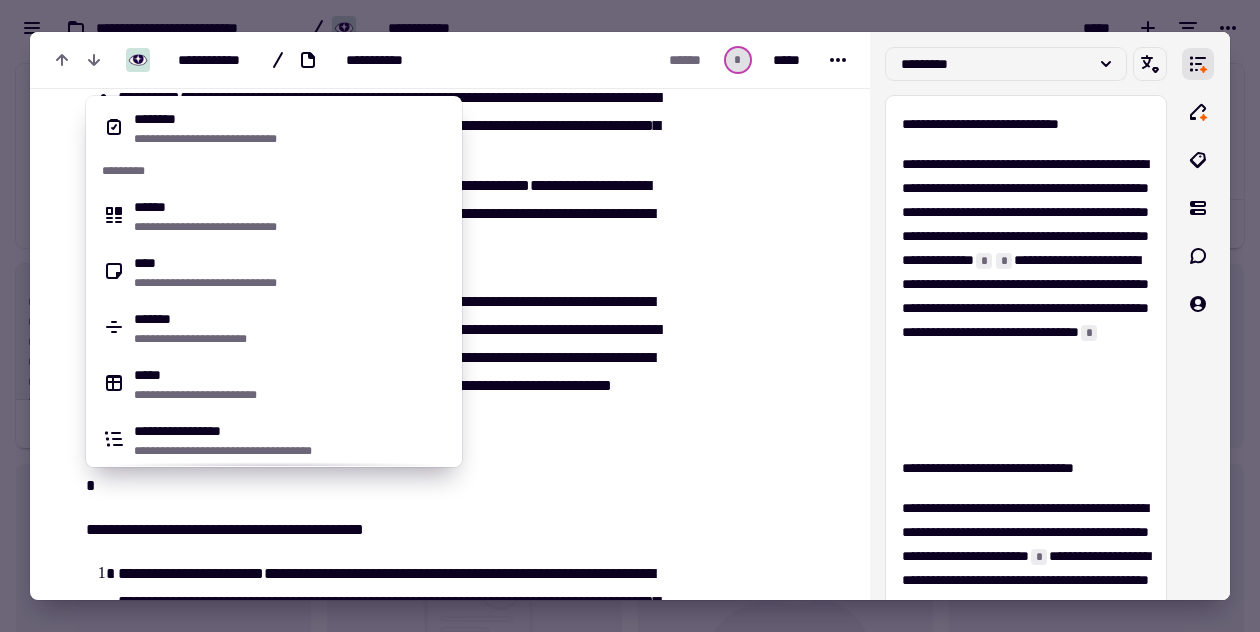 scroll, scrollTop: 352, scrollLeft: 0, axis: vertical 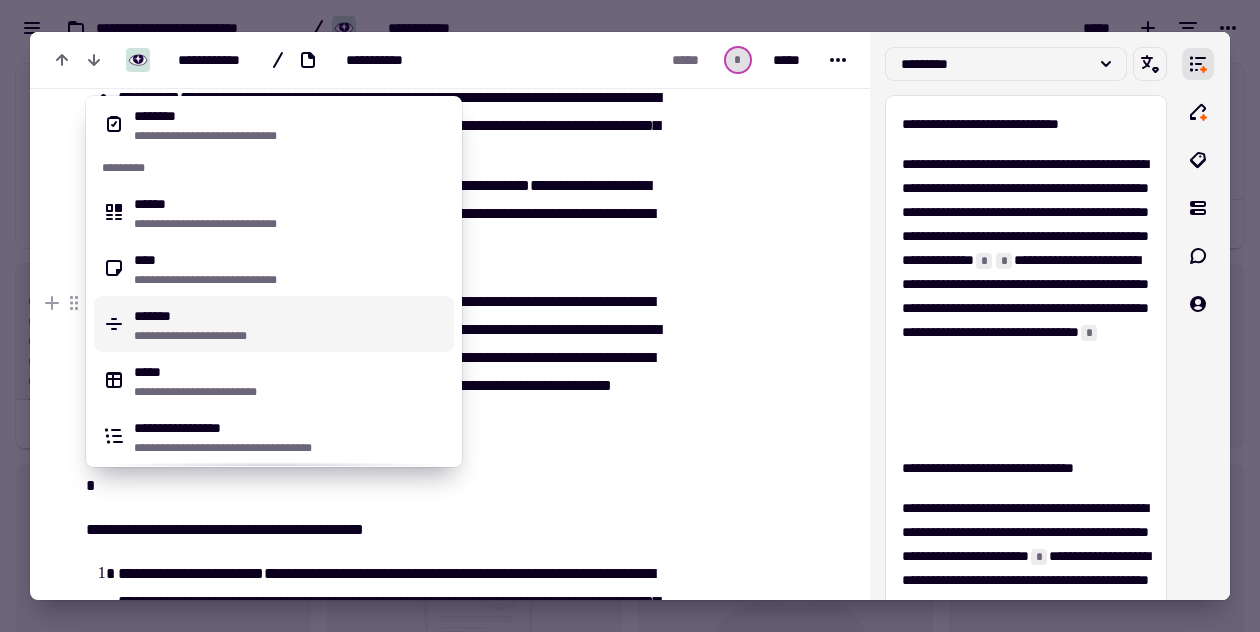 click on "**********" at bounding box center (290, 336) 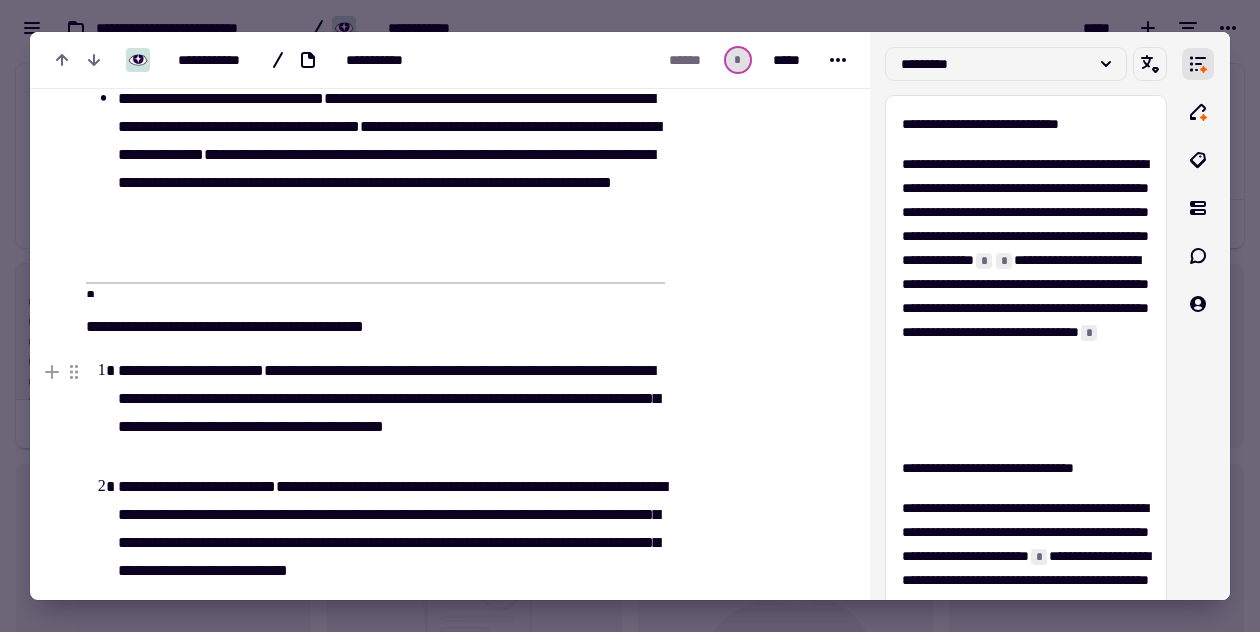 click on "**********" at bounding box center [391, 413] 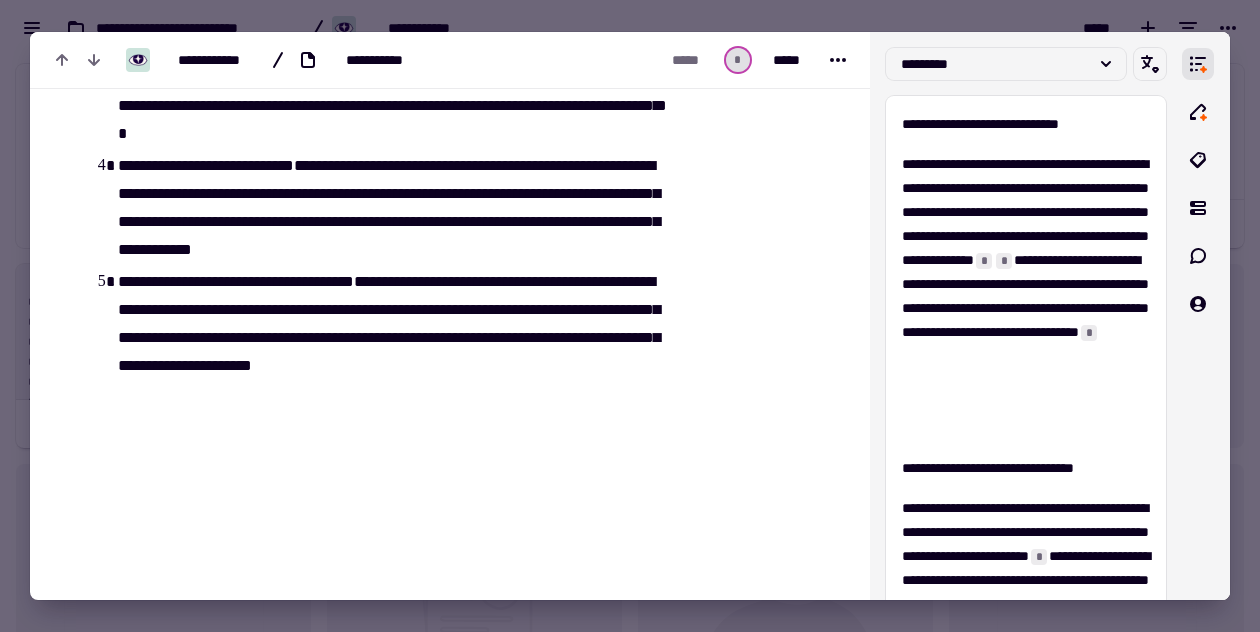 scroll, scrollTop: 4923, scrollLeft: 0, axis: vertical 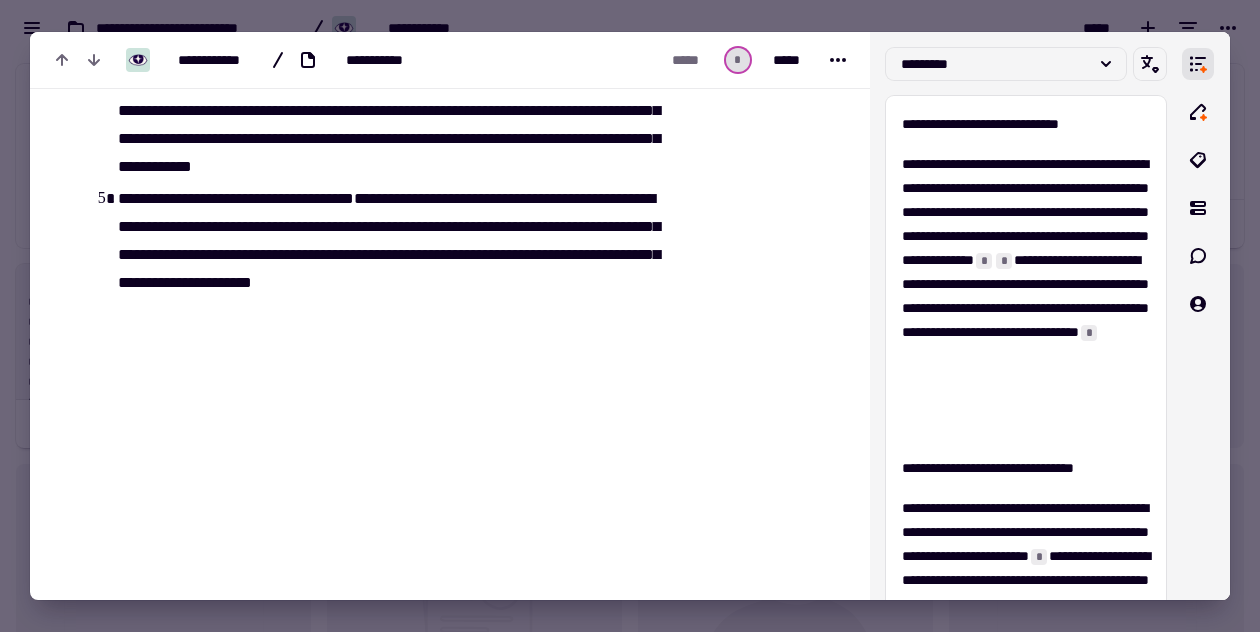 click at bounding box center (375, 436) 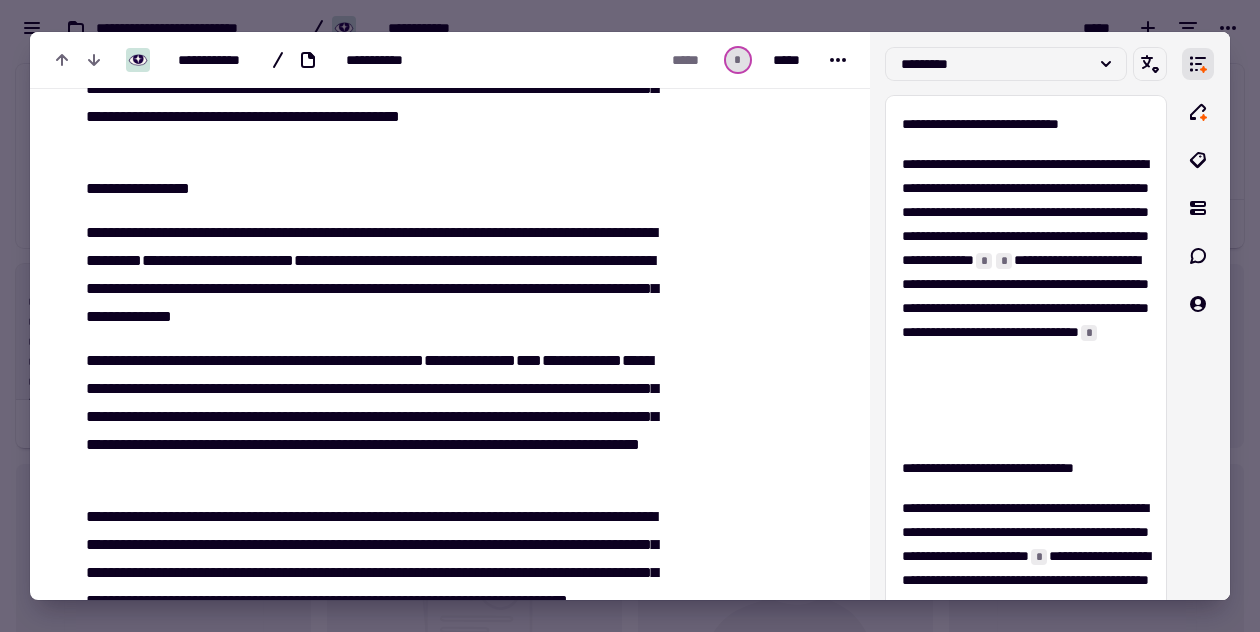 scroll, scrollTop: 0, scrollLeft: 0, axis: both 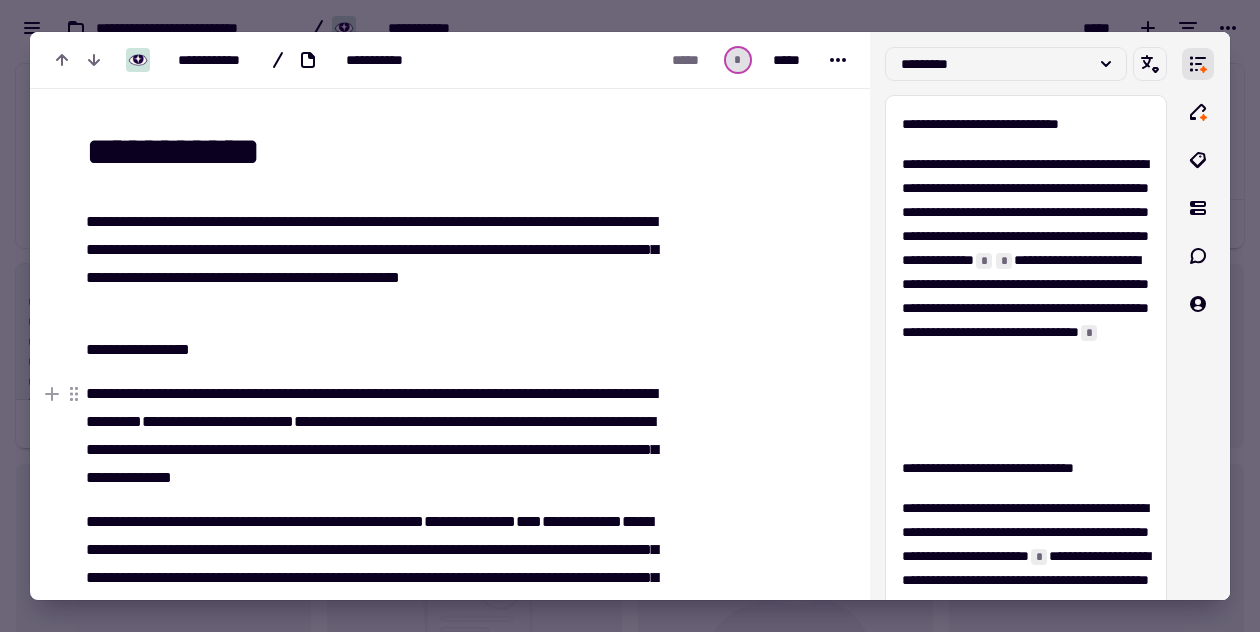 click on "**********" at bounding box center [375, 350] 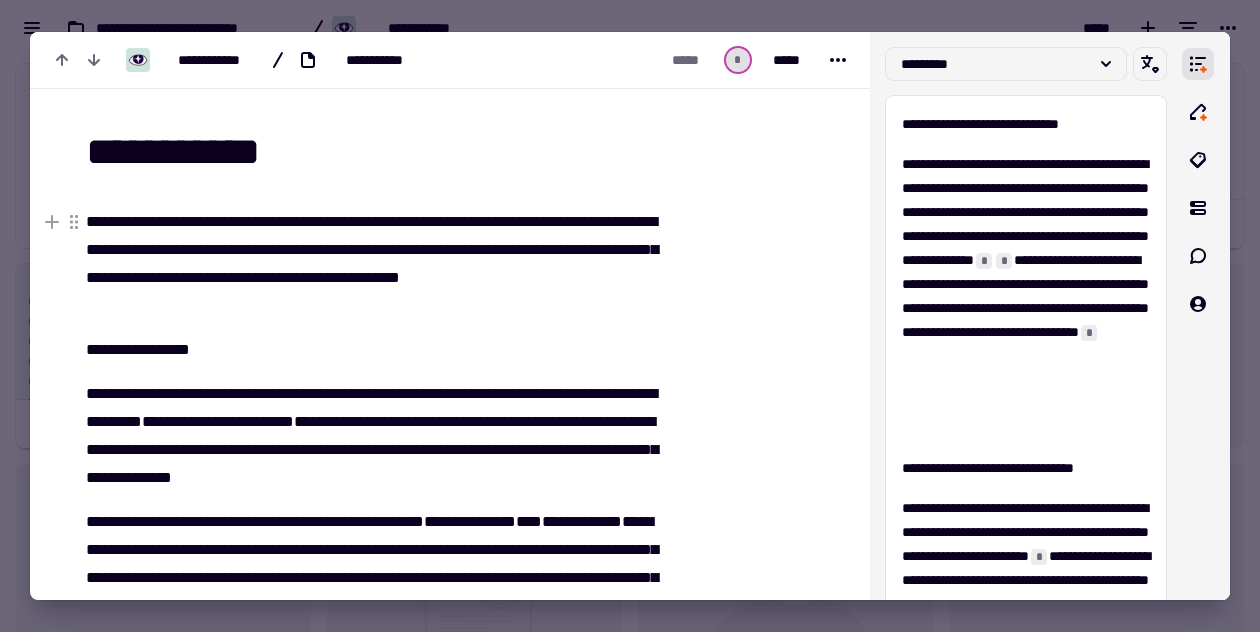 click on "**********" at bounding box center (375, 264) 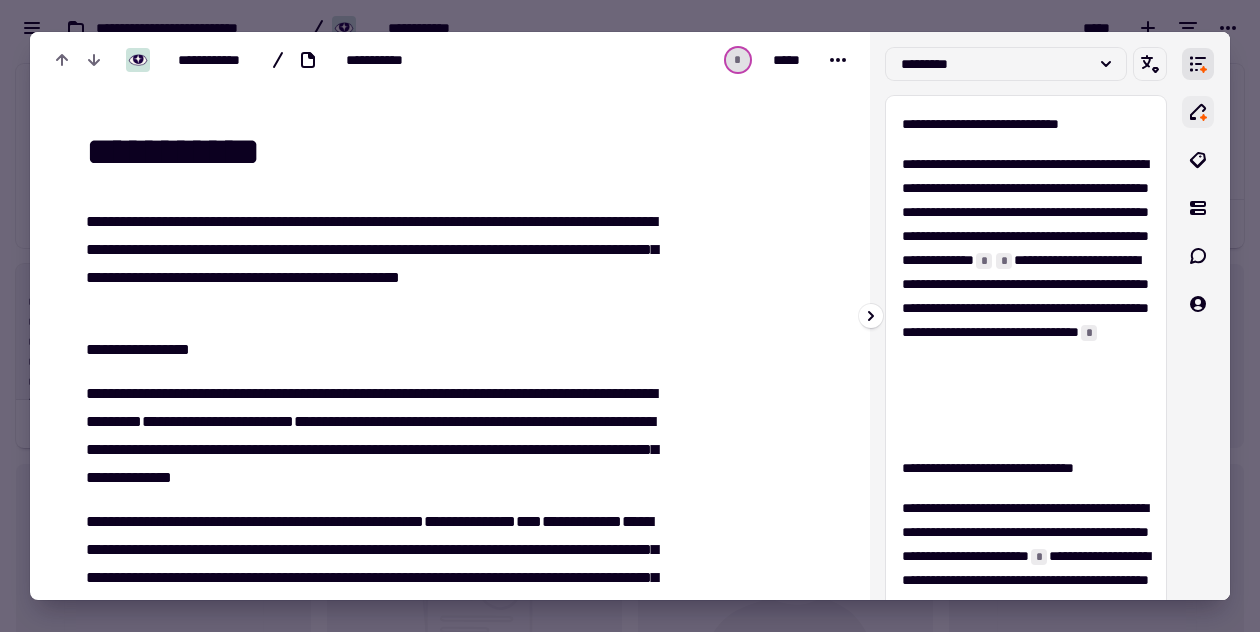 click 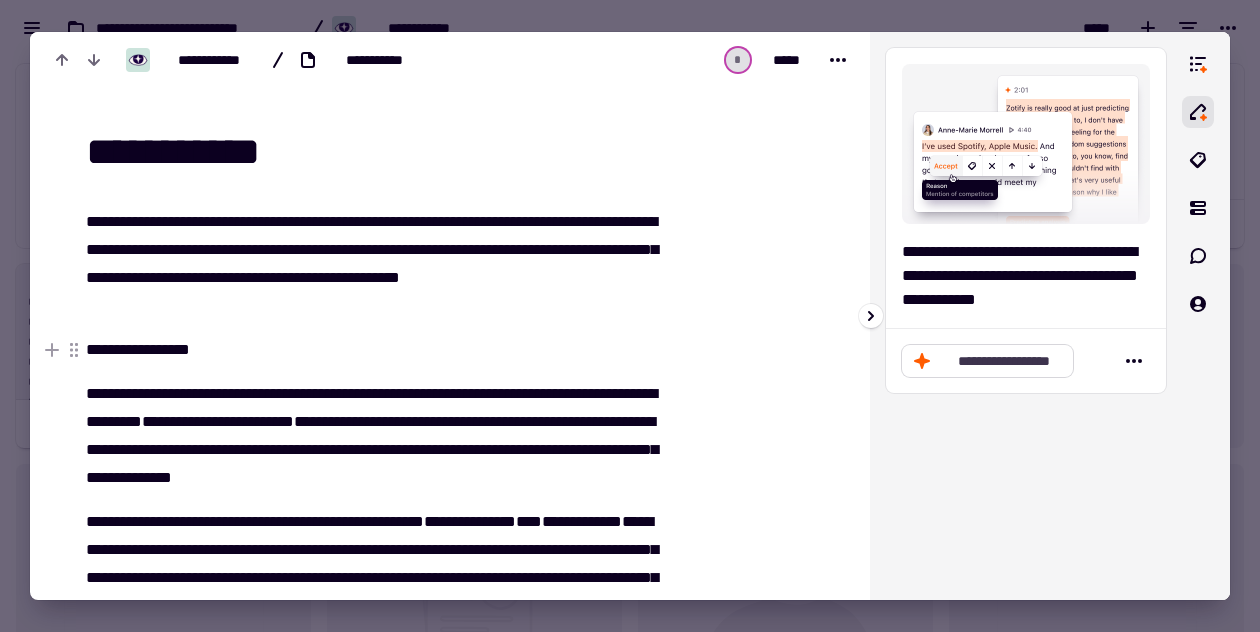 click on "**********" 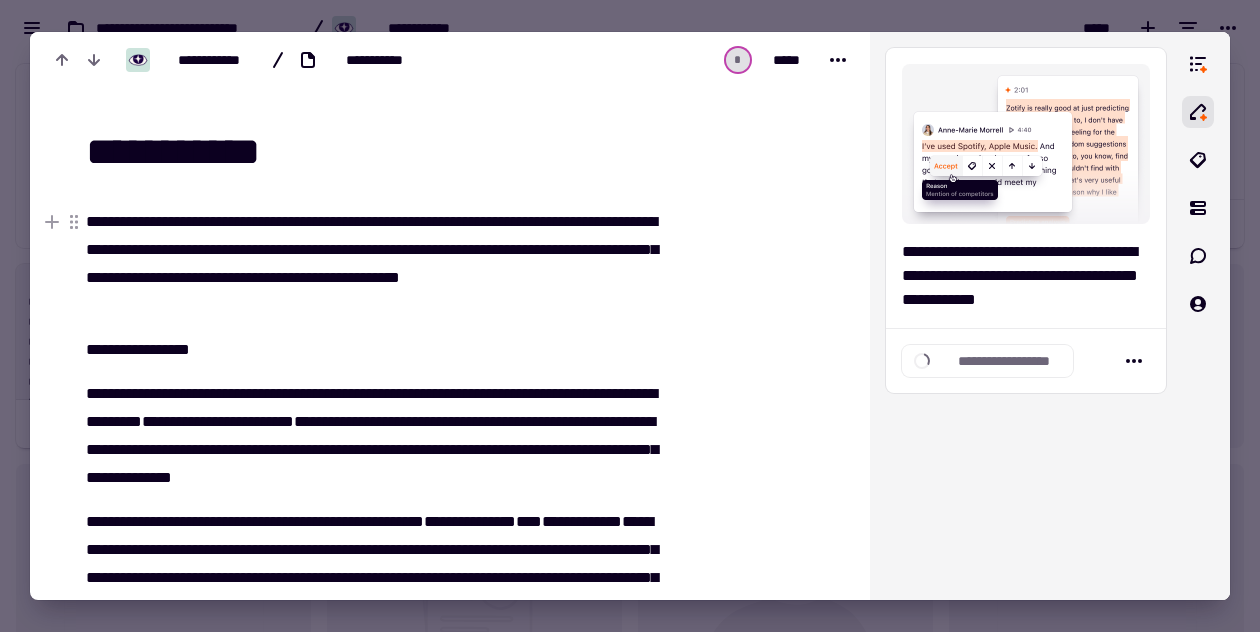 click on "**********" at bounding box center (375, 264) 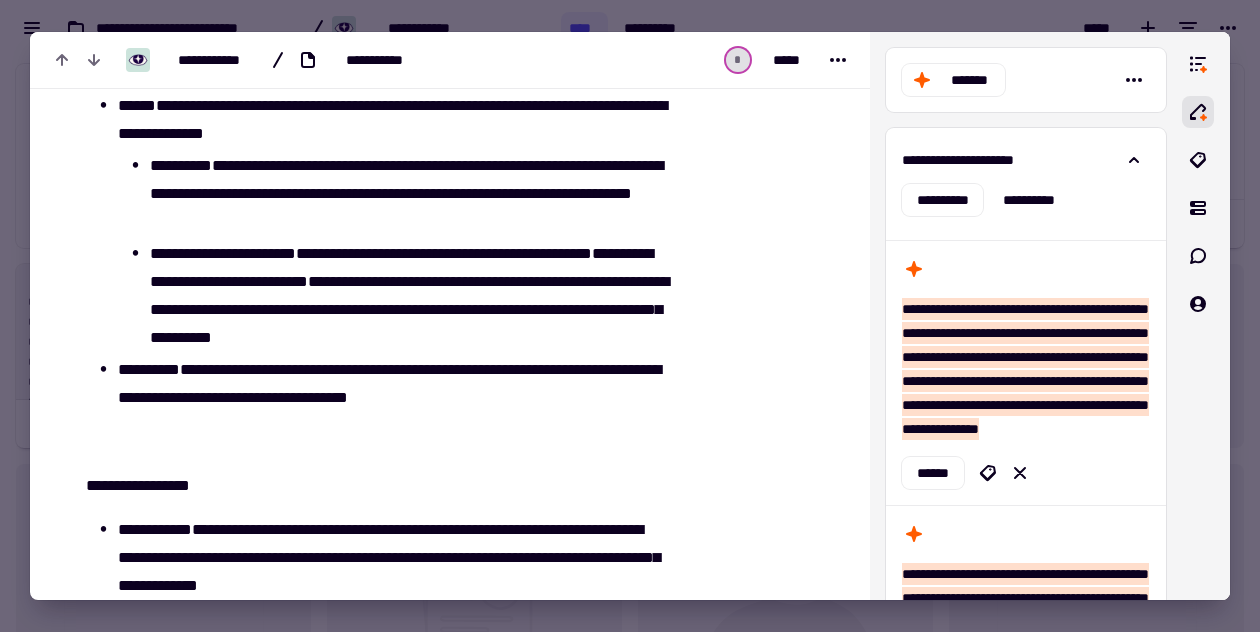scroll, scrollTop: 2982, scrollLeft: 0, axis: vertical 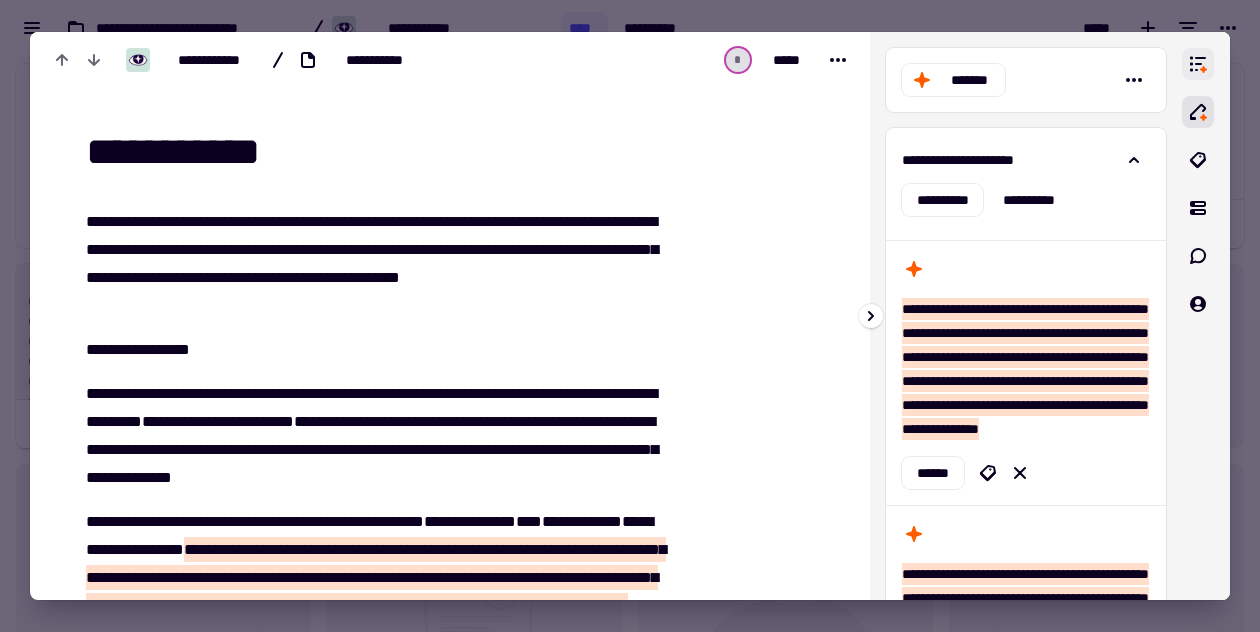 click 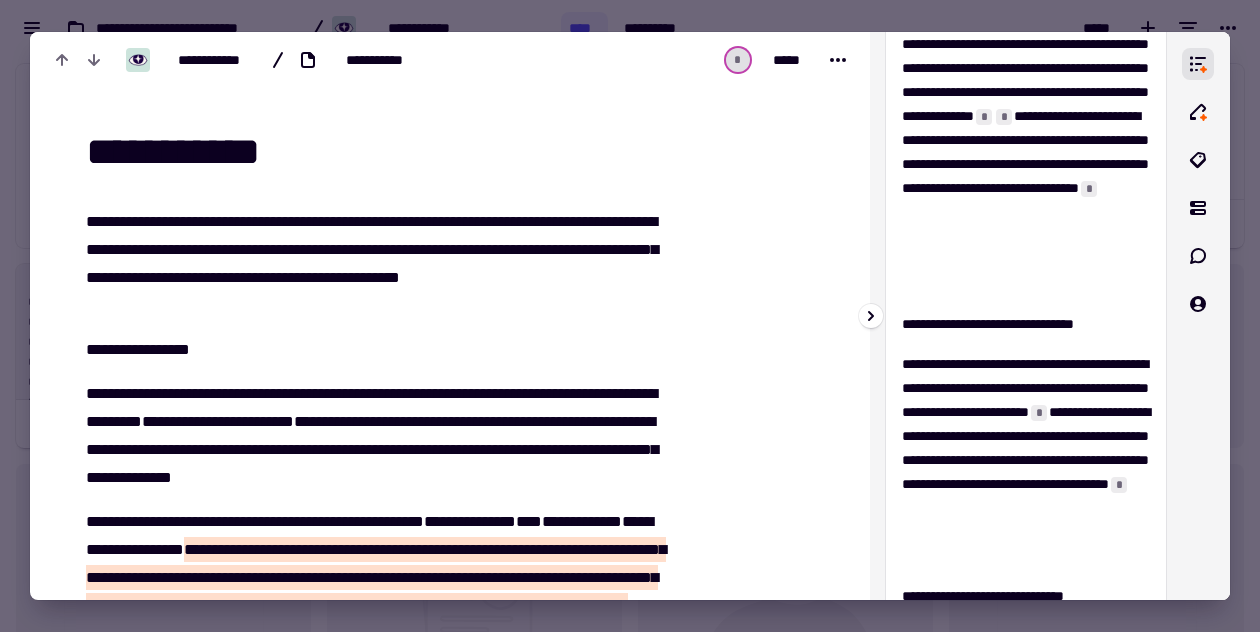 scroll, scrollTop: 0, scrollLeft: 0, axis: both 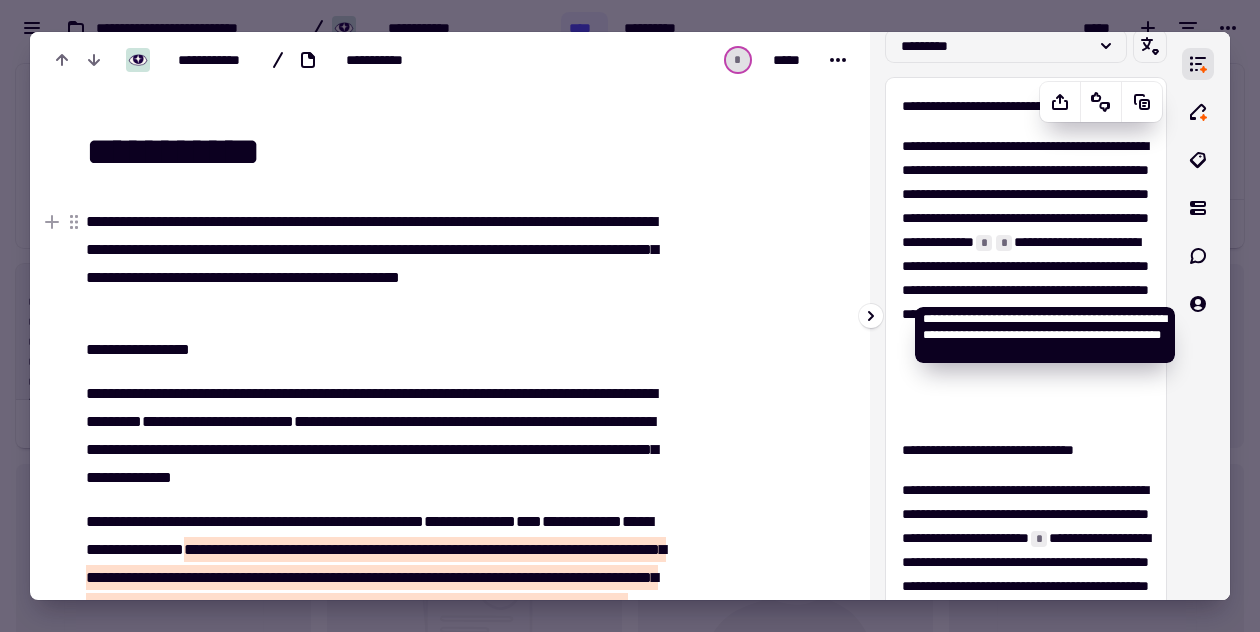 click on "*" at bounding box center (984, 243) 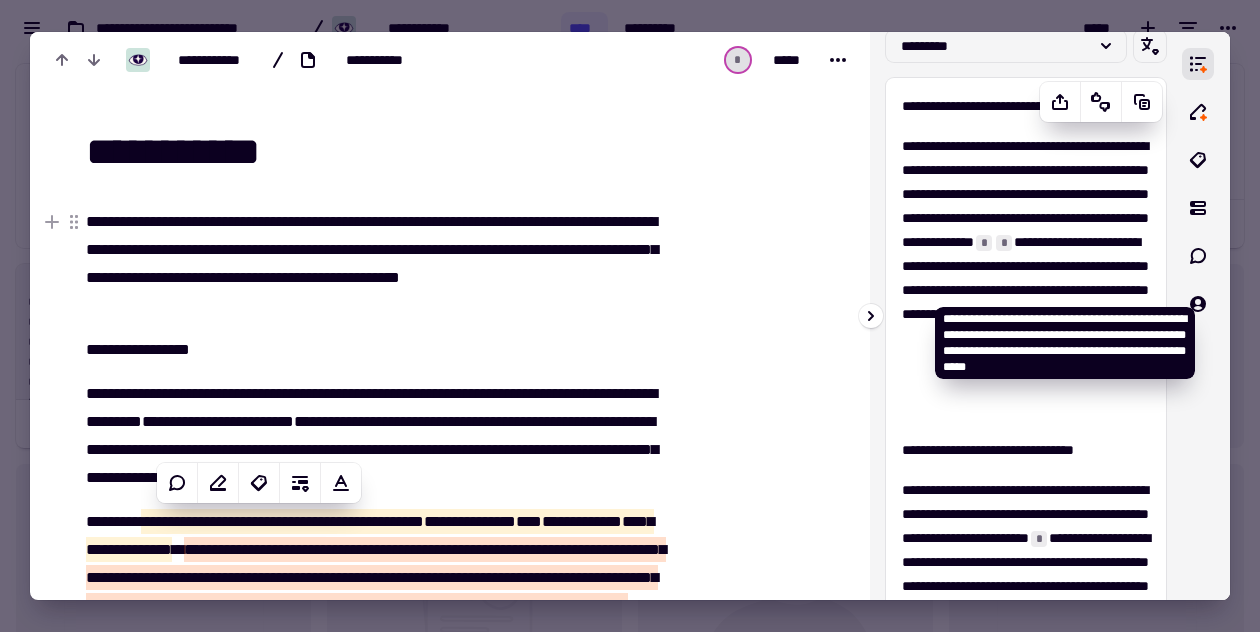 click on "*" at bounding box center (1004, 243) 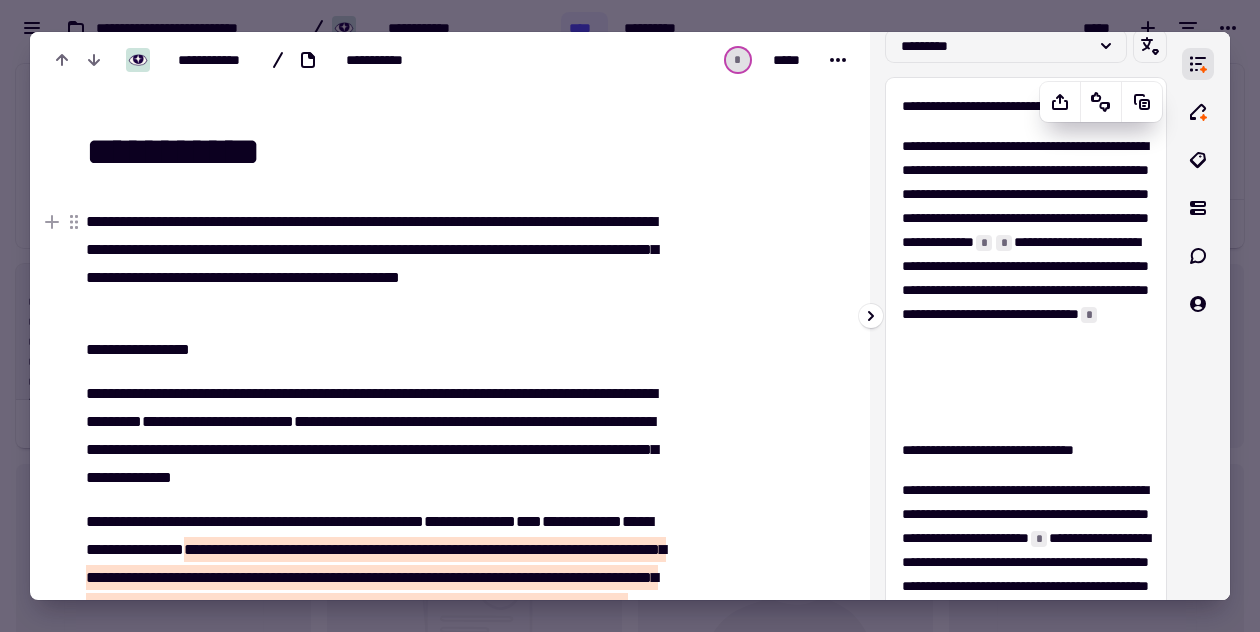 click on "*" at bounding box center (984, 243) 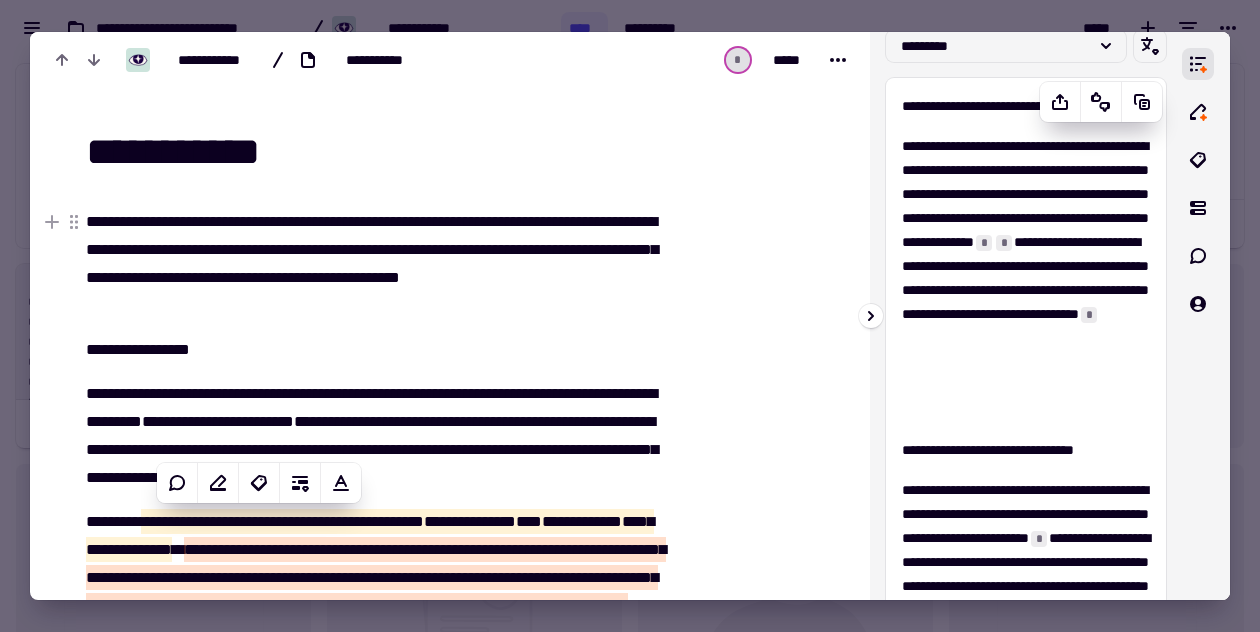 click on "**********" at bounding box center [1026, 278] 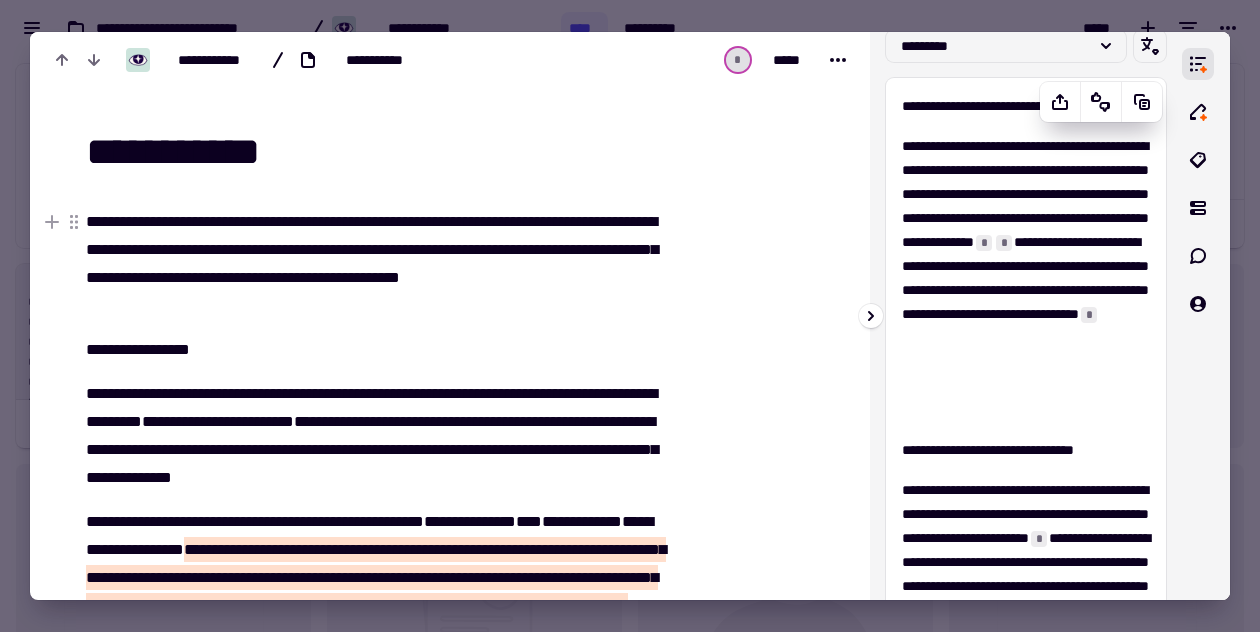 click on "*" at bounding box center (1004, 243) 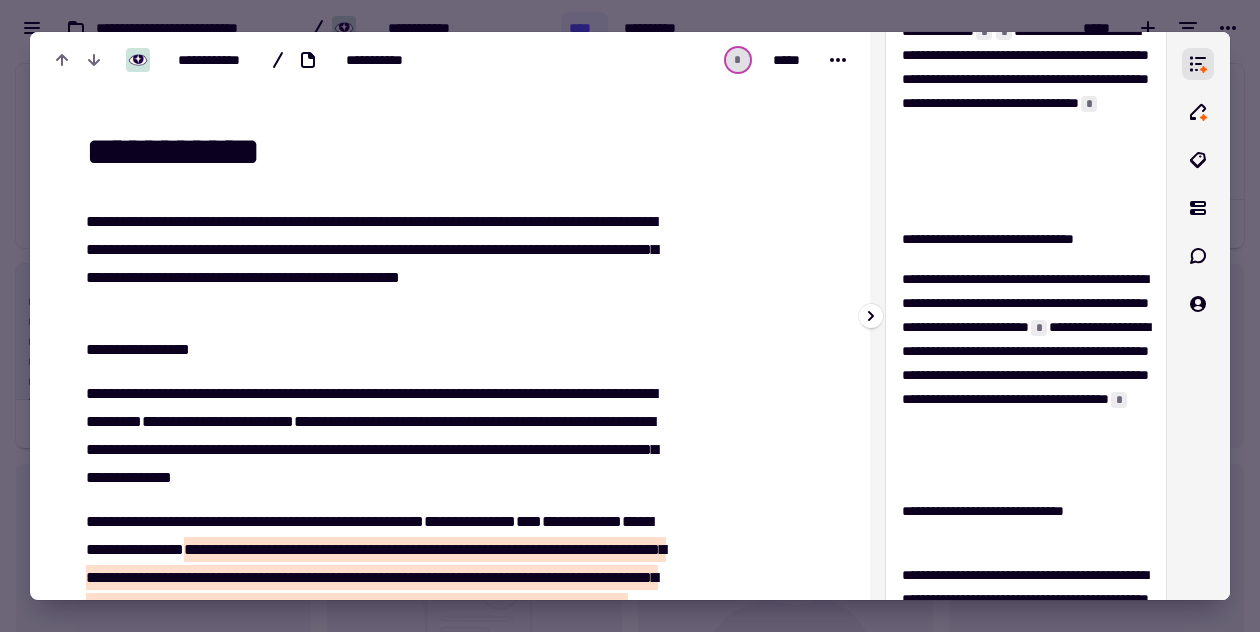 scroll, scrollTop: 0, scrollLeft: 0, axis: both 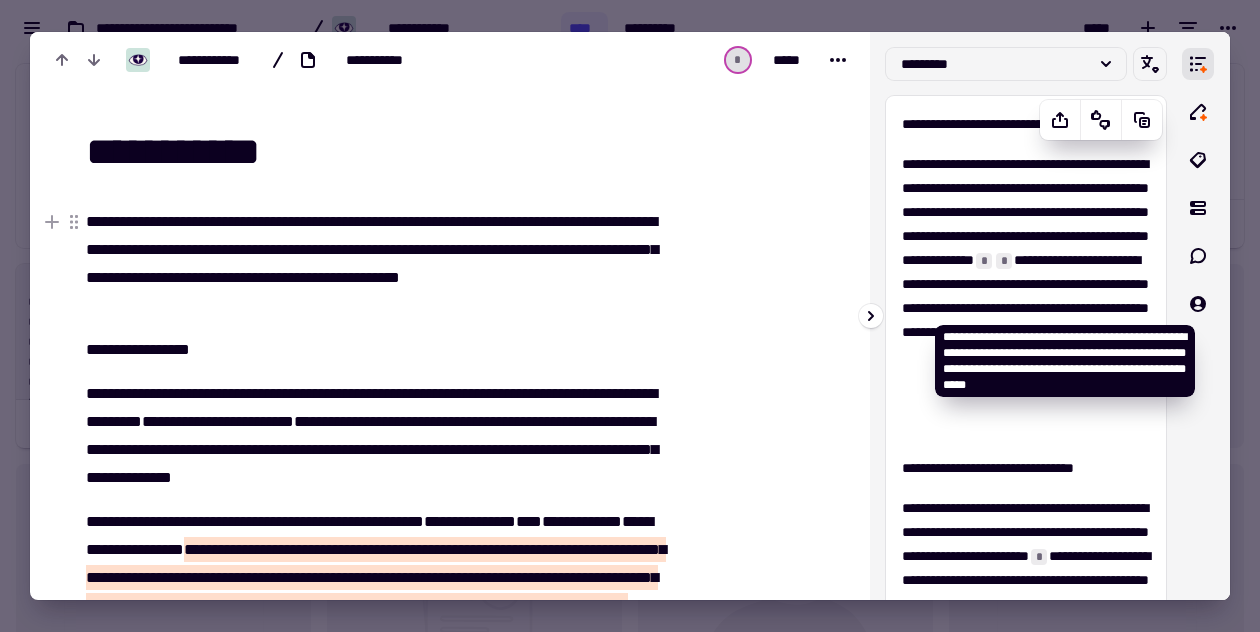 click on "*" at bounding box center (1004, 261) 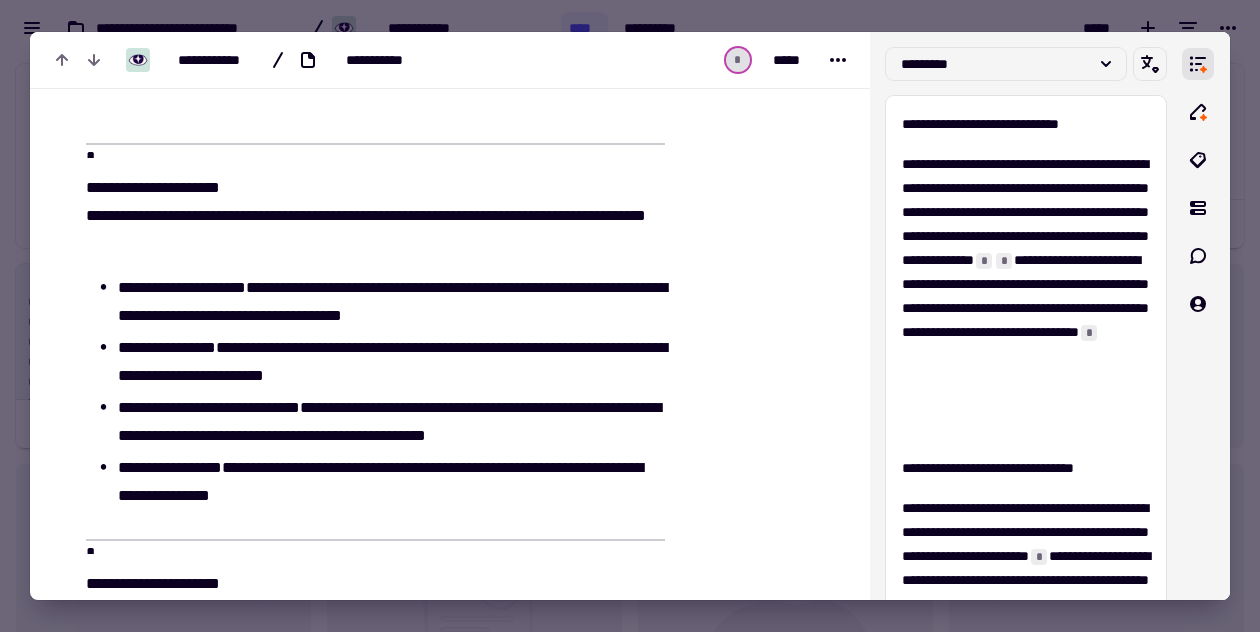 scroll, scrollTop: 310, scrollLeft: 0, axis: vertical 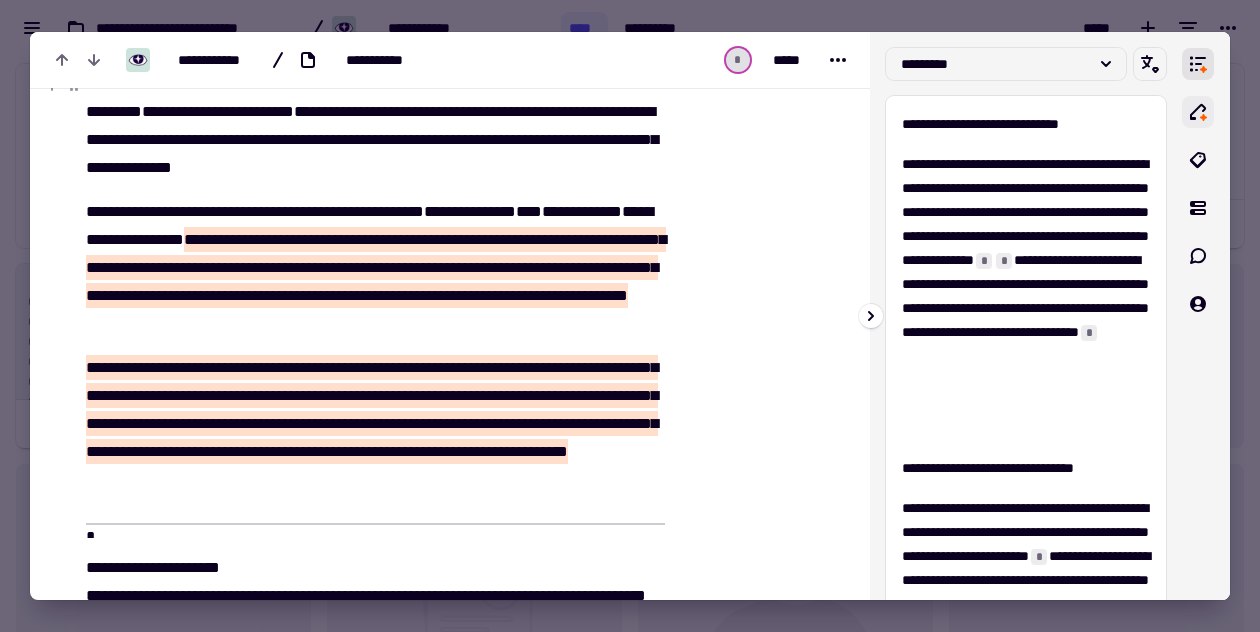 click 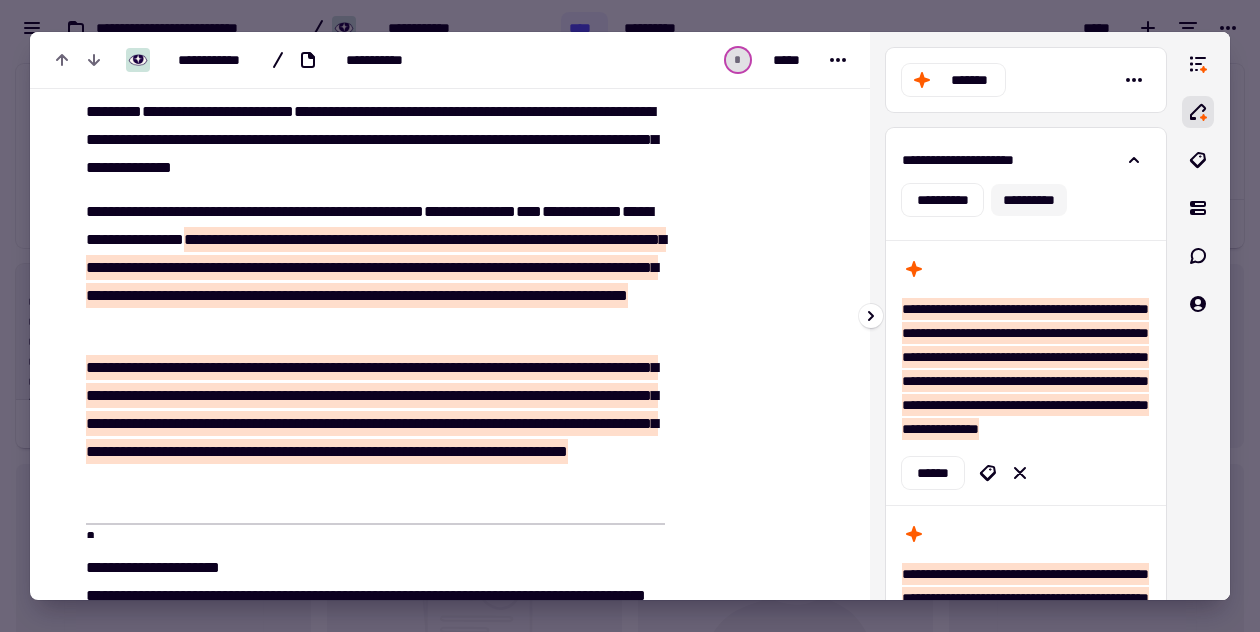 click on "**********" 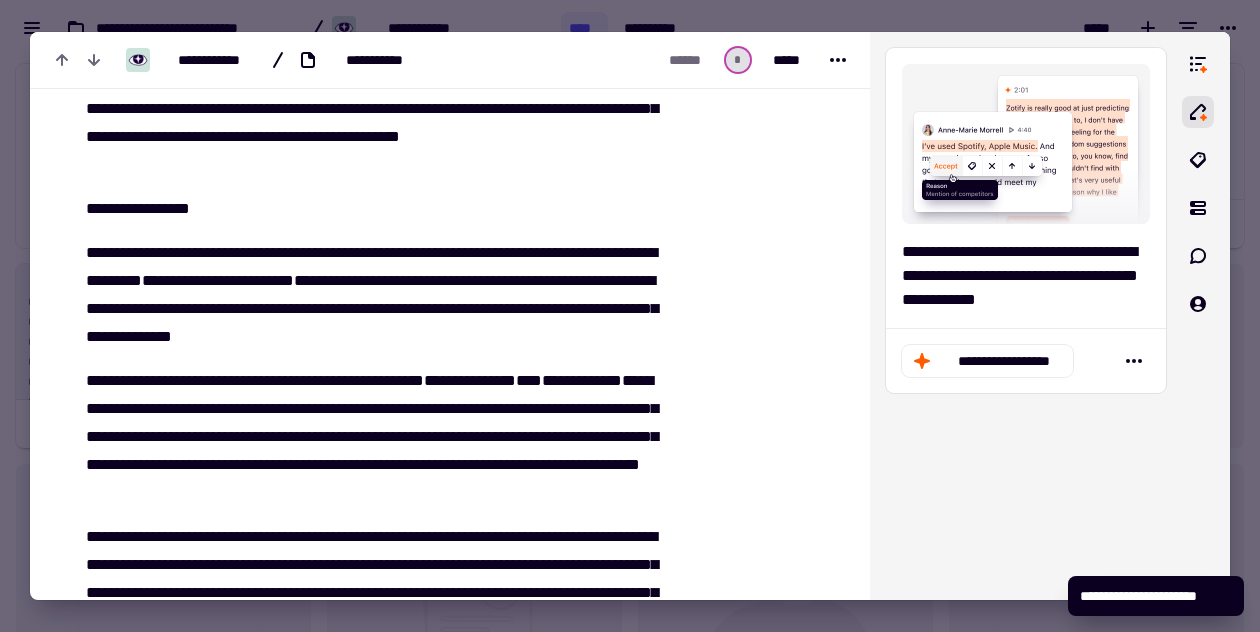 scroll, scrollTop: 0, scrollLeft: 0, axis: both 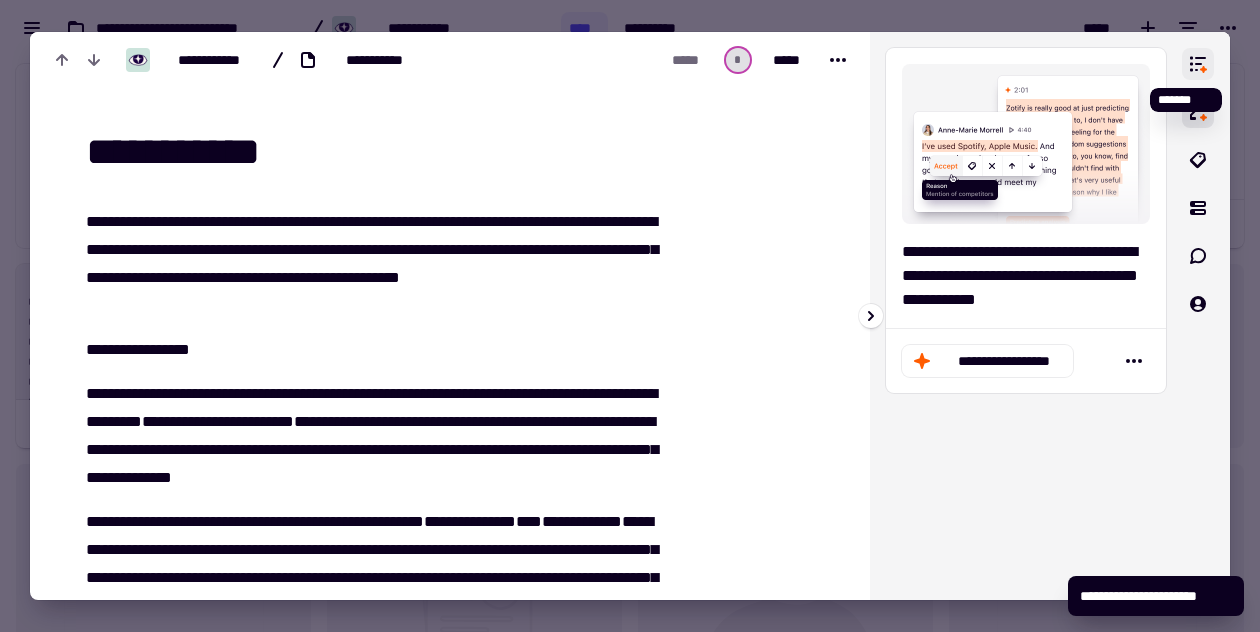 click 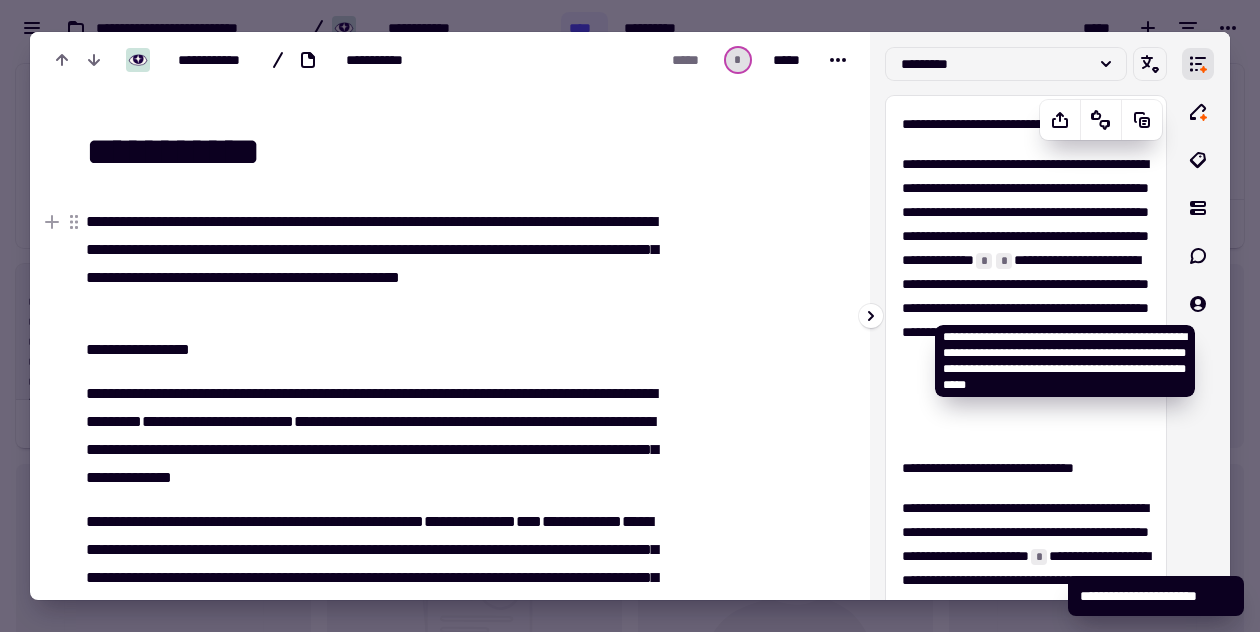 click on "*" at bounding box center [1004, 261] 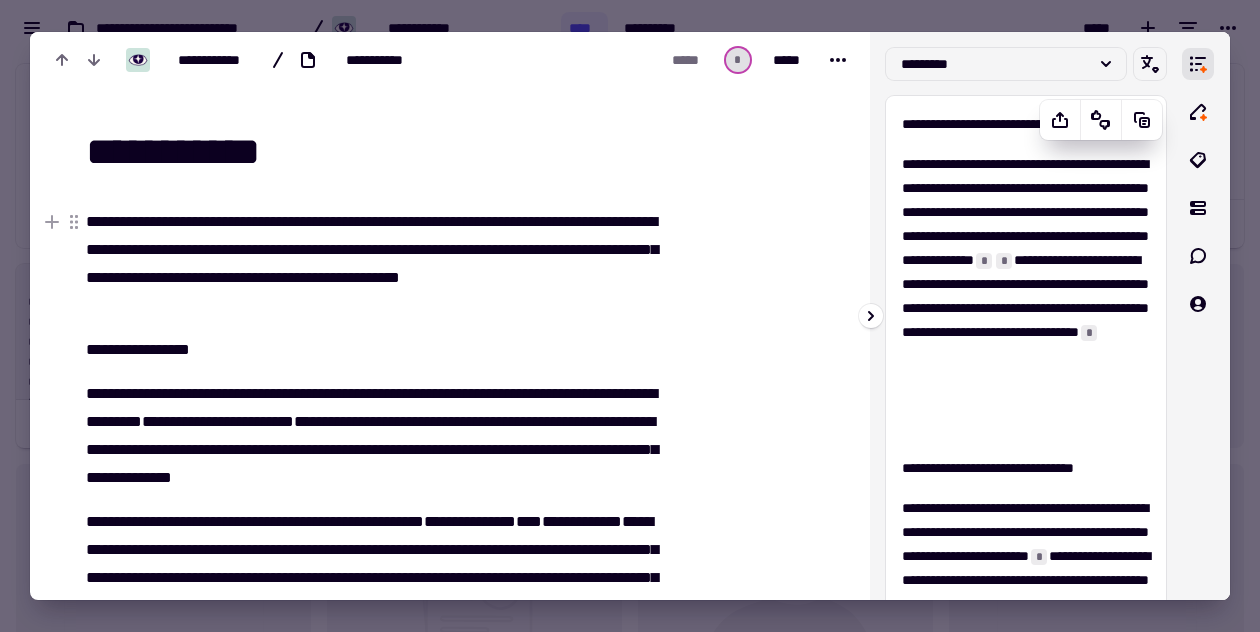 click on "*" at bounding box center [1004, 261] 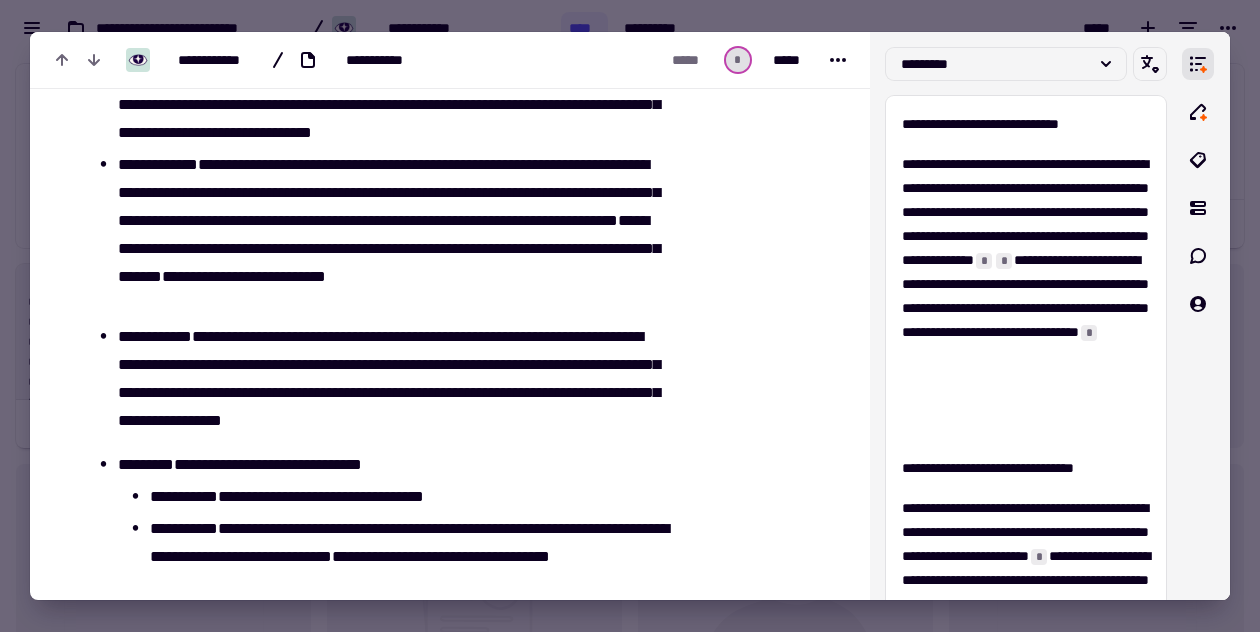 scroll, scrollTop: 2643, scrollLeft: 0, axis: vertical 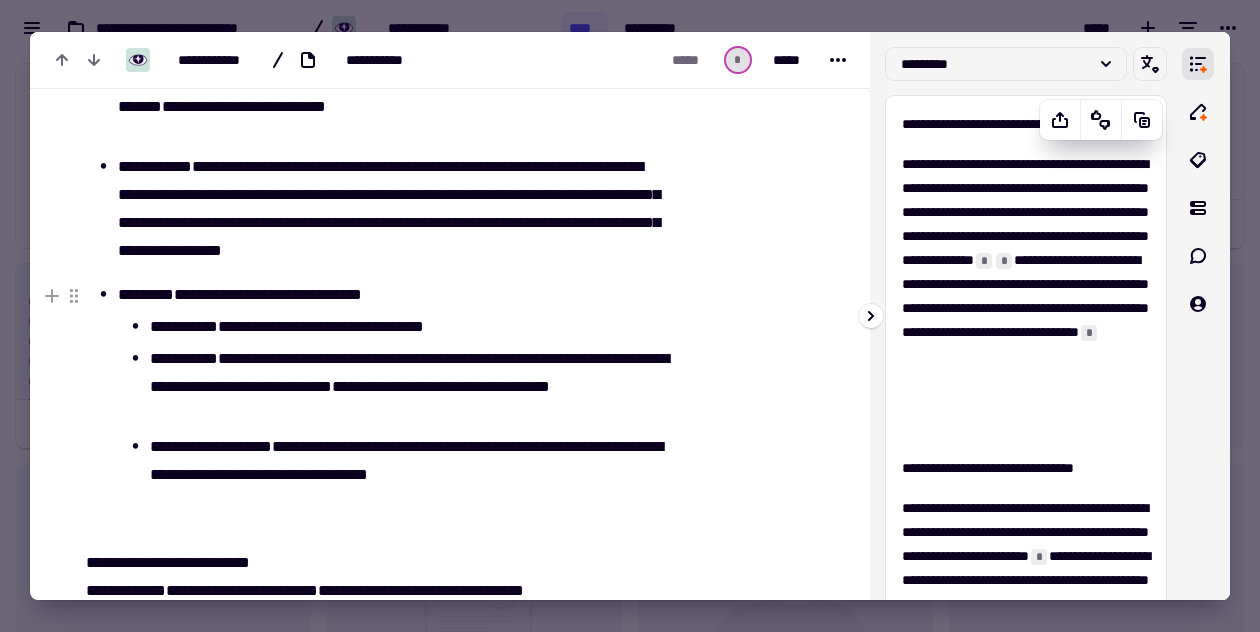 click on "*" at bounding box center [984, 261] 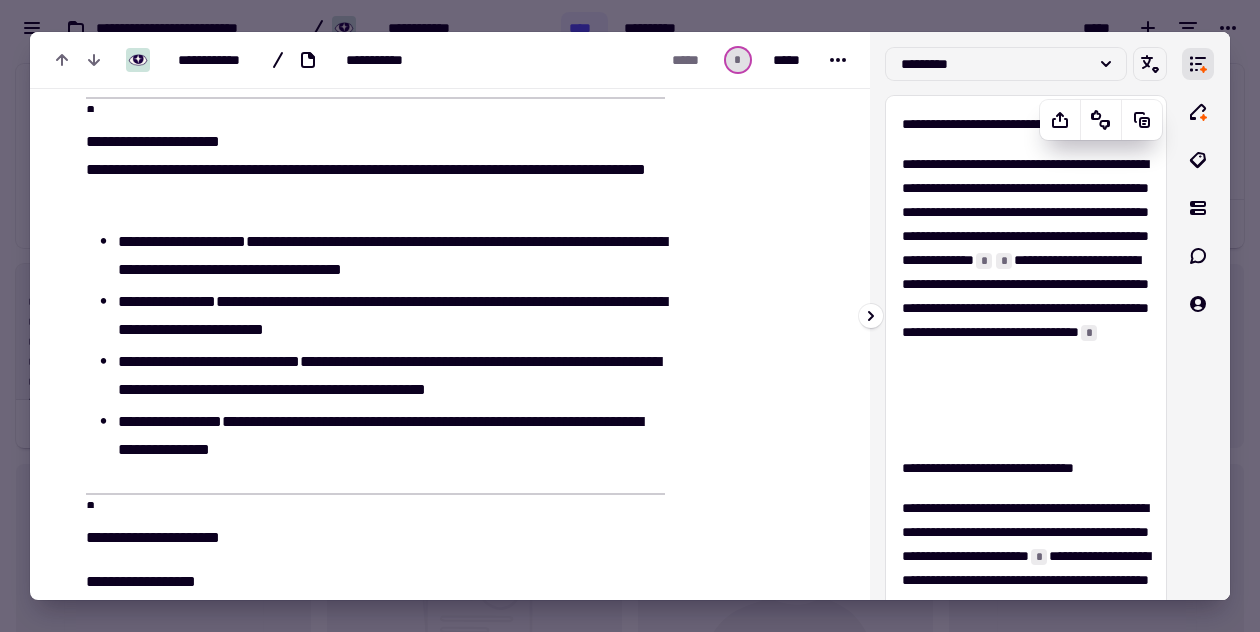 scroll, scrollTop: 162, scrollLeft: 0, axis: vertical 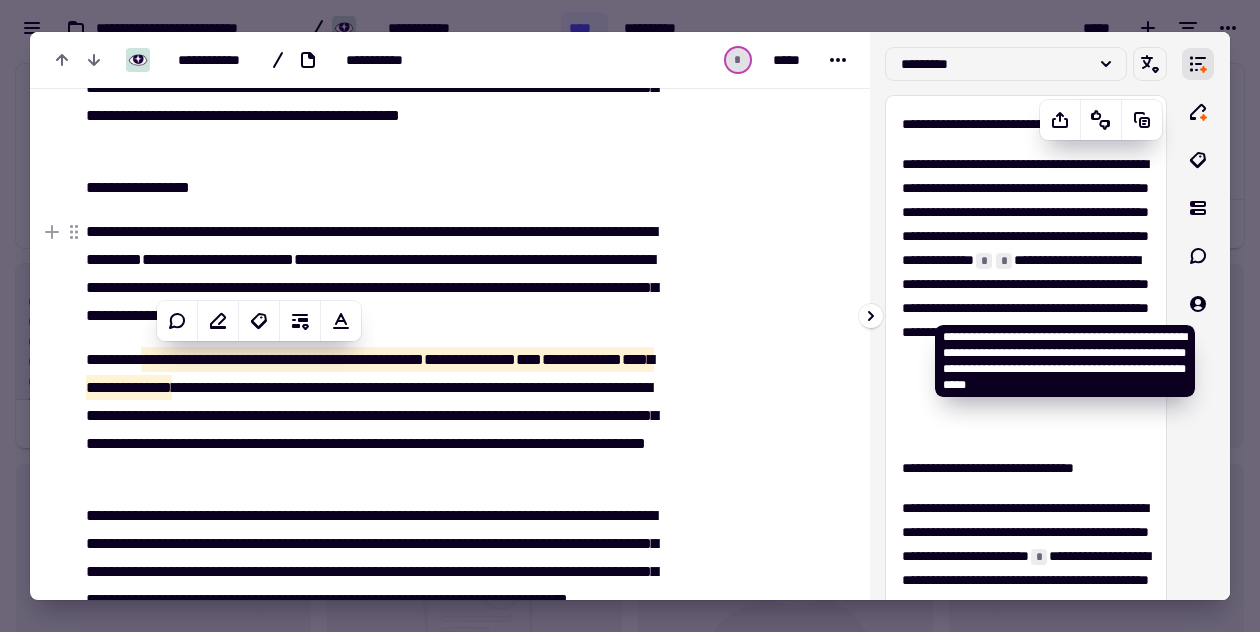 click on "*" at bounding box center (1004, 261) 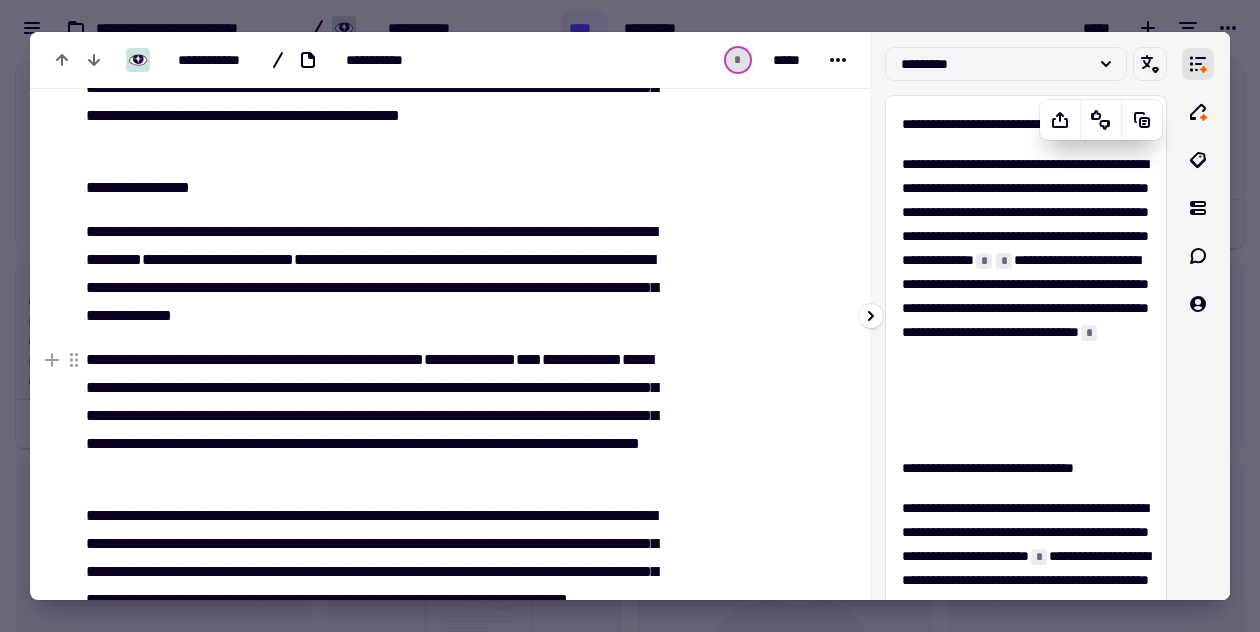 click on "*" at bounding box center (1089, 333) 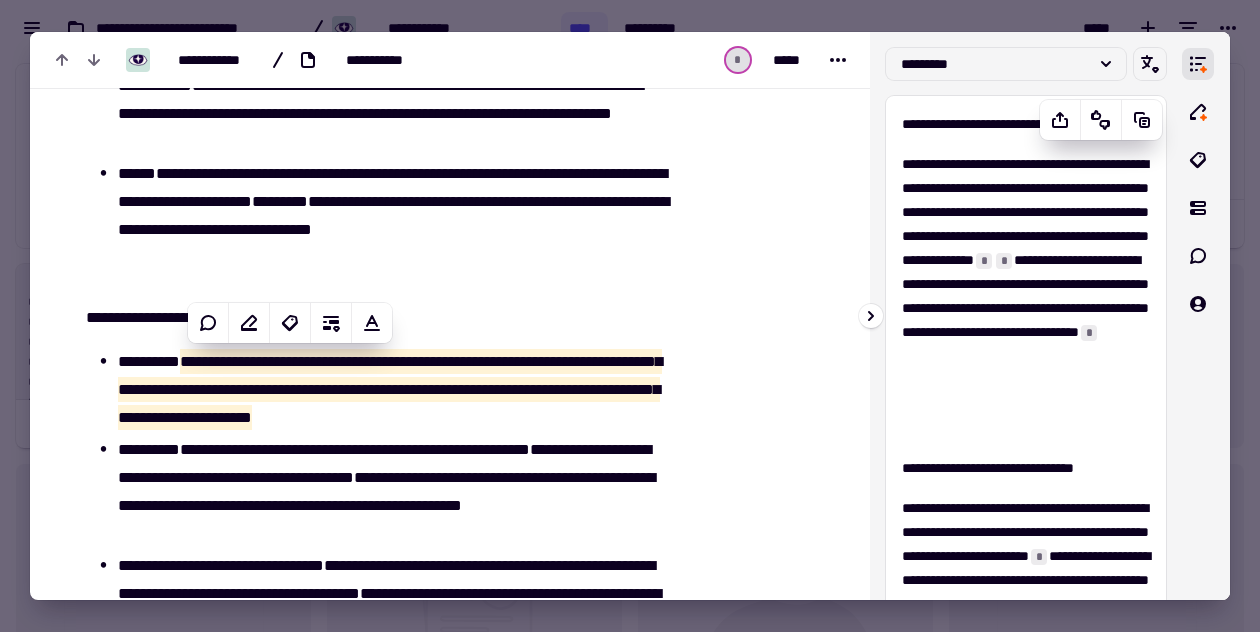 scroll, scrollTop: 3808, scrollLeft: 0, axis: vertical 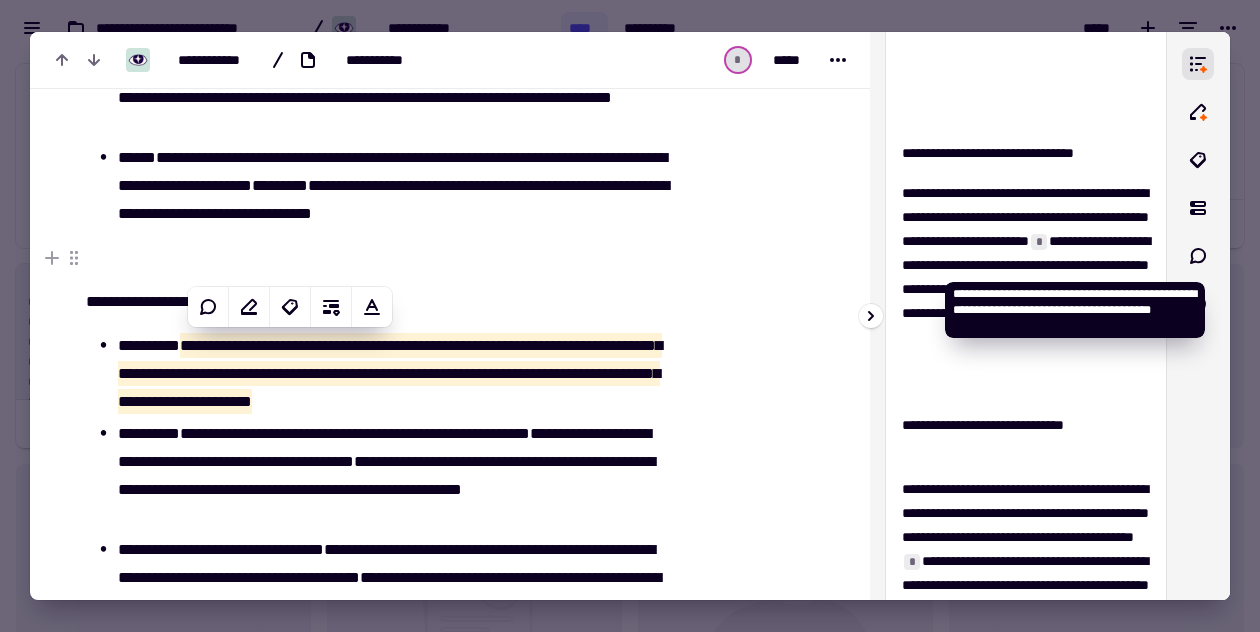 click on "*" at bounding box center (1039, 242) 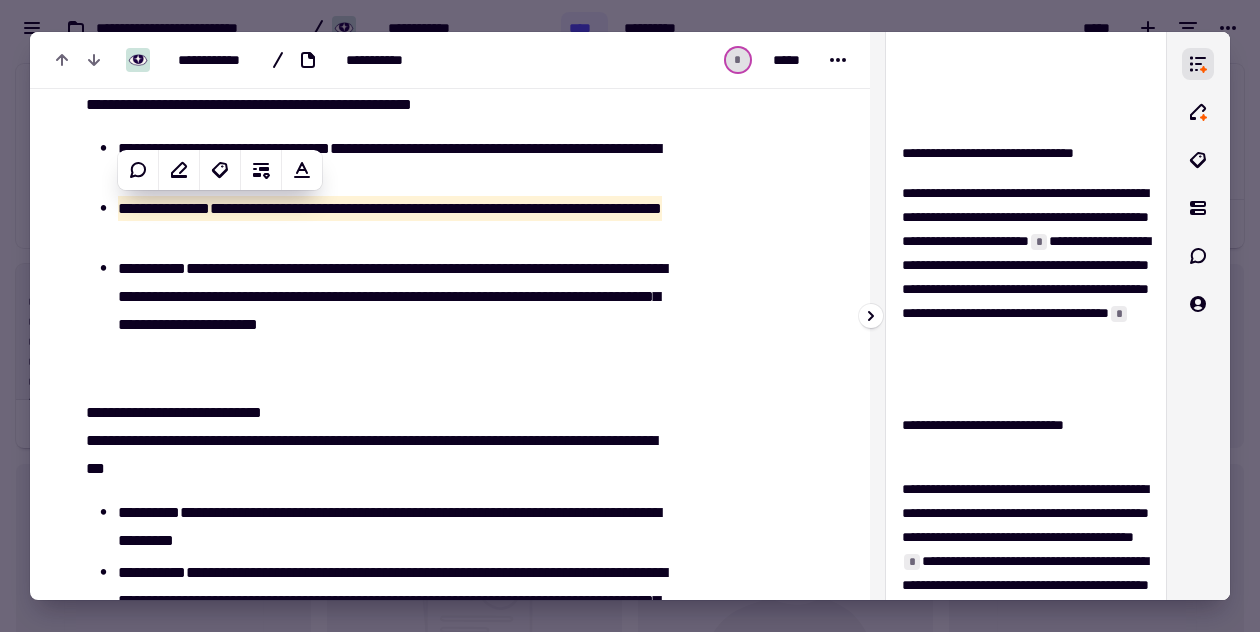 scroll, scrollTop: 1090, scrollLeft: 0, axis: vertical 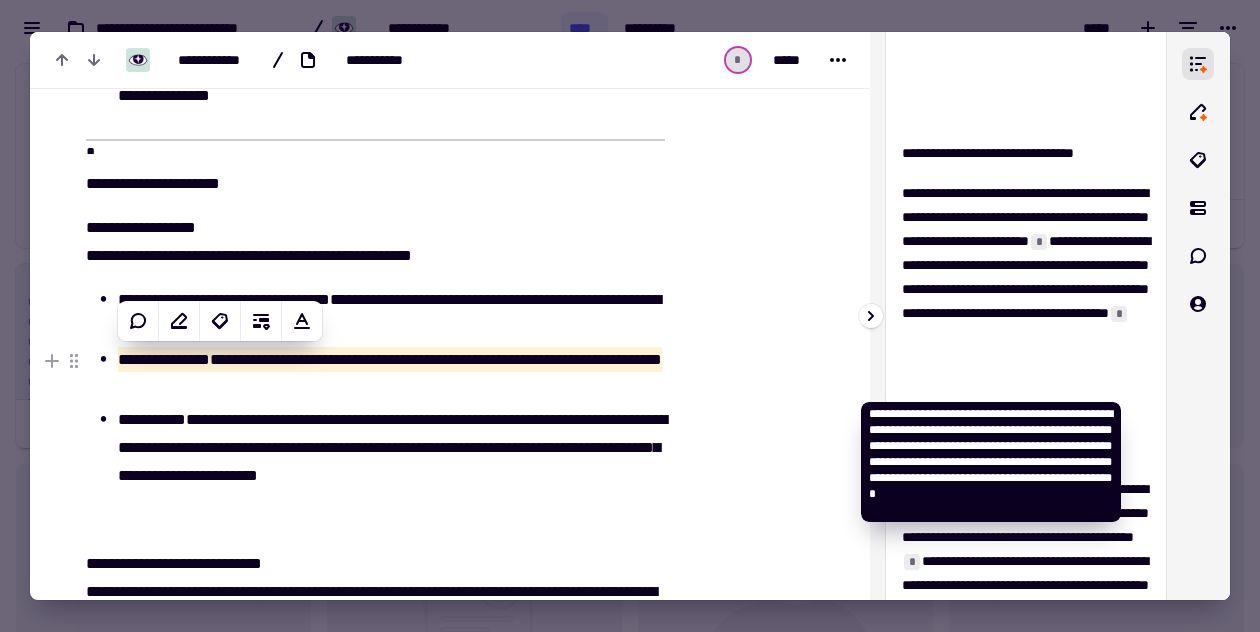 click on "*" at bounding box center (1119, 314) 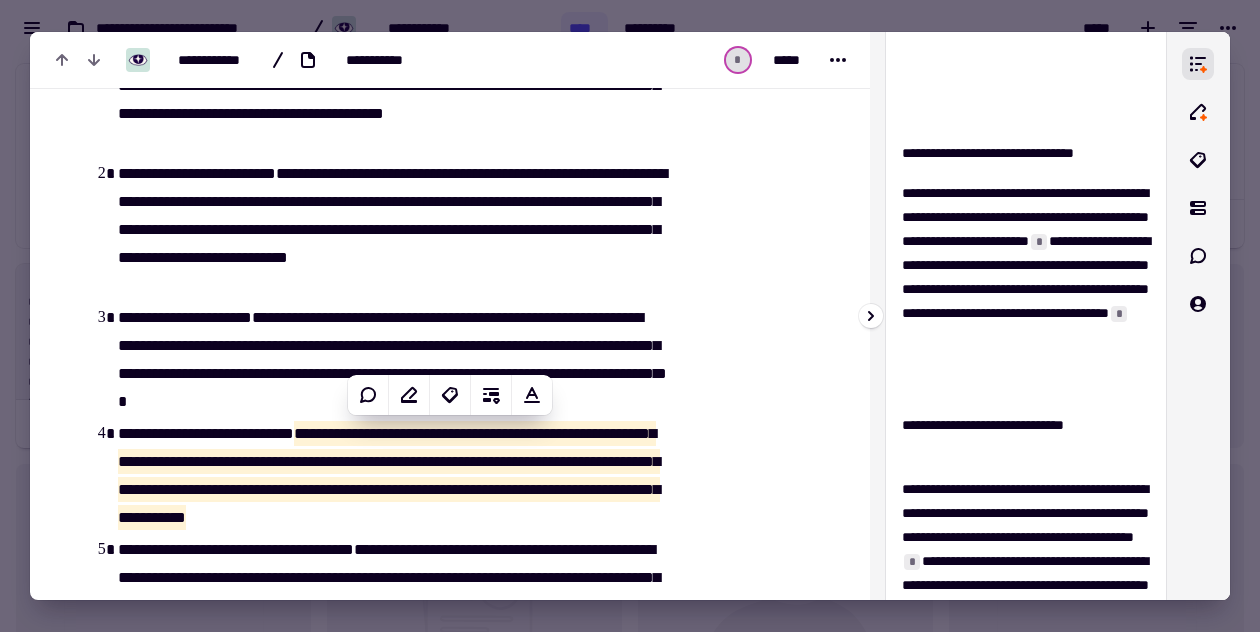 scroll, scrollTop: 4674, scrollLeft: 0, axis: vertical 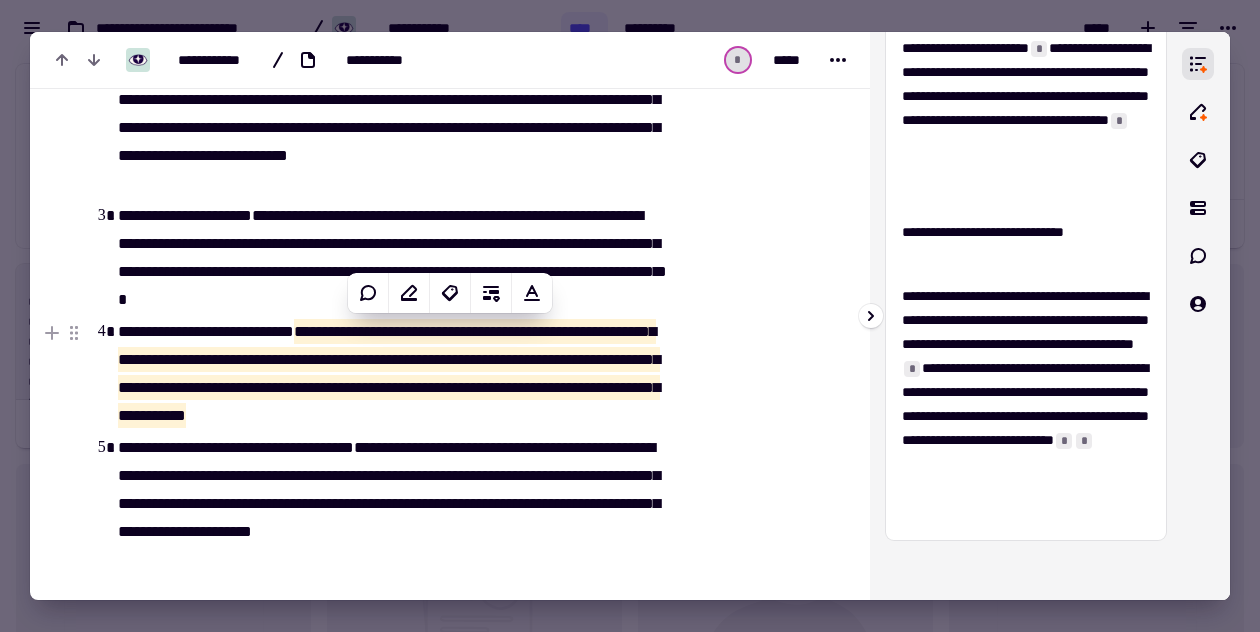 click on "*" at bounding box center [912, 369] 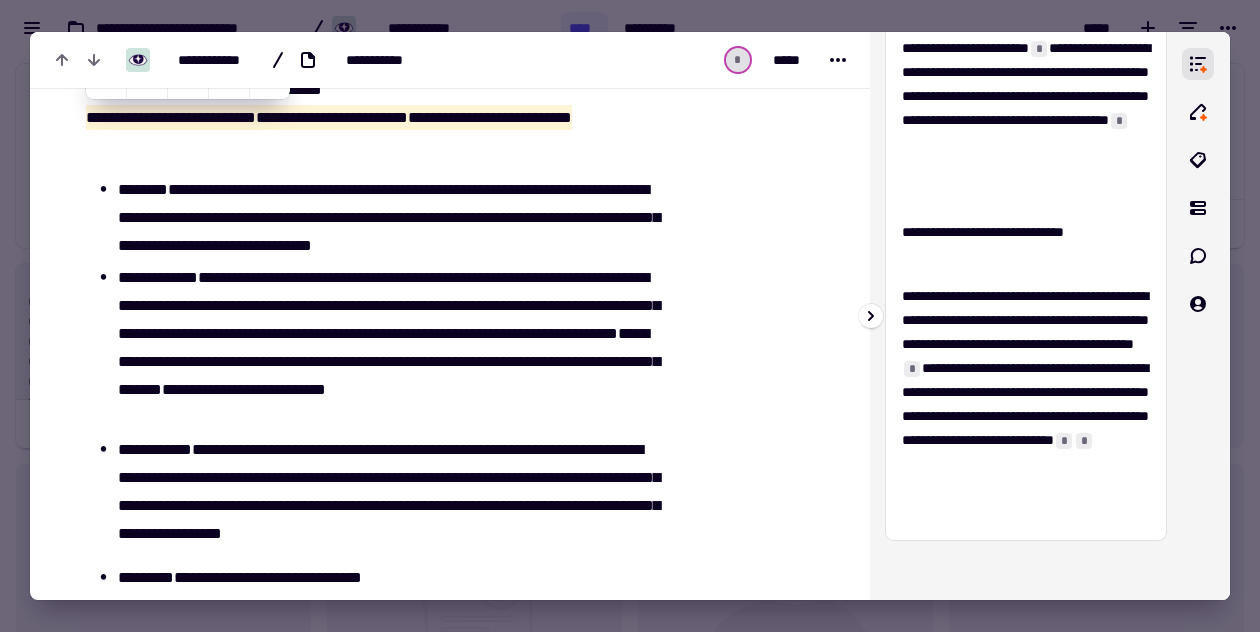 scroll, scrollTop: 2118, scrollLeft: 0, axis: vertical 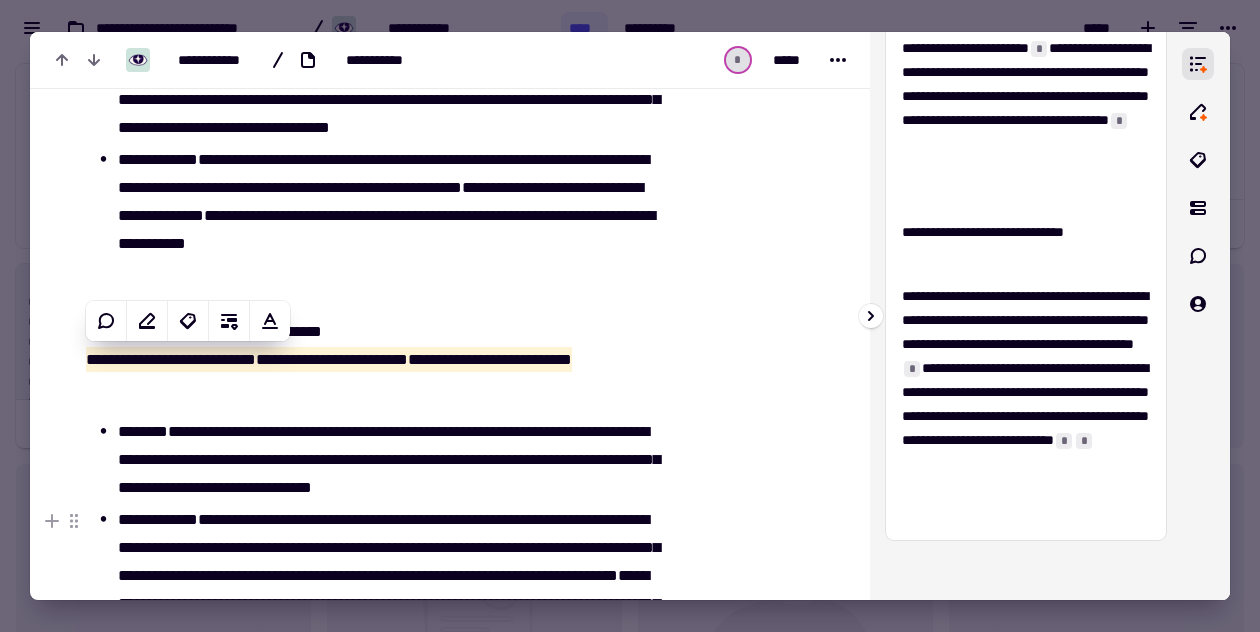 click on "*" at bounding box center (1064, 441) 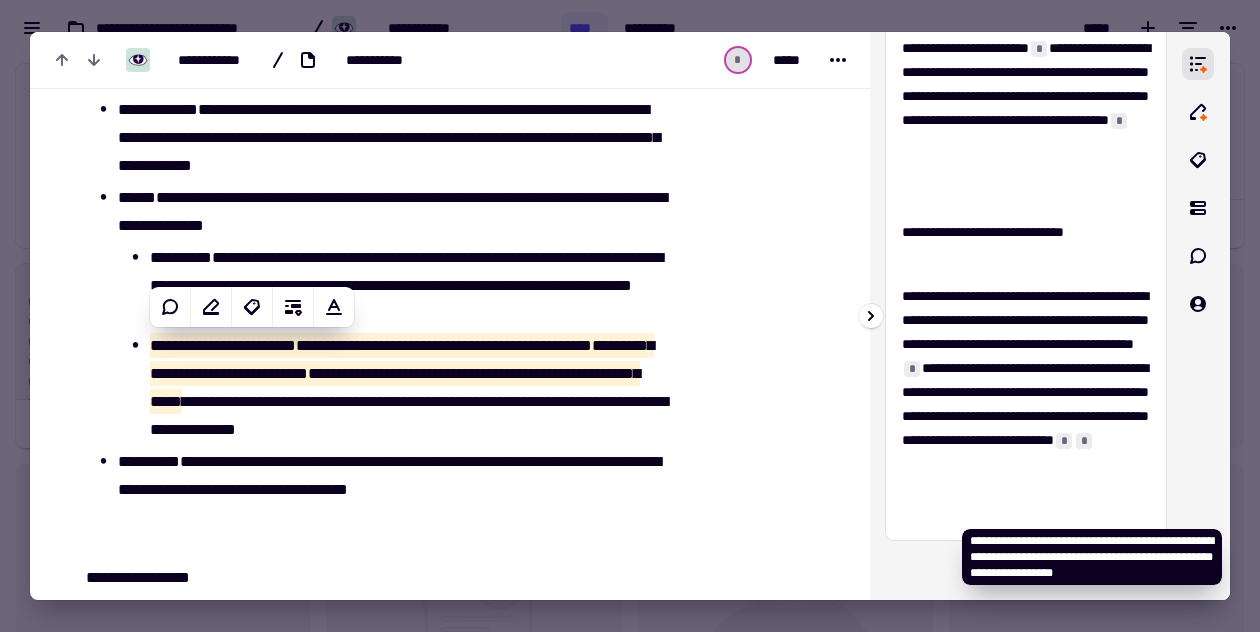 click on "*" at bounding box center [1084, 441] 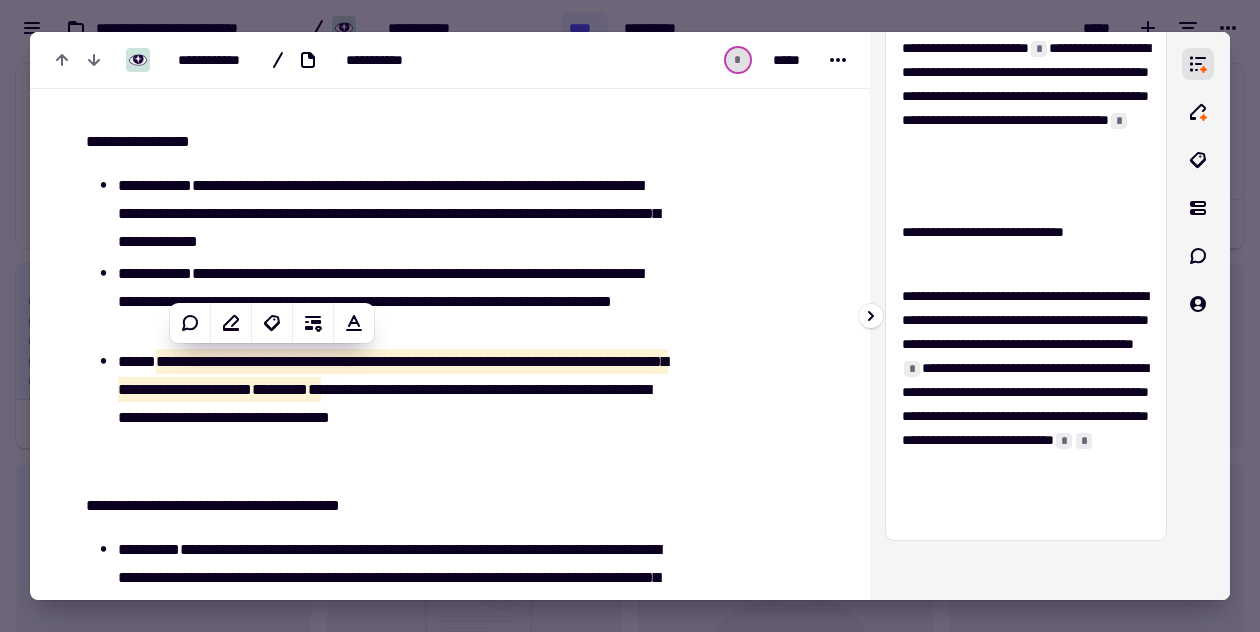 scroll, scrollTop: 3606, scrollLeft: 0, axis: vertical 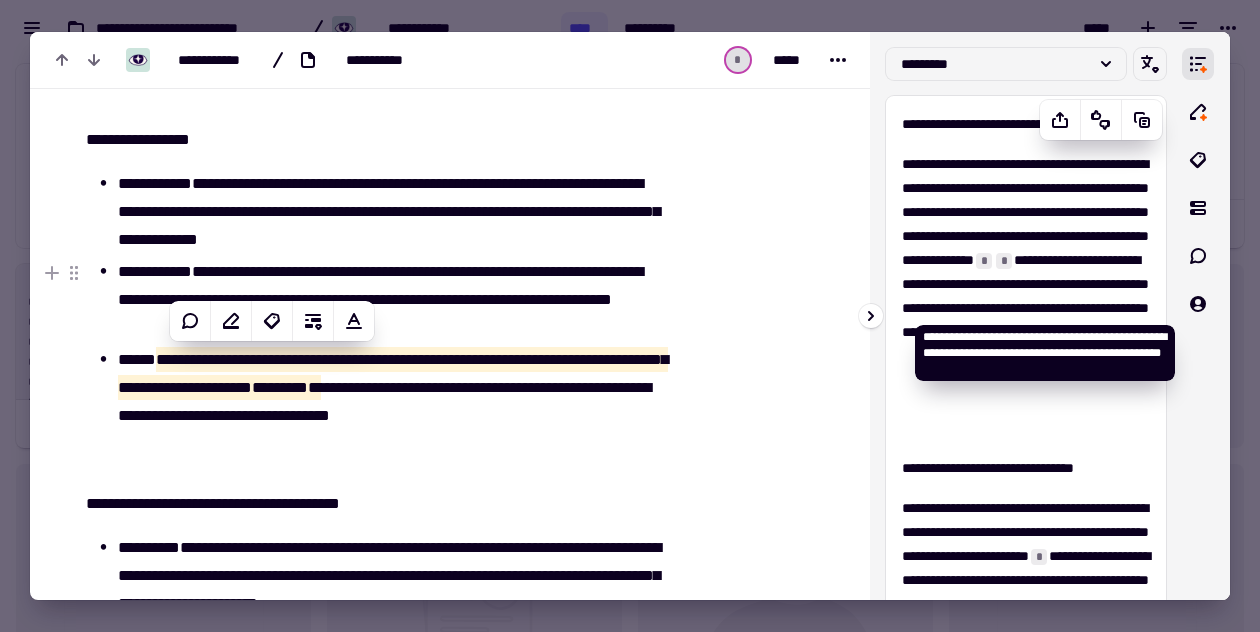 click on "*" at bounding box center [984, 261] 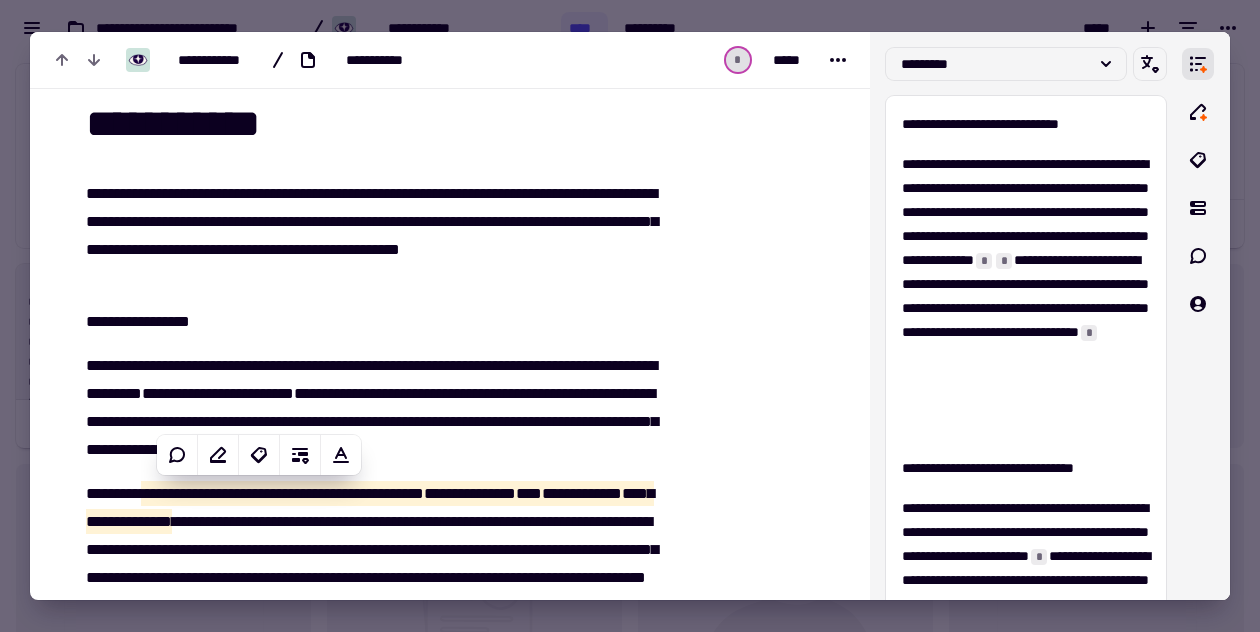 scroll, scrollTop: 30, scrollLeft: 0, axis: vertical 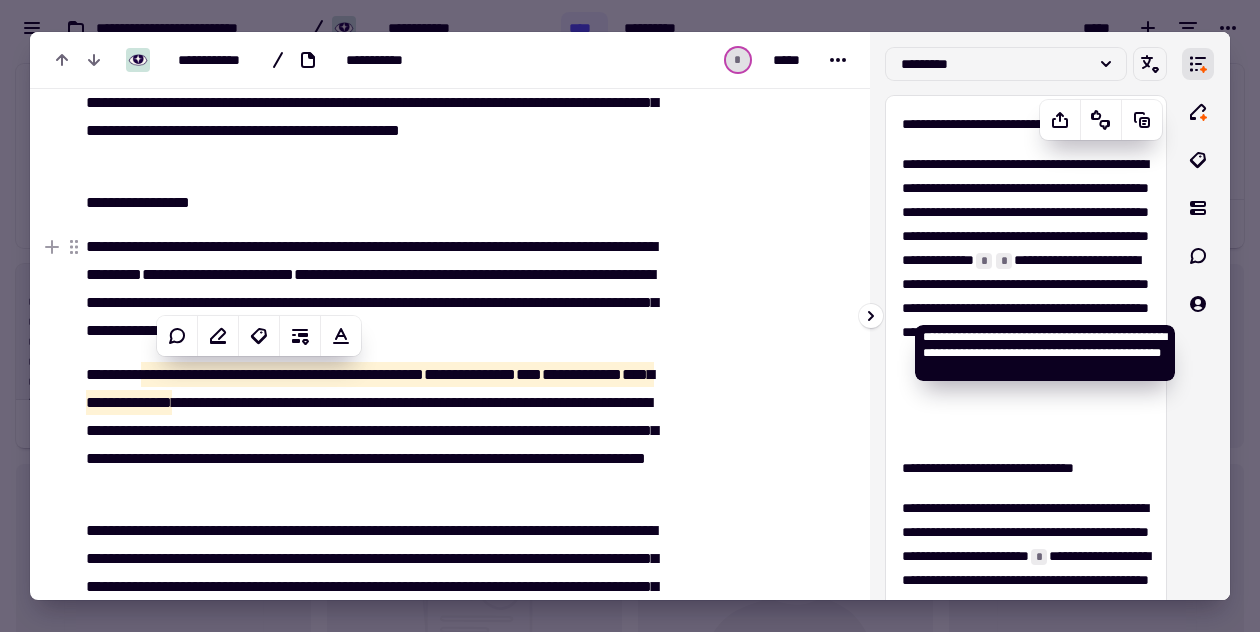 click on "*" at bounding box center (984, 261) 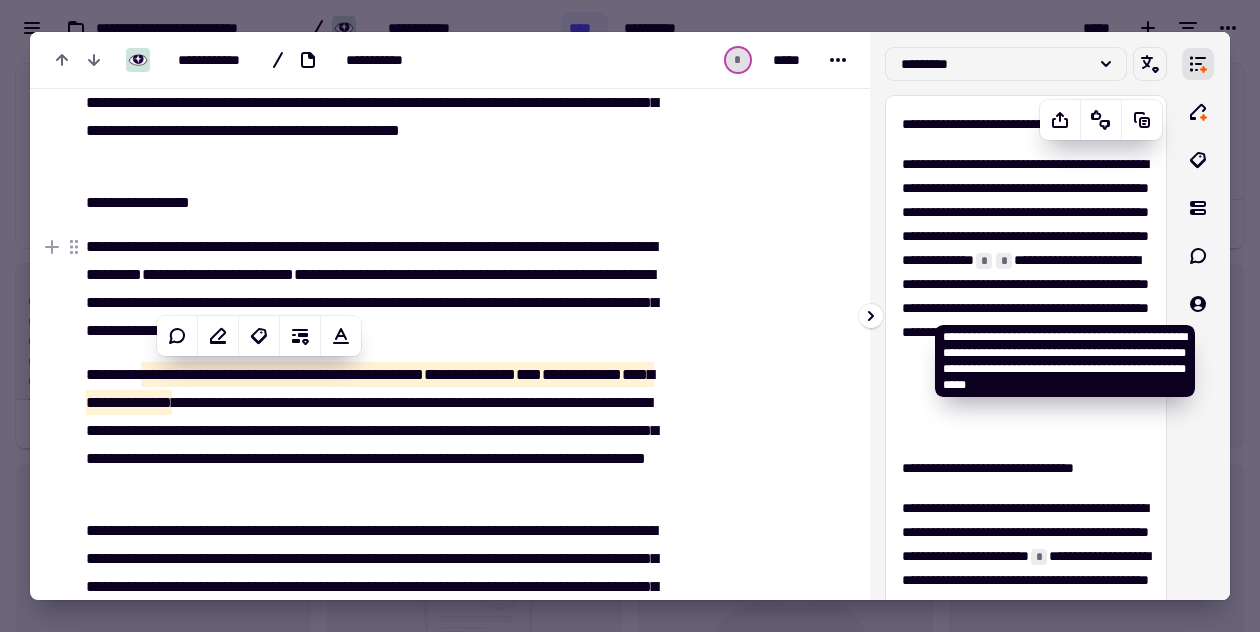 click on "*" at bounding box center (1004, 261) 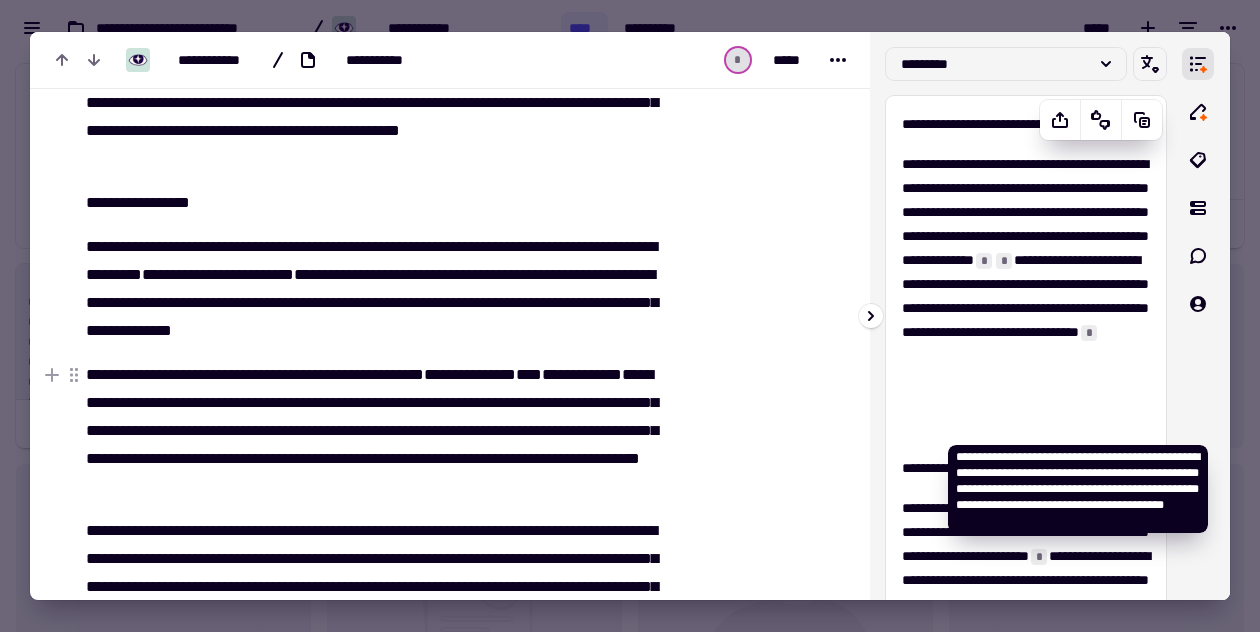 click on "*" at bounding box center [1089, 333] 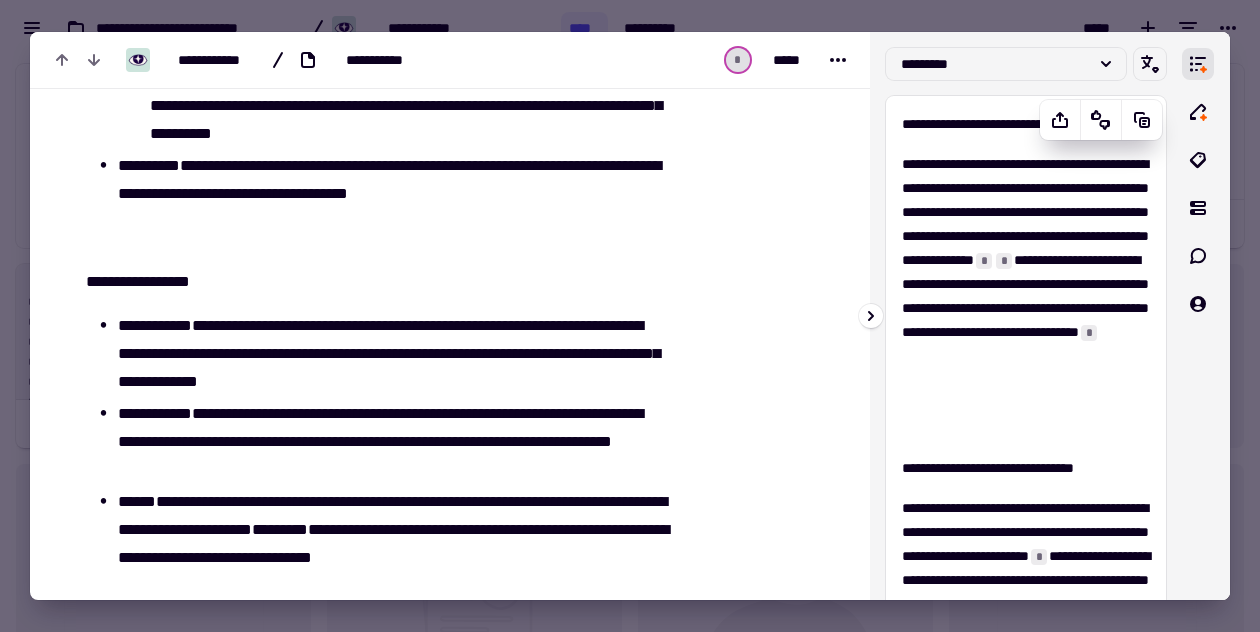 scroll, scrollTop: 3808, scrollLeft: 0, axis: vertical 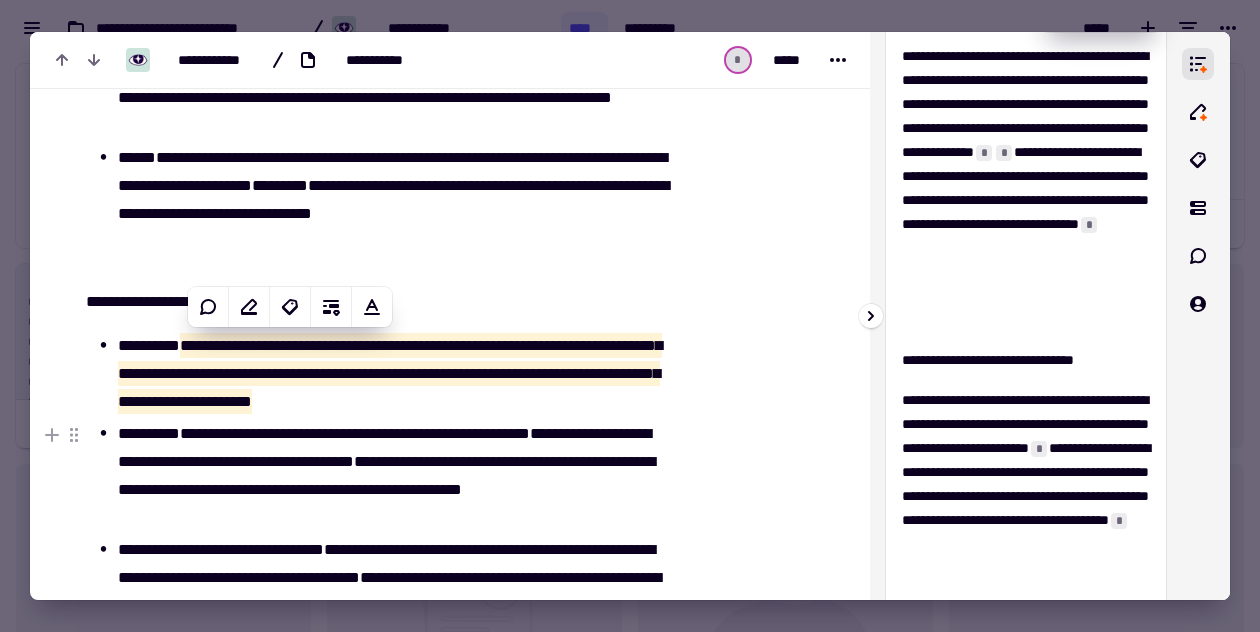 click on "*" at bounding box center (1039, 449) 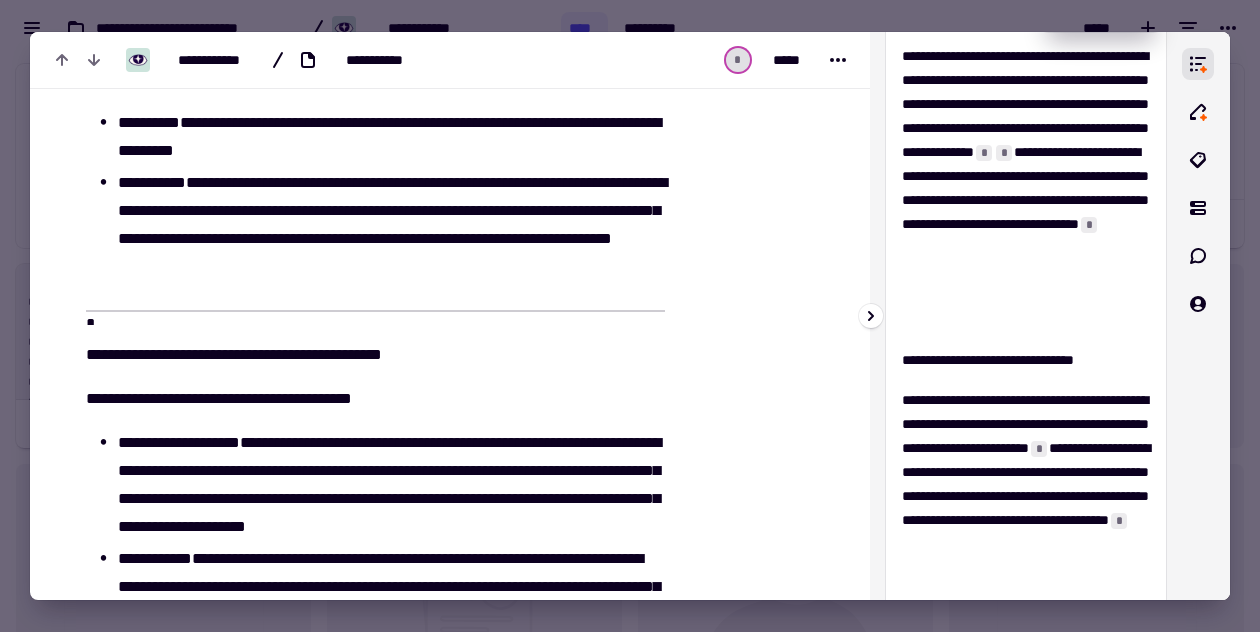 scroll, scrollTop: 1090, scrollLeft: 0, axis: vertical 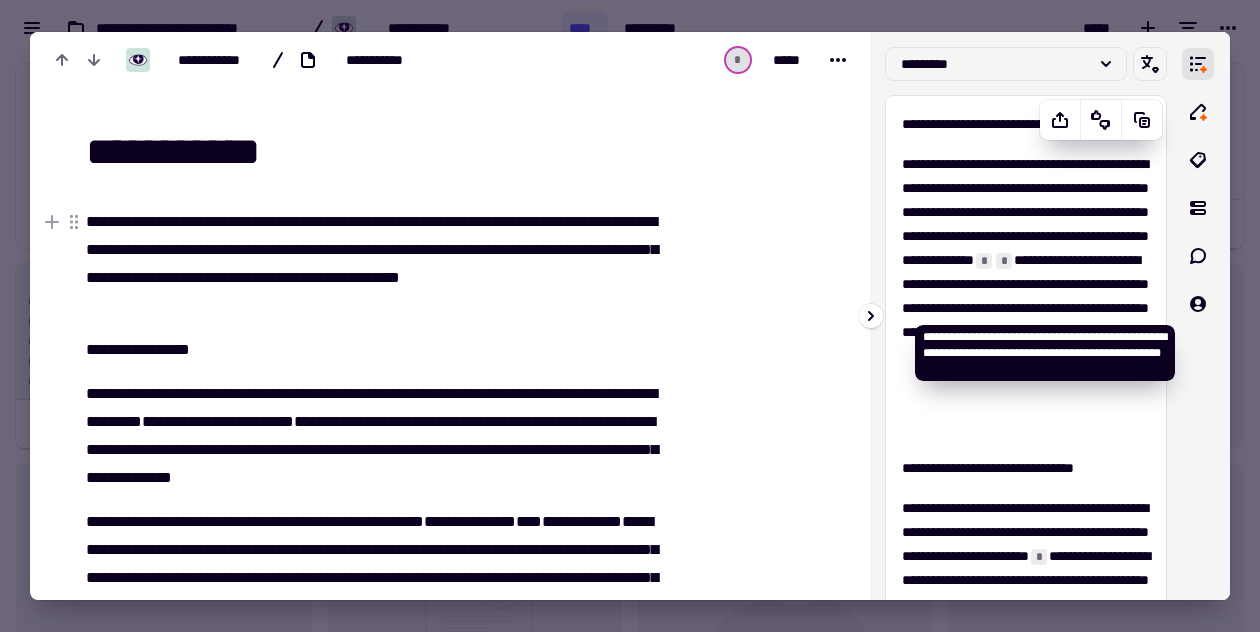 click on "*" at bounding box center [984, 261] 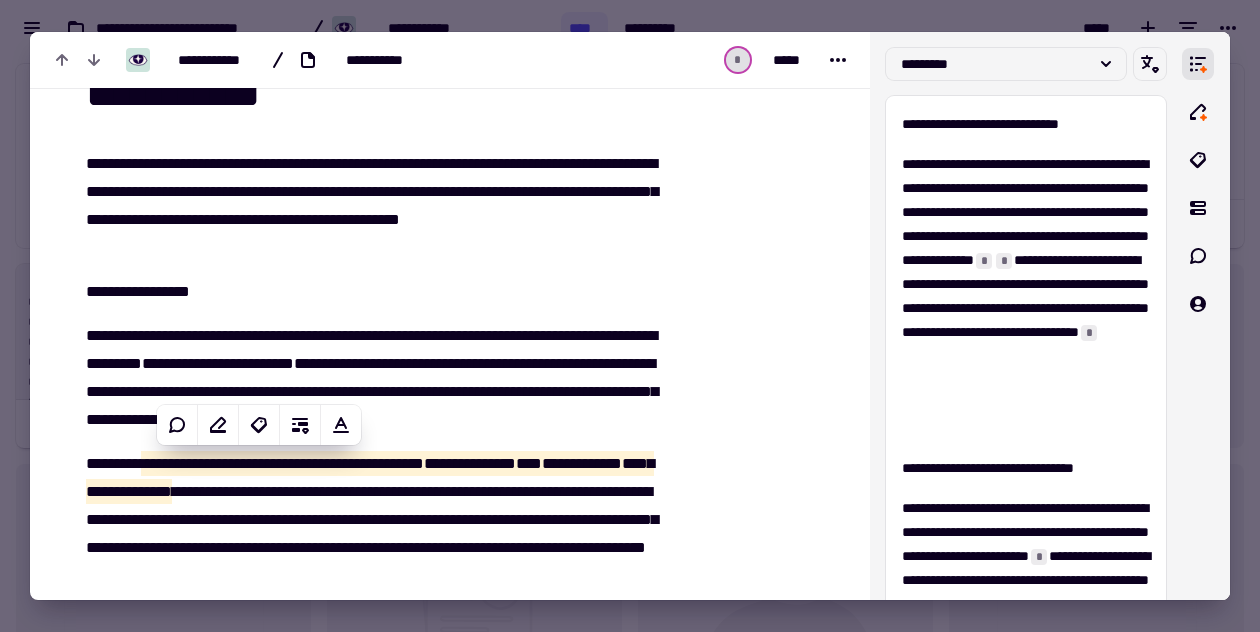 scroll, scrollTop: 59, scrollLeft: 0, axis: vertical 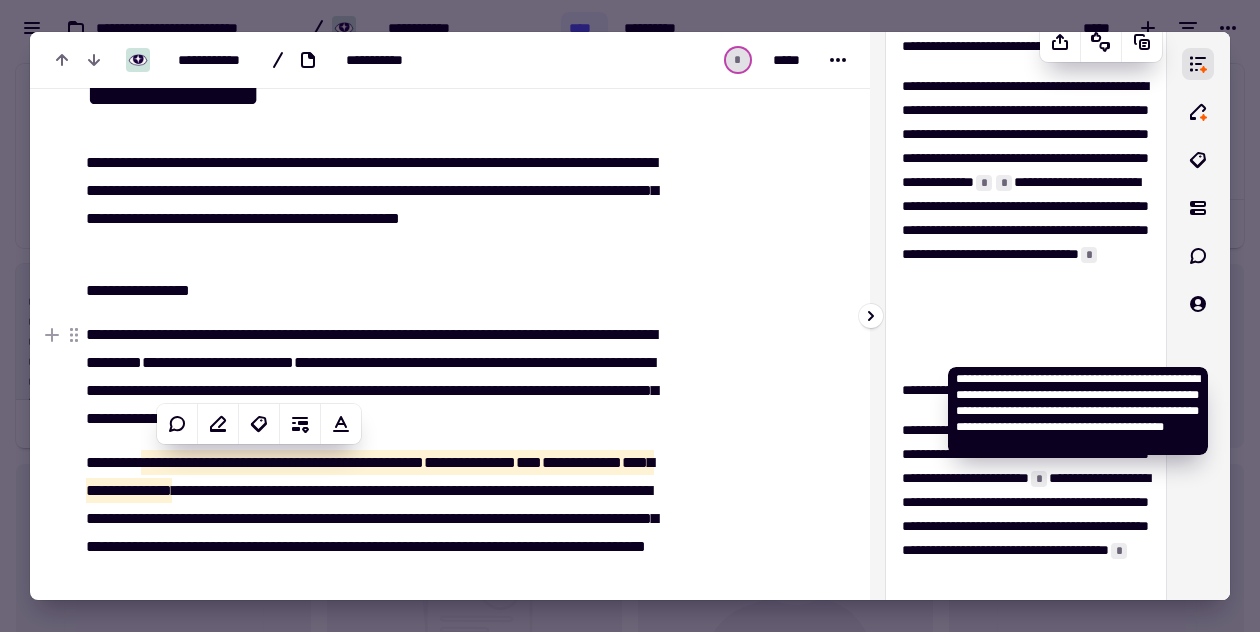 click on "*" at bounding box center [1089, 255] 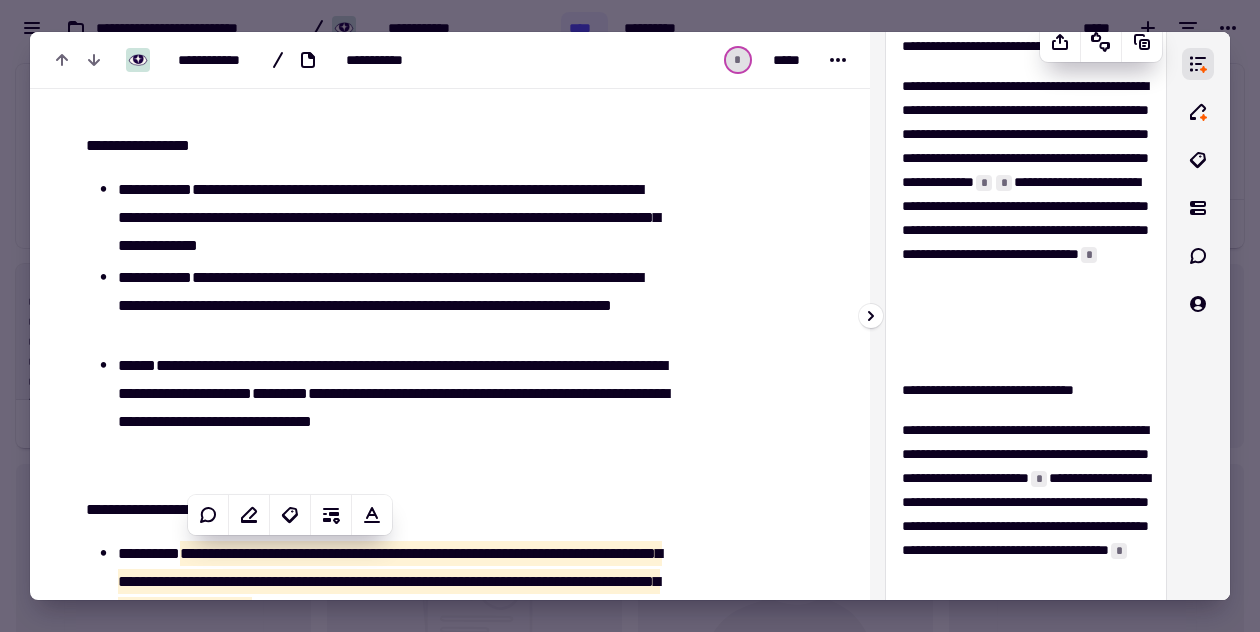 scroll, scrollTop: 3808, scrollLeft: 0, axis: vertical 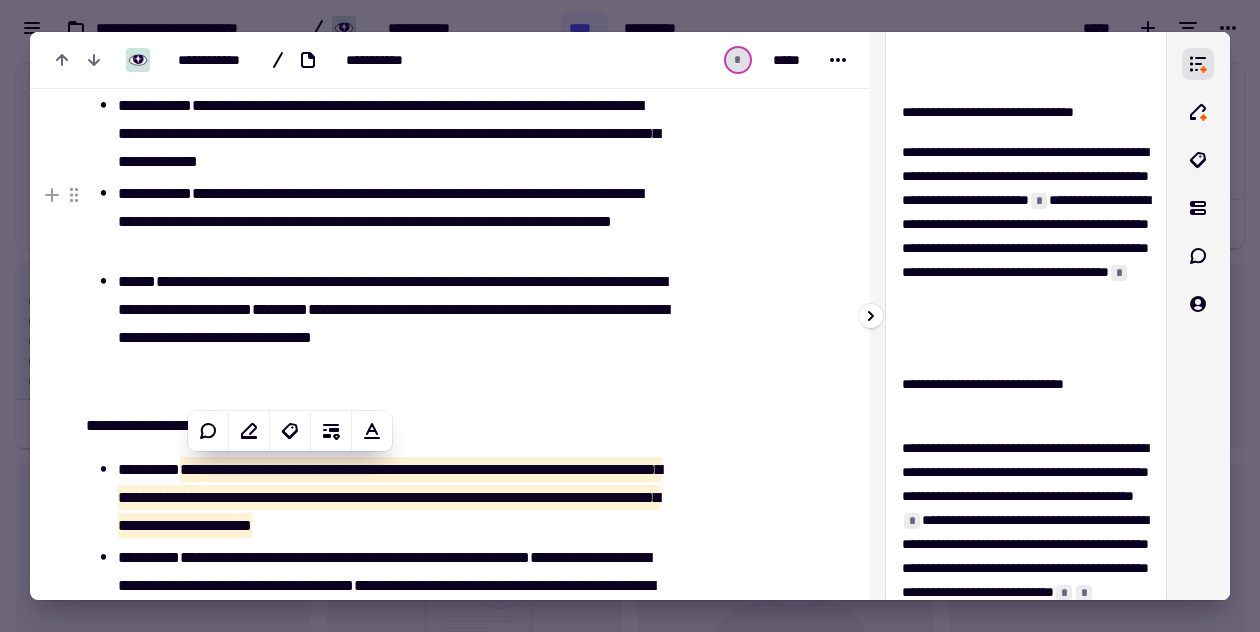 click on "**********" at bounding box center (1026, 248) 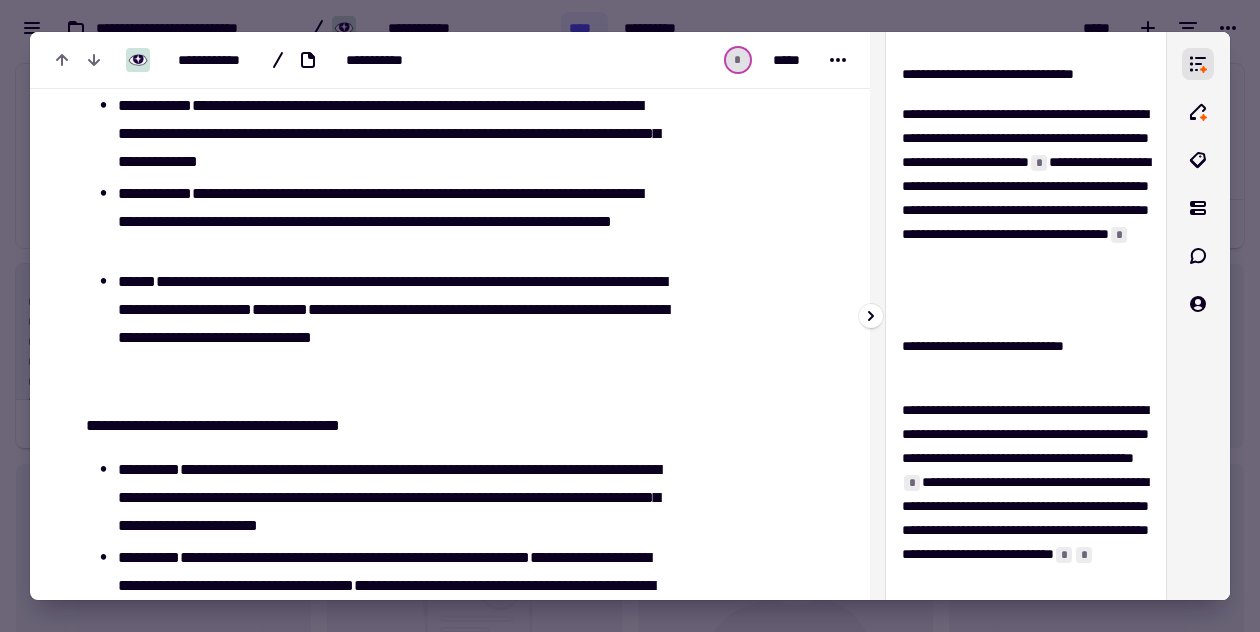 scroll, scrollTop: 404, scrollLeft: 0, axis: vertical 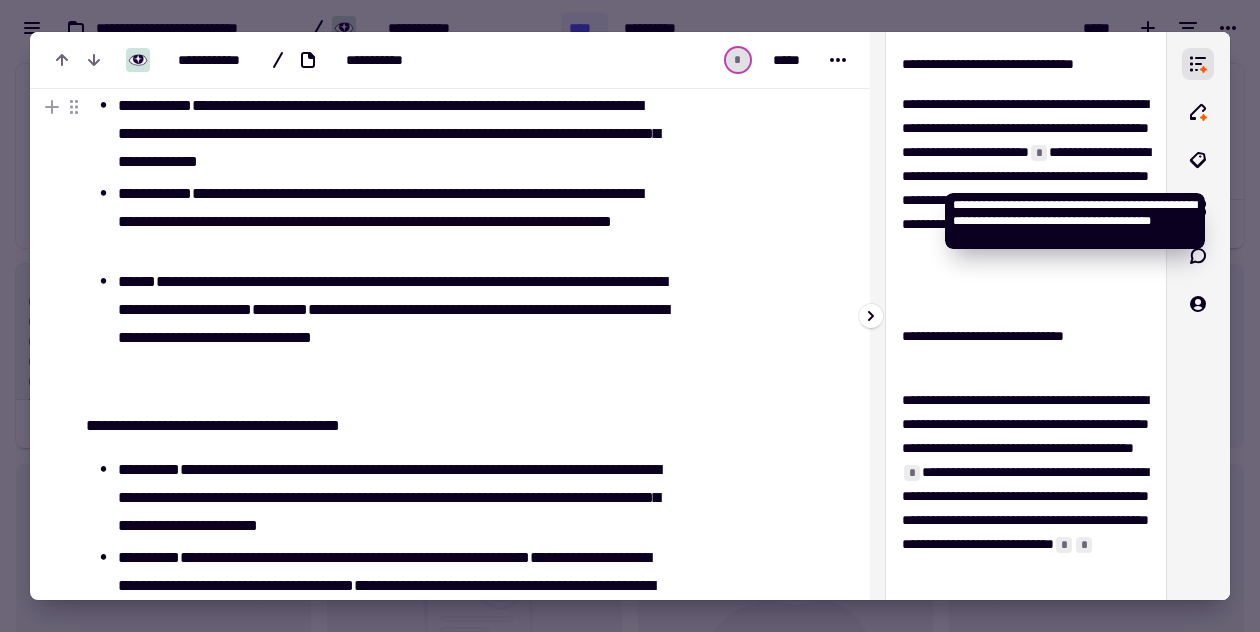 click on "*" at bounding box center (1039, 153) 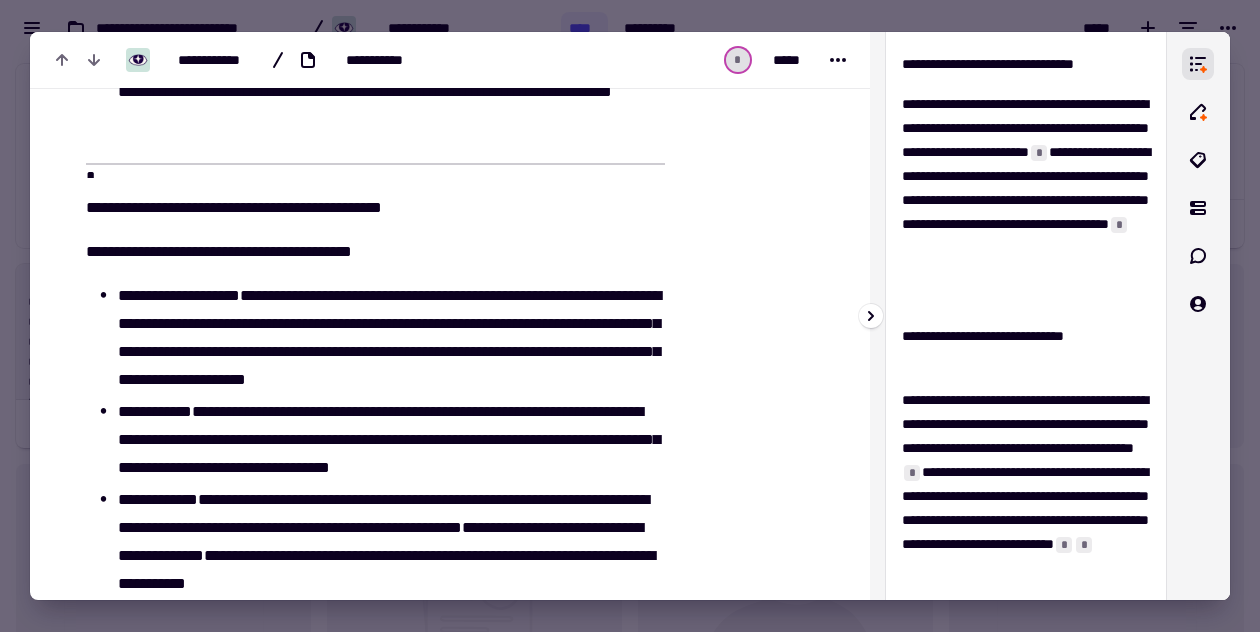 scroll, scrollTop: 1090, scrollLeft: 0, axis: vertical 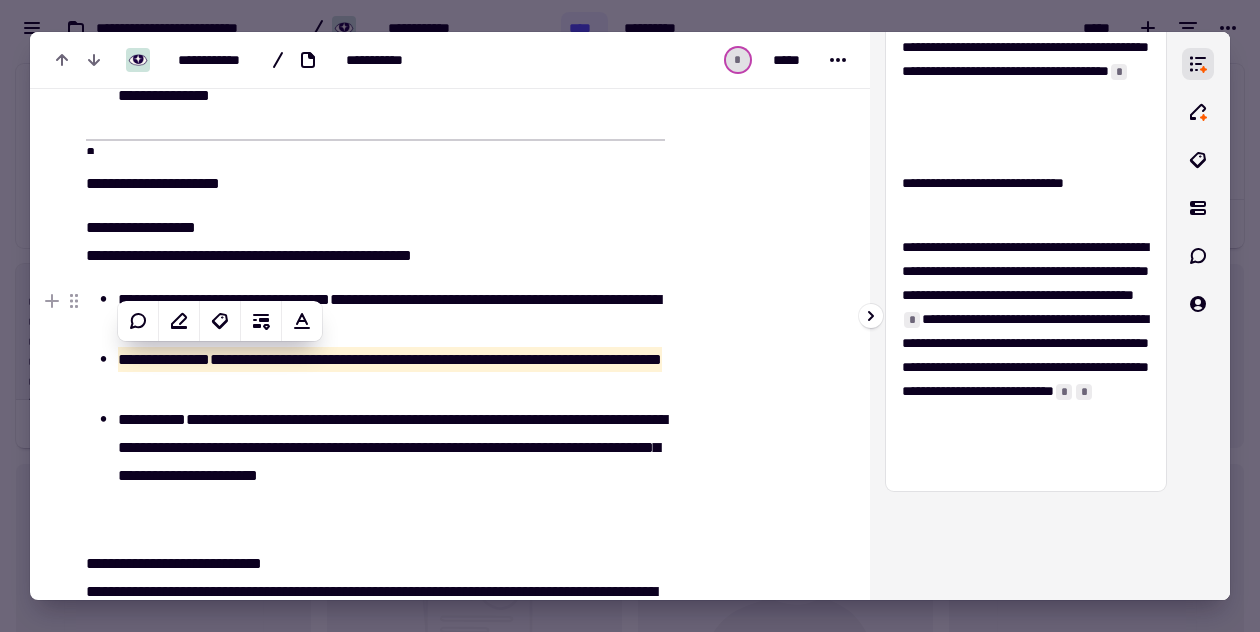 click on "**********" at bounding box center [1026, 355] 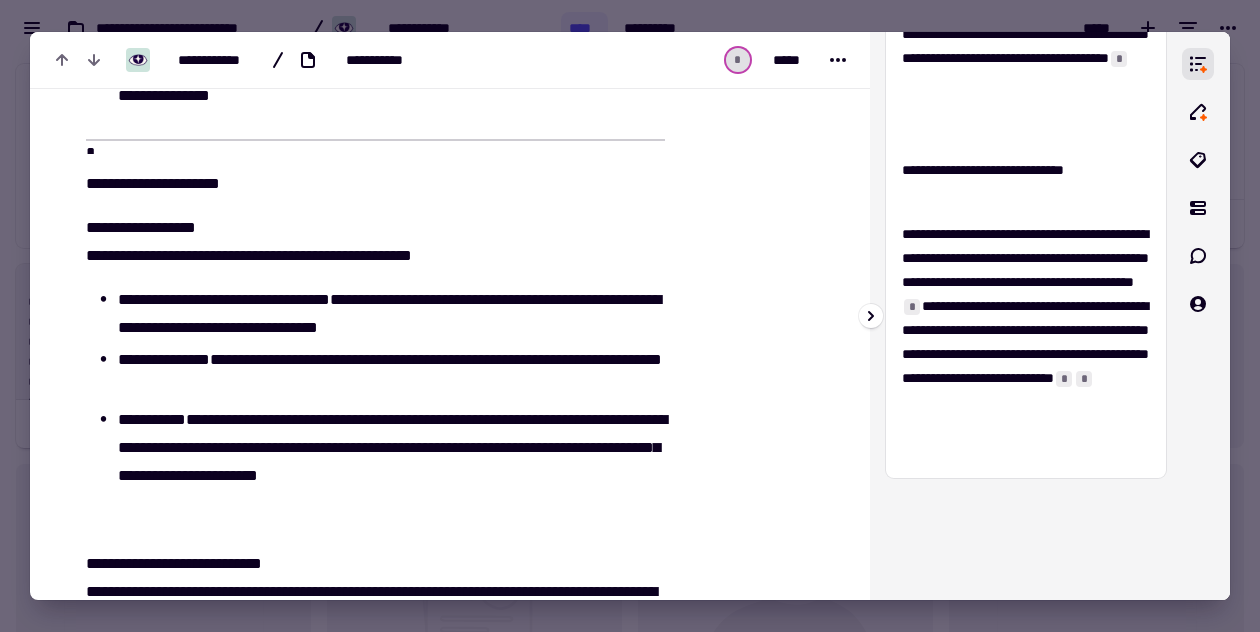 scroll, scrollTop: 574, scrollLeft: 0, axis: vertical 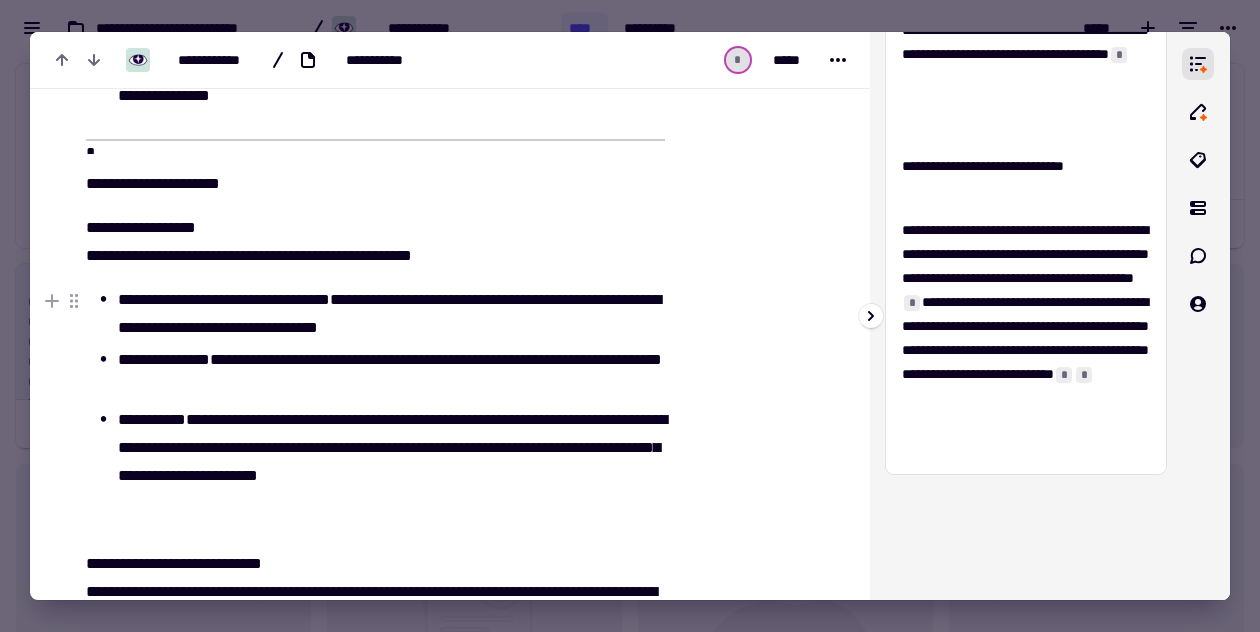 click on "*" at bounding box center [912, 303] 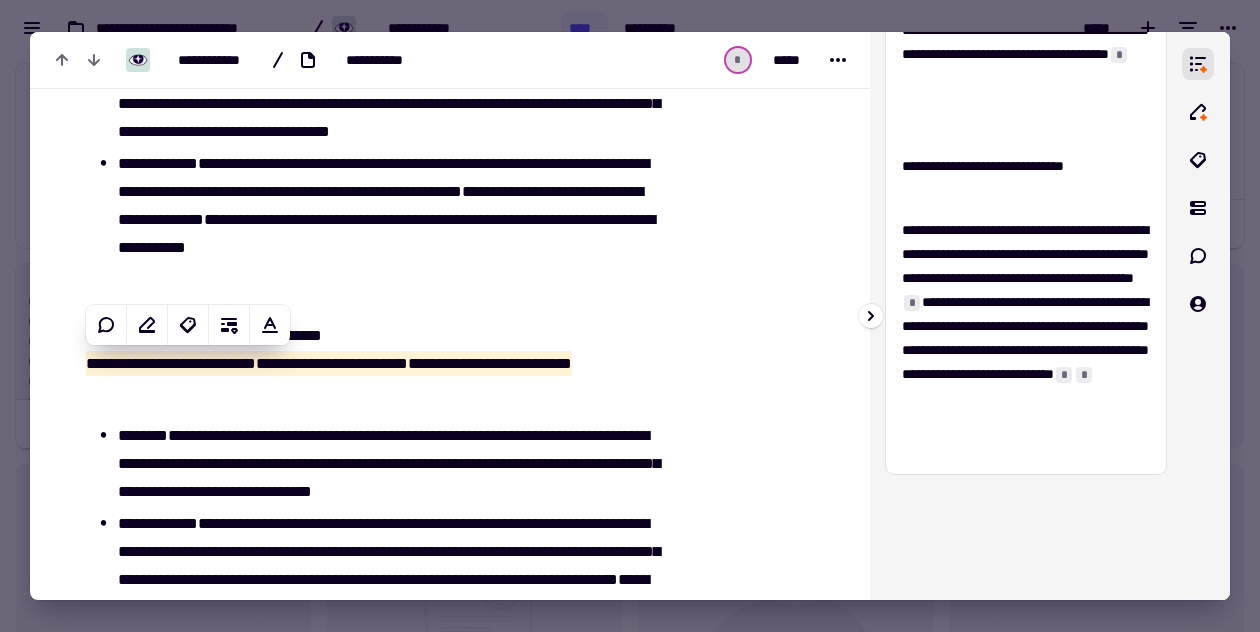 scroll, scrollTop: 2118, scrollLeft: 0, axis: vertical 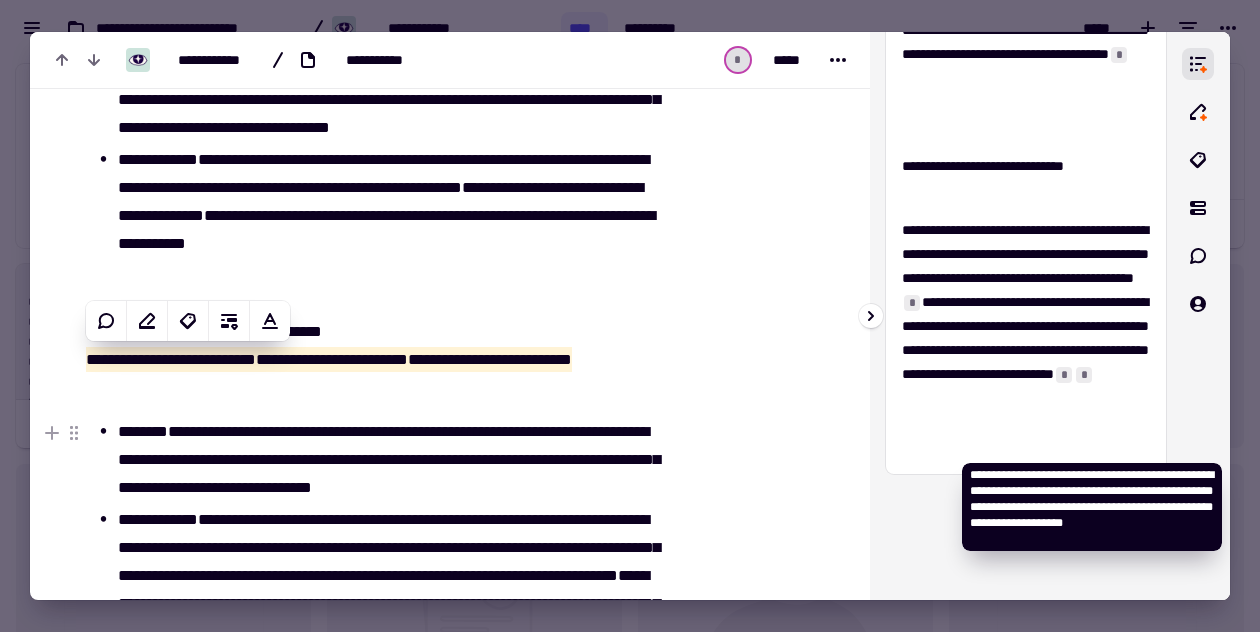 click on "*" at bounding box center [1064, 375] 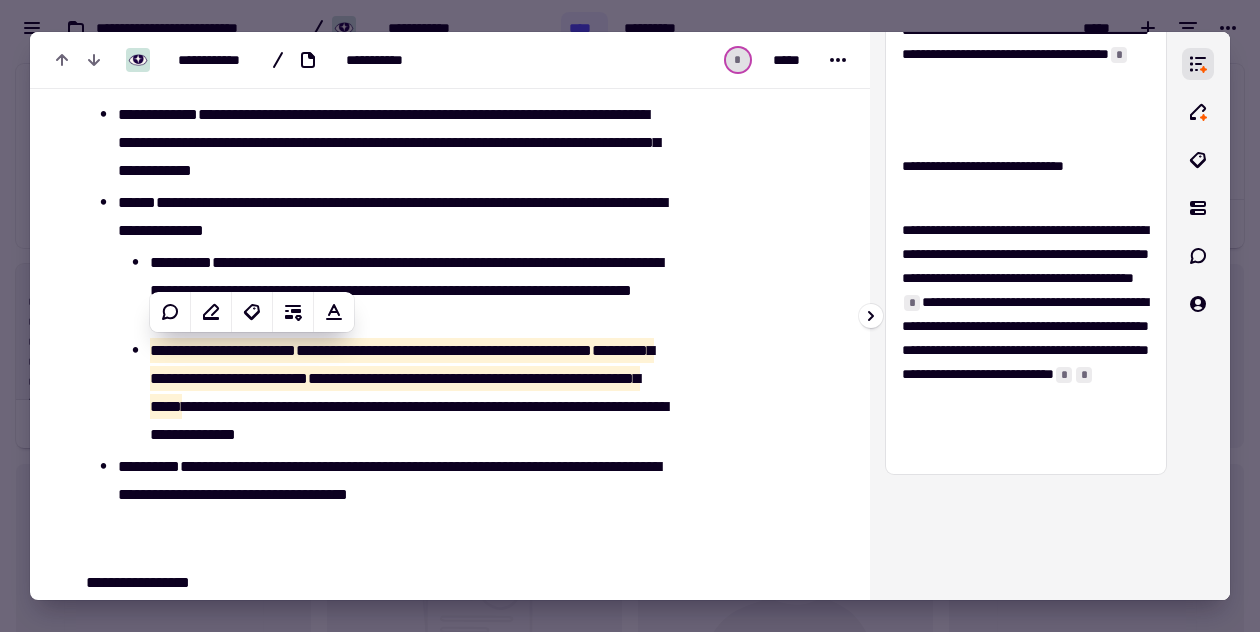 scroll, scrollTop: 3168, scrollLeft: 0, axis: vertical 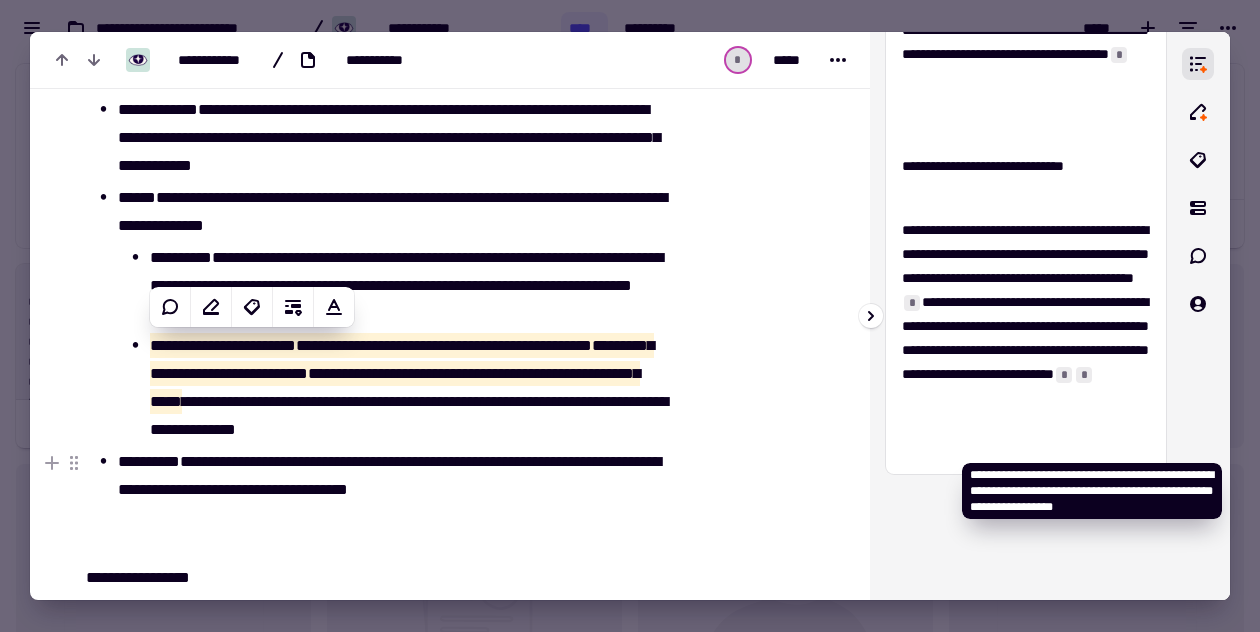 click on "*" at bounding box center [1084, 375] 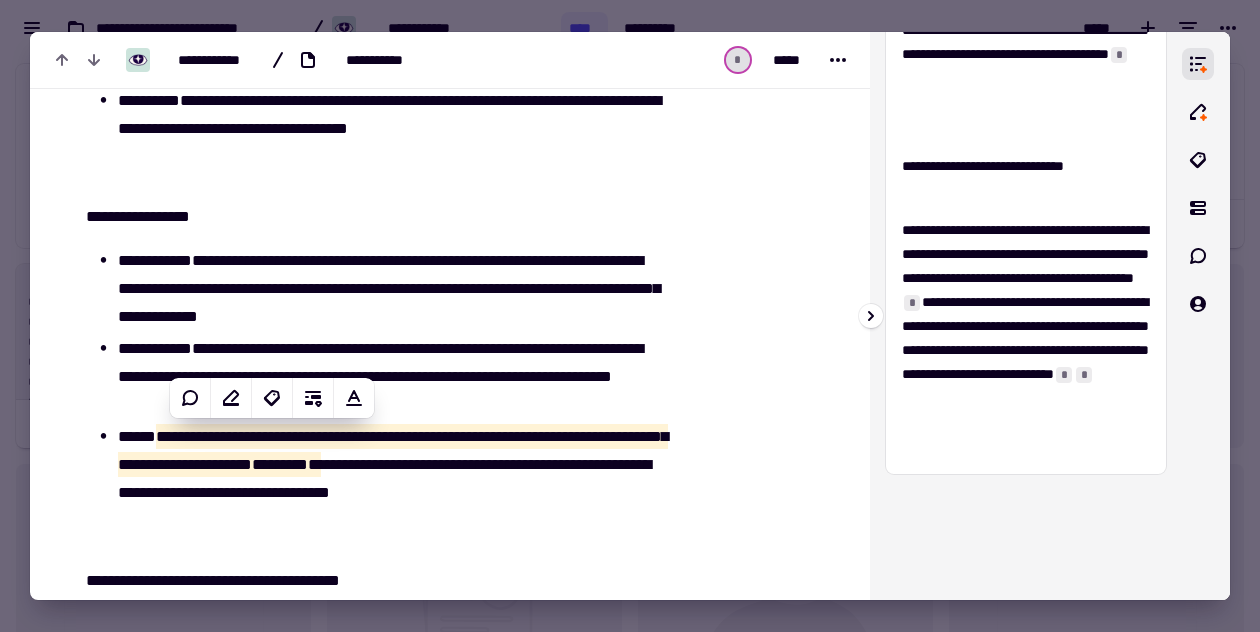 scroll, scrollTop: 3606, scrollLeft: 0, axis: vertical 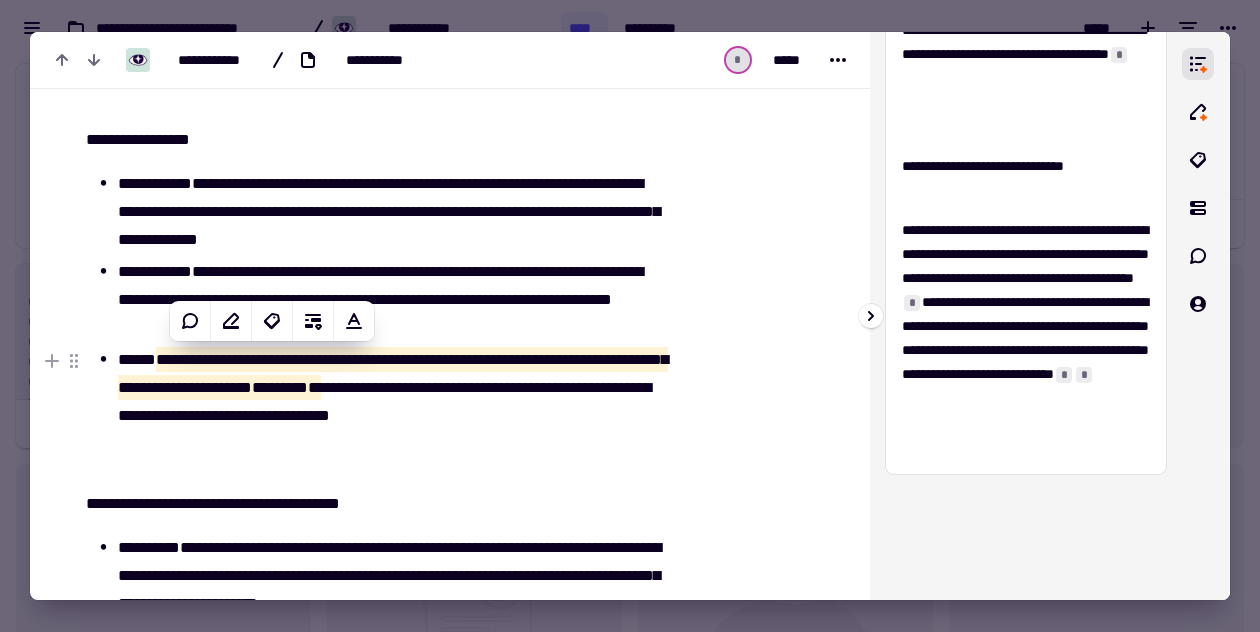 click on "**********" at bounding box center (1026, 338) 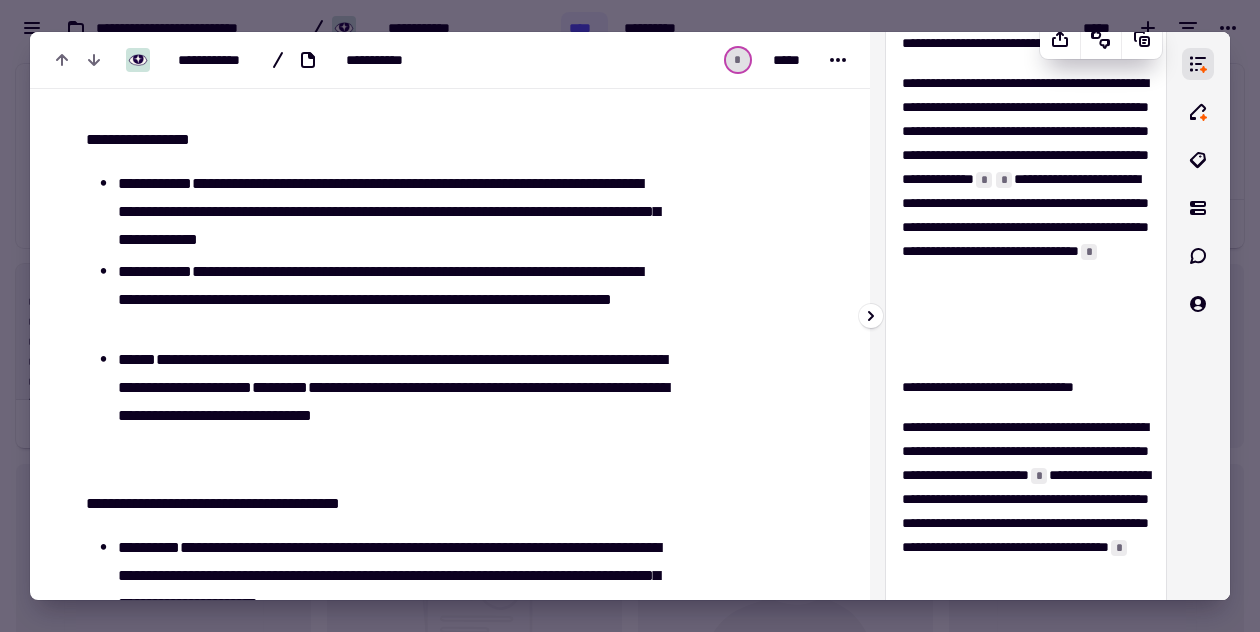 scroll, scrollTop: 0, scrollLeft: 0, axis: both 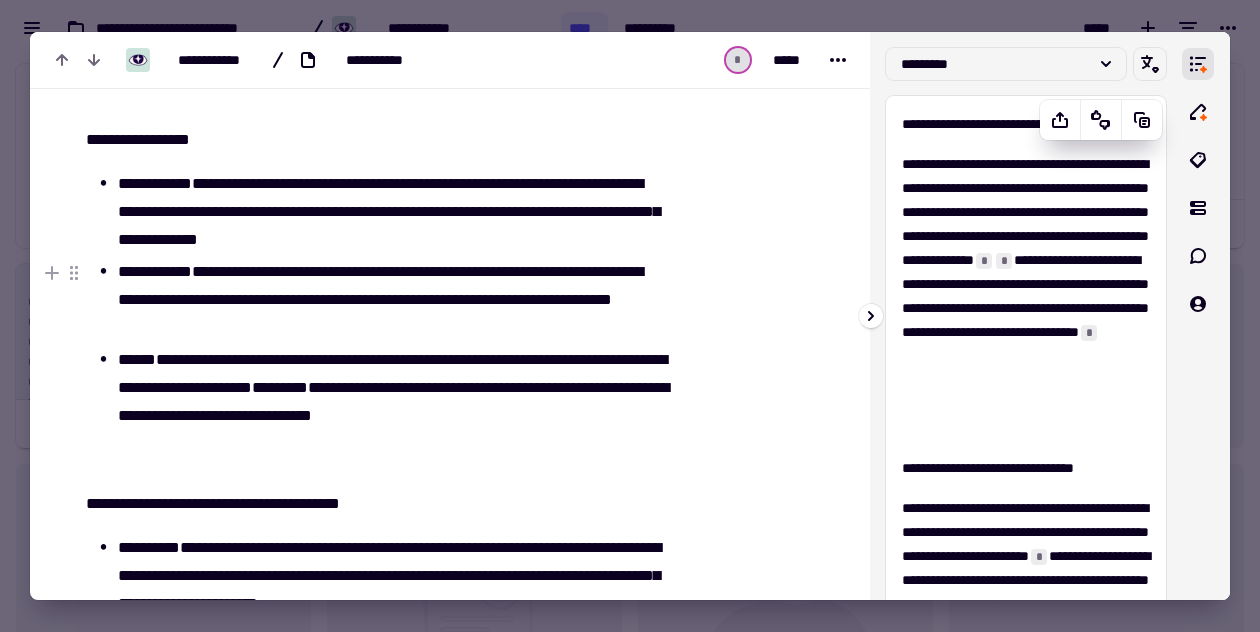 click on "**********" at bounding box center [1026, 296] 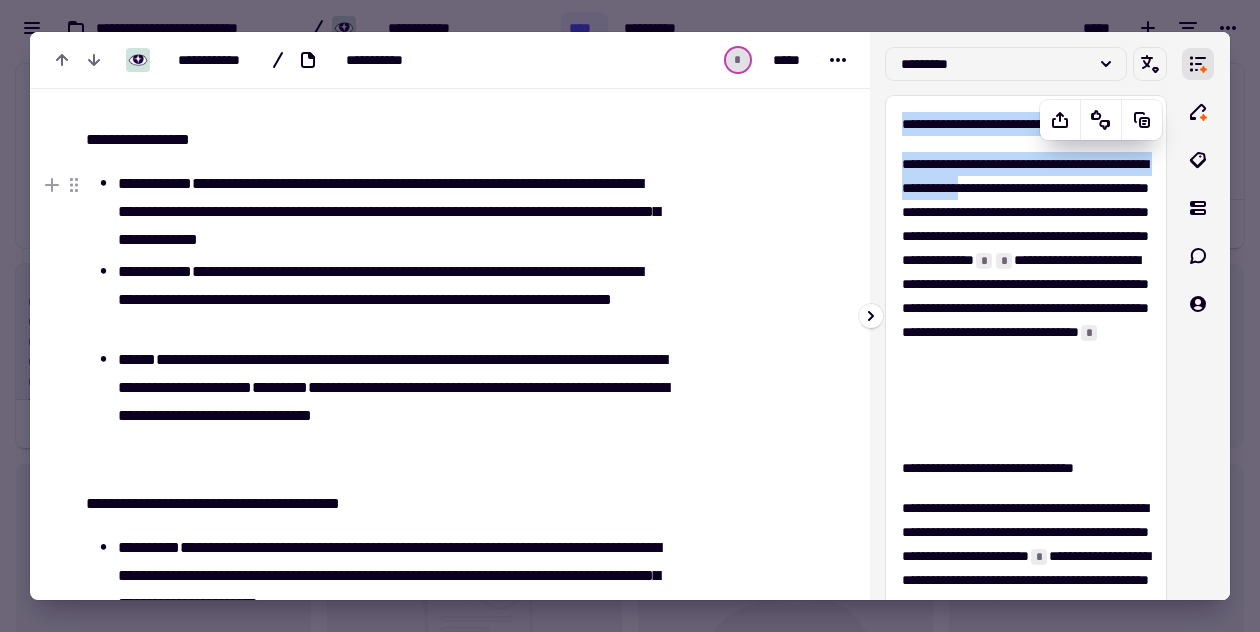 drag, startPoint x: 901, startPoint y: 125, endPoint x: 1096, endPoint y: 187, distance: 204.61916 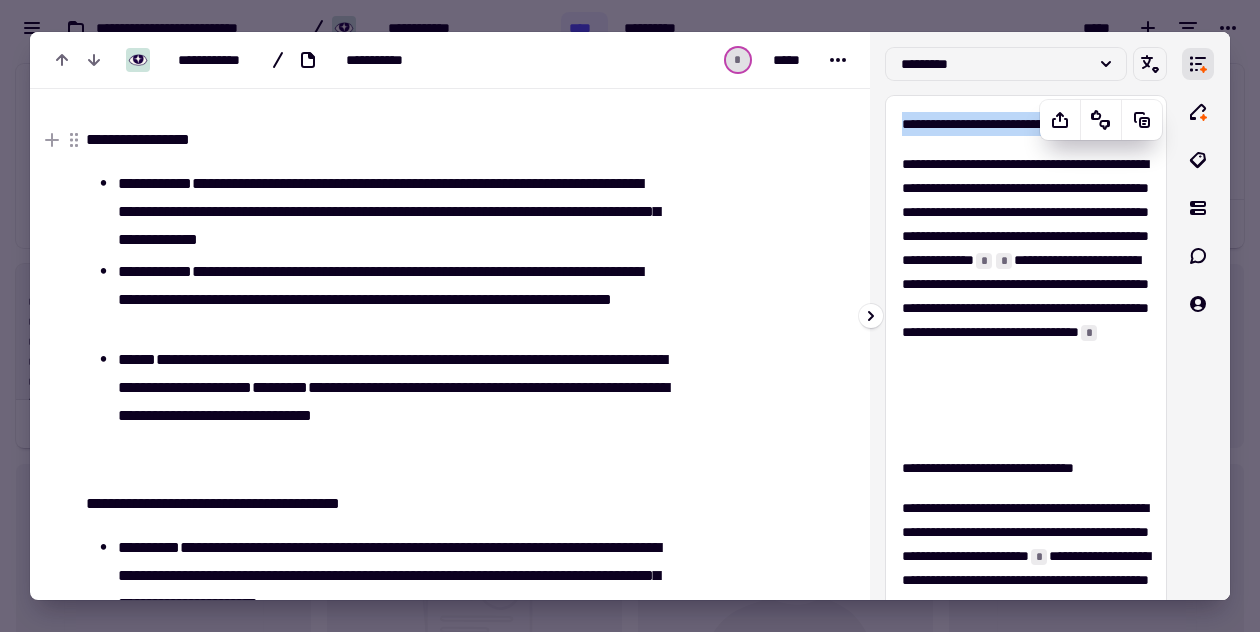 drag, startPoint x: 903, startPoint y: 123, endPoint x: 1136, endPoint y: 149, distance: 234.44615 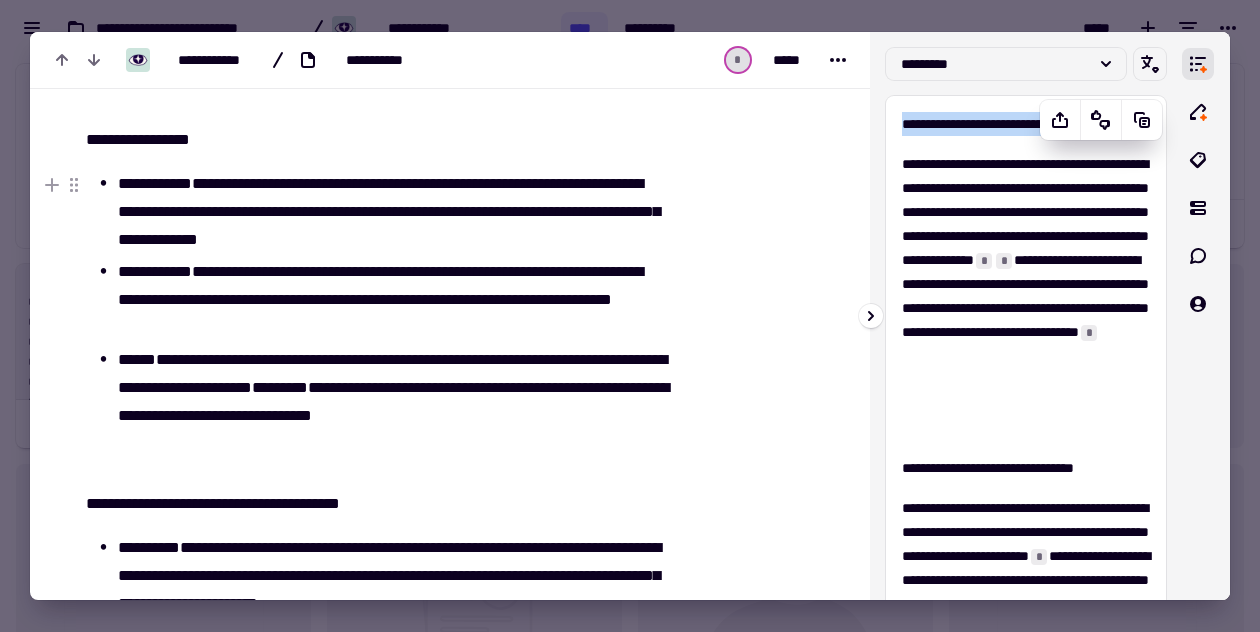 click on "**********" at bounding box center (1026, 296) 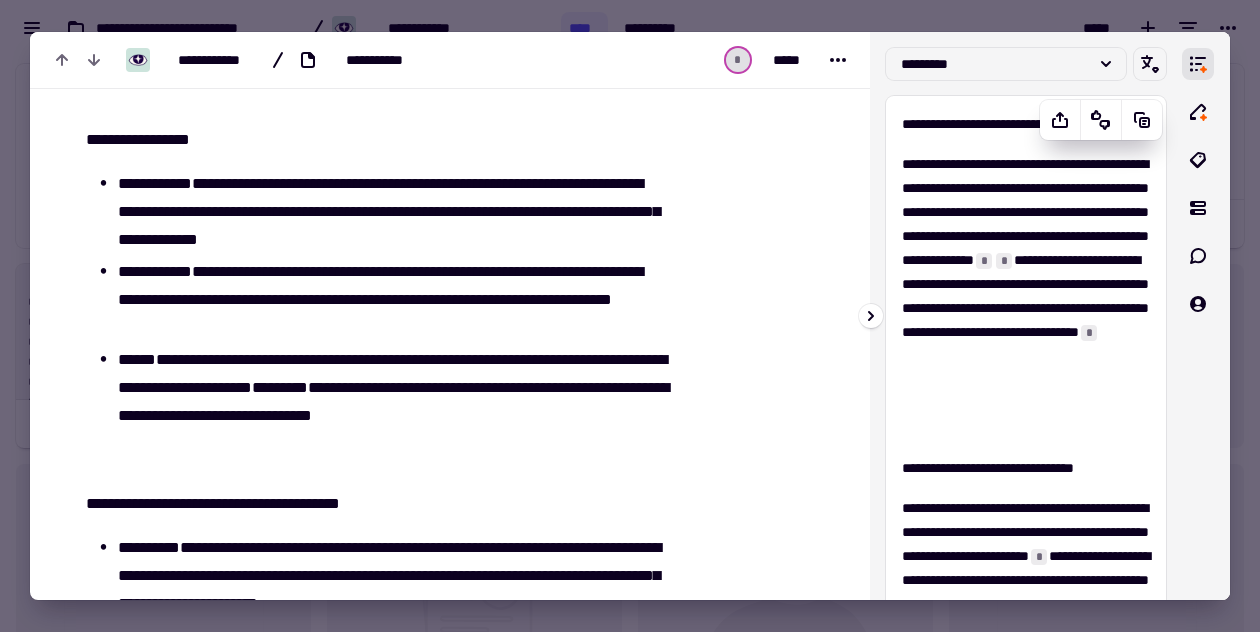 click on "**********" at bounding box center (1026, 572) 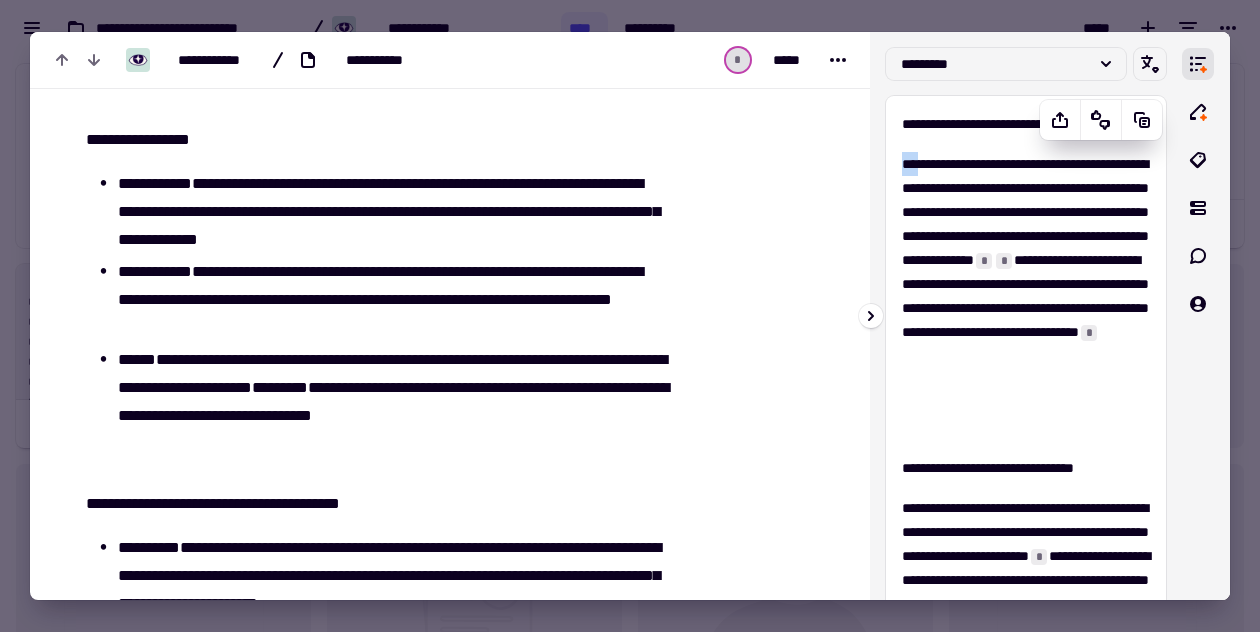 click on "**********" at bounding box center [1026, 572] 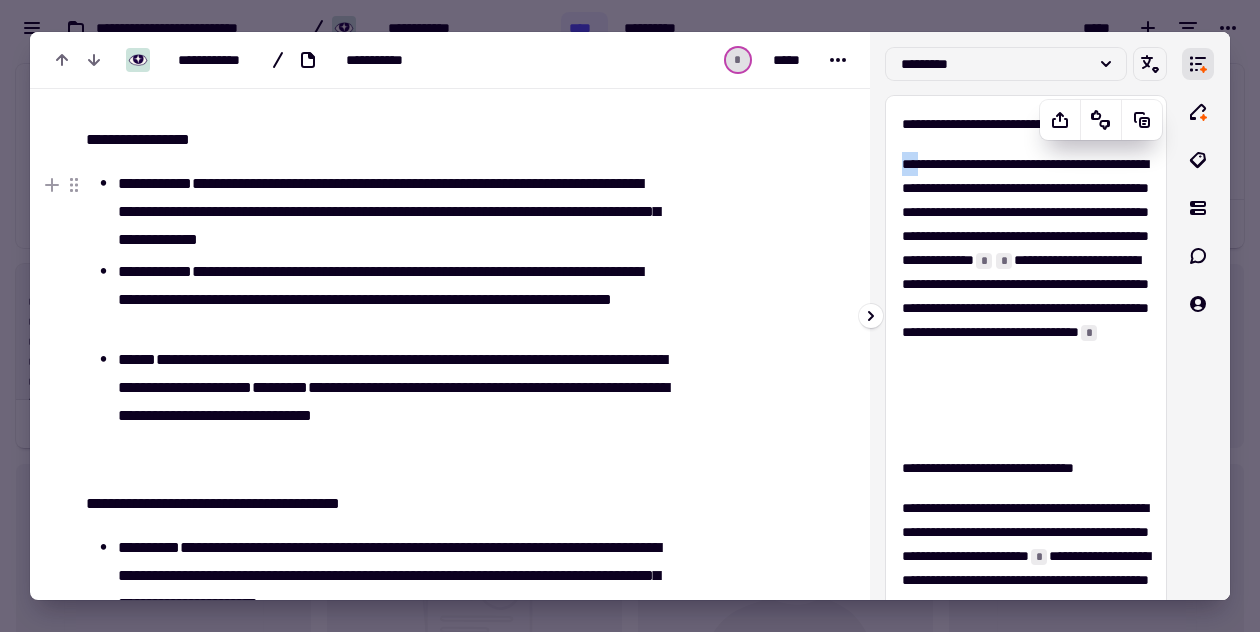 click on "**********" at bounding box center (1026, 572) 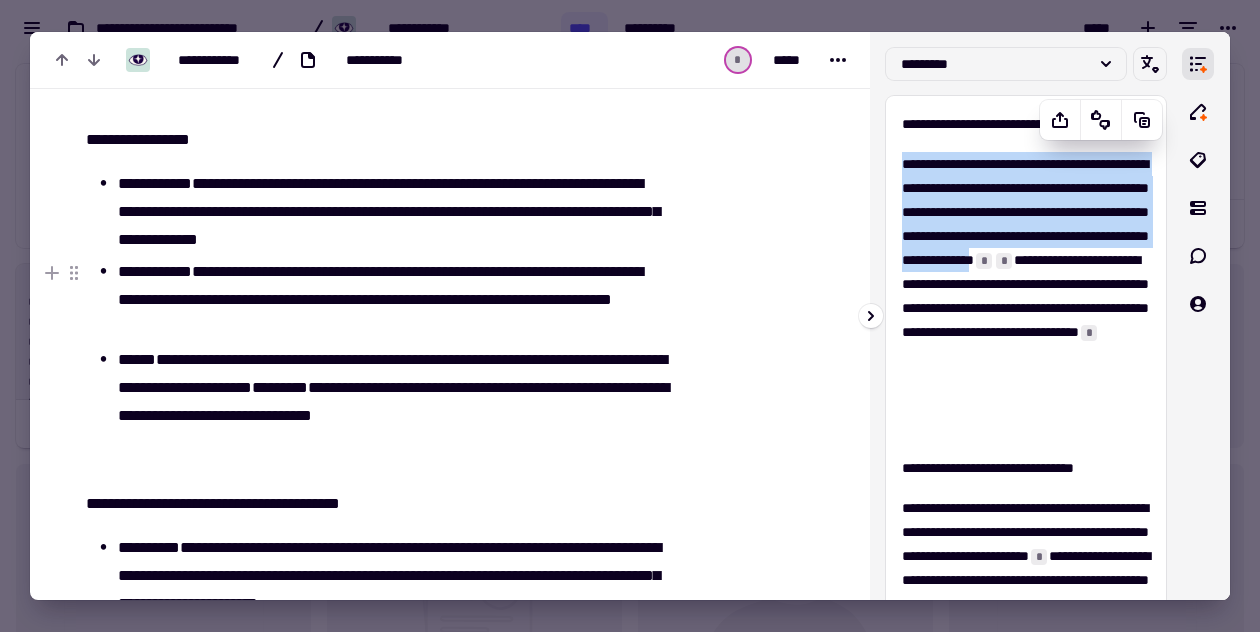 drag, startPoint x: 899, startPoint y: 160, endPoint x: 1031, endPoint y: 311, distance: 200.5617 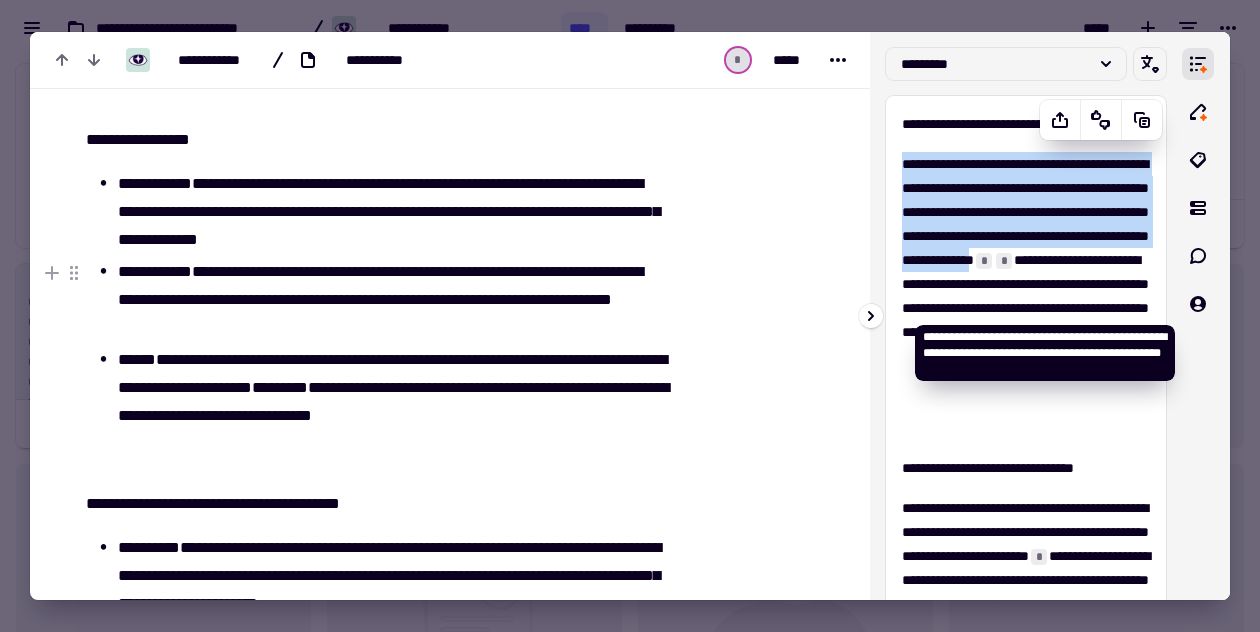 click on "*" at bounding box center [984, 261] 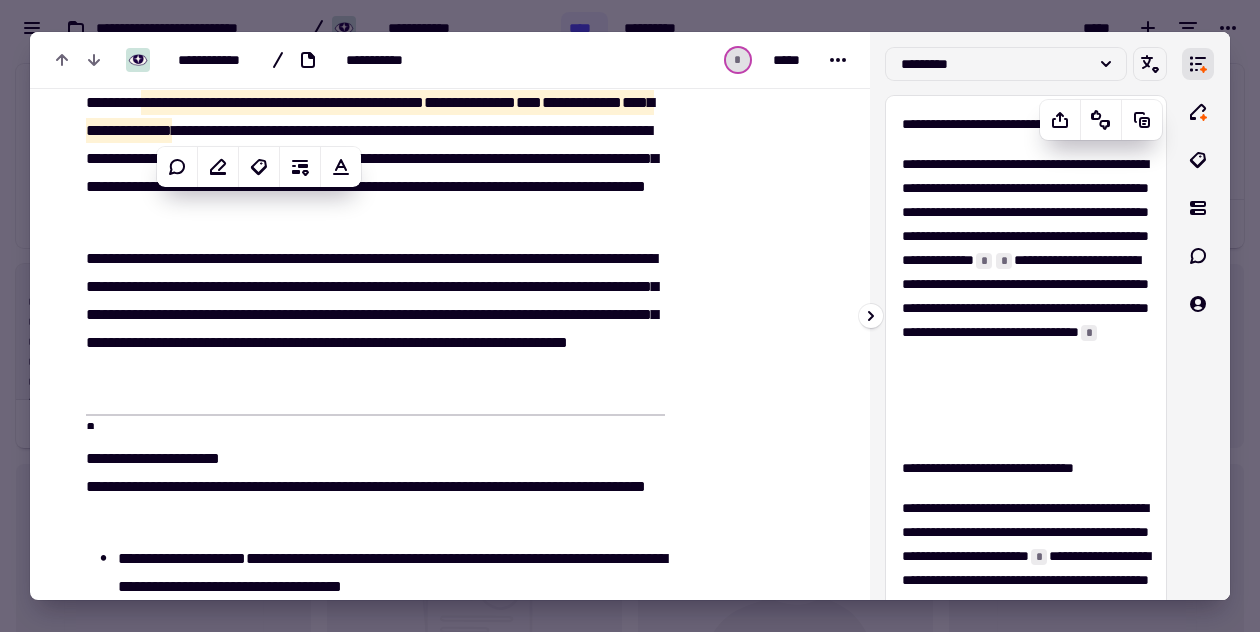 scroll, scrollTop: 162, scrollLeft: 0, axis: vertical 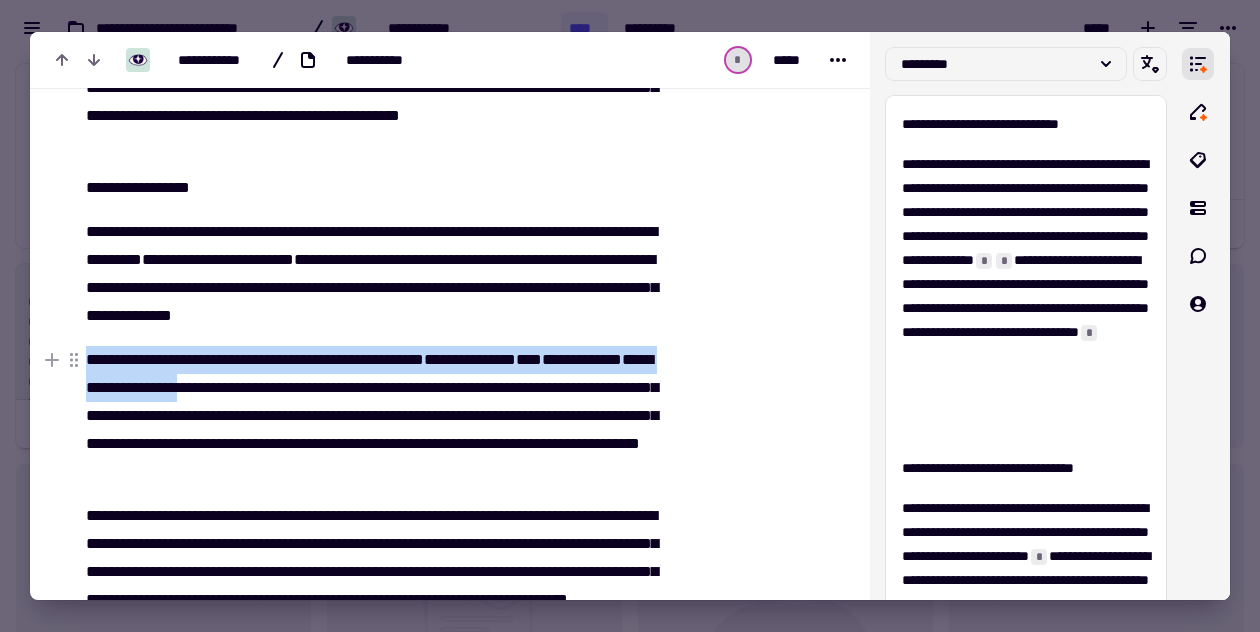 drag, startPoint x: 336, startPoint y: 388, endPoint x: 89, endPoint y: 360, distance: 248.58199 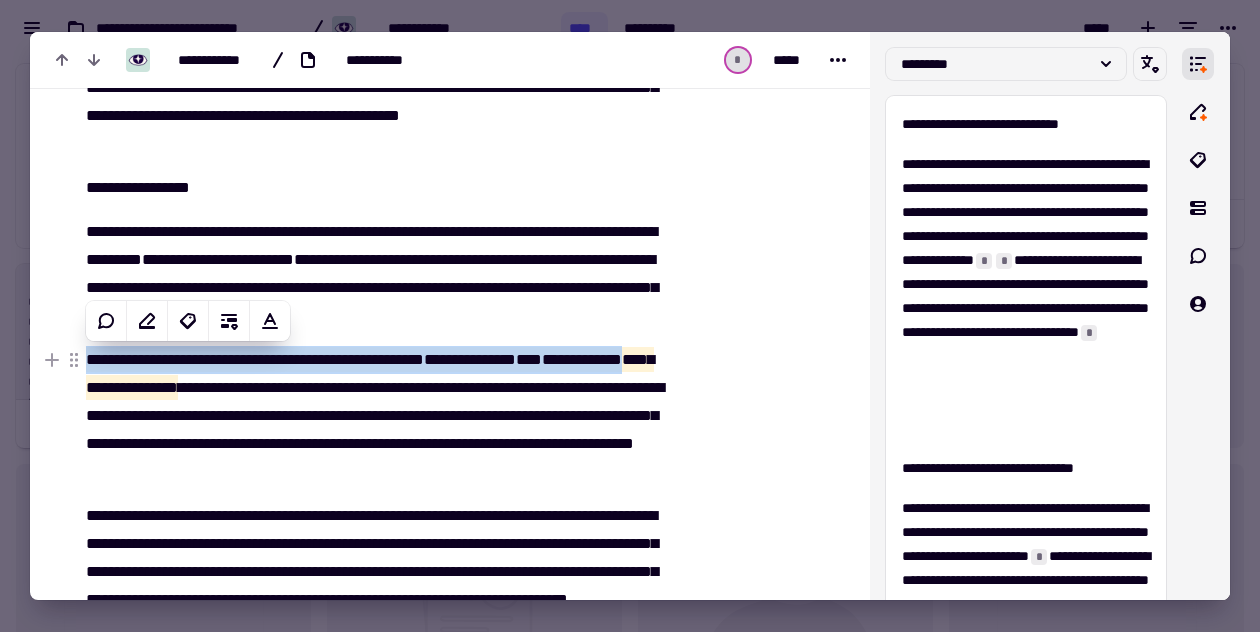 copy on "**********" 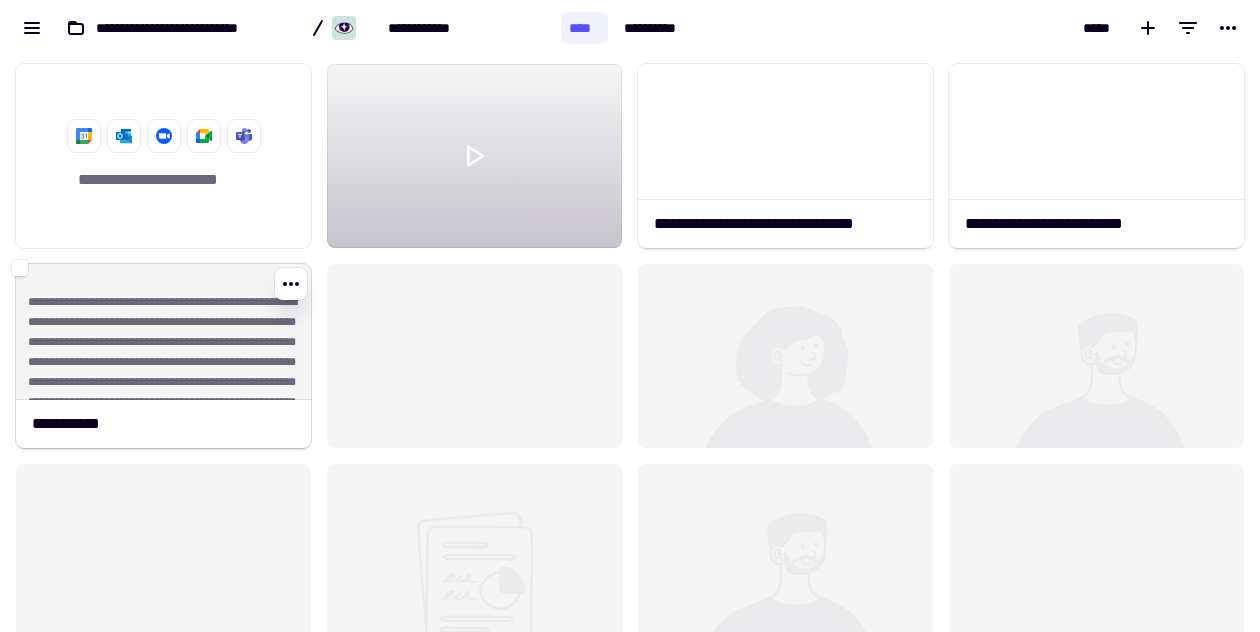 click on "**********" 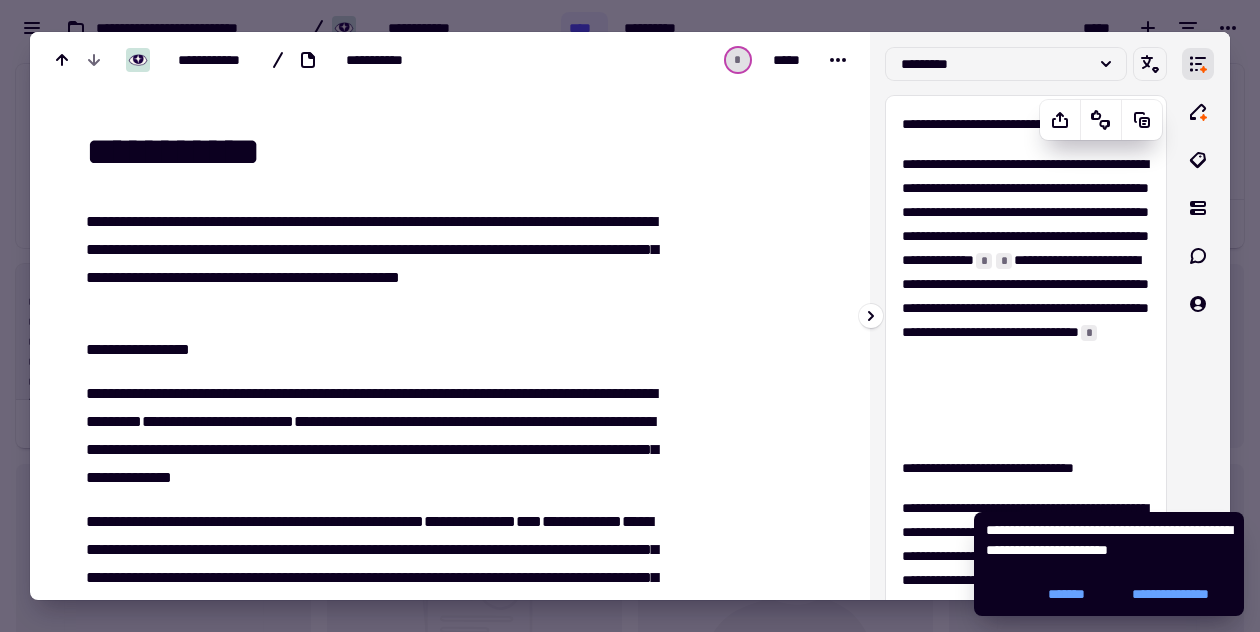 scroll, scrollTop: 22, scrollLeft: 0, axis: vertical 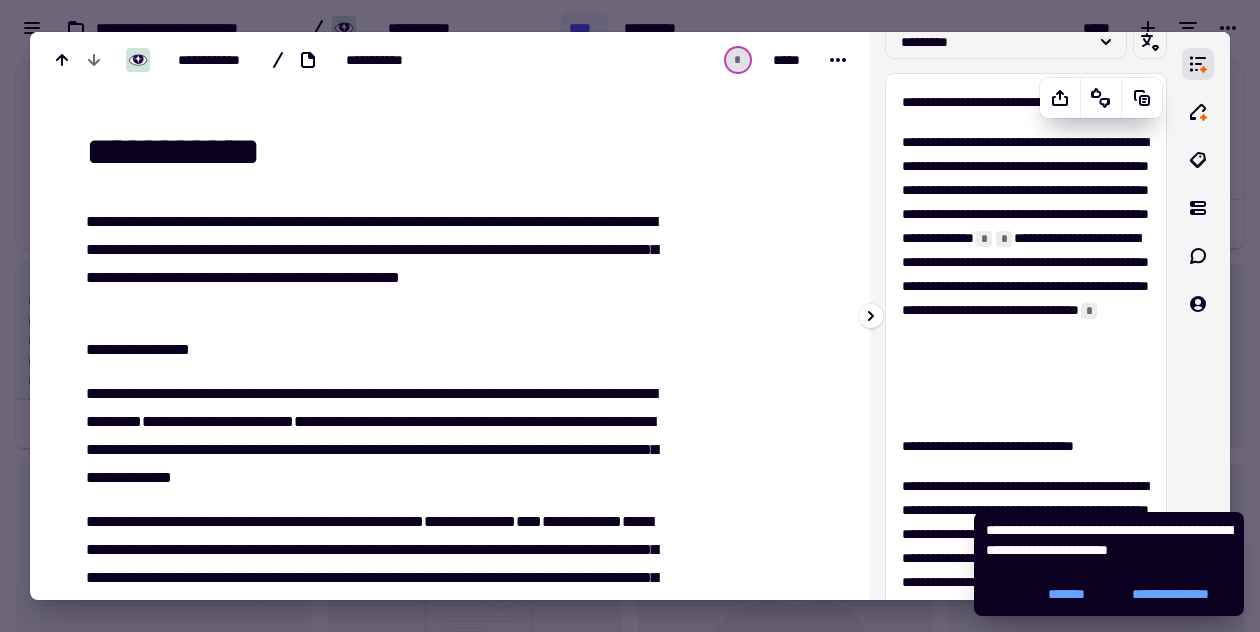 click on "*" at bounding box center [984, 239] 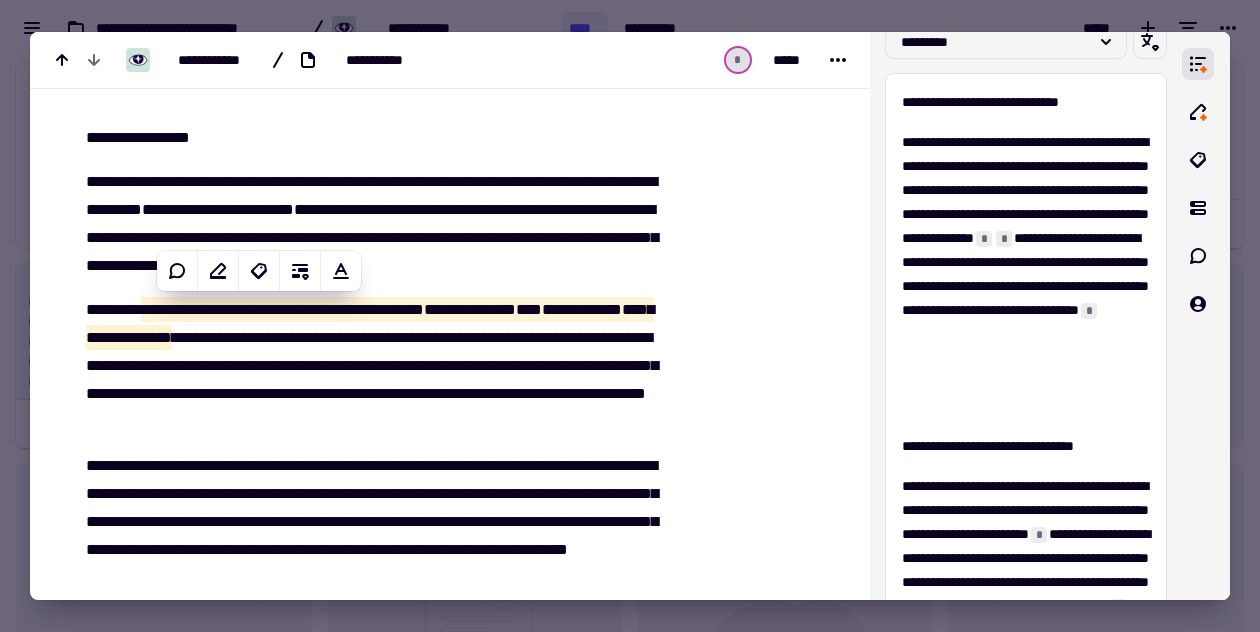 scroll, scrollTop: 240, scrollLeft: 0, axis: vertical 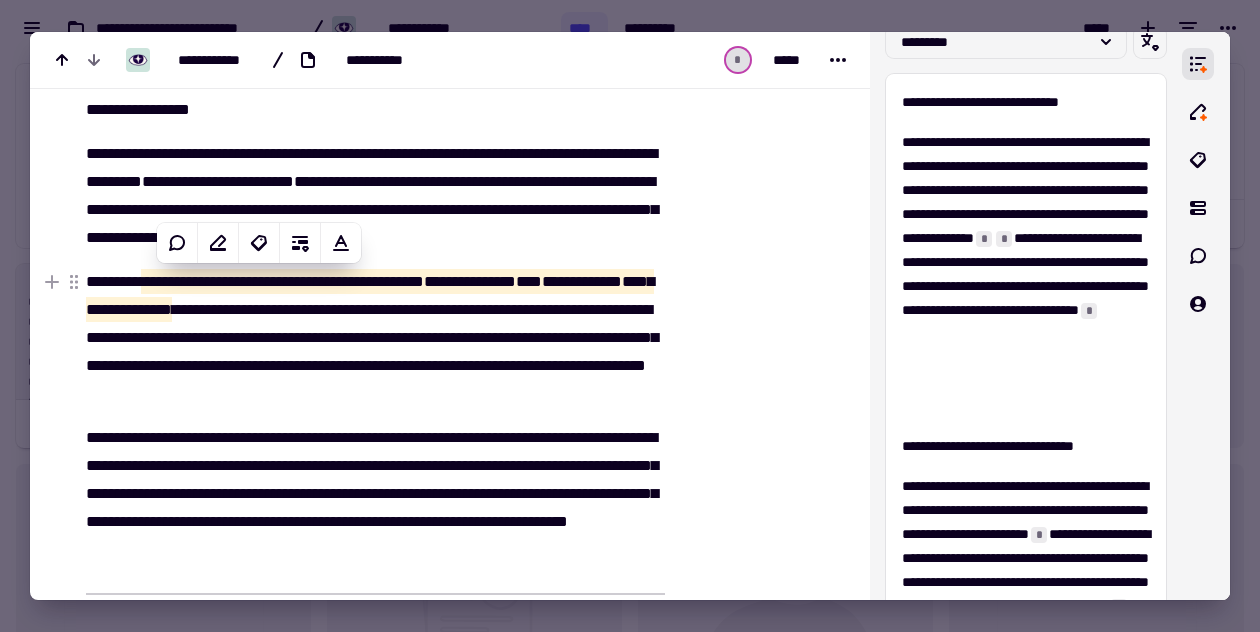 click on "**********" at bounding box center (375, 338) 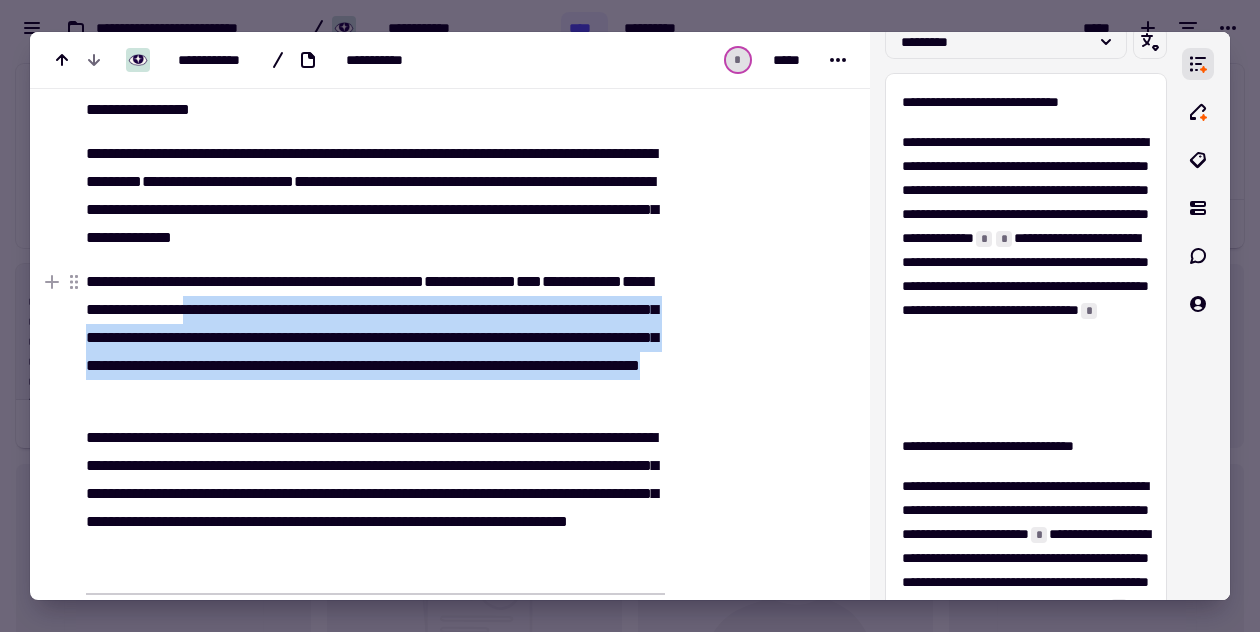 drag, startPoint x: 342, startPoint y: 306, endPoint x: 518, endPoint y: 391, distance: 195.45076 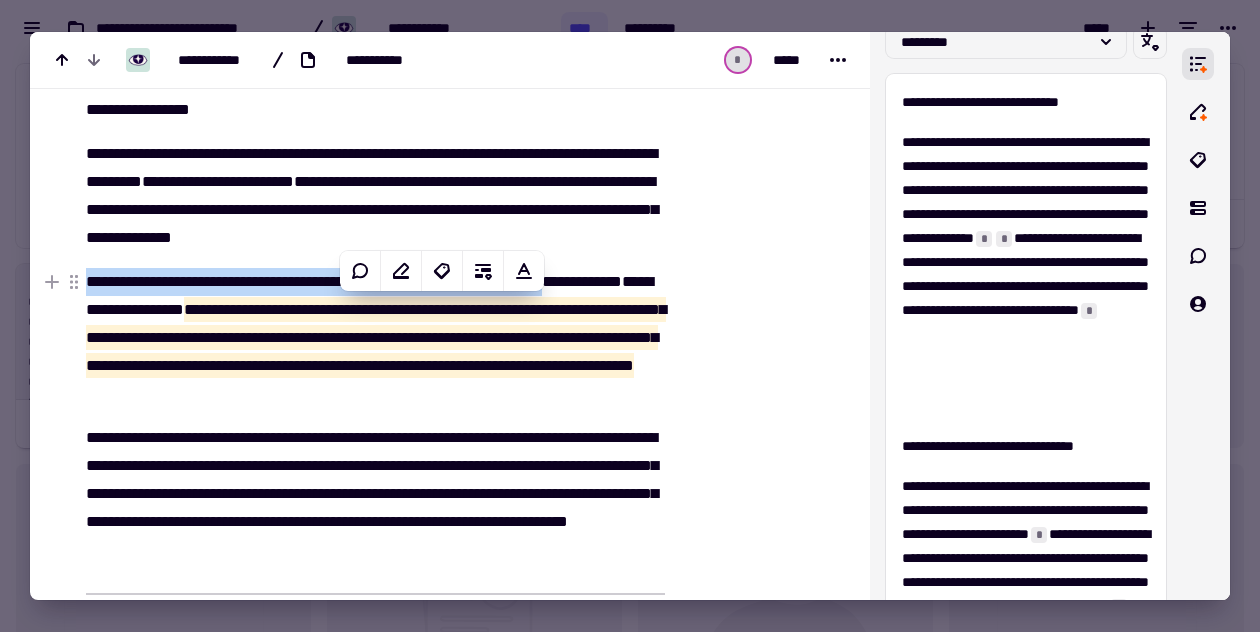 copy on "**********" 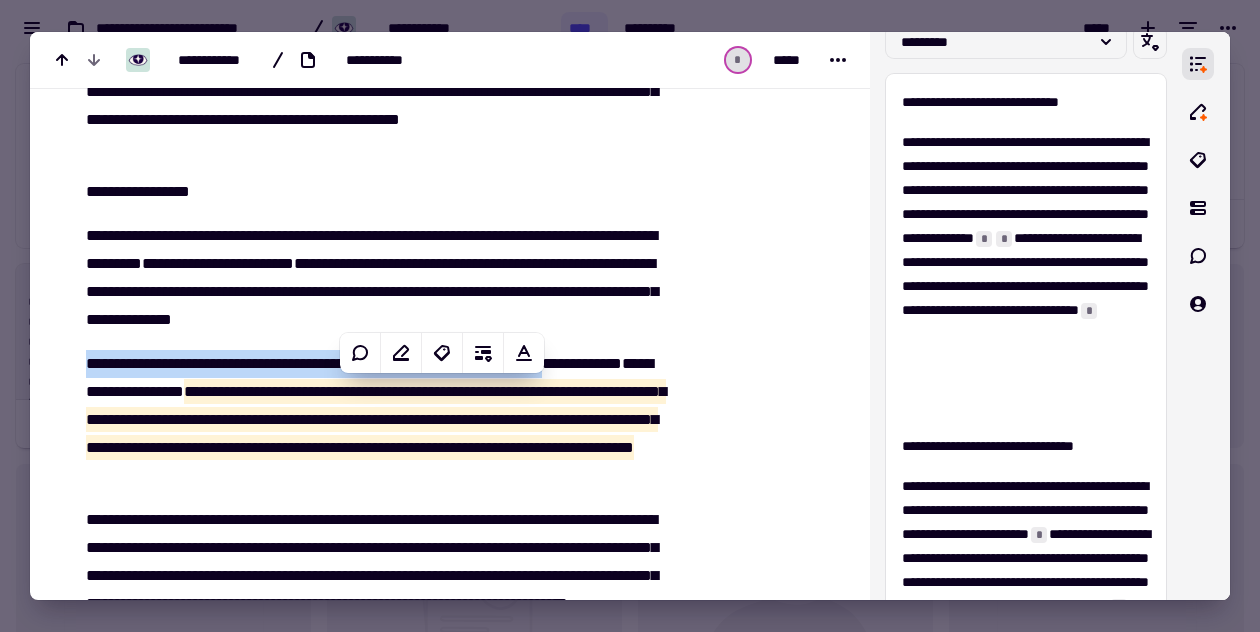 scroll, scrollTop: 206, scrollLeft: 0, axis: vertical 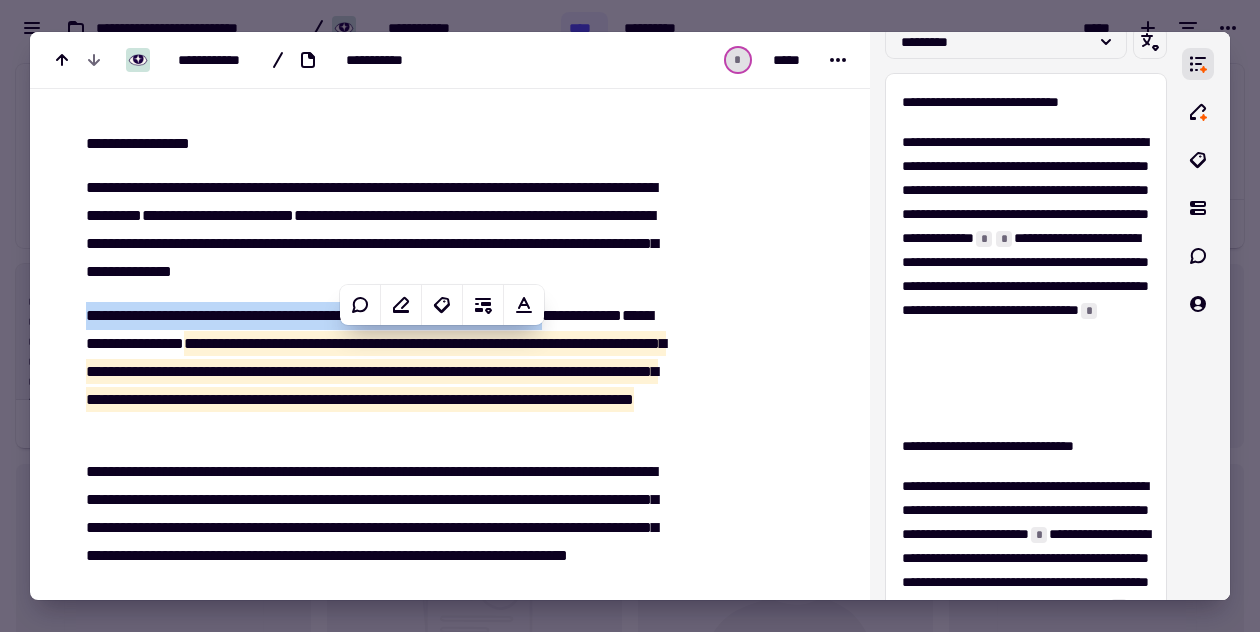 click on "**********" at bounding box center (363, 2625) 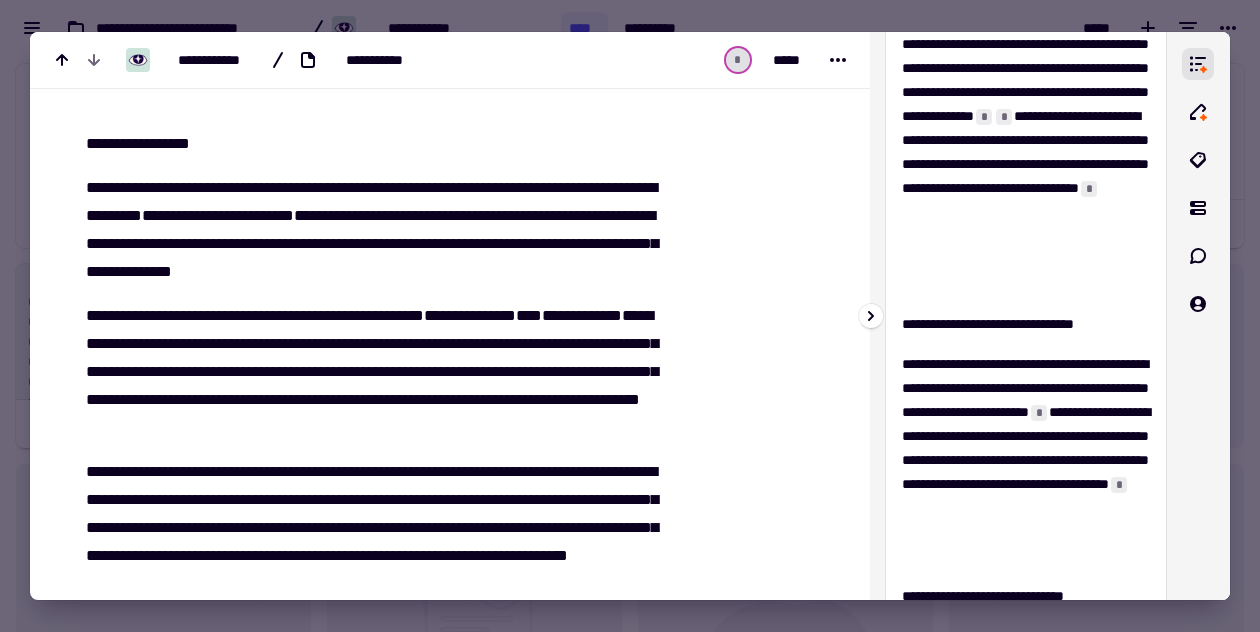 scroll, scrollTop: 122, scrollLeft: 0, axis: vertical 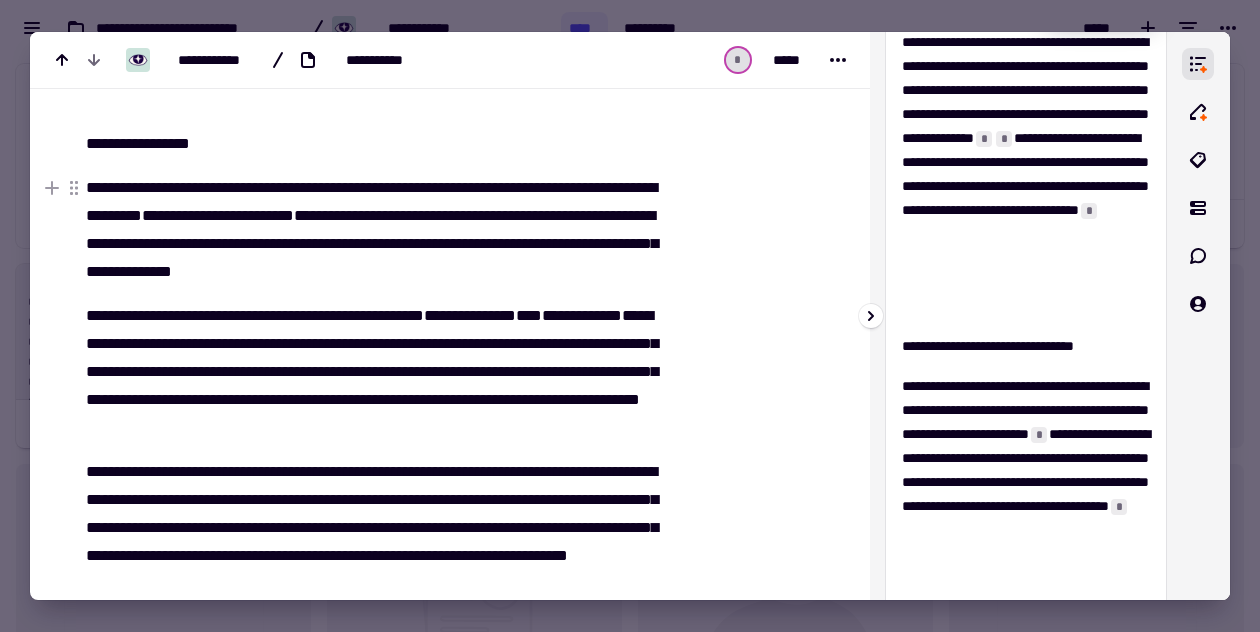 click on "**********" at bounding box center (1026, 174) 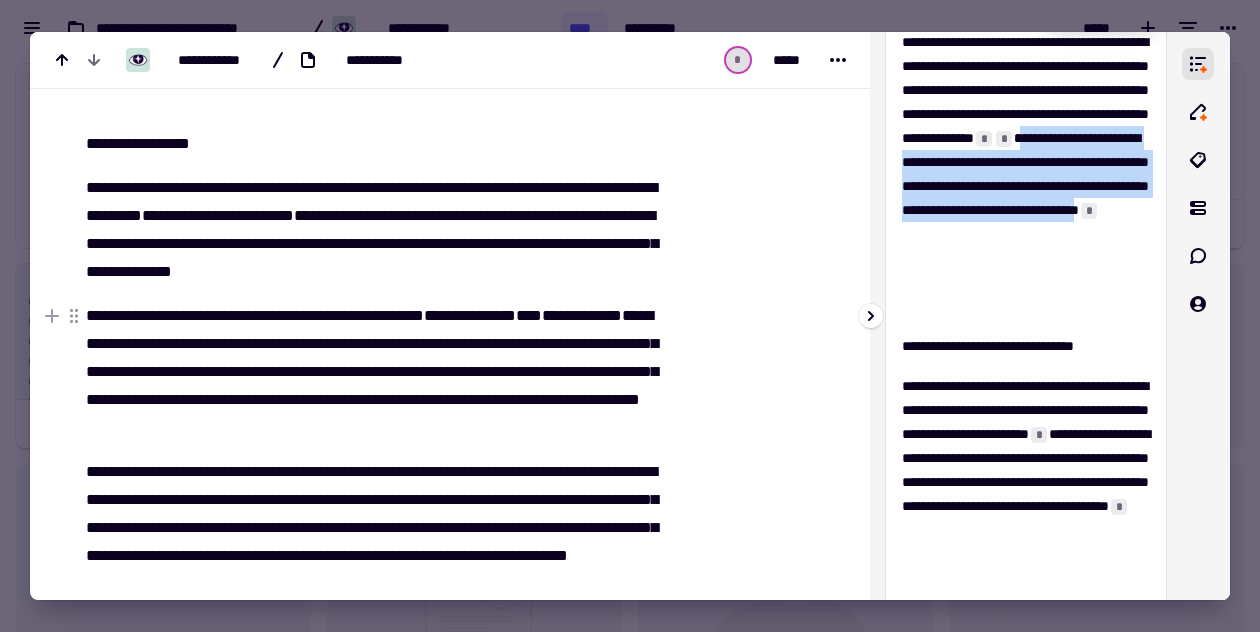 drag, startPoint x: 1078, startPoint y: 181, endPoint x: 1063, endPoint y: 308, distance: 127.88276 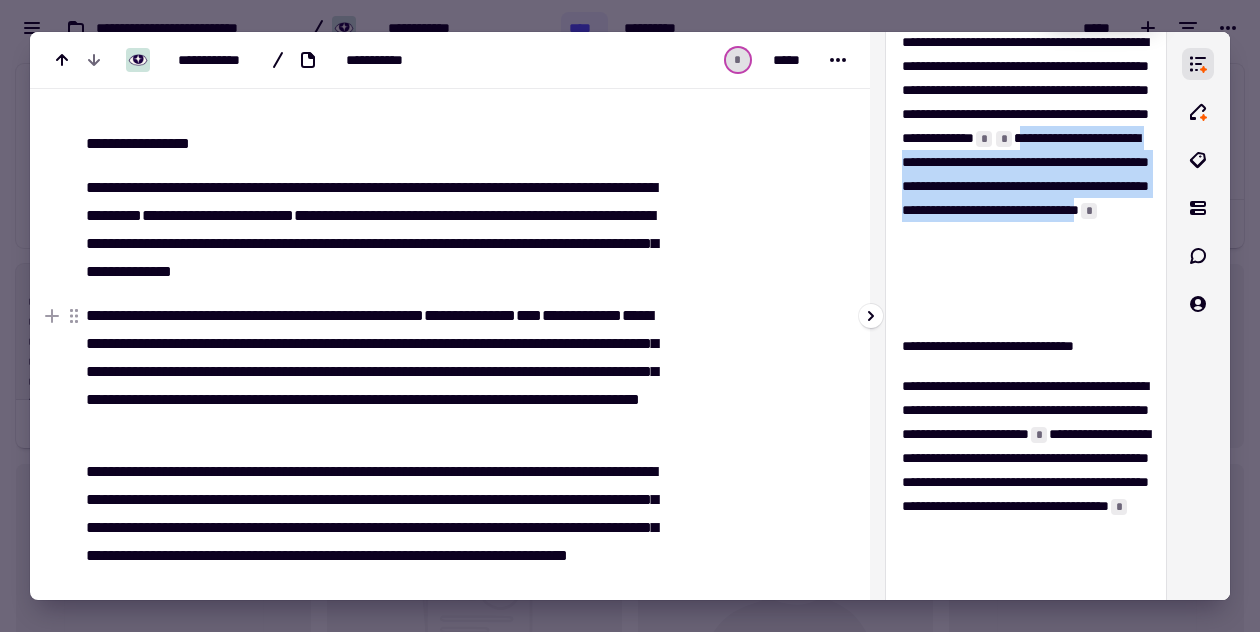 click on "*" at bounding box center (1089, 211) 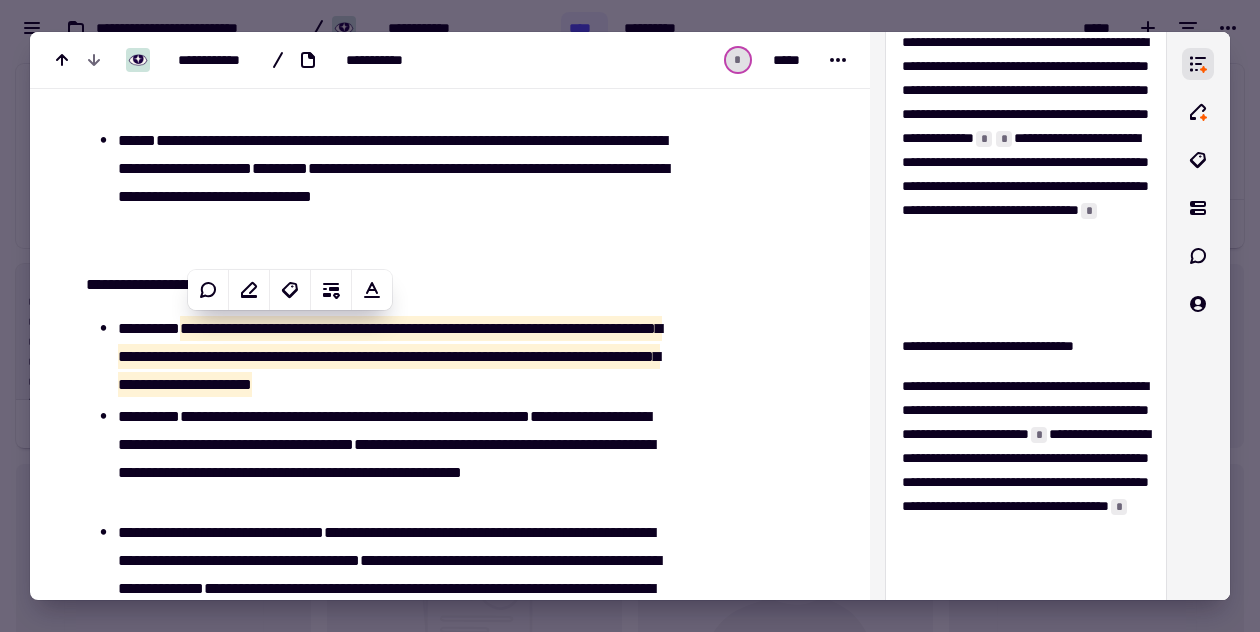 scroll, scrollTop: 3826, scrollLeft: 0, axis: vertical 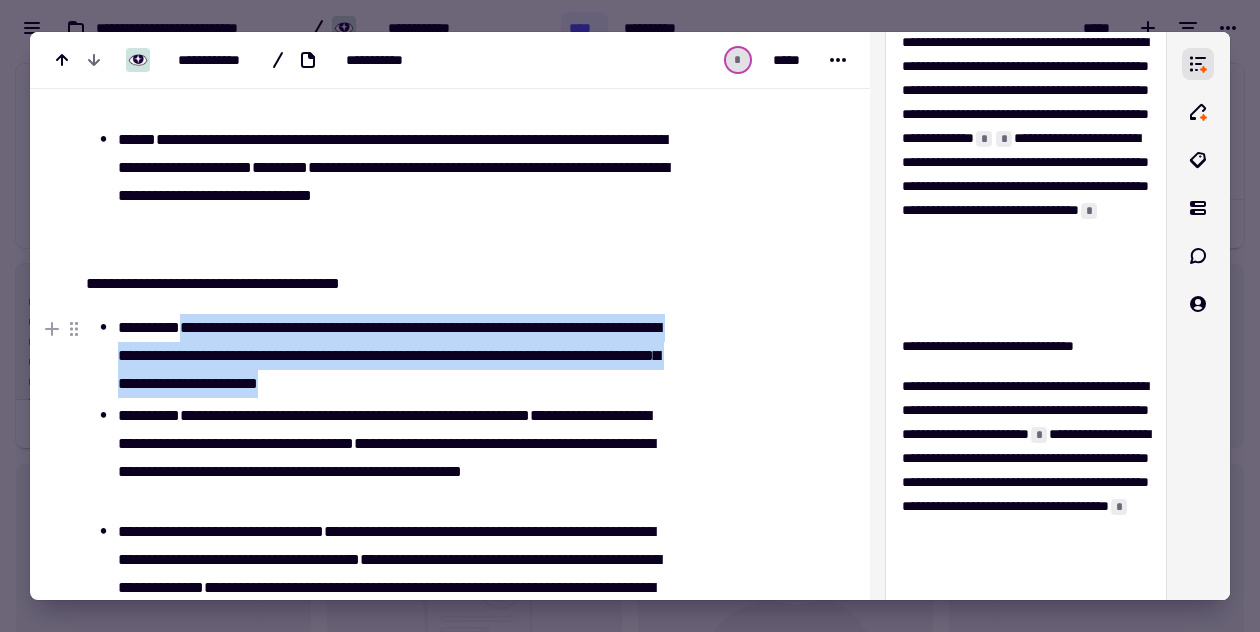 drag, startPoint x: 554, startPoint y: 388, endPoint x: 190, endPoint y: 329, distance: 368.75058 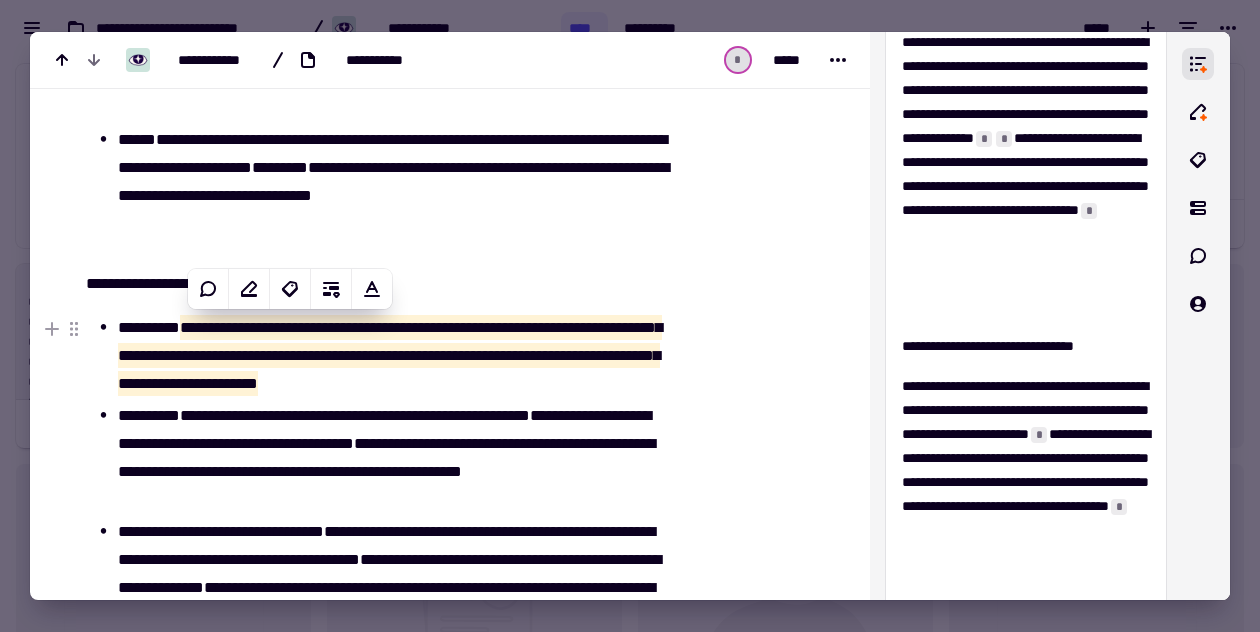 copy on "**********" 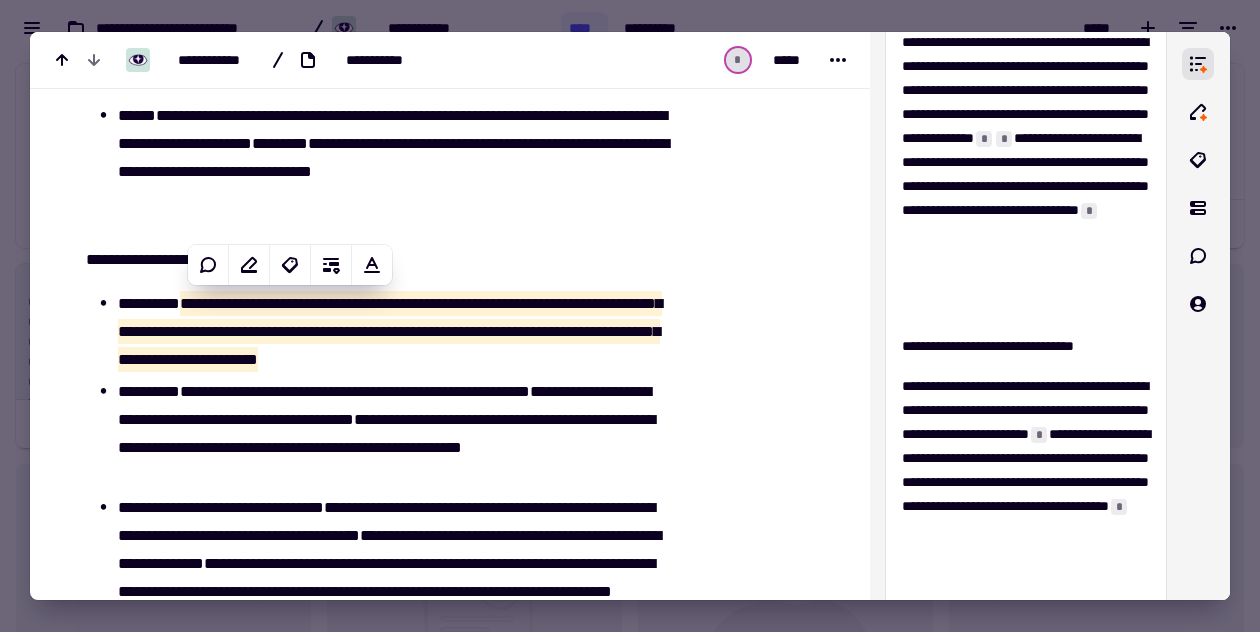 scroll, scrollTop: 3851, scrollLeft: 0, axis: vertical 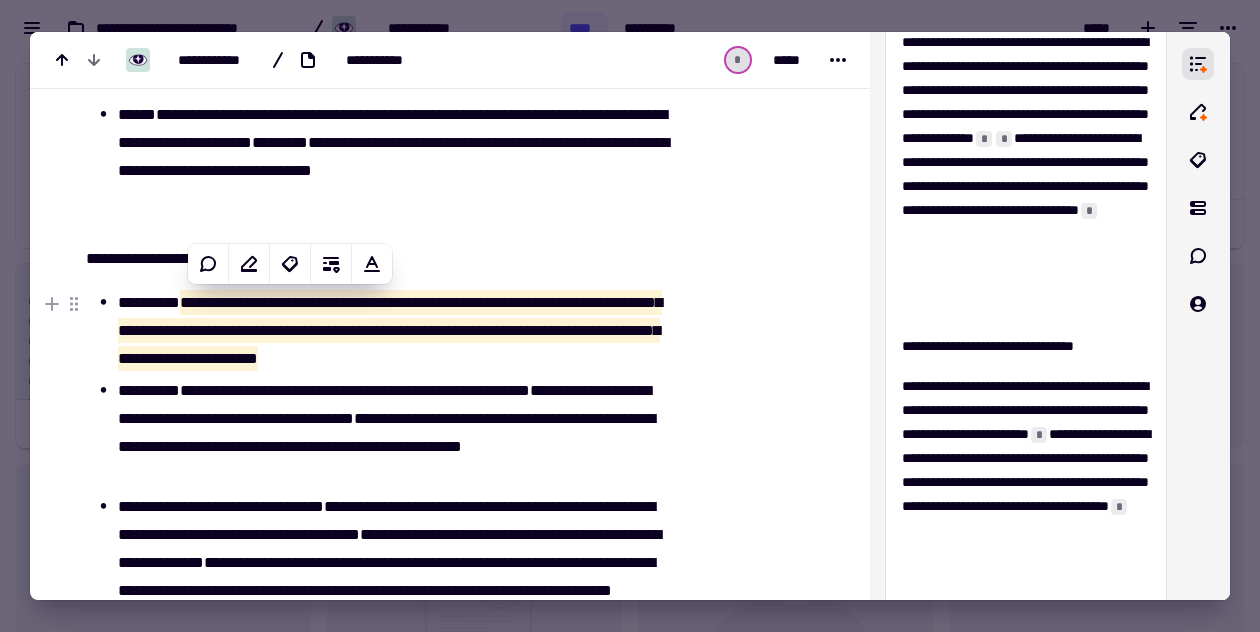 click on "**********" at bounding box center (390, 330) 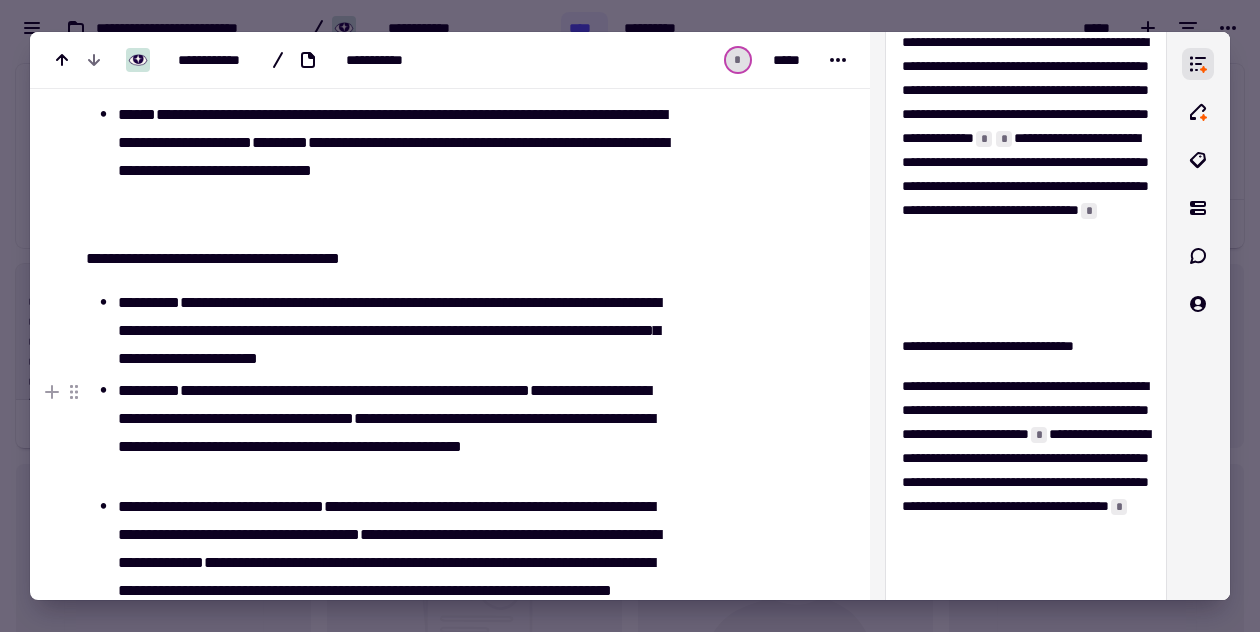 click on "**********" at bounding box center (384, 404) 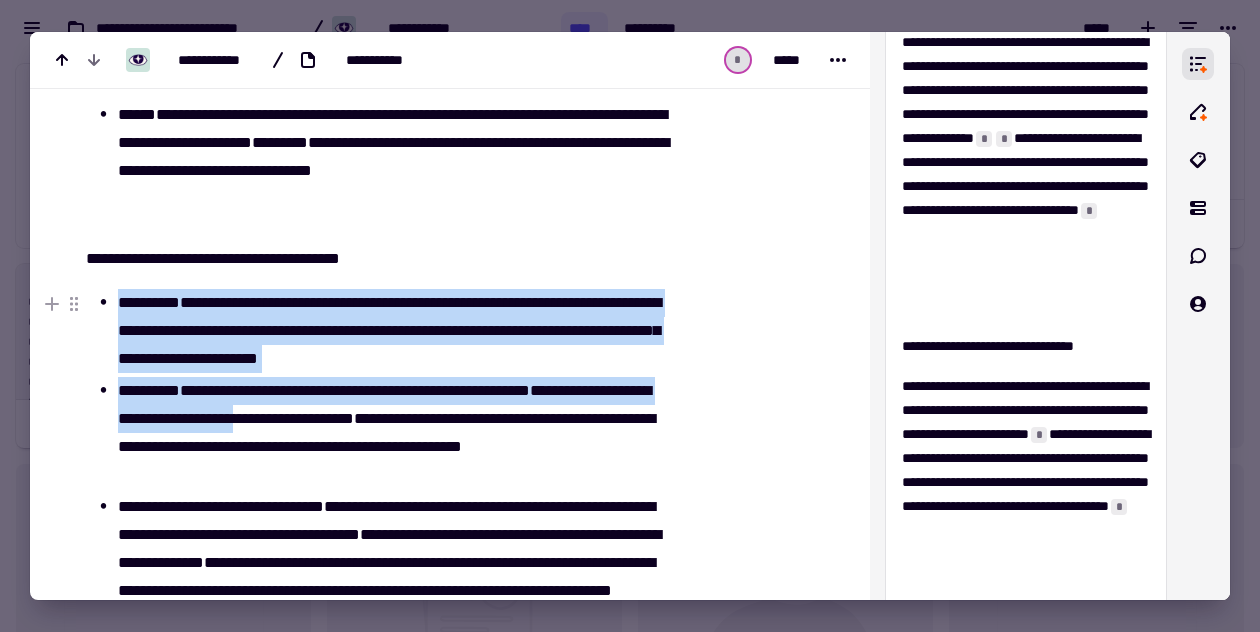 drag, startPoint x: 379, startPoint y: 422, endPoint x: 117, endPoint y: 303, distance: 287.75858 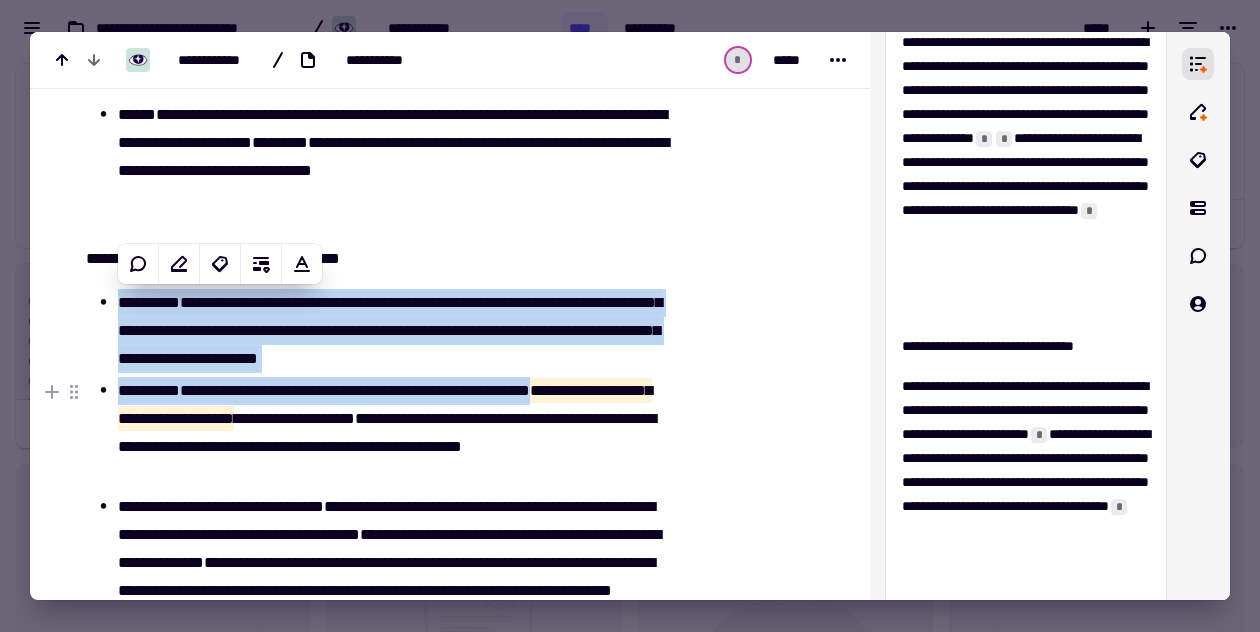 copy on "**********" 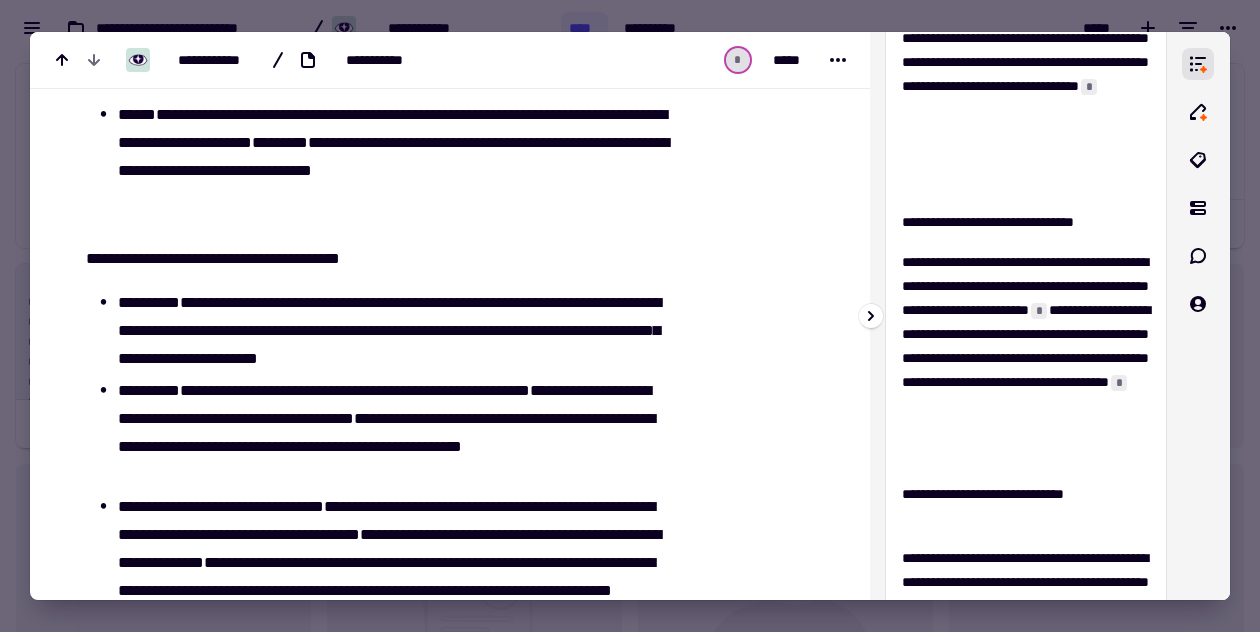 scroll, scrollTop: 249, scrollLeft: 0, axis: vertical 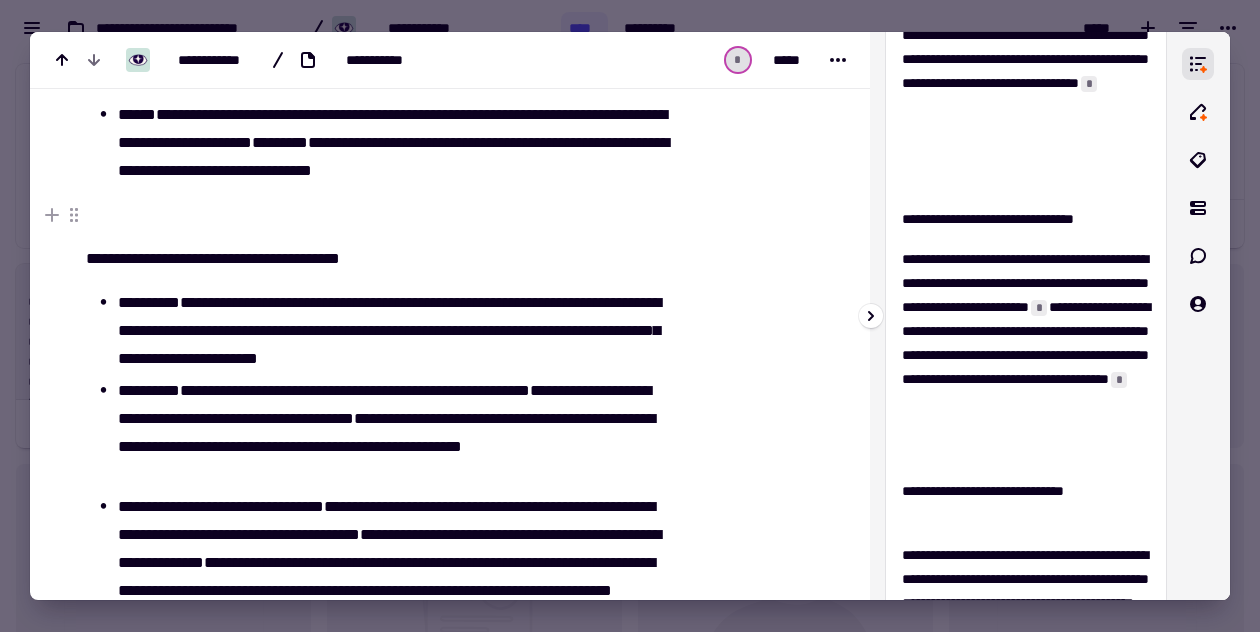 click on "**********" at bounding box center [1026, 219] 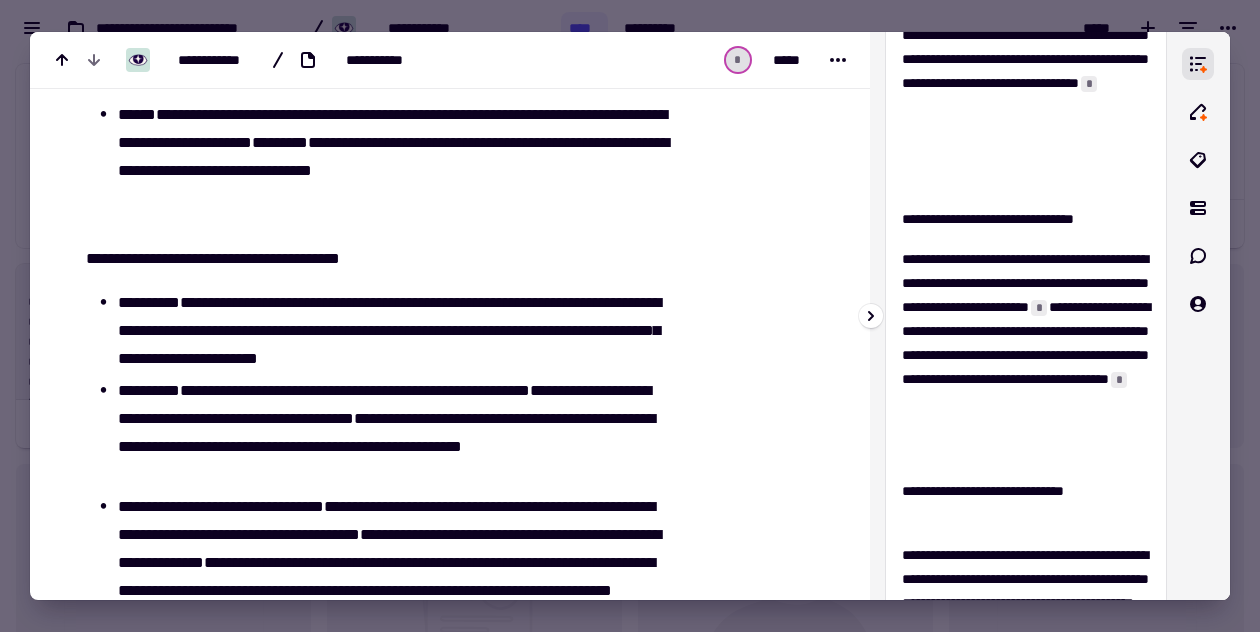 scroll, scrollTop: 264, scrollLeft: 0, axis: vertical 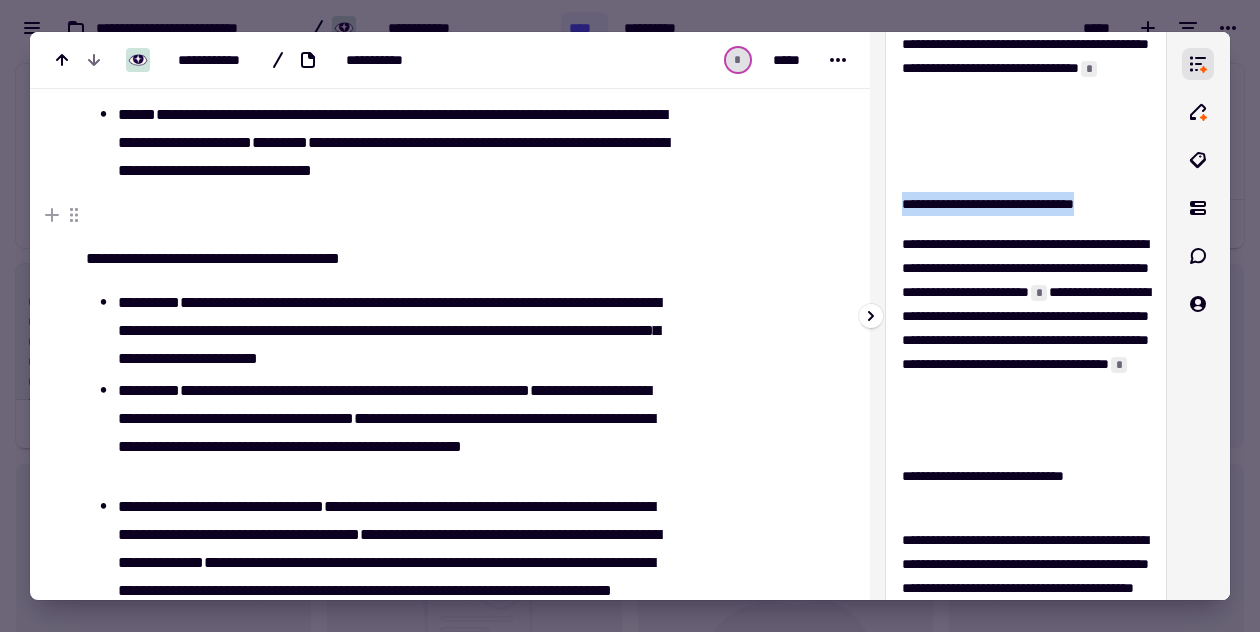 drag, startPoint x: 1145, startPoint y: 206, endPoint x: 901, endPoint y: 211, distance: 244.05122 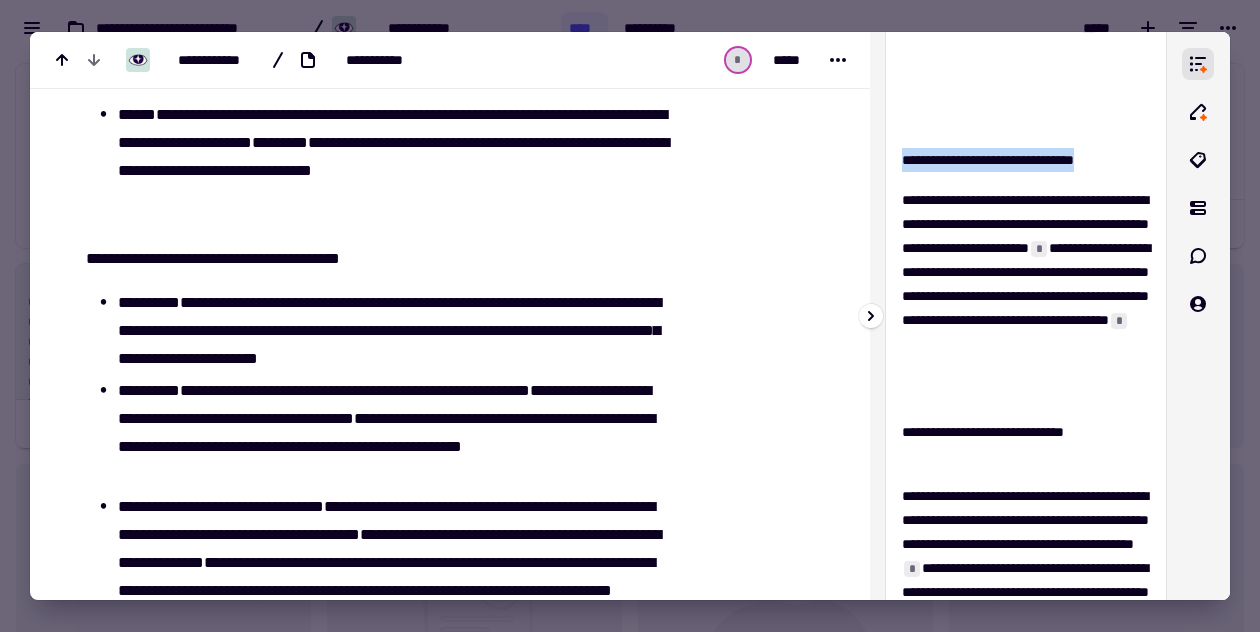 scroll, scrollTop: 309, scrollLeft: 0, axis: vertical 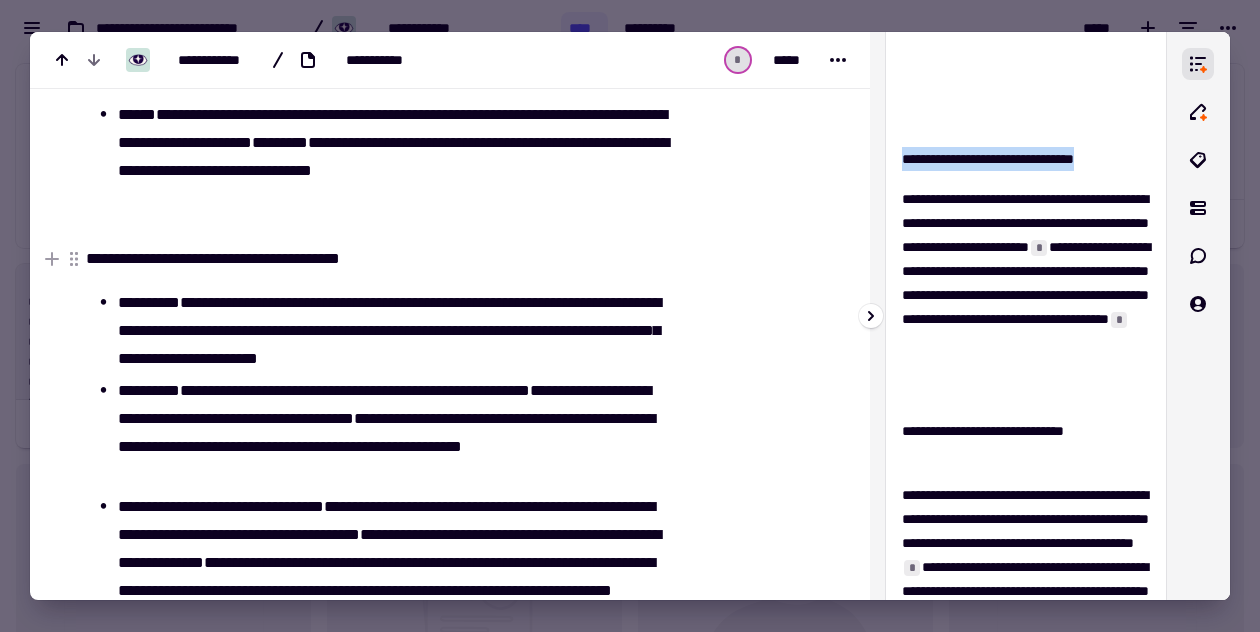 click on "**********" at bounding box center (1026, 295) 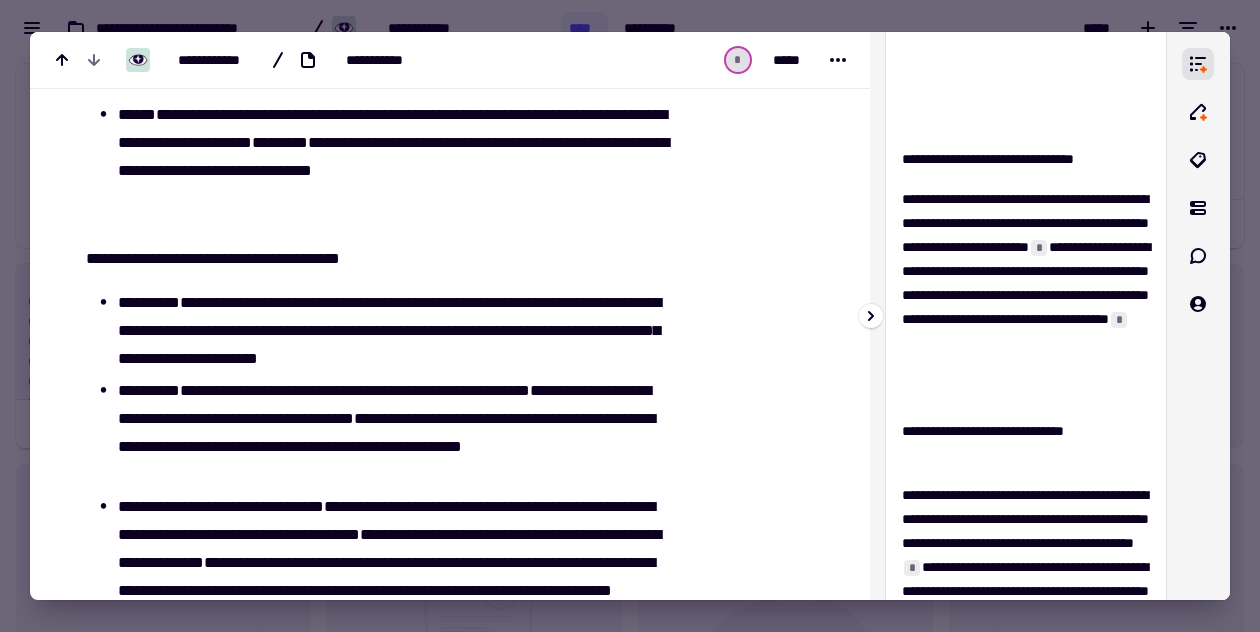 scroll, scrollTop: 340, scrollLeft: 0, axis: vertical 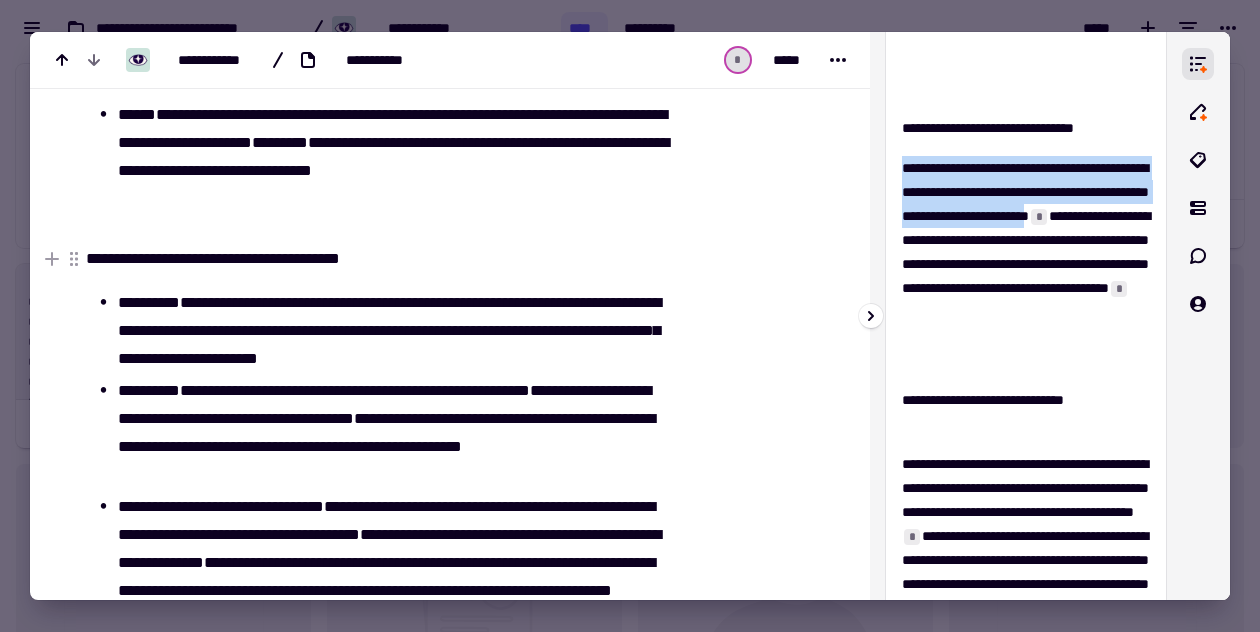 drag, startPoint x: 905, startPoint y: 166, endPoint x: 1062, endPoint y: 244, distance: 175.3083 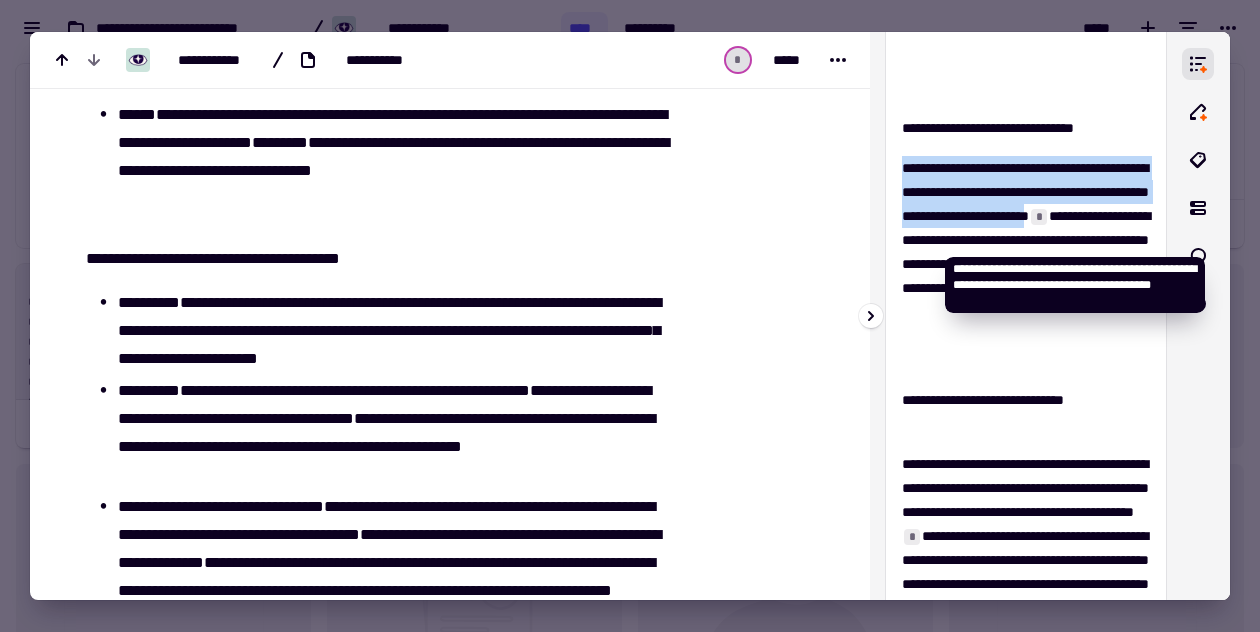click on "*" at bounding box center [1039, 217] 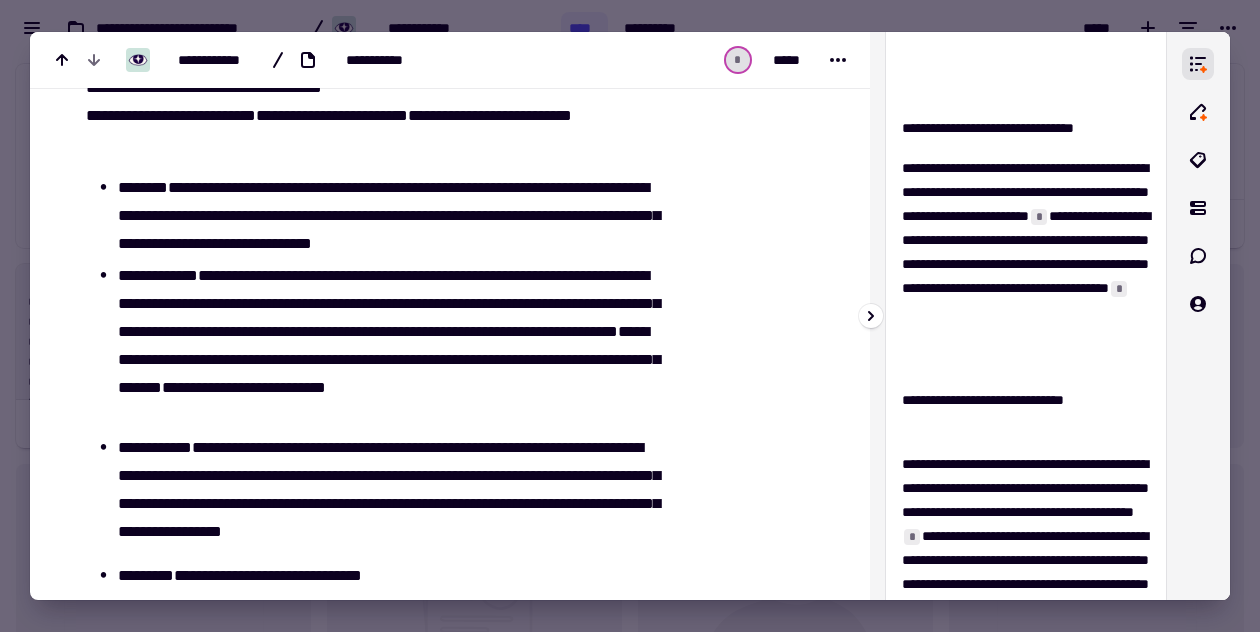 scroll, scrollTop: 1090, scrollLeft: 0, axis: vertical 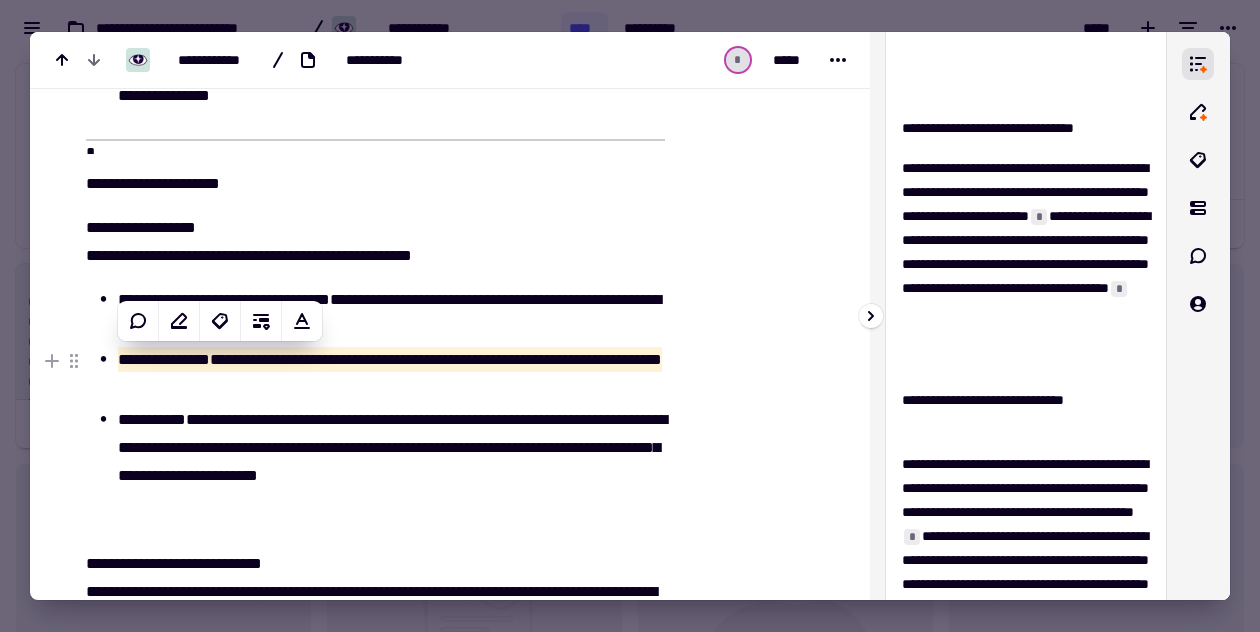 click on "*" at bounding box center (1119, 289) 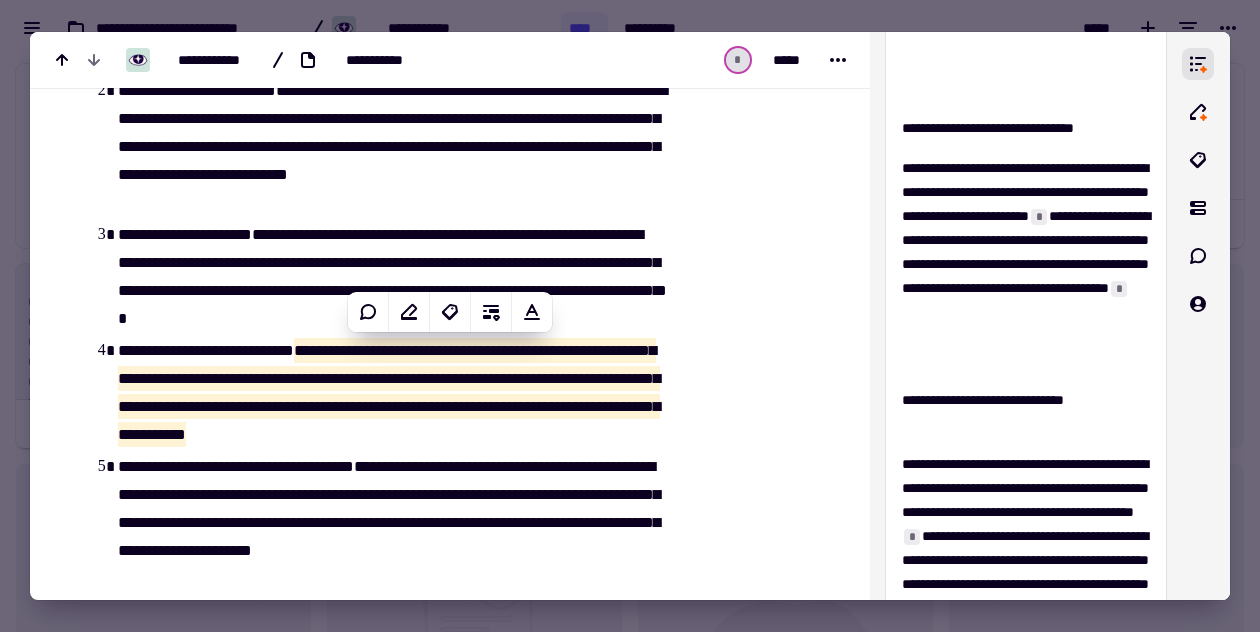 scroll, scrollTop: 4658, scrollLeft: 0, axis: vertical 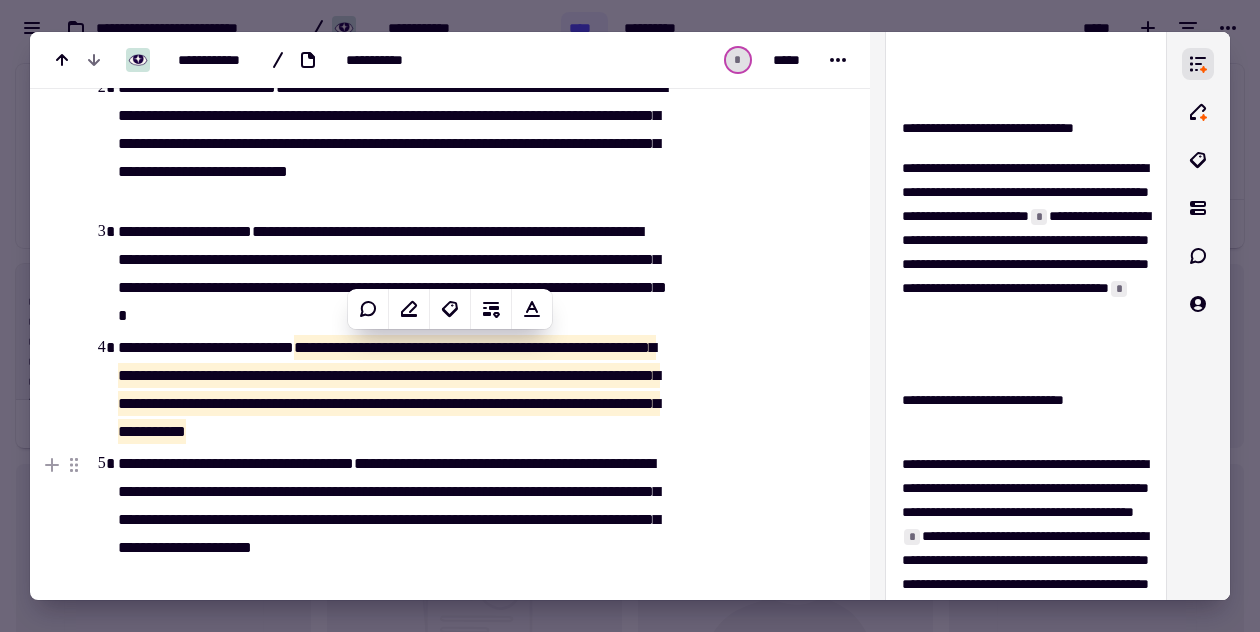 click at bounding box center [630, 316] 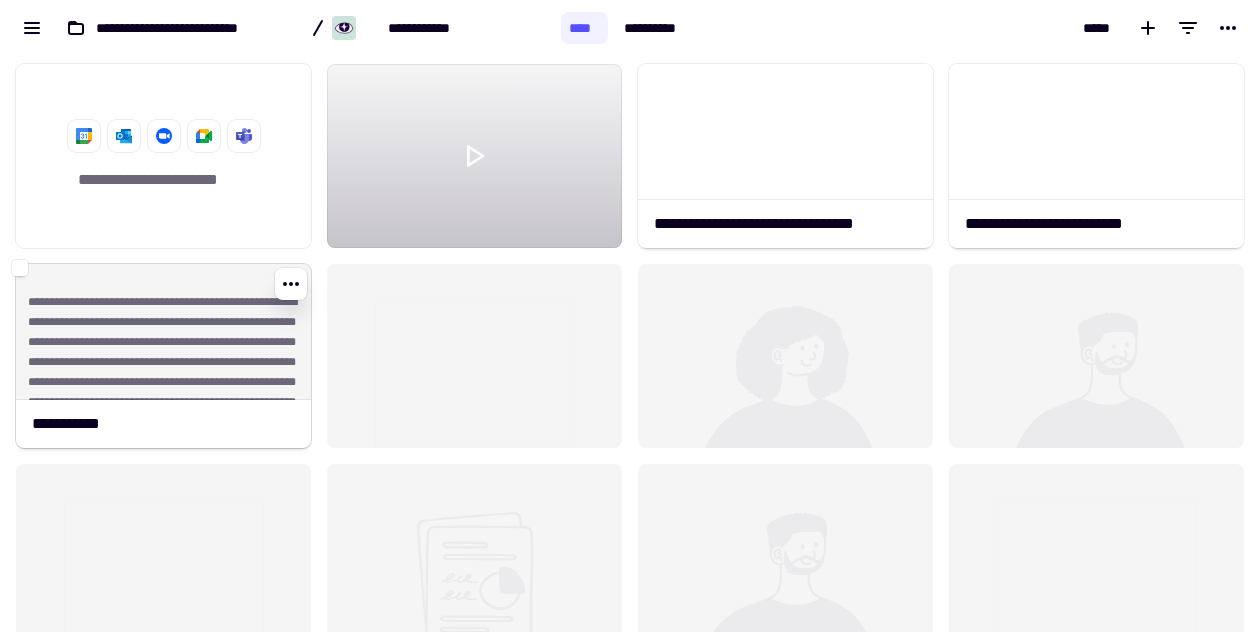 click on "**********" 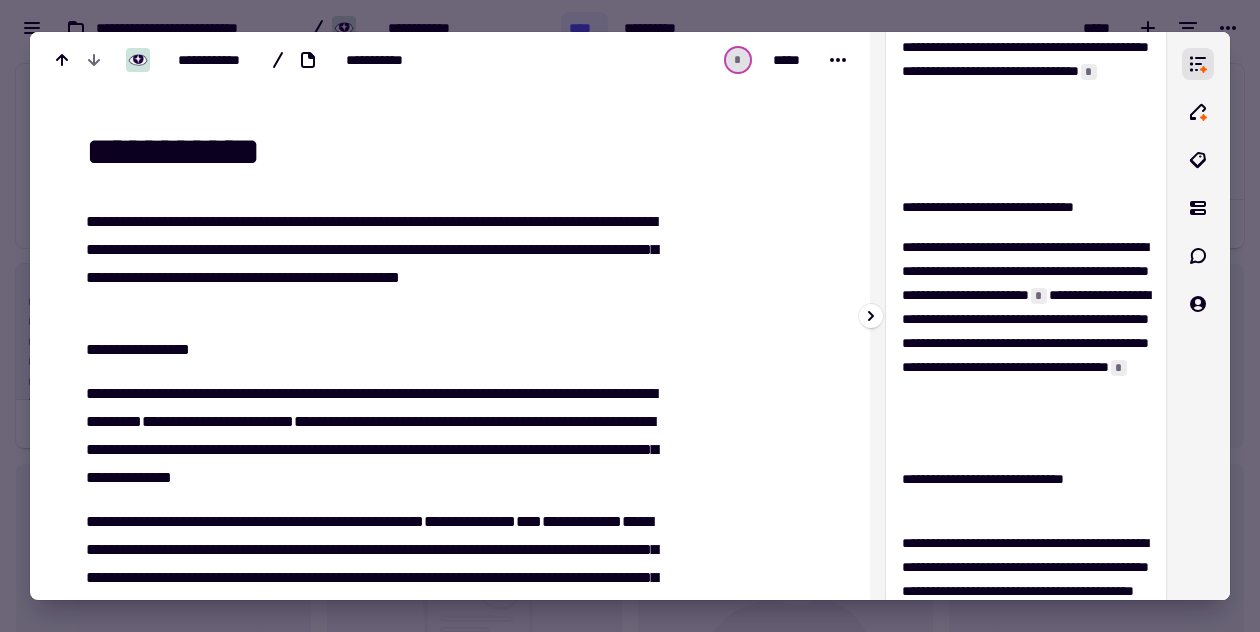scroll, scrollTop: 271, scrollLeft: 0, axis: vertical 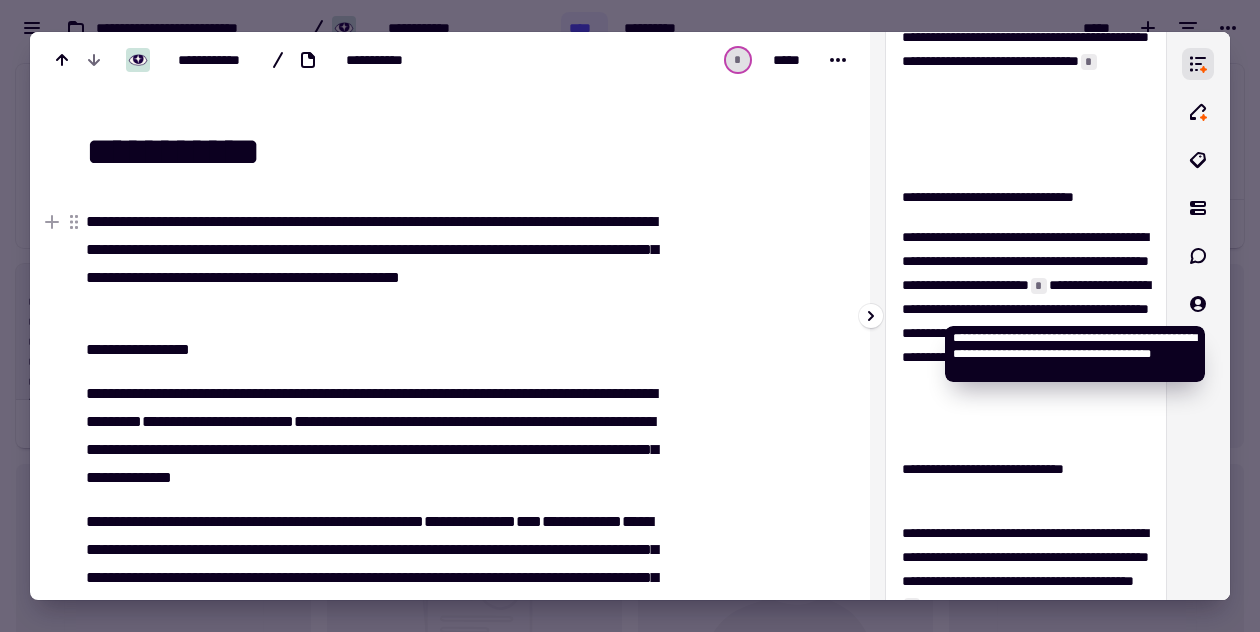 click on "*" at bounding box center (1039, 286) 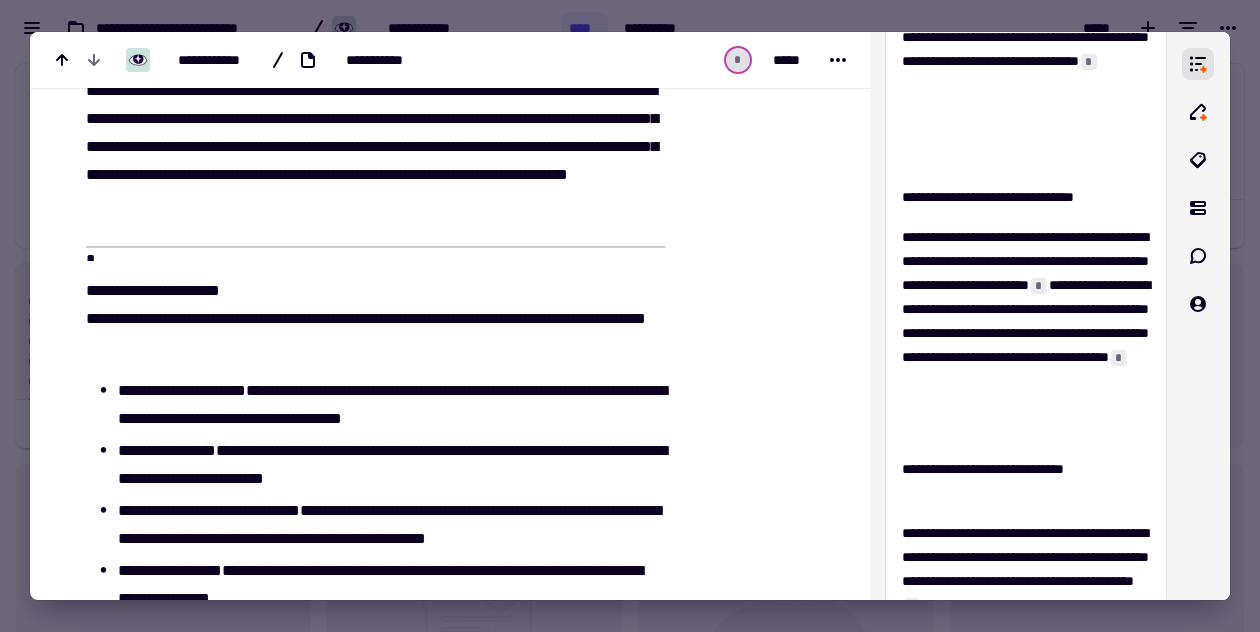 scroll, scrollTop: 1090, scrollLeft: 0, axis: vertical 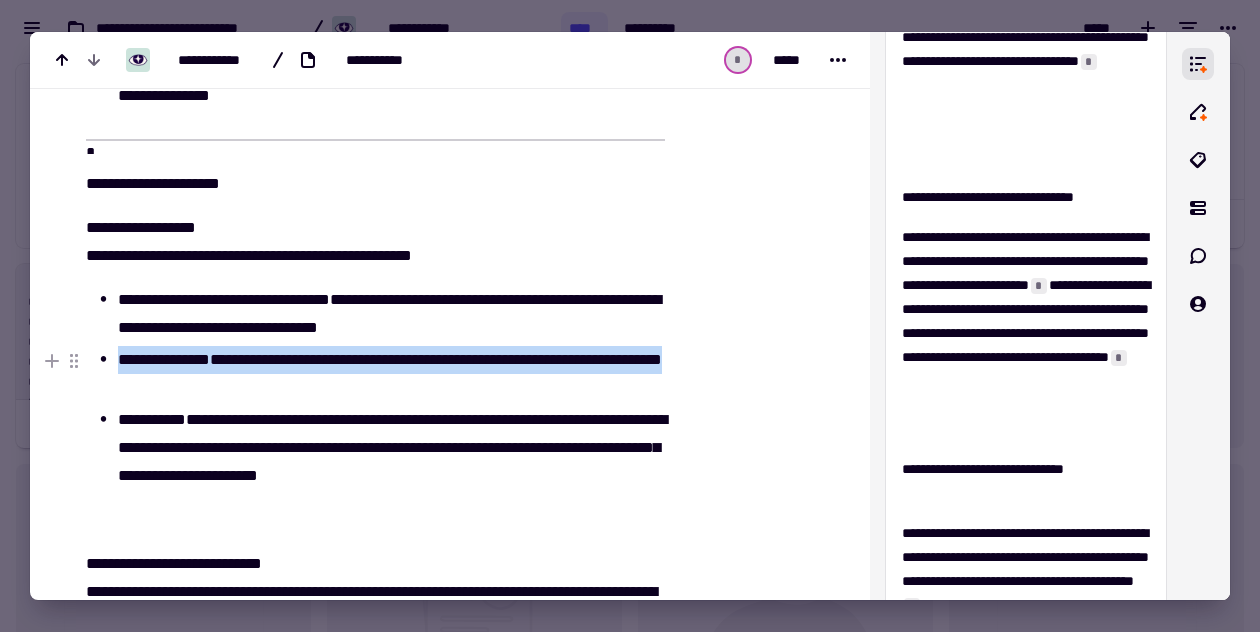drag, startPoint x: 375, startPoint y: 384, endPoint x: 118, endPoint y: 359, distance: 258.2131 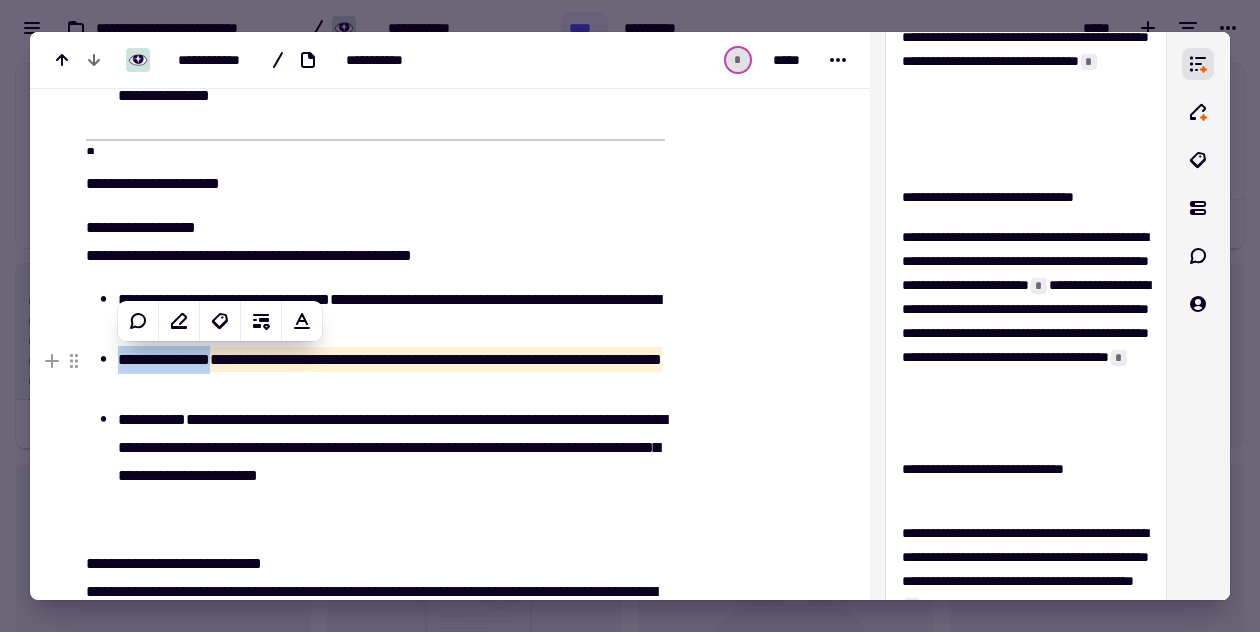 copy on "**********" 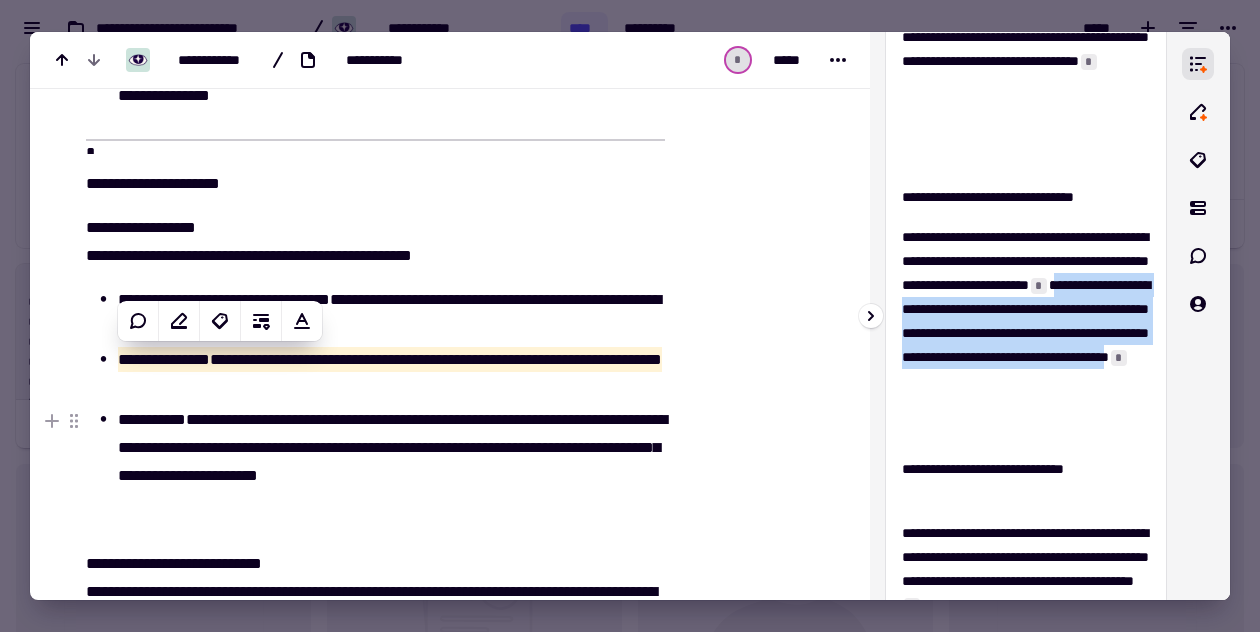 drag, startPoint x: 1088, startPoint y: 307, endPoint x: 976, endPoint y: 431, distance: 167.09279 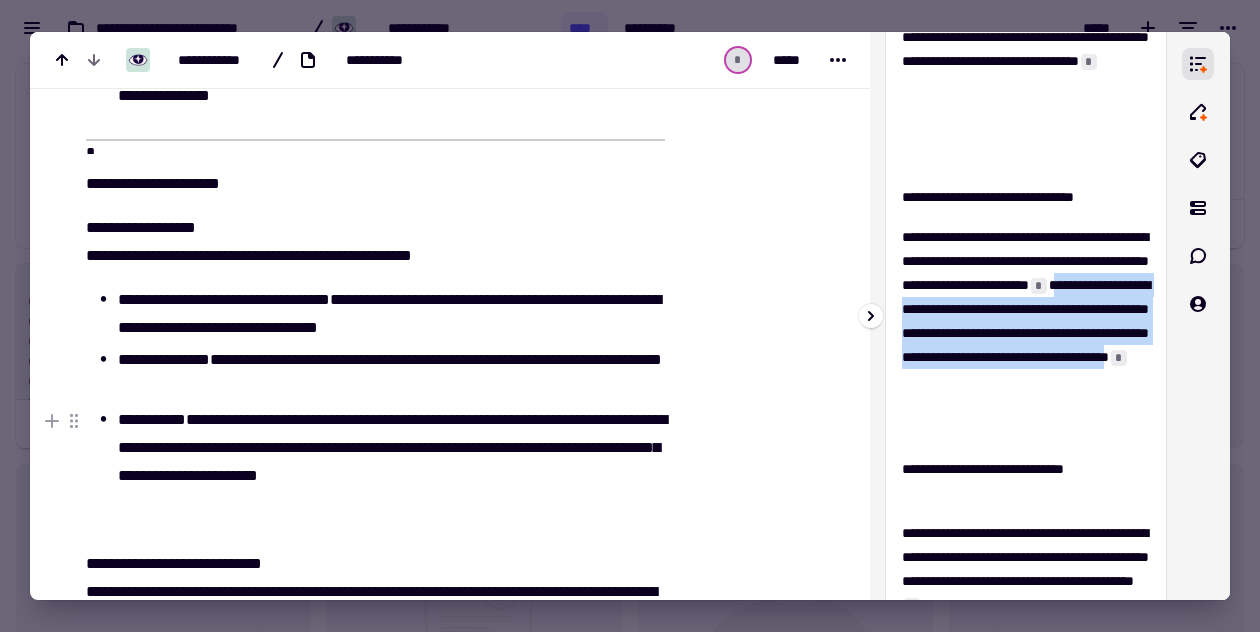 drag, startPoint x: 1088, startPoint y: 307, endPoint x: 976, endPoint y: 432, distance: 167.83623 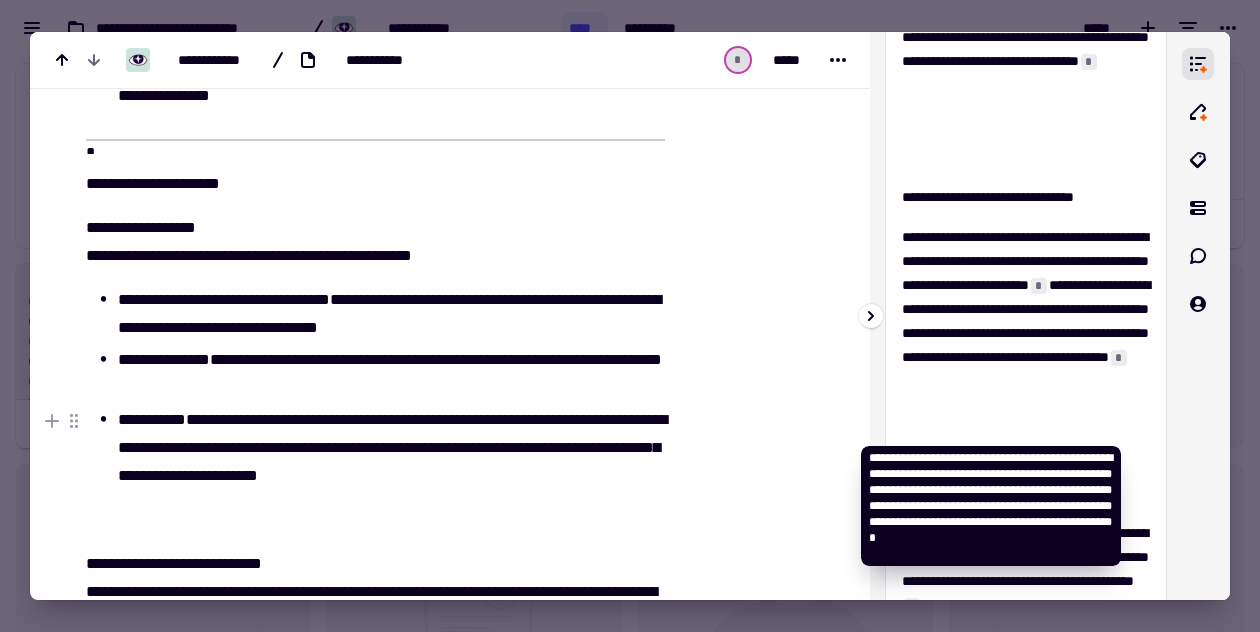 click on "*" at bounding box center (1119, 358) 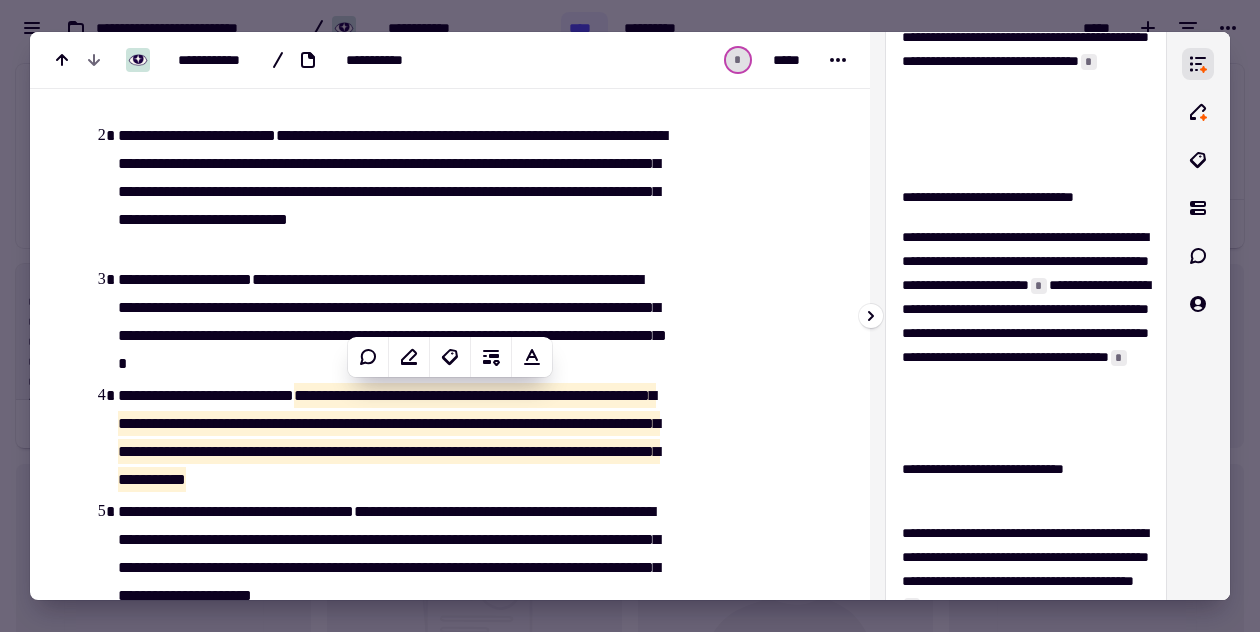 scroll, scrollTop: 4674, scrollLeft: 0, axis: vertical 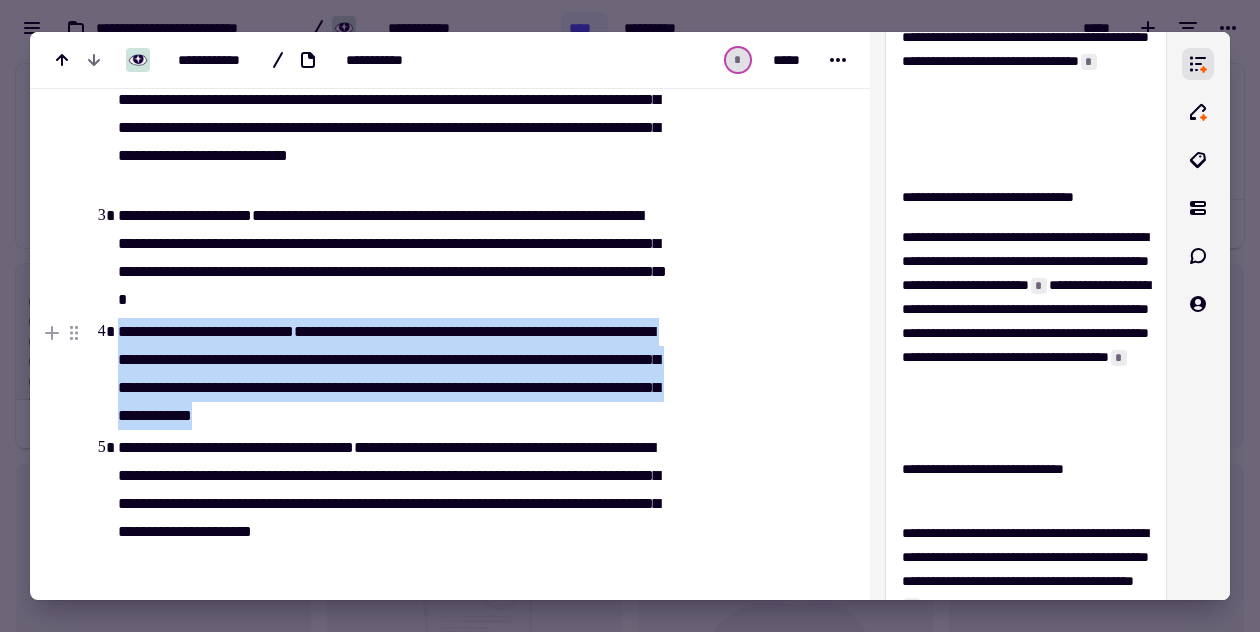 drag, startPoint x: 565, startPoint y: 415, endPoint x: 120, endPoint y: 338, distance: 451.61267 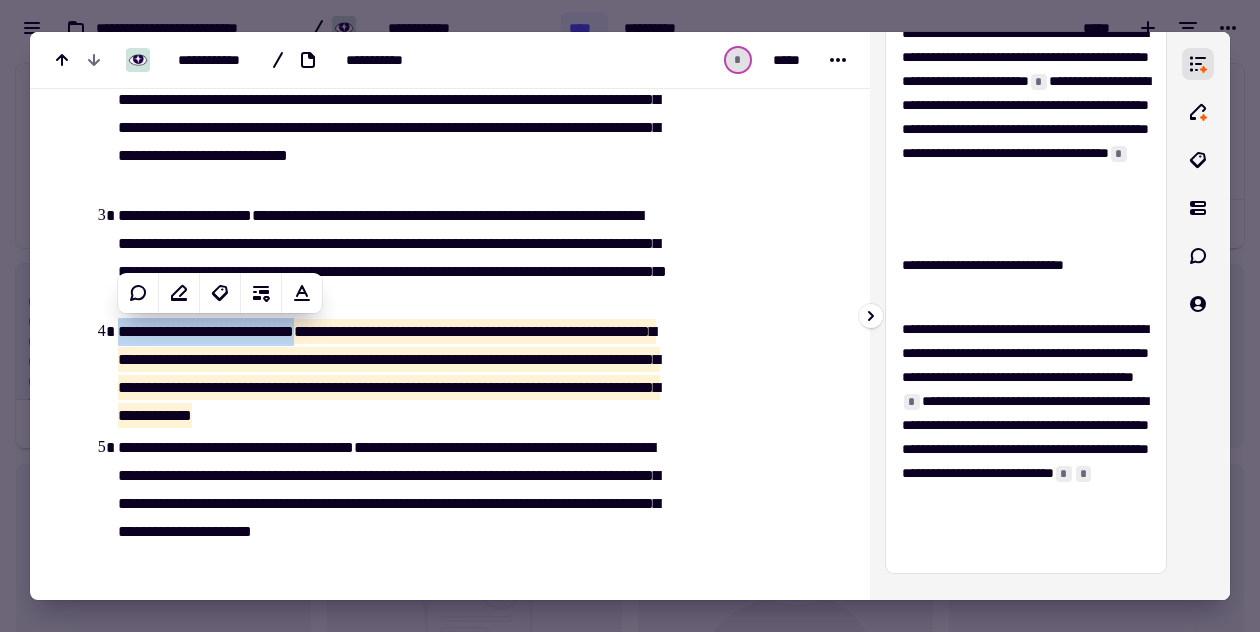 scroll, scrollTop: 486, scrollLeft: 0, axis: vertical 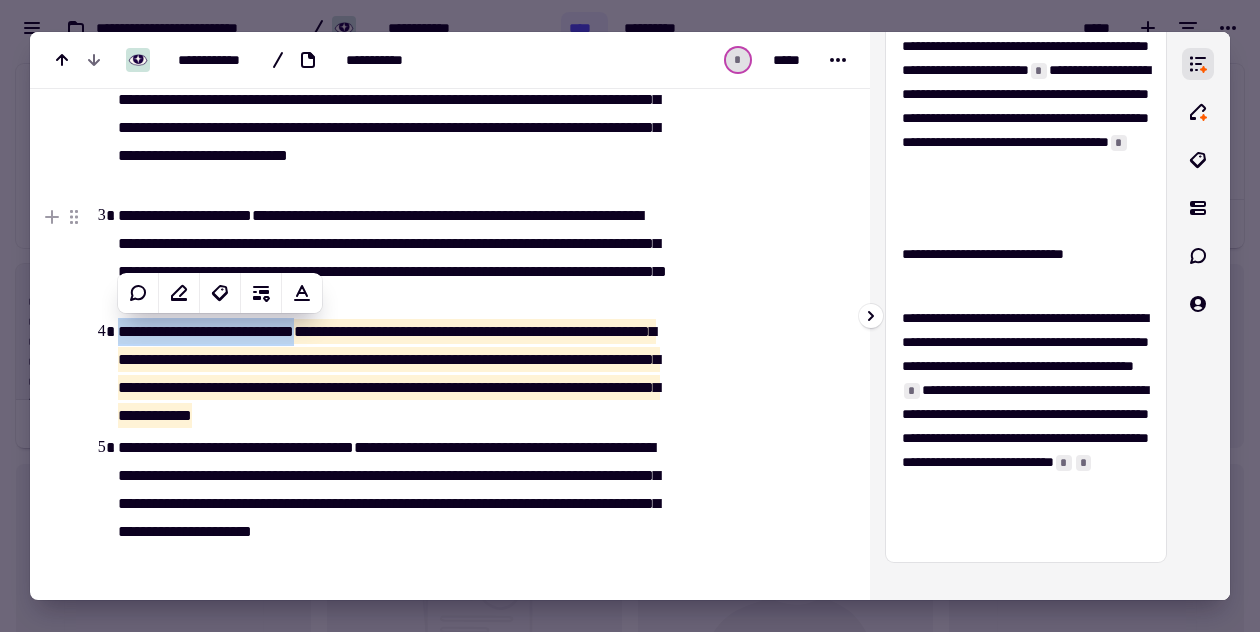 click on "**********" at bounding box center (1026, 266) 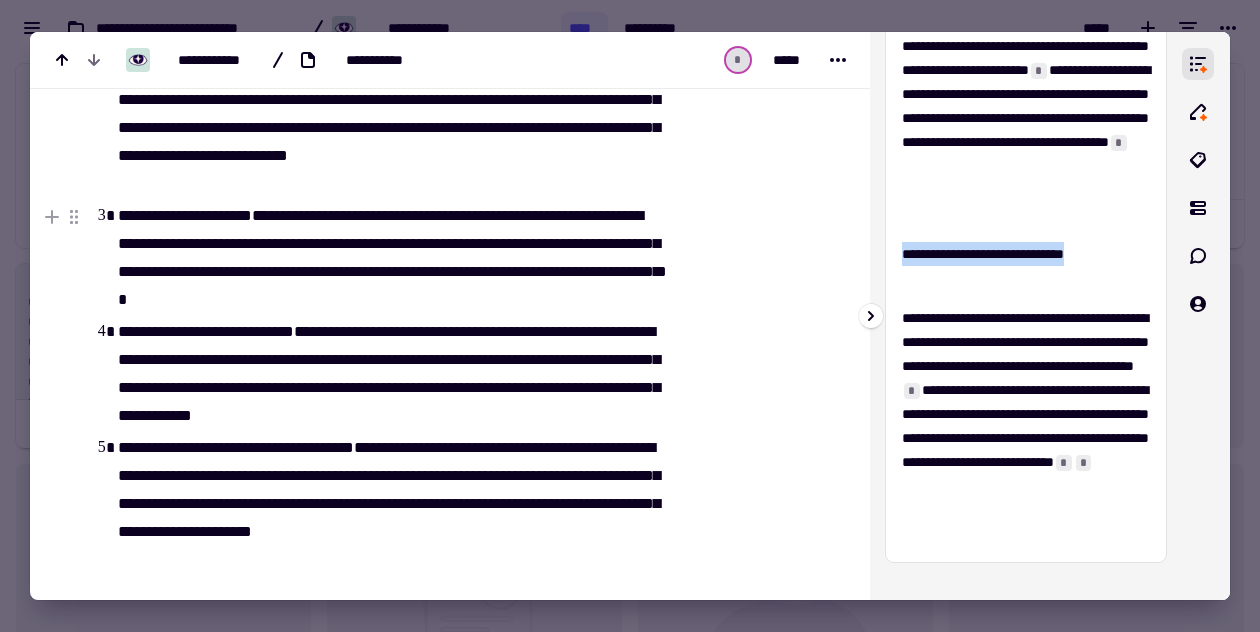 drag, startPoint x: 999, startPoint y: 276, endPoint x: 901, endPoint y: 249, distance: 101.65137 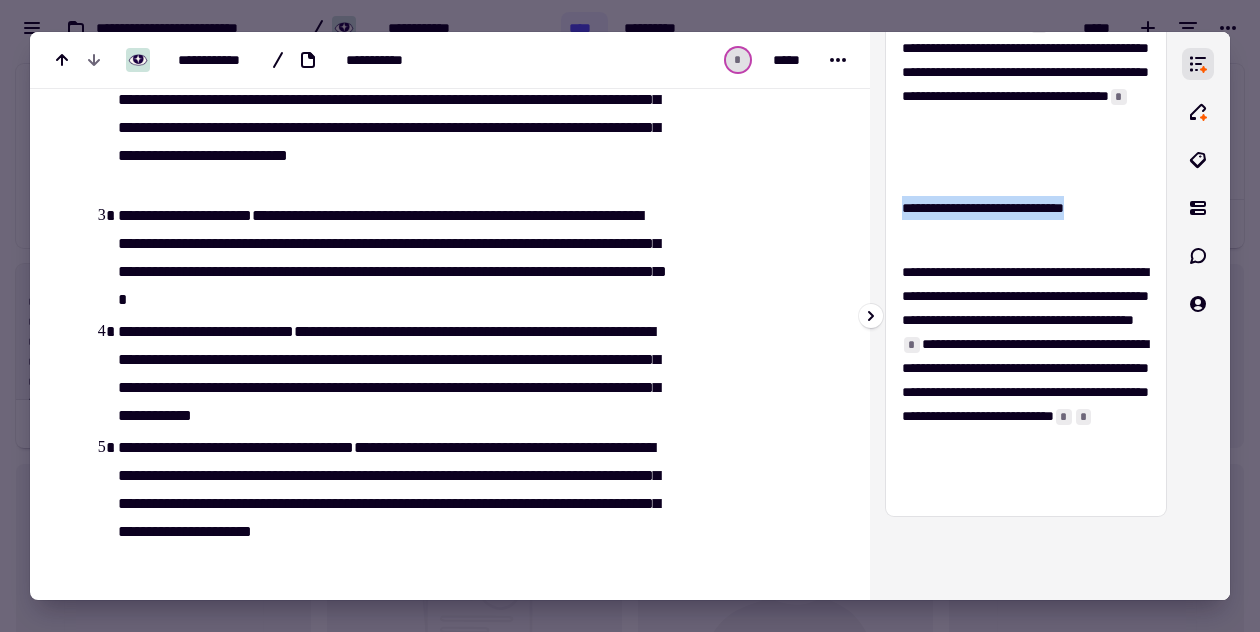 scroll, scrollTop: 536, scrollLeft: 0, axis: vertical 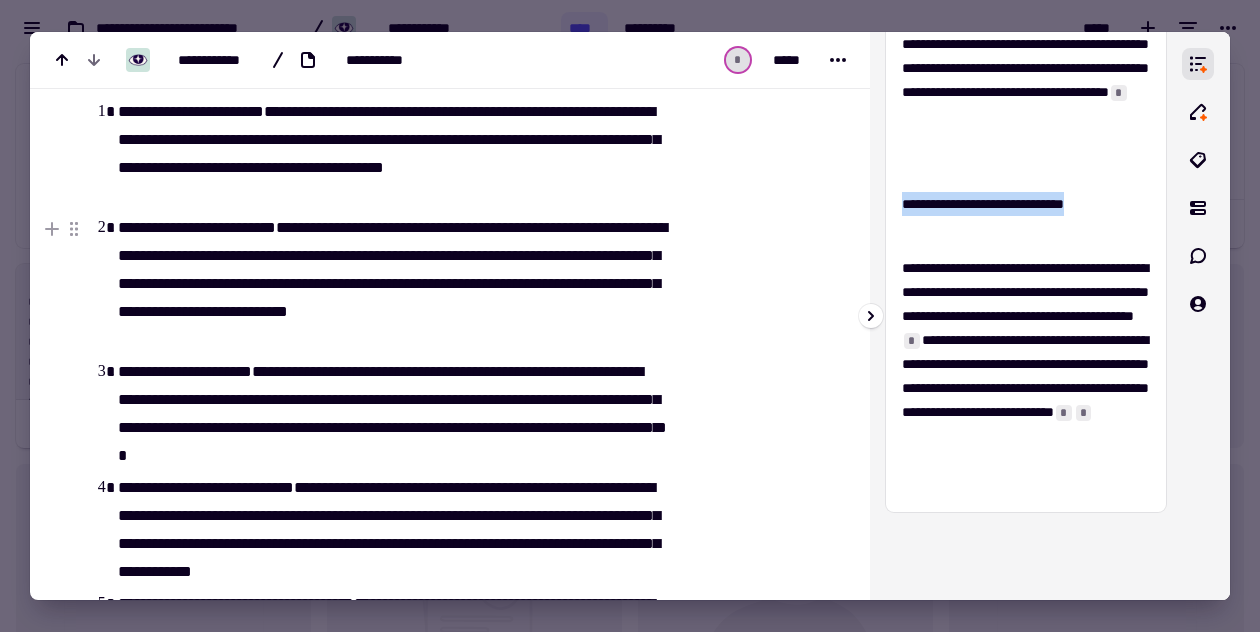 click on "**********" at bounding box center (1026, 376) 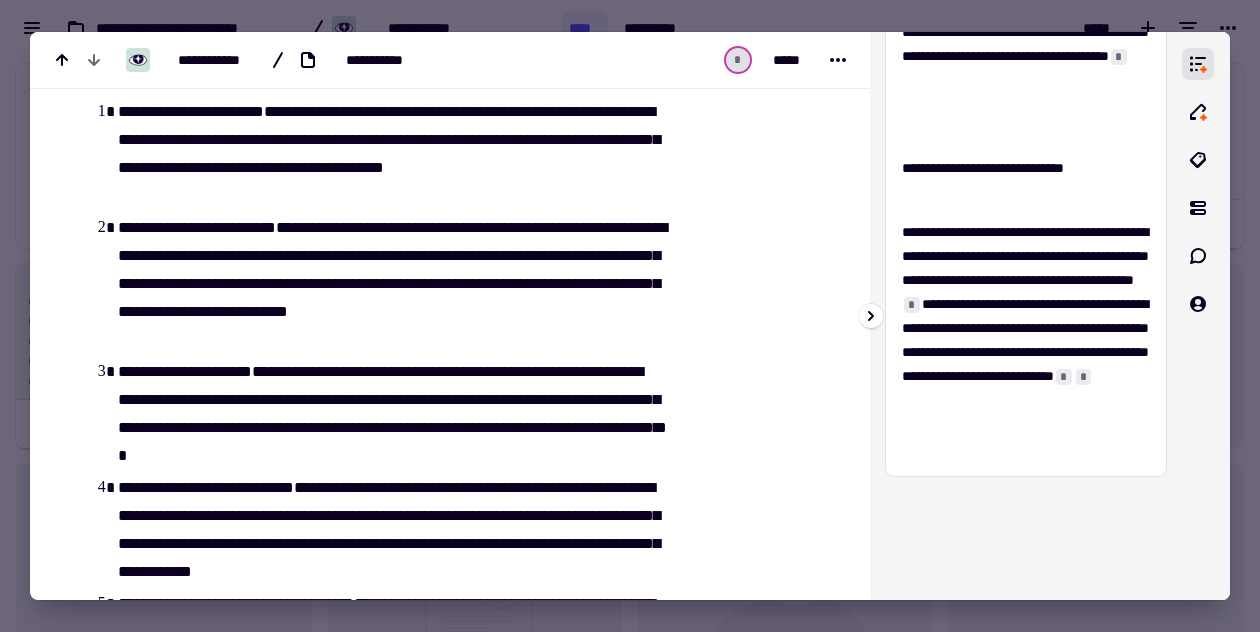 scroll, scrollTop: 564, scrollLeft: 0, axis: vertical 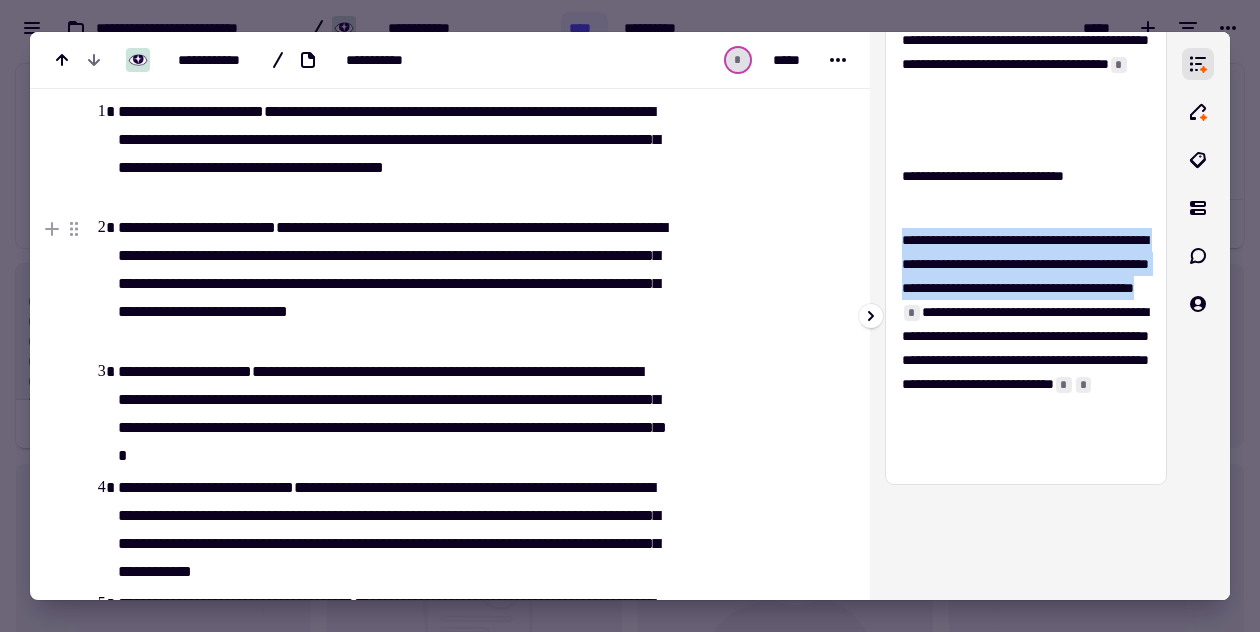 drag, startPoint x: 902, startPoint y: 236, endPoint x: 1008, endPoint y: 333, distance: 143.68369 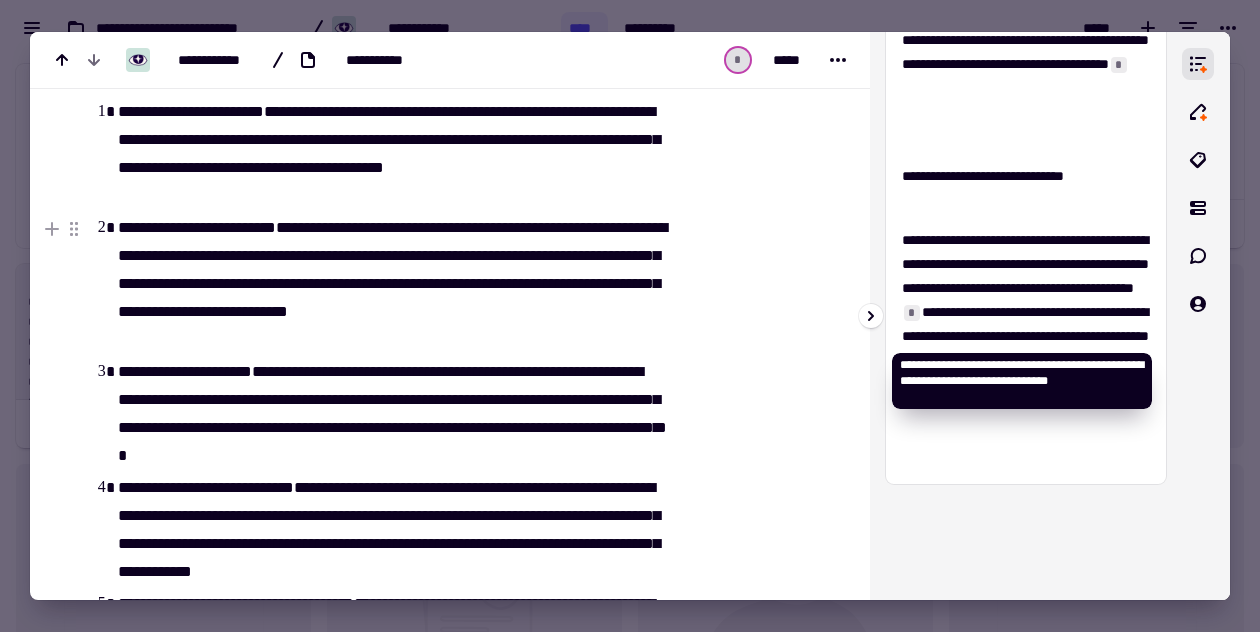 click on "*" at bounding box center (912, 313) 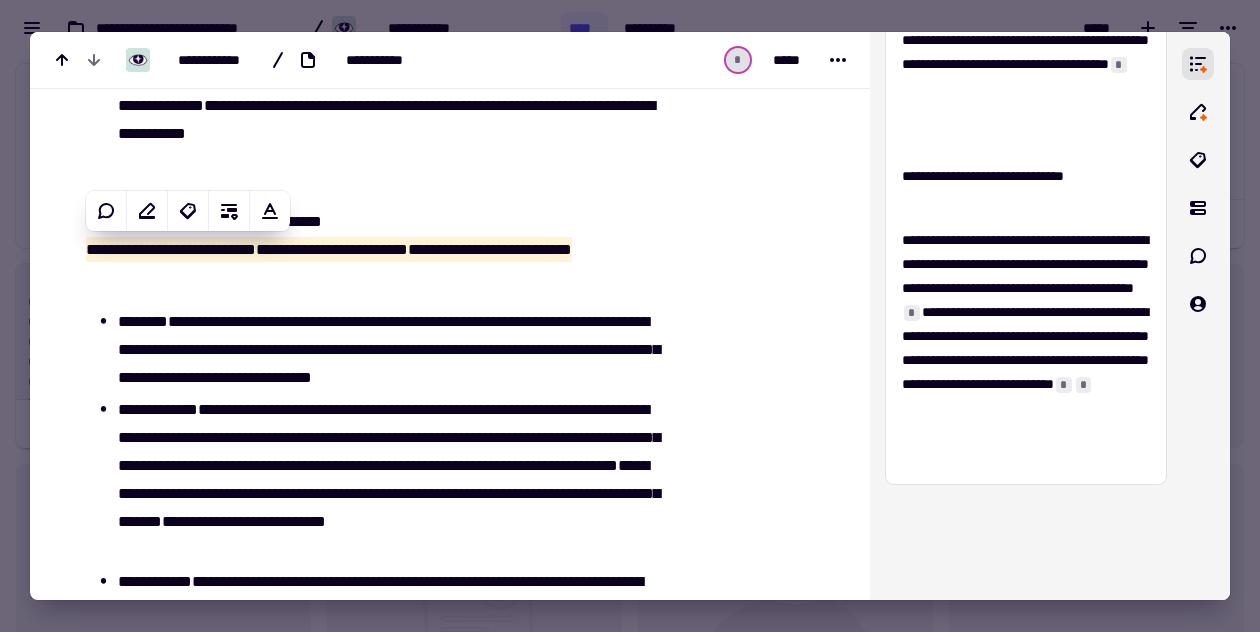 scroll, scrollTop: 2232, scrollLeft: 0, axis: vertical 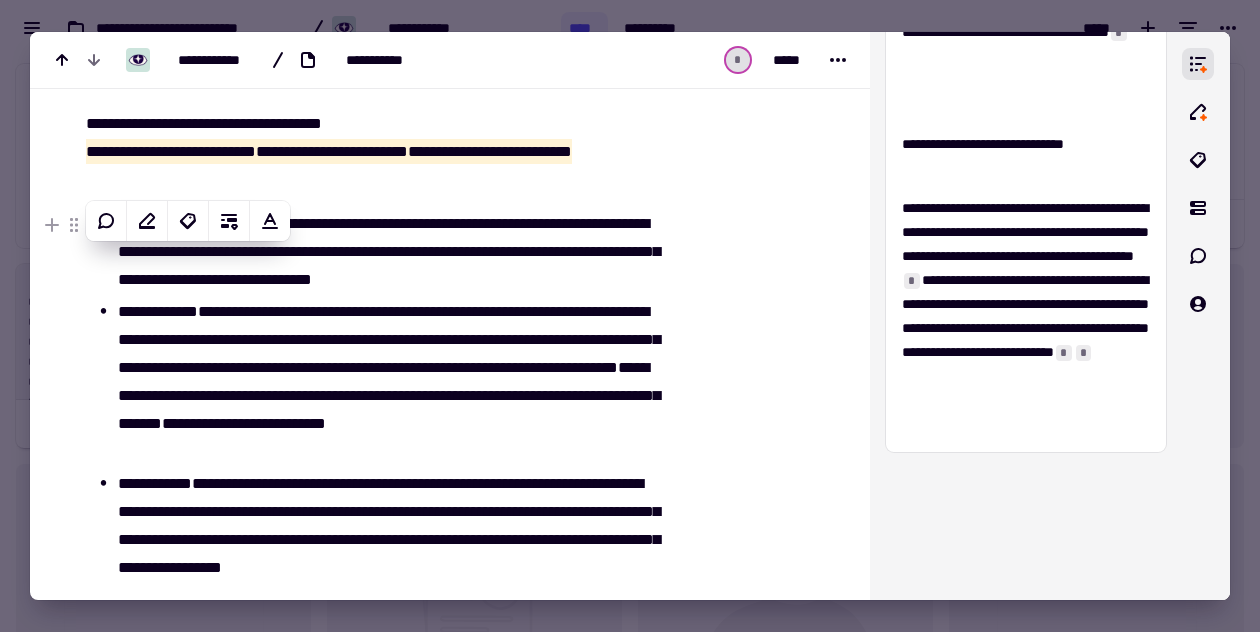 click on "**********" at bounding box center [391, 252] 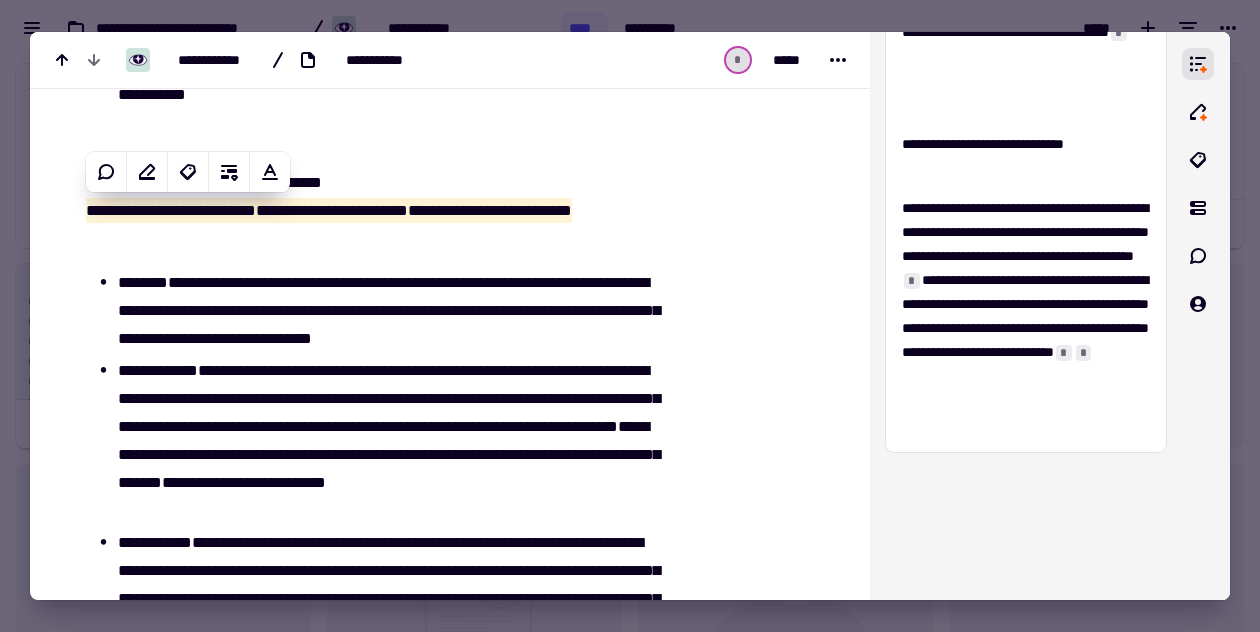 scroll, scrollTop: 2265, scrollLeft: 0, axis: vertical 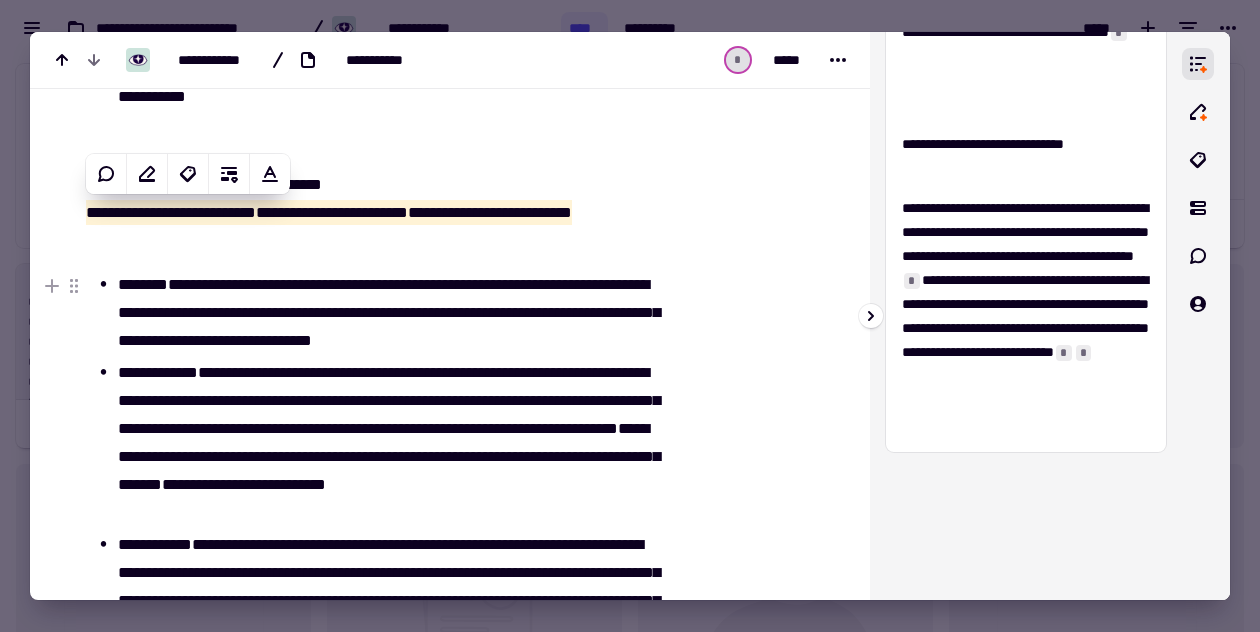 click on "**********" at bounding box center (1026, 316) 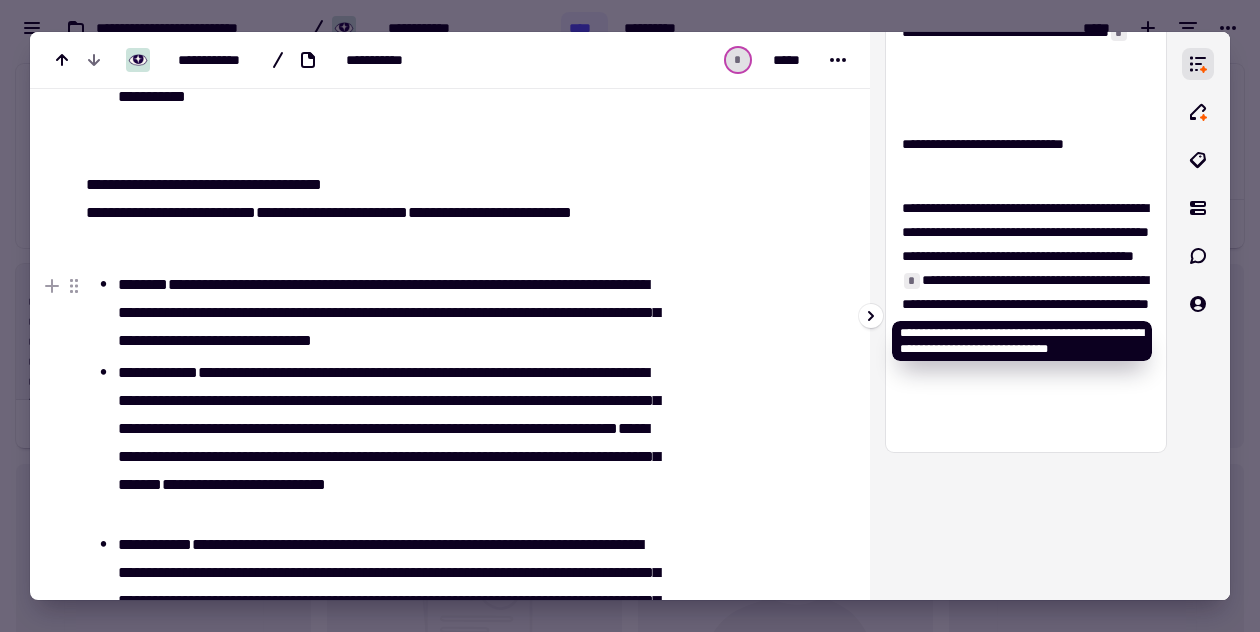 click on "*" at bounding box center (912, 281) 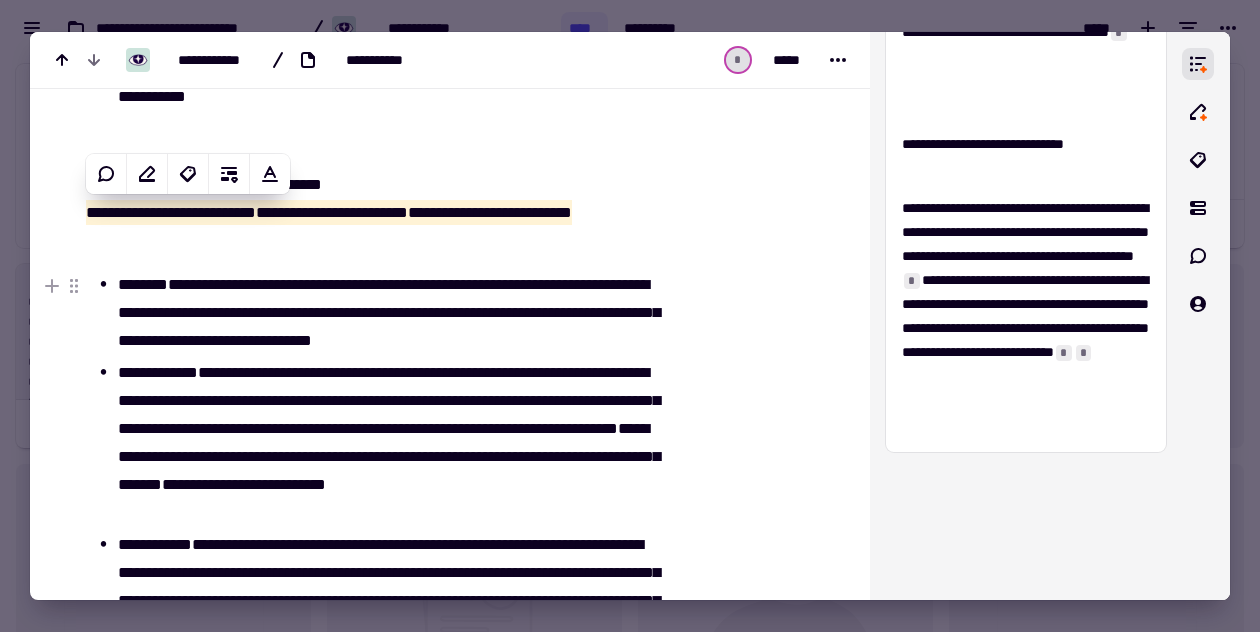 click on "**********" at bounding box center (391, 313) 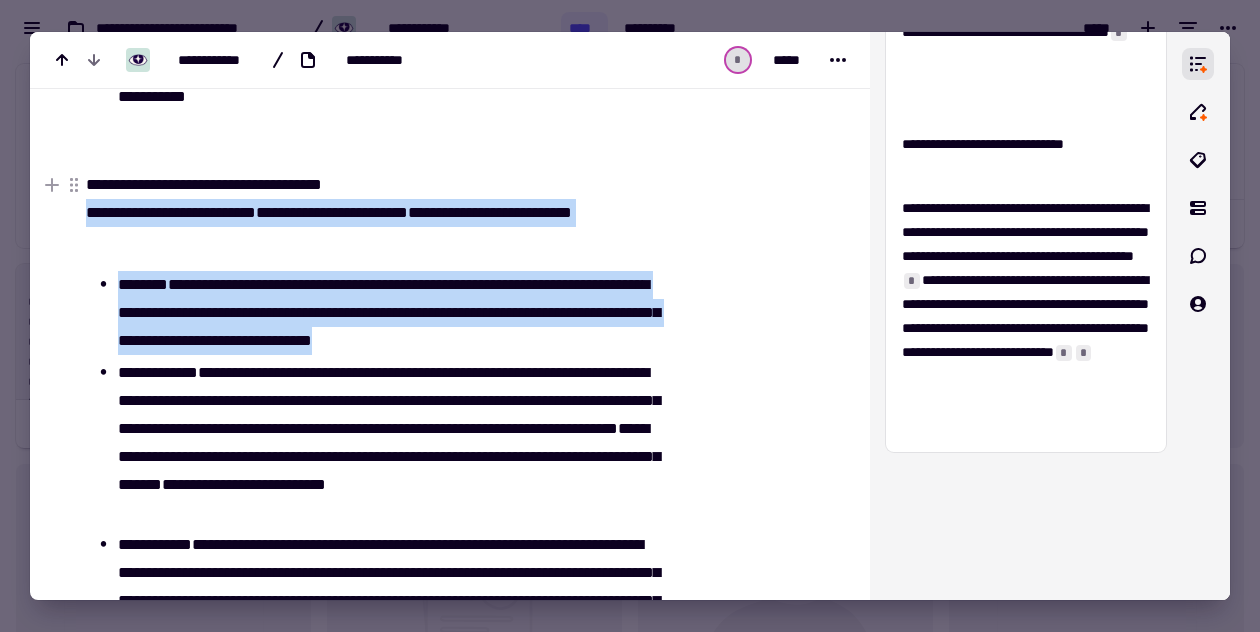 drag, startPoint x: 631, startPoint y: 339, endPoint x: 87, endPoint y: 217, distance: 557.5123 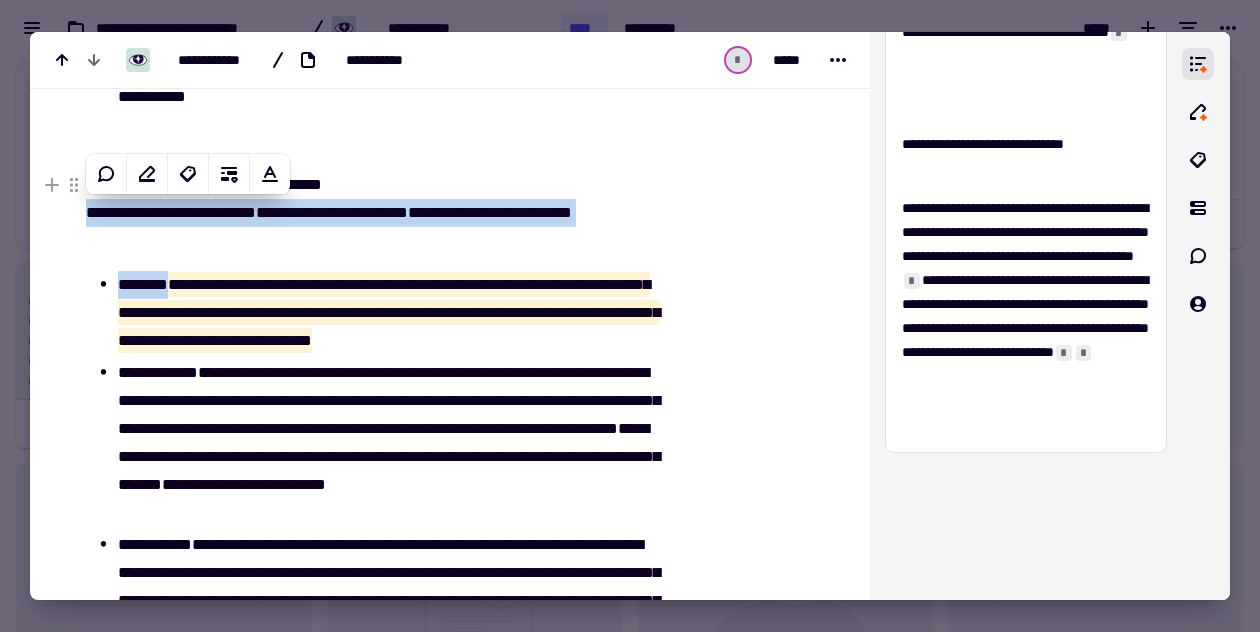 click on "**********" at bounding box center [389, 312] 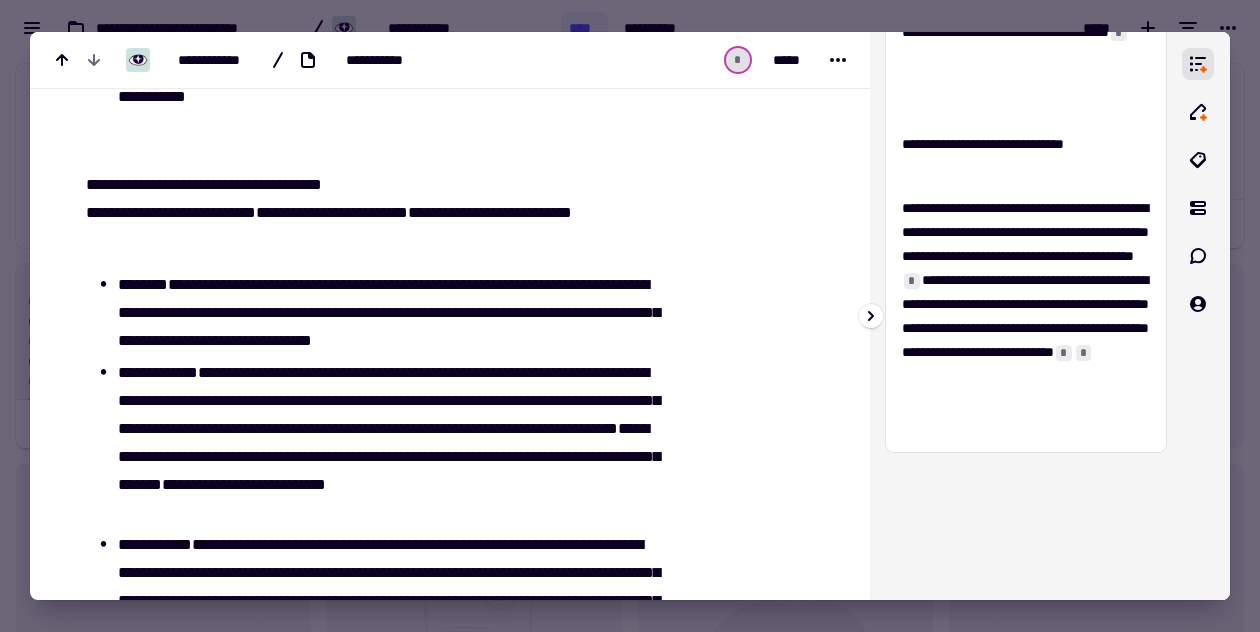 scroll, scrollTop: 633, scrollLeft: 0, axis: vertical 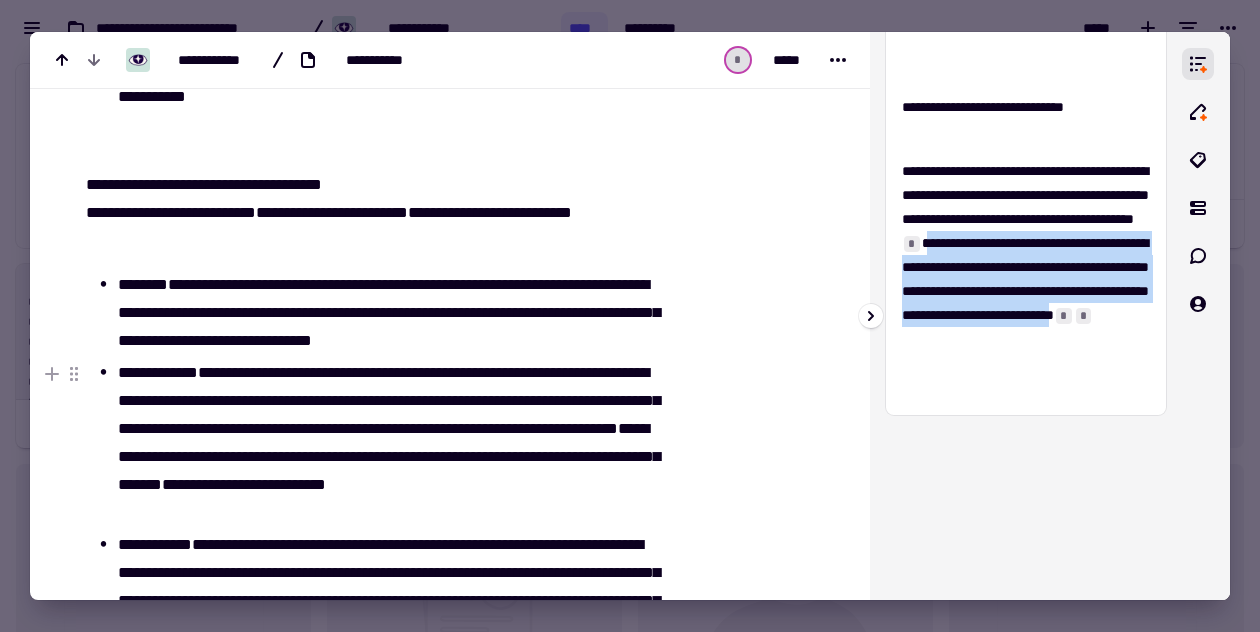 drag, startPoint x: 1038, startPoint y: 264, endPoint x: 1096, endPoint y: 392, distance: 140.52757 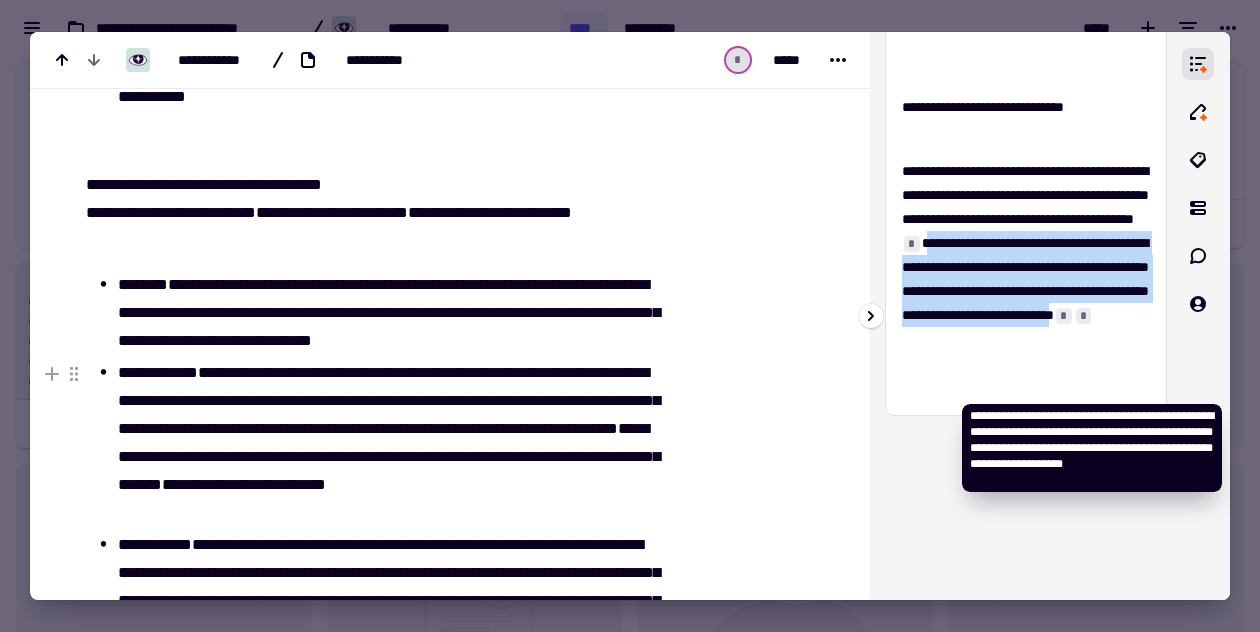 click on "*" at bounding box center (1064, 316) 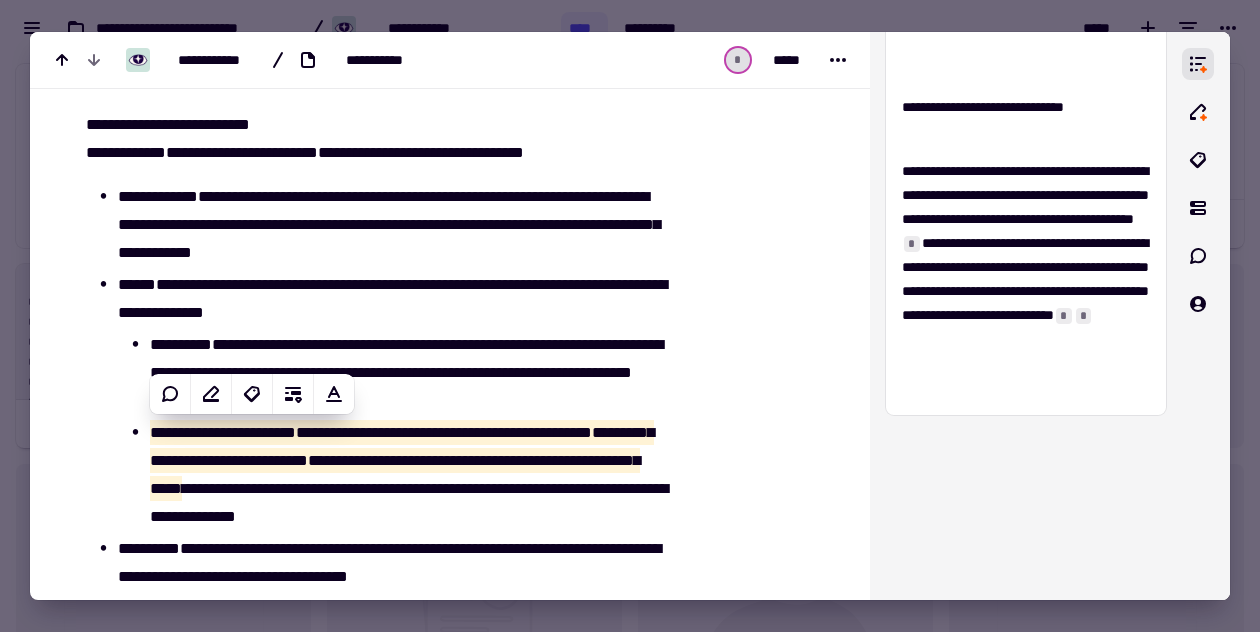 scroll, scrollTop: 3070, scrollLeft: 0, axis: vertical 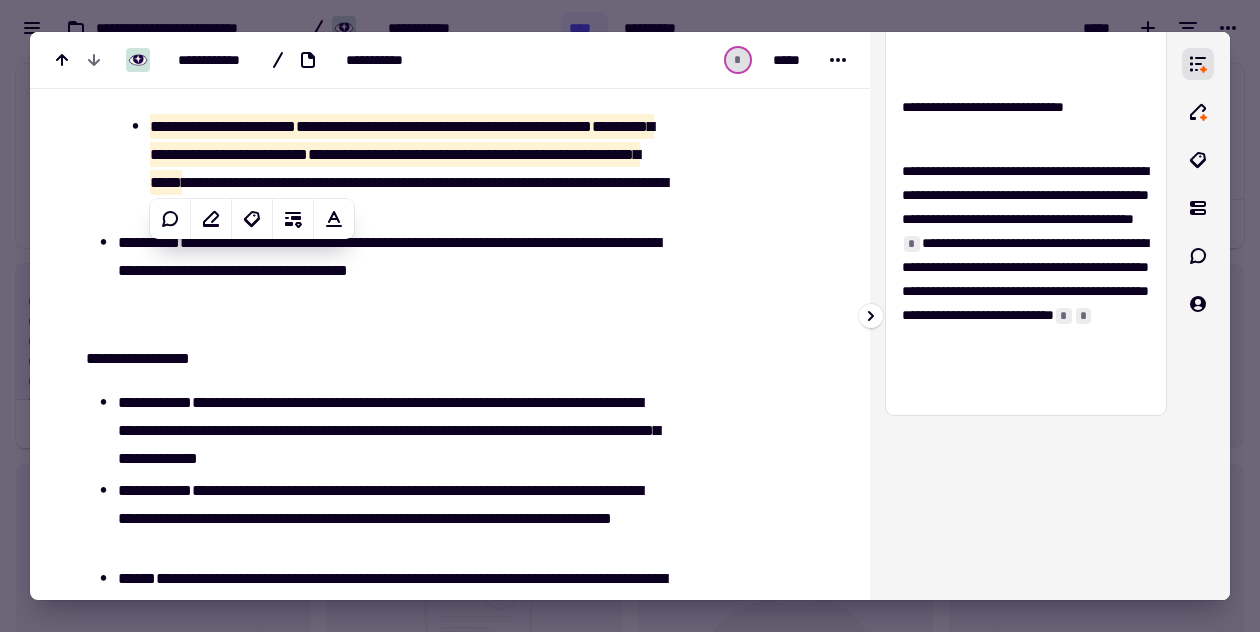 click on "**********" at bounding box center (1026, 279) 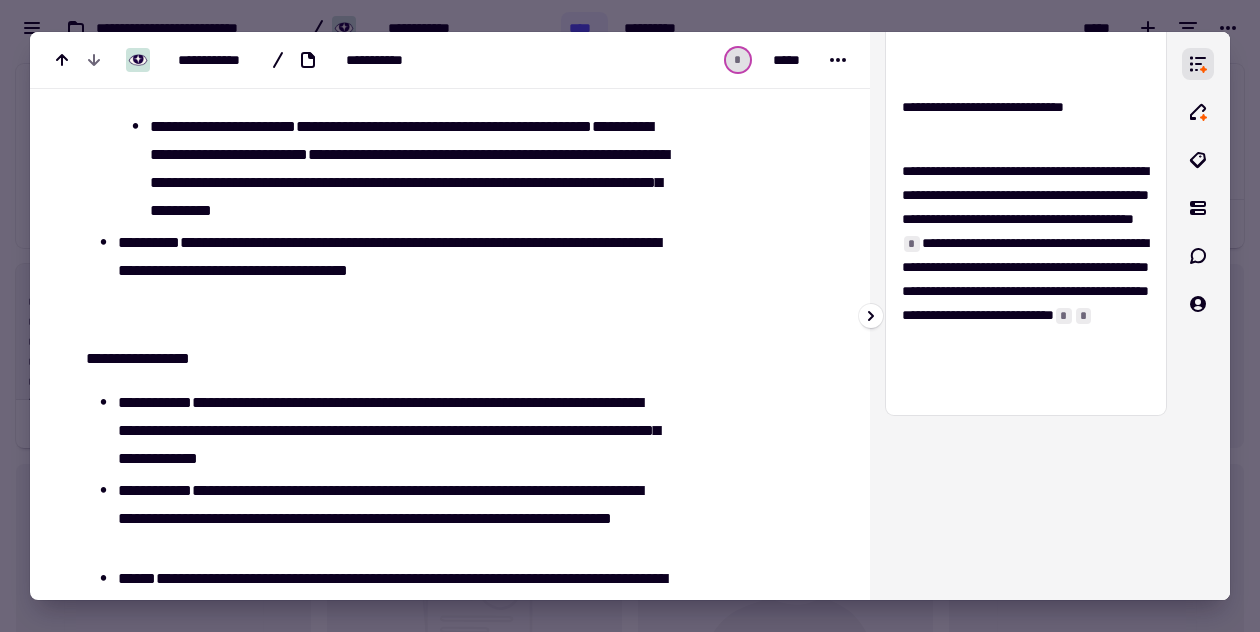 click on "*" at bounding box center (1084, 316) 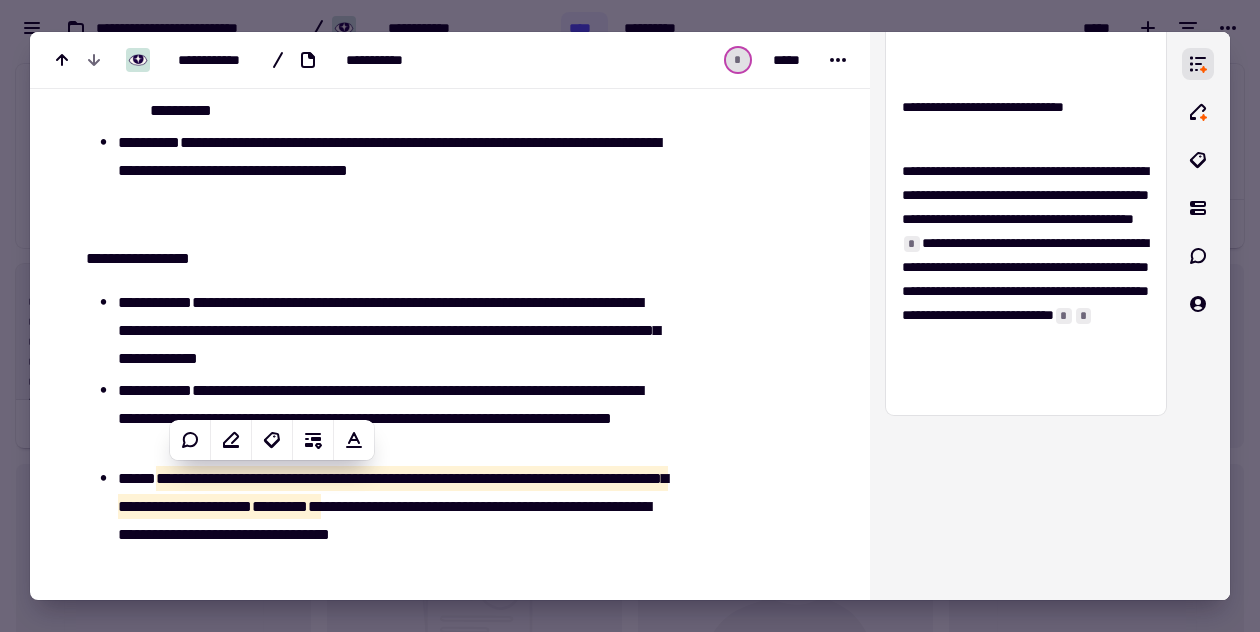 scroll, scrollTop: 3516, scrollLeft: 0, axis: vertical 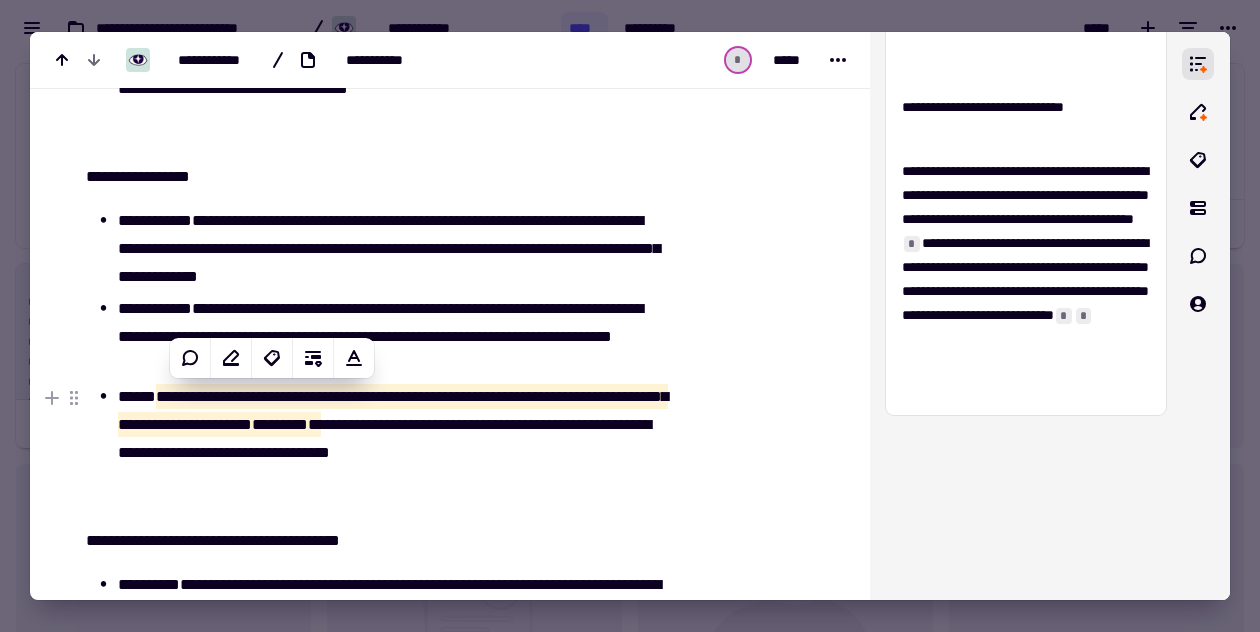 click on "**********" at bounding box center [391, 425] 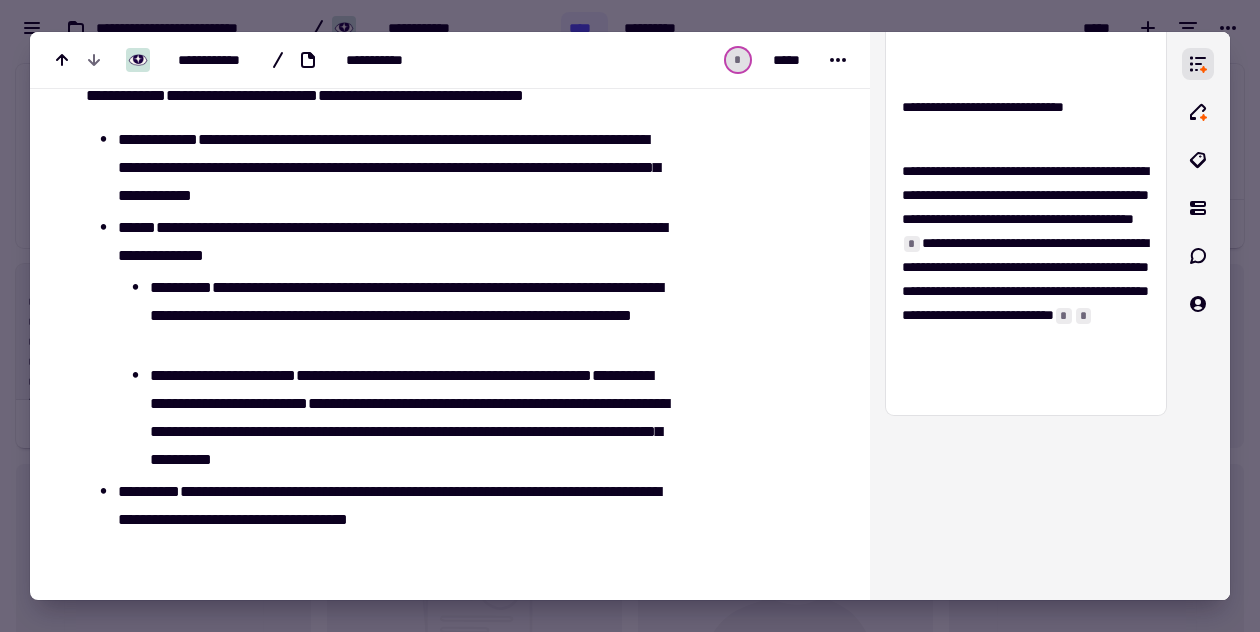 scroll, scrollTop: 3136, scrollLeft: 0, axis: vertical 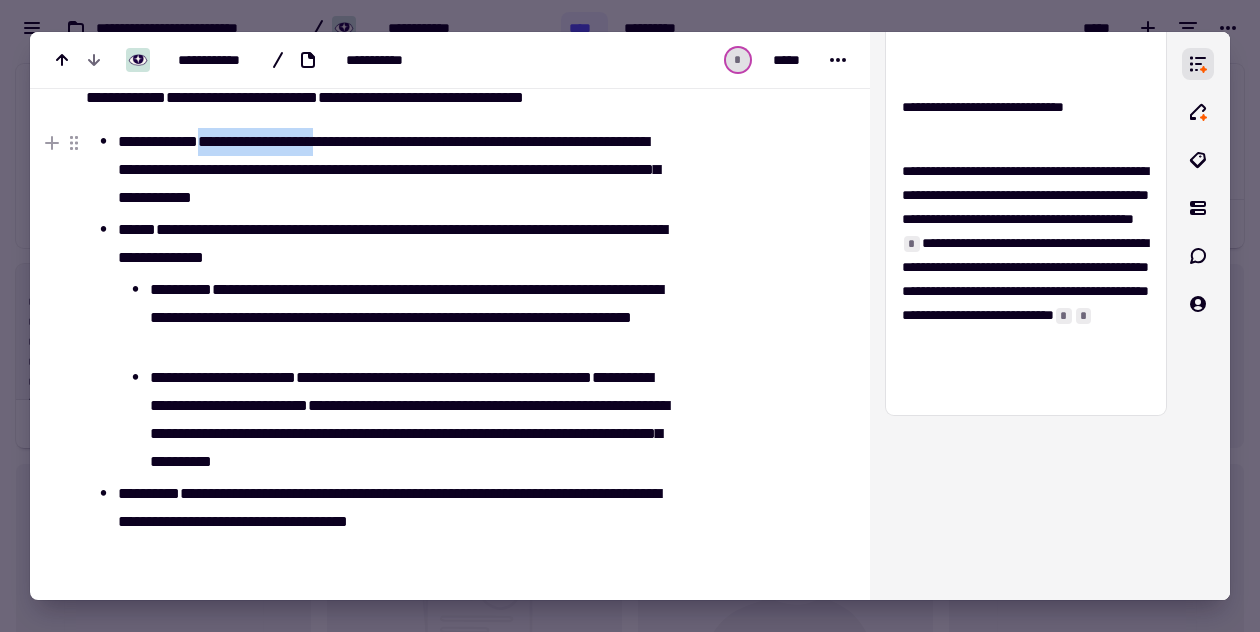 drag, startPoint x: 218, startPoint y: 136, endPoint x: 344, endPoint y: 137, distance: 126.00397 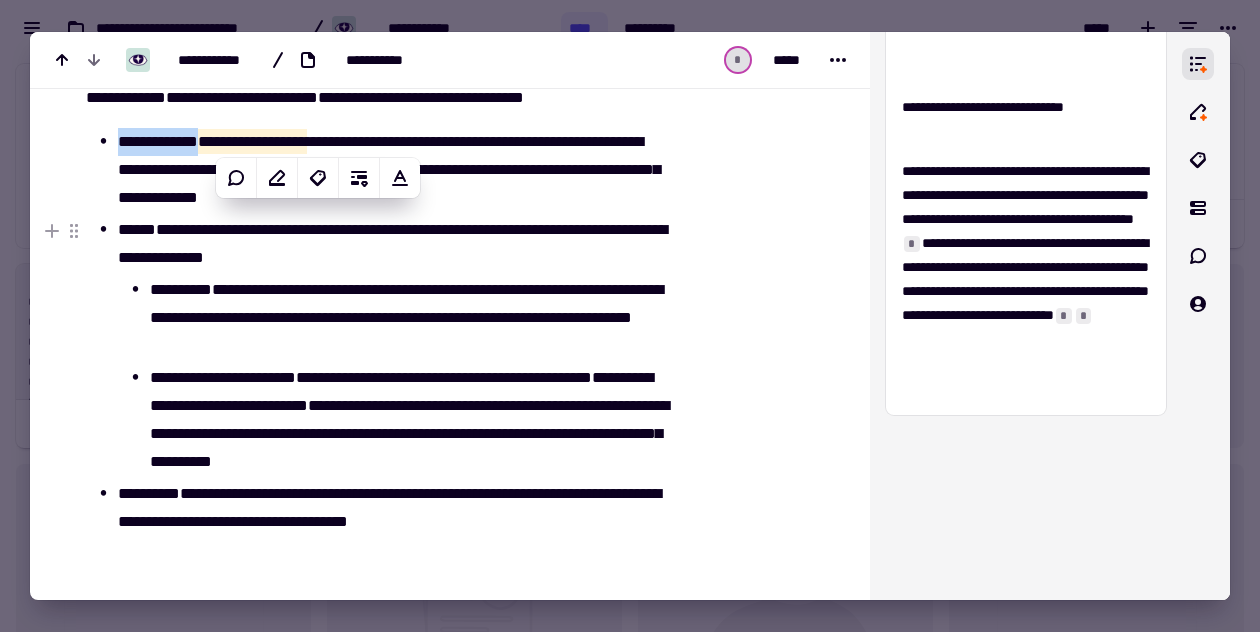 click on "**********" at bounding box center [391, 244] 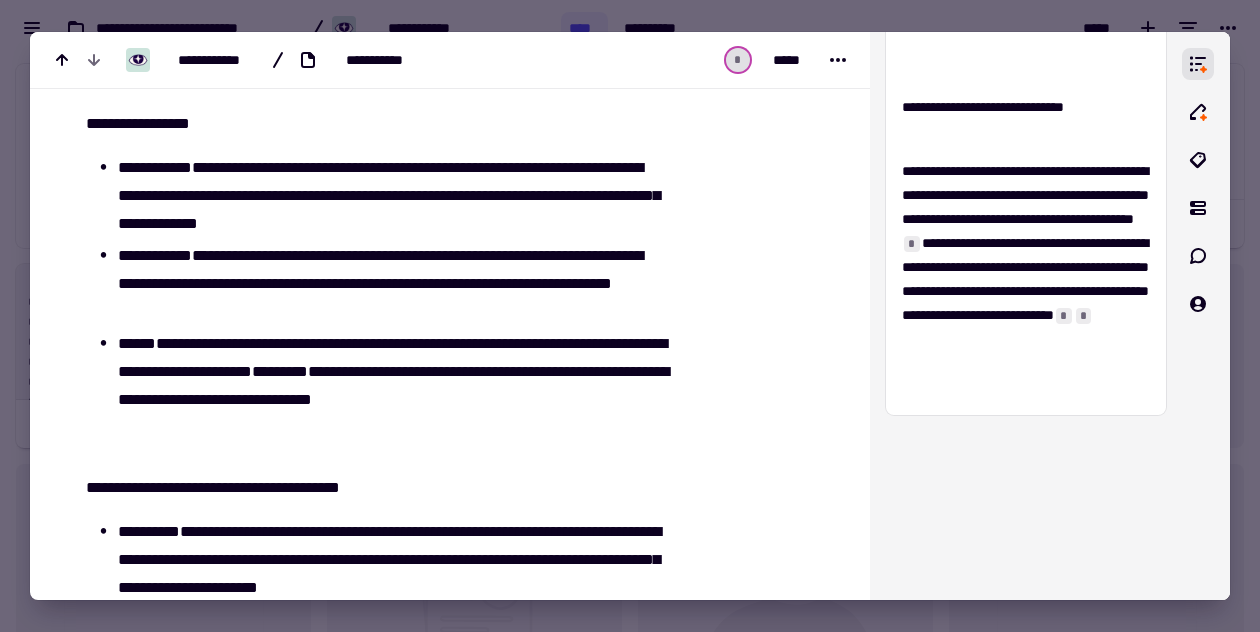 scroll, scrollTop: 3624, scrollLeft: 0, axis: vertical 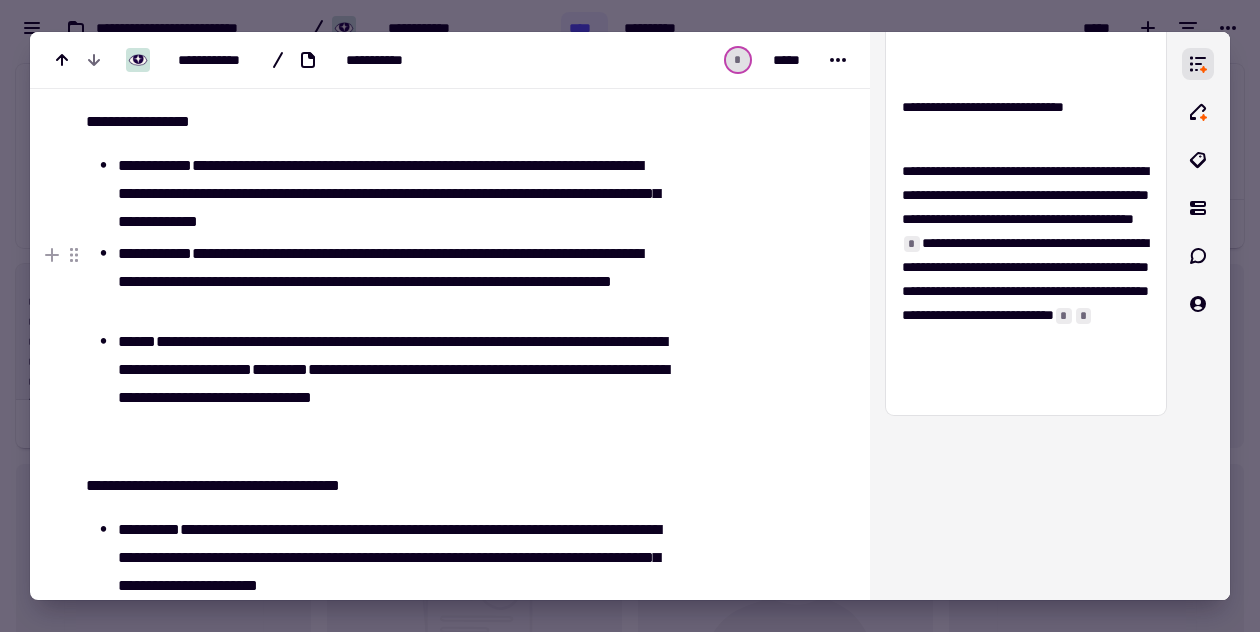 click on "**********" at bounding box center (391, 194) 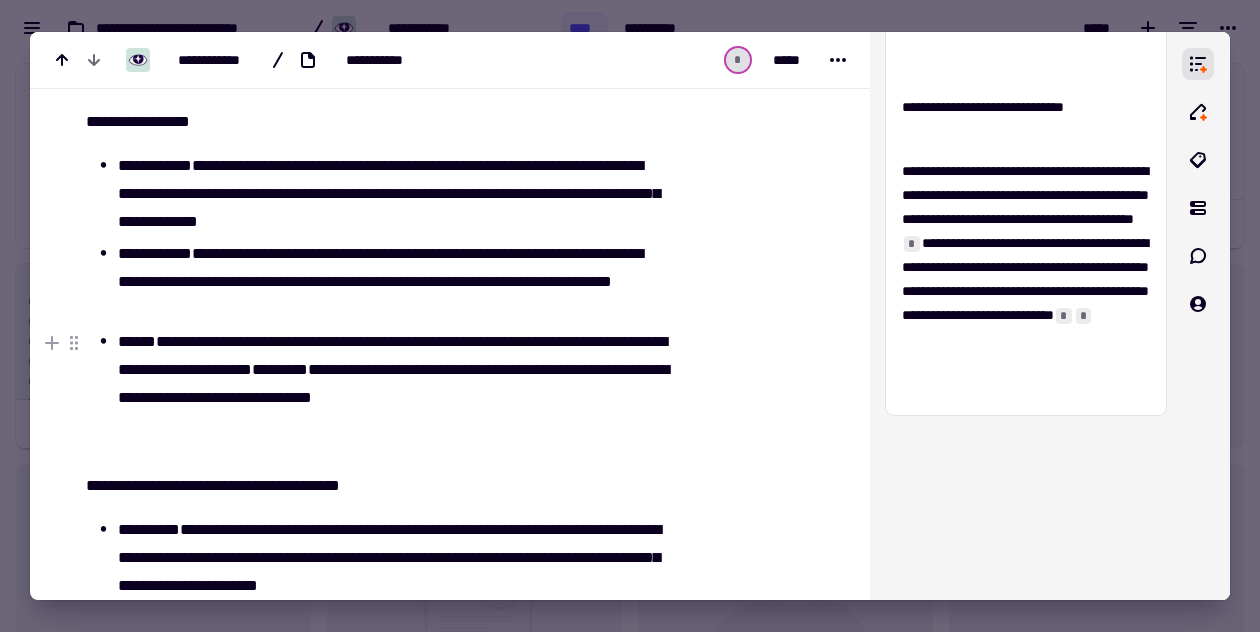 click on "**********" at bounding box center (391, 370) 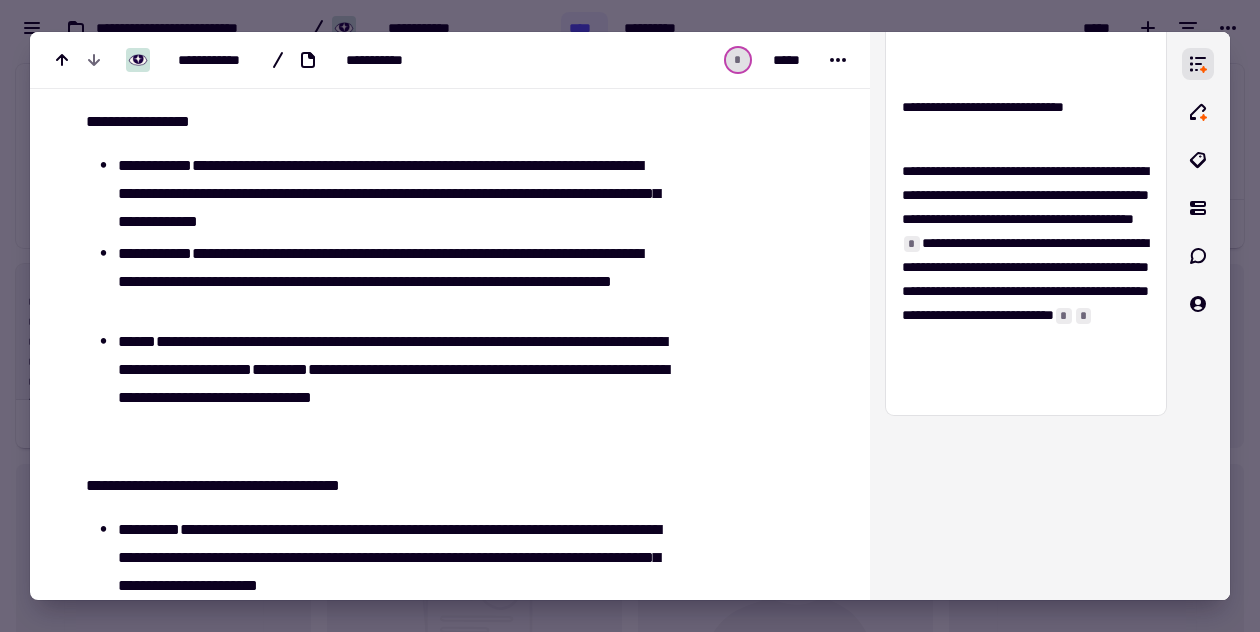 click at bounding box center [375, 442] 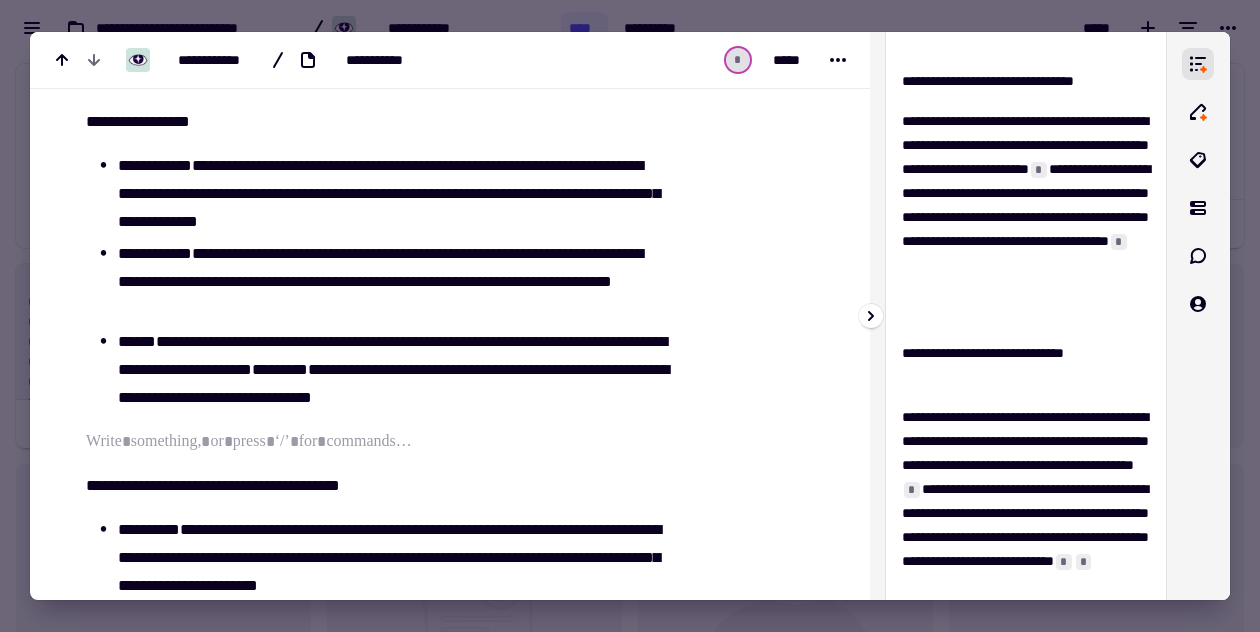 scroll, scrollTop: 383, scrollLeft: 0, axis: vertical 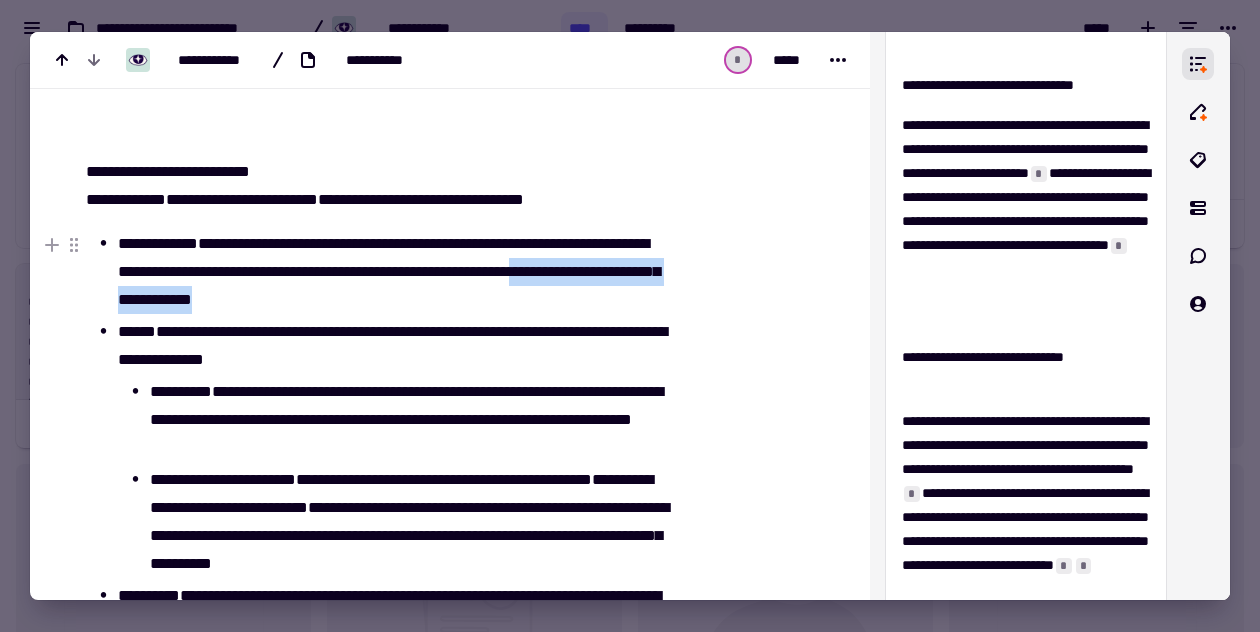 drag, startPoint x: 376, startPoint y: 298, endPoint x: 121, endPoint y: 294, distance: 255.03137 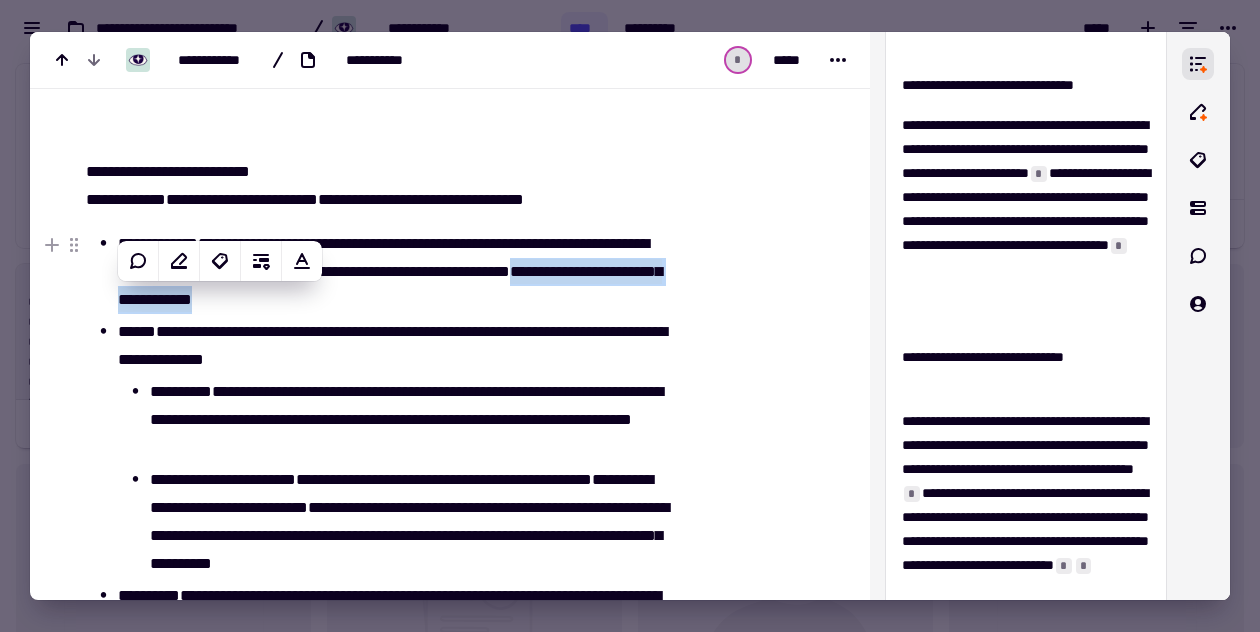 click on "**********" at bounding box center (390, 285) 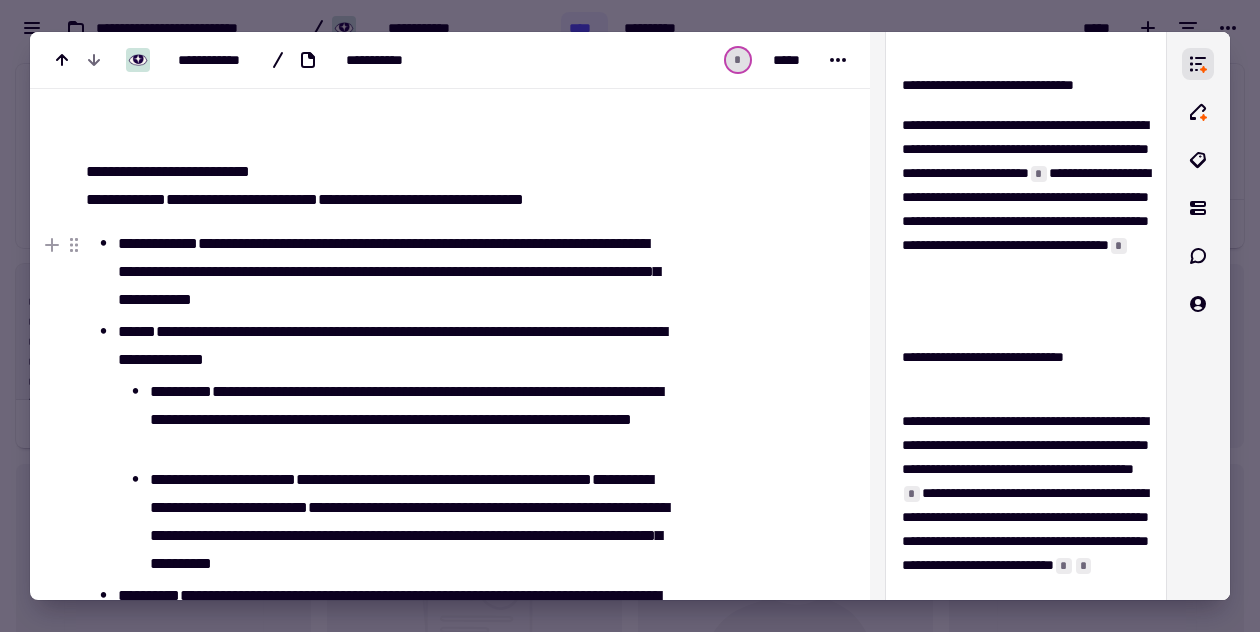 scroll, scrollTop: 3051, scrollLeft: 0, axis: vertical 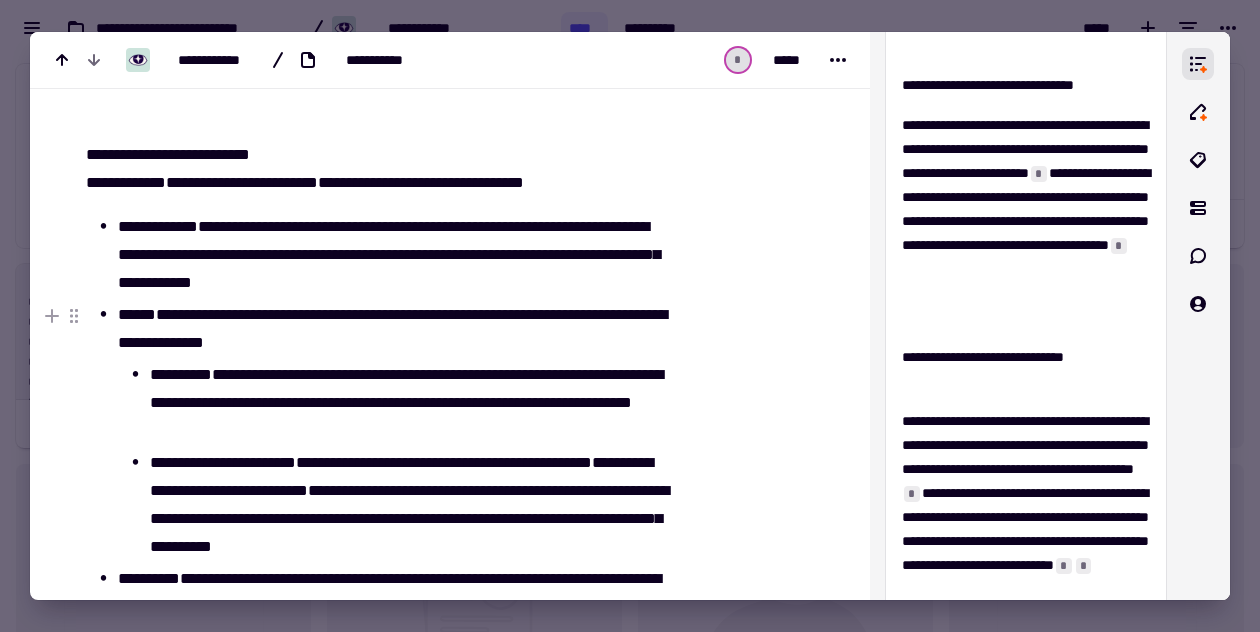 click on "**********" at bounding box center (391, 329) 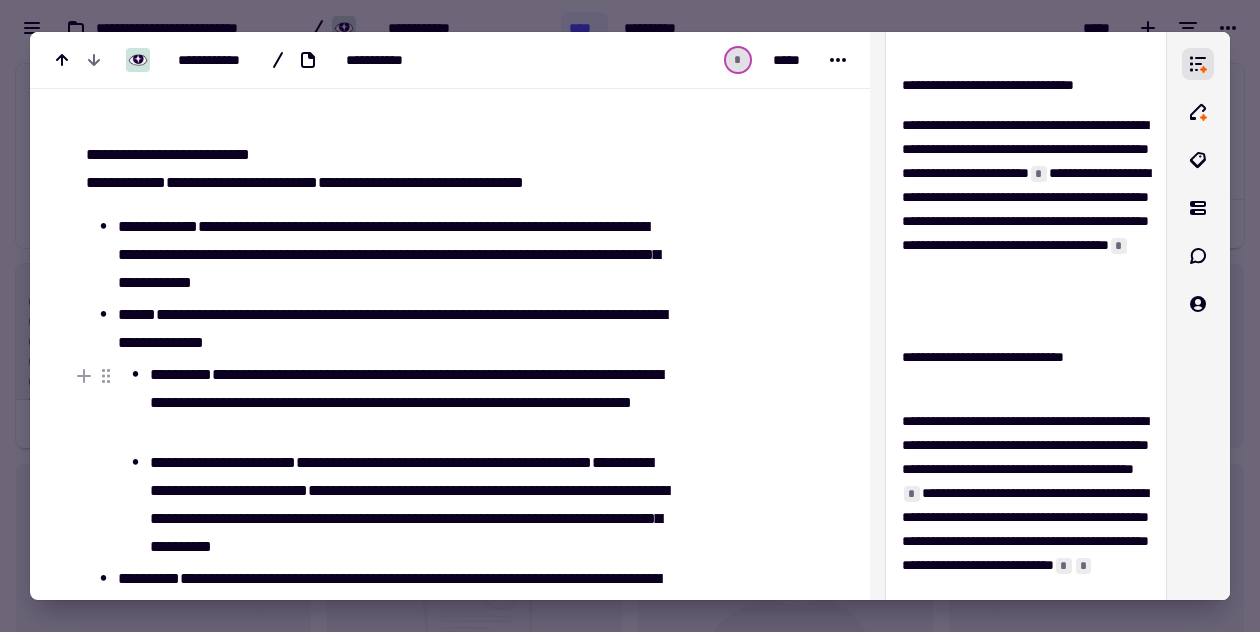 click on "**********" at bounding box center (407, 403) 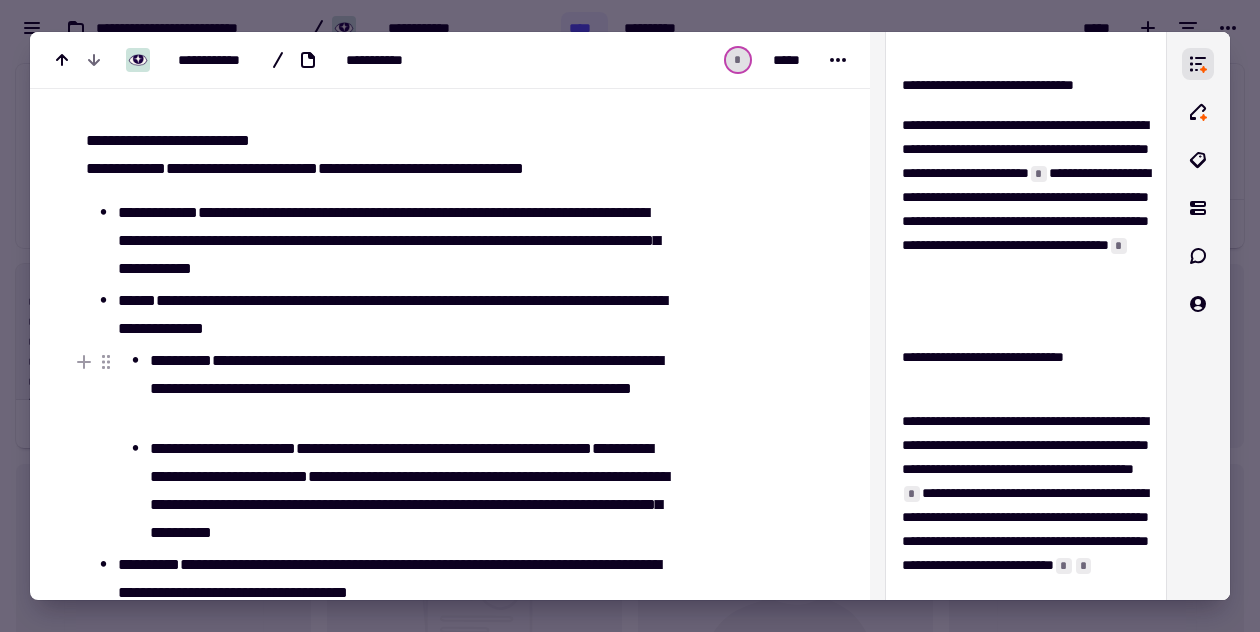 click on "**********" at bounding box center (407, 389) 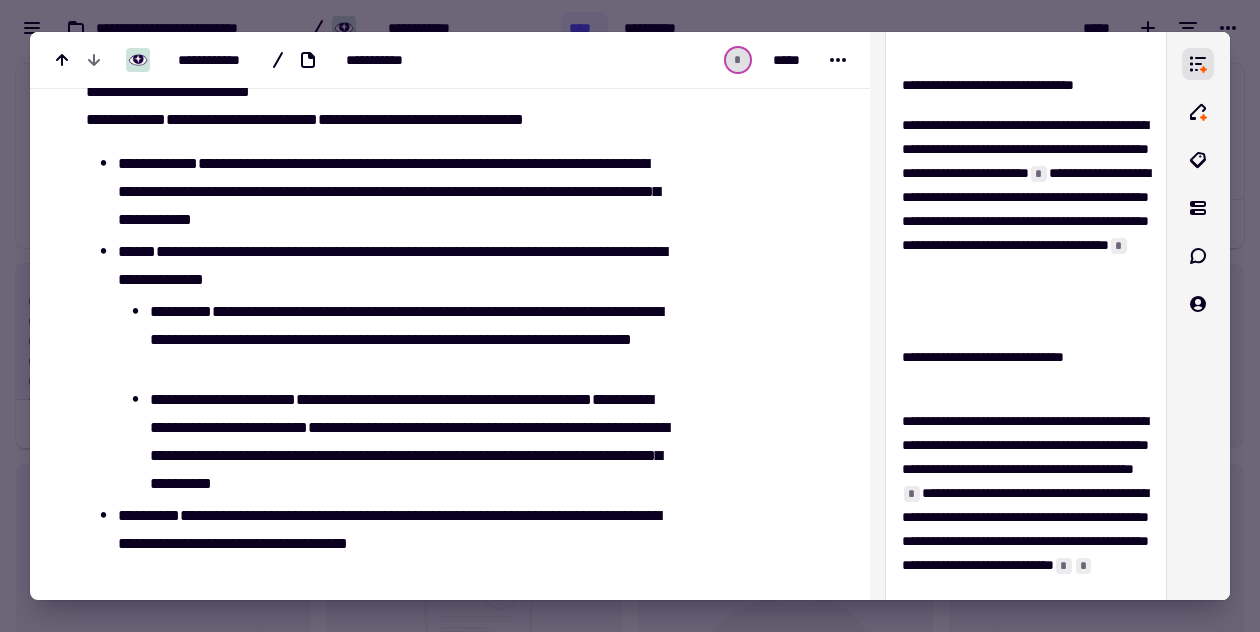 scroll, scrollTop: 3116, scrollLeft: 0, axis: vertical 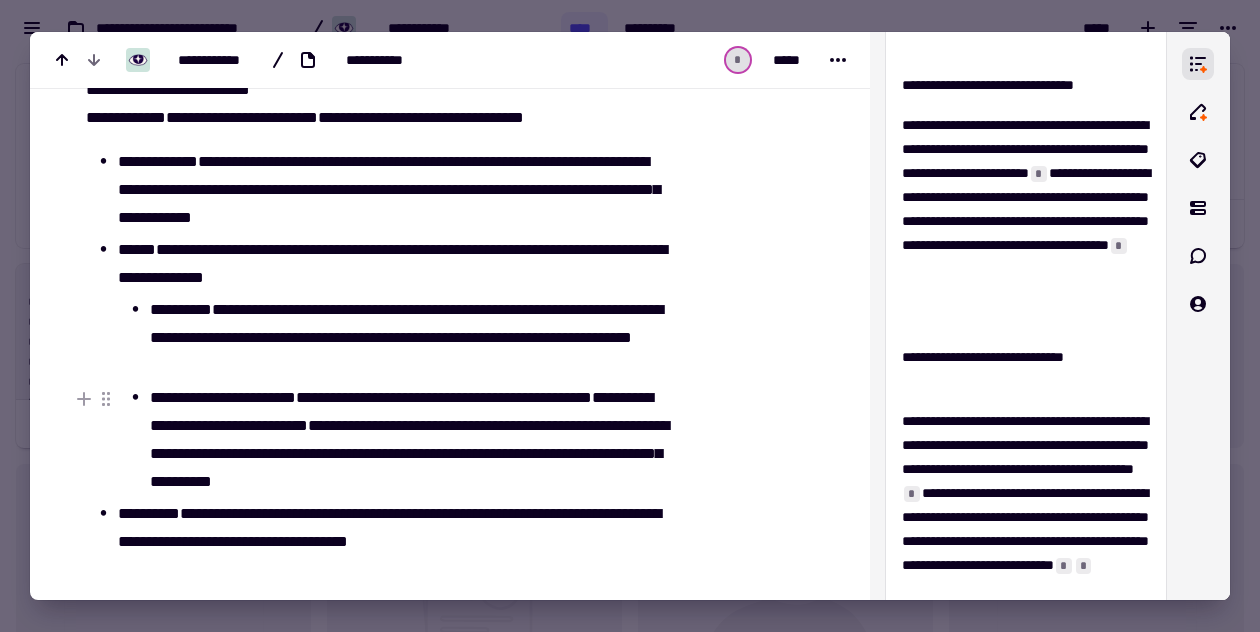 click on "**********" at bounding box center (407, 440) 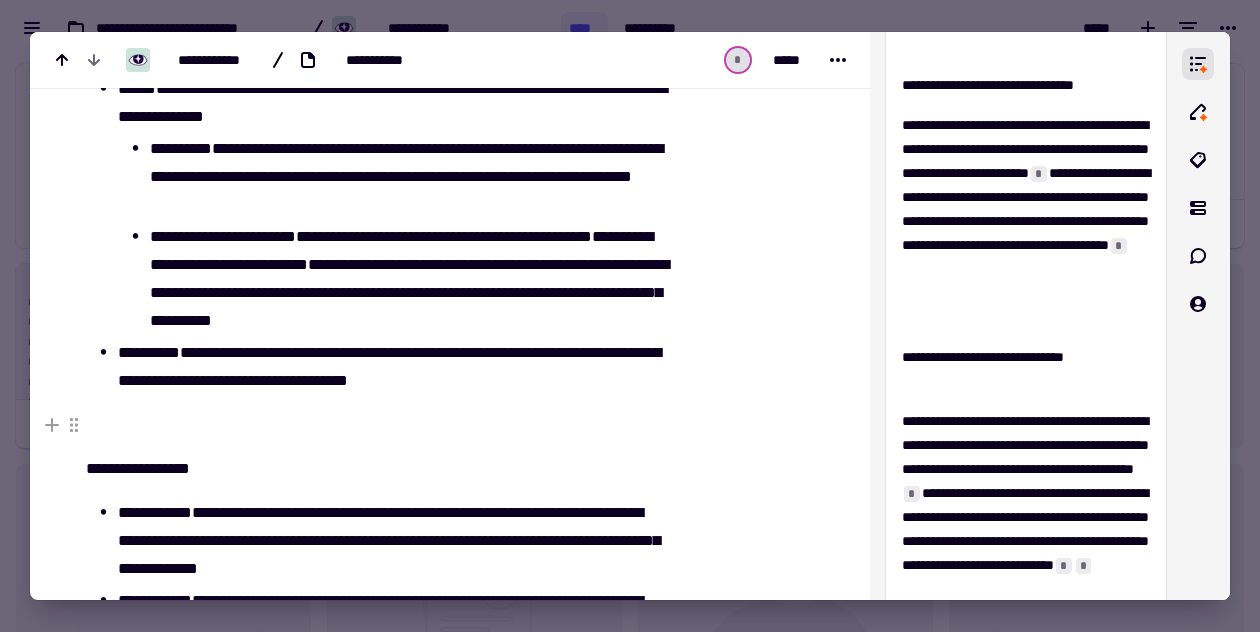 click on "**********" at bounding box center (391, 367) 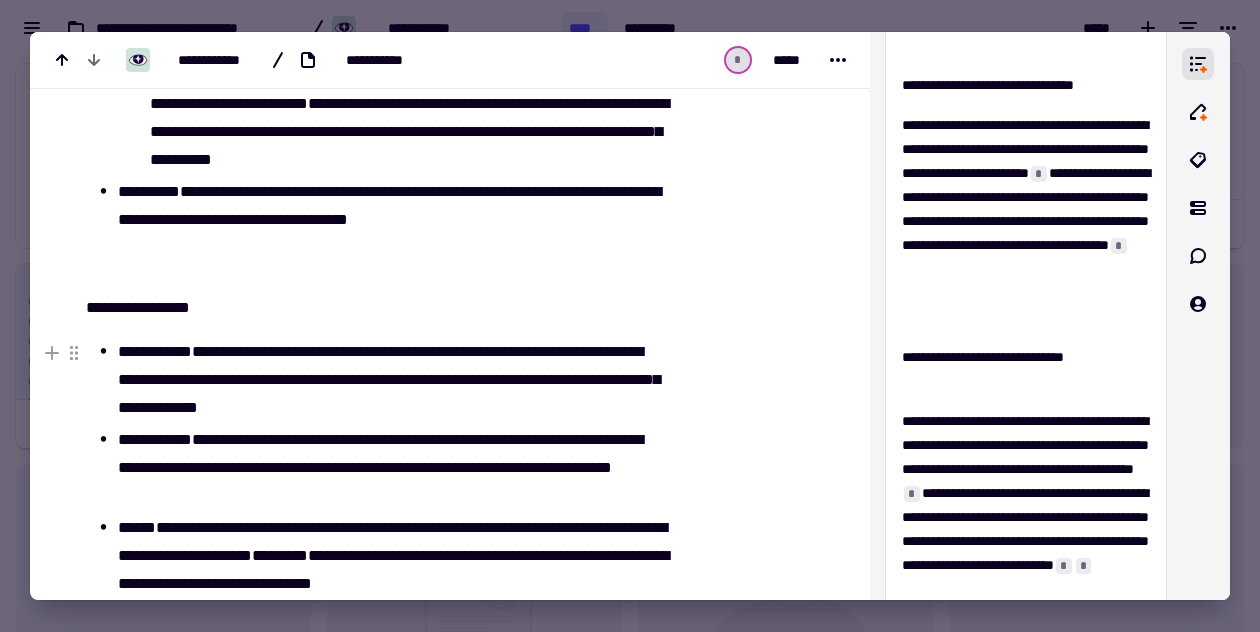 click on "**********" at bounding box center [391, 380] 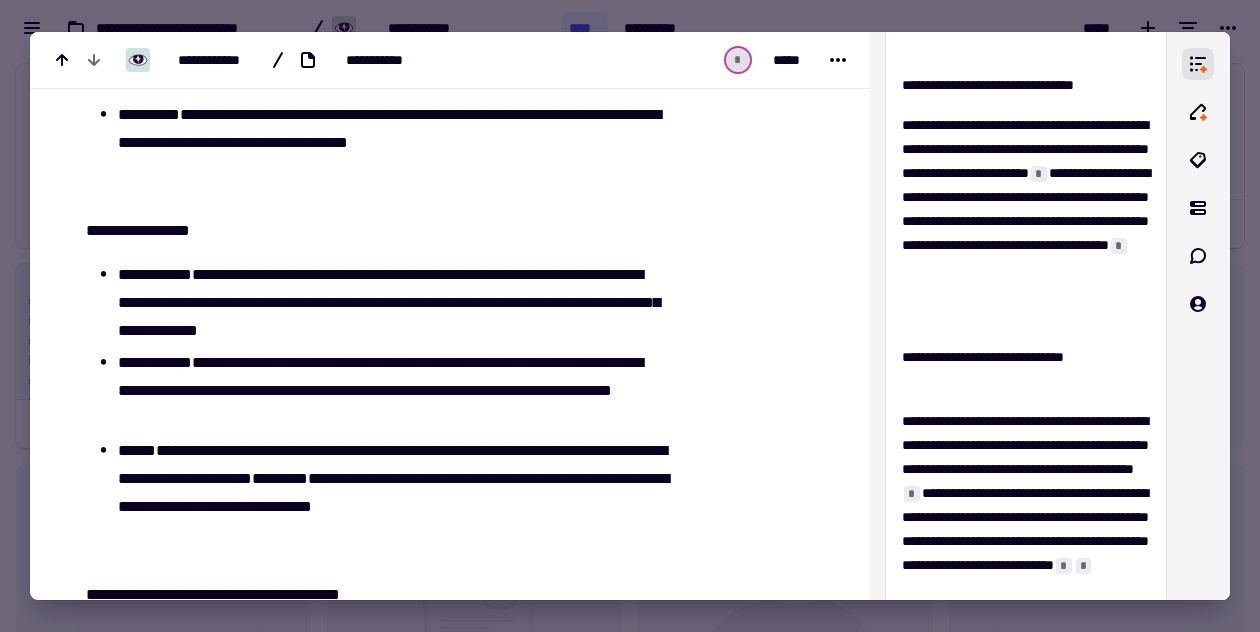 scroll, scrollTop: 3536, scrollLeft: 0, axis: vertical 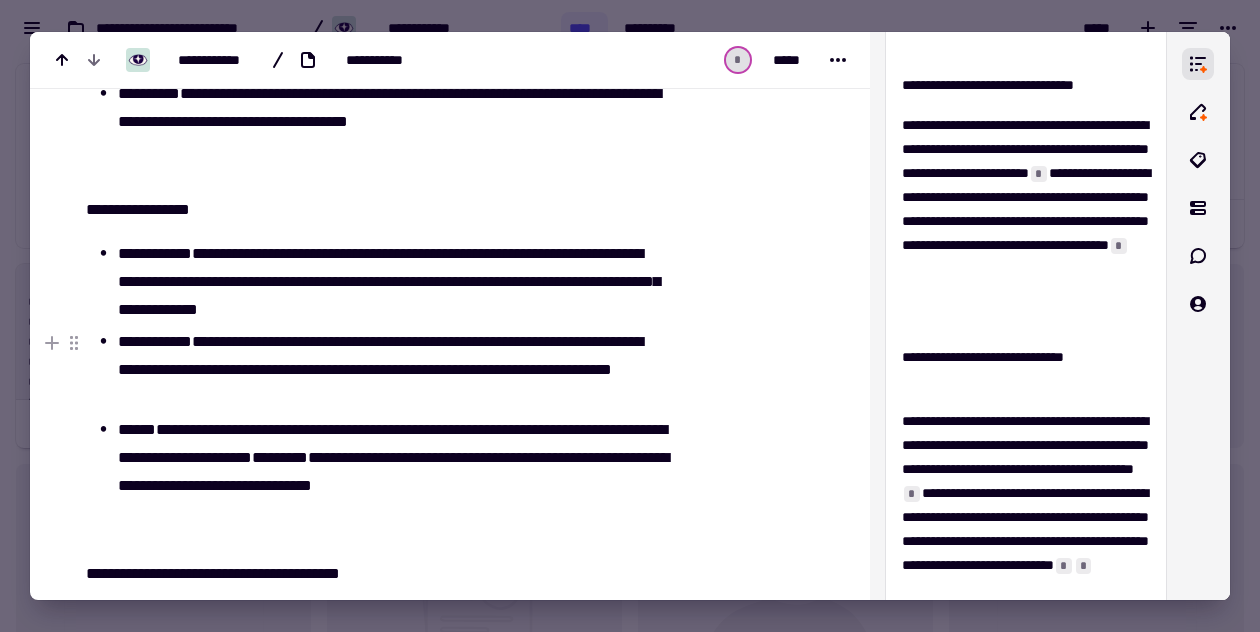 click on "**********" at bounding box center (391, 370) 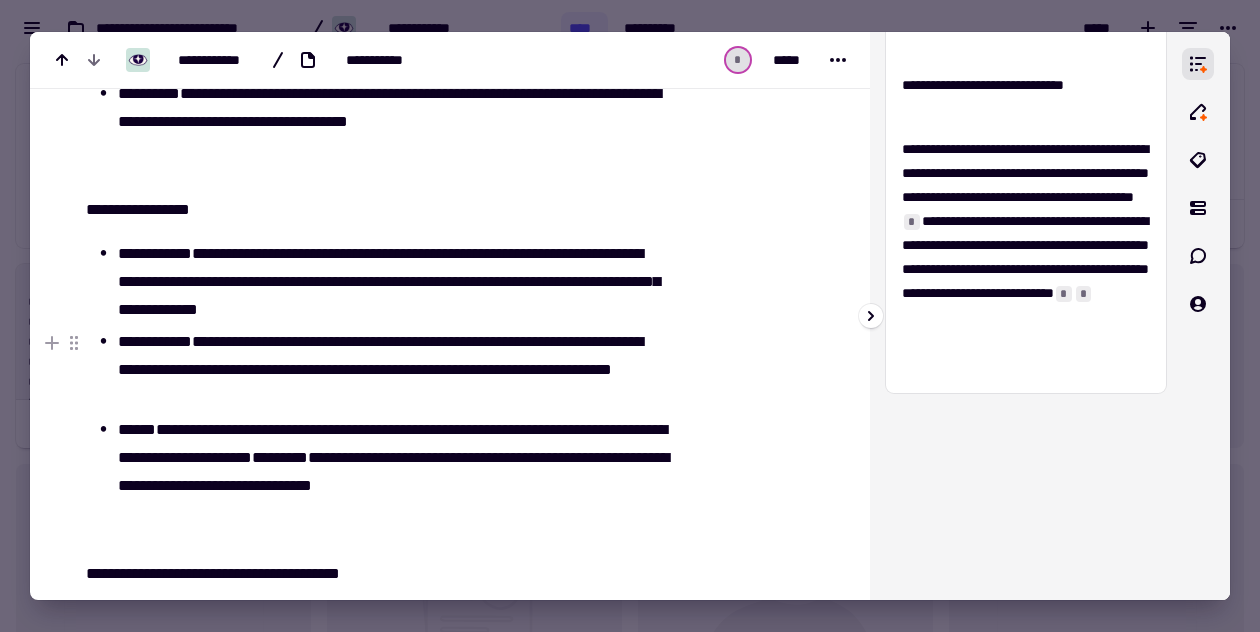 click on "**********" at bounding box center (1026, 257) 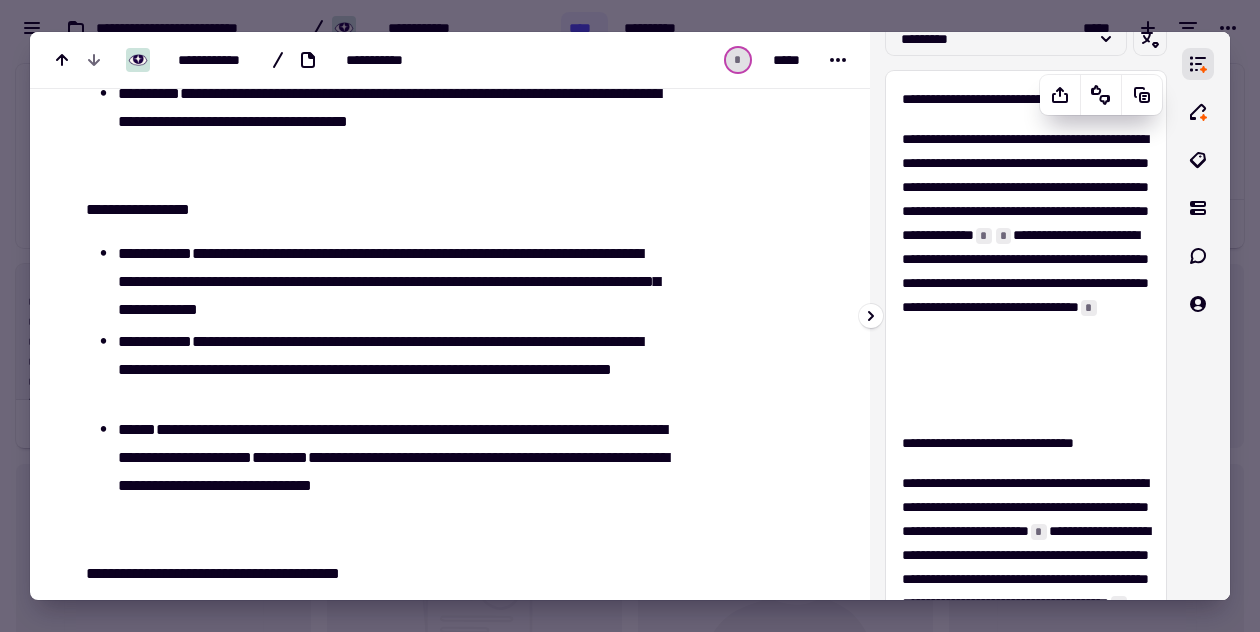 scroll, scrollTop: 0, scrollLeft: 0, axis: both 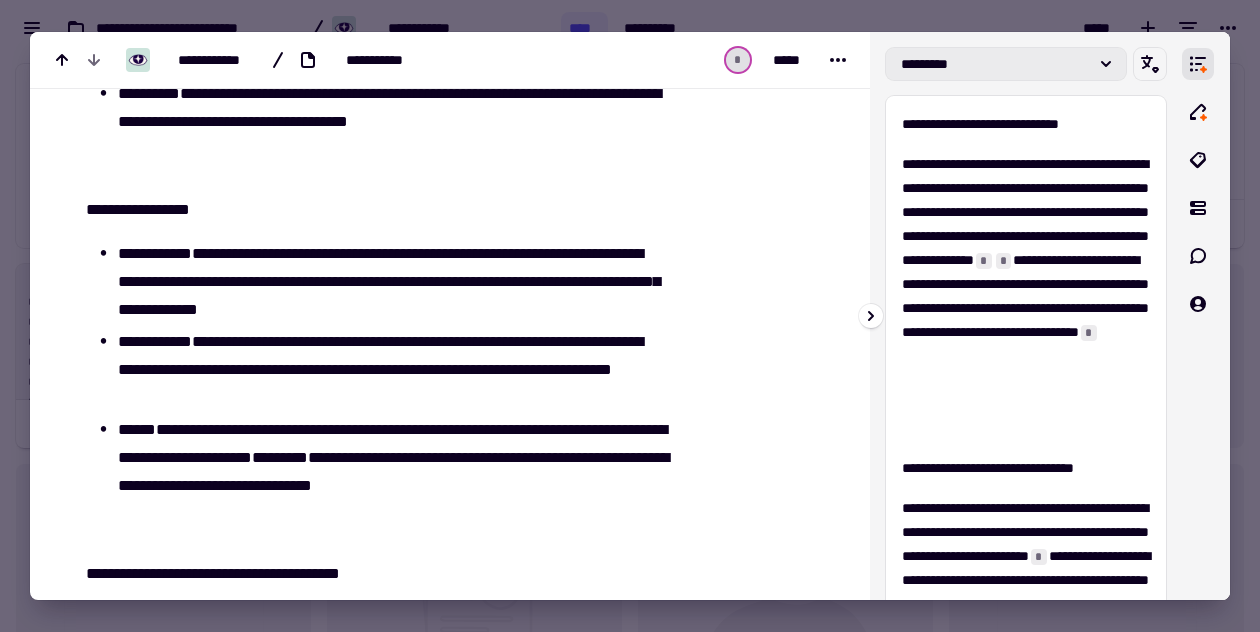 click on "*********" 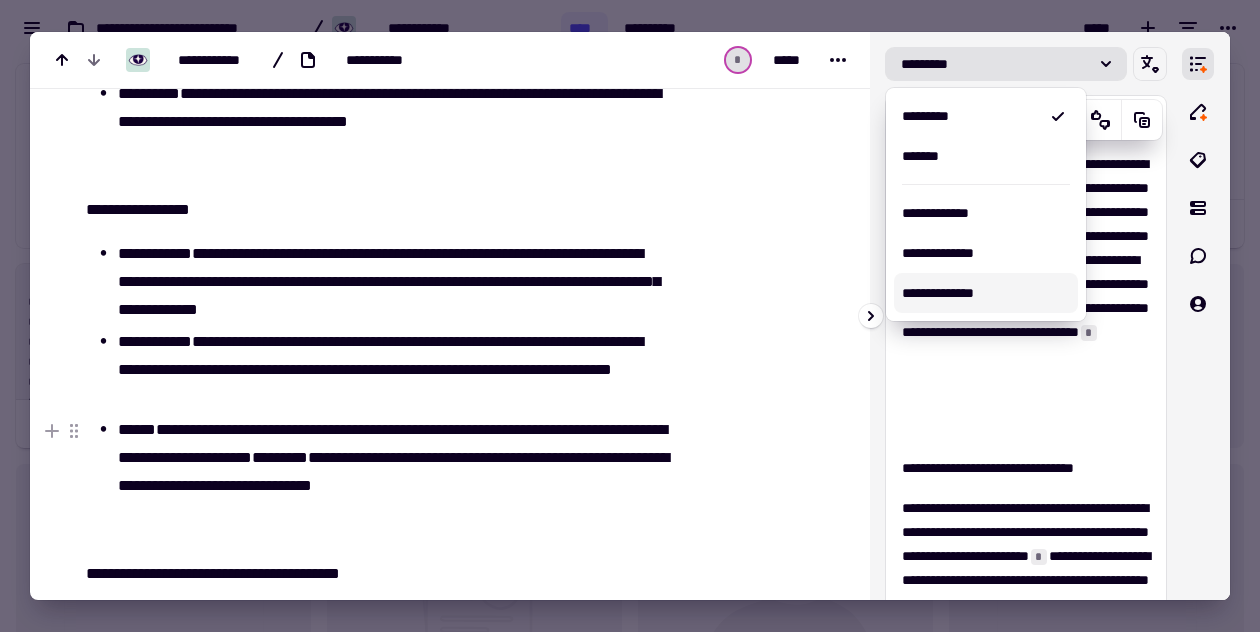 click on "**********" at bounding box center (1026, 572) 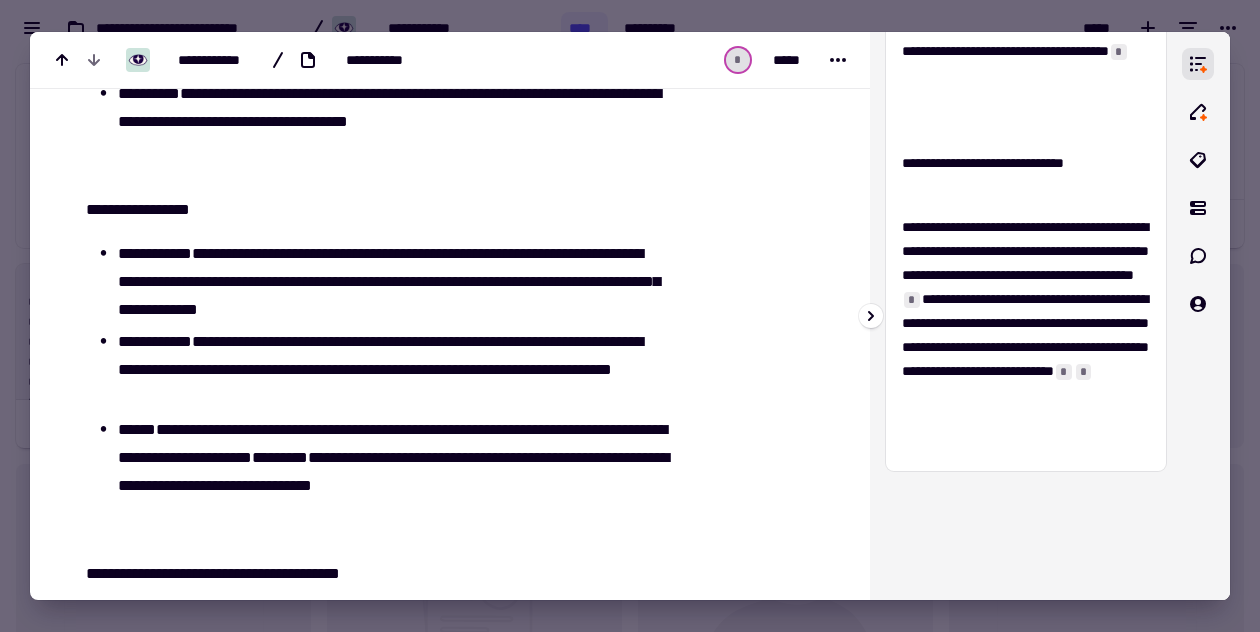 scroll, scrollTop: 582, scrollLeft: 0, axis: vertical 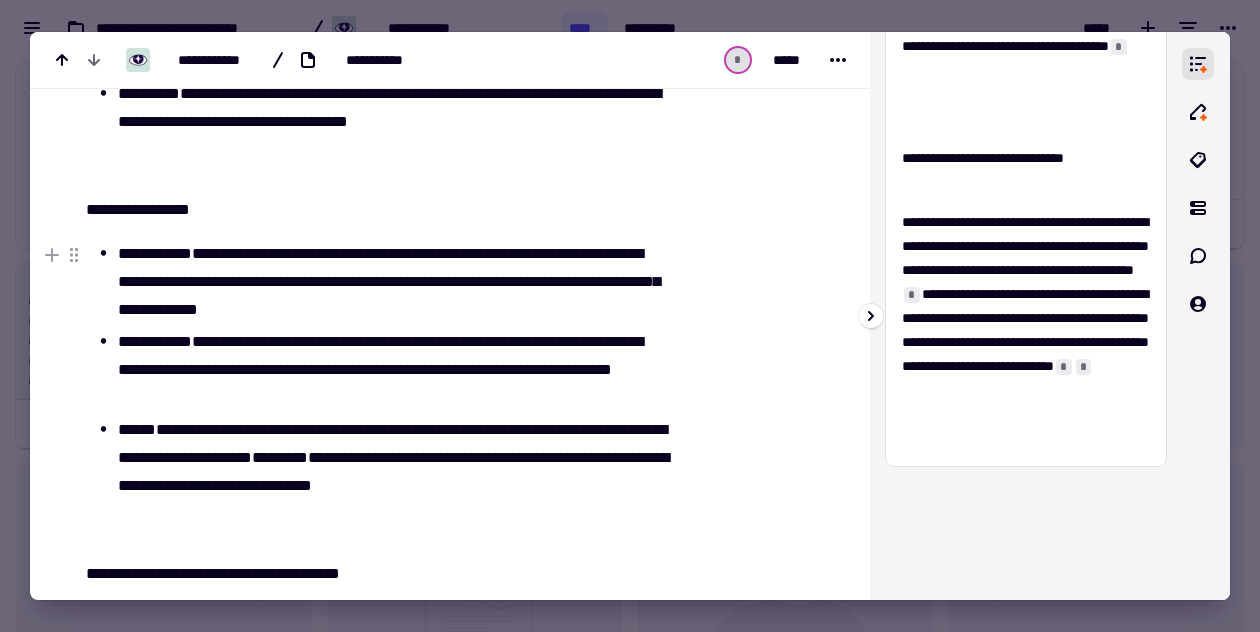 click on "*" at bounding box center (912, 295) 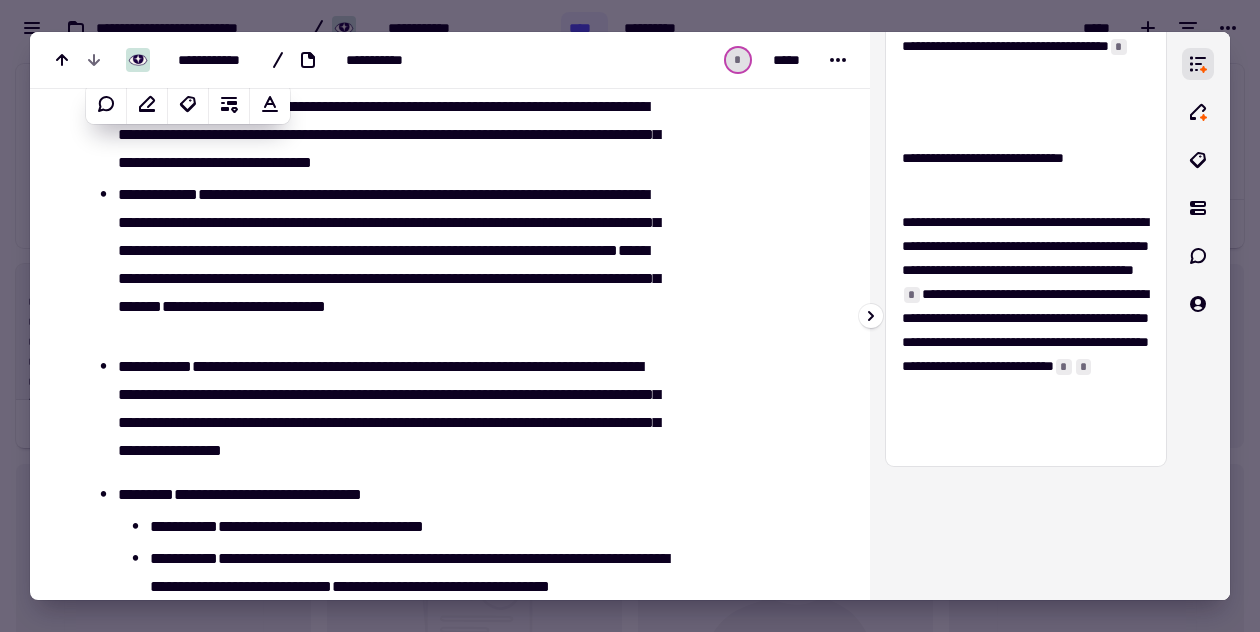 scroll, scrollTop: 2118, scrollLeft: 0, axis: vertical 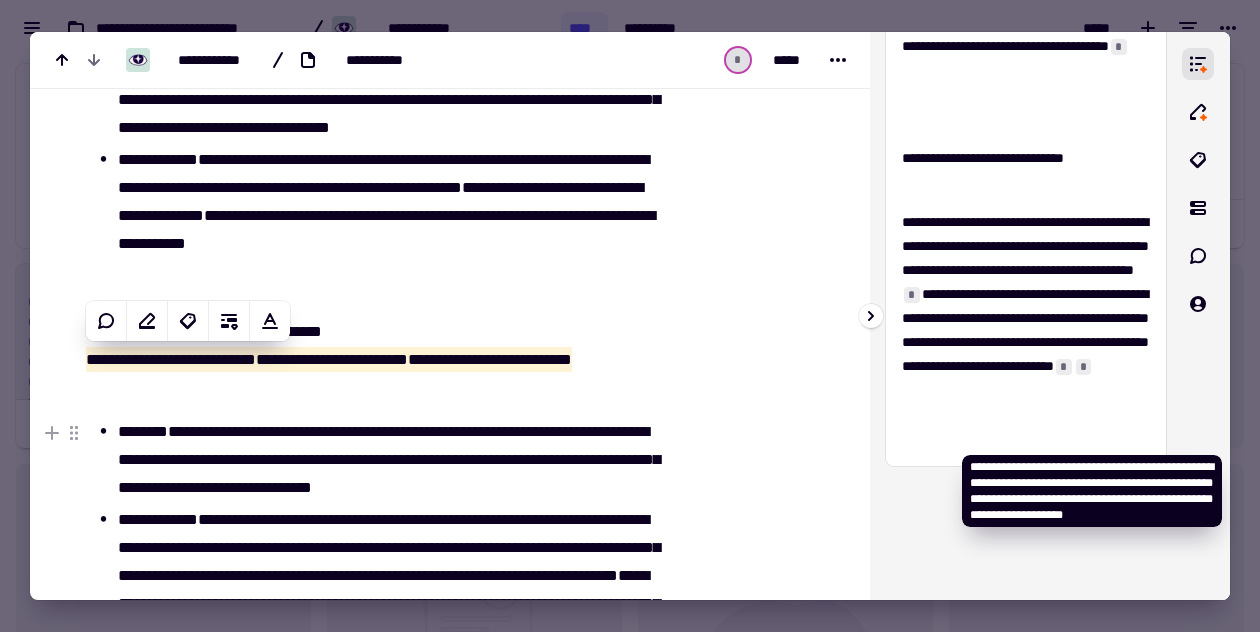 click on "*" at bounding box center [1064, 367] 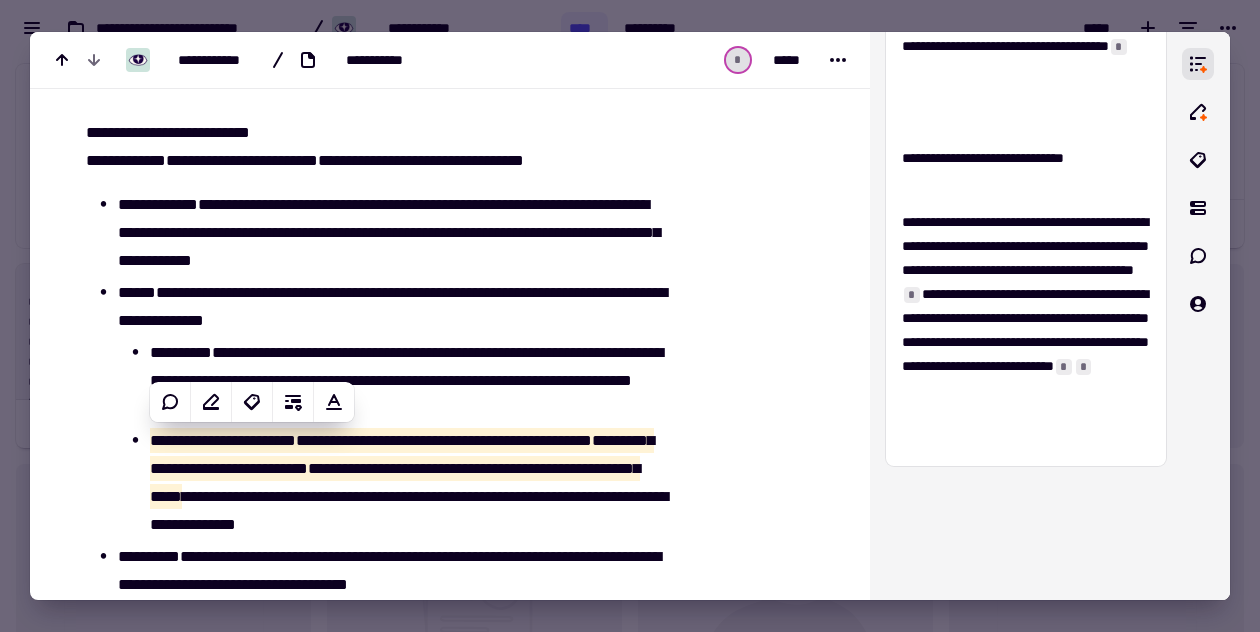 scroll, scrollTop: 3089, scrollLeft: 0, axis: vertical 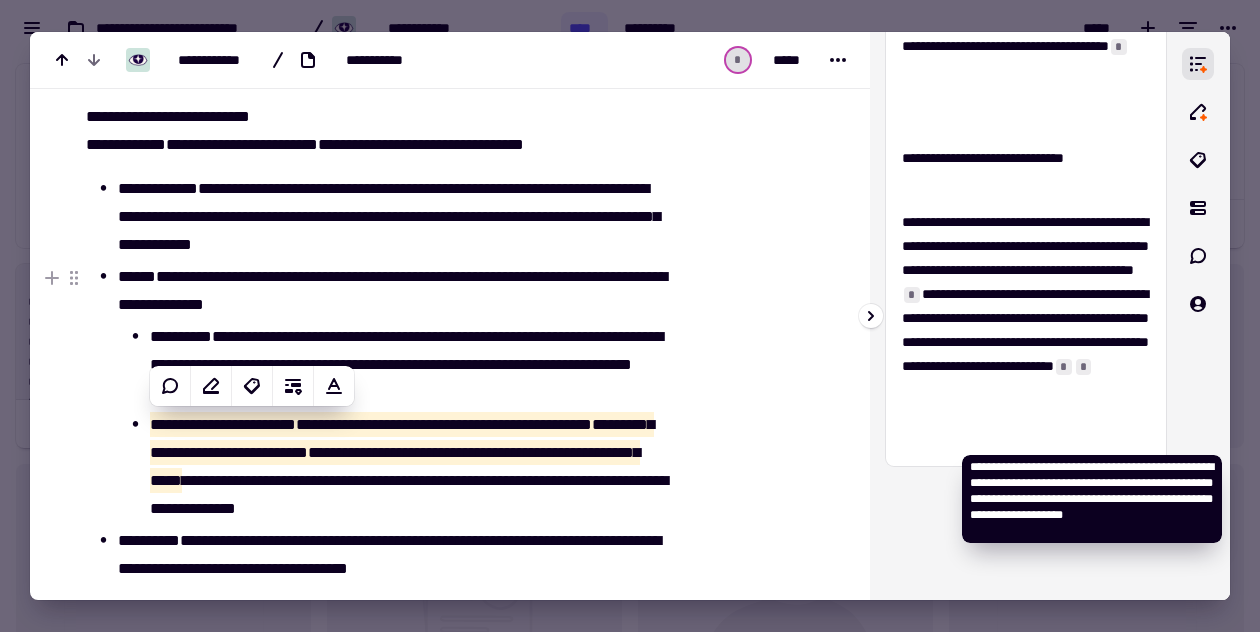 click on "*" at bounding box center (1064, 367) 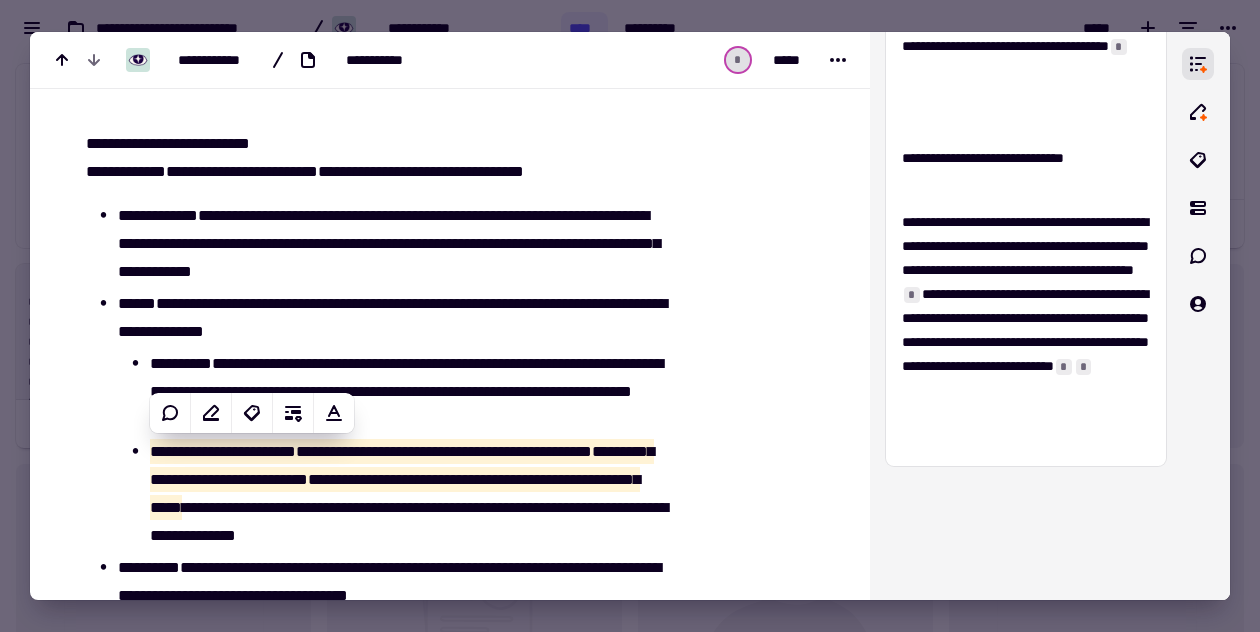 scroll, scrollTop: 3051, scrollLeft: 0, axis: vertical 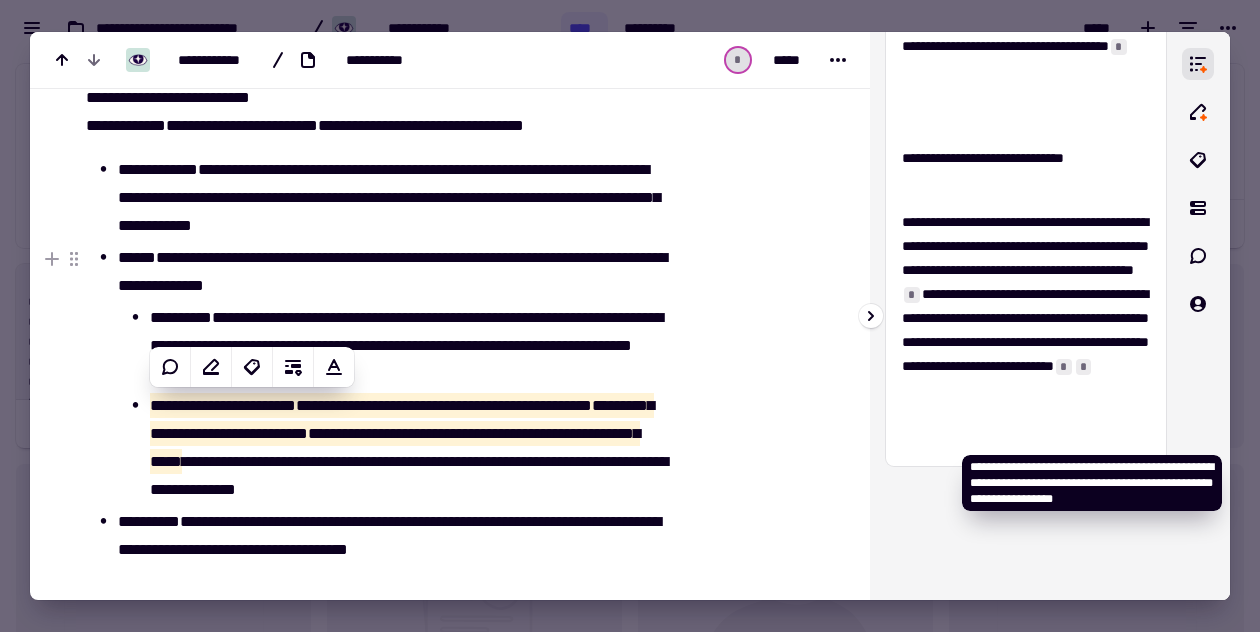 click on "*" at bounding box center (1084, 367) 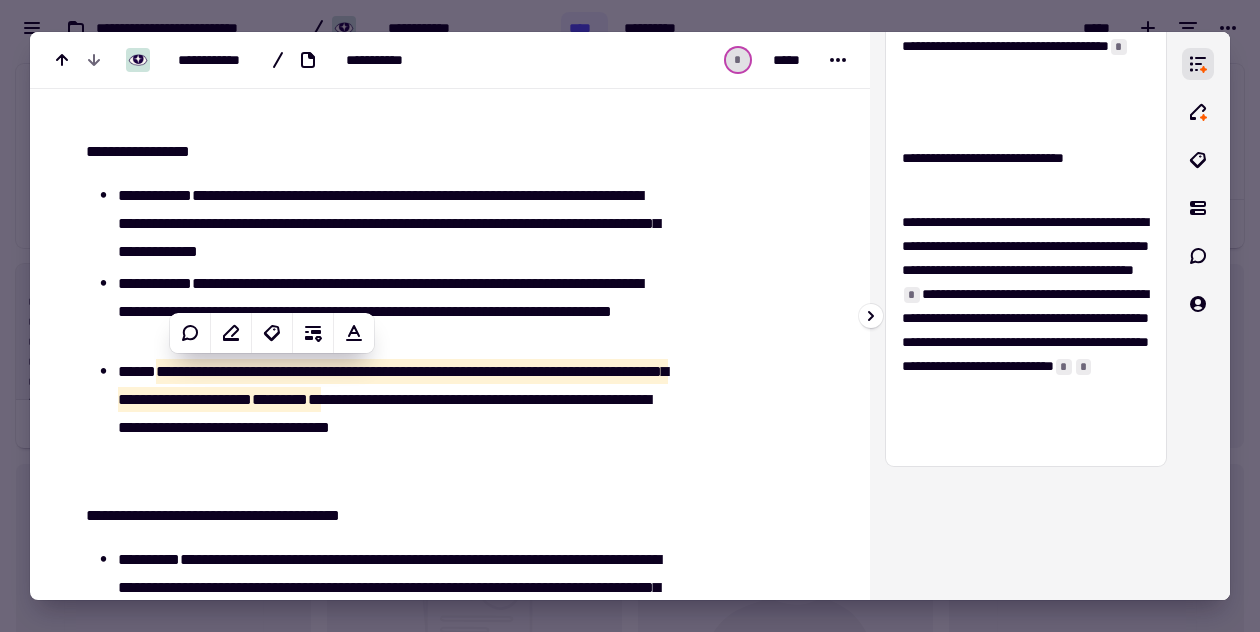 scroll, scrollTop: 3606, scrollLeft: 0, axis: vertical 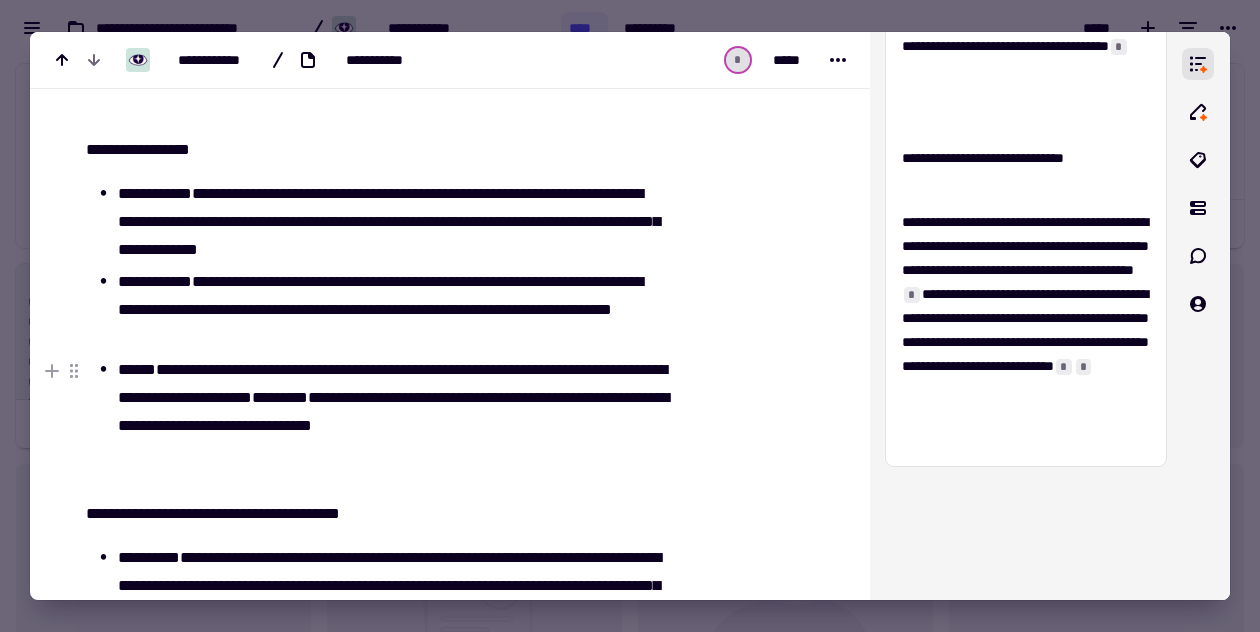 click on "**********" at bounding box center (391, 398) 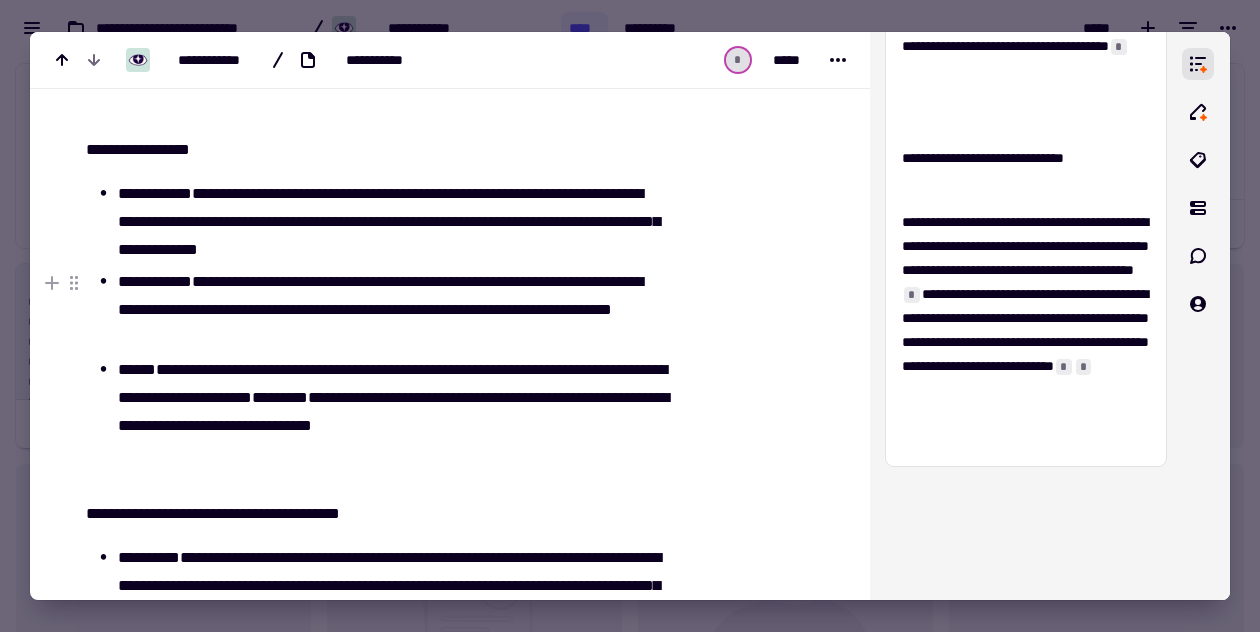 click on "**********" at bounding box center [391, 310] 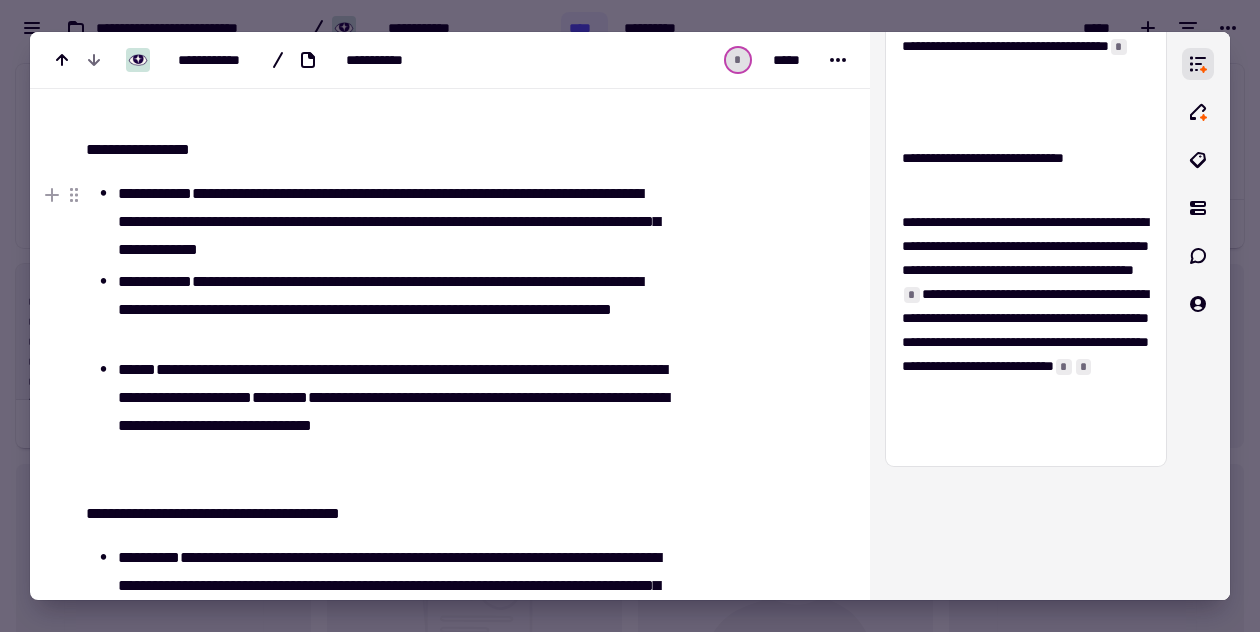 click on "**********" at bounding box center (391, 222) 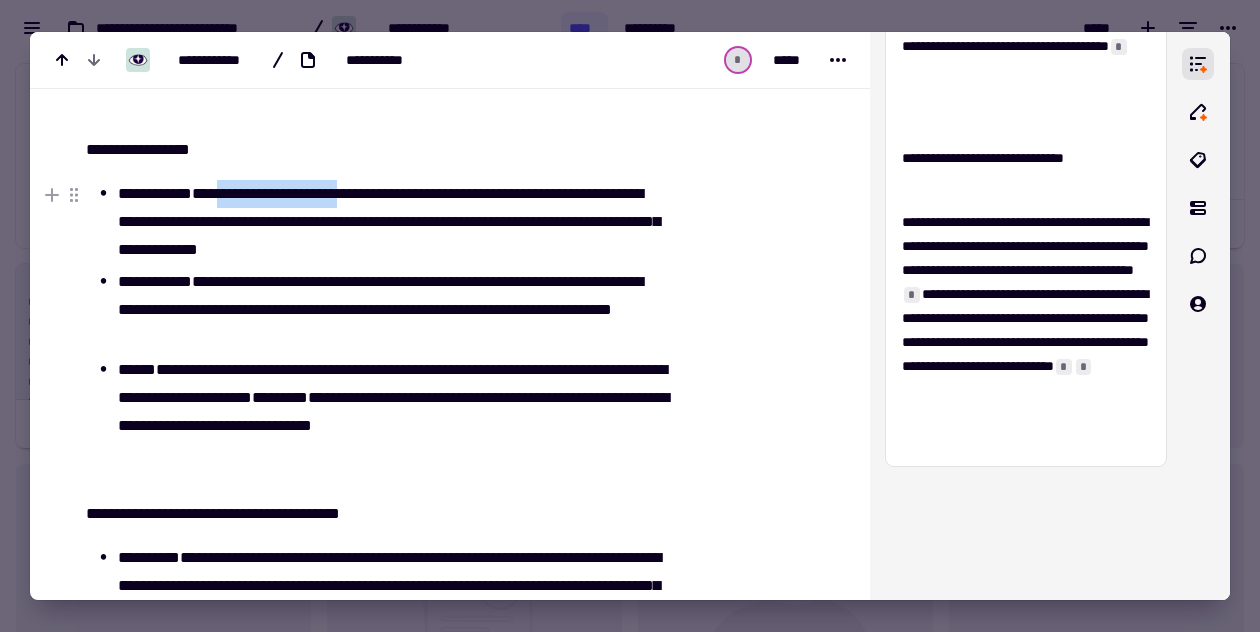 drag, startPoint x: 245, startPoint y: 195, endPoint x: 402, endPoint y: 198, distance: 157.02866 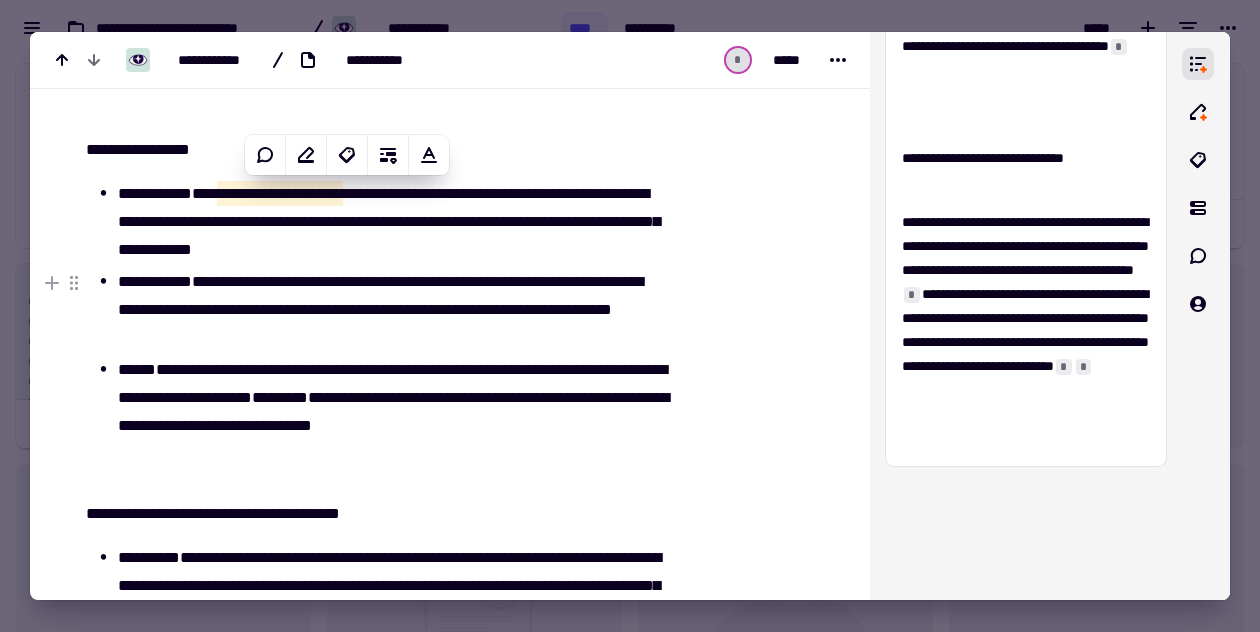 click on "**********" at bounding box center (391, 310) 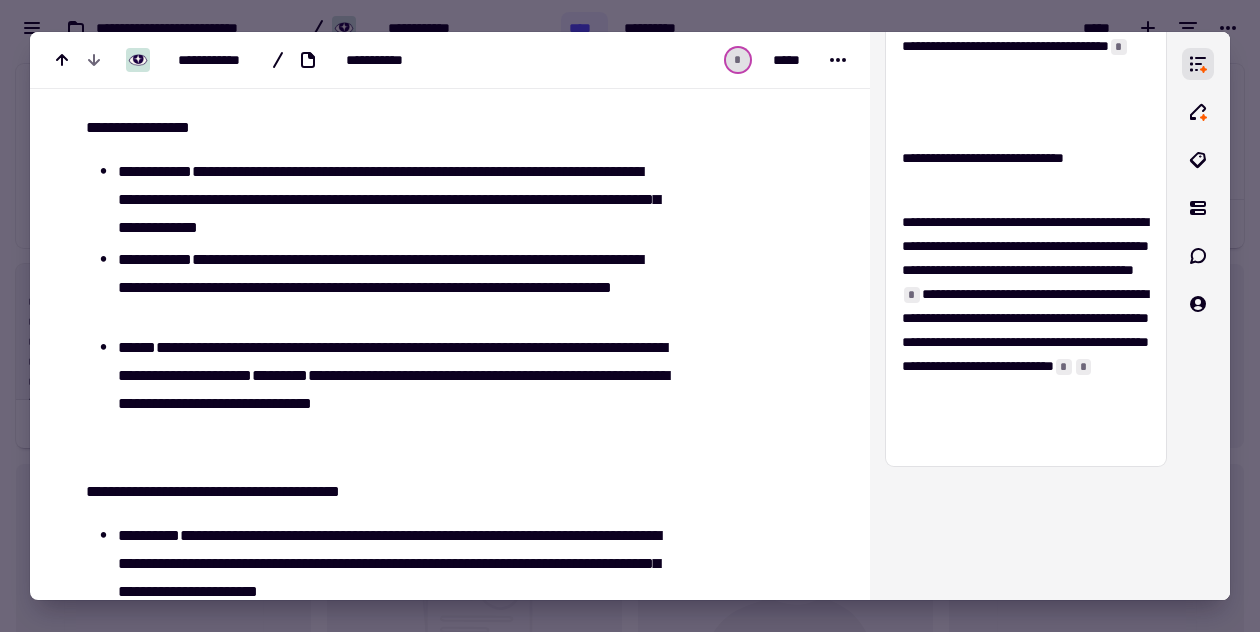 scroll, scrollTop: 3620, scrollLeft: 0, axis: vertical 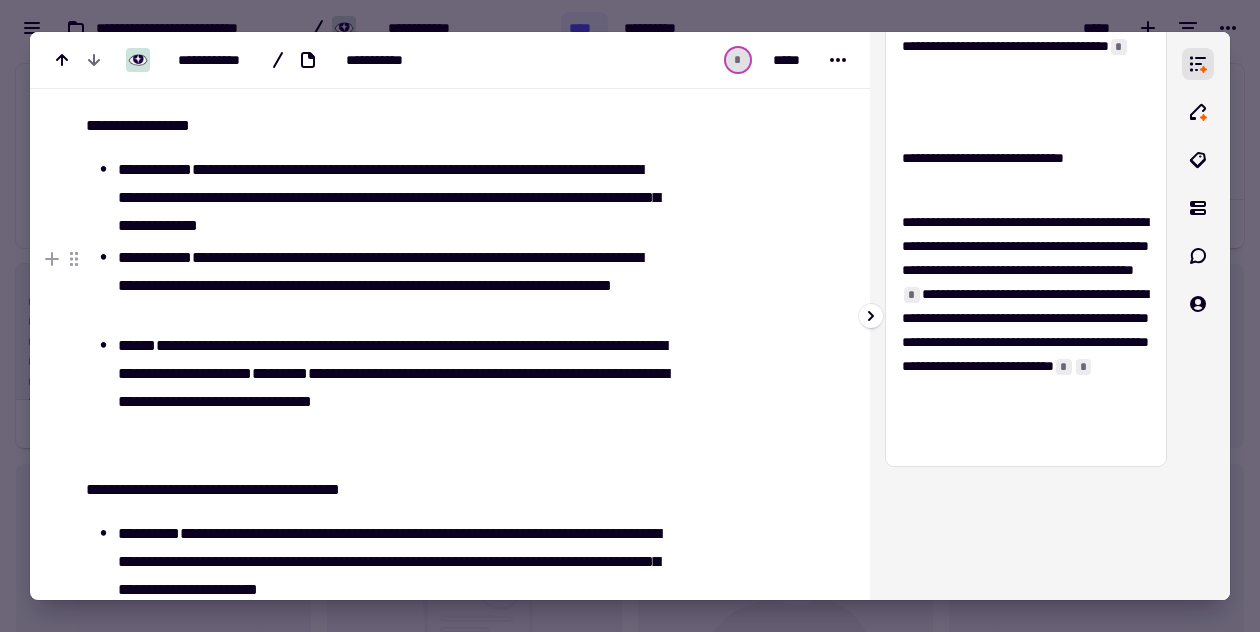 click on "*" at bounding box center (912, 295) 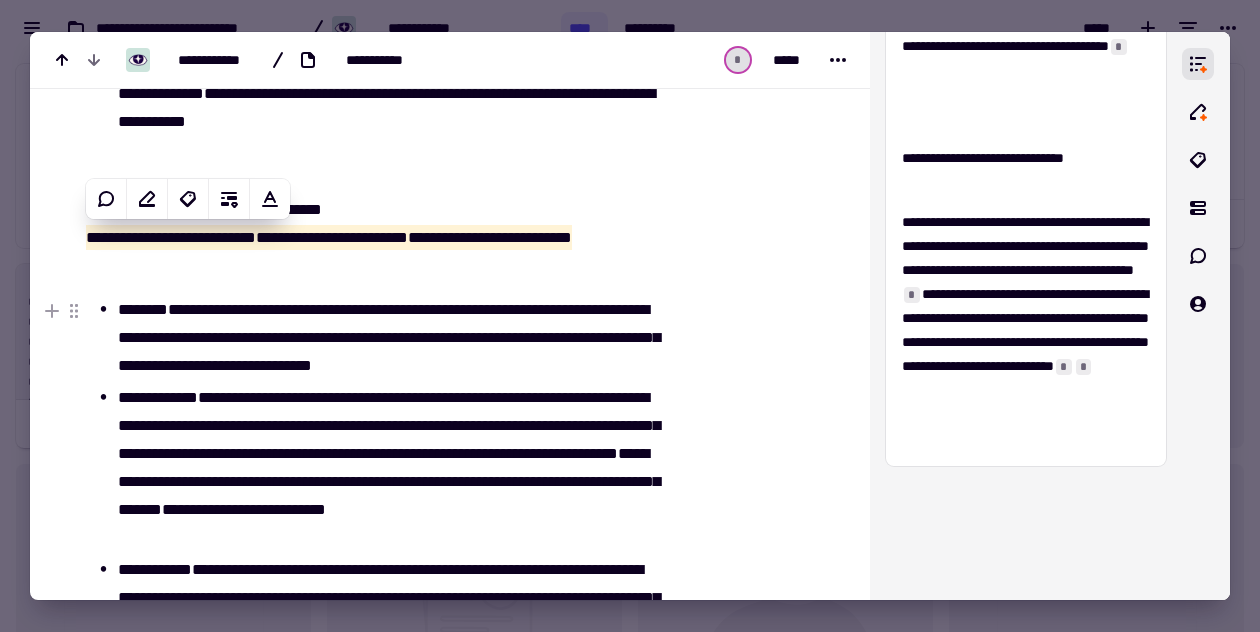 click on "**********" at bounding box center (391, 338) 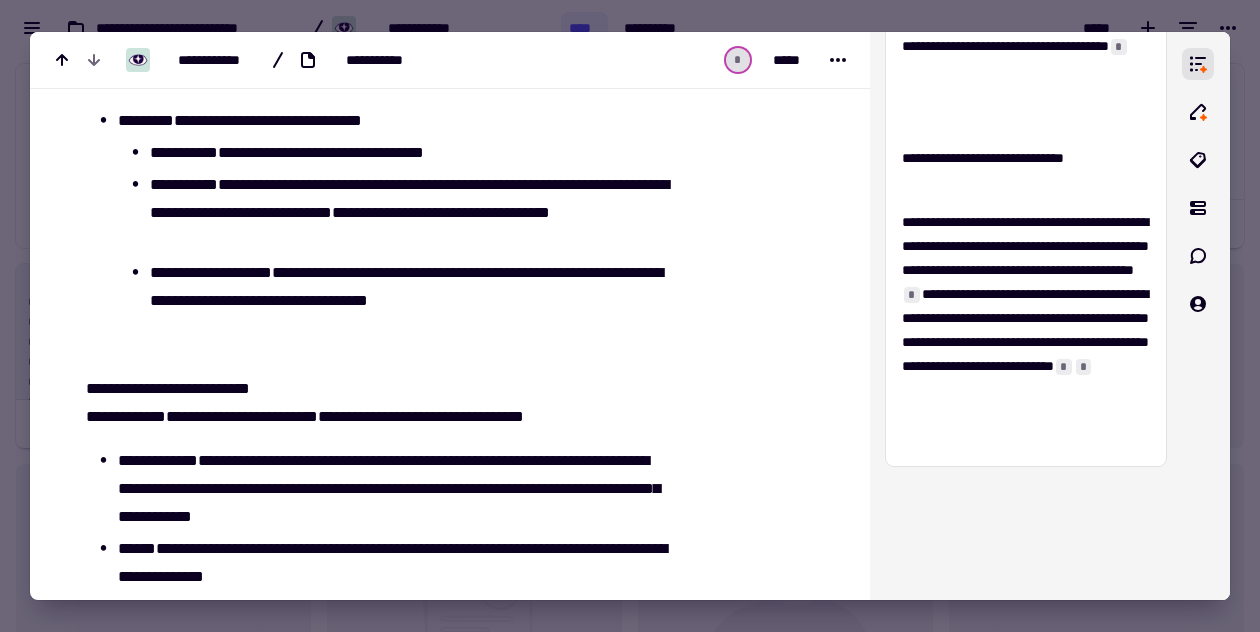 scroll, scrollTop: 2828, scrollLeft: 0, axis: vertical 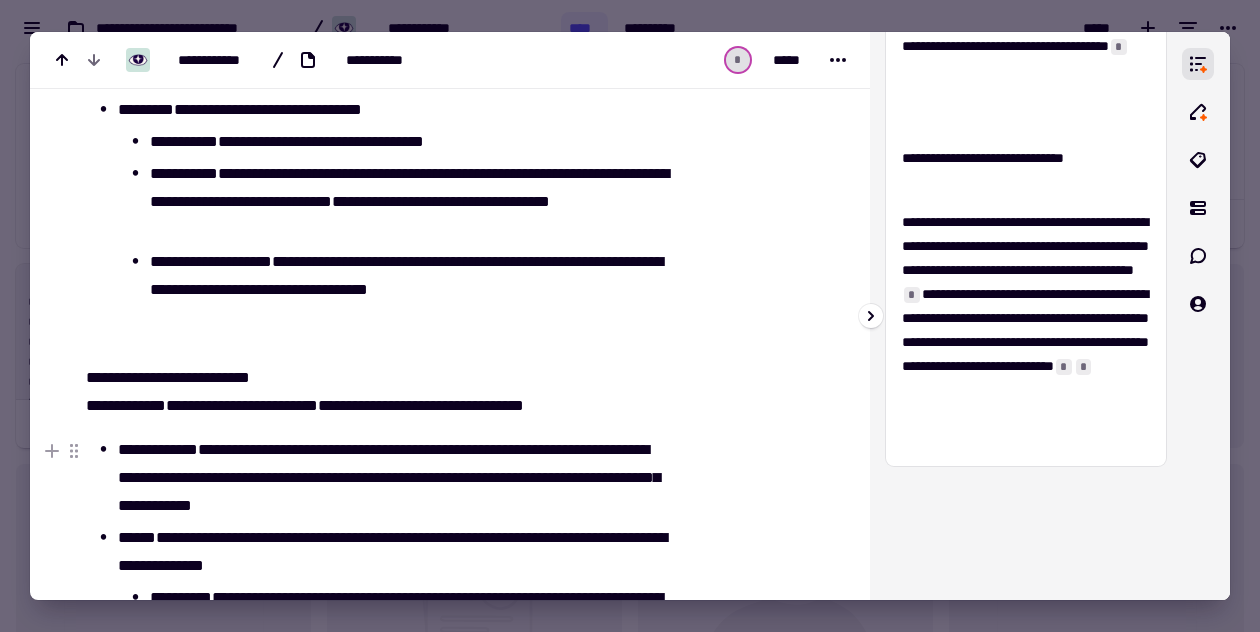 click on "*" at bounding box center (1064, 367) 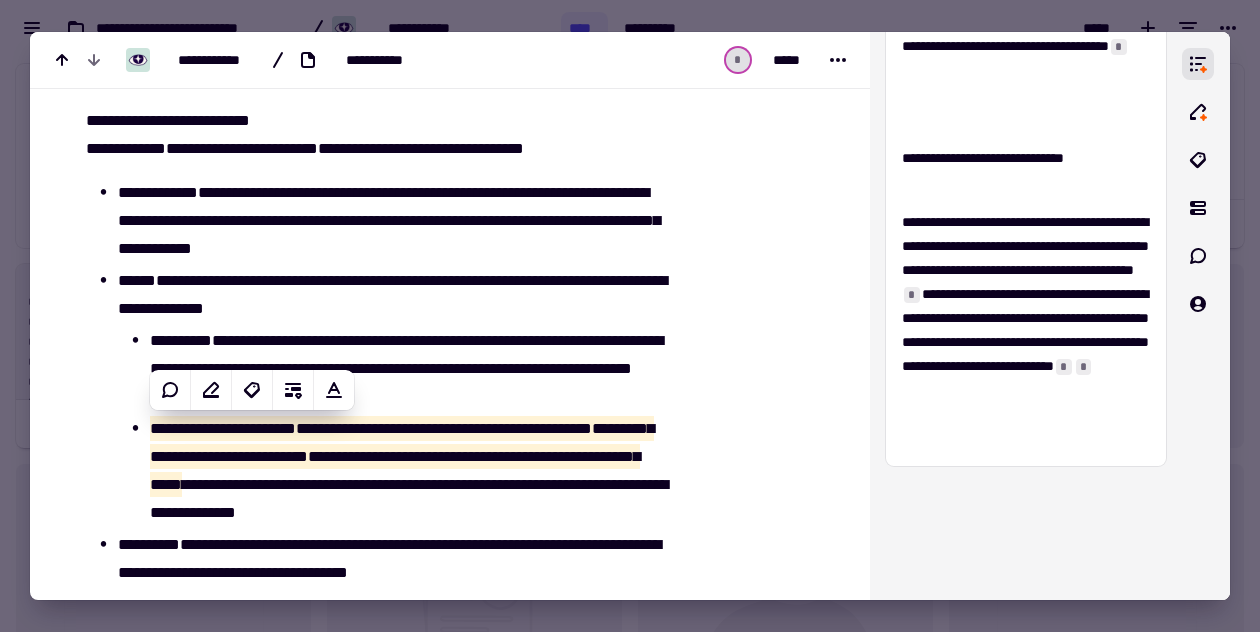 scroll, scrollTop: 3067, scrollLeft: 0, axis: vertical 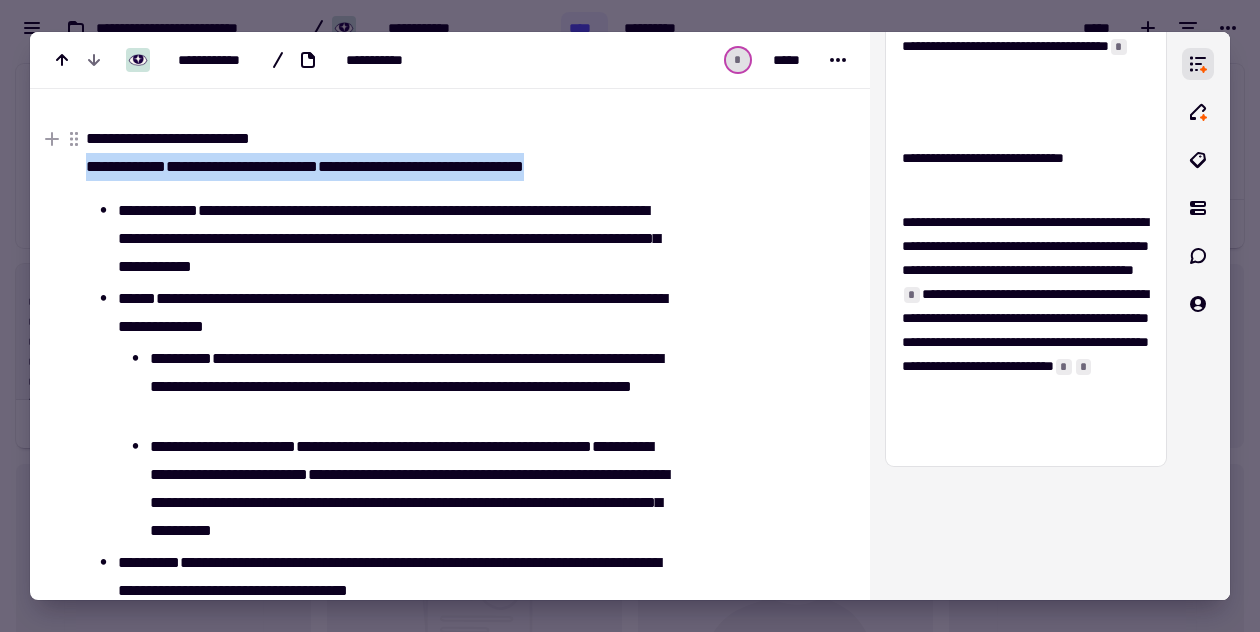 drag, startPoint x: 87, startPoint y: 164, endPoint x: 641, endPoint y: 168, distance: 554.01447 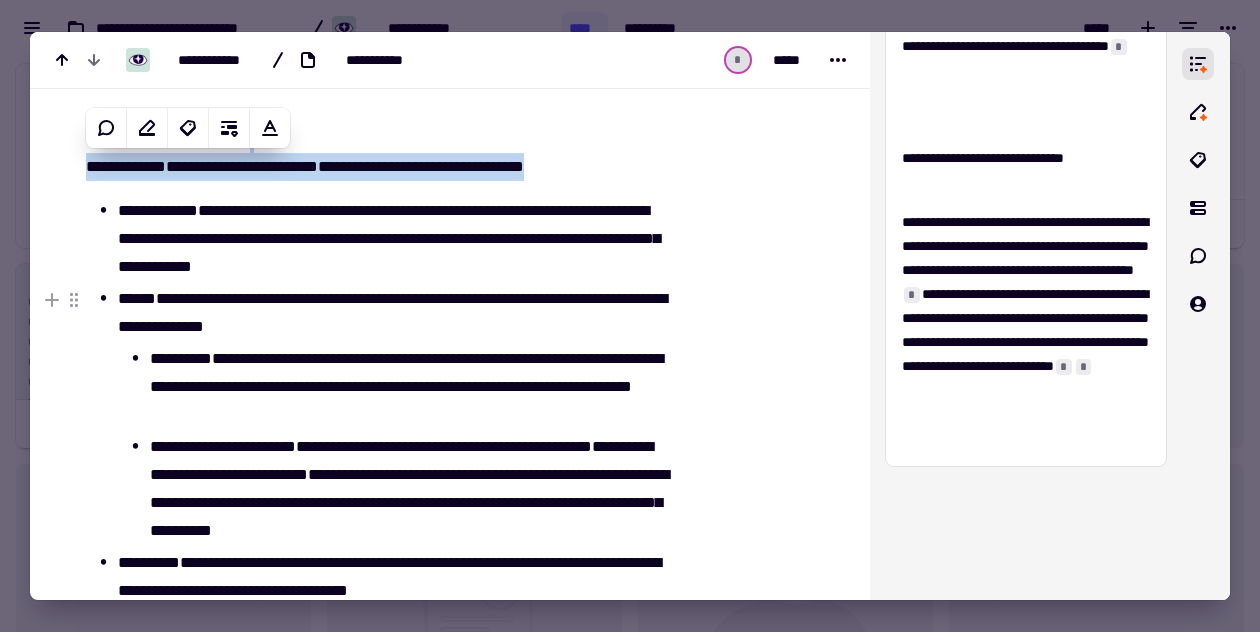 click on "**********" at bounding box center (391, 313) 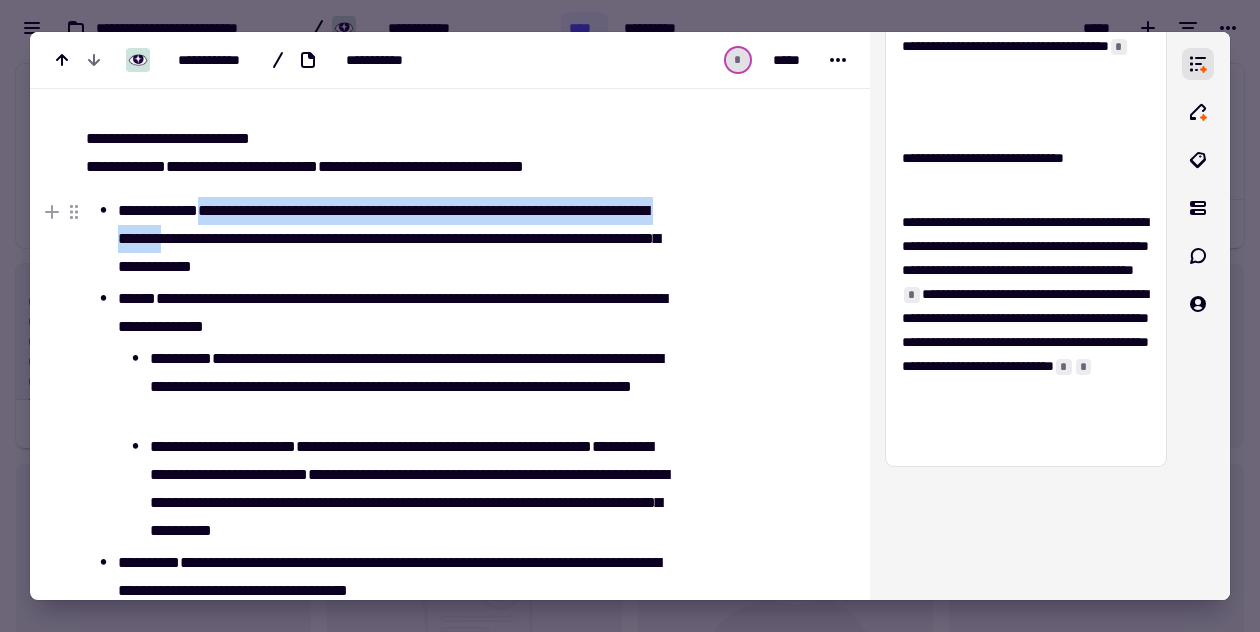 drag, startPoint x: 218, startPoint y: 206, endPoint x: 271, endPoint y: 236, distance: 60.90156 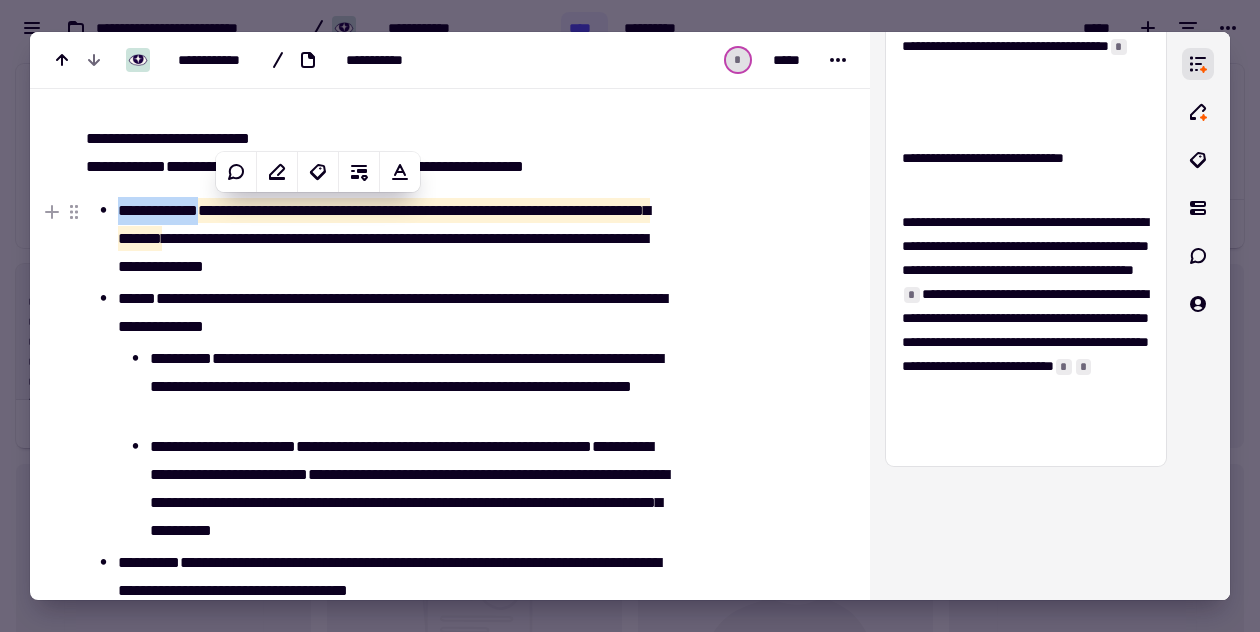 click on "**********" at bounding box center (391, 239) 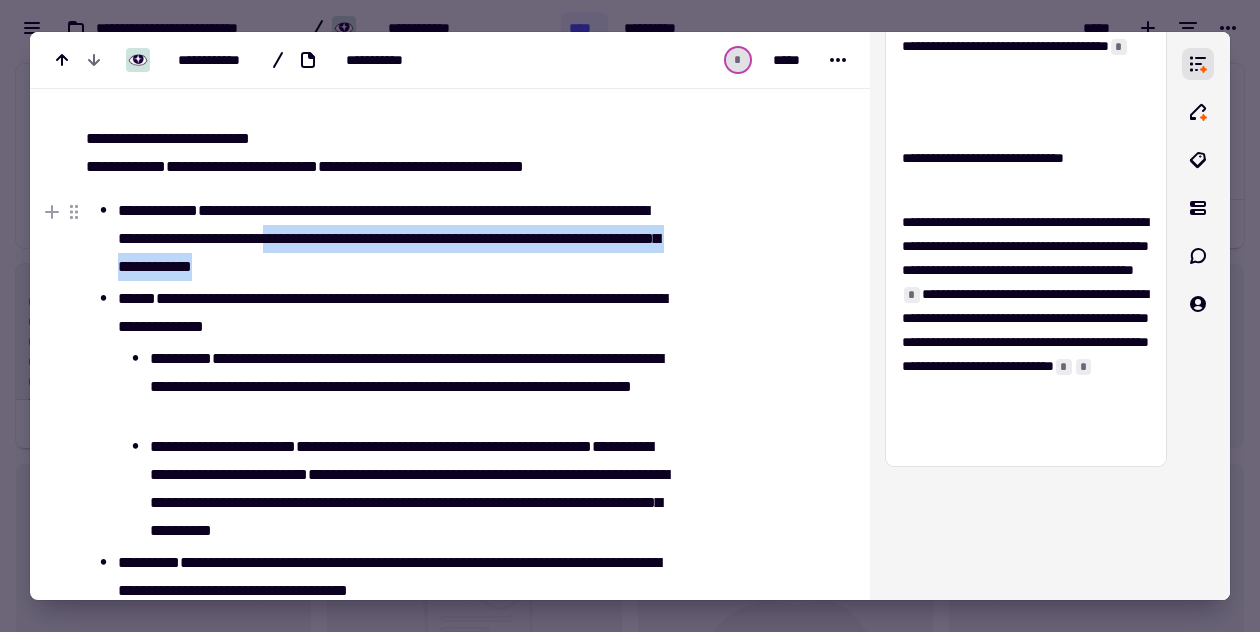 drag, startPoint x: 383, startPoint y: 231, endPoint x: 416, endPoint y: 251, distance: 38.587563 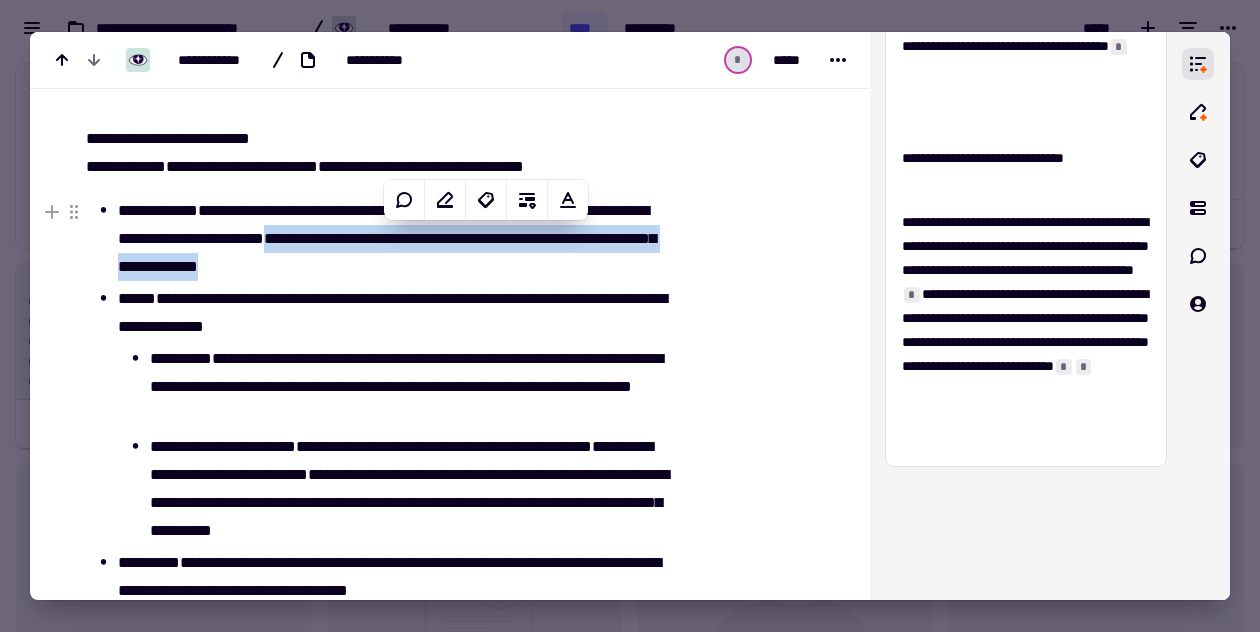 click on "**********" at bounding box center (391, 239) 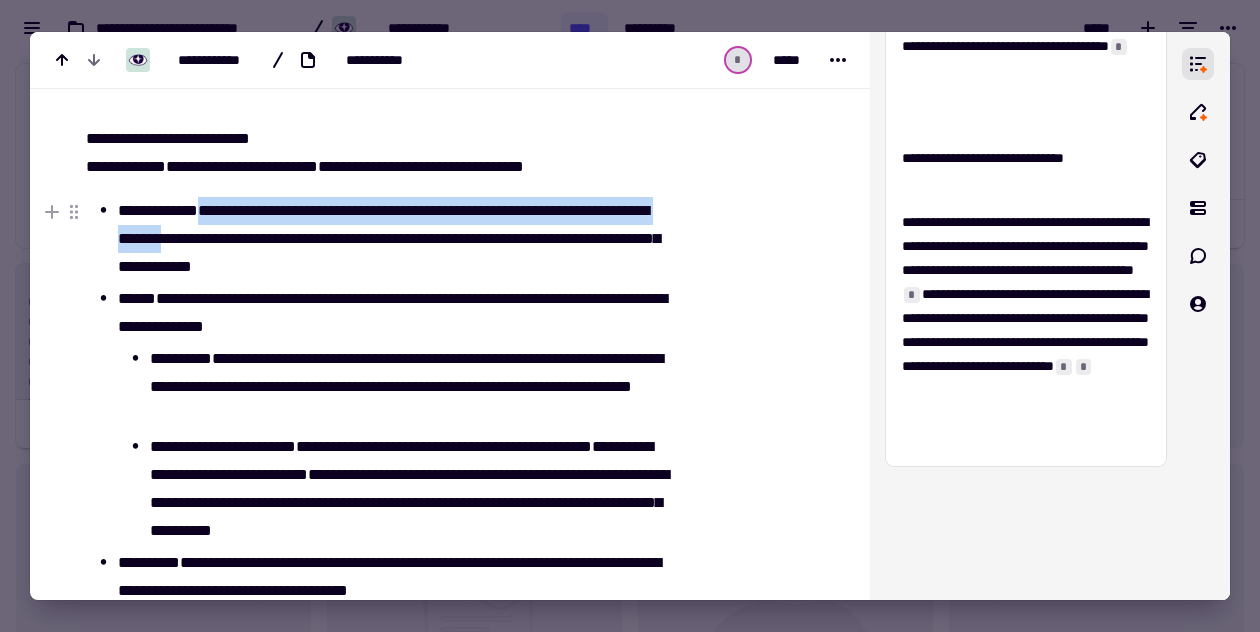 drag, startPoint x: 215, startPoint y: 206, endPoint x: 268, endPoint y: 238, distance: 61.91123 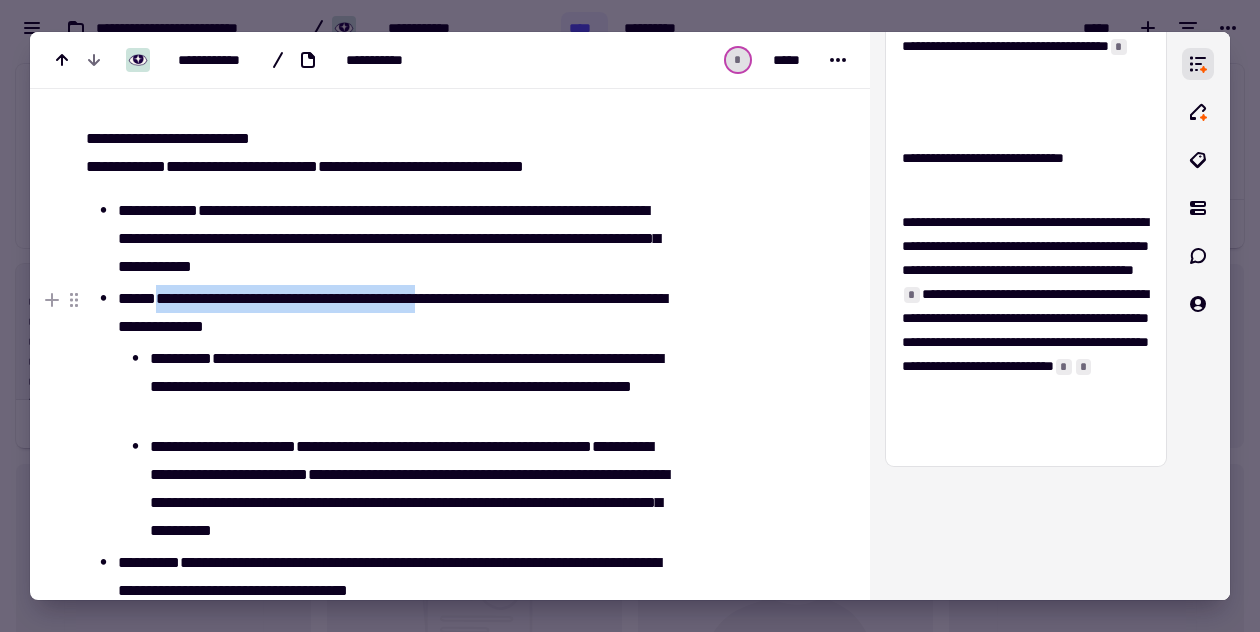 drag, startPoint x: 171, startPoint y: 293, endPoint x: 503, endPoint y: 301, distance: 332.09637 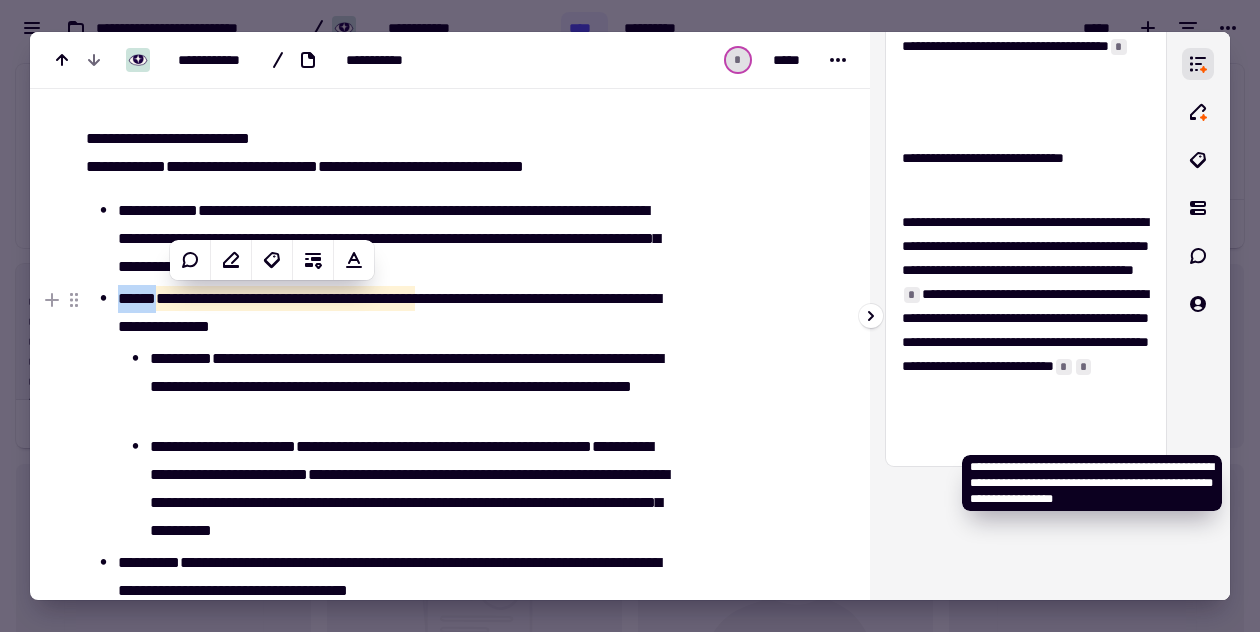 click on "*" at bounding box center [1084, 367] 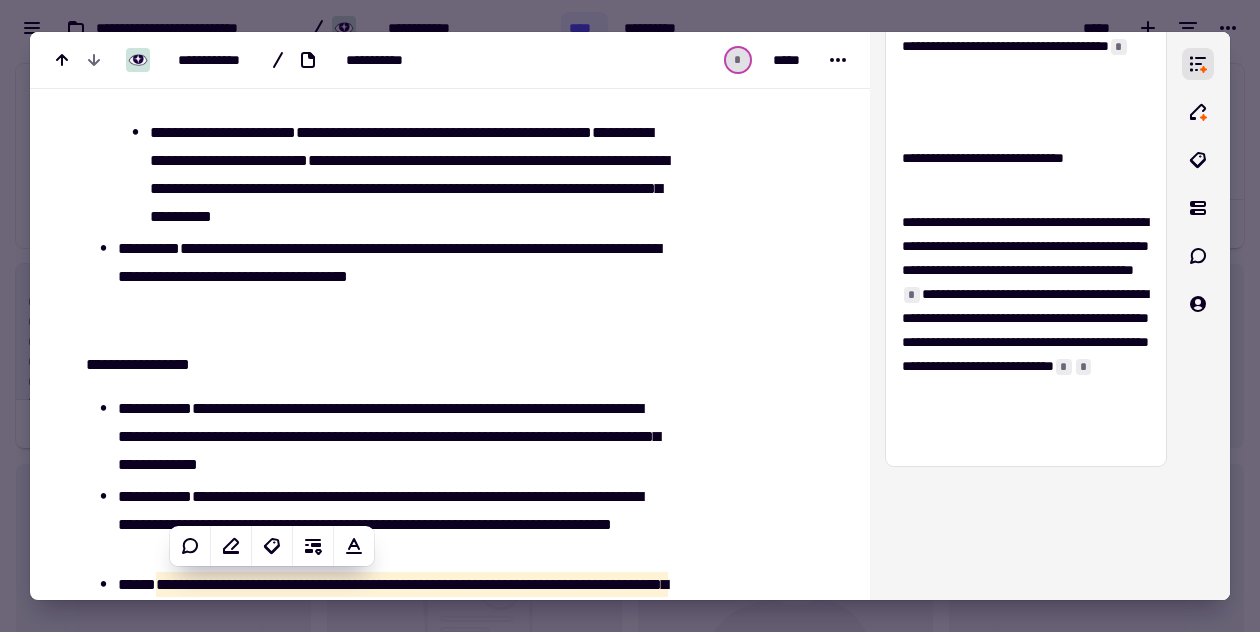 scroll, scrollTop: 3606, scrollLeft: 0, axis: vertical 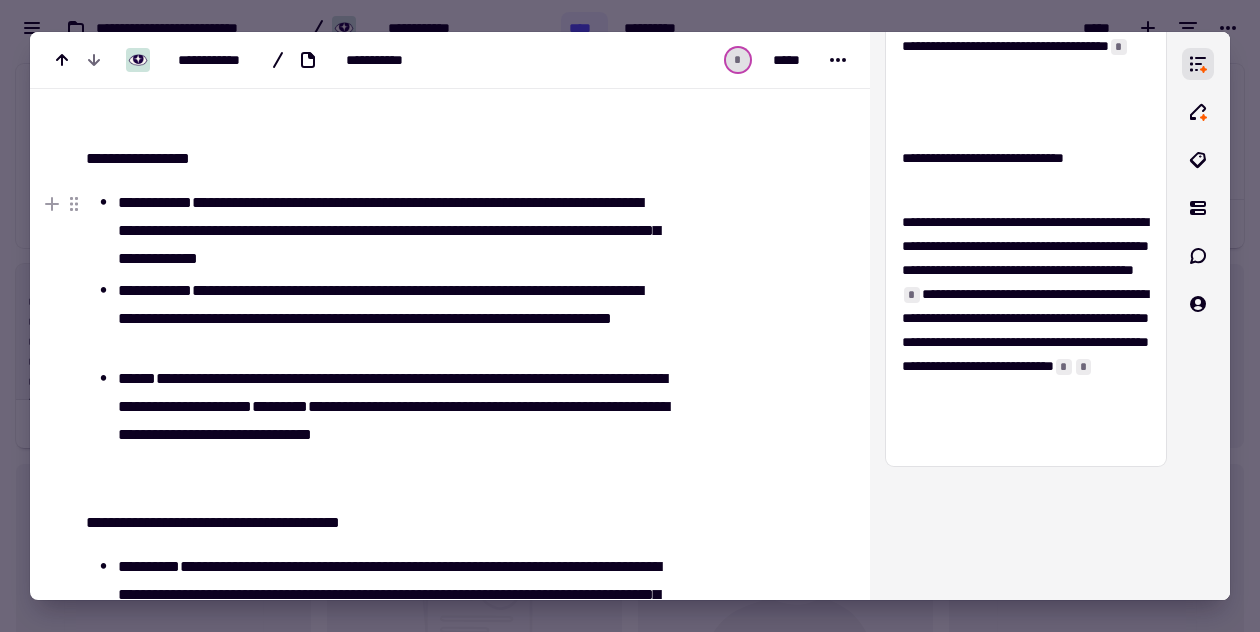 click on "**********" at bounding box center (391, 231) 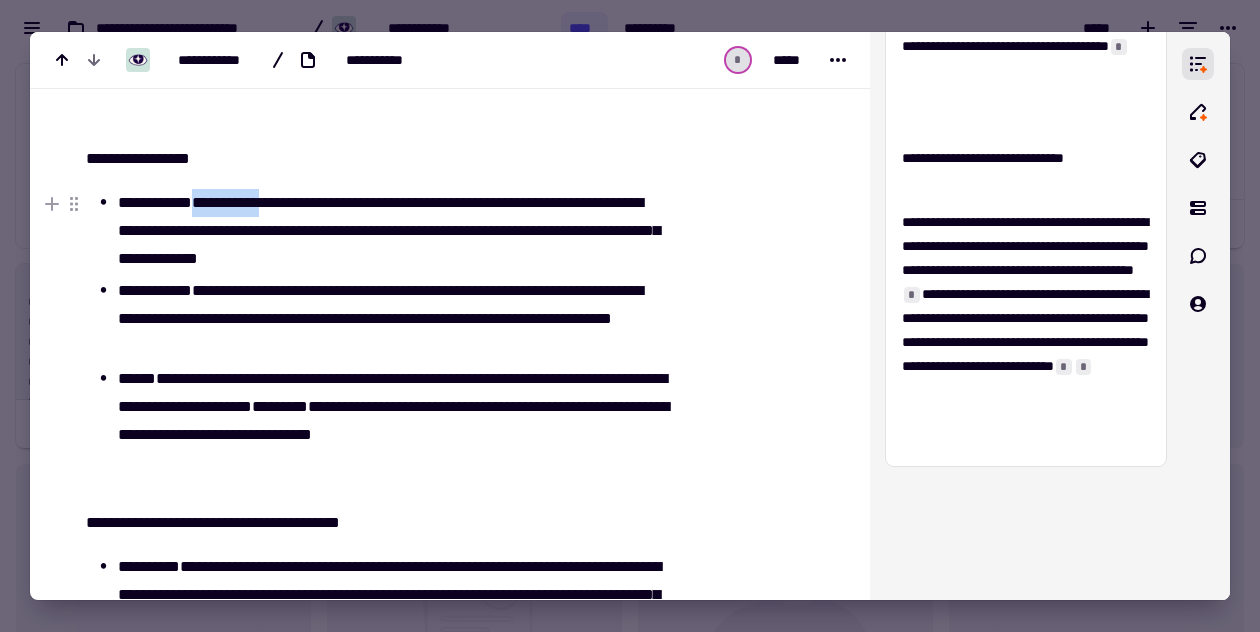 drag, startPoint x: 214, startPoint y: 197, endPoint x: 302, endPoint y: 197, distance: 88 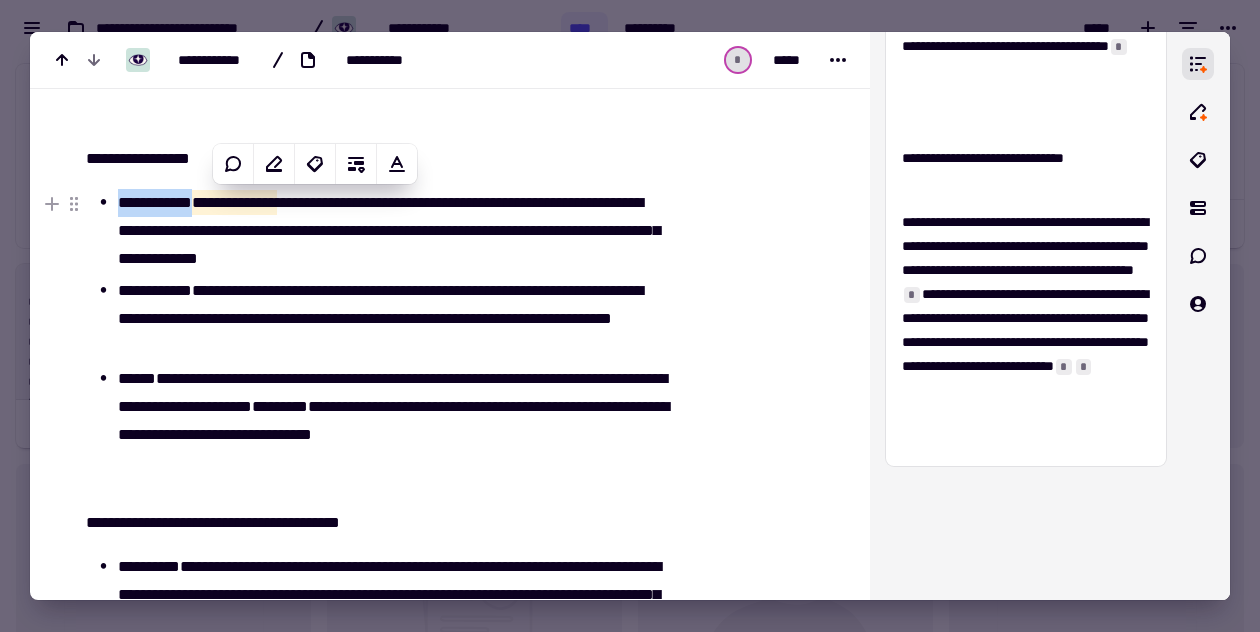 click on "**********" at bounding box center (391, 231) 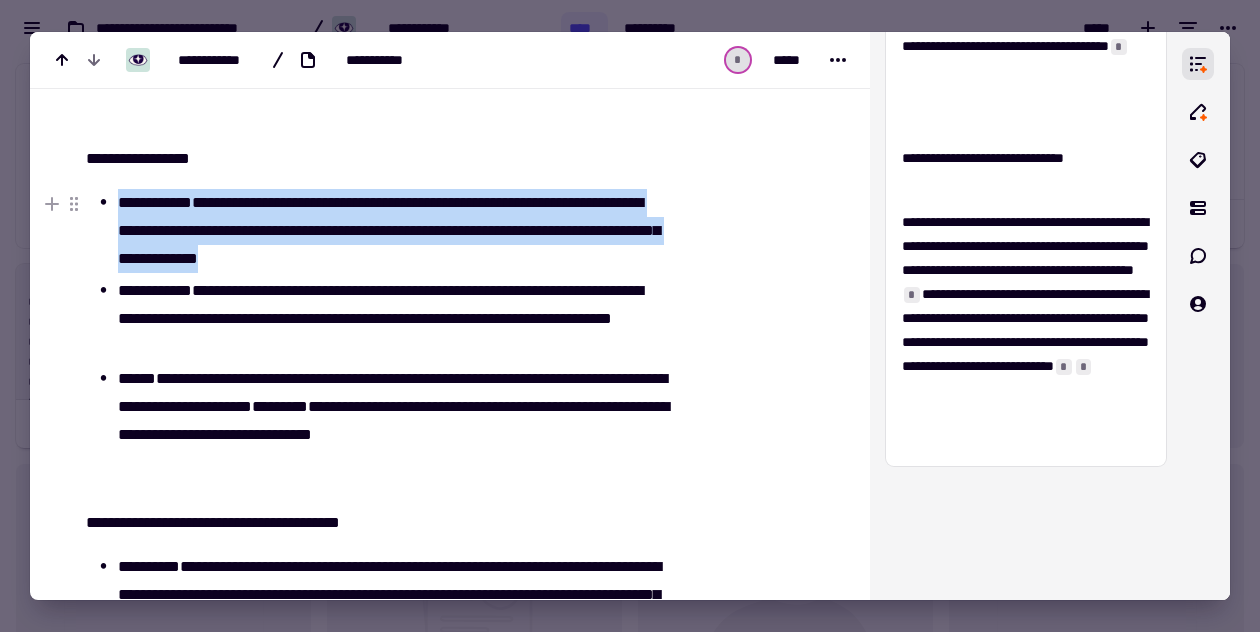 drag, startPoint x: 118, startPoint y: 200, endPoint x: 503, endPoint y: 247, distance: 387.85822 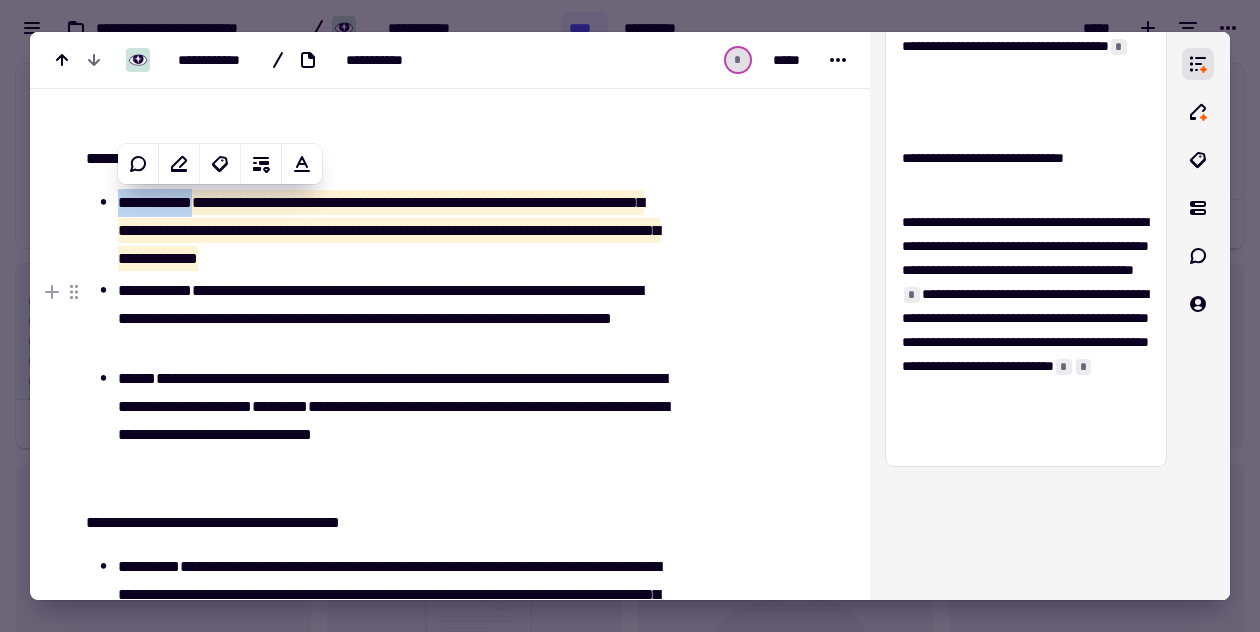 click on "**********" at bounding box center [391, 319] 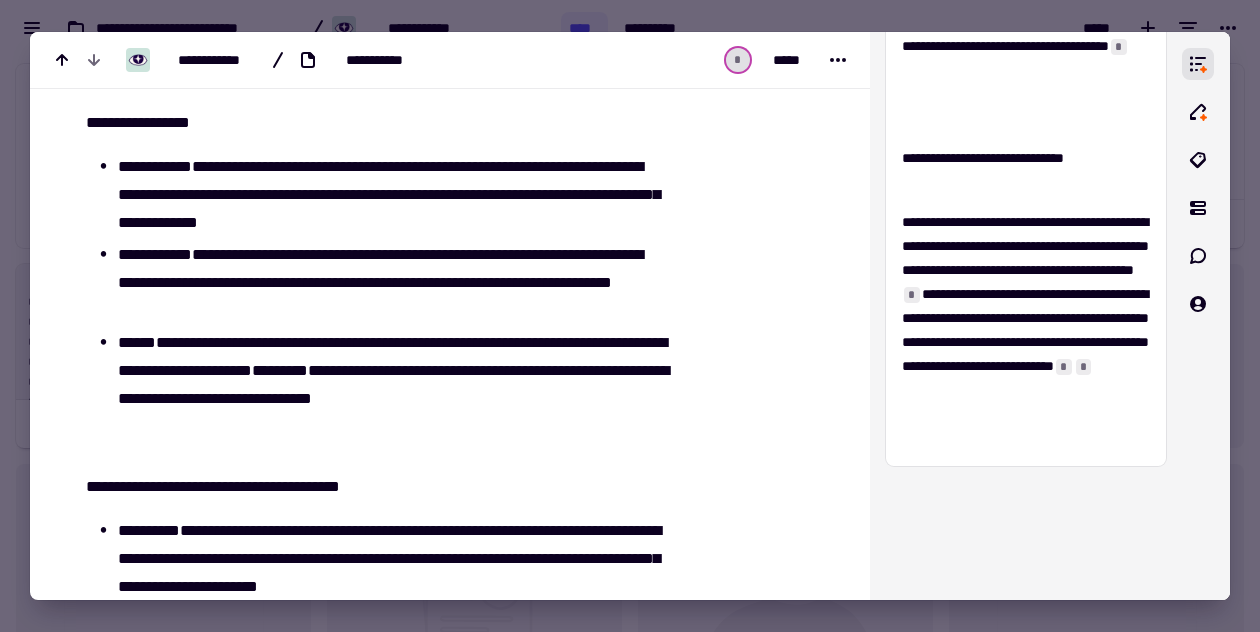 scroll, scrollTop: 3625, scrollLeft: 0, axis: vertical 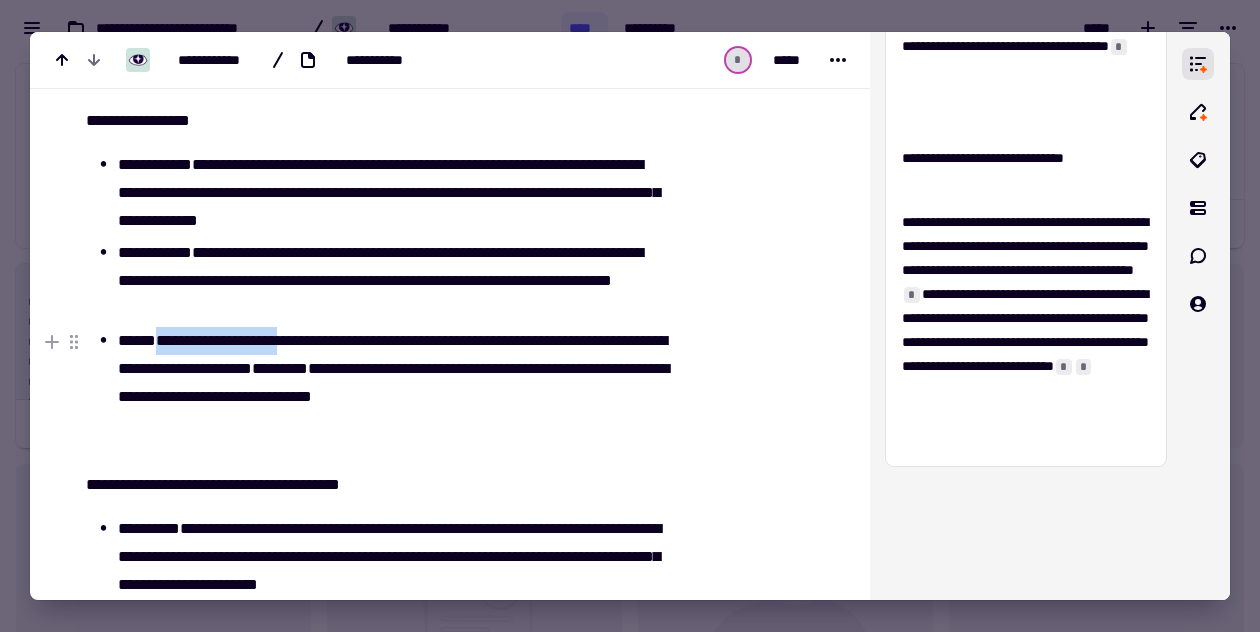 drag, startPoint x: 170, startPoint y: 341, endPoint x: 309, endPoint y: 346, distance: 139.0899 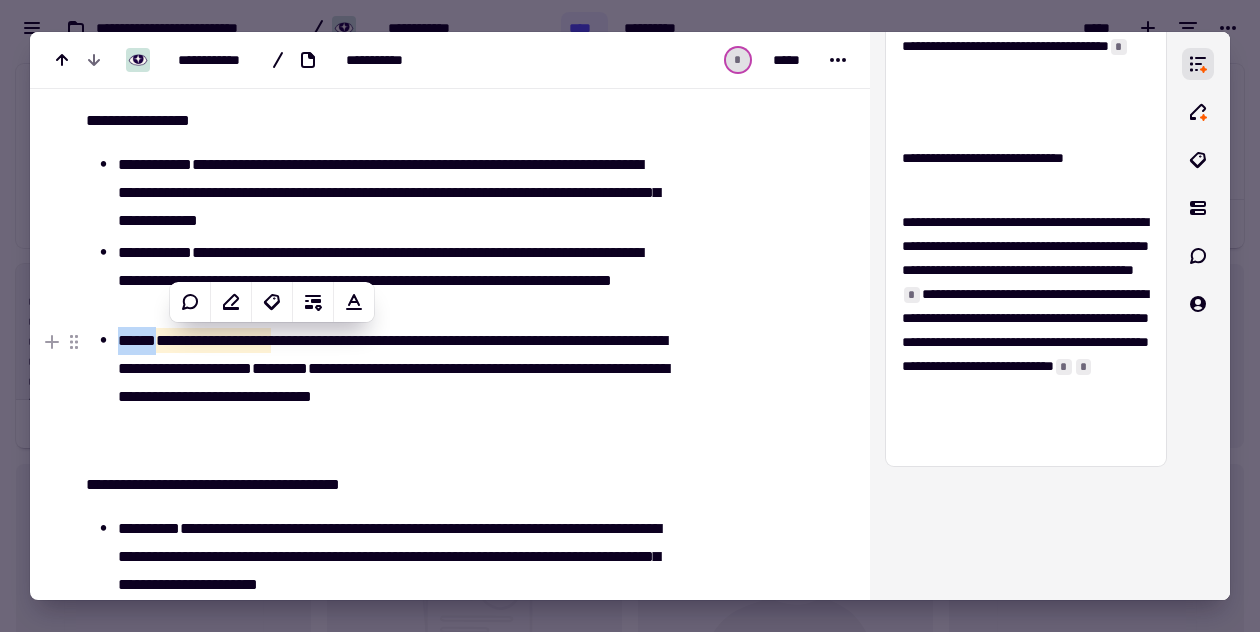 click on "**********" at bounding box center [391, 369] 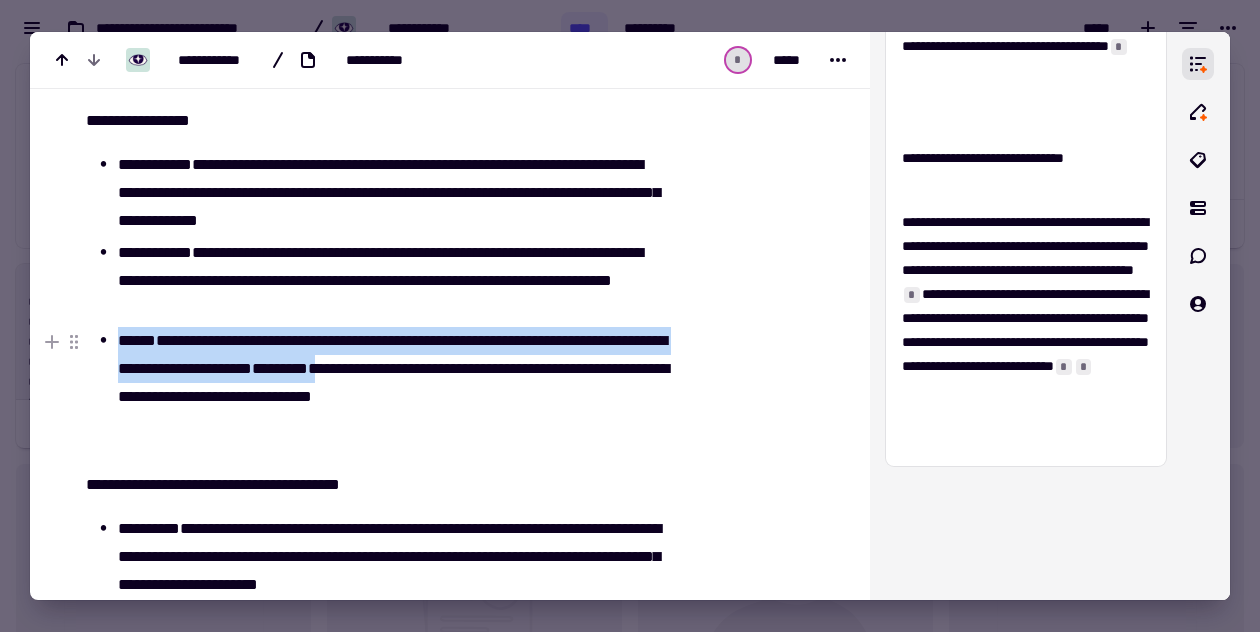 drag, startPoint x: 119, startPoint y: 338, endPoint x: 479, endPoint y: 360, distance: 360.6716 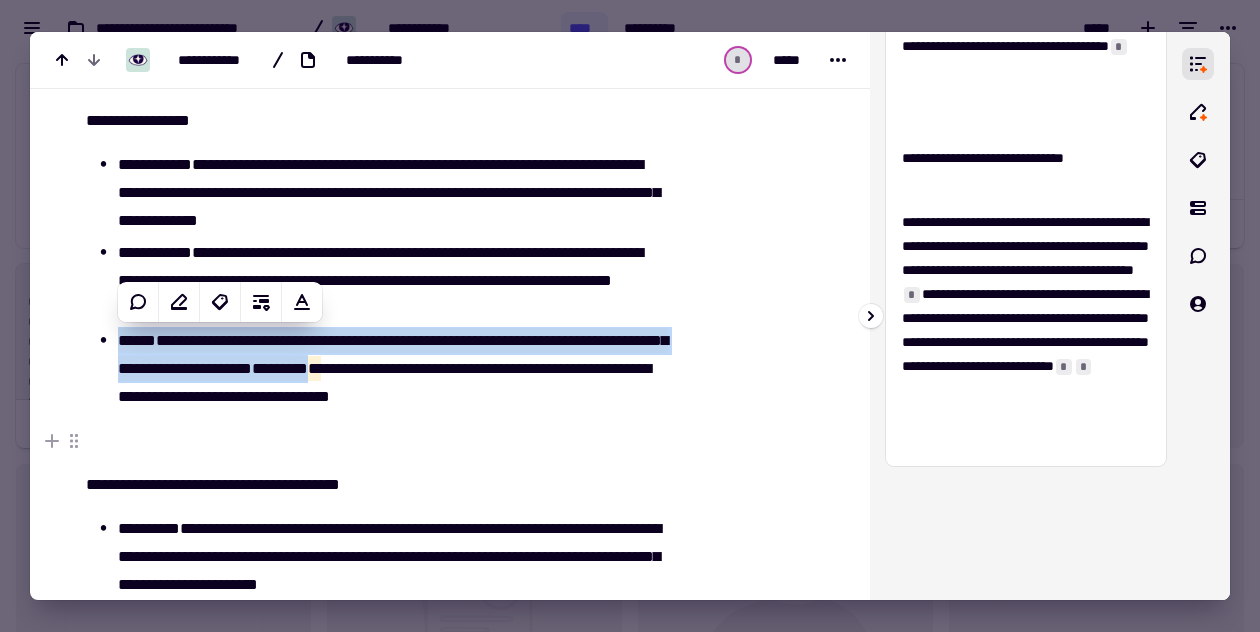 click on "*" at bounding box center (1064, 367) 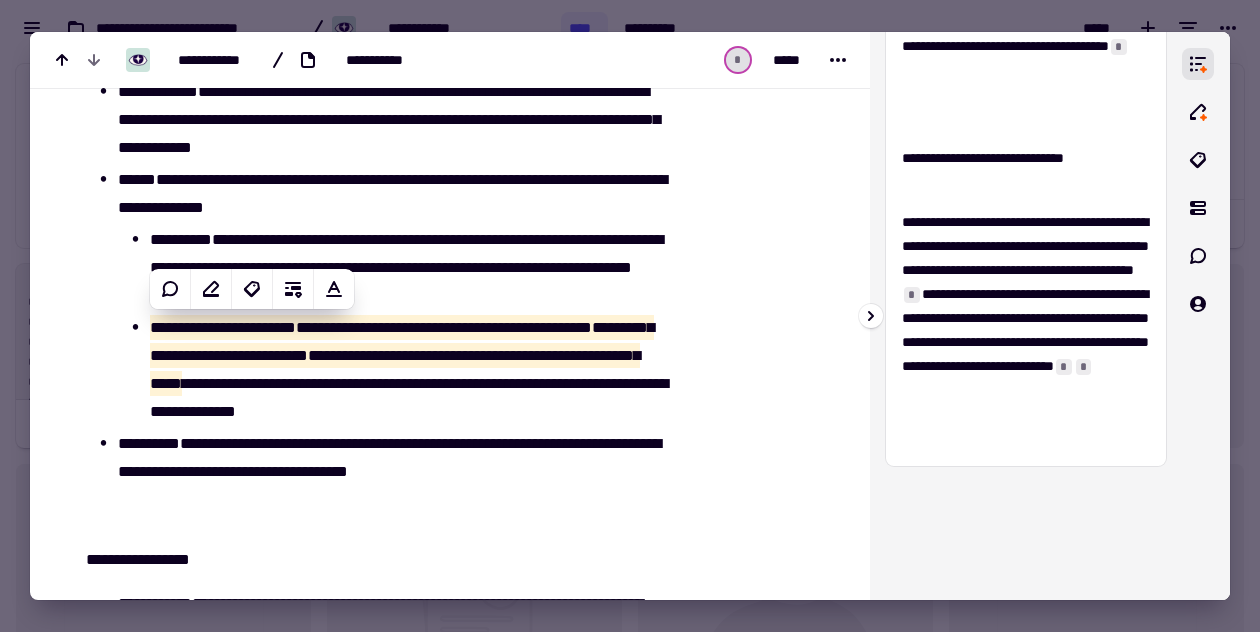 scroll, scrollTop: 3168, scrollLeft: 0, axis: vertical 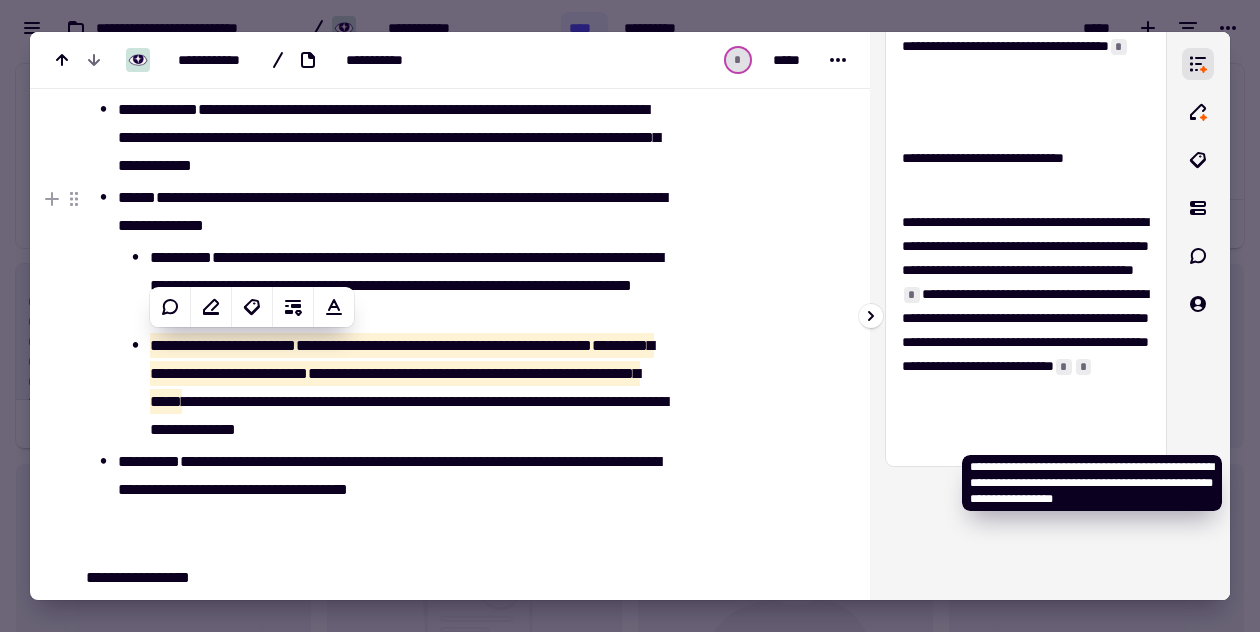 click on "*" at bounding box center [1084, 367] 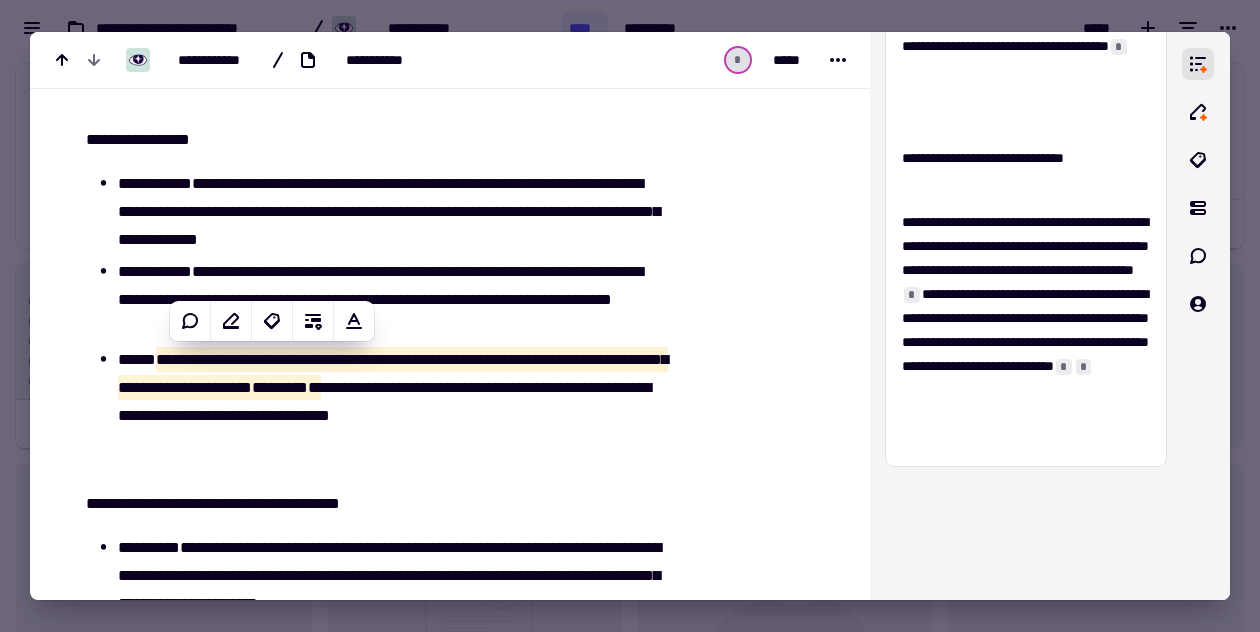 scroll, scrollTop: 3579, scrollLeft: 0, axis: vertical 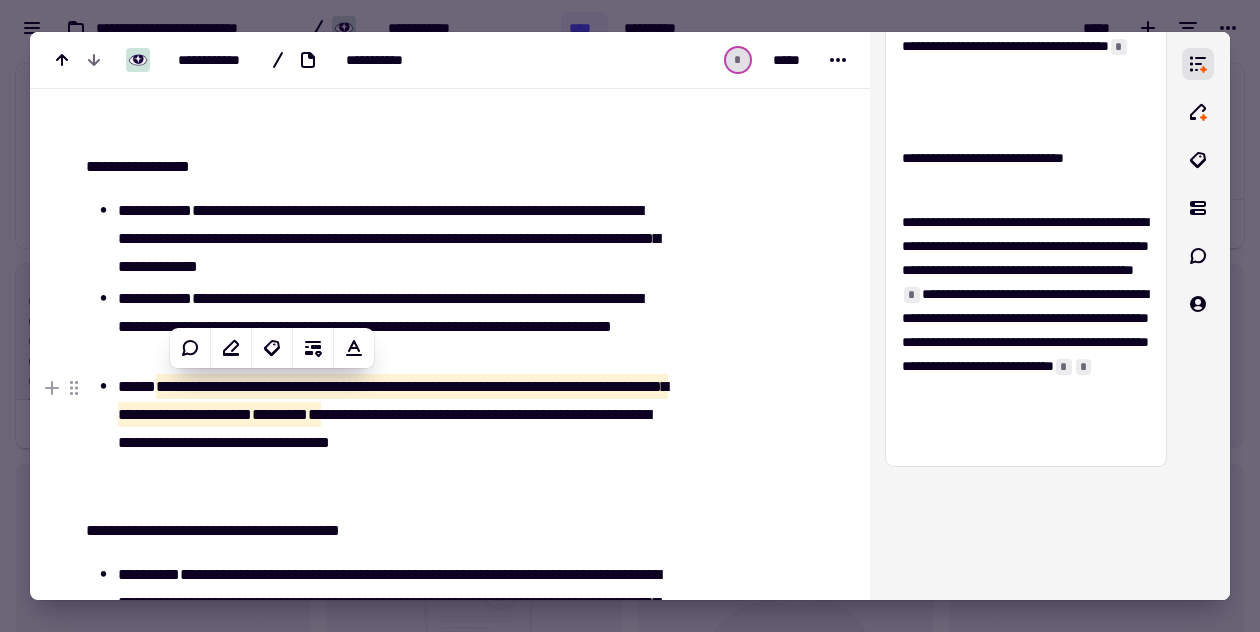 click on "**********" at bounding box center [391, 415] 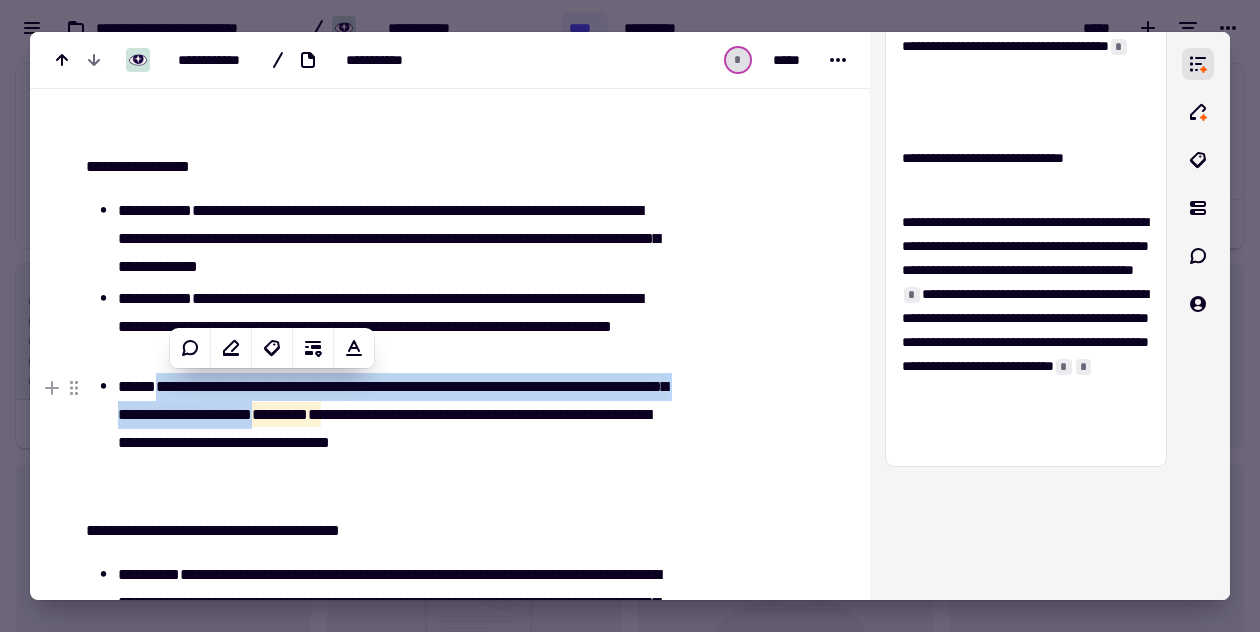 click on "**********" at bounding box center [393, 400] 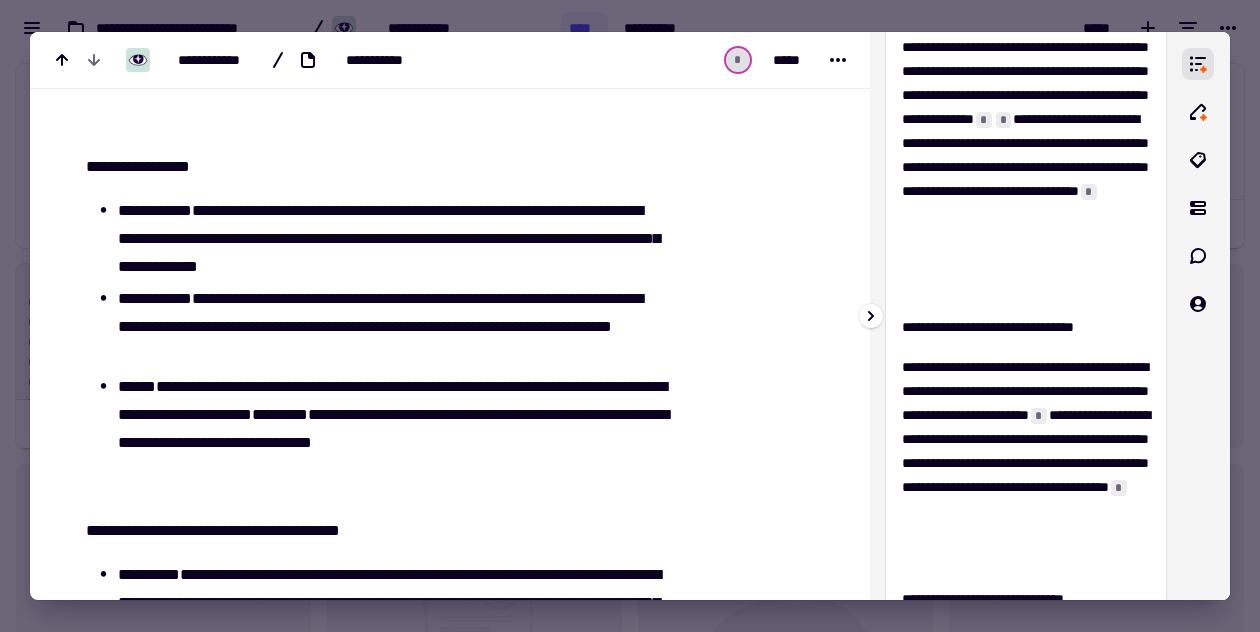 scroll, scrollTop: 0, scrollLeft: 0, axis: both 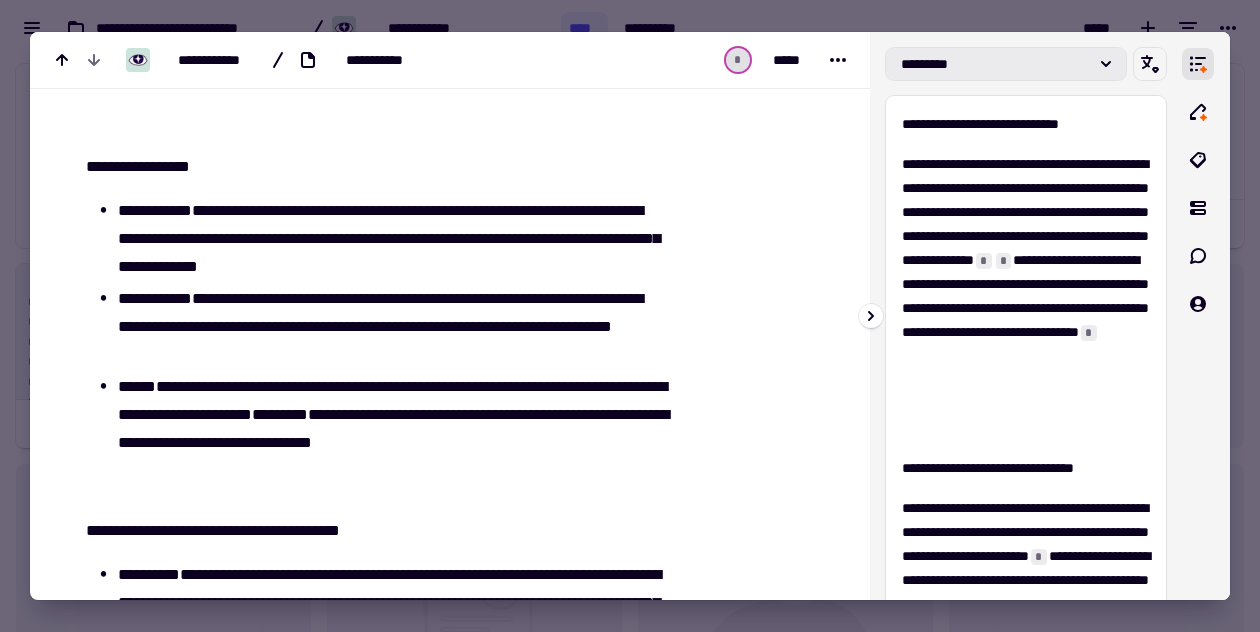 click on "*********" 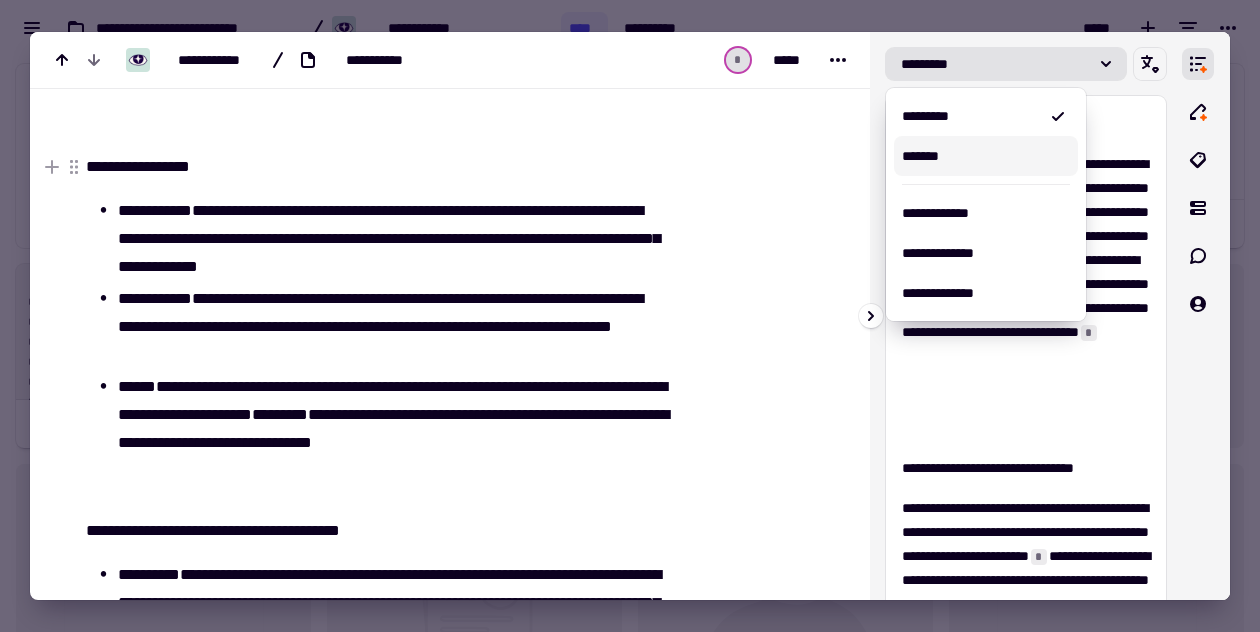 click on "*******" at bounding box center (986, 156) 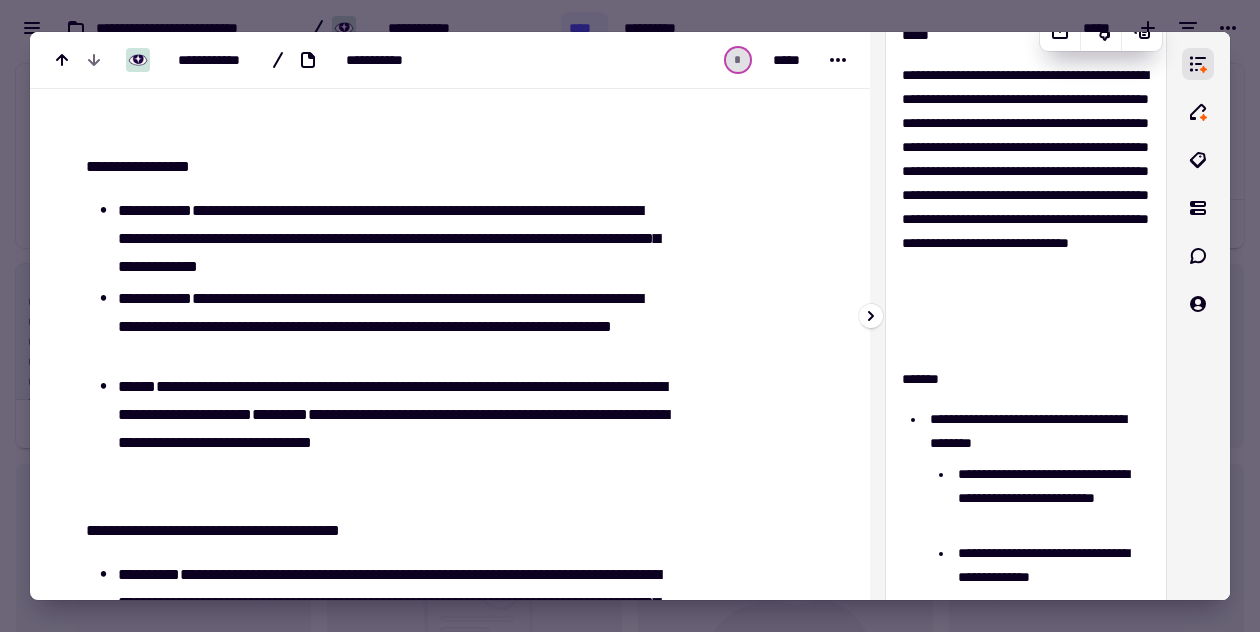 scroll, scrollTop: 93, scrollLeft: 0, axis: vertical 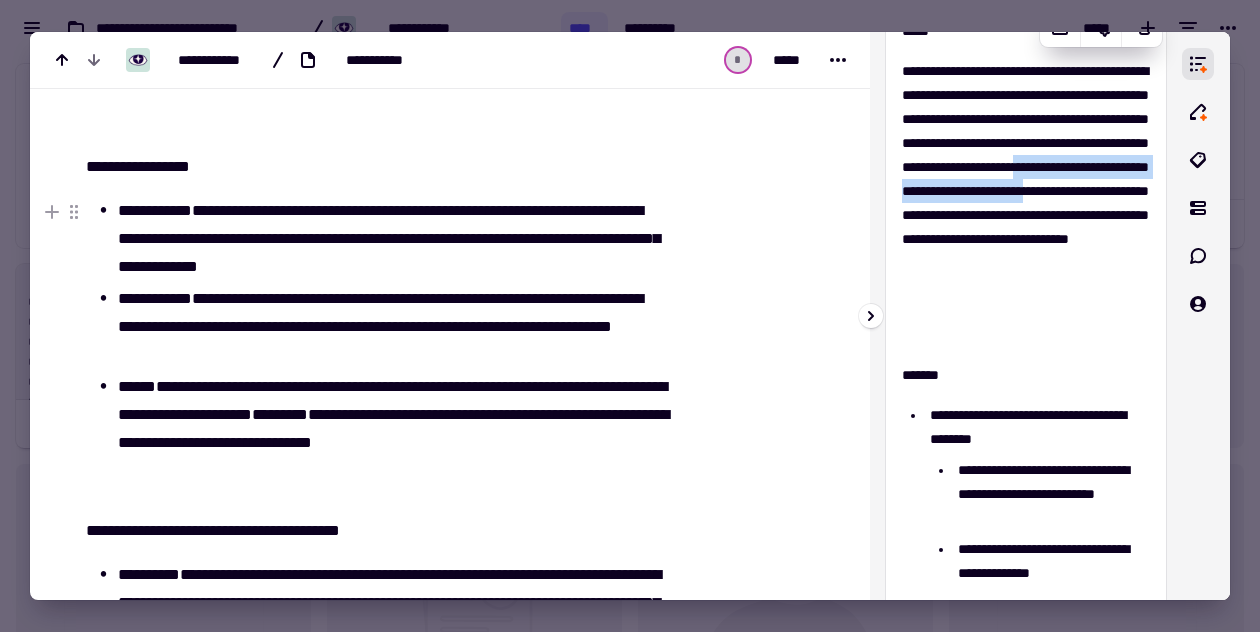 drag, startPoint x: 1048, startPoint y: 212, endPoint x: 1122, endPoint y: 232, distance: 76.655075 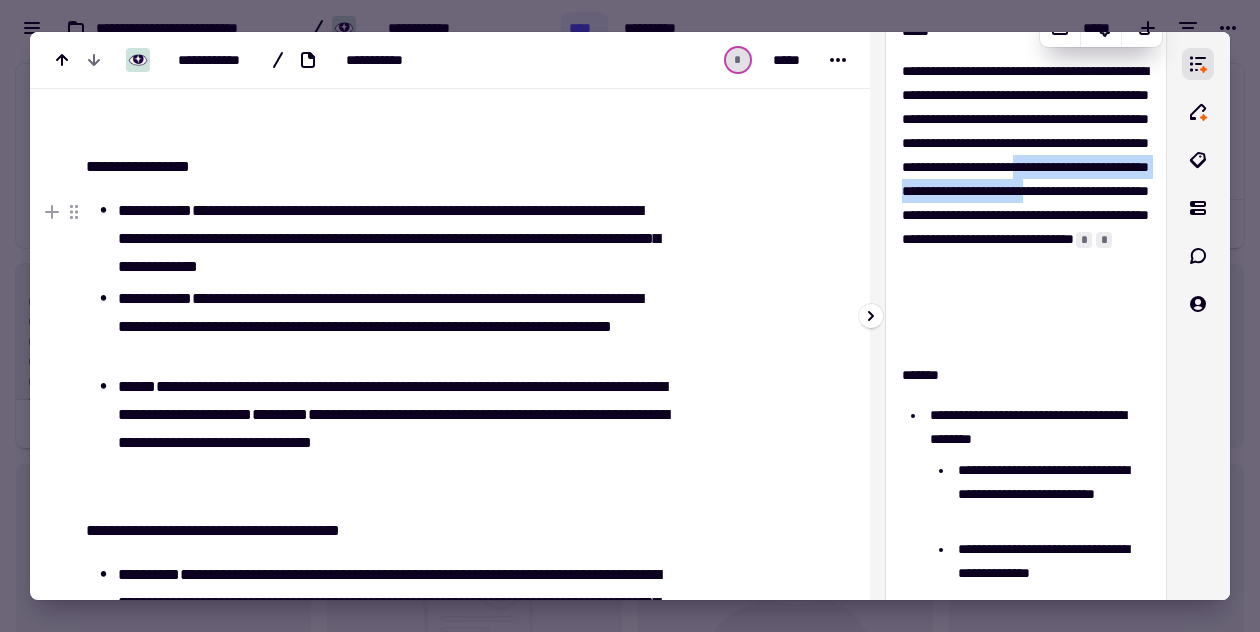 click on "**********" at bounding box center (1026, 203) 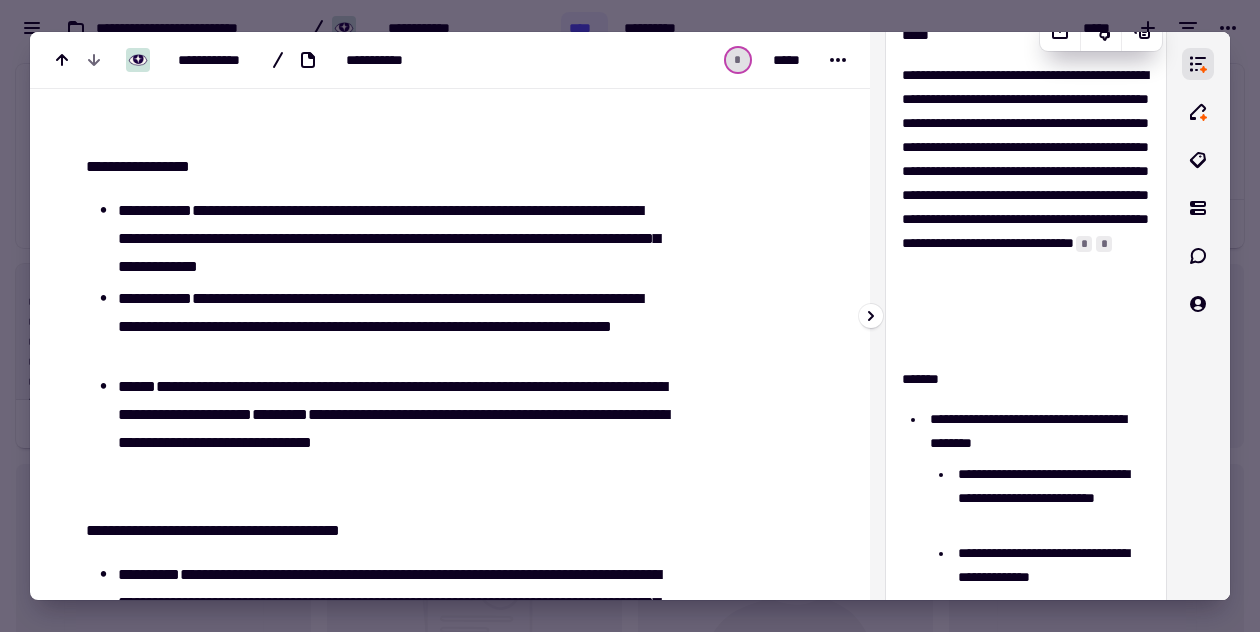 scroll, scrollTop: 88, scrollLeft: 0, axis: vertical 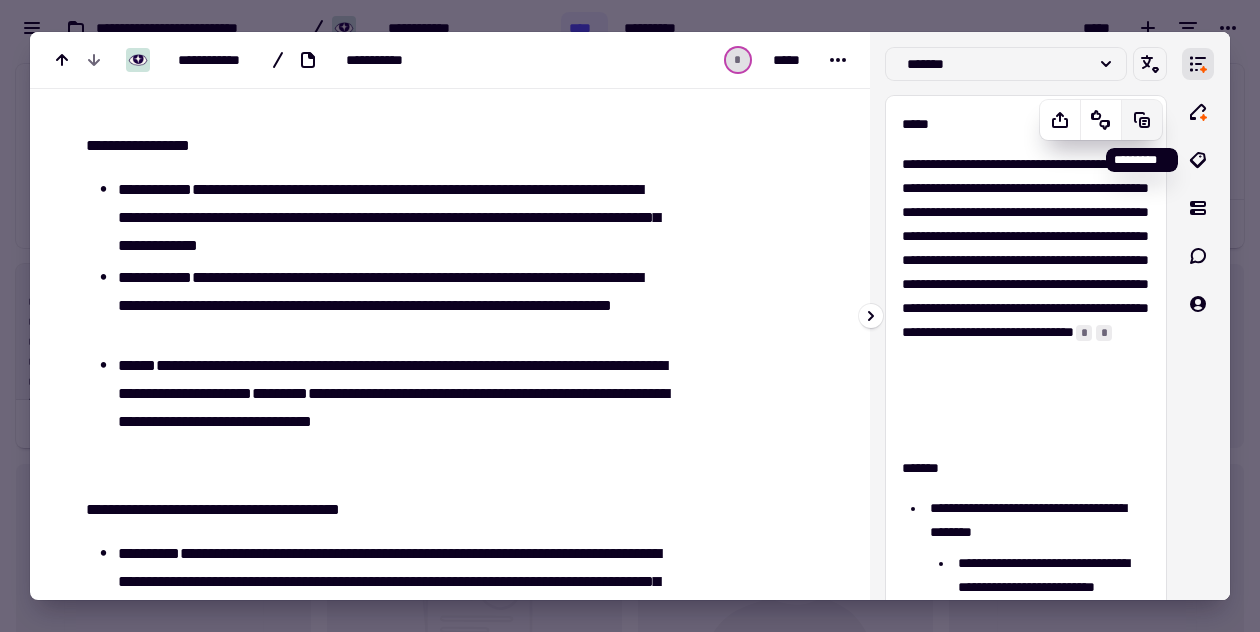 click 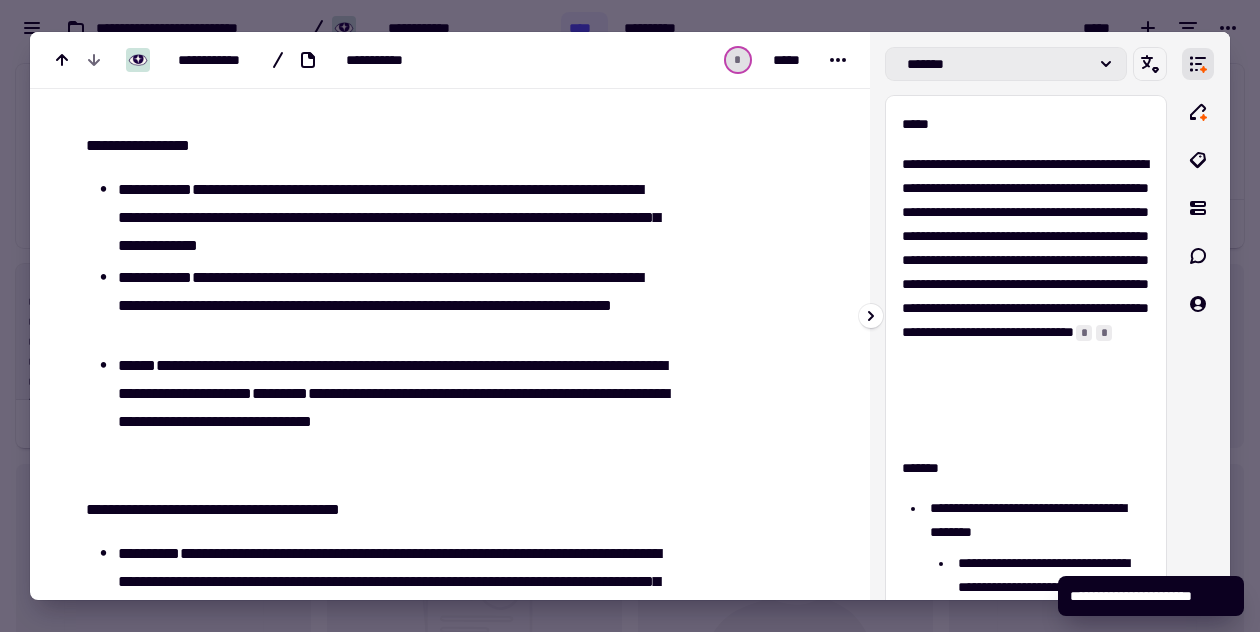 click on "*******" 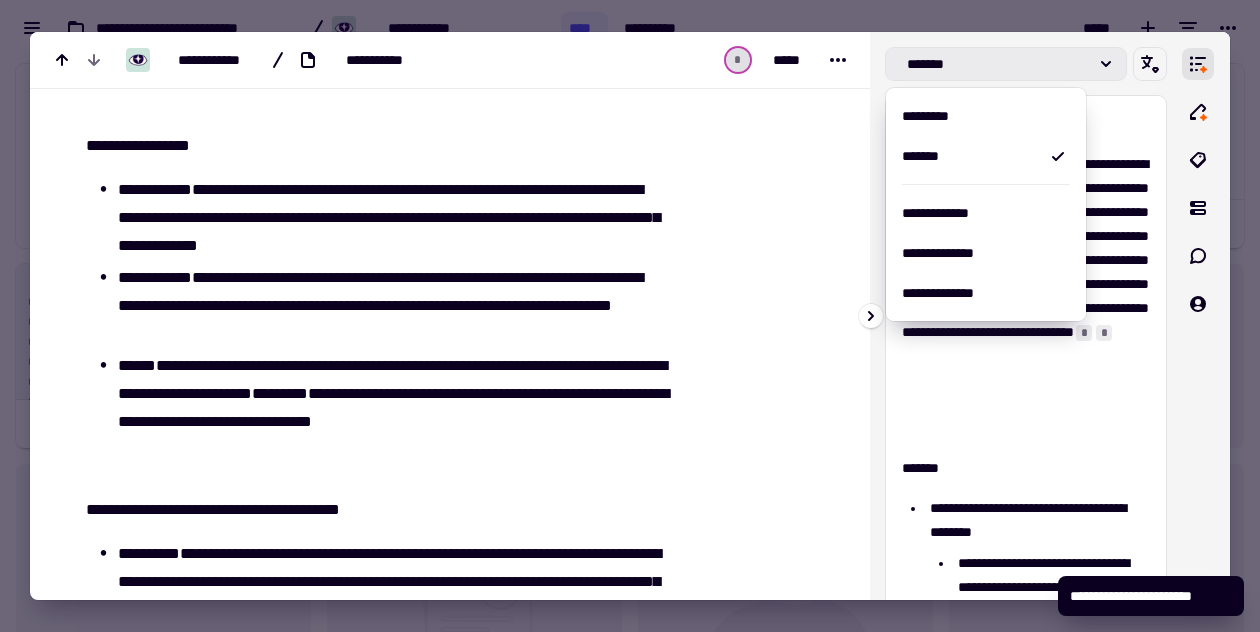 click on "*******" 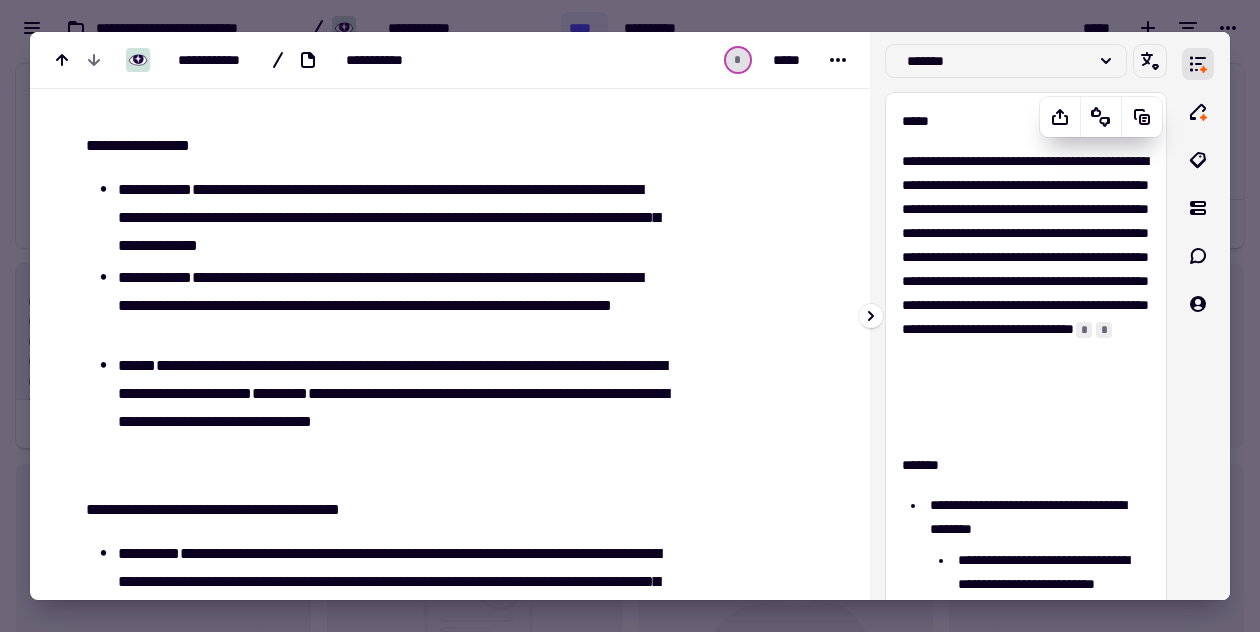 scroll, scrollTop: 0, scrollLeft: 0, axis: both 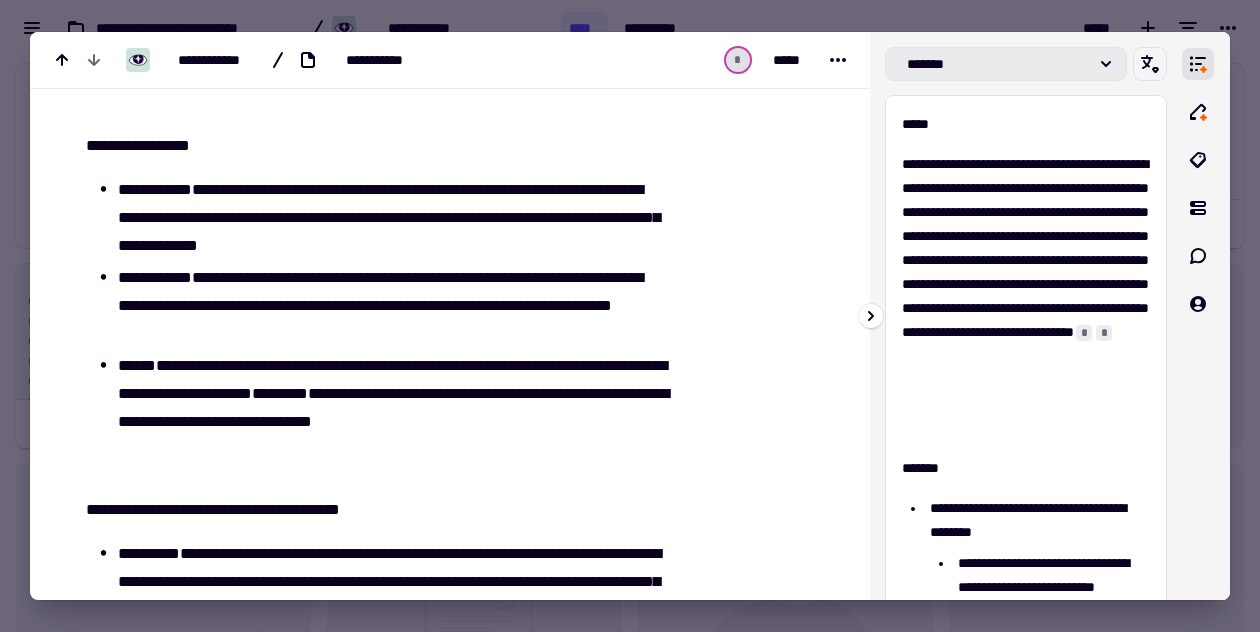 click on "*******" 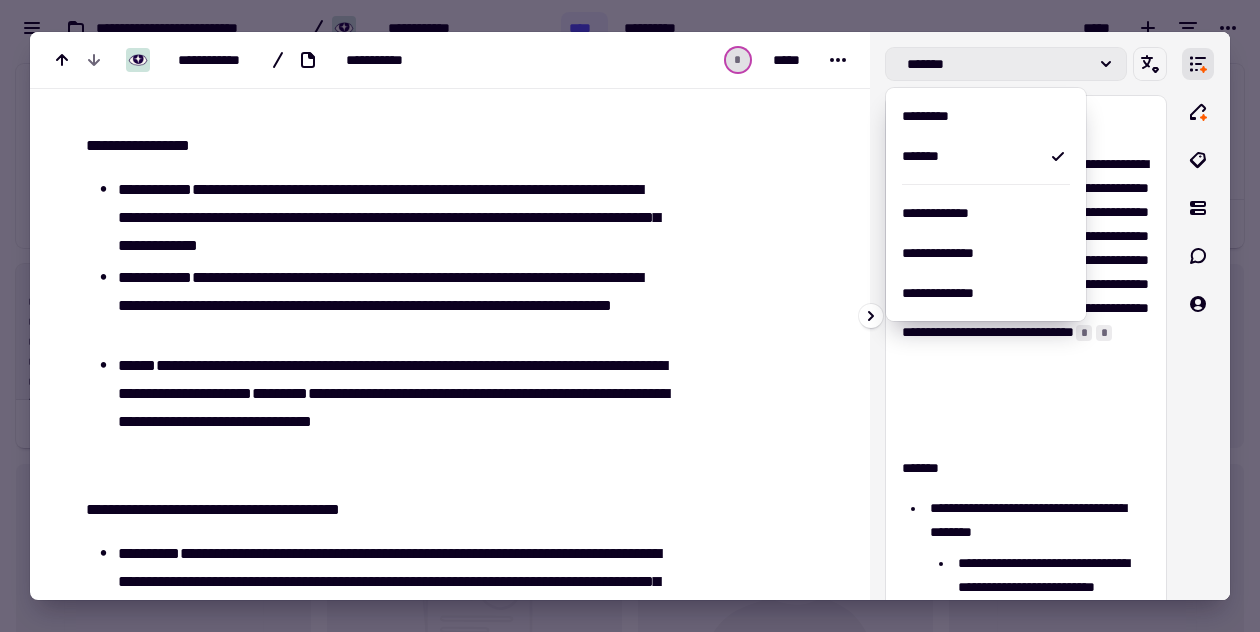 click on "*******" 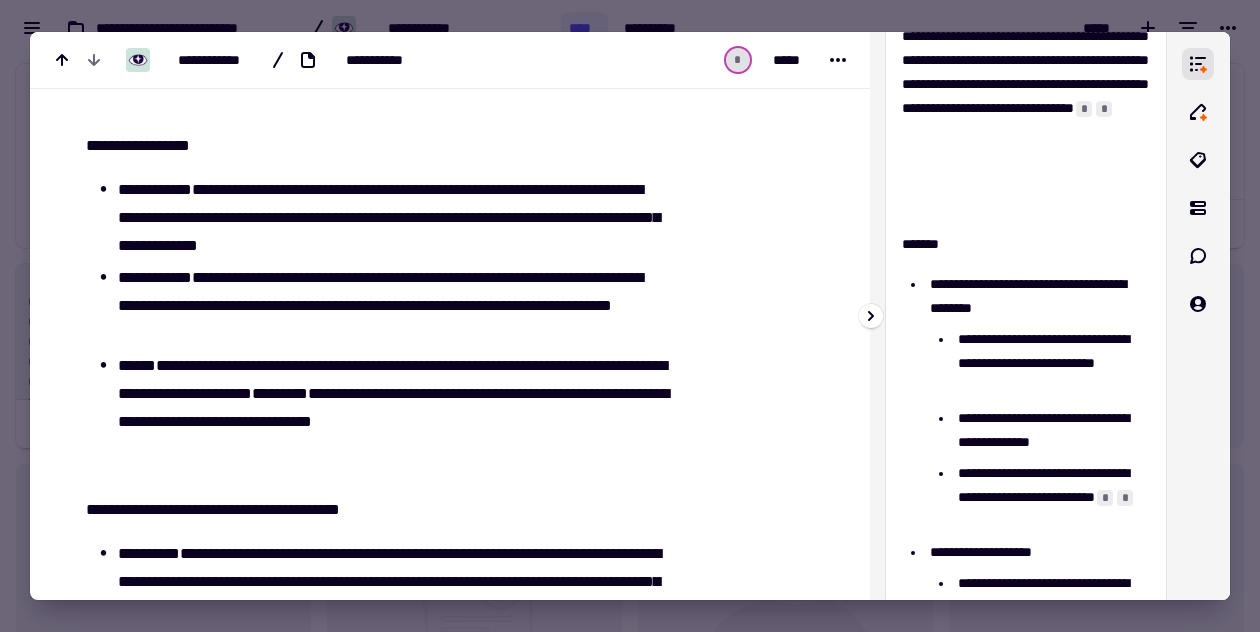 scroll, scrollTop: 233, scrollLeft: 0, axis: vertical 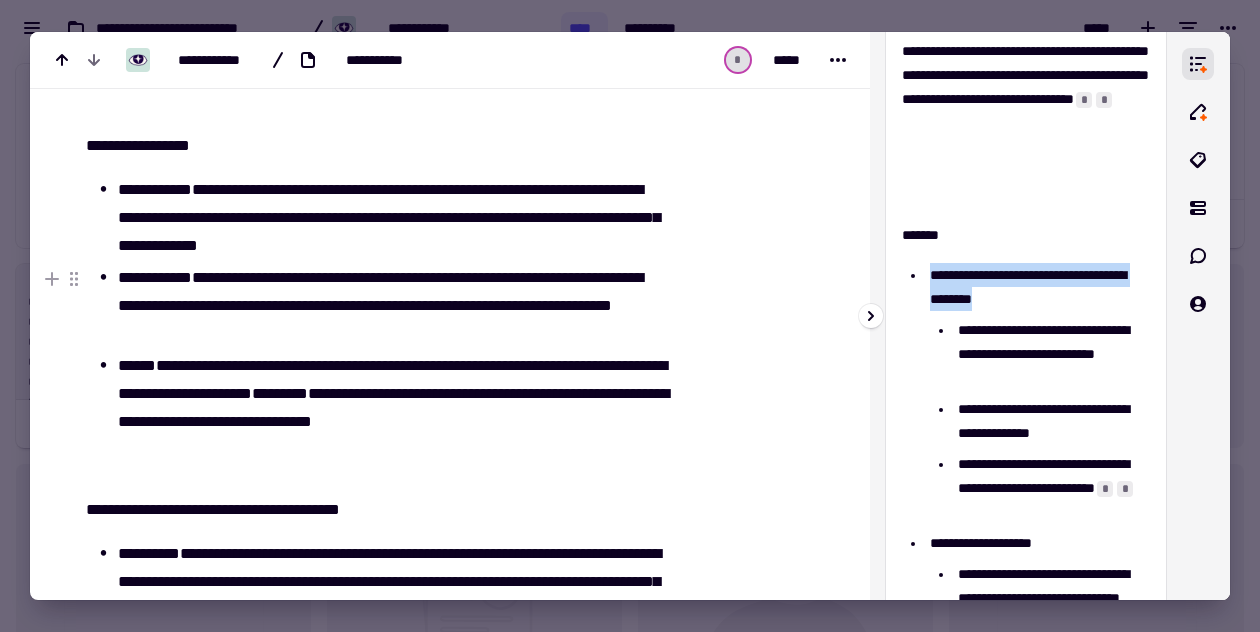 drag, startPoint x: 930, startPoint y: 271, endPoint x: 1086, endPoint y: 292, distance: 157.40712 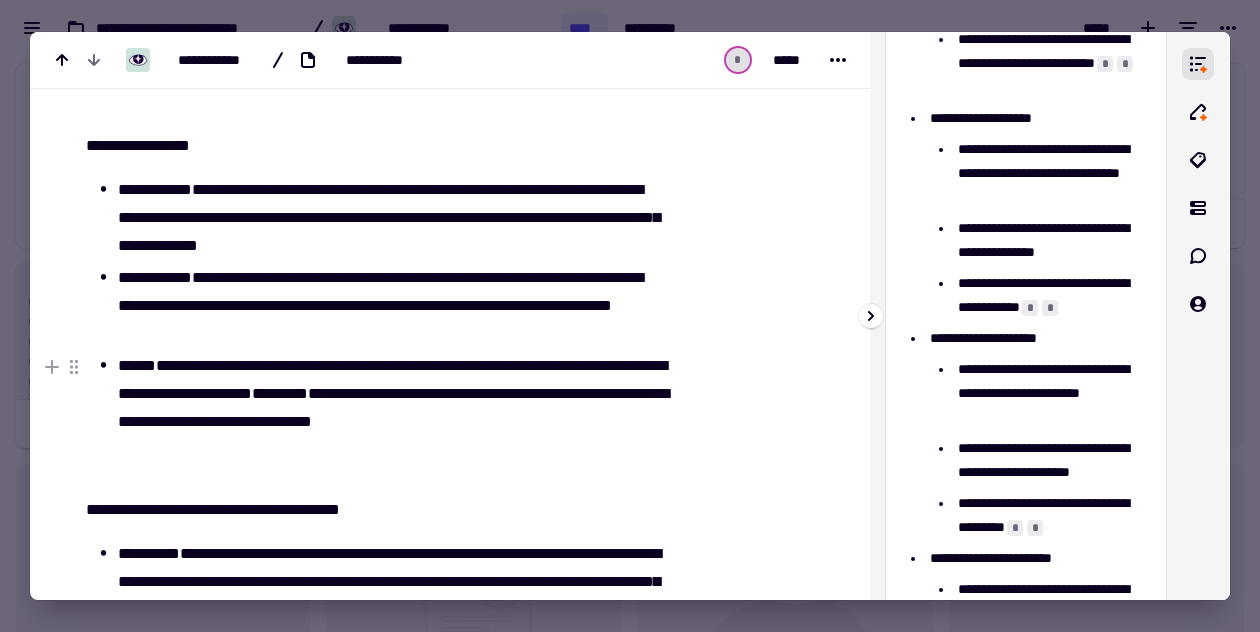 click on "**********" at bounding box center (1040, 338) 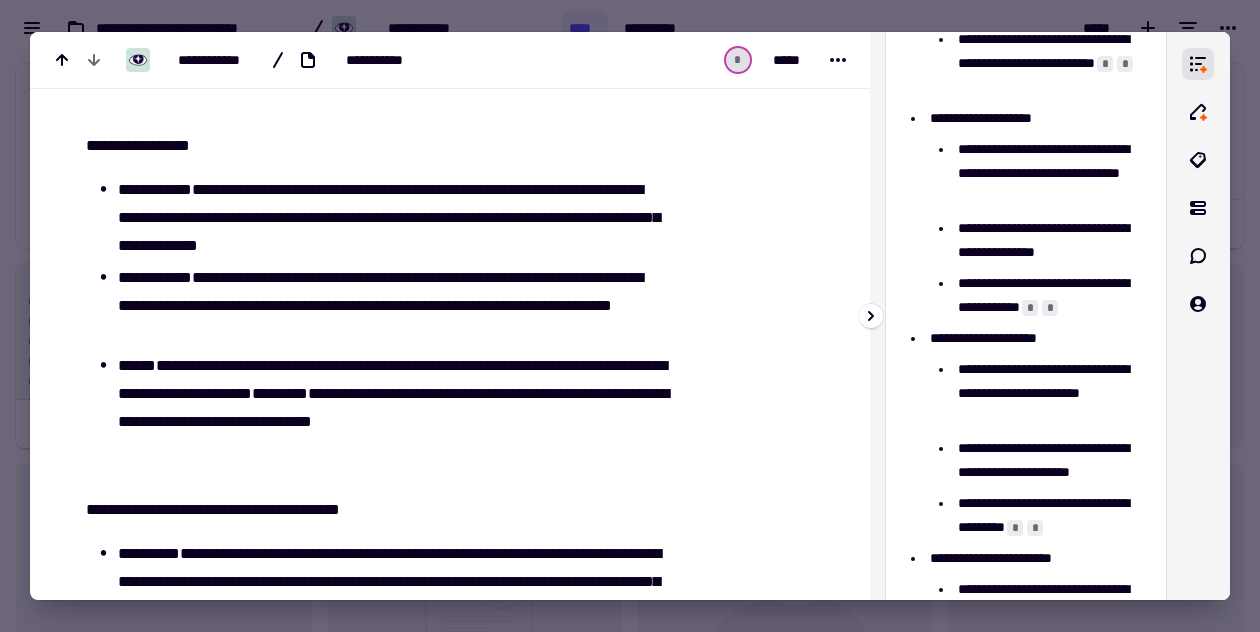 scroll, scrollTop: 708, scrollLeft: 0, axis: vertical 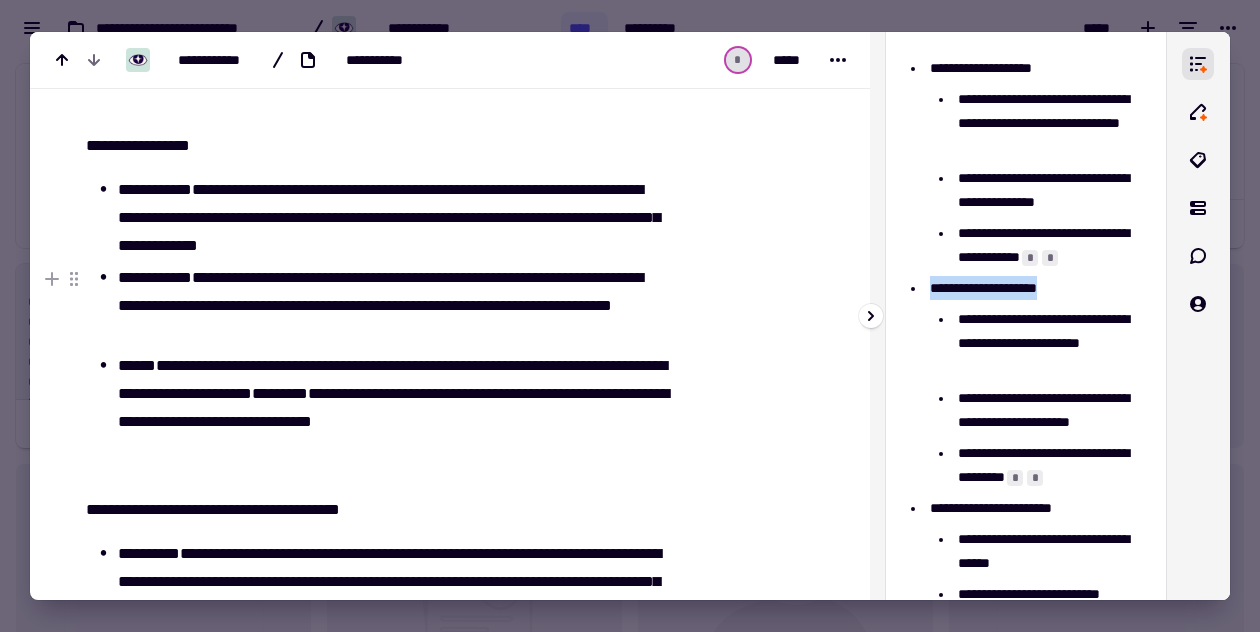 drag, startPoint x: 1066, startPoint y: 289, endPoint x: 933, endPoint y: 287, distance: 133.01503 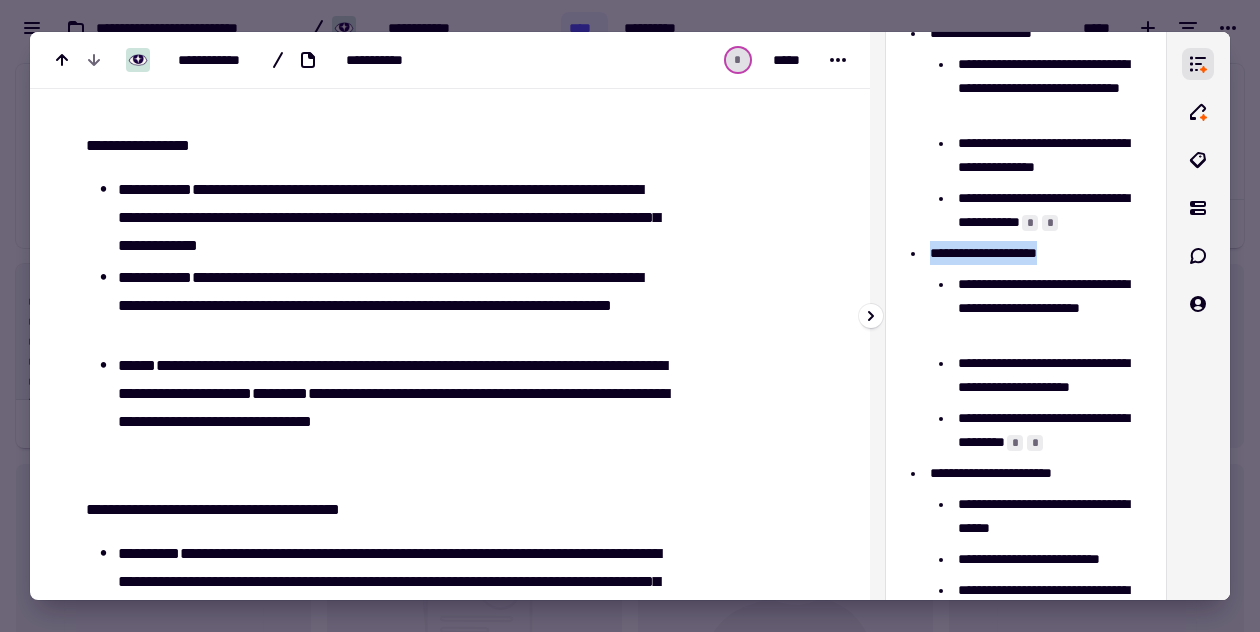 scroll, scrollTop: 744, scrollLeft: 0, axis: vertical 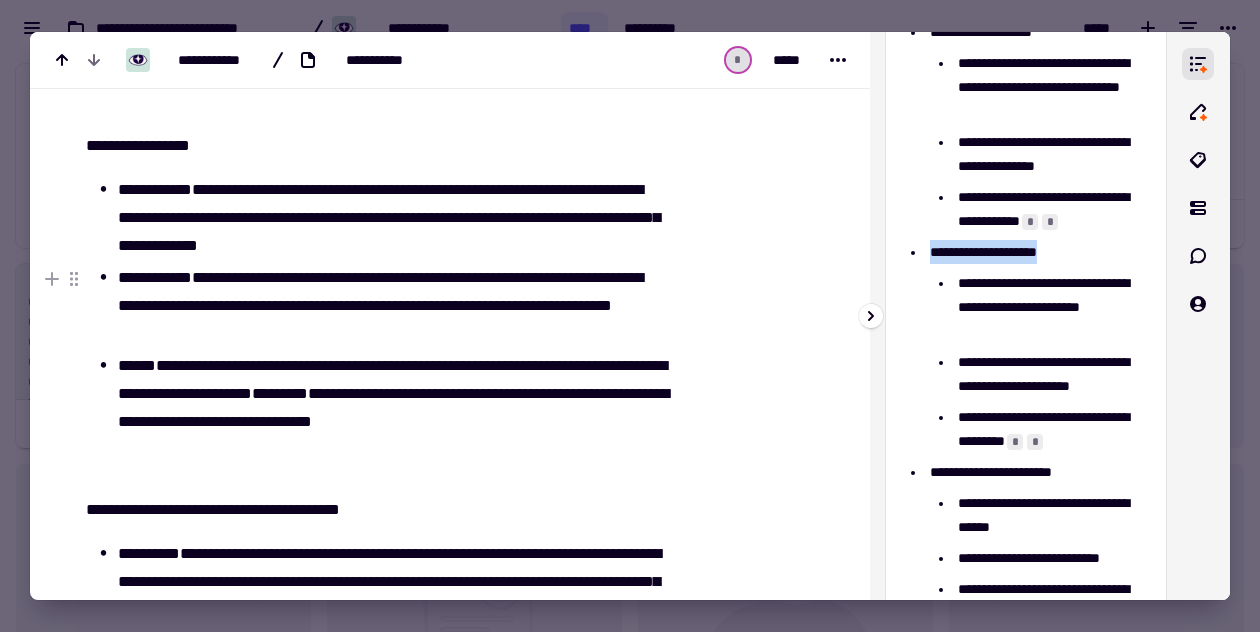 click on "**********" at bounding box center [1051, 307] 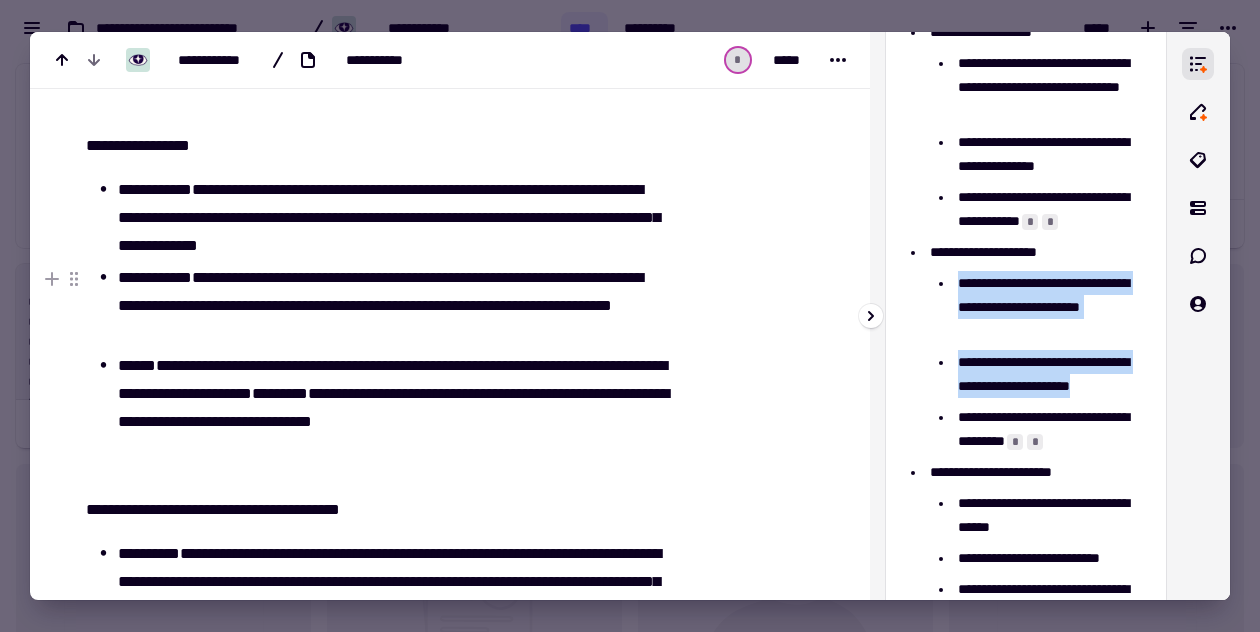 drag, startPoint x: 1140, startPoint y: 387, endPoint x: 958, endPoint y: 285, distance: 208.63365 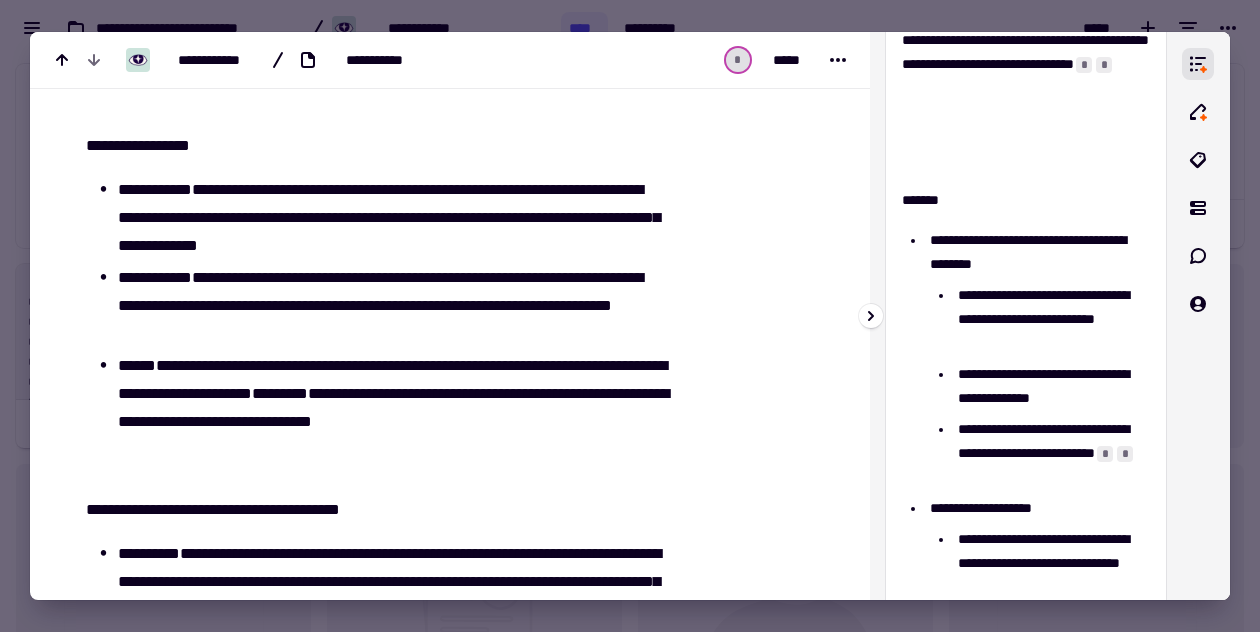 scroll, scrollTop: 313, scrollLeft: 0, axis: vertical 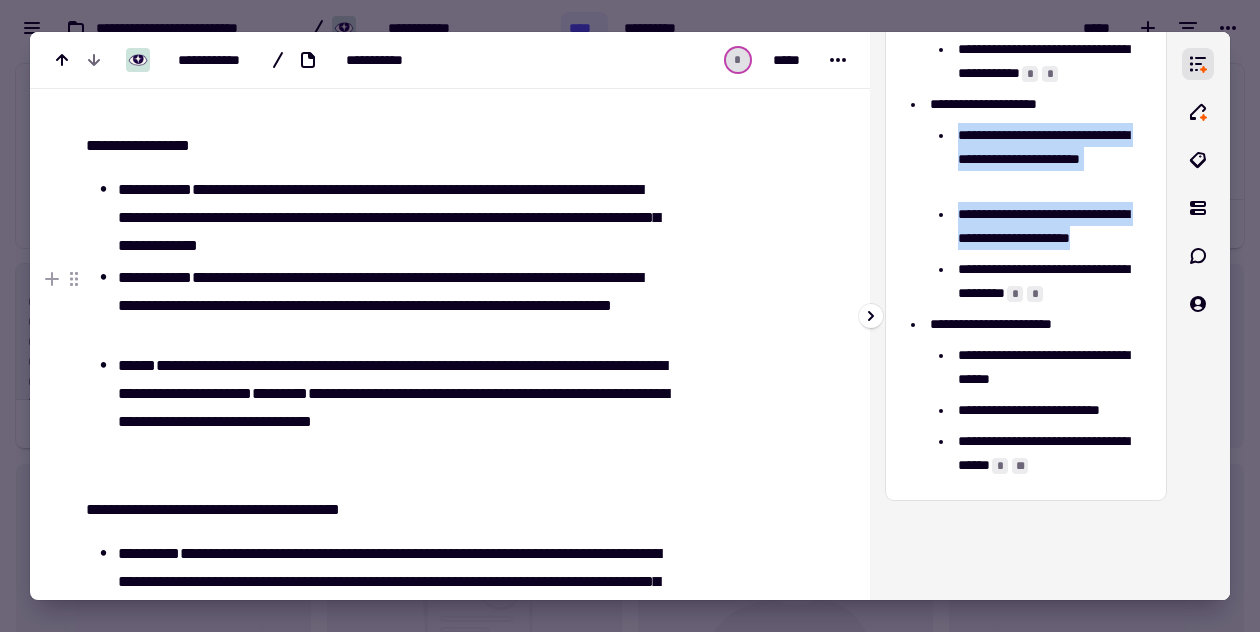 click on "**********" at bounding box center [1026, 40] 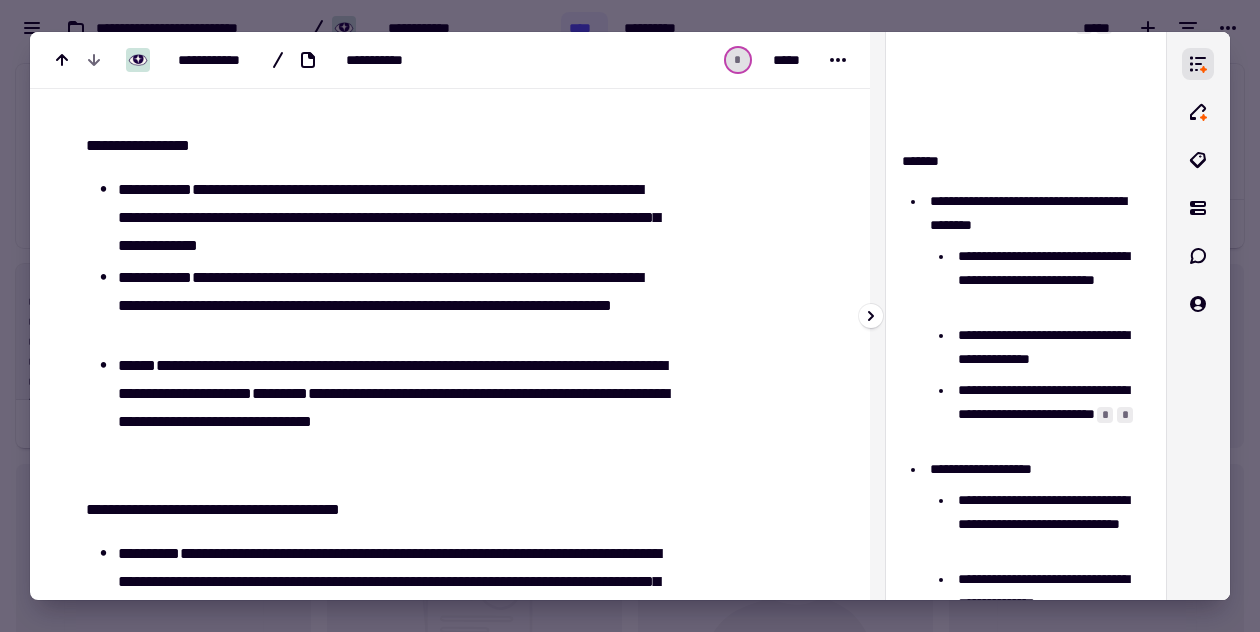 scroll, scrollTop: 269, scrollLeft: 0, axis: vertical 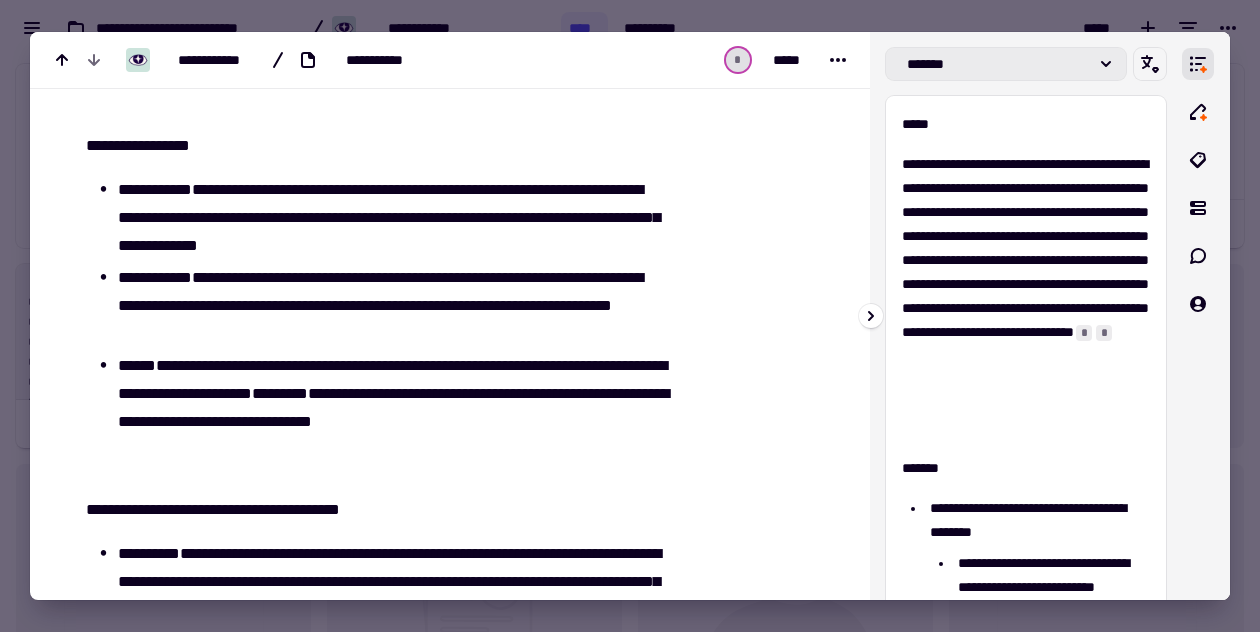 click on "*******" 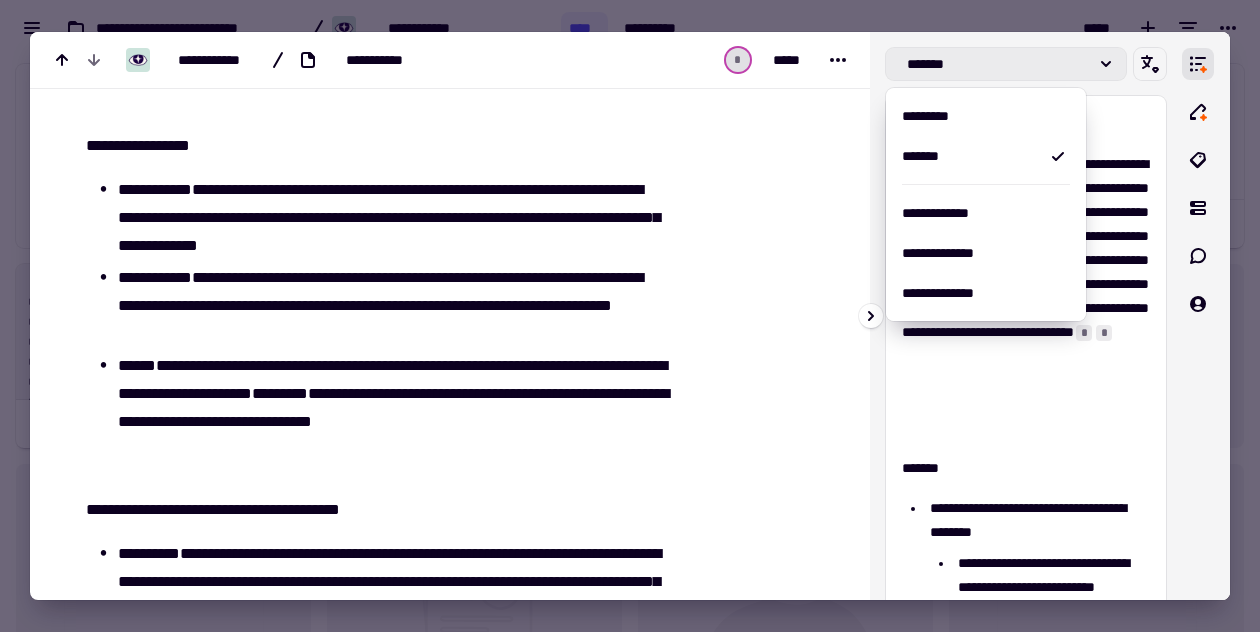 click on "*******" 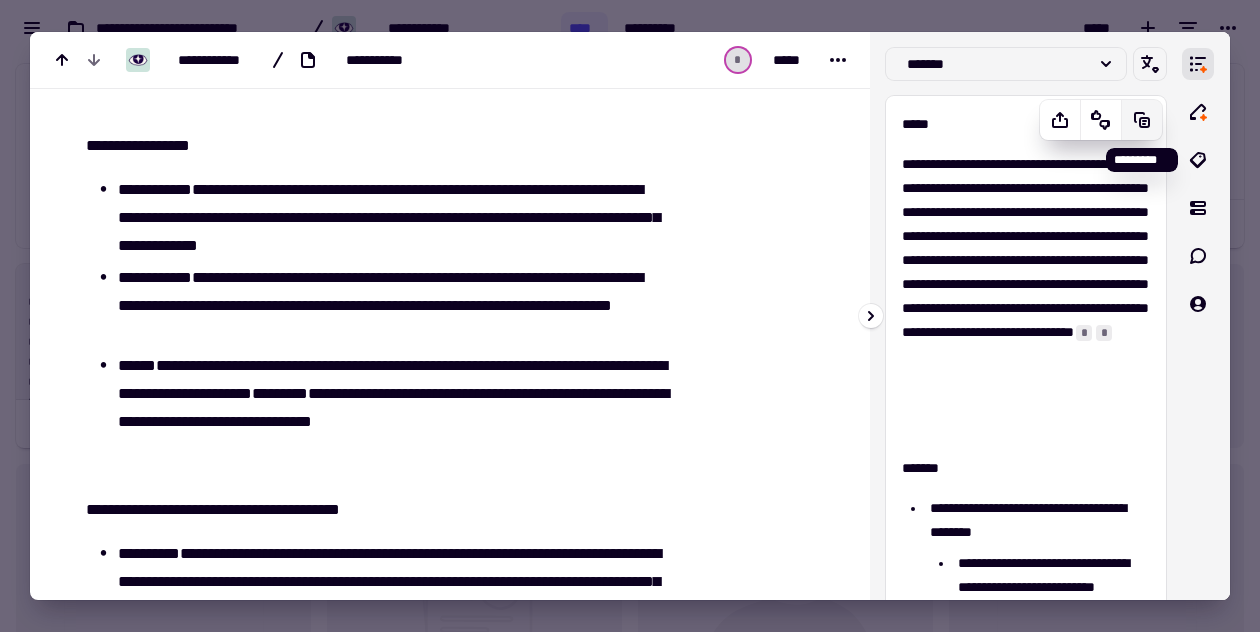 click 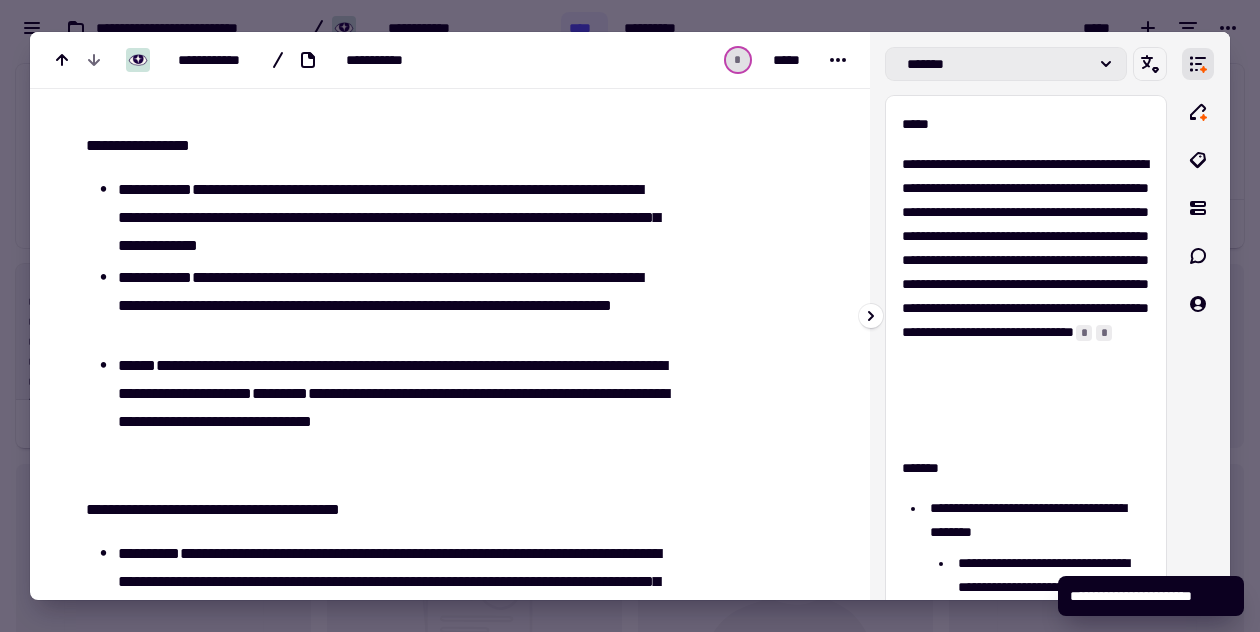 click 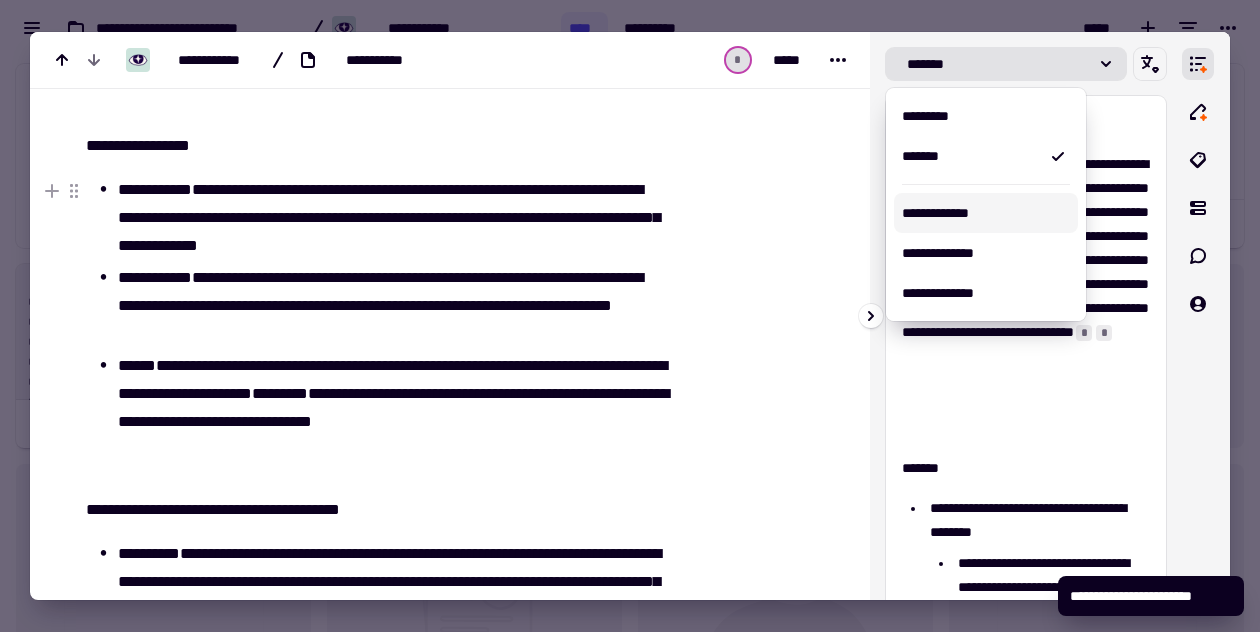 click on "**********" at bounding box center [986, 213] 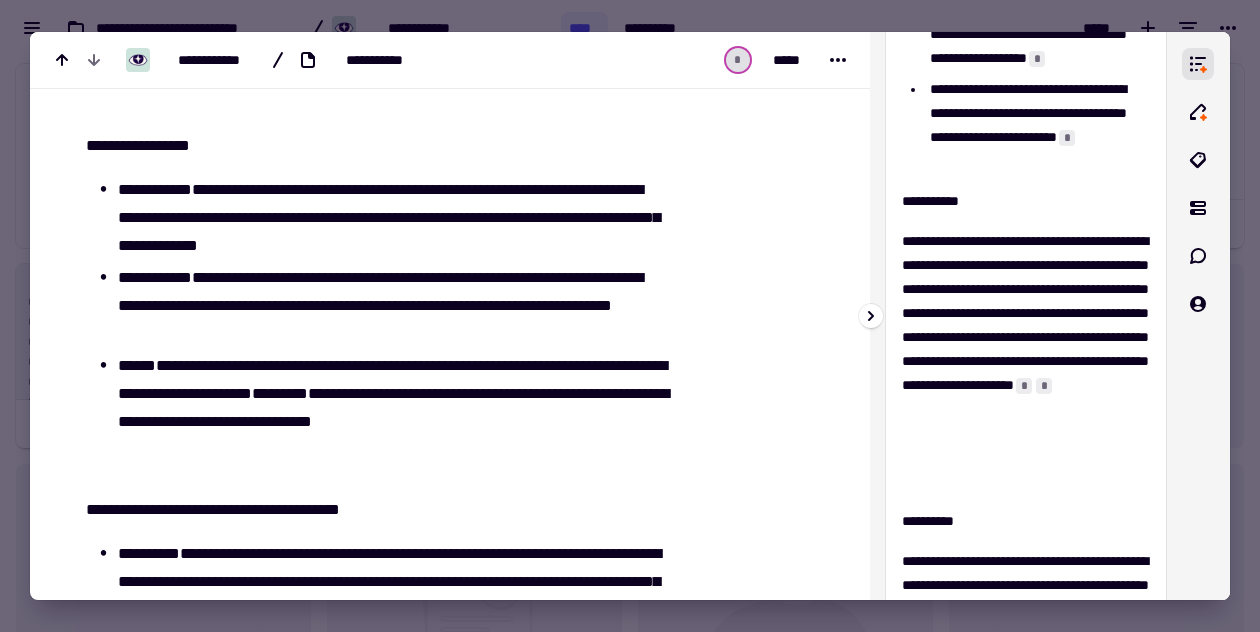 scroll, scrollTop: 888, scrollLeft: 0, axis: vertical 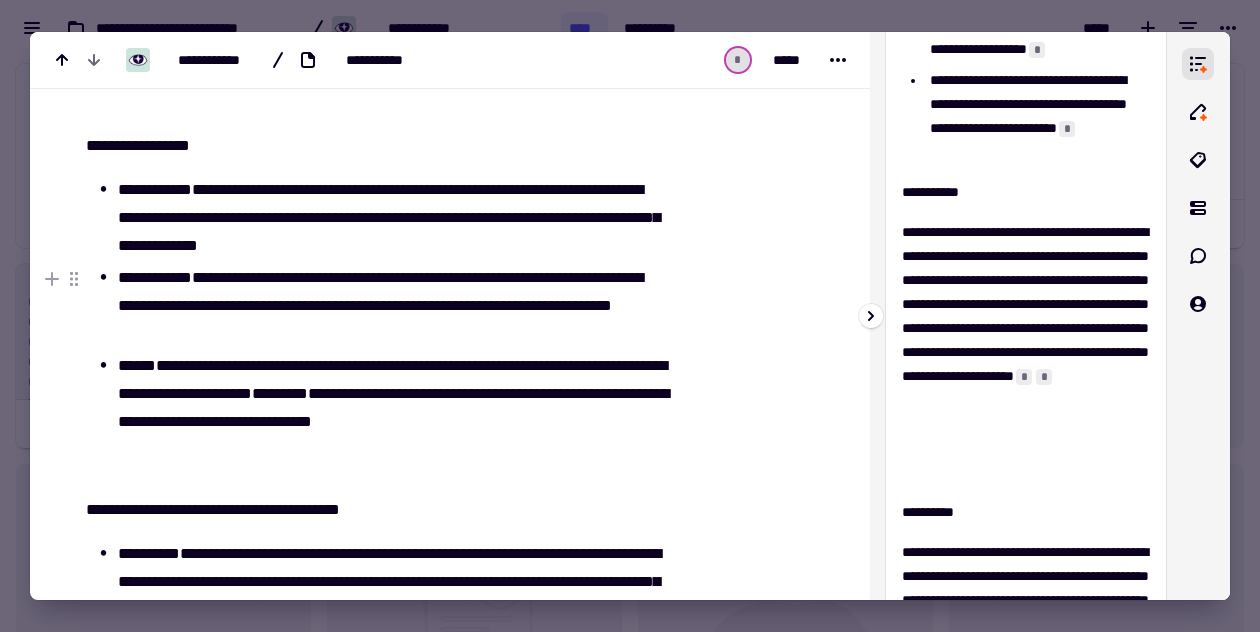 click on "**********" at bounding box center [1026, 352] 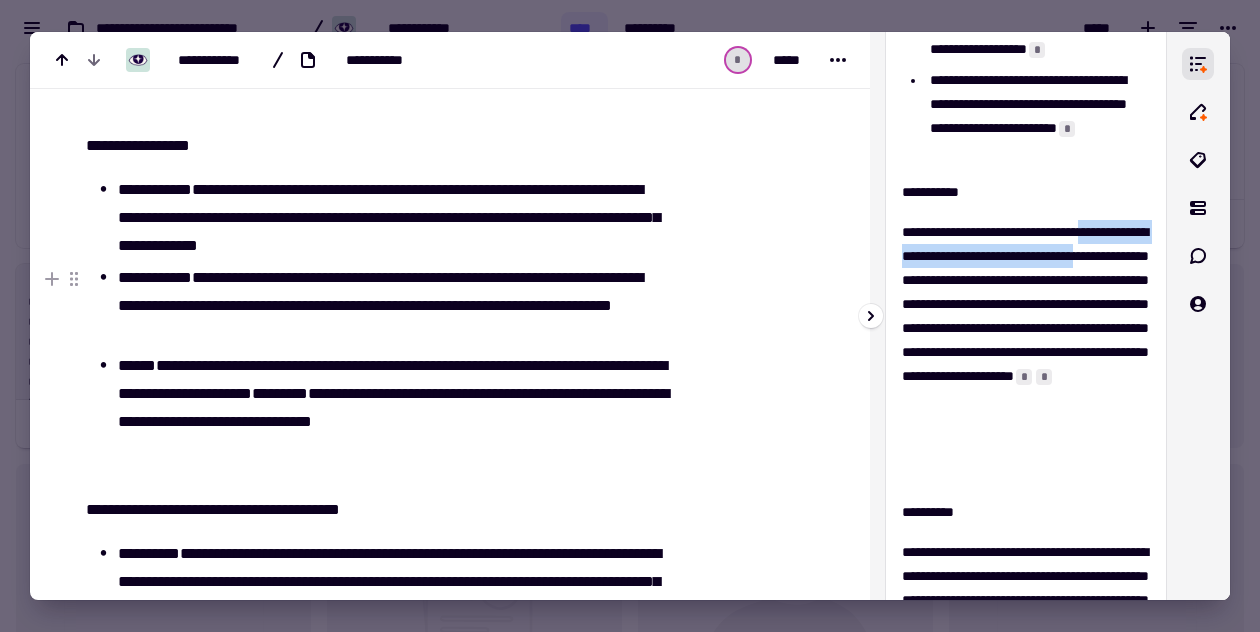 drag, startPoint x: 899, startPoint y: 253, endPoint x: 1017, endPoint y: 284, distance: 122.0041 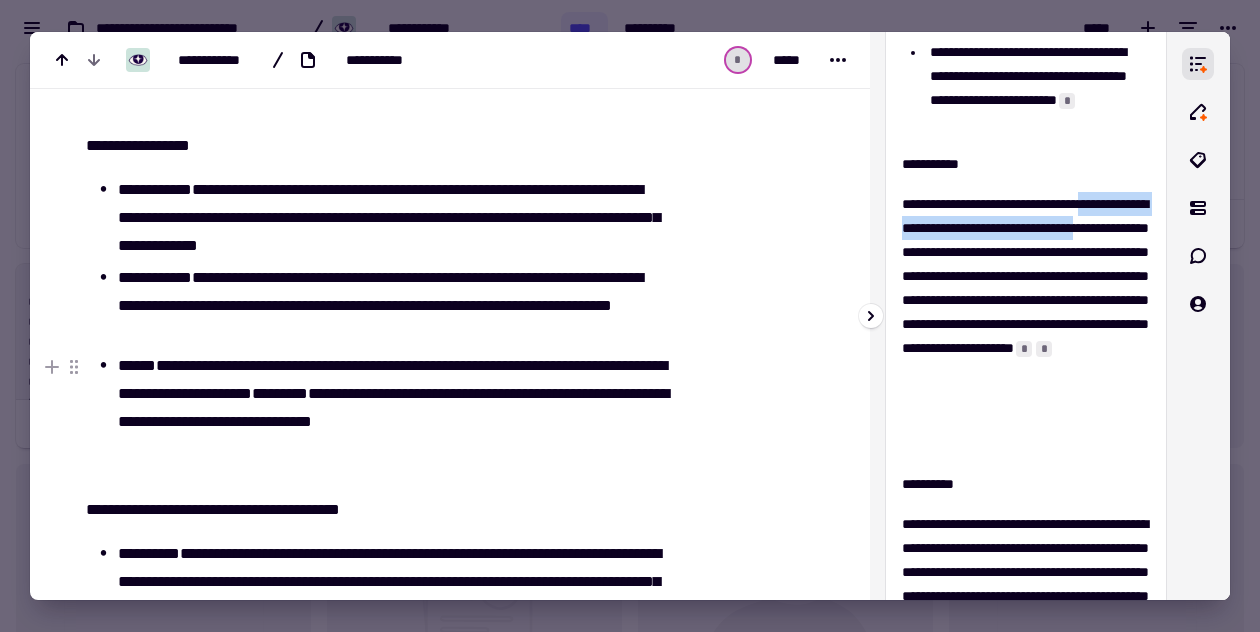 scroll, scrollTop: 927, scrollLeft: 0, axis: vertical 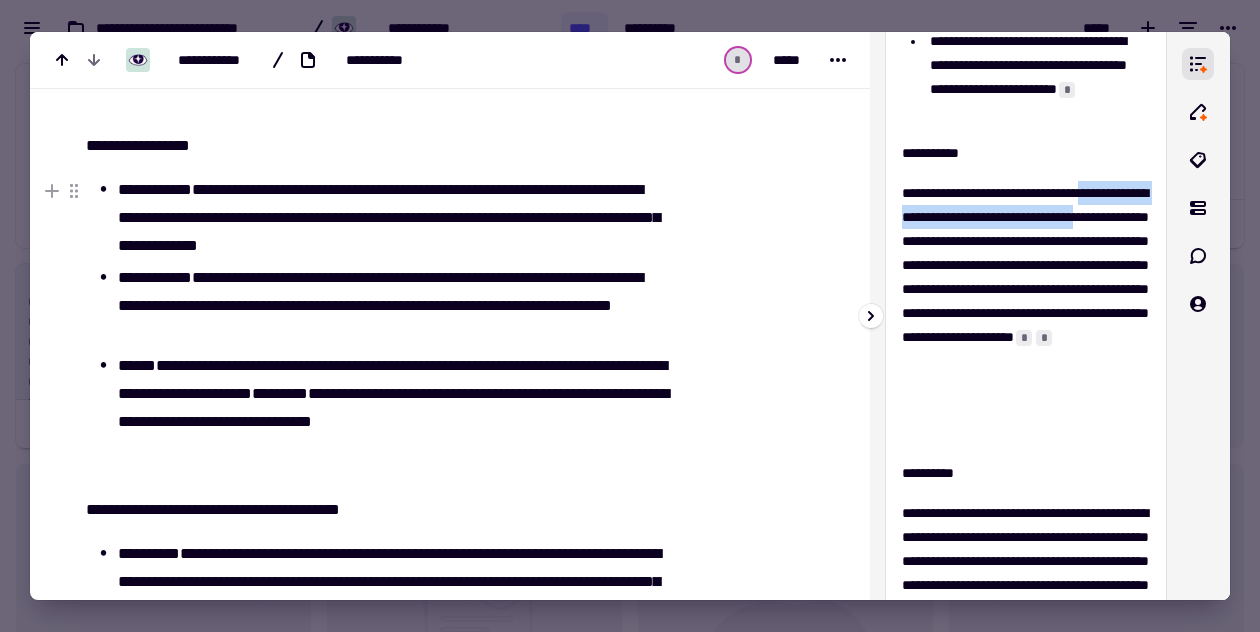 click on "**********" at bounding box center (1026, 313) 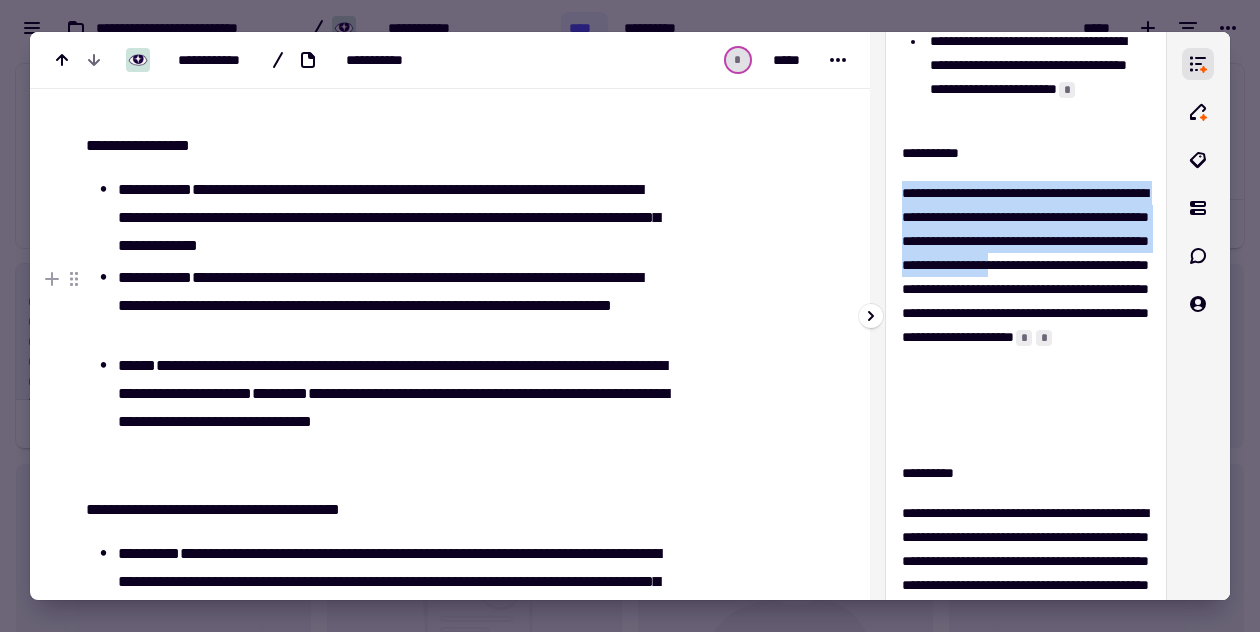 drag, startPoint x: 902, startPoint y: 193, endPoint x: 943, endPoint y: 307, distance: 121.14867 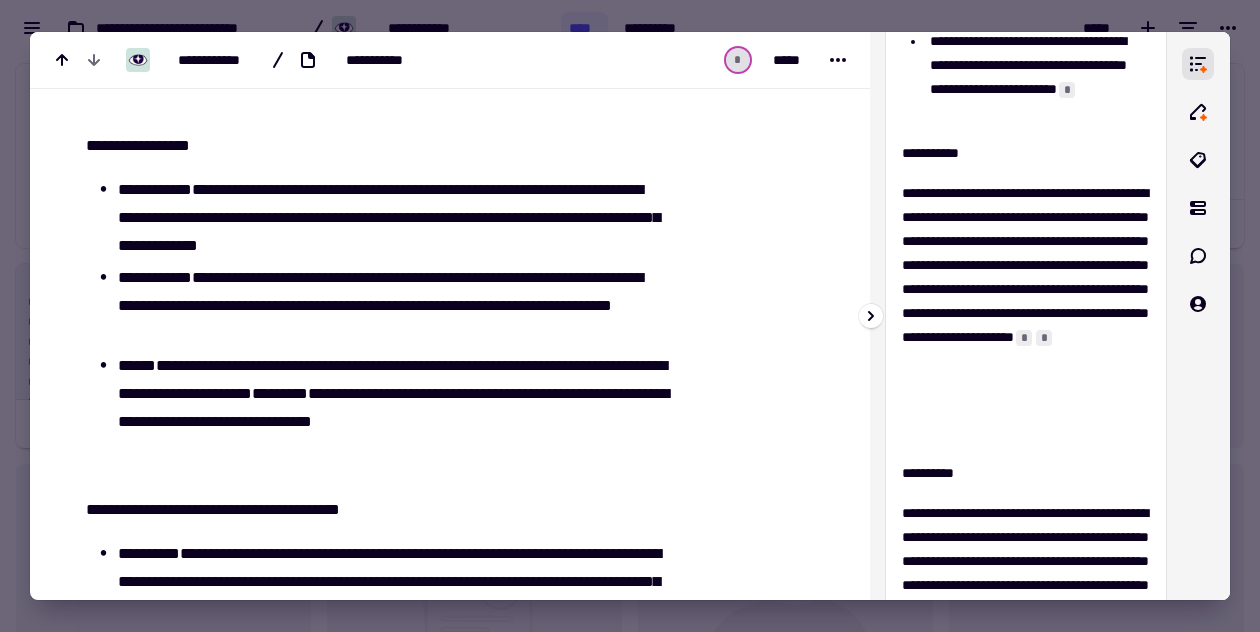 scroll, scrollTop: 979, scrollLeft: 0, axis: vertical 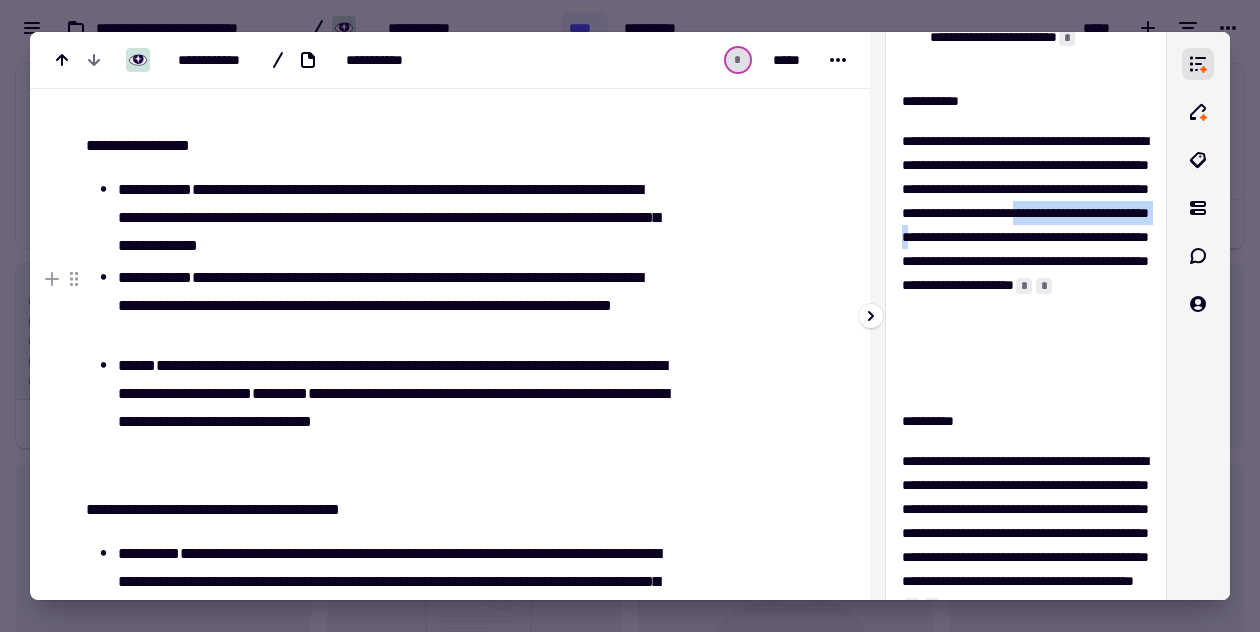 drag, startPoint x: 977, startPoint y: 256, endPoint x: 981, endPoint y: 276, distance: 20.396078 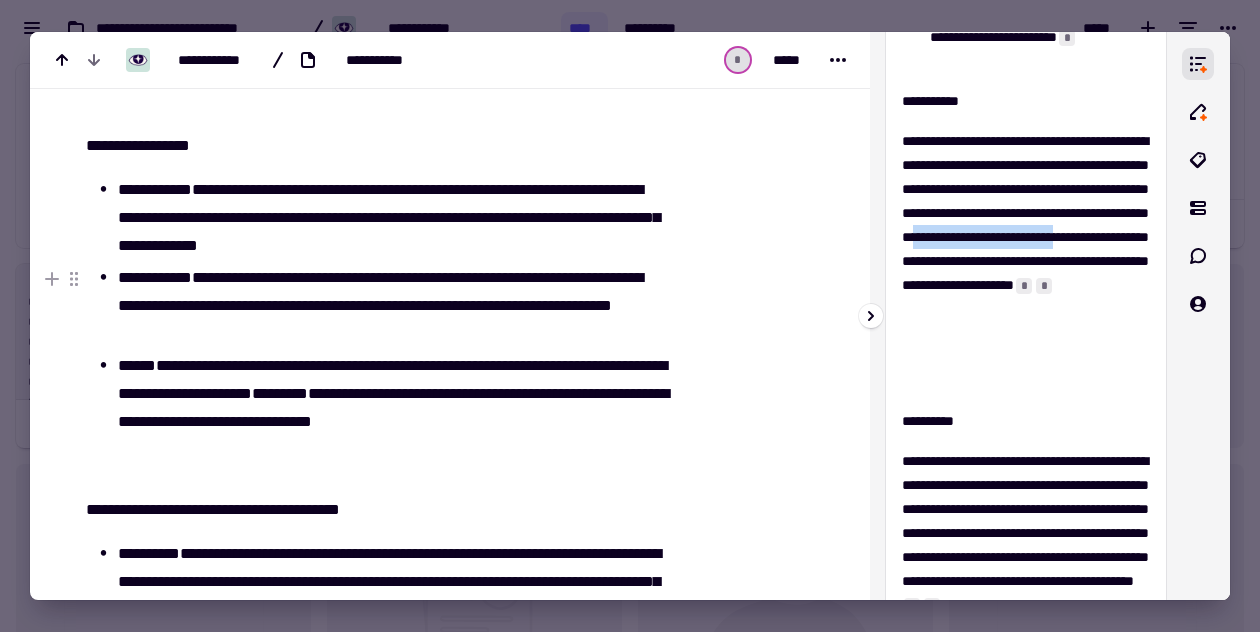 drag, startPoint x: 986, startPoint y: 280, endPoint x: 976, endPoint y: 299, distance: 21.470911 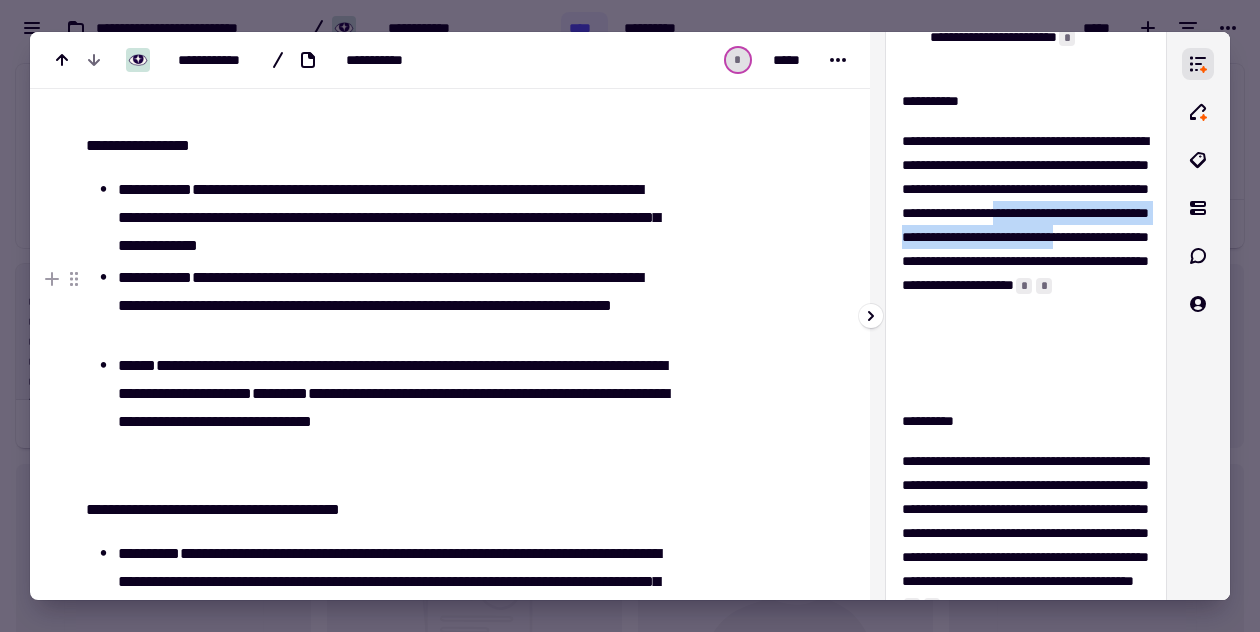 drag, startPoint x: 949, startPoint y: 258, endPoint x: 975, endPoint y: 306, distance: 54.589375 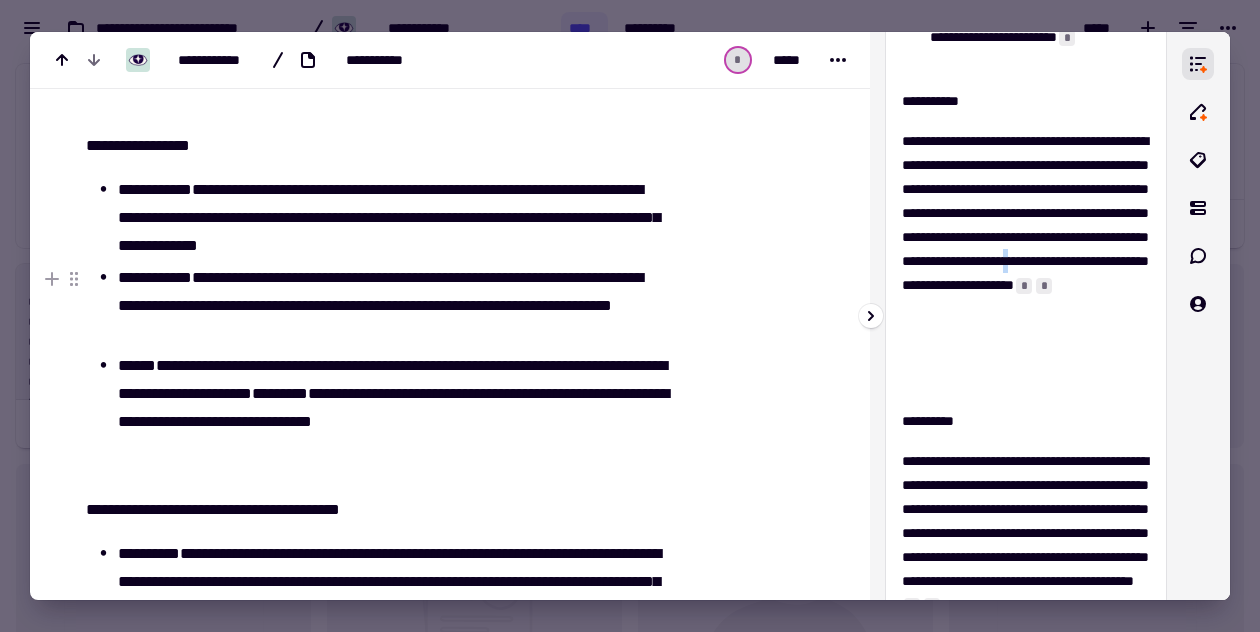 drag, startPoint x: 1004, startPoint y: 332, endPoint x: 1013, endPoint y: 339, distance: 11.401754 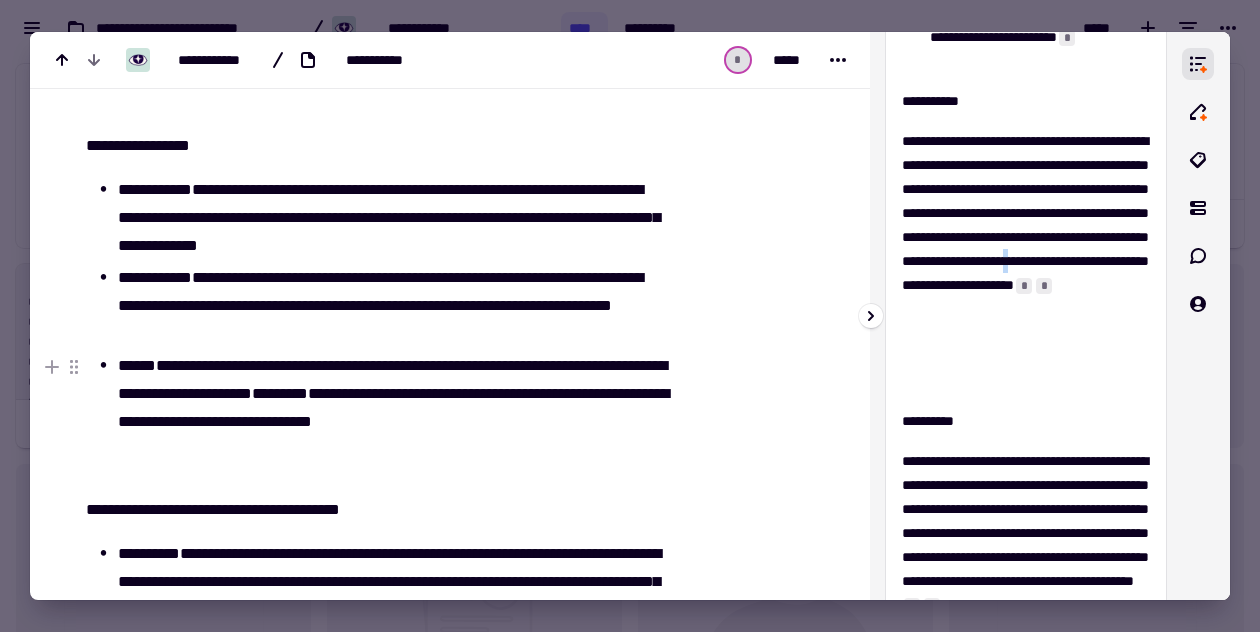 click on "**********" at bounding box center [1026, 261] 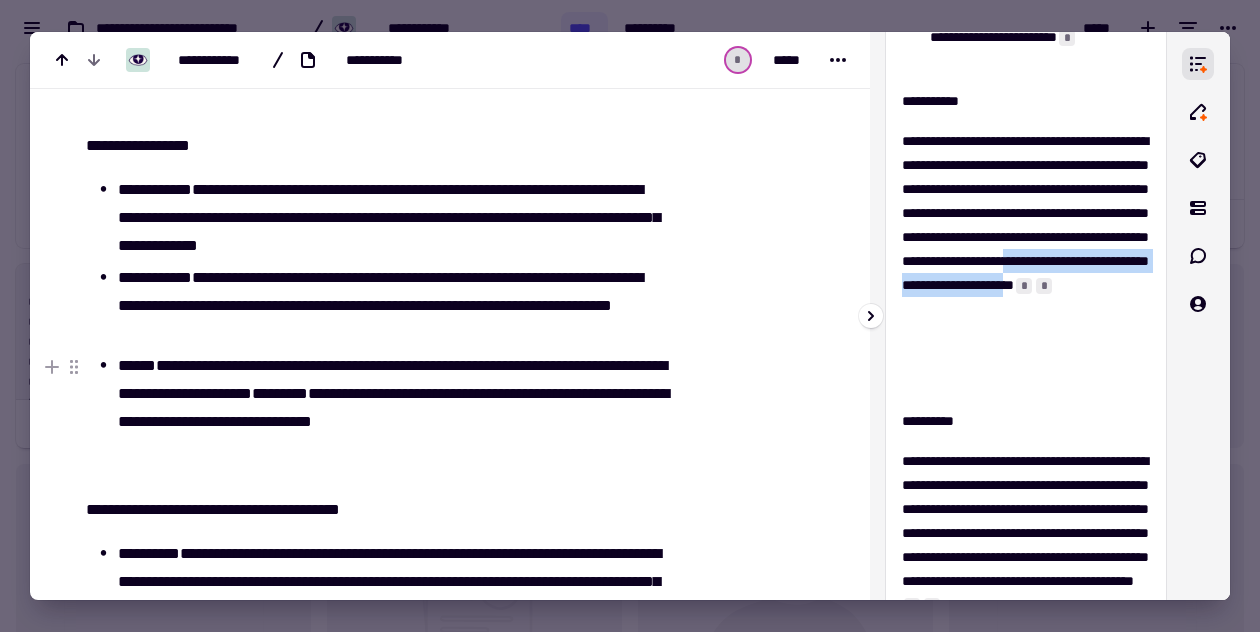 drag, startPoint x: 1004, startPoint y: 331, endPoint x: 1128, endPoint y: 351, distance: 125.60255 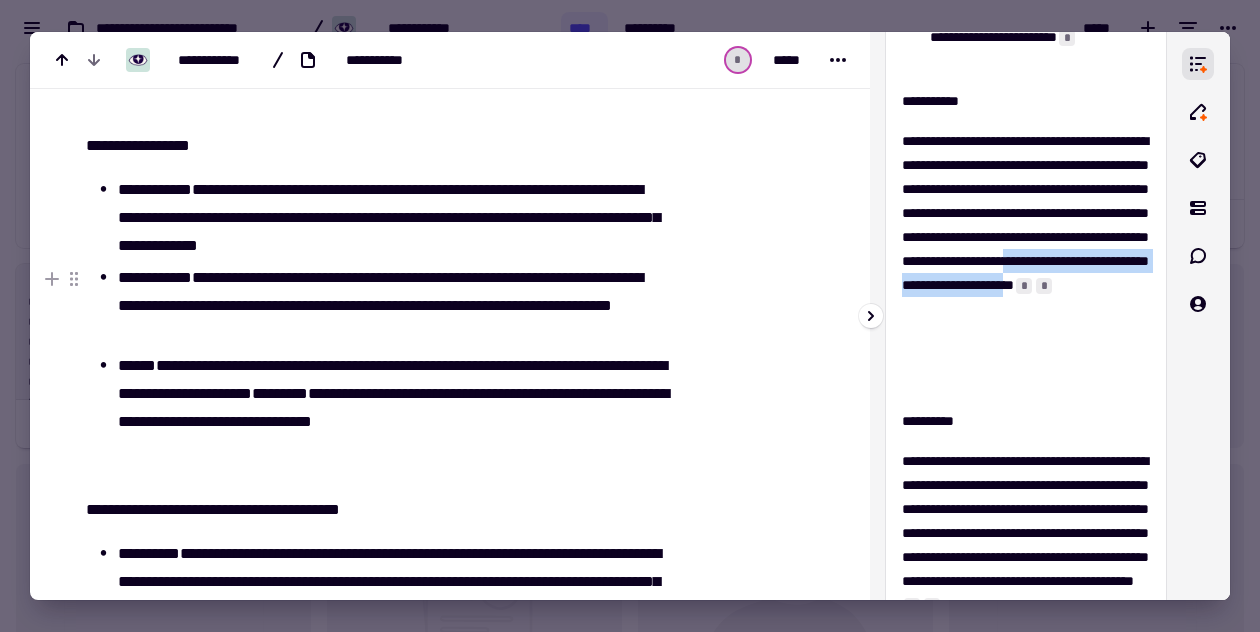 click on "**********" at bounding box center (1026, 261) 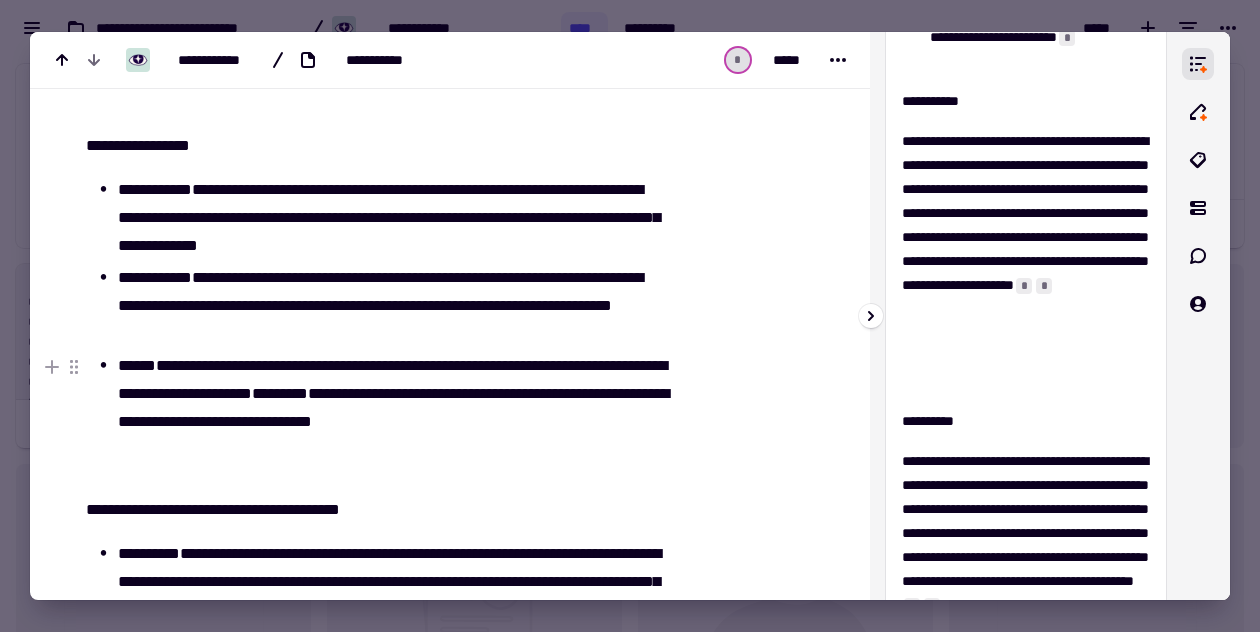 drag, startPoint x: 1018, startPoint y: 306, endPoint x: 1126, endPoint y: 357, distance: 119.43617 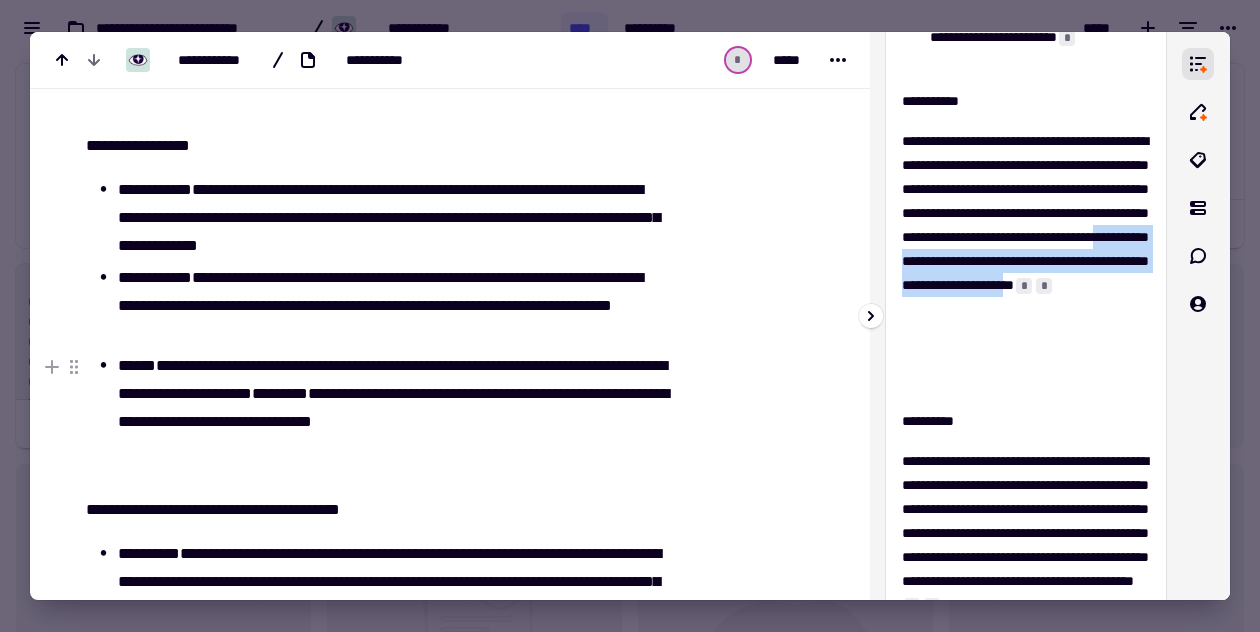drag, startPoint x: 1021, startPoint y: 304, endPoint x: 1130, endPoint y: 352, distance: 119.1008 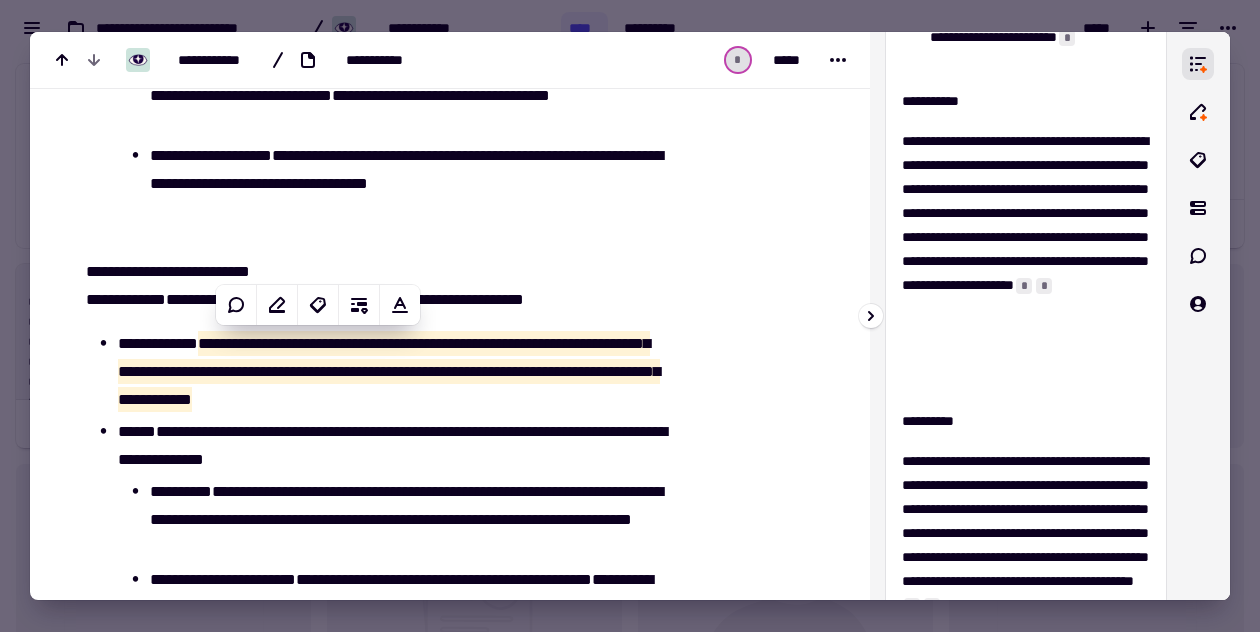scroll, scrollTop: 2932, scrollLeft: 0, axis: vertical 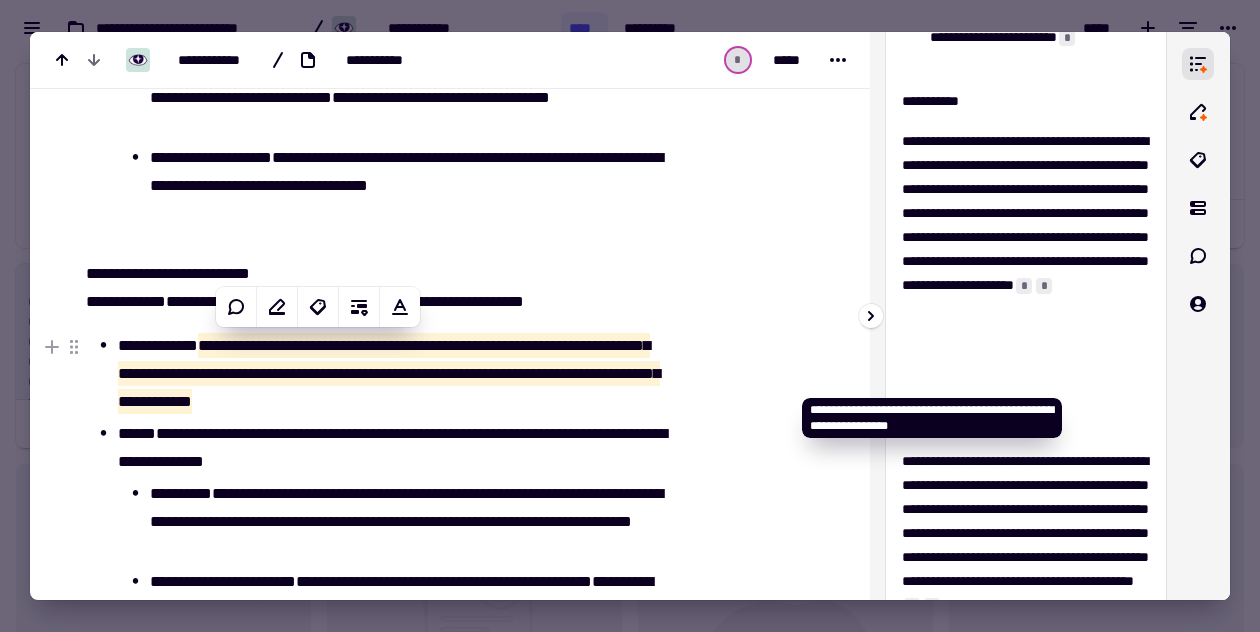 click on "*" at bounding box center [1044, 286] 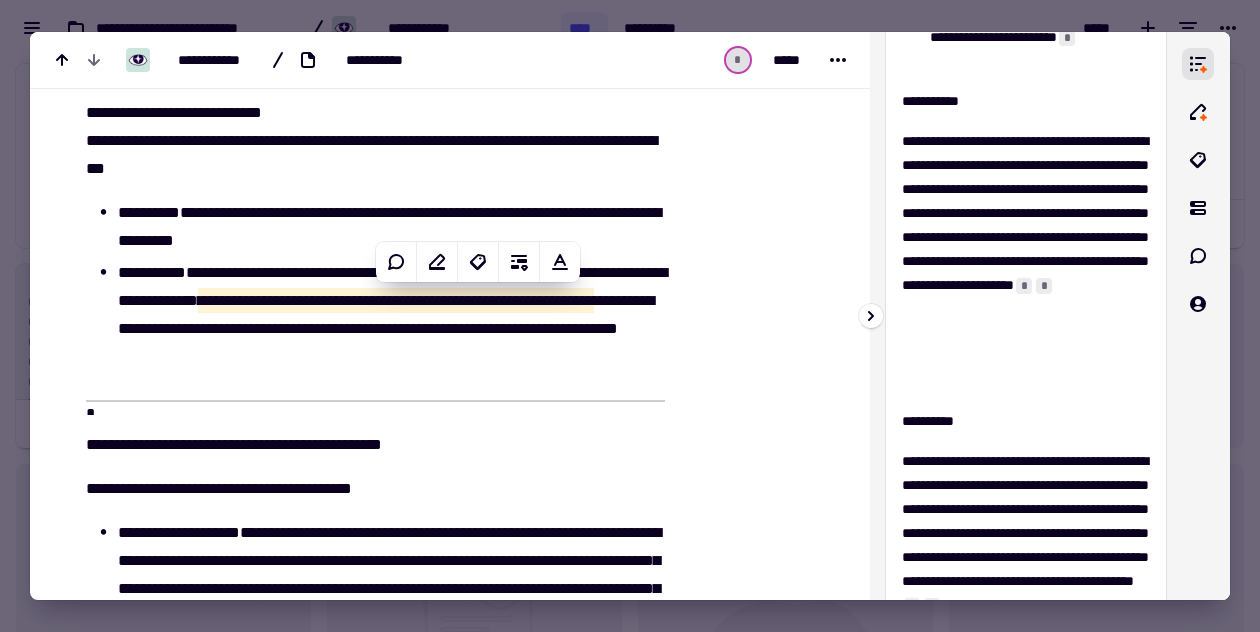 scroll, scrollTop: 1482, scrollLeft: 0, axis: vertical 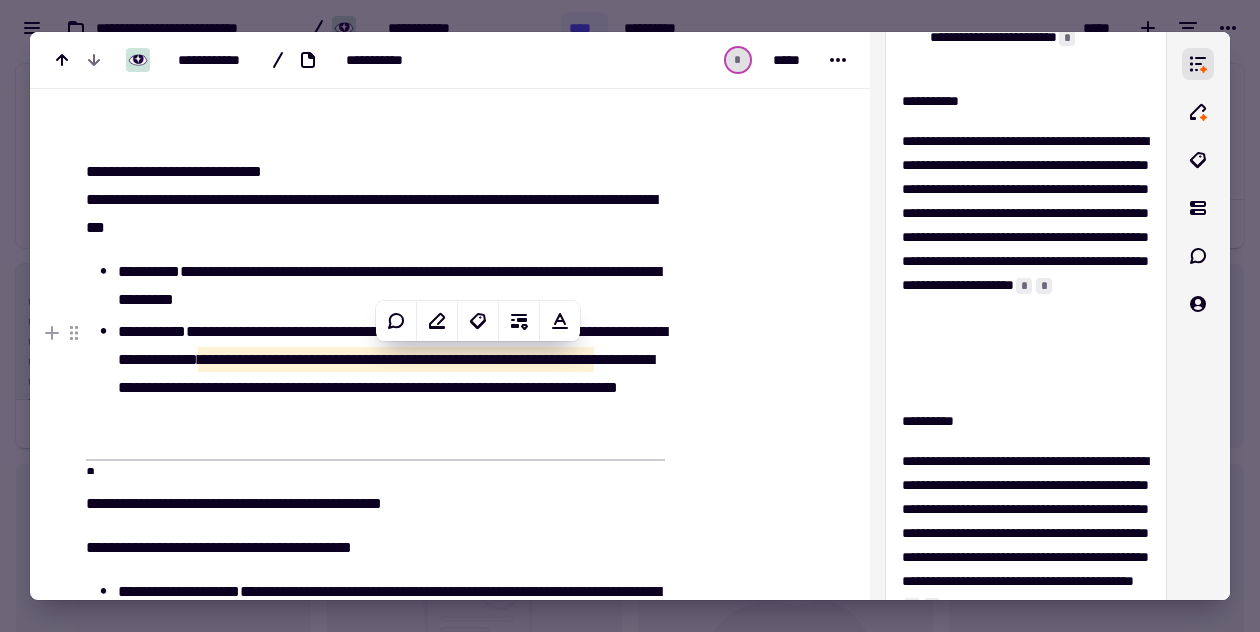 click on "**********" at bounding box center (391, 374) 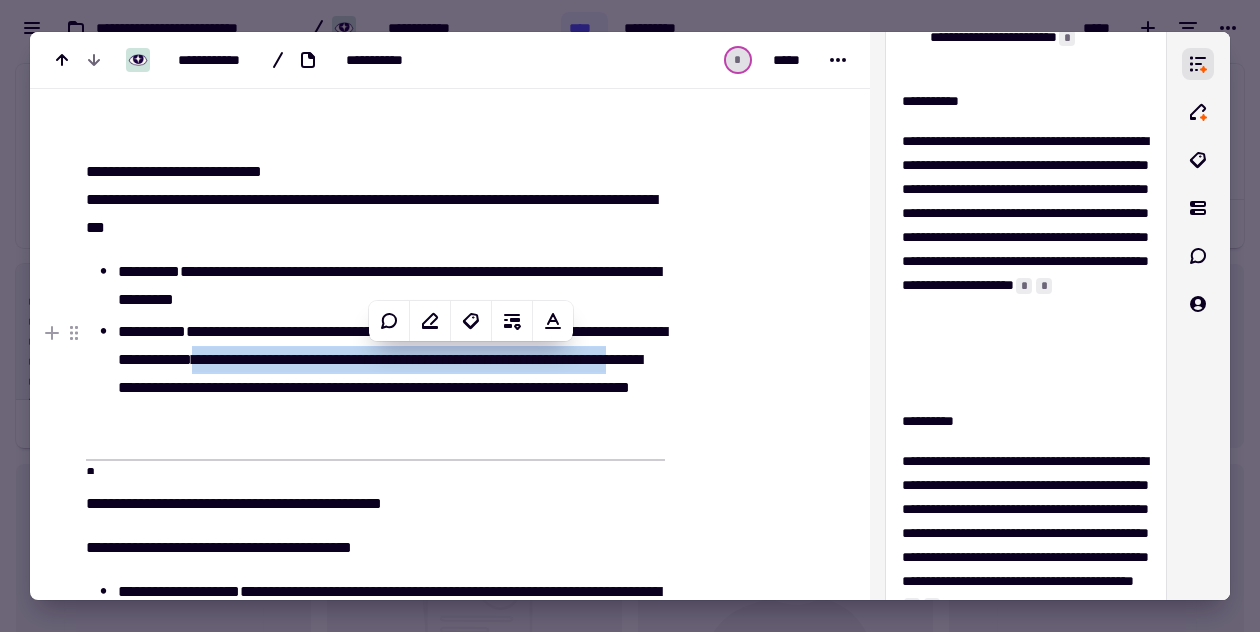 click on "**********" at bounding box center (391, 374) 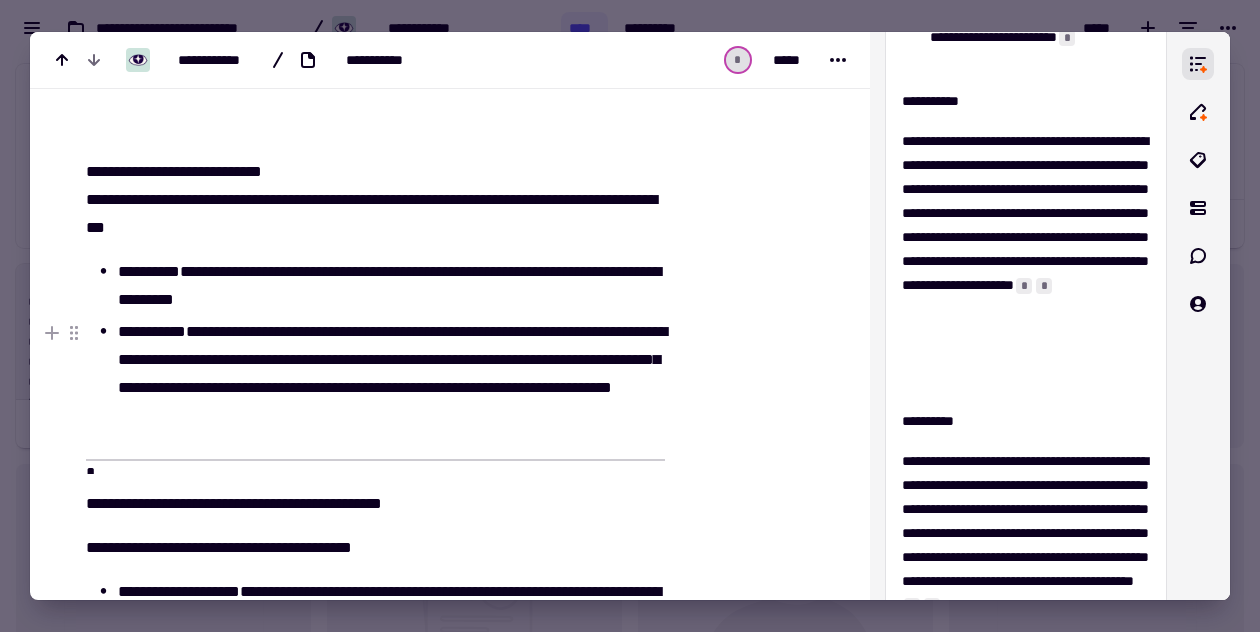 click on "**********" at bounding box center [391, 374] 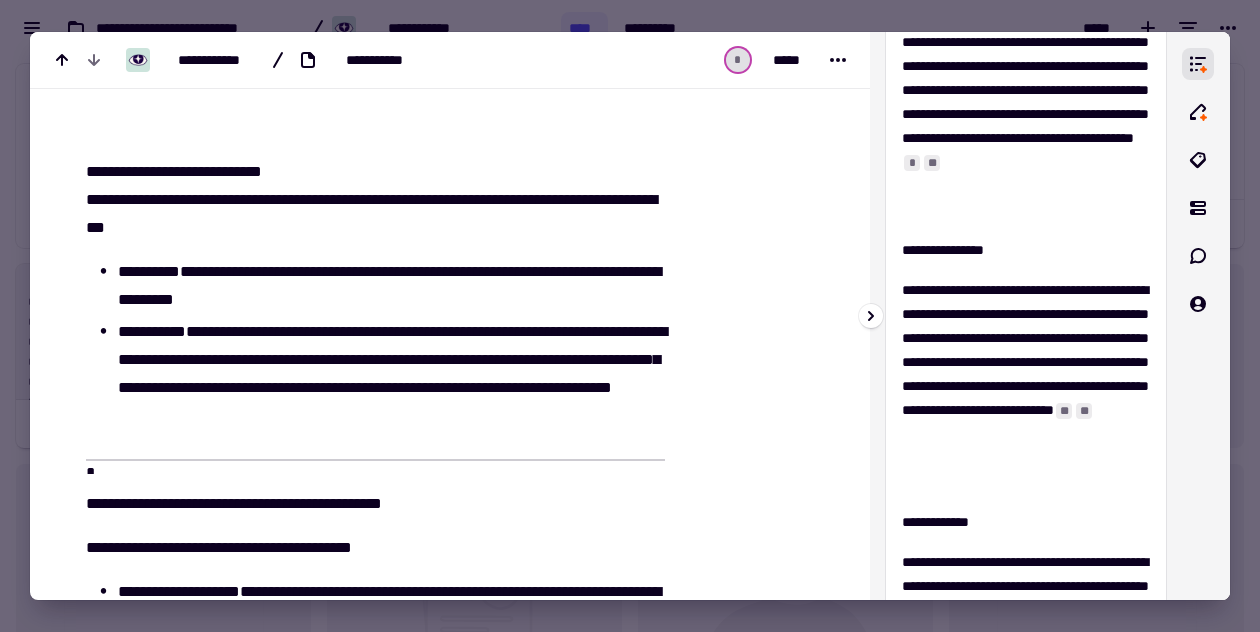scroll, scrollTop: 1401, scrollLeft: 0, axis: vertical 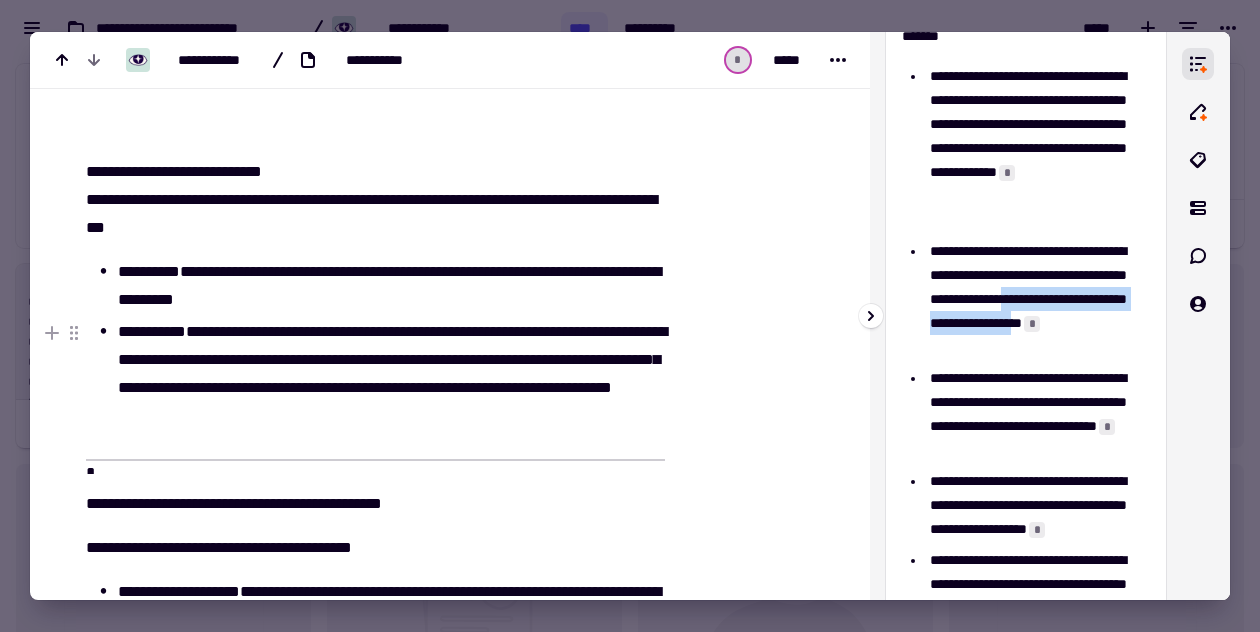 drag, startPoint x: 930, startPoint y: 320, endPoint x: 1045, endPoint y: 343, distance: 117.27745 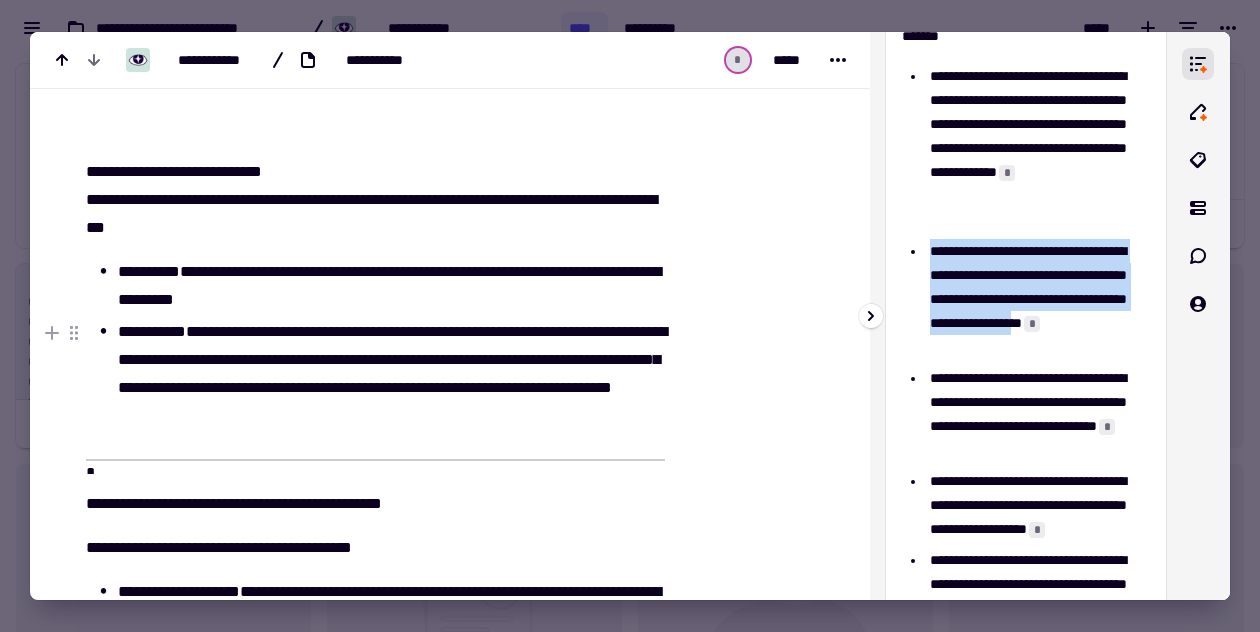 drag, startPoint x: 931, startPoint y: 247, endPoint x: 1046, endPoint y: 343, distance: 149.8032 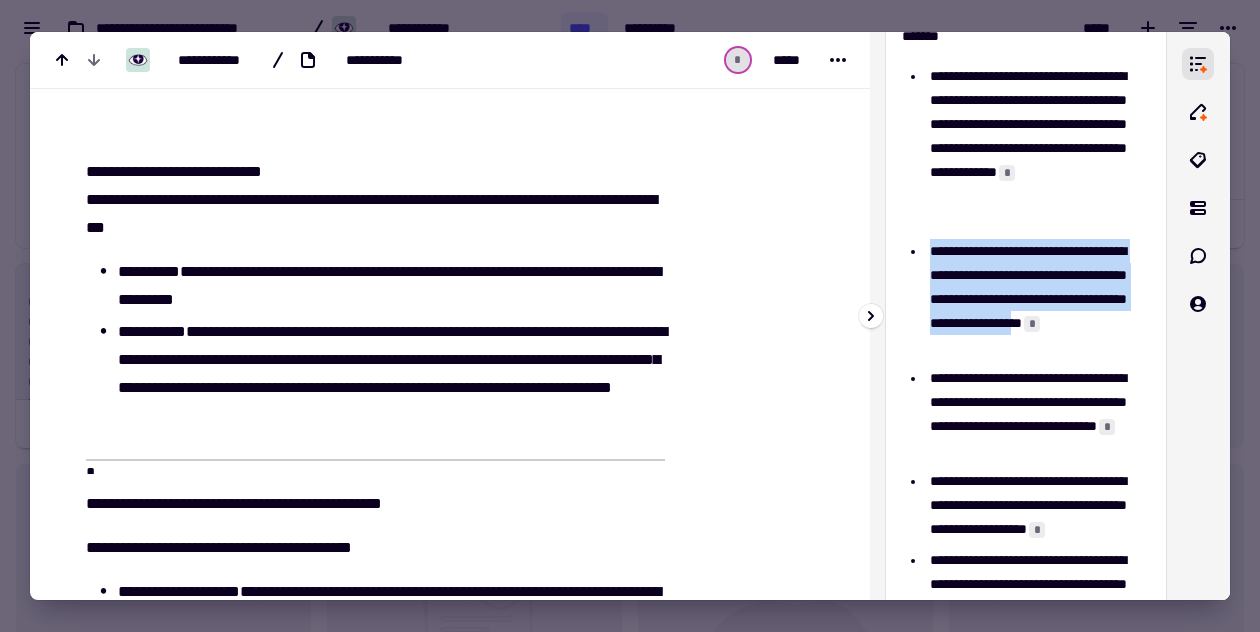 click on "**********" at bounding box center (1037, 299) 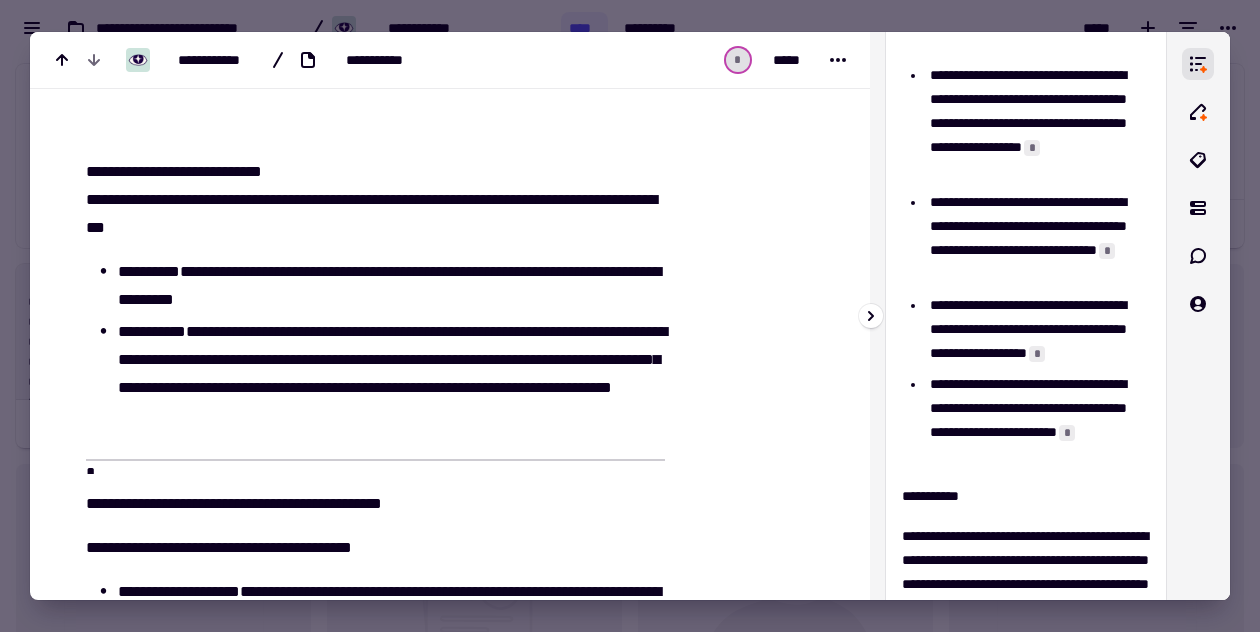 scroll, scrollTop: 582, scrollLeft: 0, axis: vertical 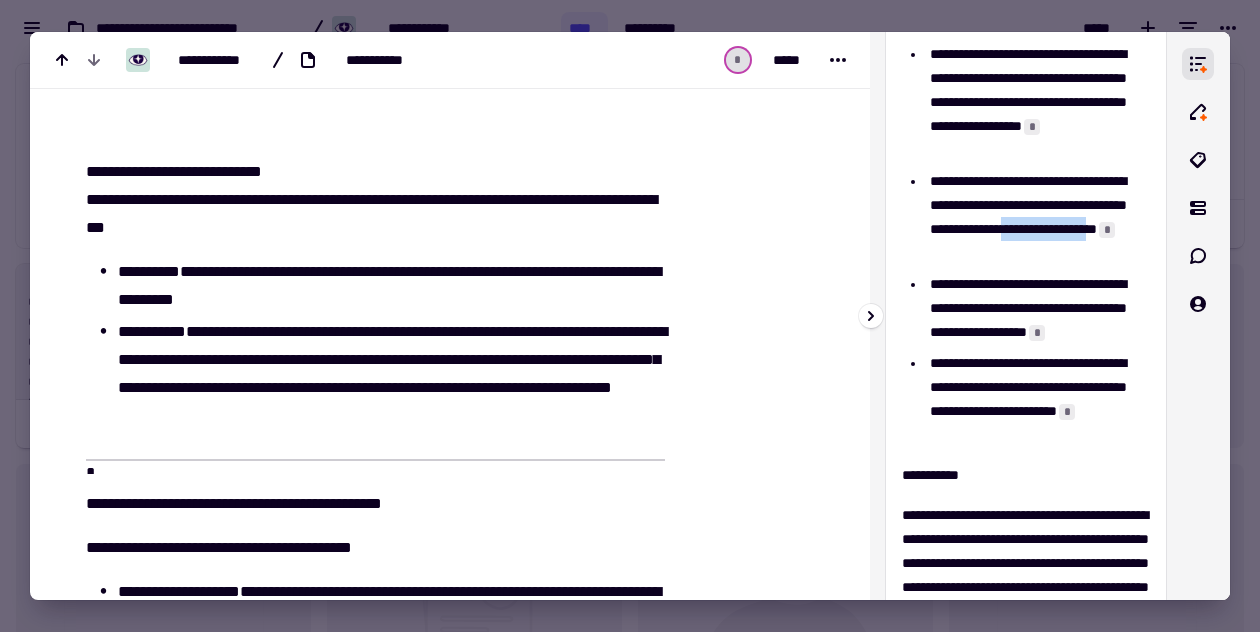 drag, startPoint x: 931, startPoint y: 253, endPoint x: 1048, endPoint y: 252, distance: 117.00427 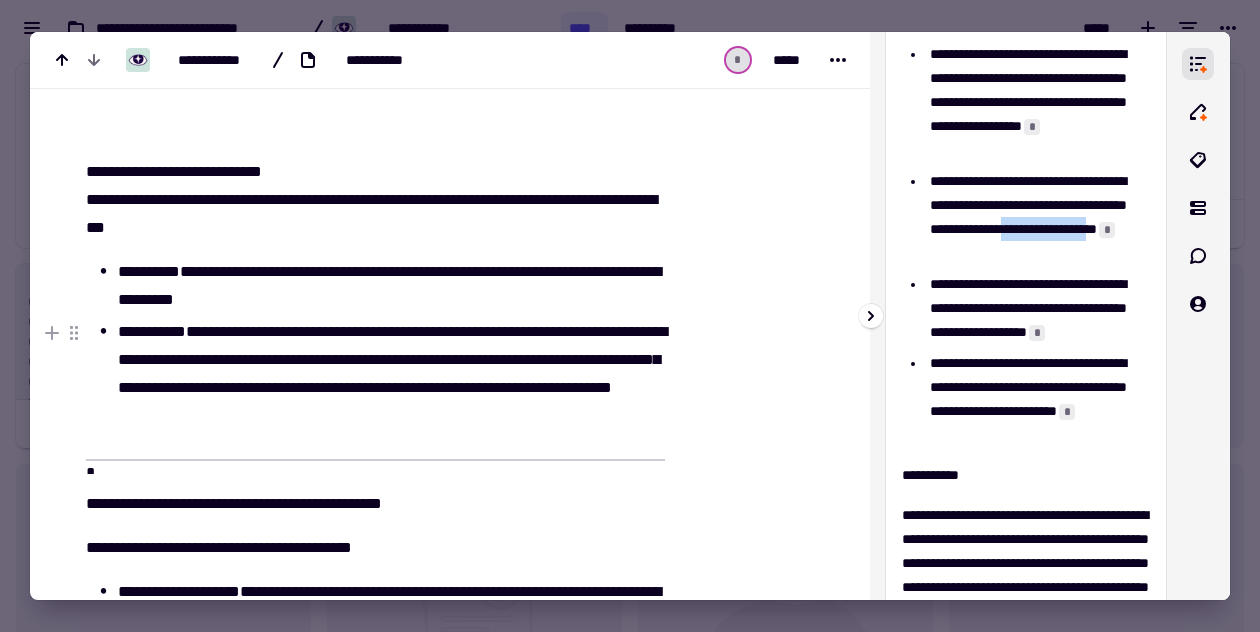 click on "**********" at bounding box center (1037, 308) 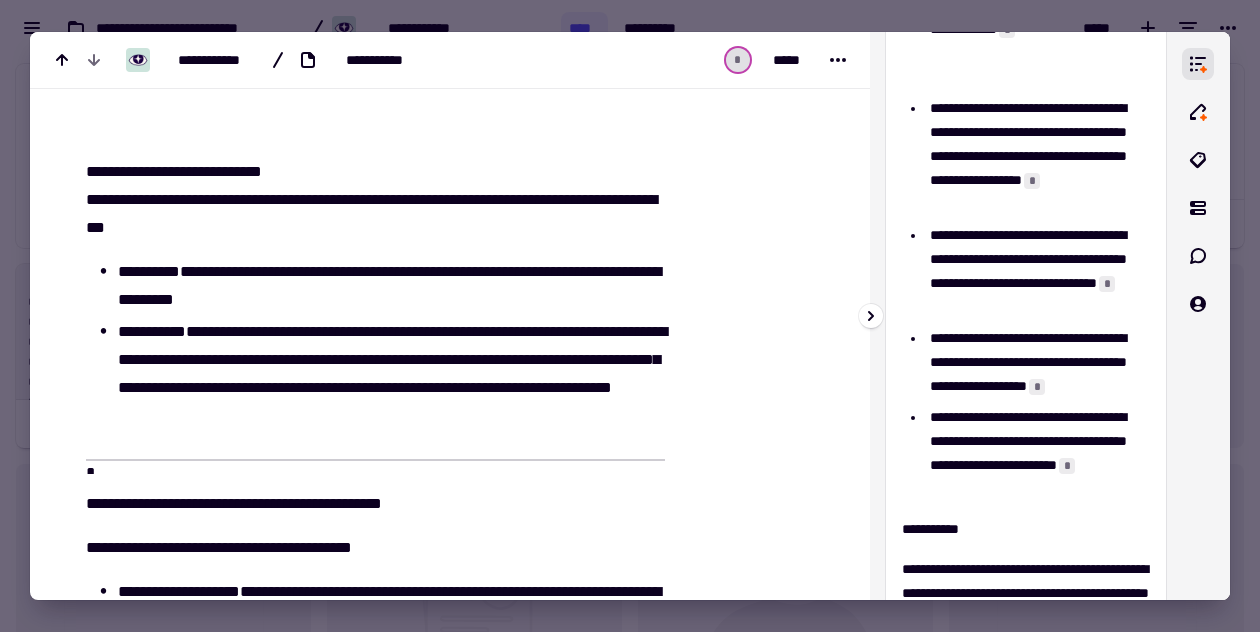 scroll, scrollTop: 0, scrollLeft: 0, axis: both 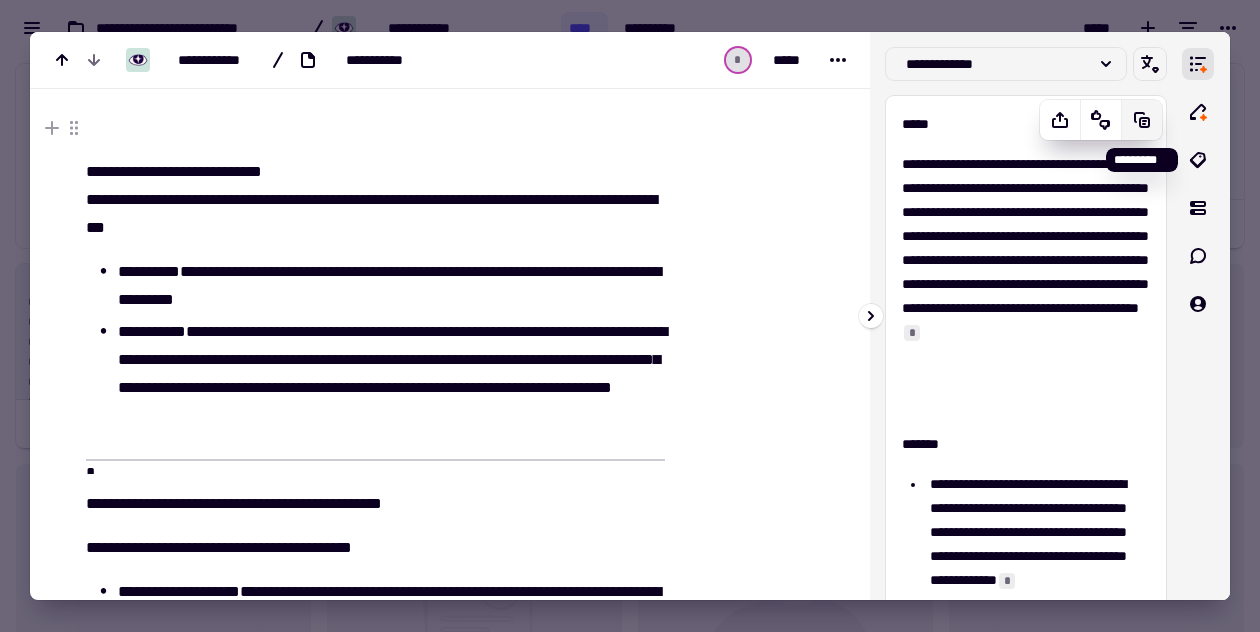 click 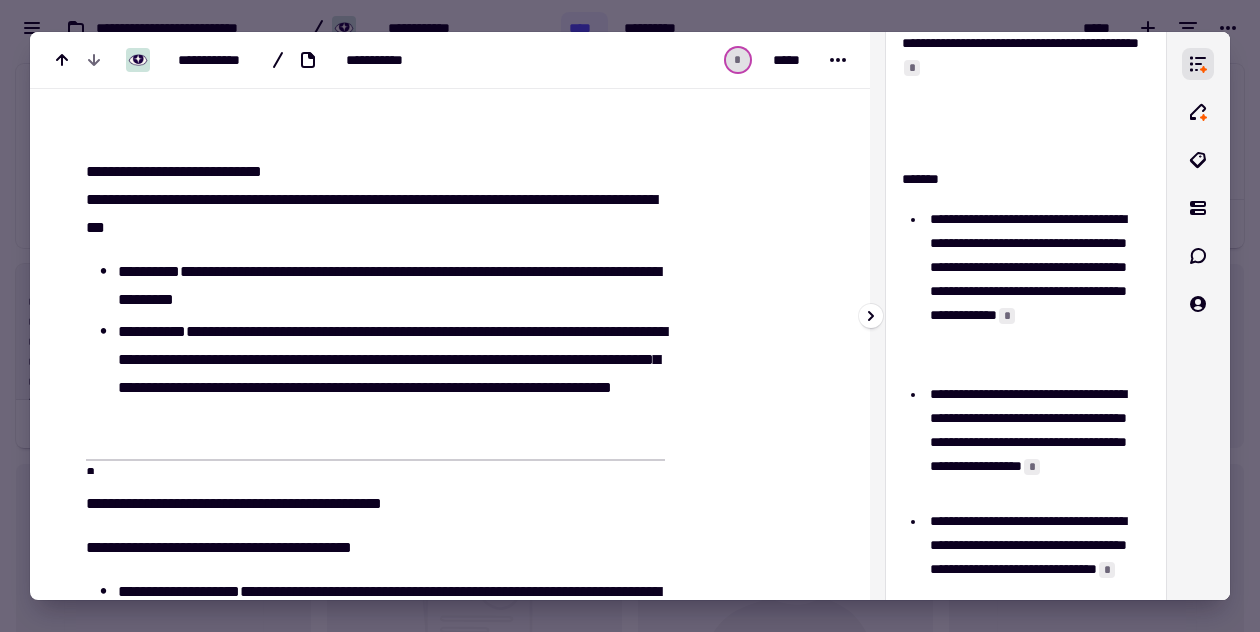 scroll, scrollTop: 308, scrollLeft: 0, axis: vertical 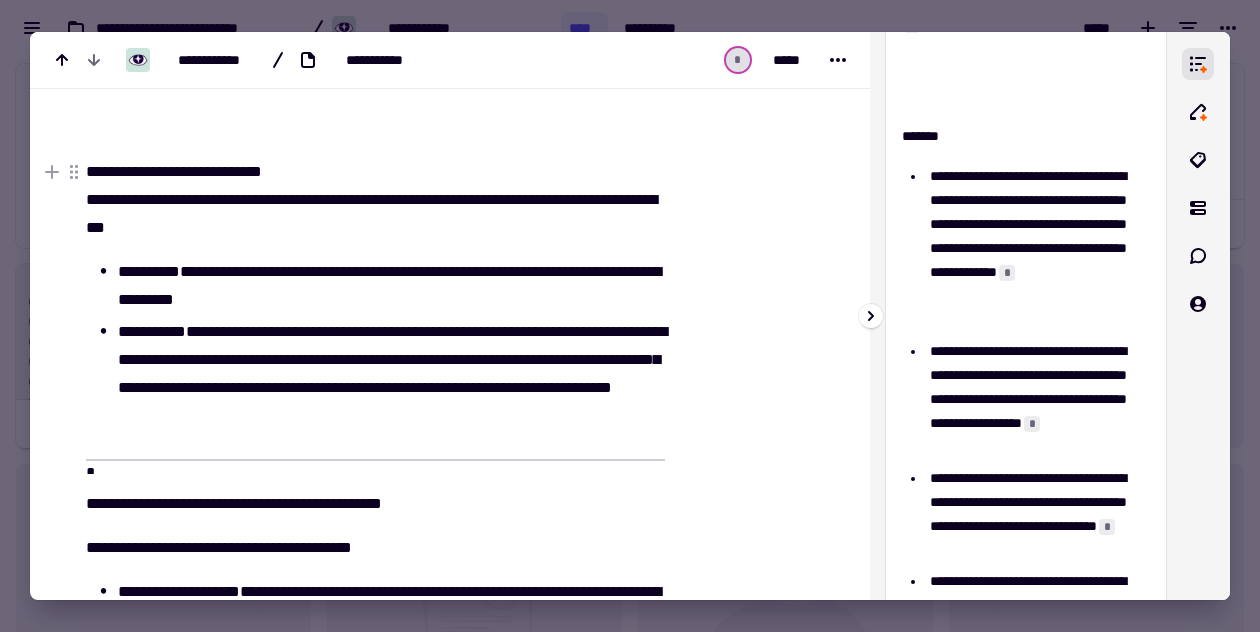 click on "**********" at bounding box center [1037, 248] 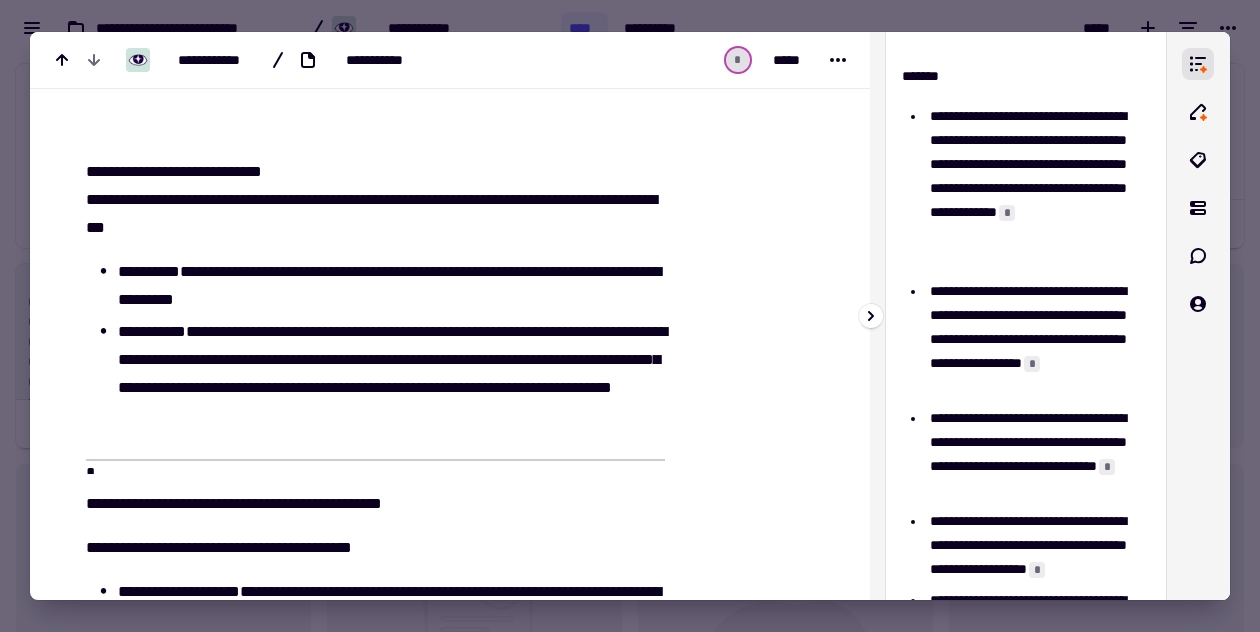 scroll, scrollTop: 369, scrollLeft: 0, axis: vertical 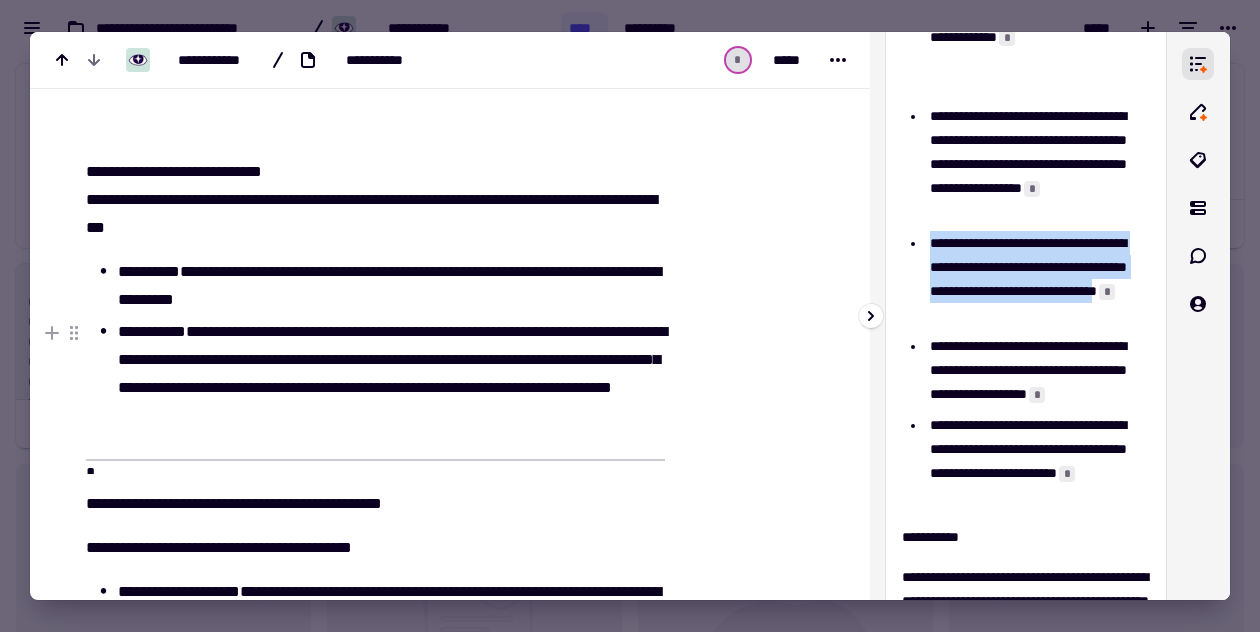 drag, startPoint x: 930, startPoint y: 237, endPoint x: 1049, endPoint y: 317, distance: 143.39107 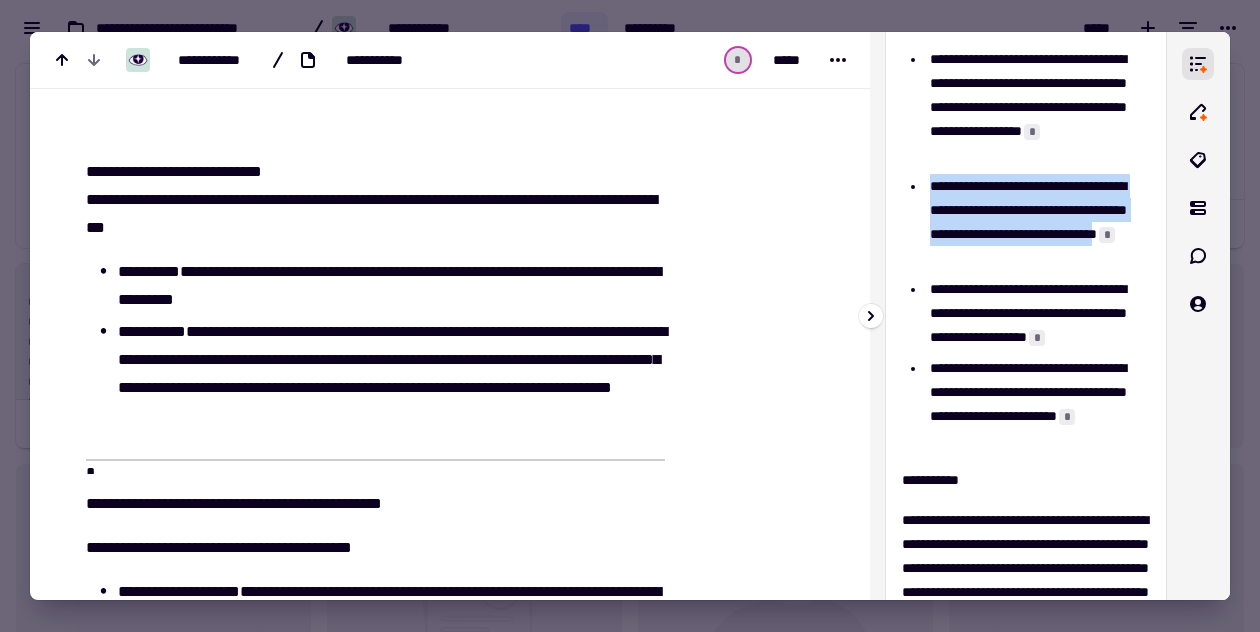 scroll, scrollTop: 603, scrollLeft: 0, axis: vertical 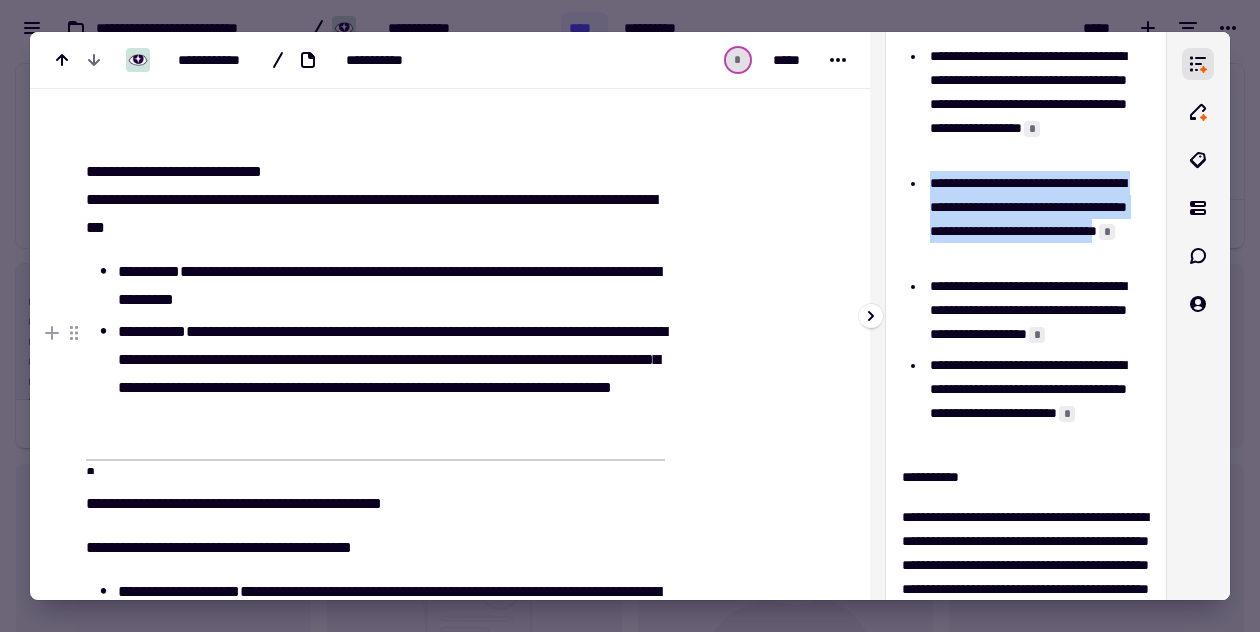 click on "**********" at bounding box center [1037, 401] 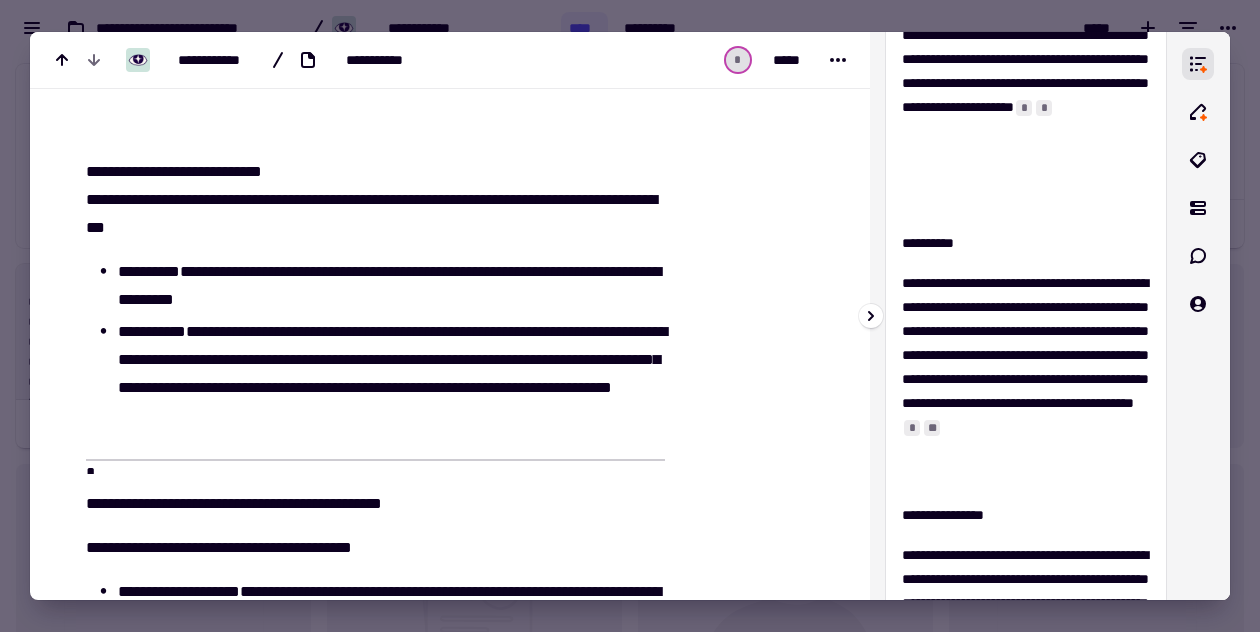 scroll, scrollTop: 1165, scrollLeft: 0, axis: vertical 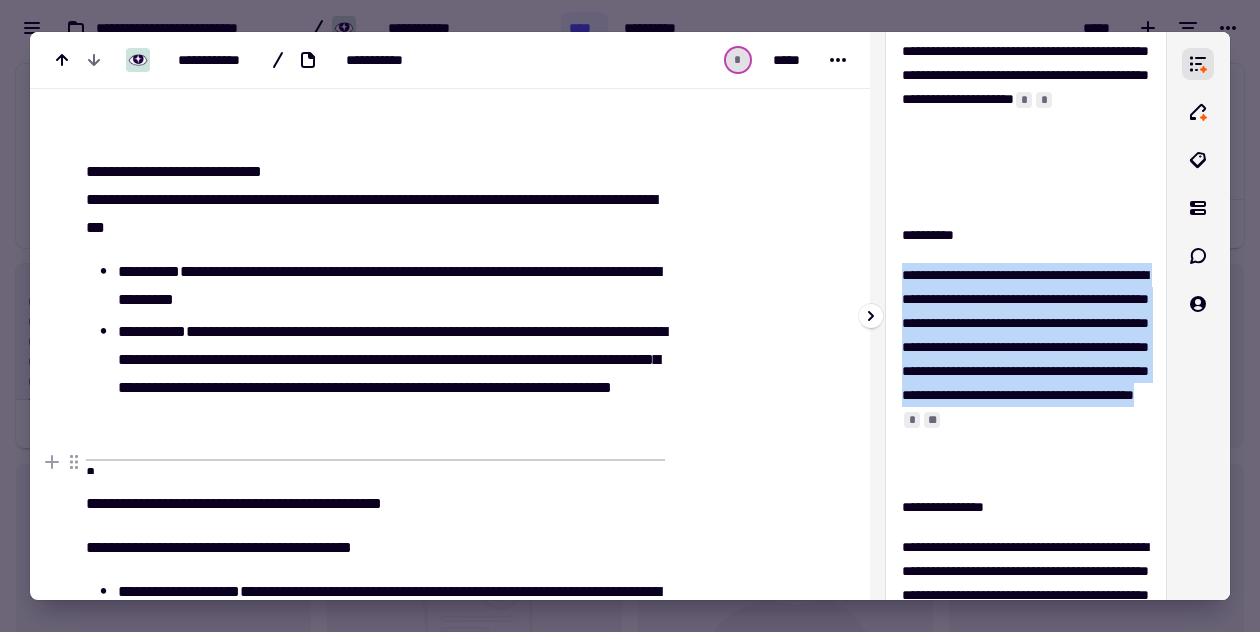 drag, startPoint x: 902, startPoint y: 271, endPoint x: 1043, endPoint y: 468, distance: 242.2602 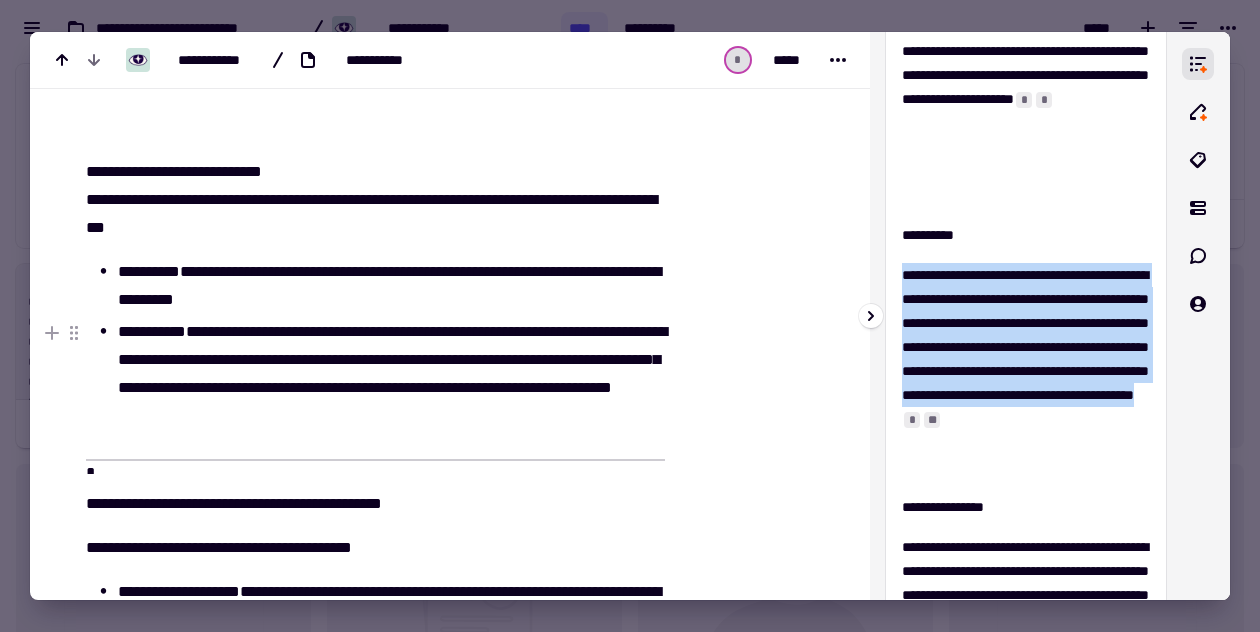 click on "**********" at bounding box center (1026, 371) 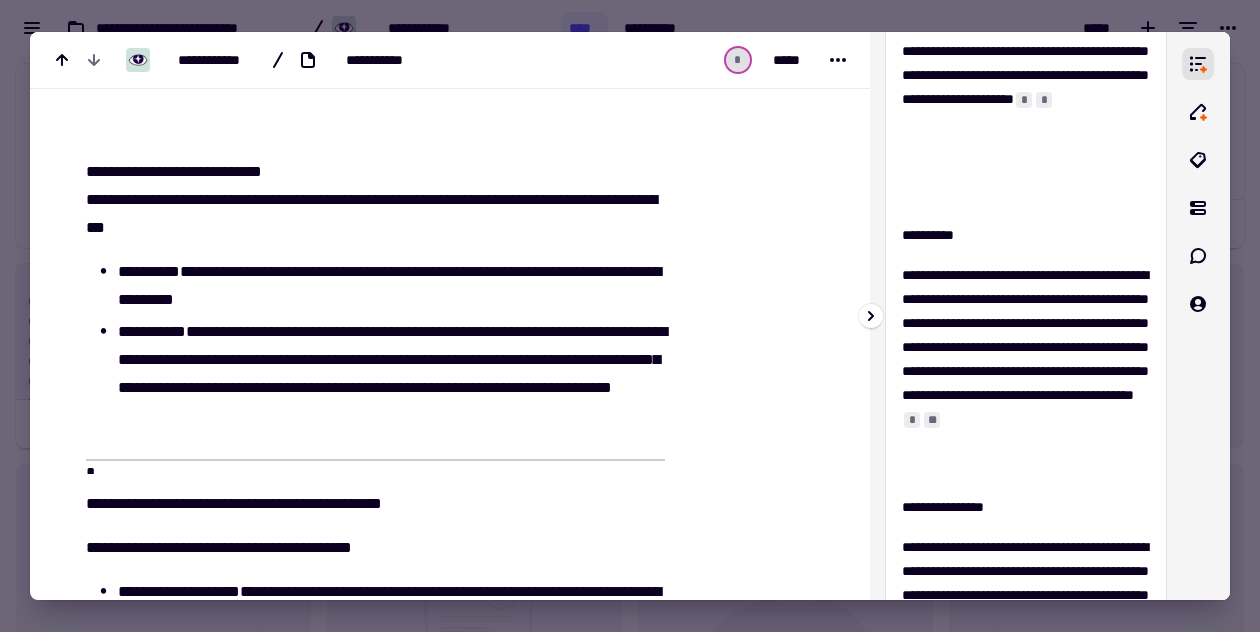 scroll, scrollTop: 1212, scrollLeft: 0, axis: vertical 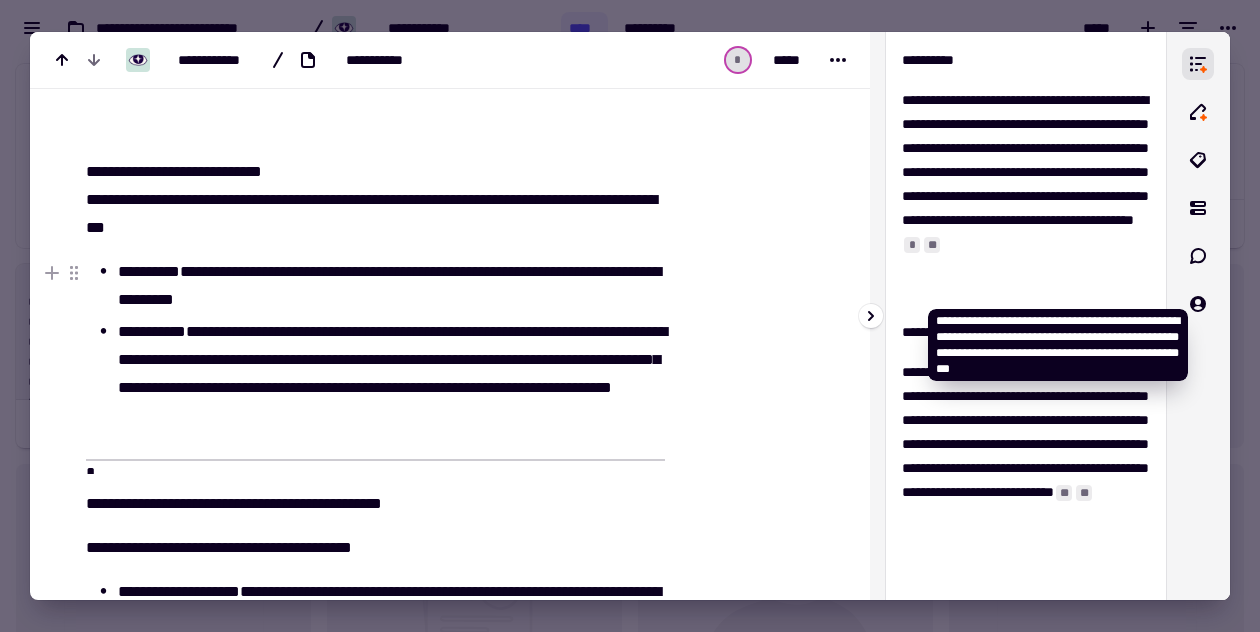 click on "*" at bounding box center (912, 245) 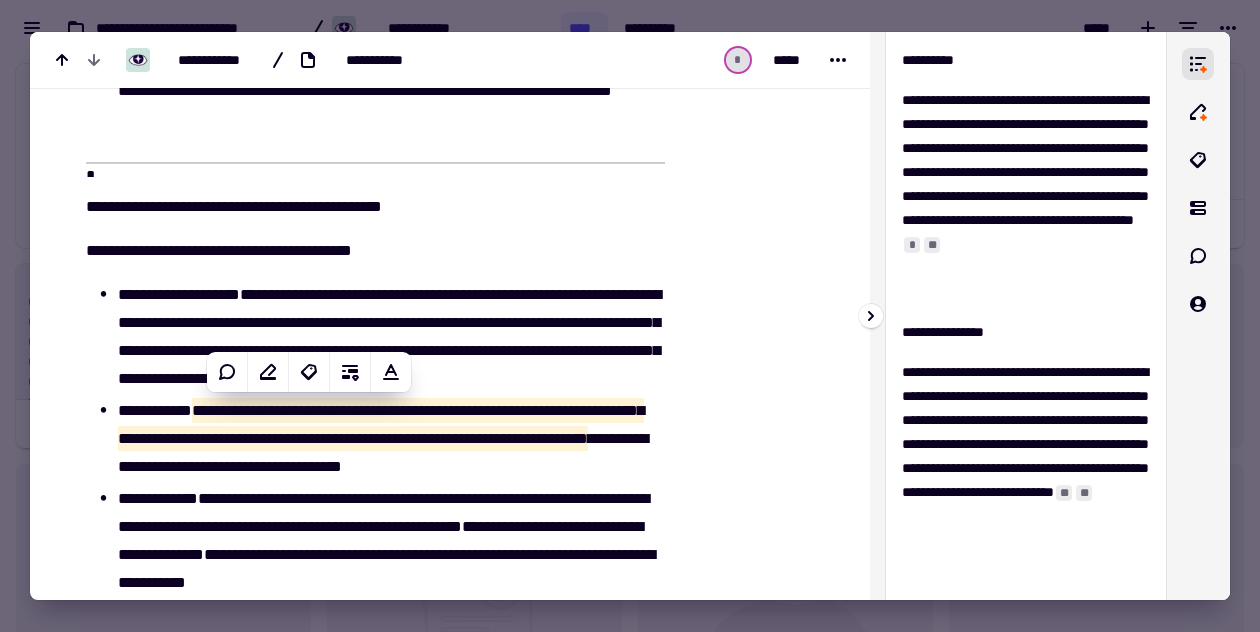scroll, scrollTop: 1844, scrollLeft: 0, axis: vertical 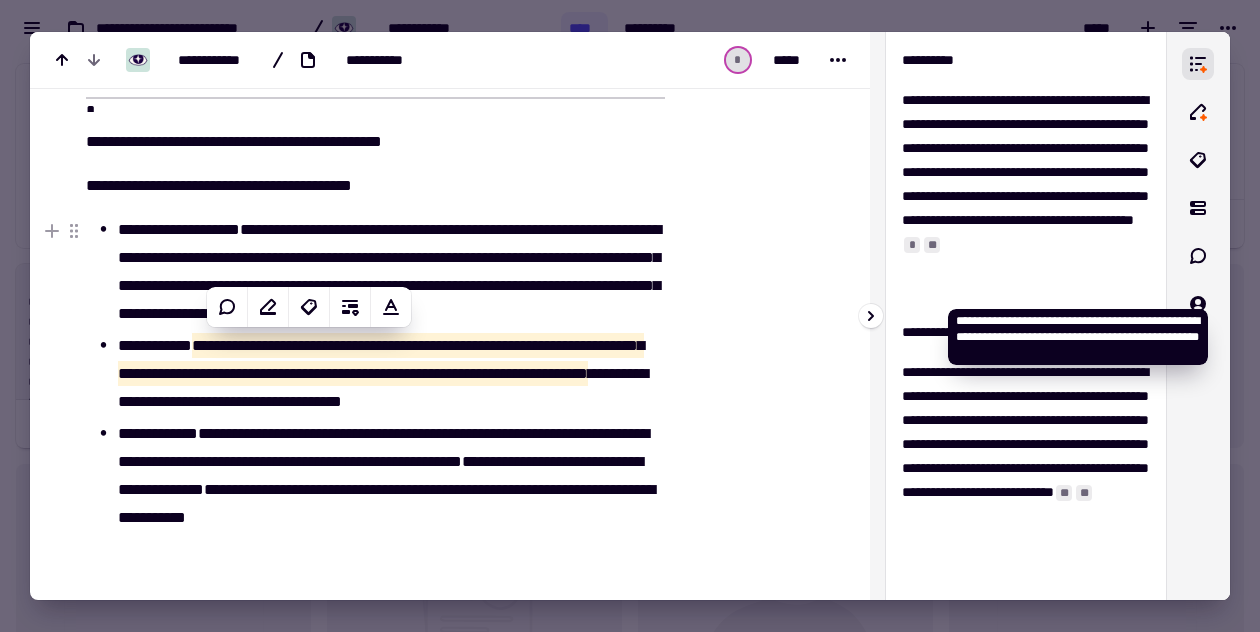 click on "**" at bounding box center [932, 245] 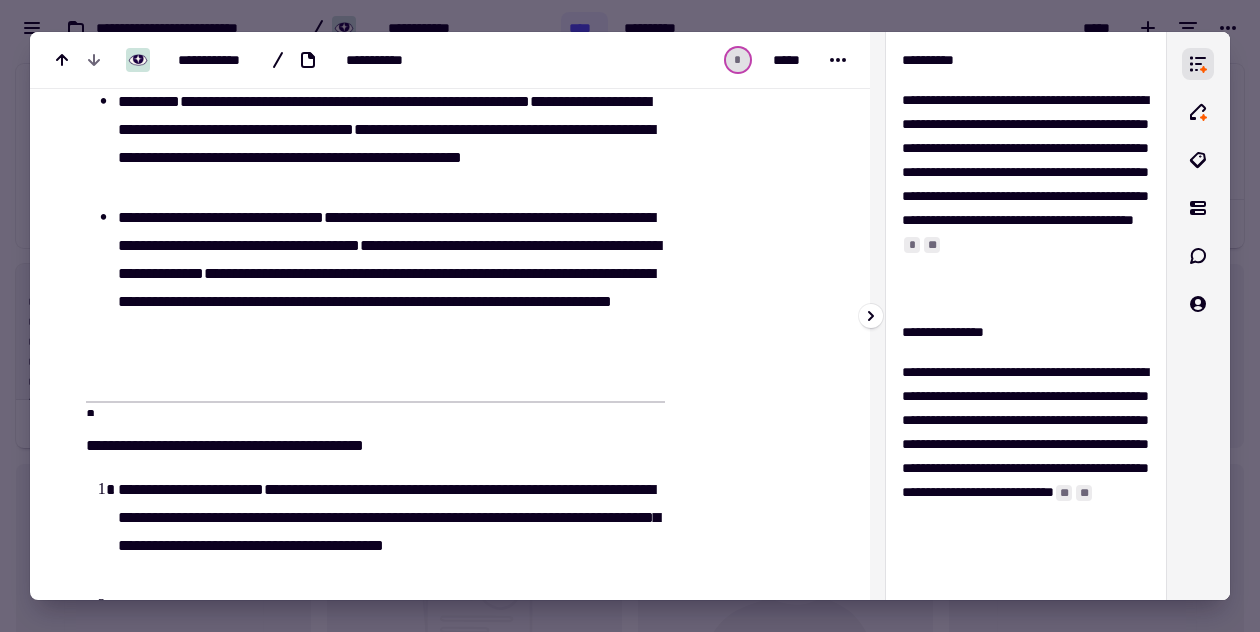 scroll, scrollTop: 4832, scrollLeft: 0, axis: vertical 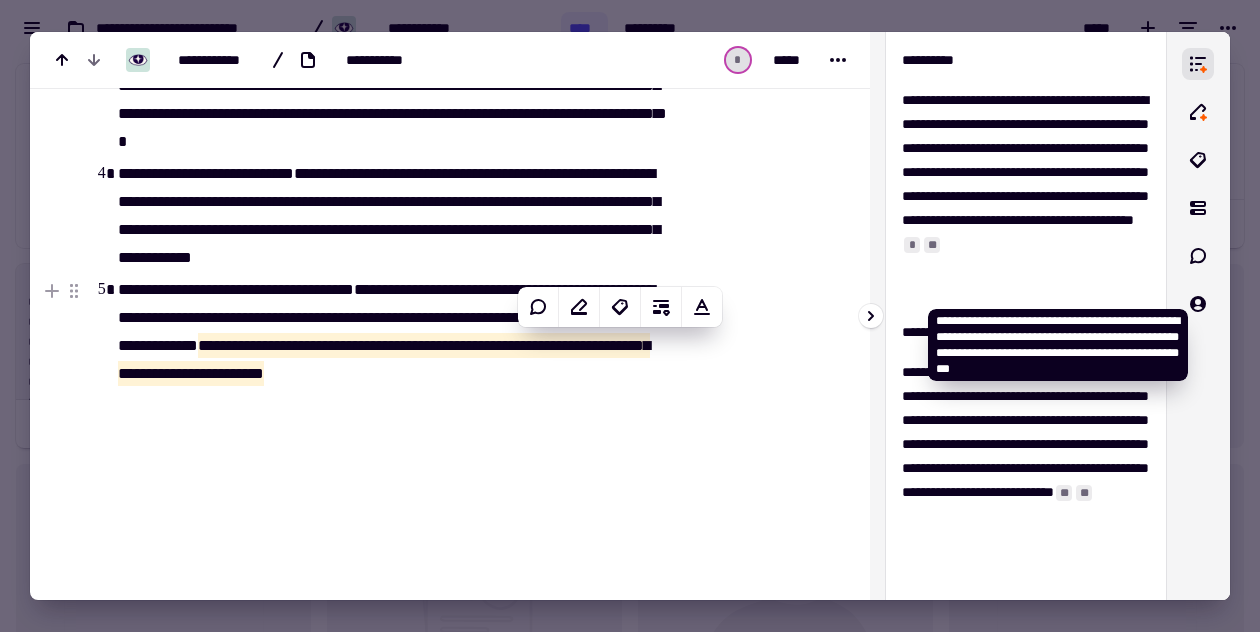 click on "*" at bounding box center (912, 245) 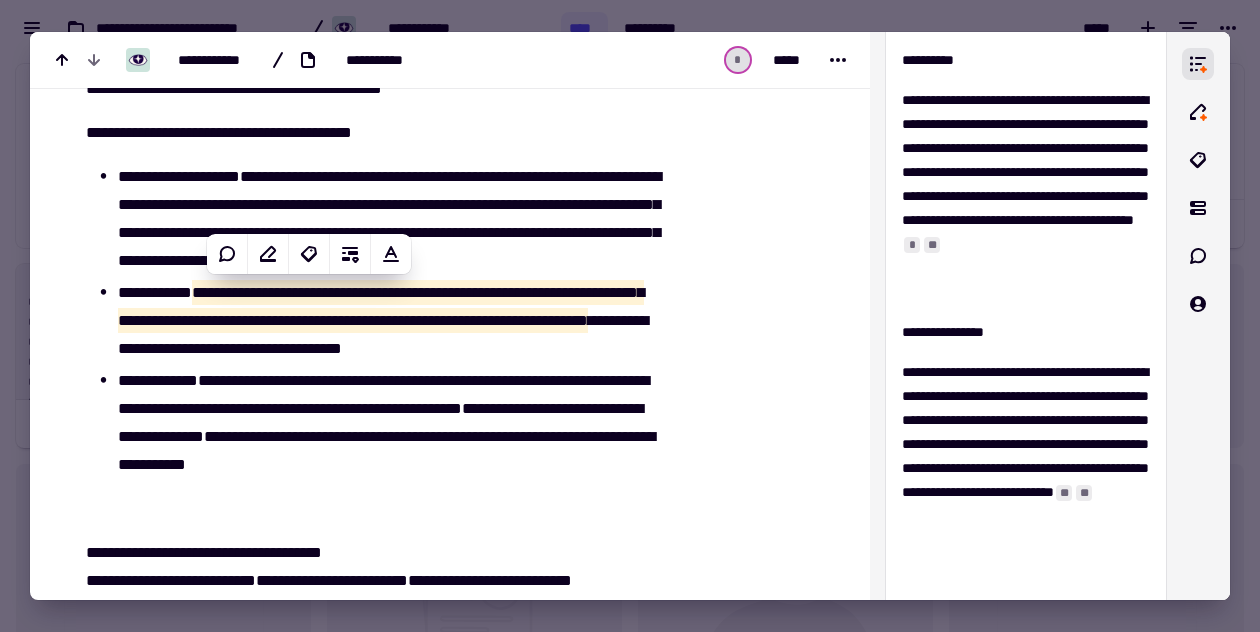 scroll, scrollTop: 1844, scrollLeft: 0, axis: vertical 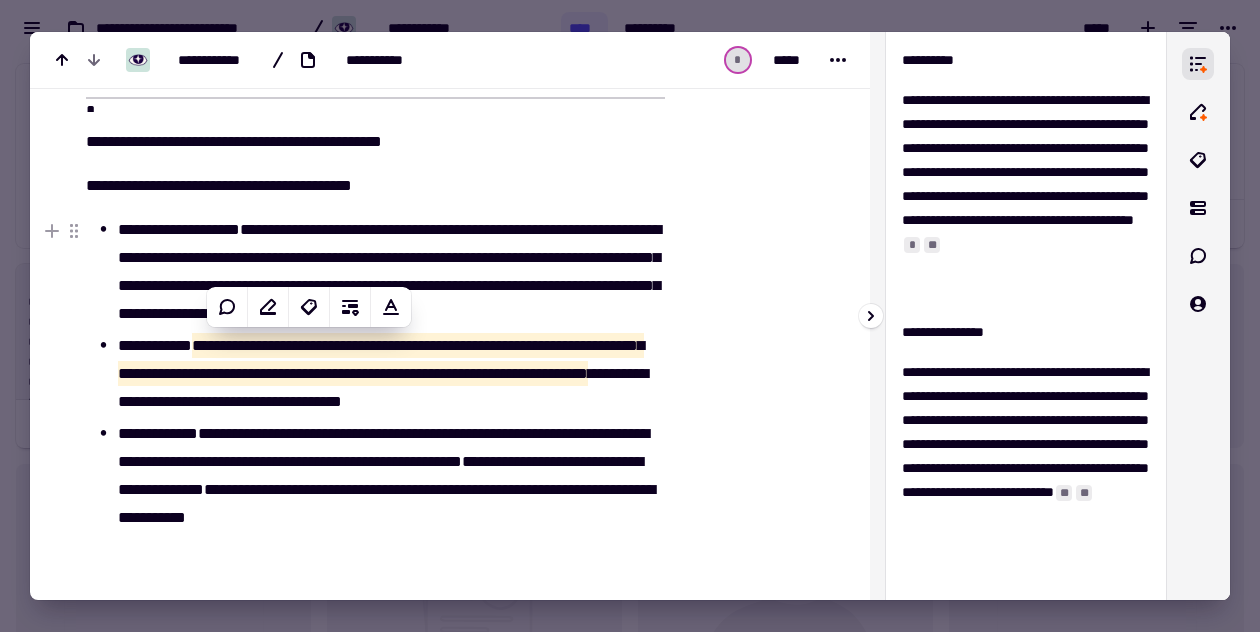 click on "*" at bounding box center [912, 245] 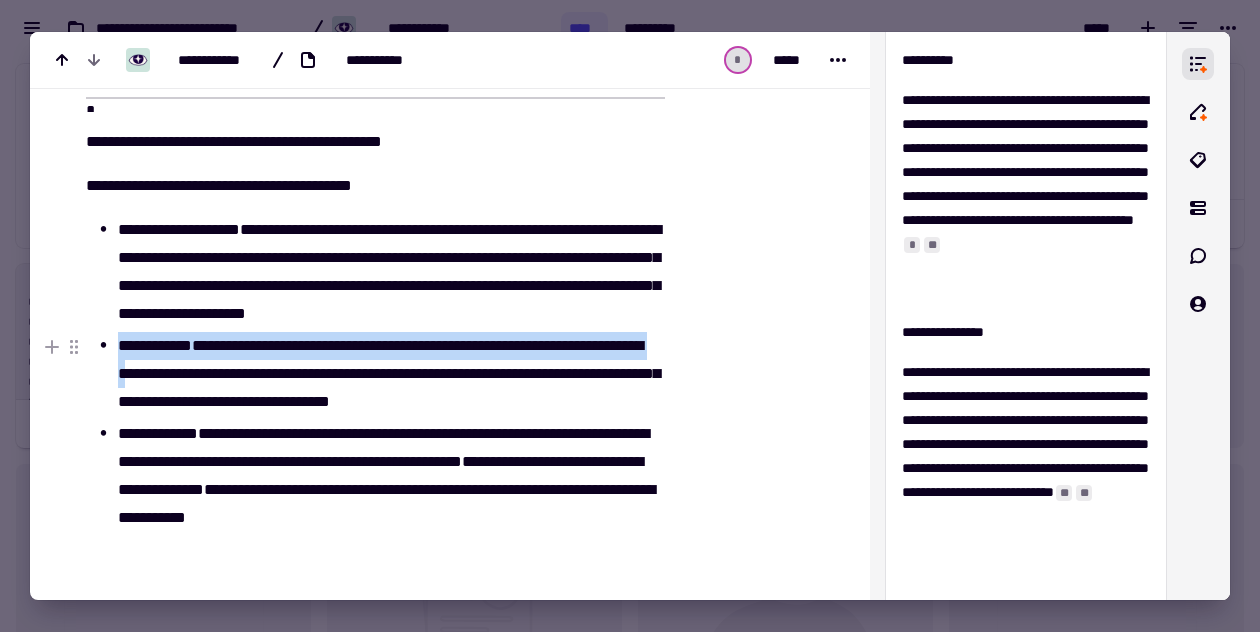 drag, startPoint x: 118, startPoint y: 345, endPoint x: 217, endPoint y: 368, distance: 101.636604 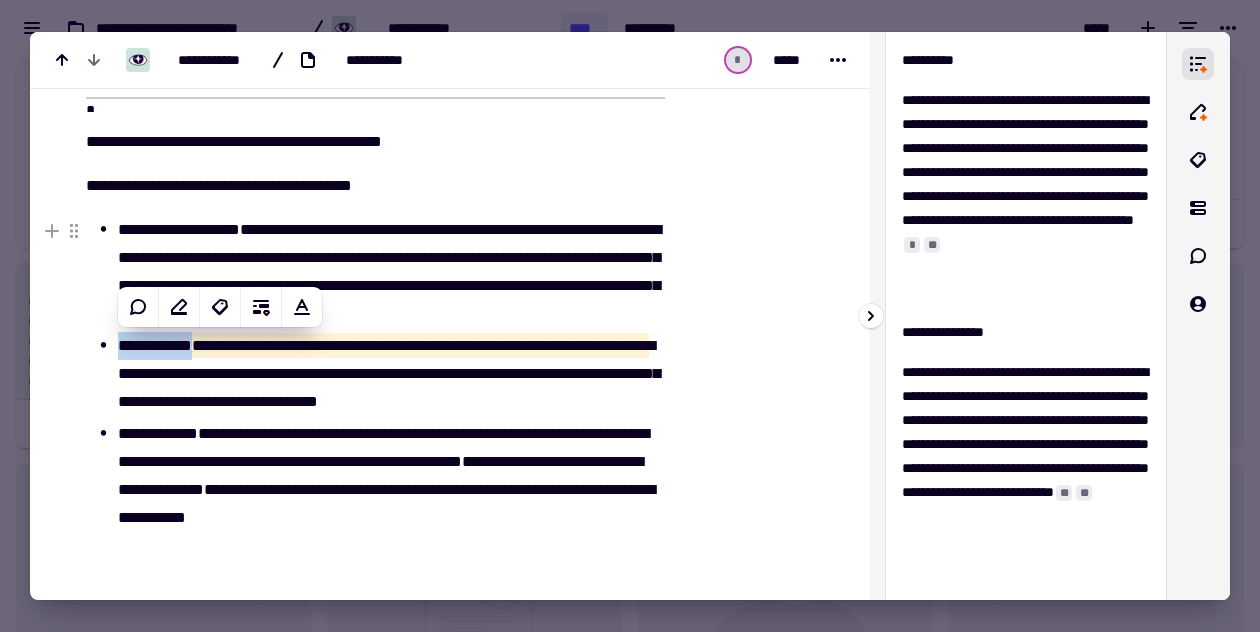click on "*" at bounding box center [912, 245] 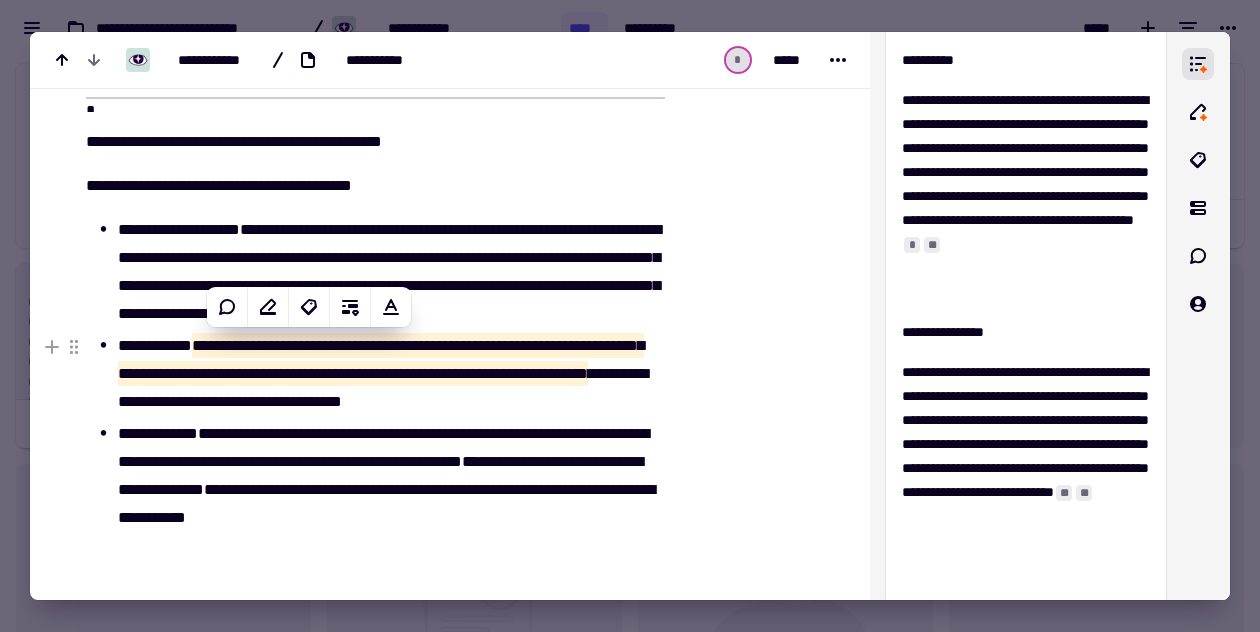 click on "**********" at bounding box center (391, 374) 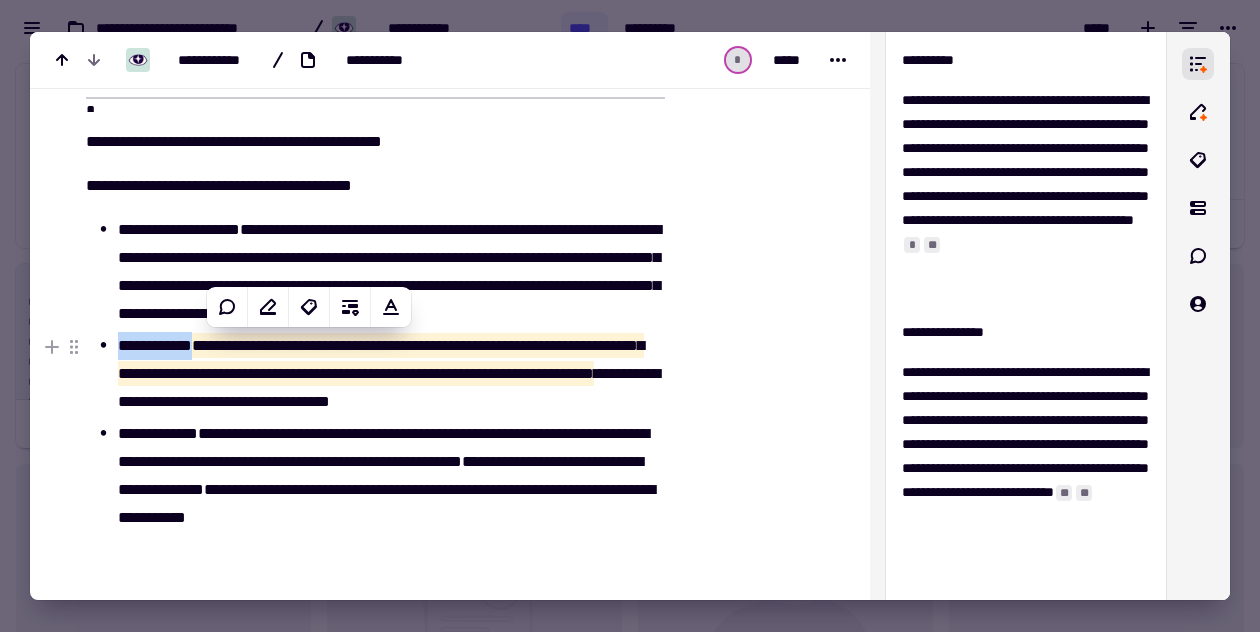 click on "**********" at bounding box center (381, 359) 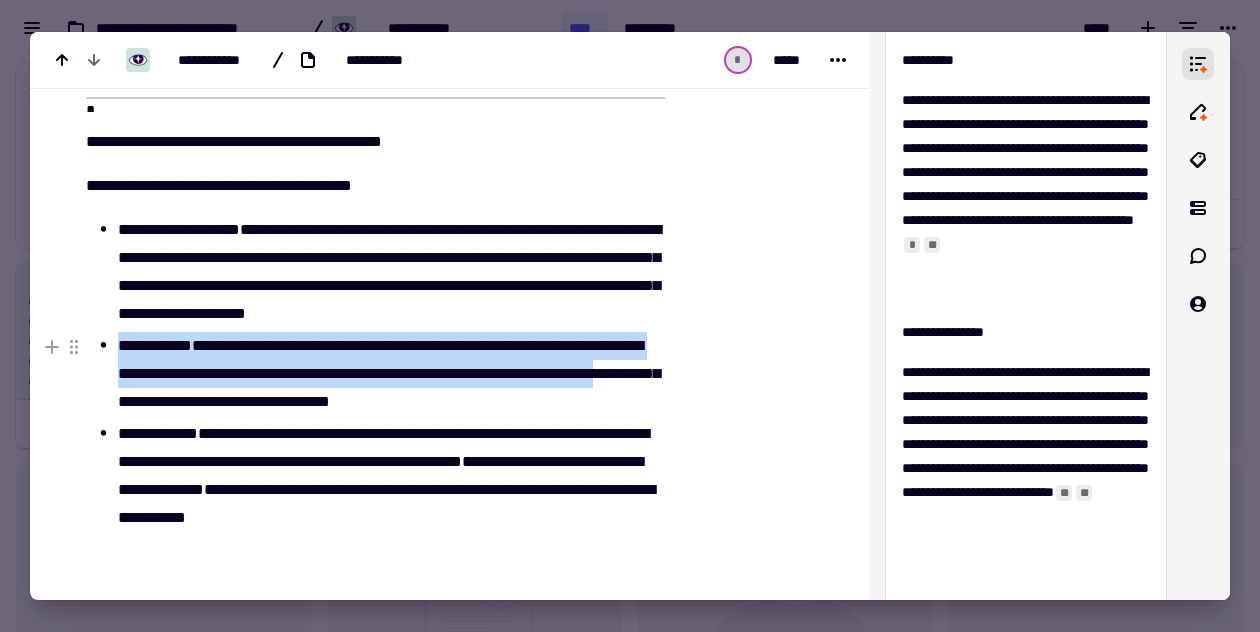 drag, startPoint x: 250, startPoint y: 402, endPoint x: 120, endPoint y: 346, distance: 141.54858 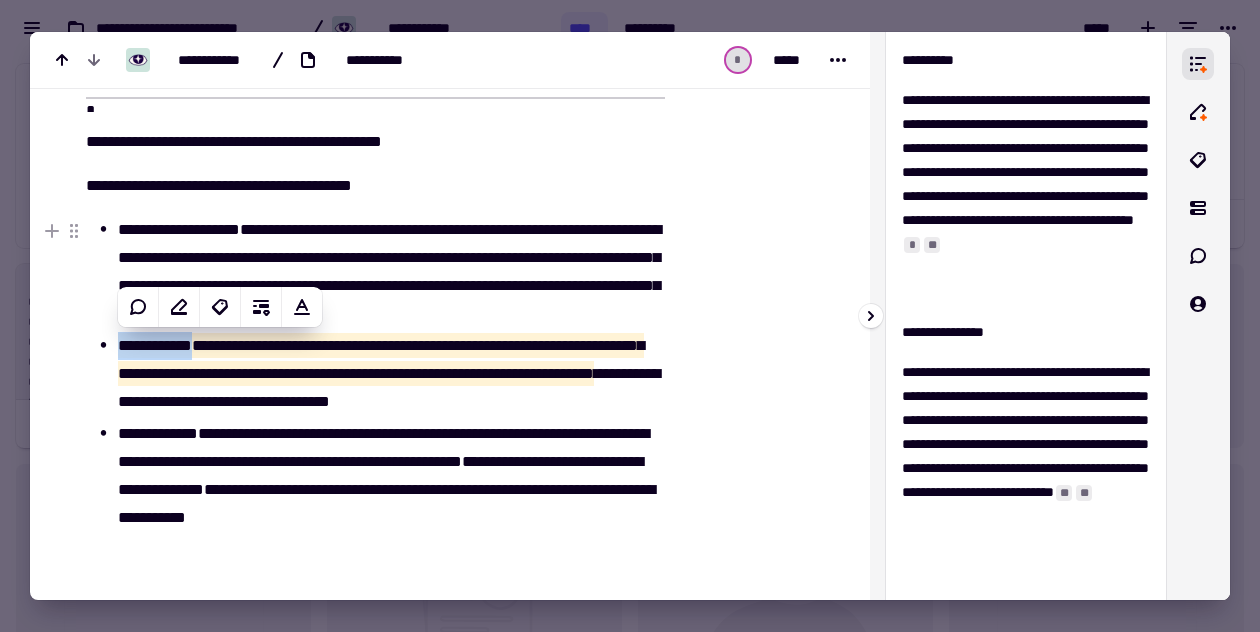 click on "**" at bounding box center [932, 245] 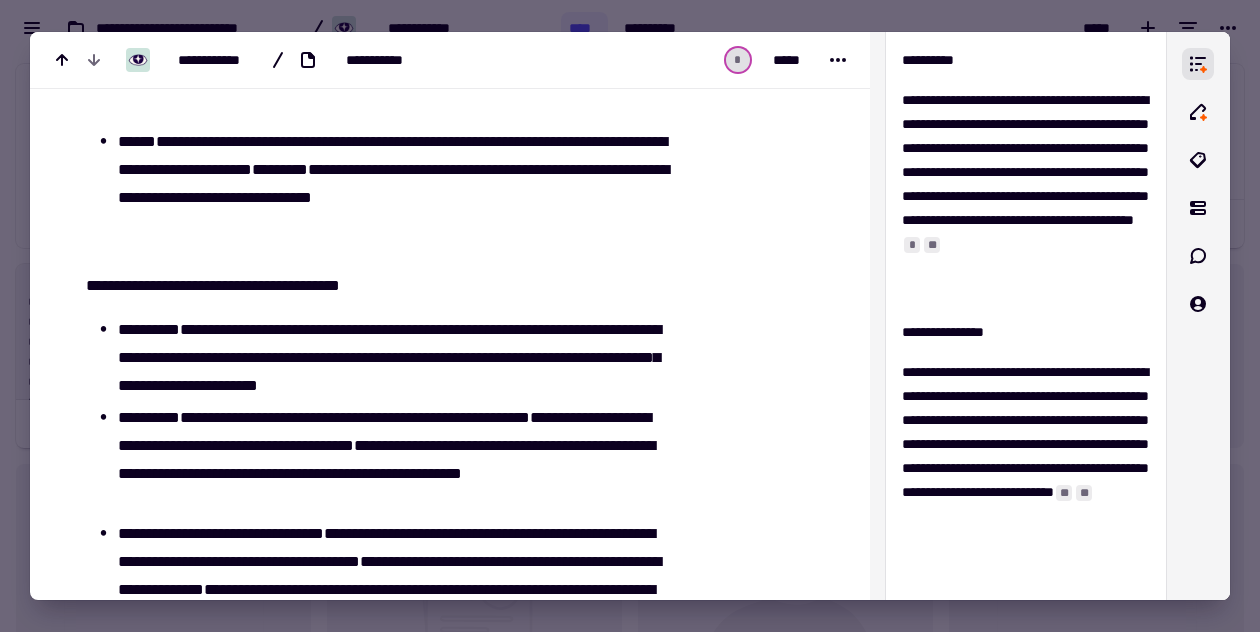 scroll, scrollTop: 4832, scrollLeft: 0, axis: vertical 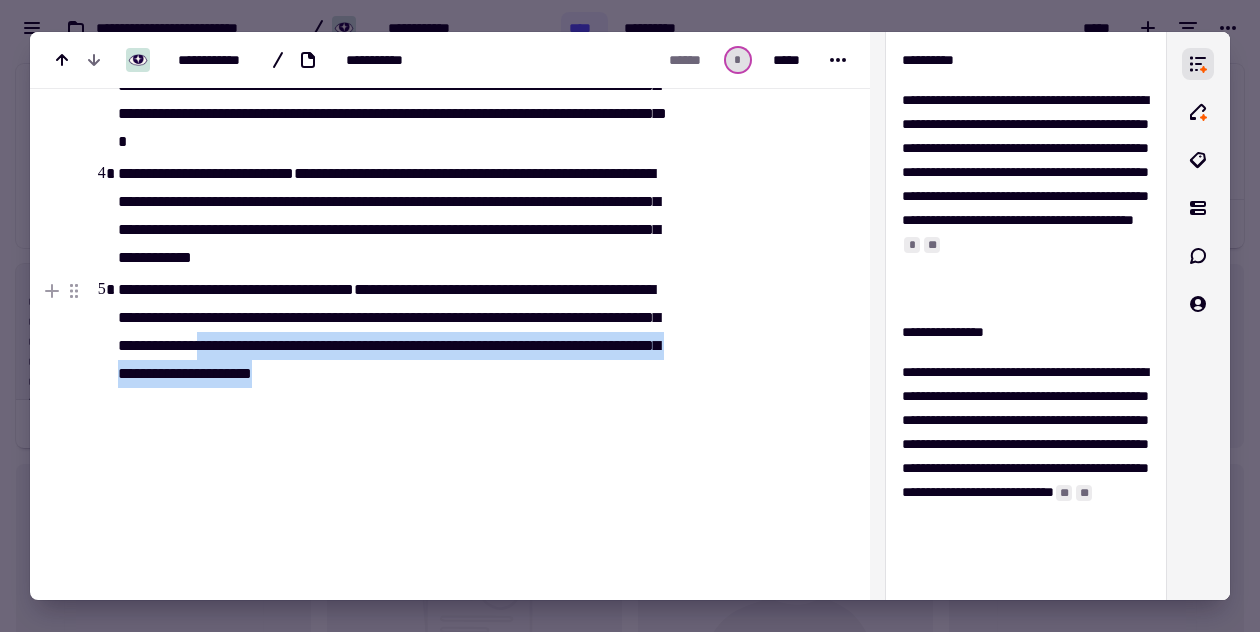 click on "**********" at bounding box center [391, 346] 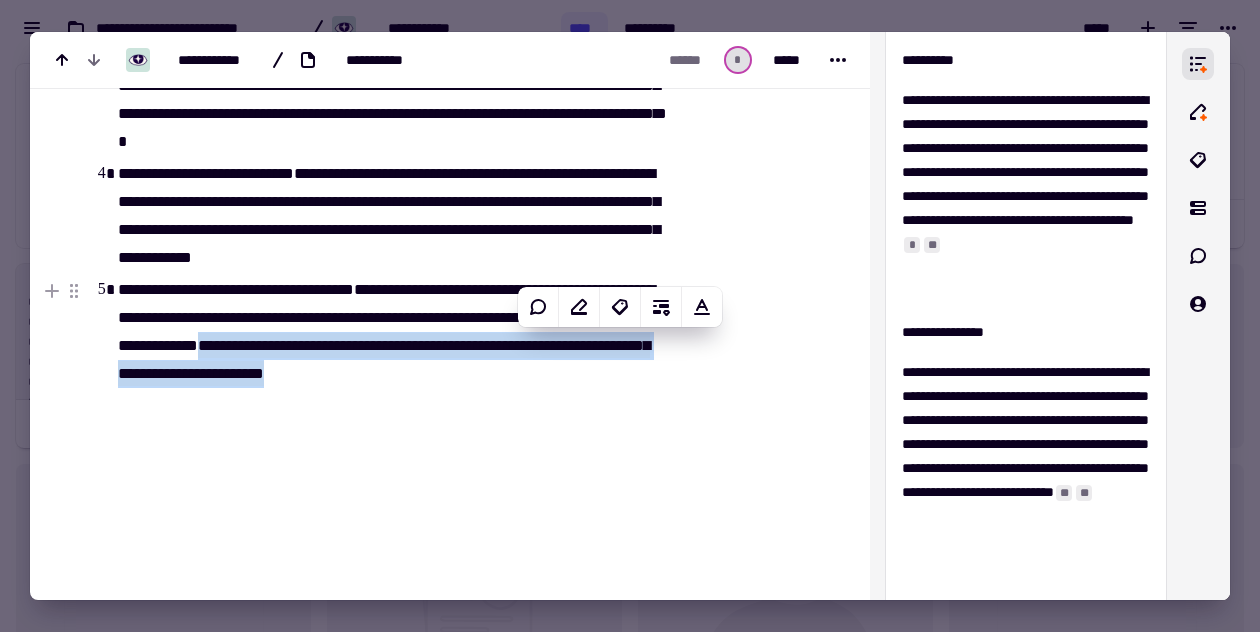 click on "**********" at bounding box center [391, 346] 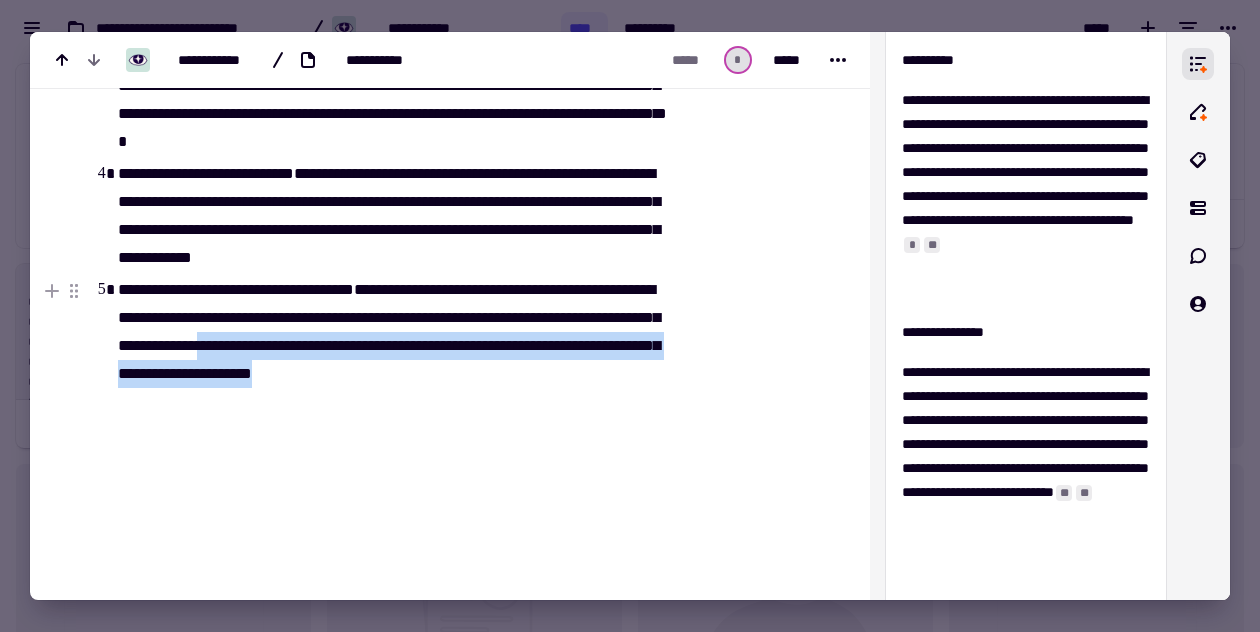drag, startPoint x: 319, startPoint y: 400, endPoint x: 516, endPoint y: 346, distance: 204.26698 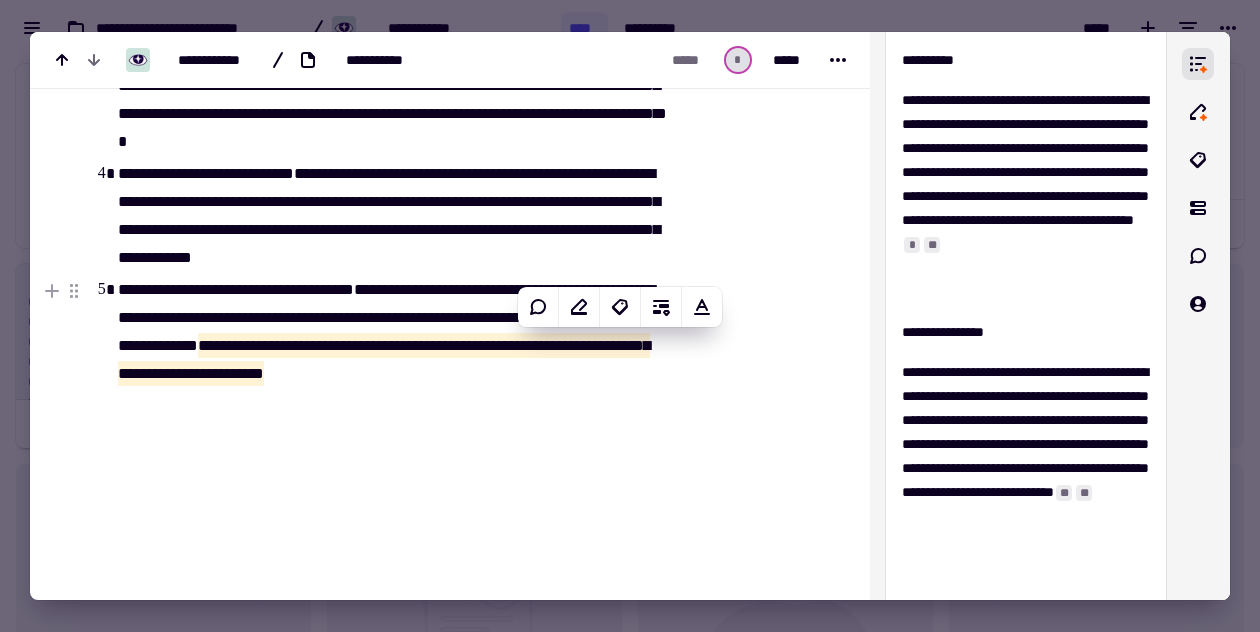 click on "**********" at bounding box center (363, -2001) 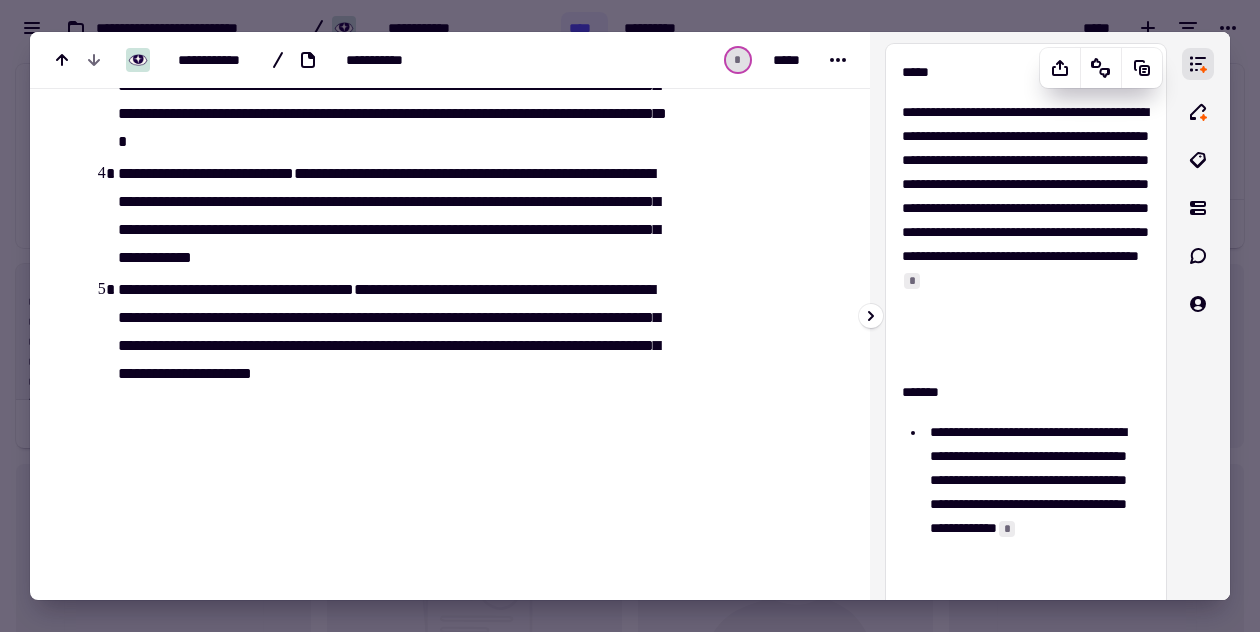 scroll, scrollTop: 0, scrollLeft: 0, axis: both 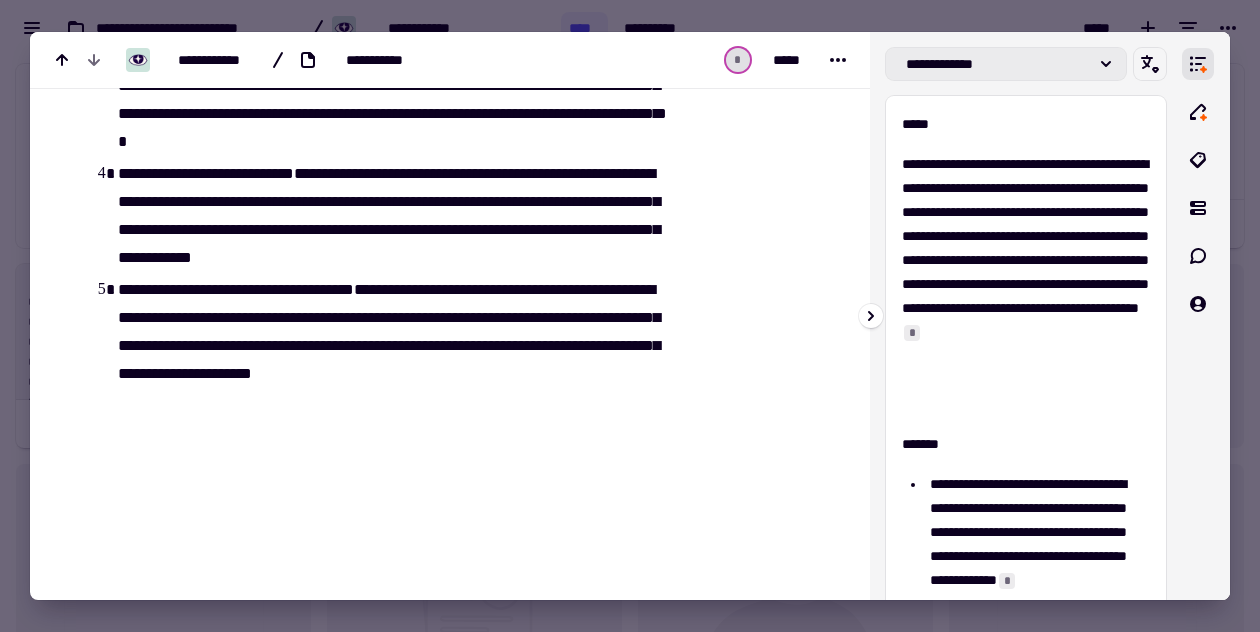 click on "**********" 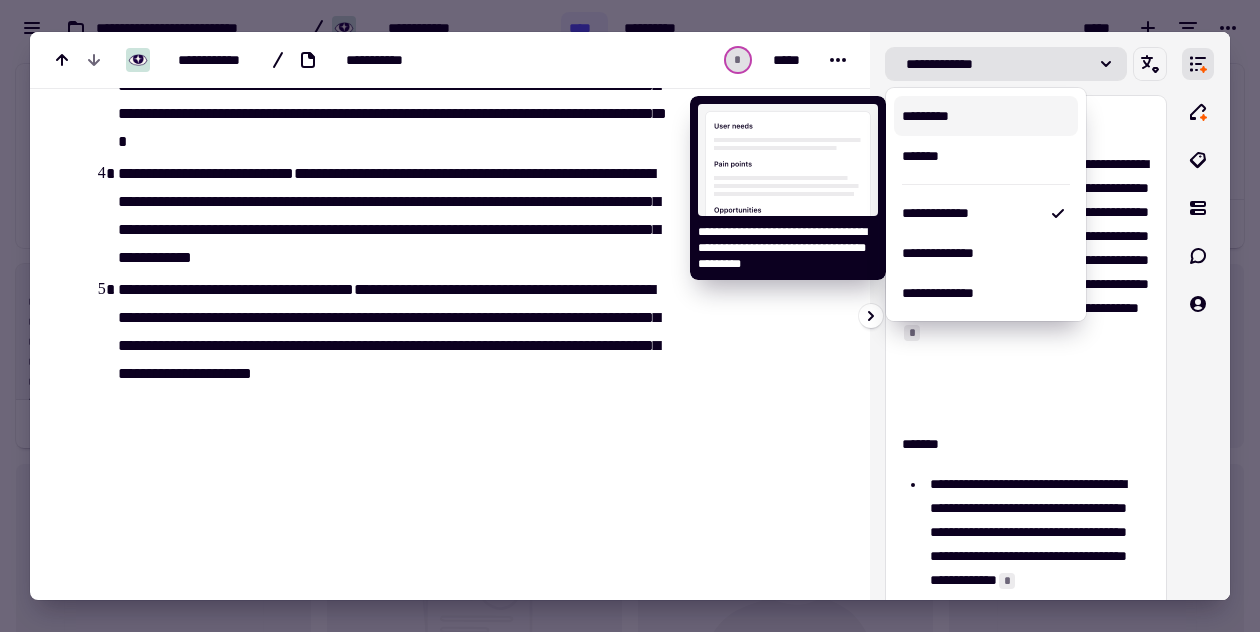 click on "*********" at bounding box center [986, 116] 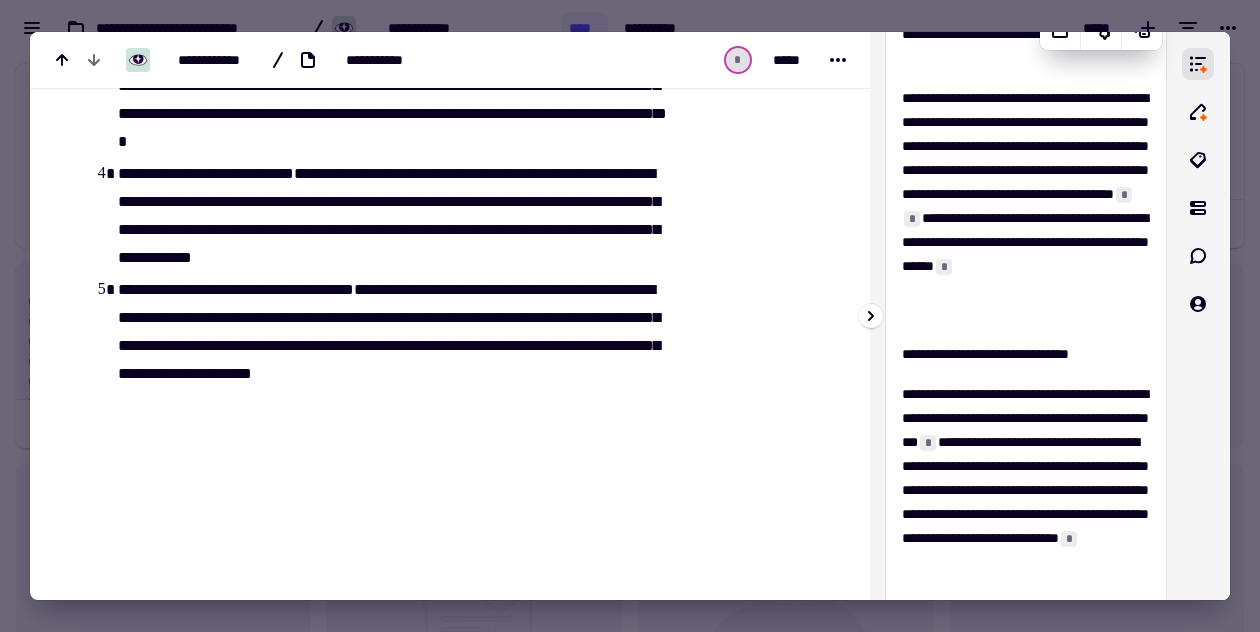 scroll, scrollTop: 0, scrollLeft: 0, axis: both 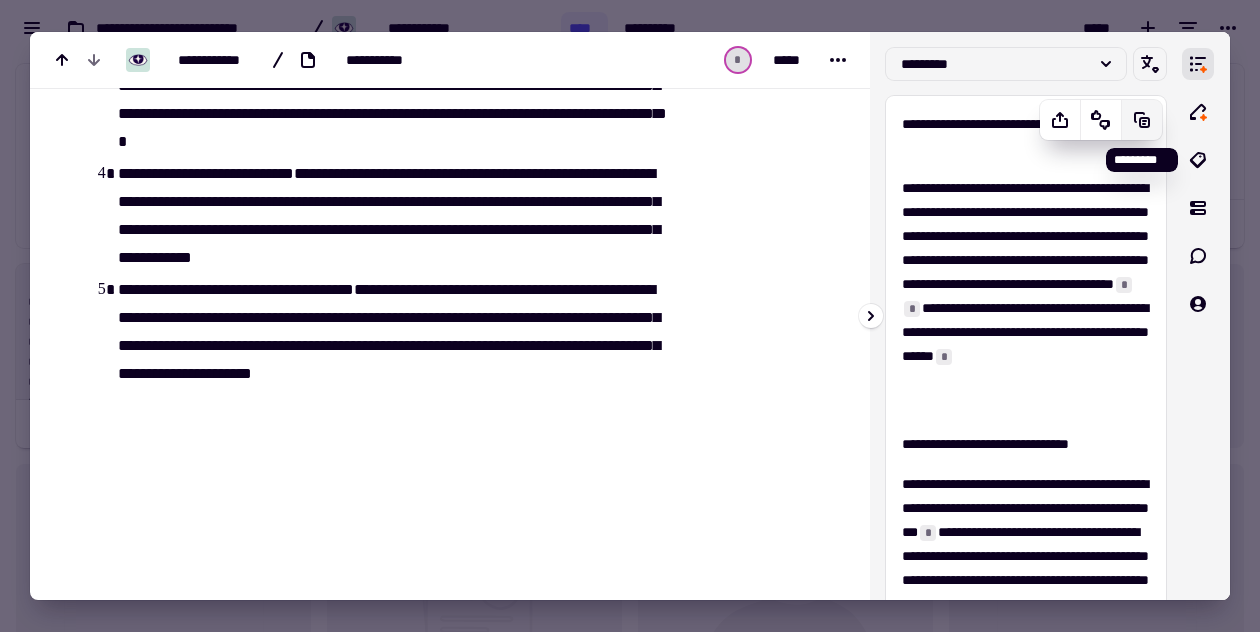 click 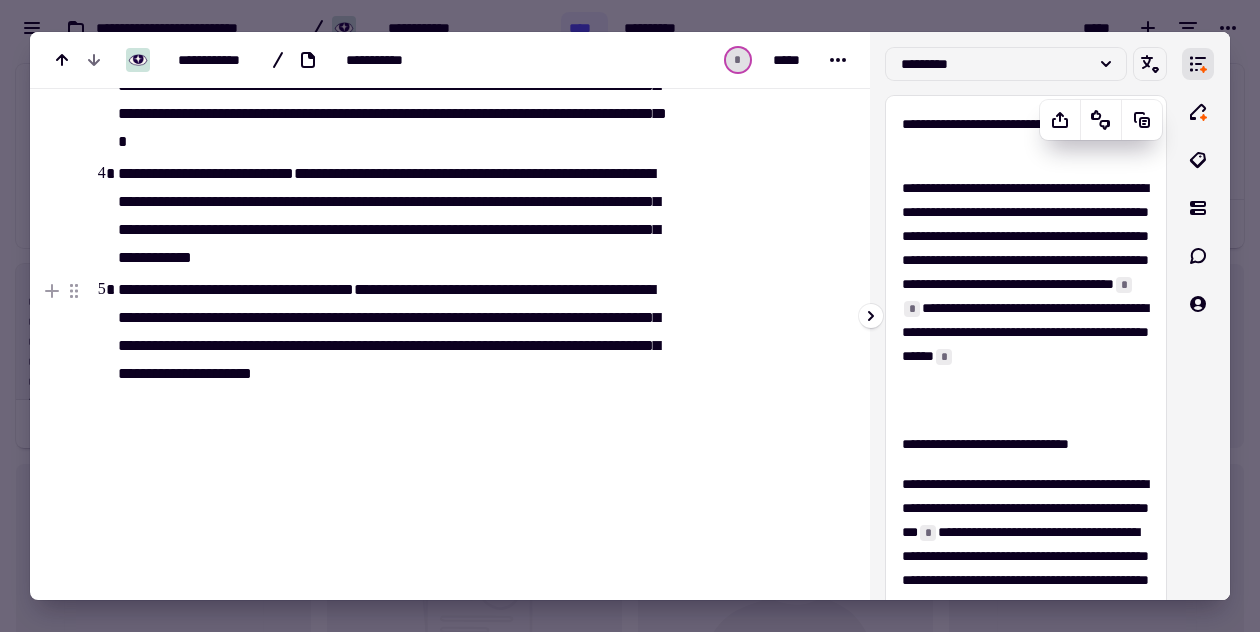 click on "*" at bounding box center (1124, 285) 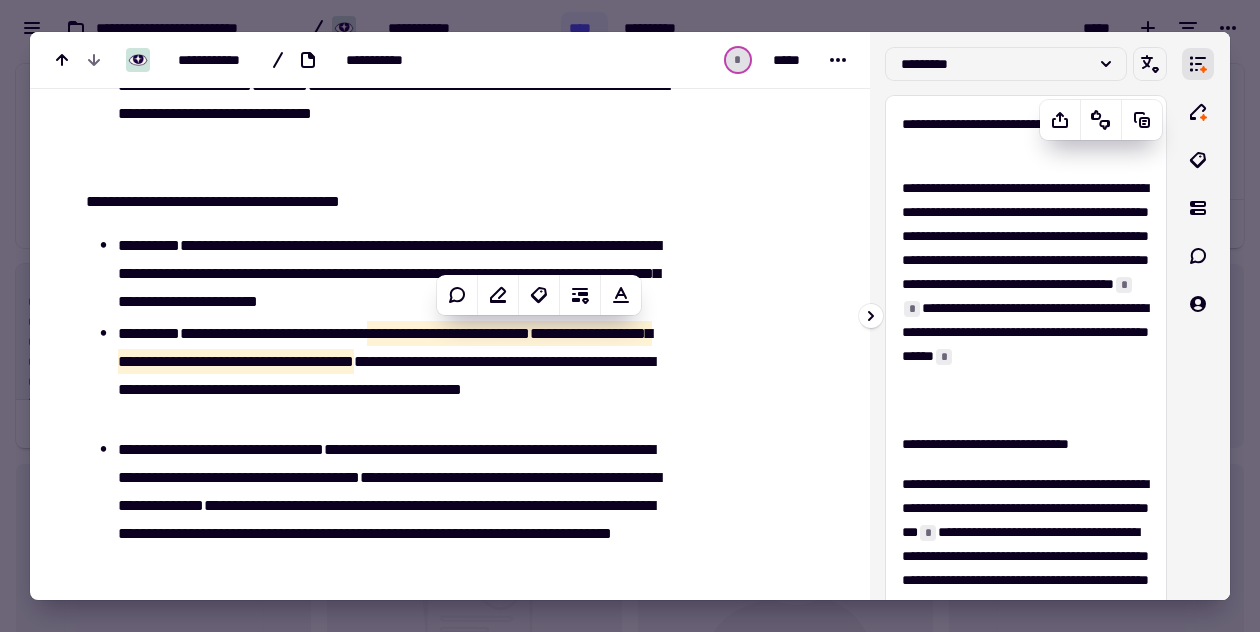 scroll, scrollTop: 3882, scrollLeft: 0, axis: vertical 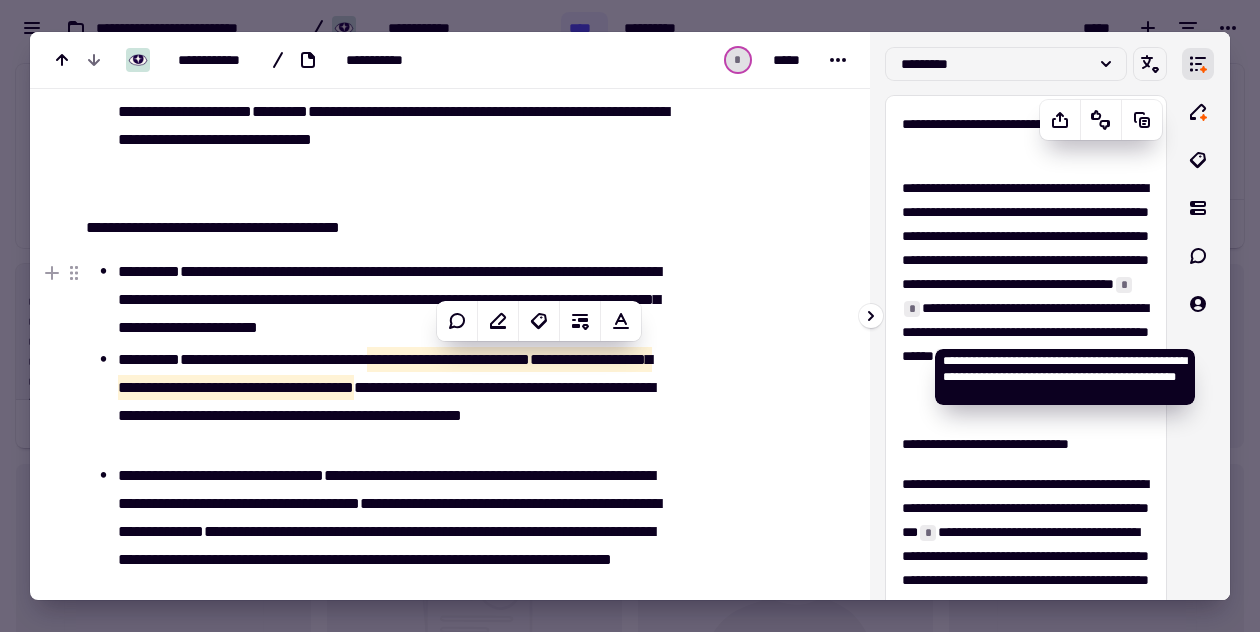 click on "*" at bounding box center [912, 309] 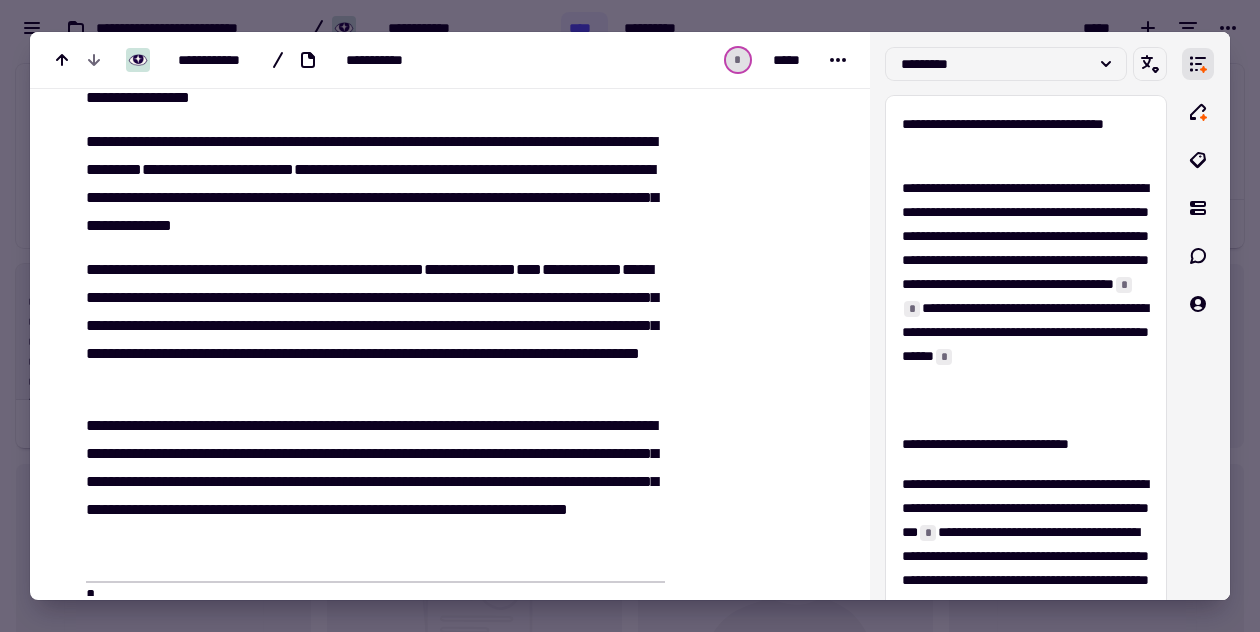 scroll, scrollTop: 262, scrollLeft: 0, axis: vertical 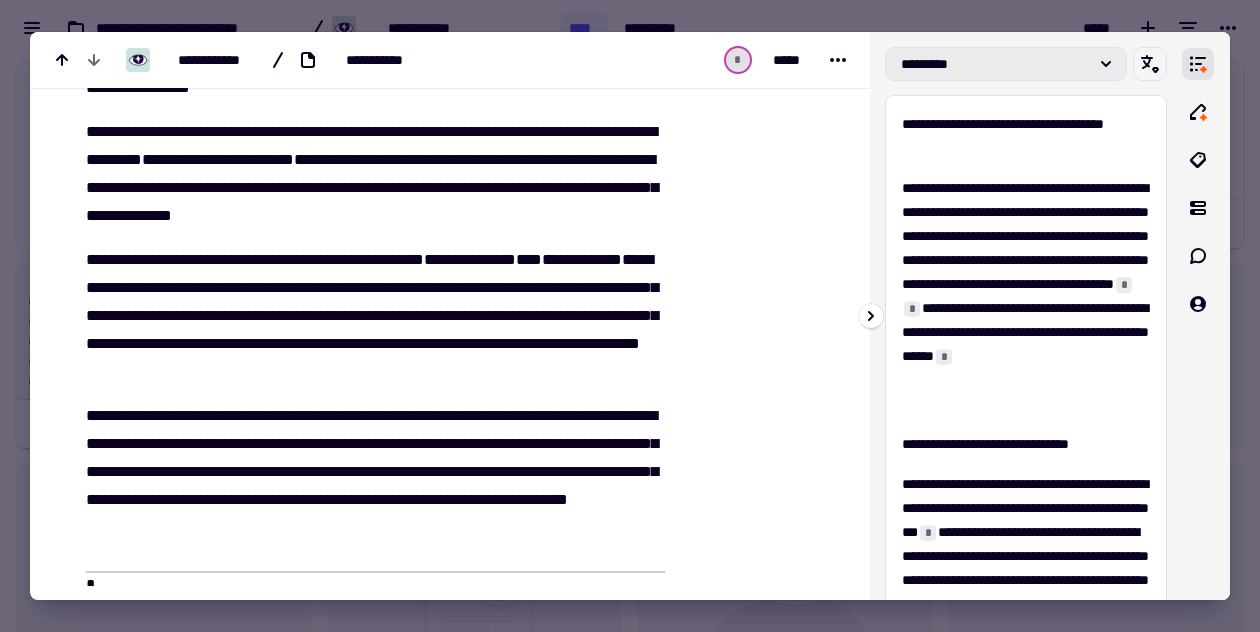 click 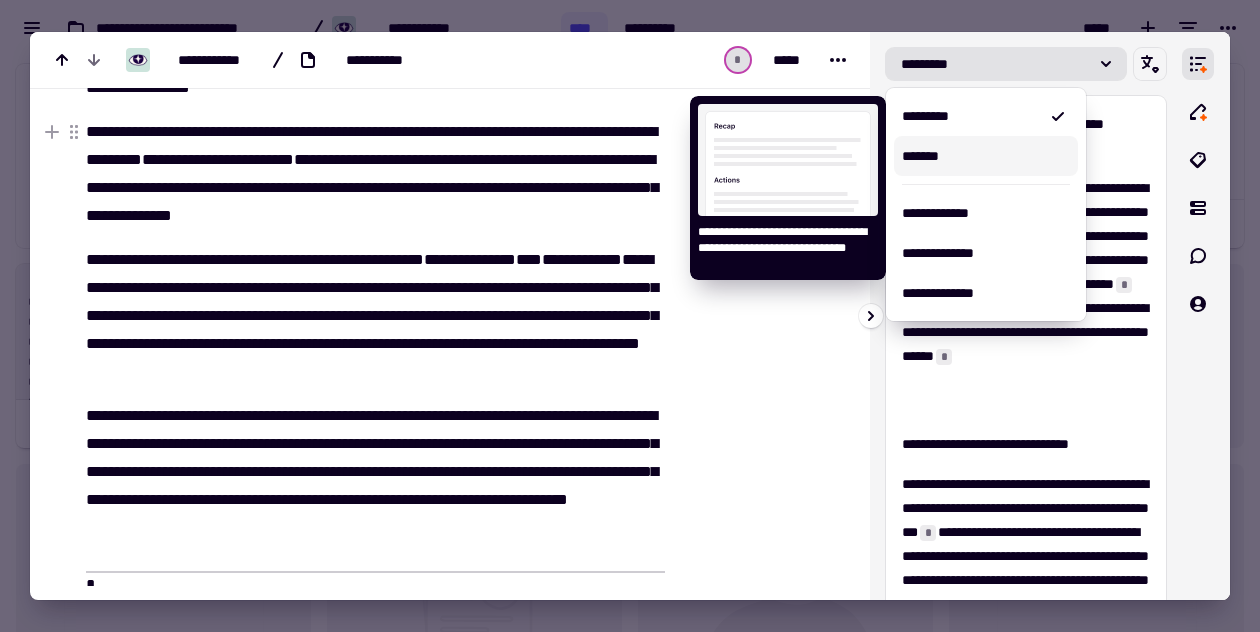 click on "*******" at bounding box center (986, 156) 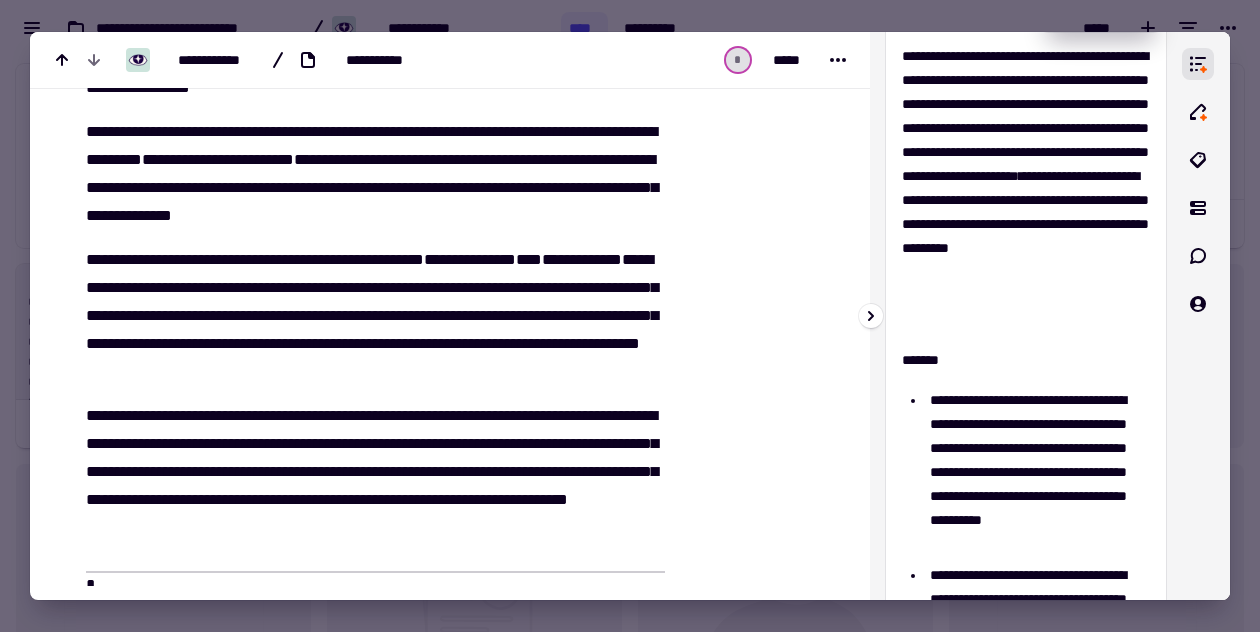 scroll, scrollTop: 0, scrollLeft: 0, axis: both 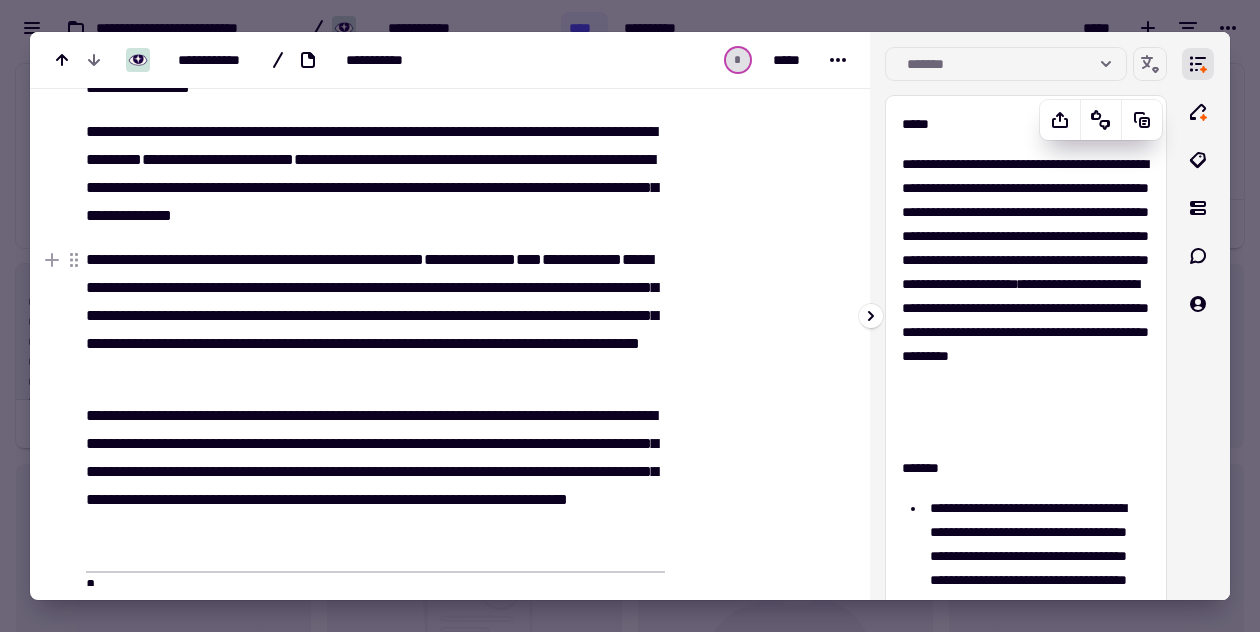 click on "**********" at bounding box center (1026, 296) 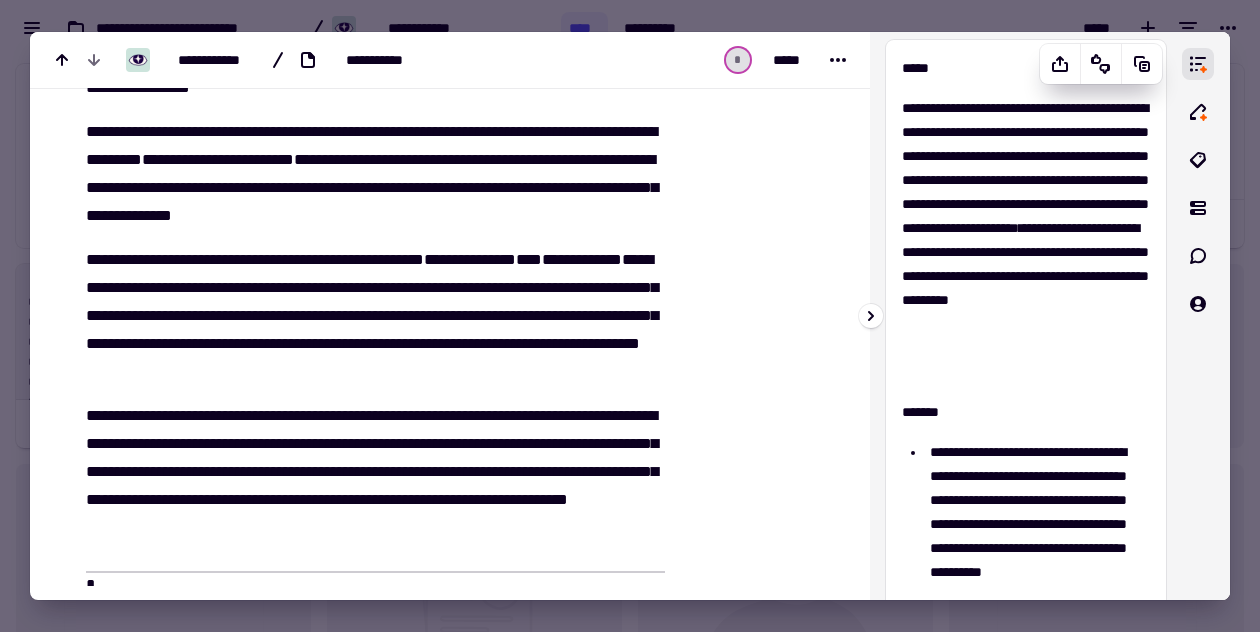 scroll, scrollTop: 0, scrollLeft: 0, axis: both 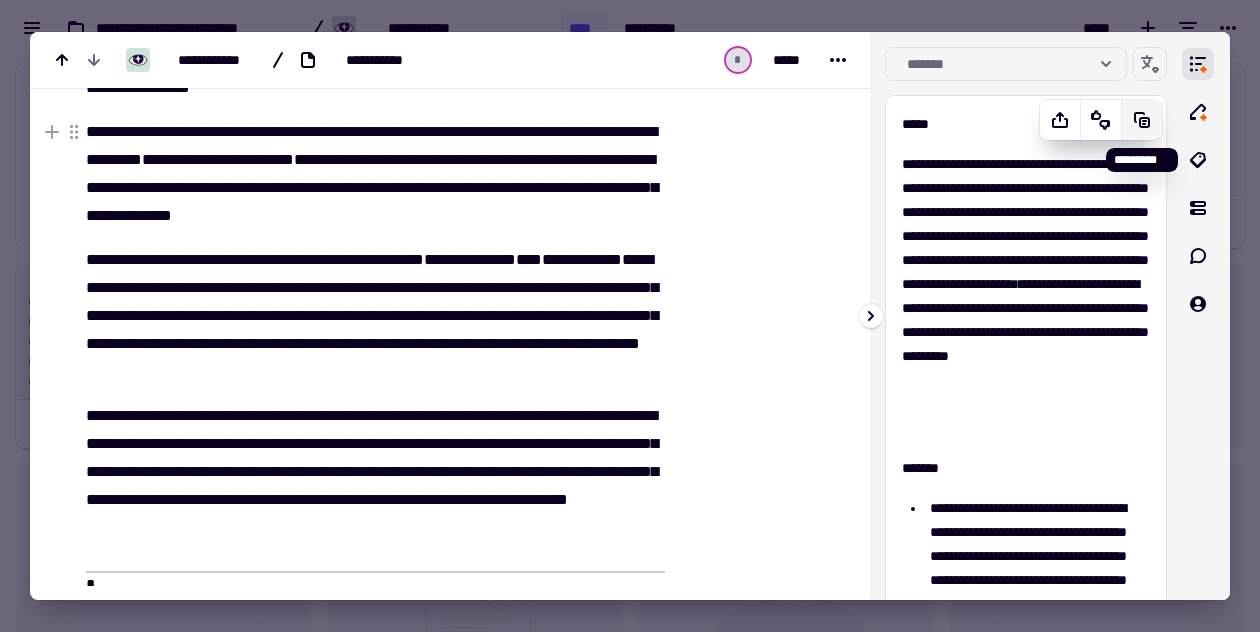 click 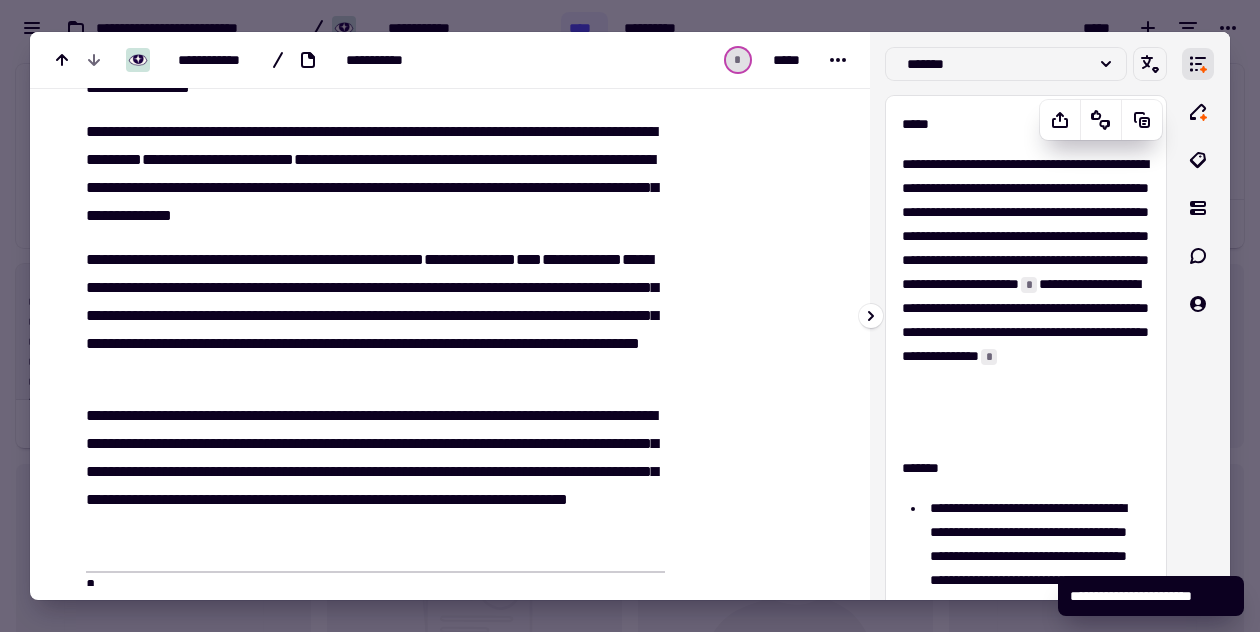 scroll, scrollTop: 21, scrollLeft: 0, axis: vertical 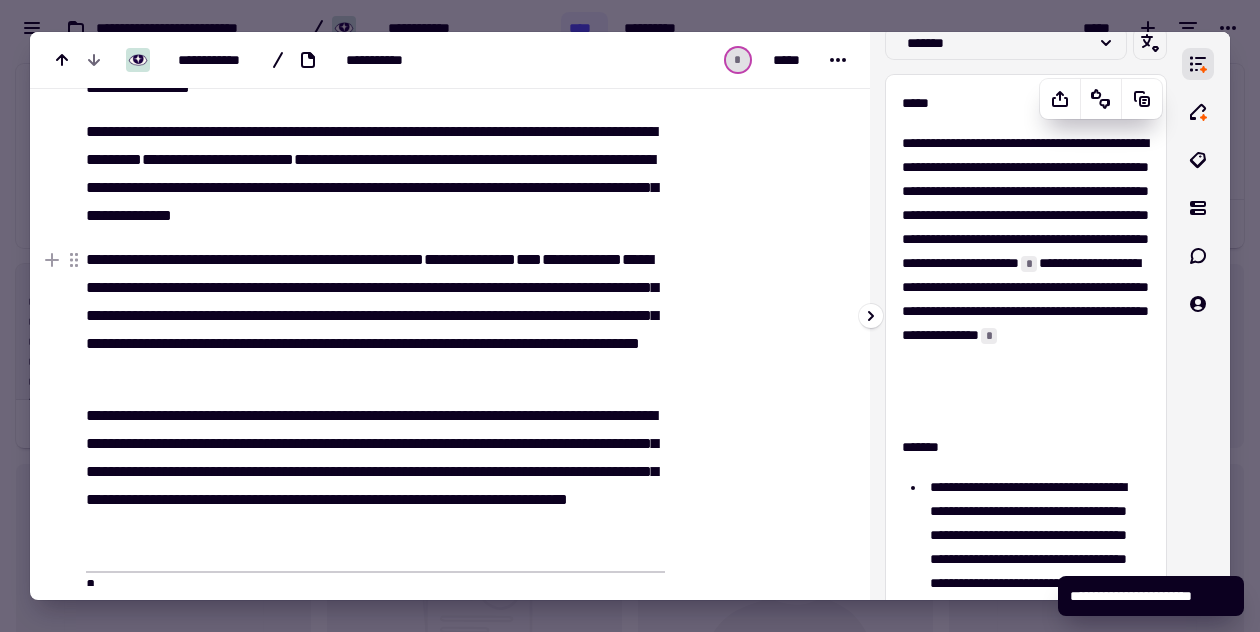 click on "**********" at bounding box center [1026, 275] 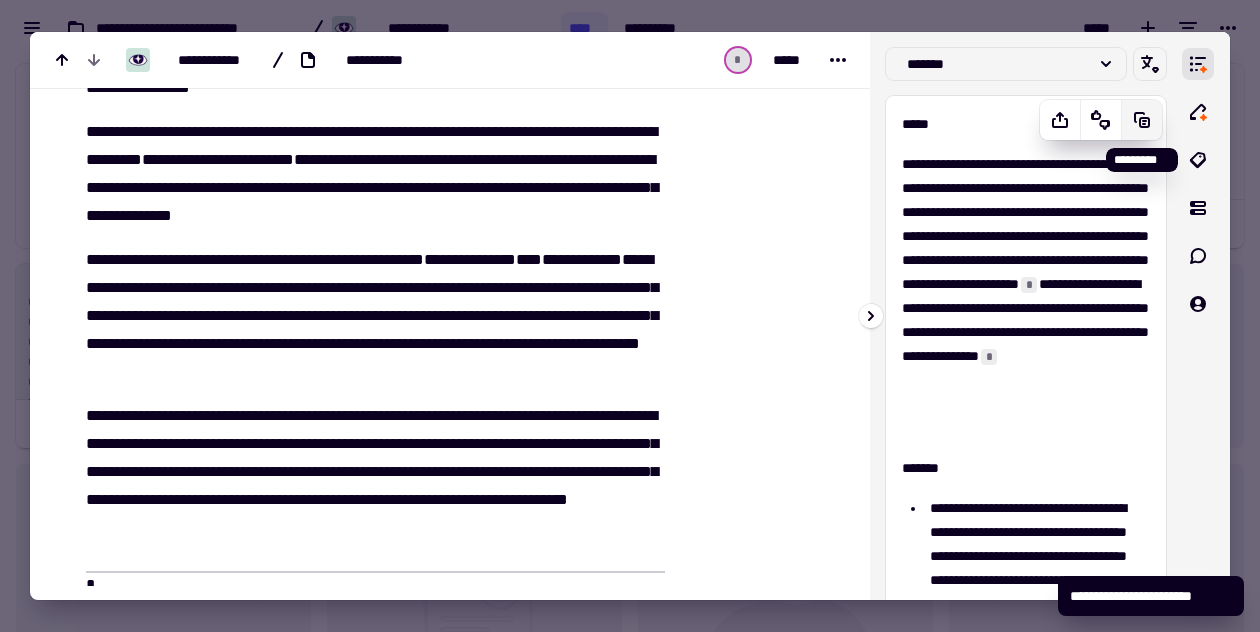click 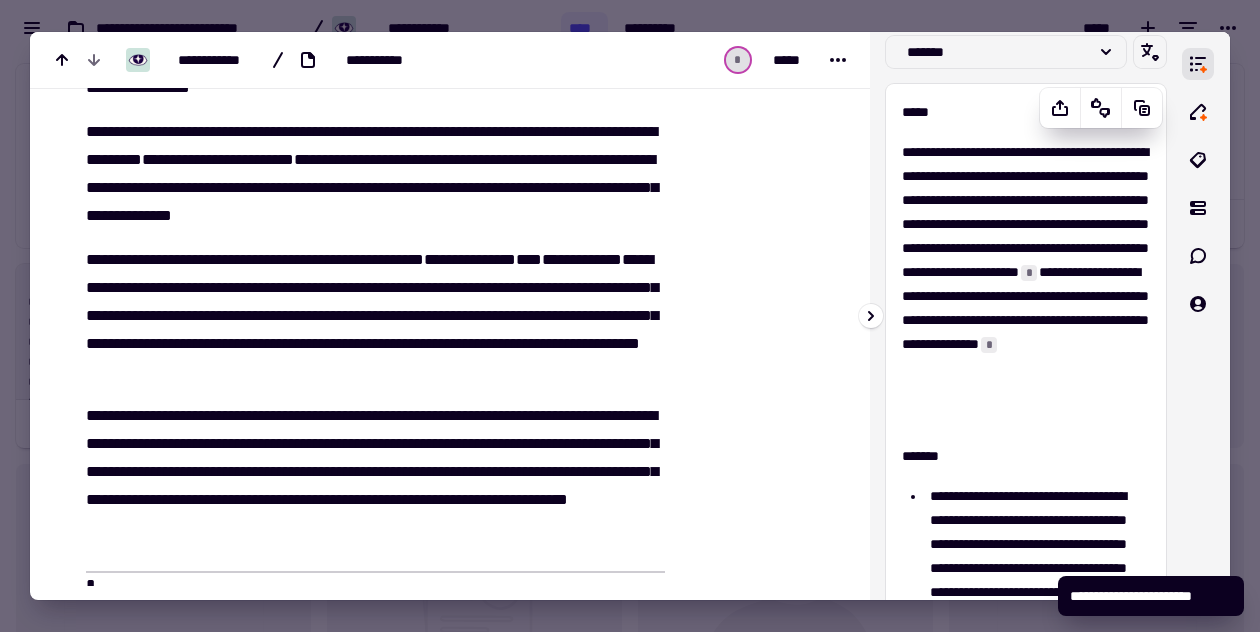 scroll, scrollTop: 13, scrollLeft: 0, axis: vertical 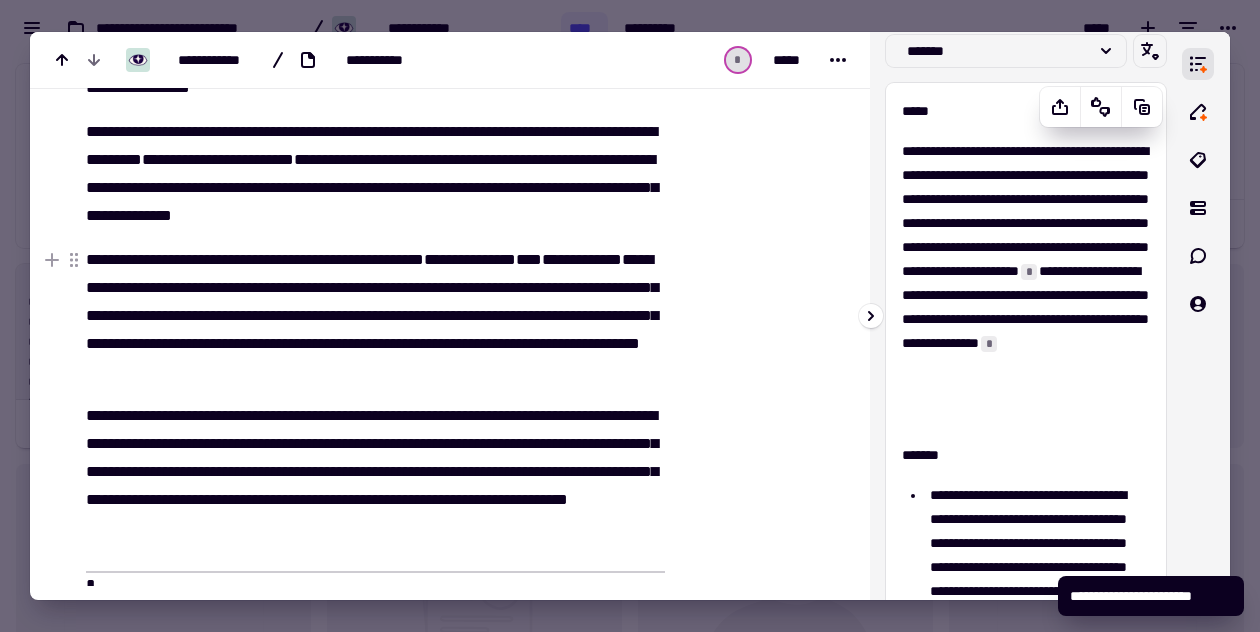 click on "*" at bounding box center [1029, 272] 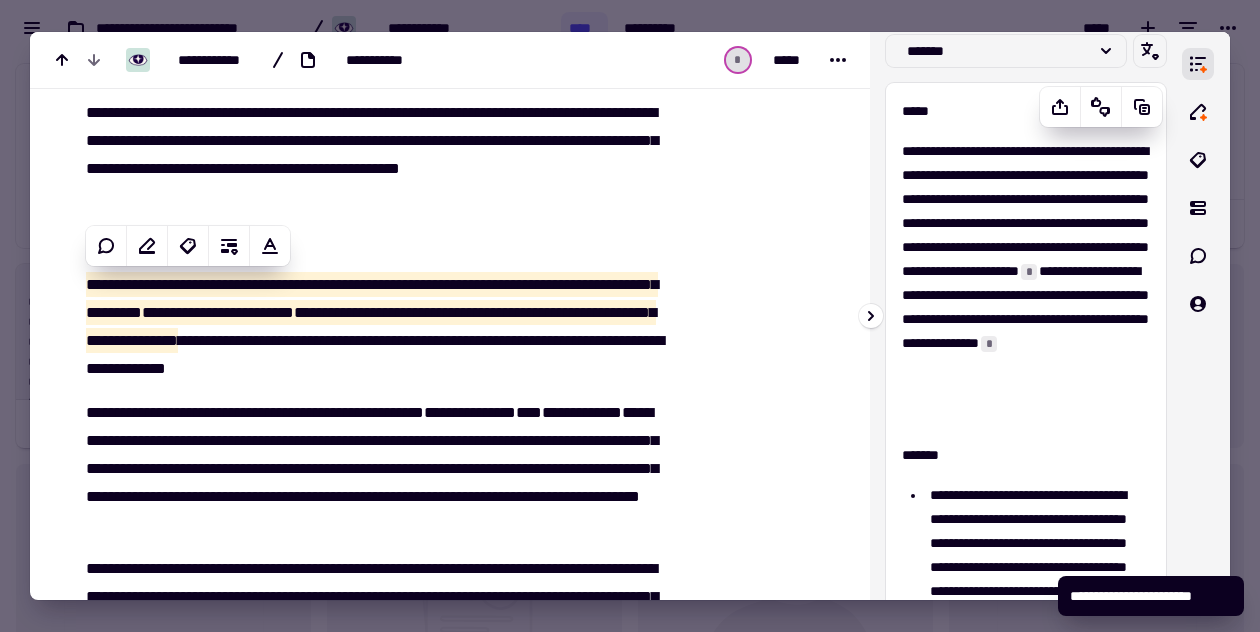 scroll, scrollTop: 48, scrollLeft: 0, axis: vertical 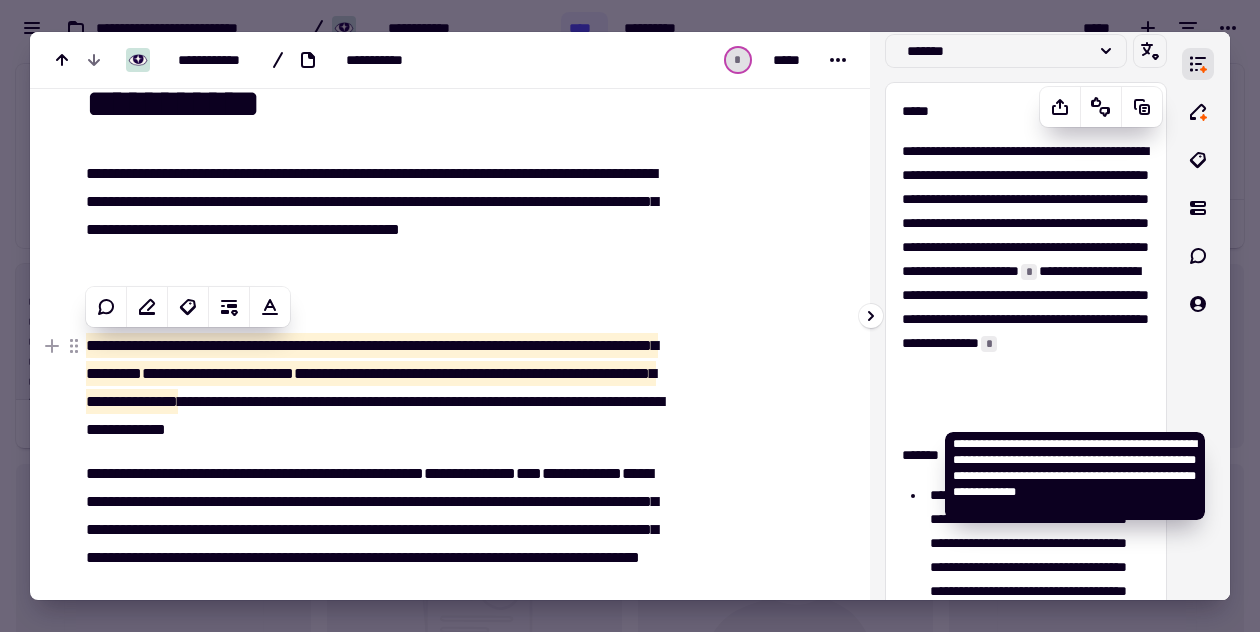 click on "*" at bounding box center [989, 344] 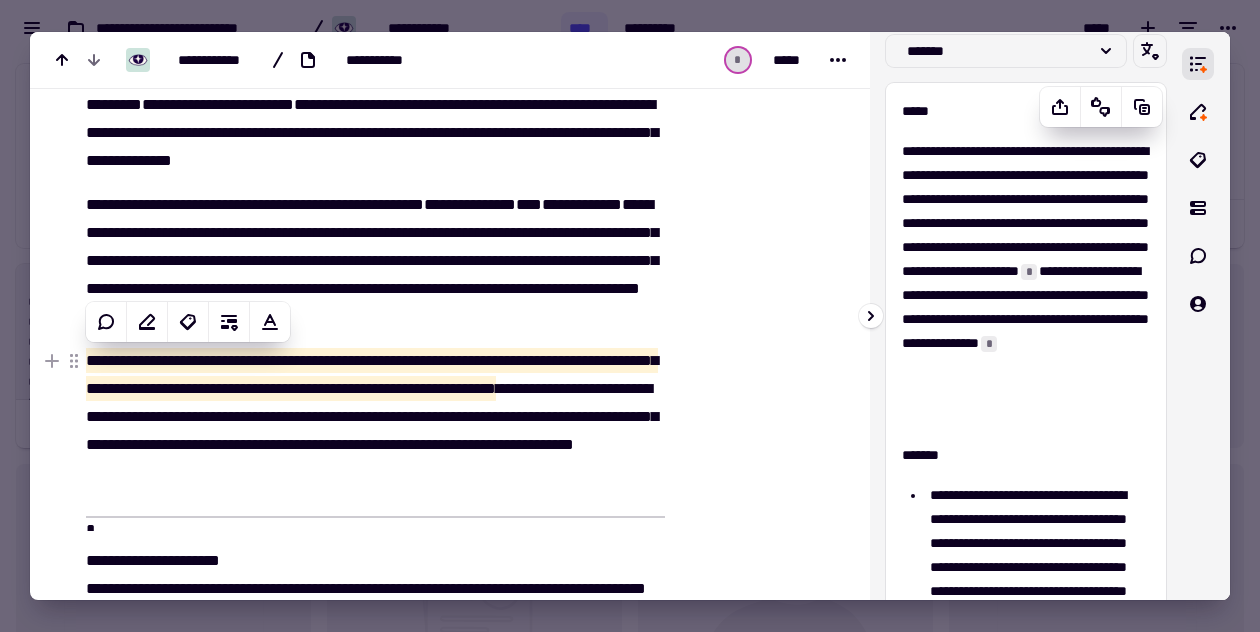 scroll, scrollTop: 332, scrollLeft: 0, axis: vertical 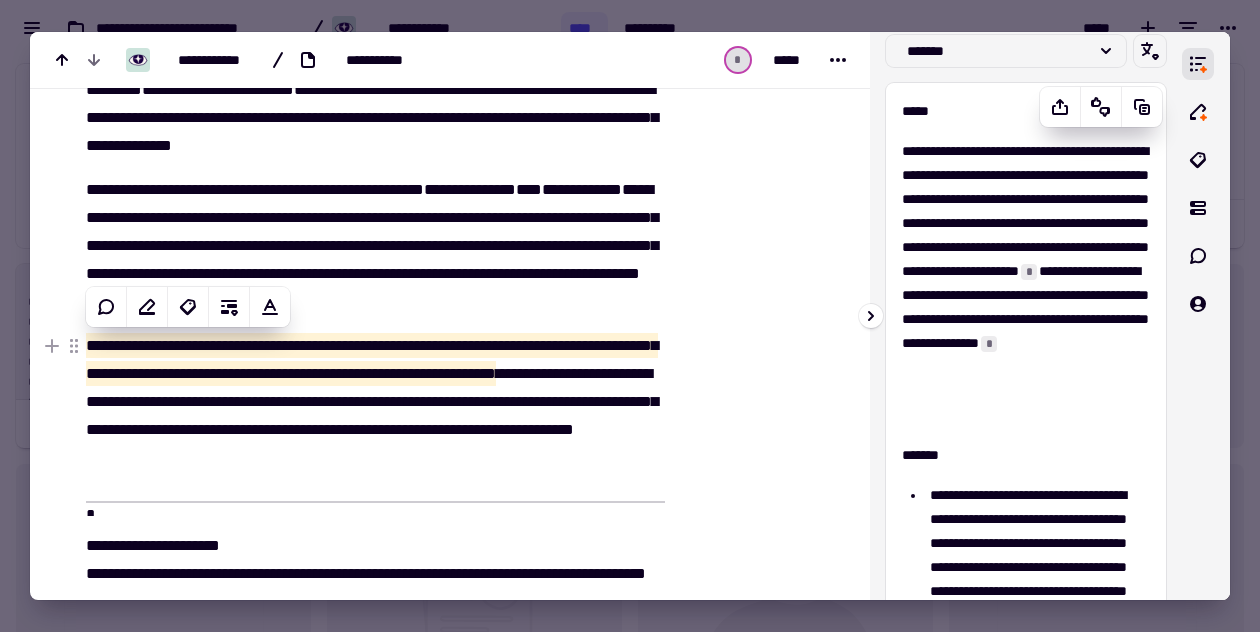 click on "**********" at bounding box center (1026, 283) 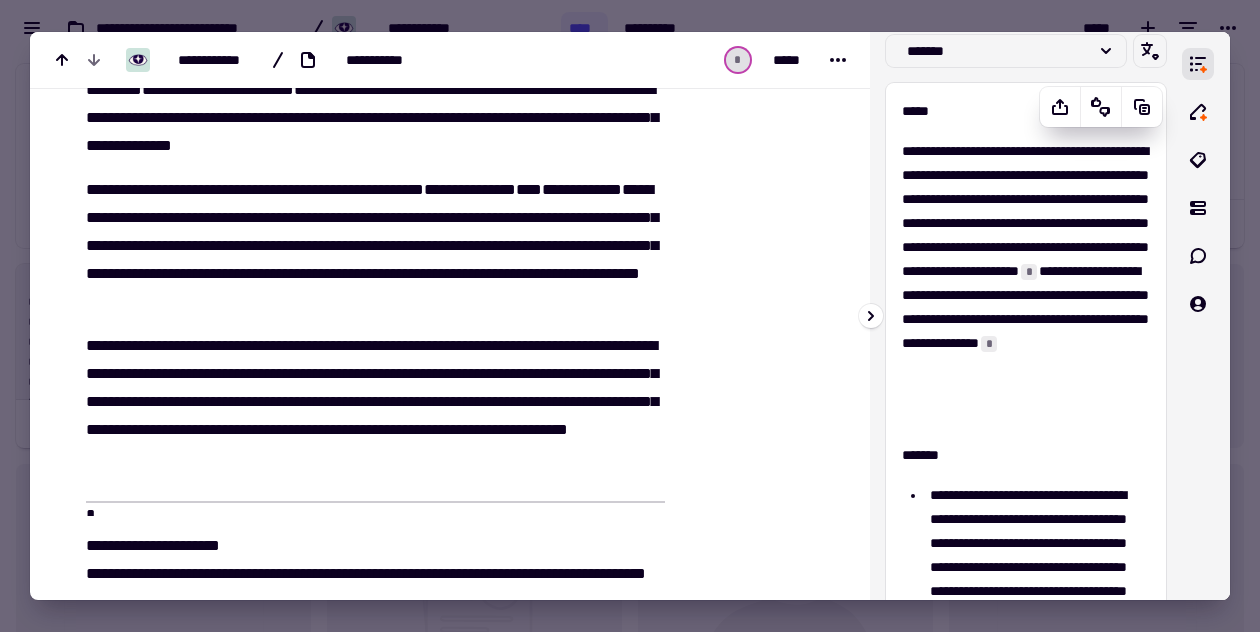 scroll, scrollTop: 0, scrollLeft: 0, axis: both 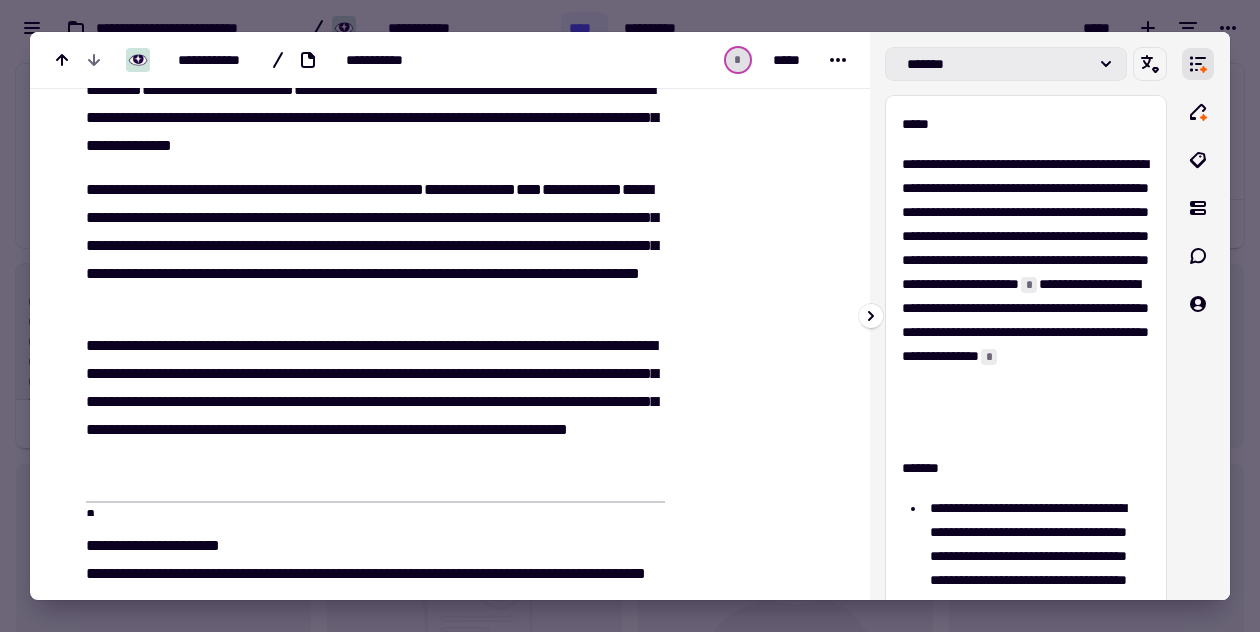 click 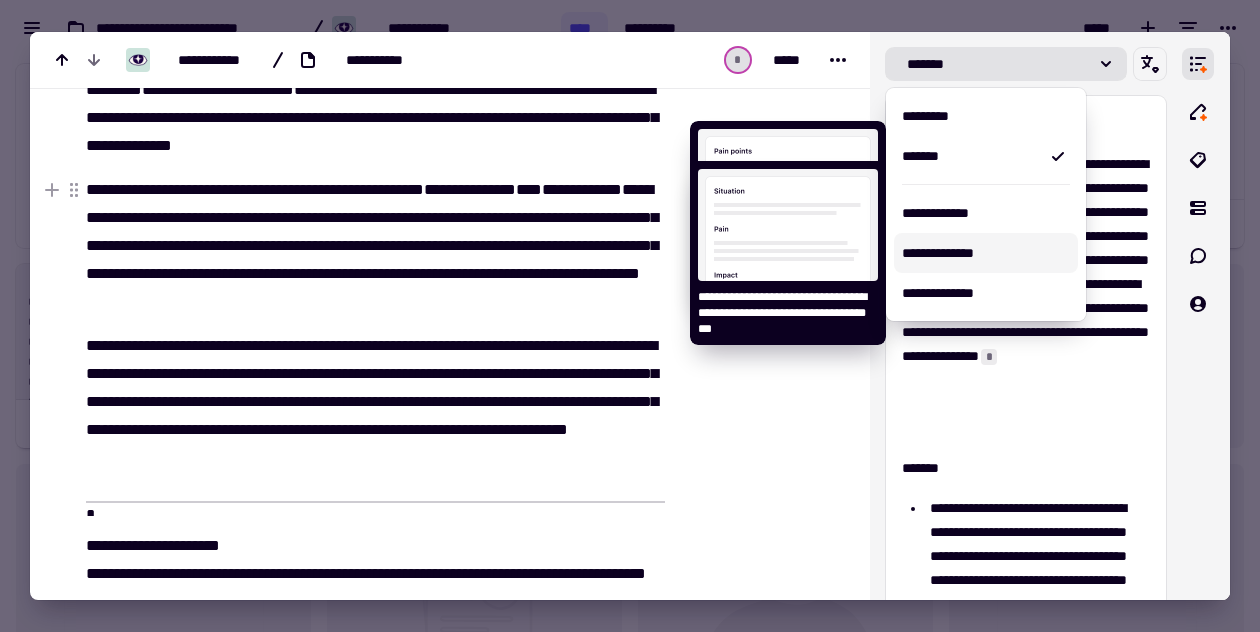 click on "**********" at bounding box center (986, 253) 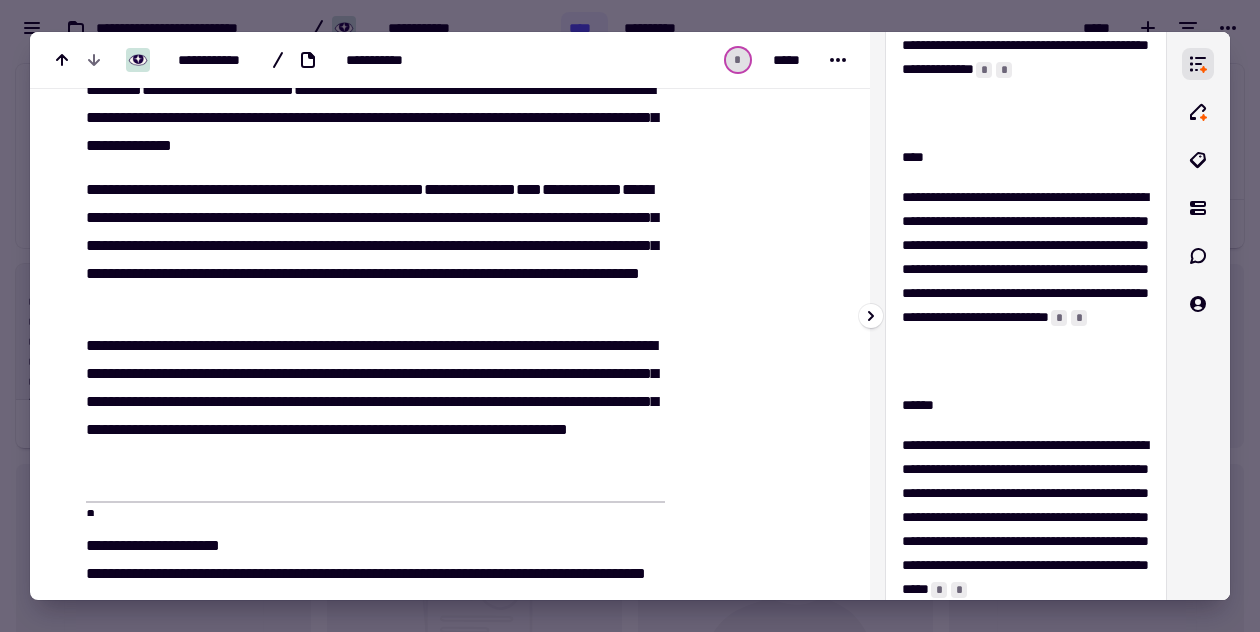 scroll, scrollTop: 0, scrollLeft: 0, axis: both 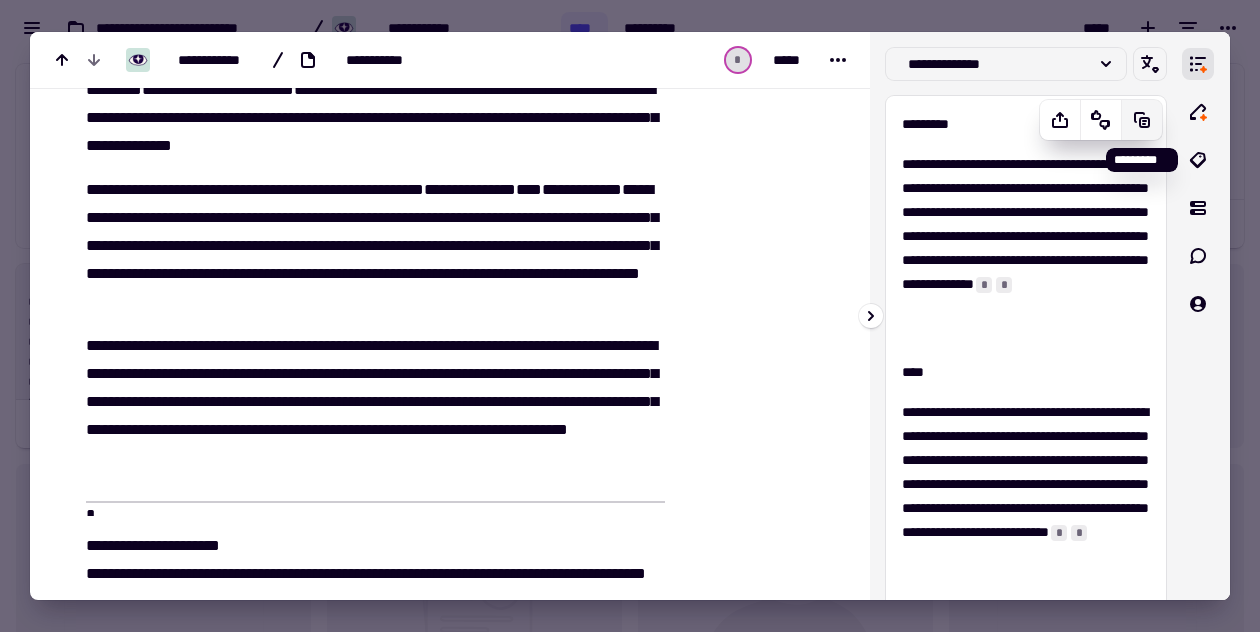 click 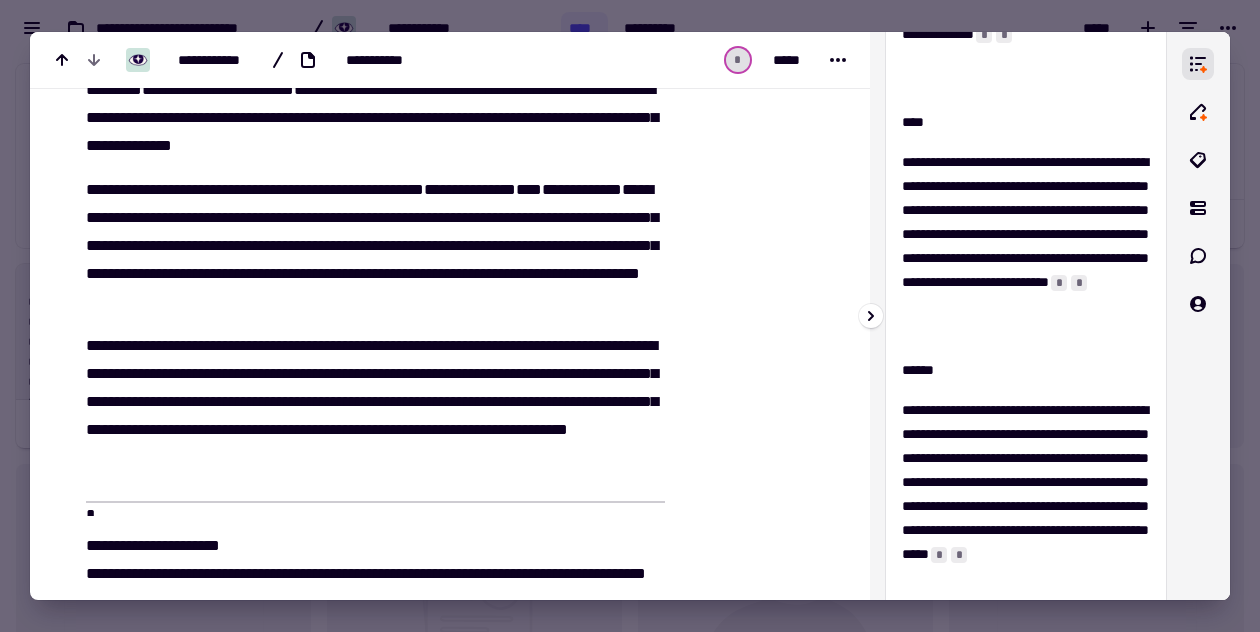scroll, scrollTop: 0, scrollLeft: 0, axis: both 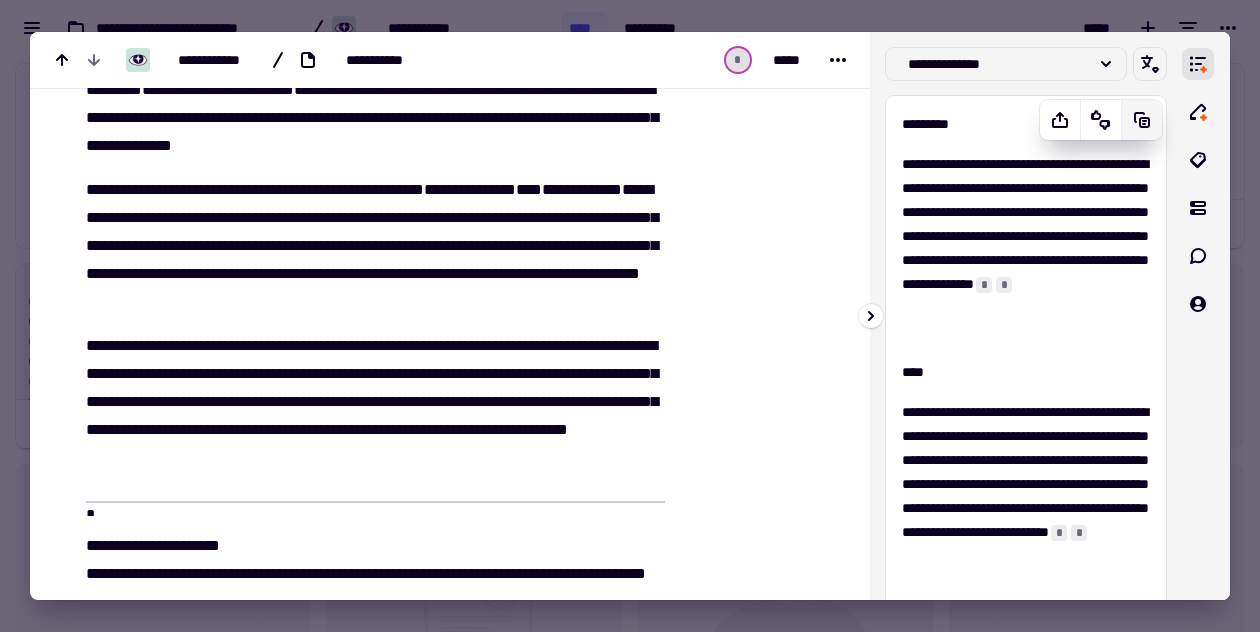 click 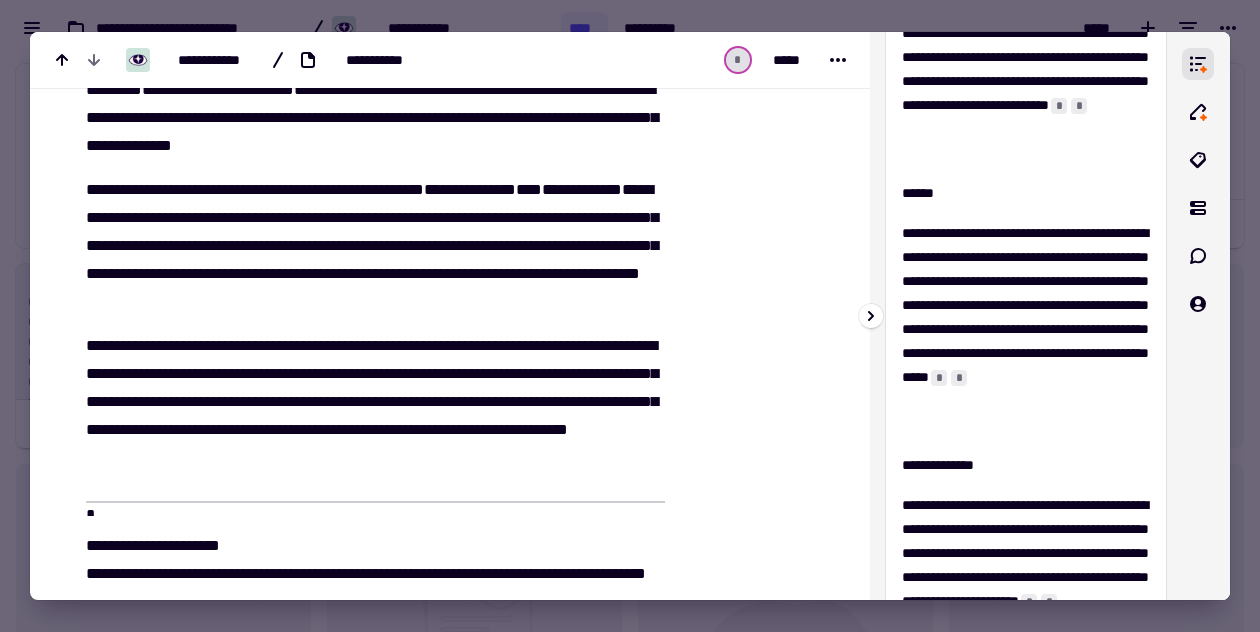 scroll, scrollTop: 432, scrollLeft: 0, axis: vertical 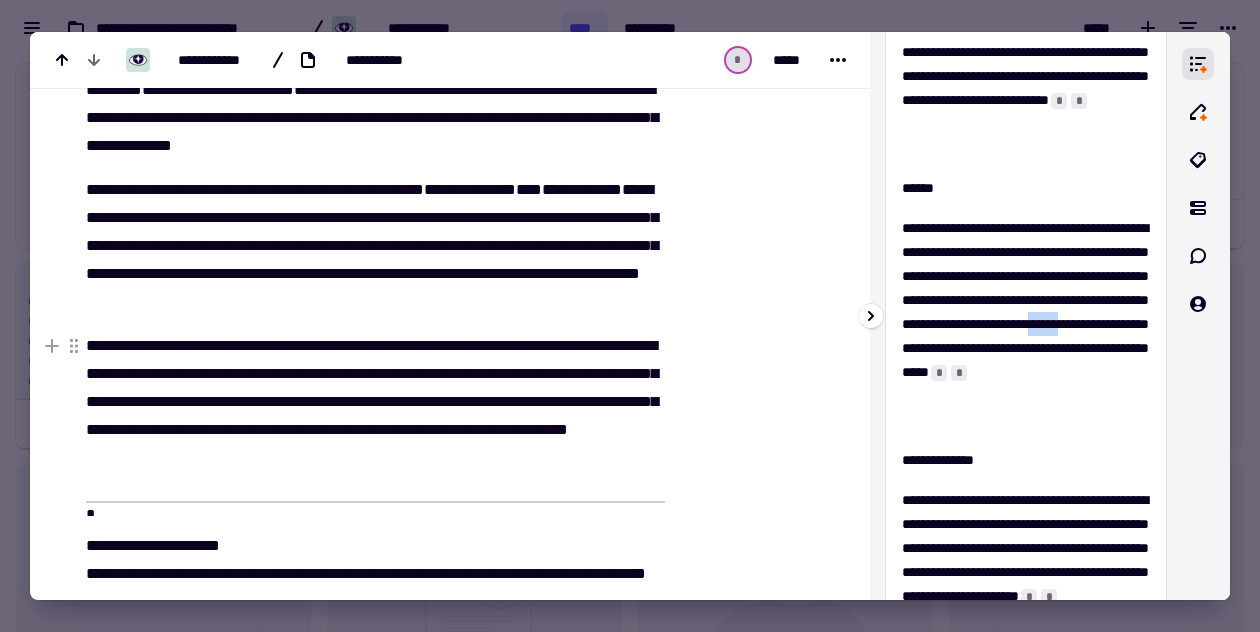 drag, startPoint x: 982, startPoint y: 371, endPoint x: 1021, endPoint y: 372, distance: 39.012817 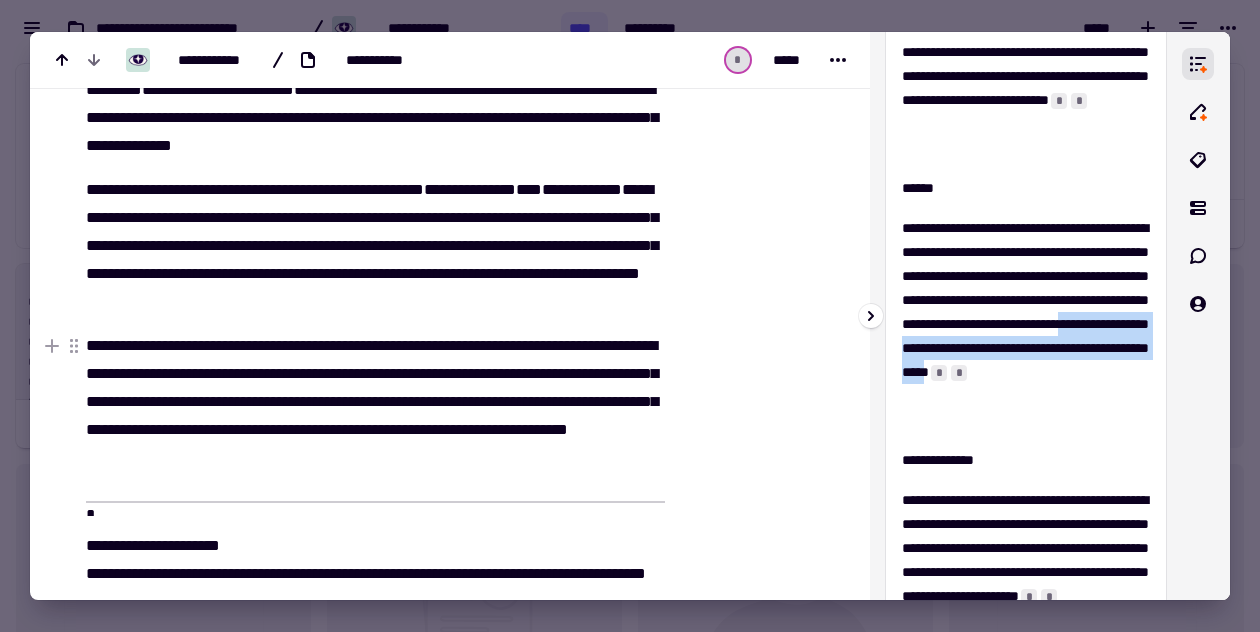 drag, startPoint x: 1018, startPoint y: 368, endPoint x: 1018, endPoint y: 423, distance: 55 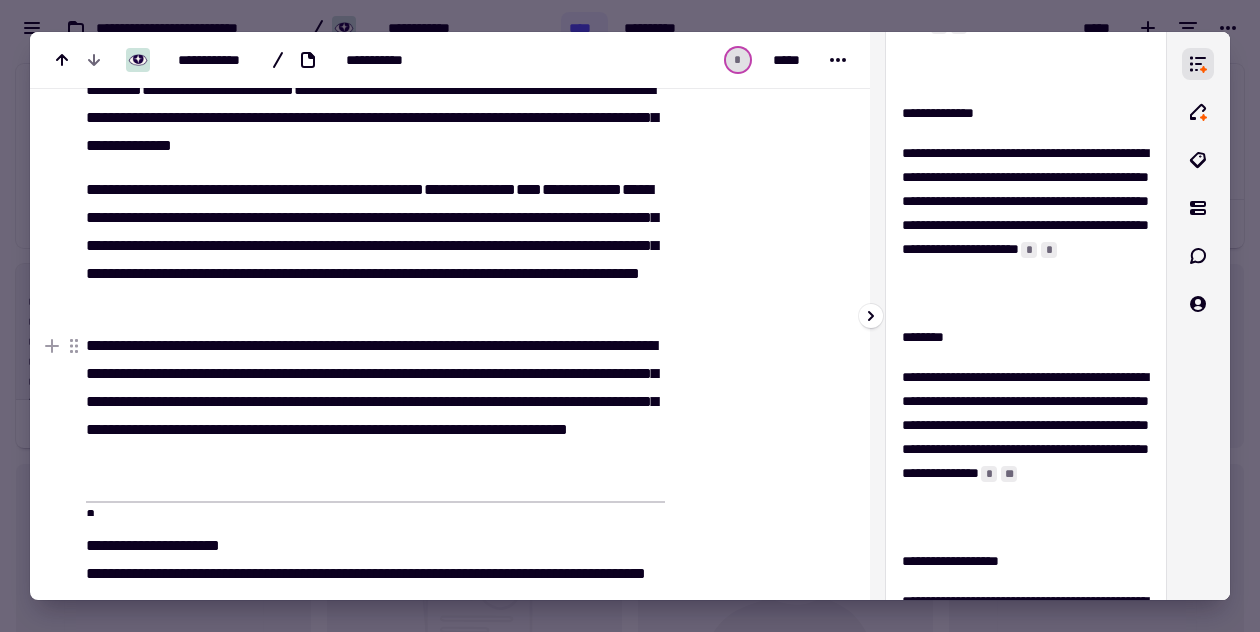 scroll, scrollTop: 781, scrollLeft: 0, axis: vertical 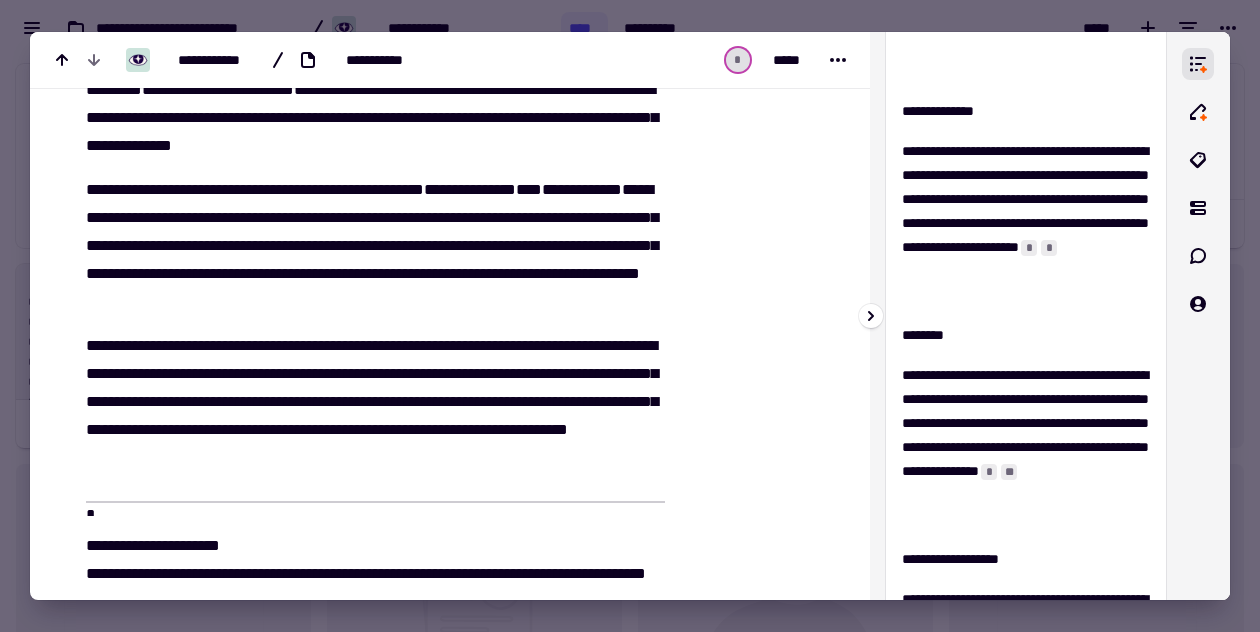 click on "**********" at bounding box center [1026, 31] 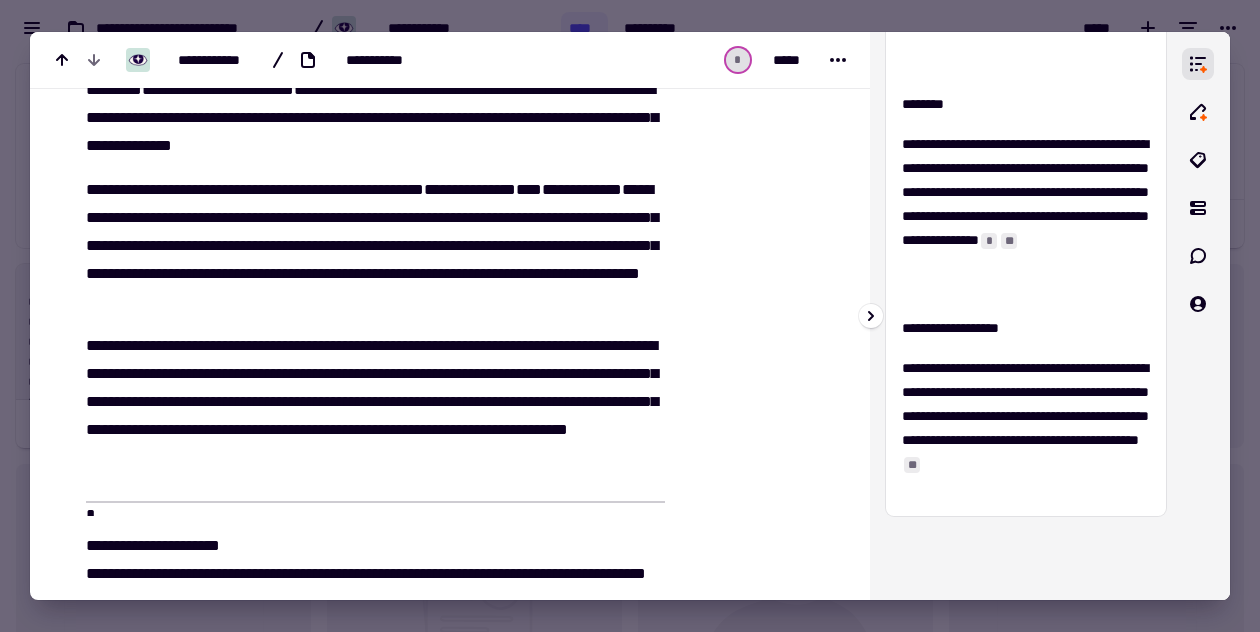 scroll, scrollTop: 1017, scrollLeft: 0, axis: vertical 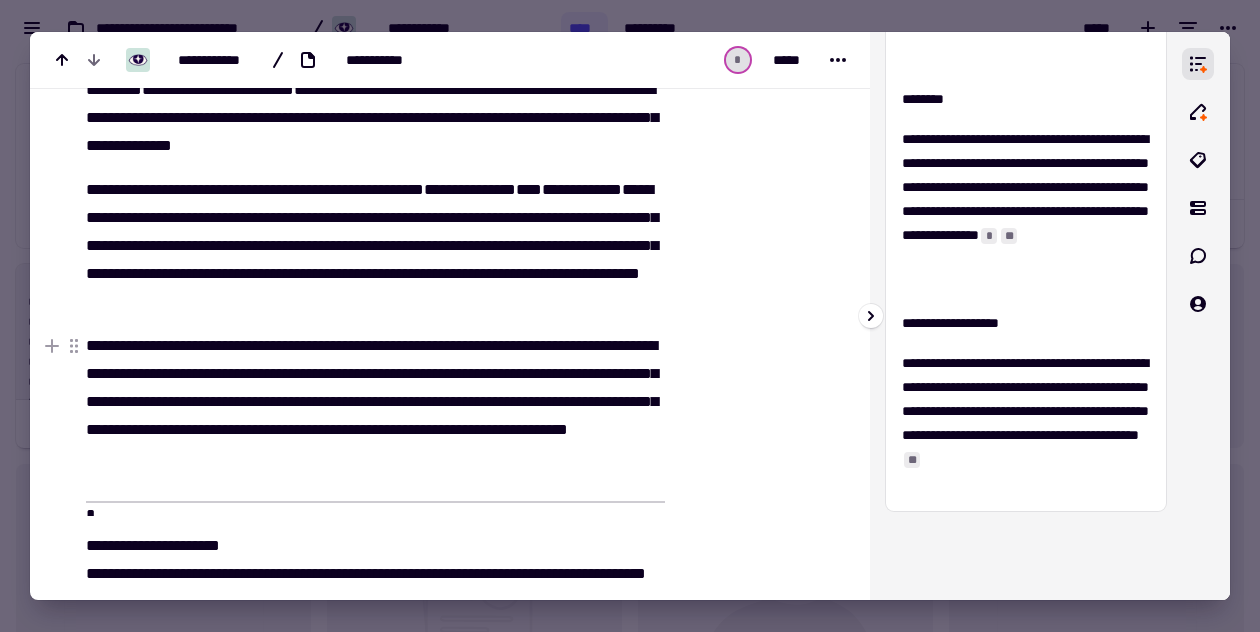 click on "**********" at bounding box center [1026, 423] 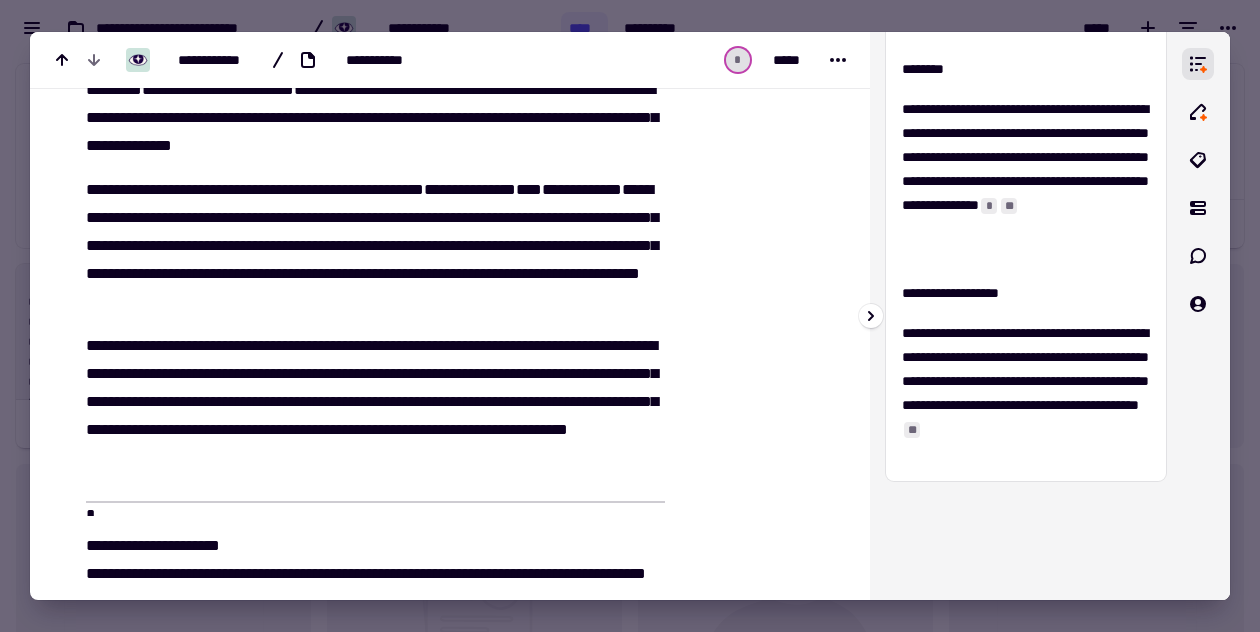 scroll, scrollTop: 1062, scrollLeft: 0, axis: vertical 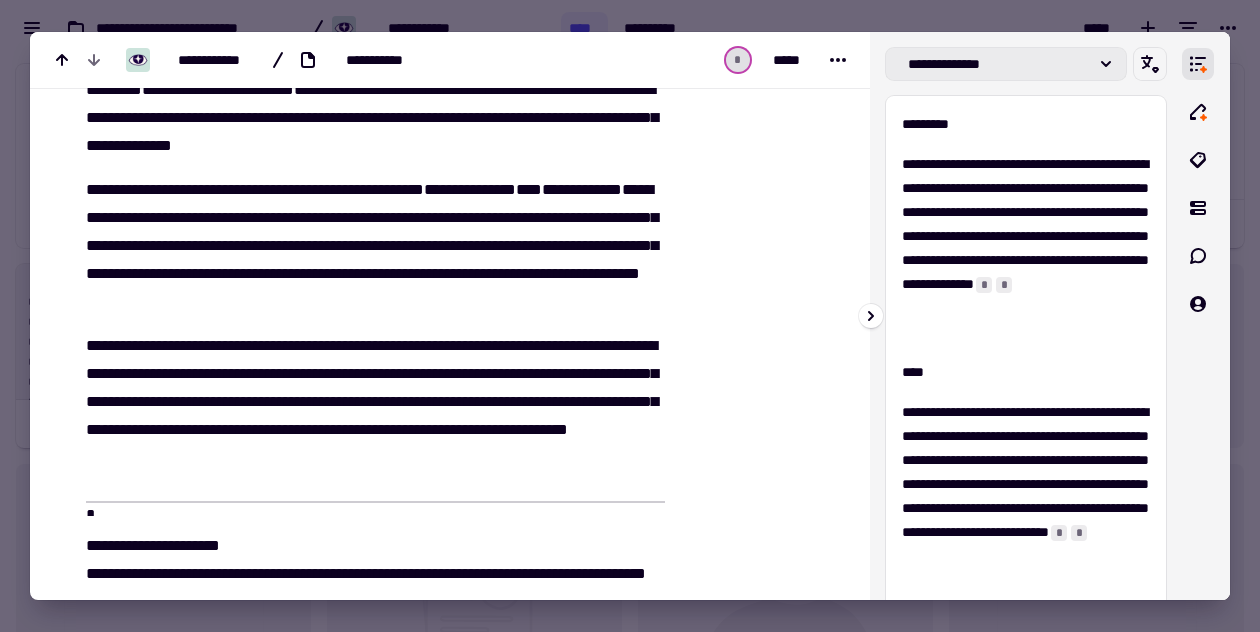 click on "**********" 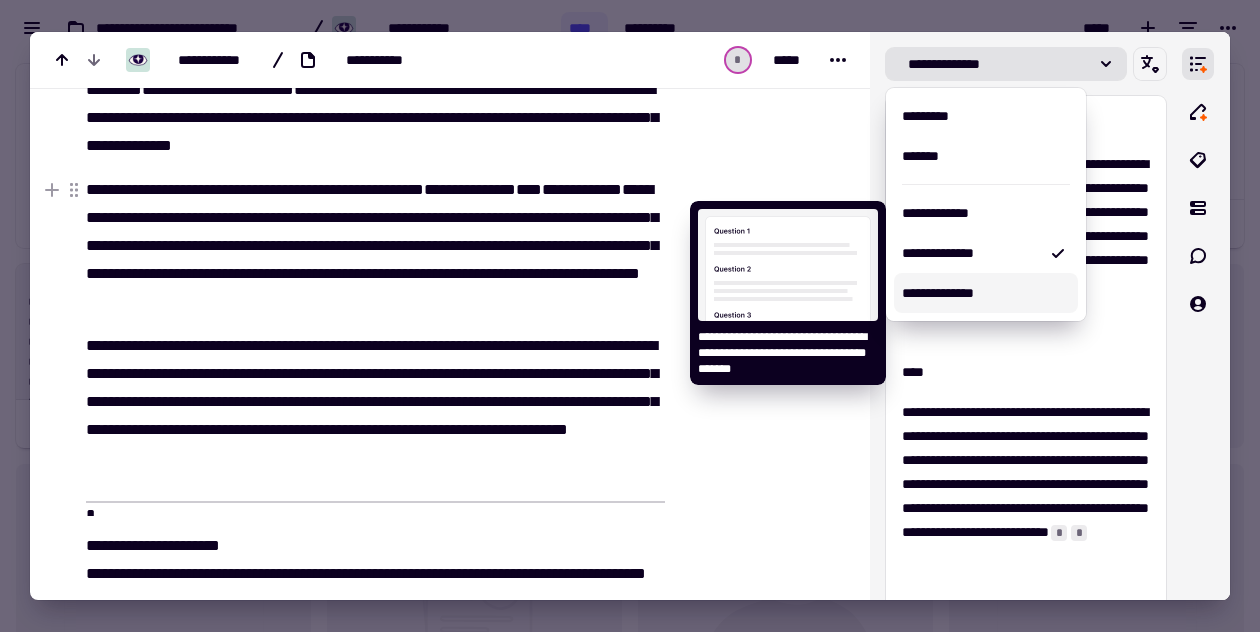 click on "**********" at bounding box center (986, 293) 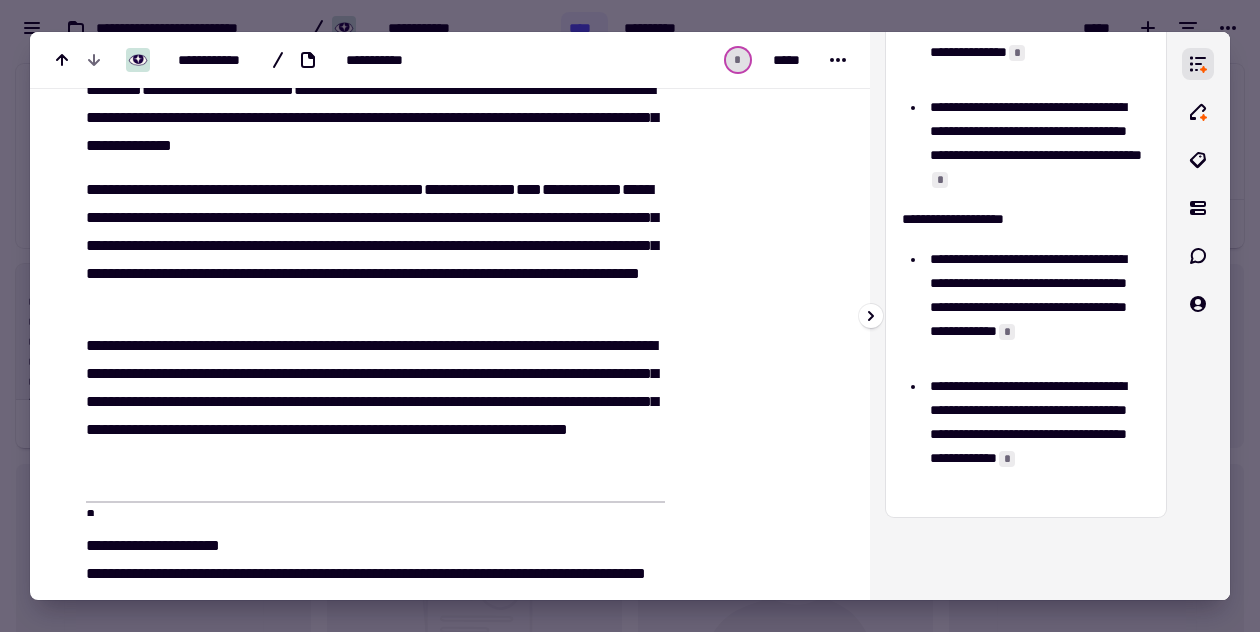 scroll, scrollTop: 811, scrollLeft: 0, axis: vertical 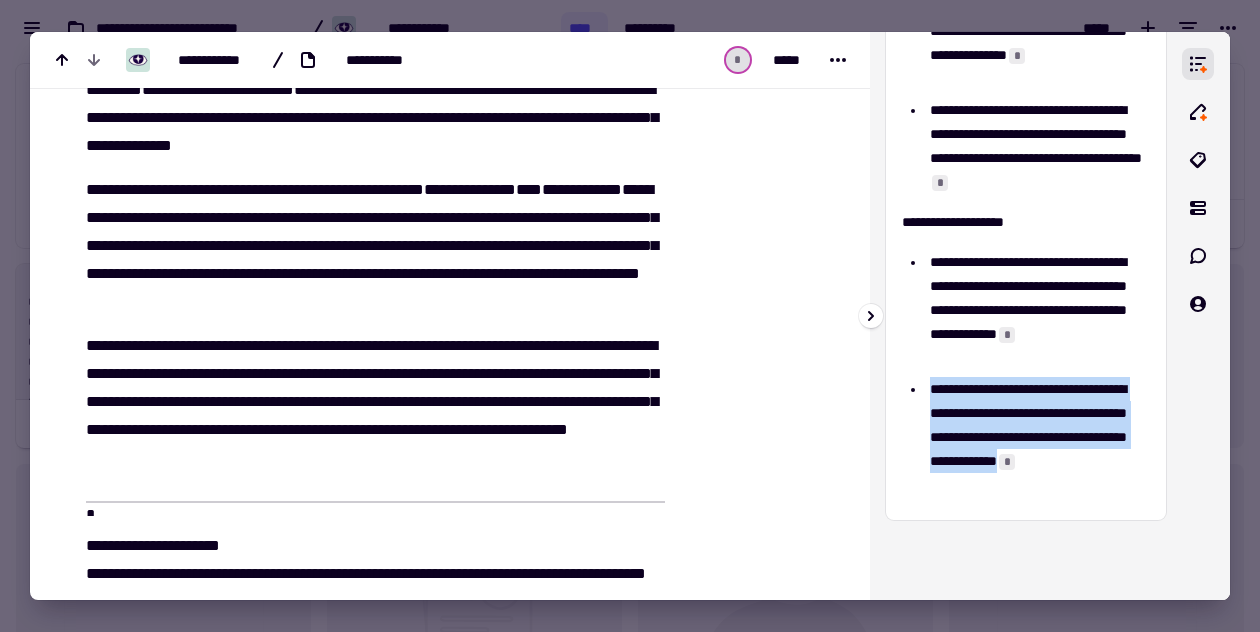 drag, startPoint x: 931, startPoint y: 387, endPoint x: 1052, endPoint y: 481, distance: 153.22206 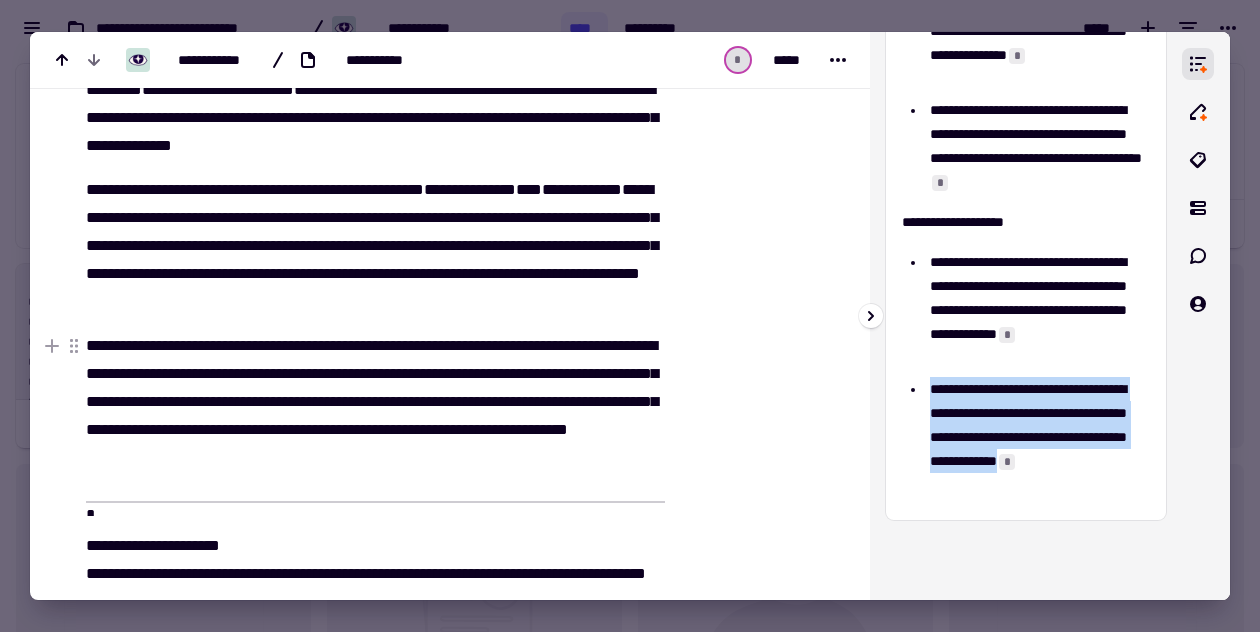 click on "**********" at bounding box center [1037, 437] 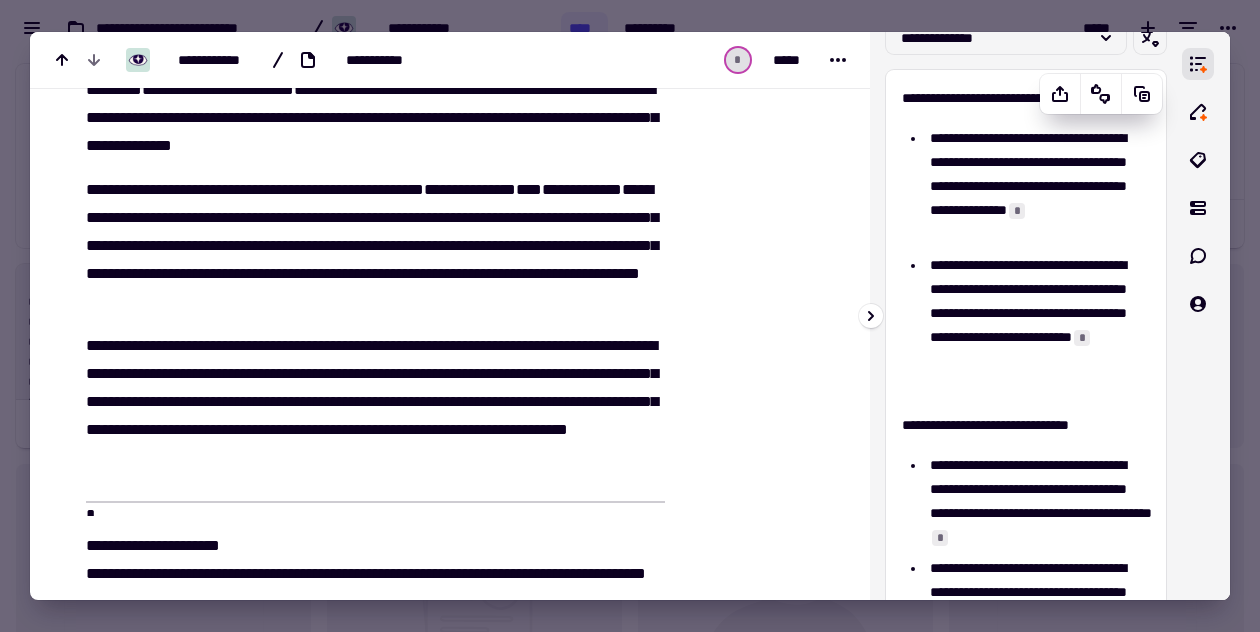 scroll, scrollTop: 0, scrollLeft: 0, axis: both 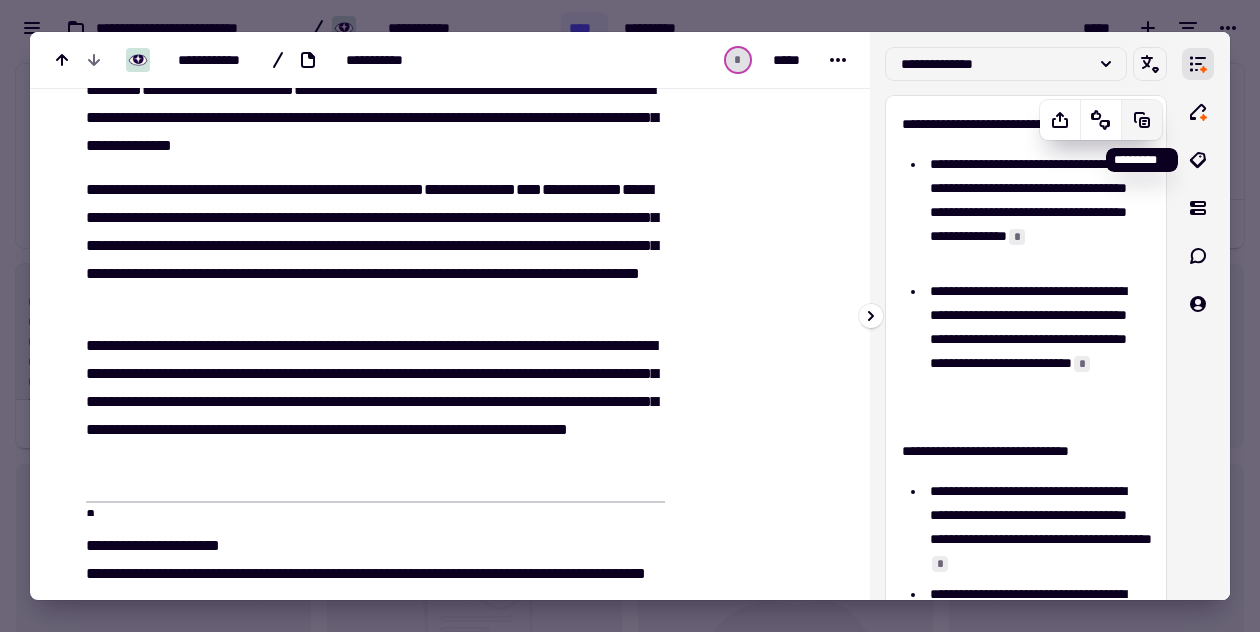 click 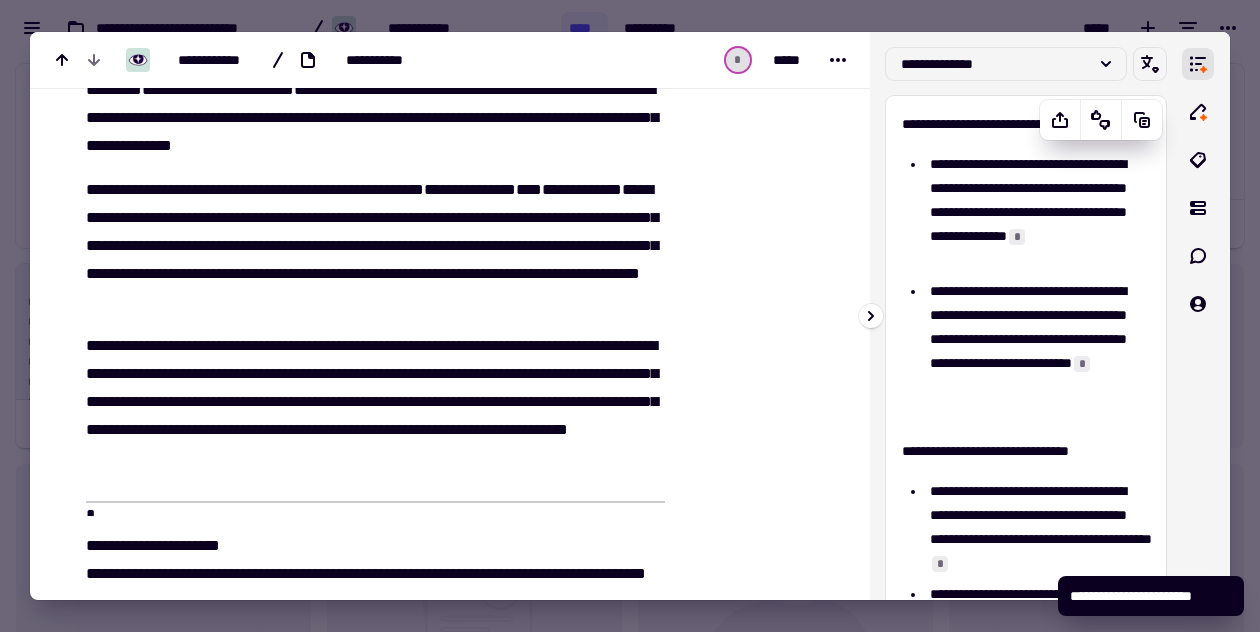click on "**********" at bounding box center [1037, 351] 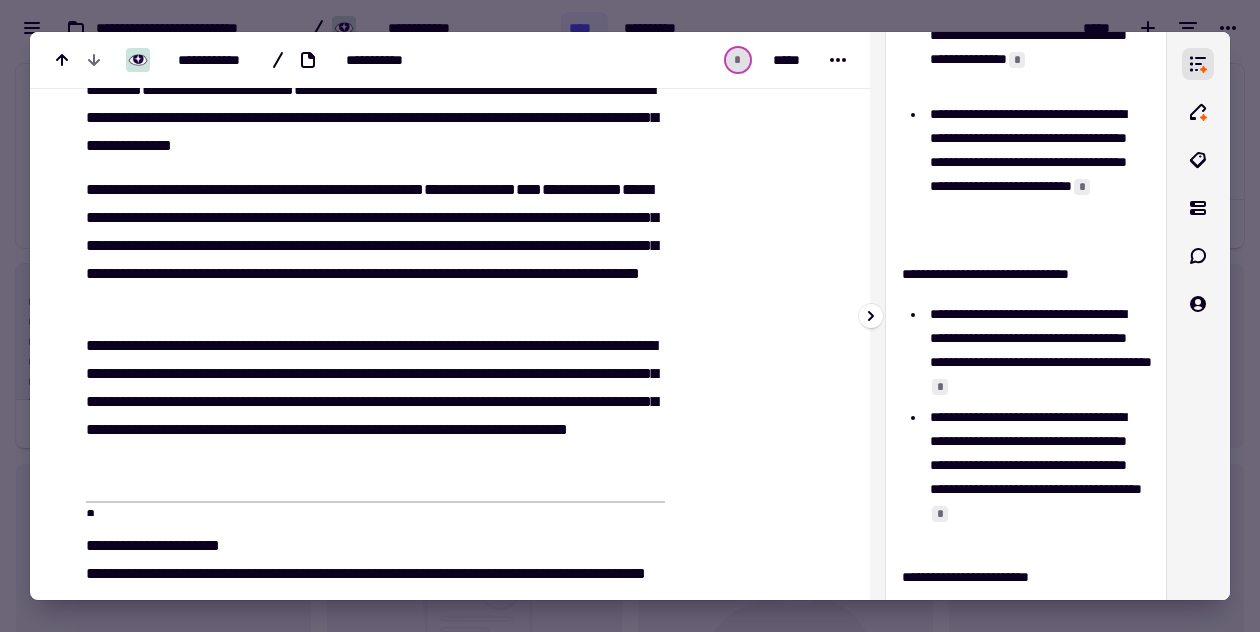 scroll, scrollTop: 0, scrollLeft: 0, axis: both 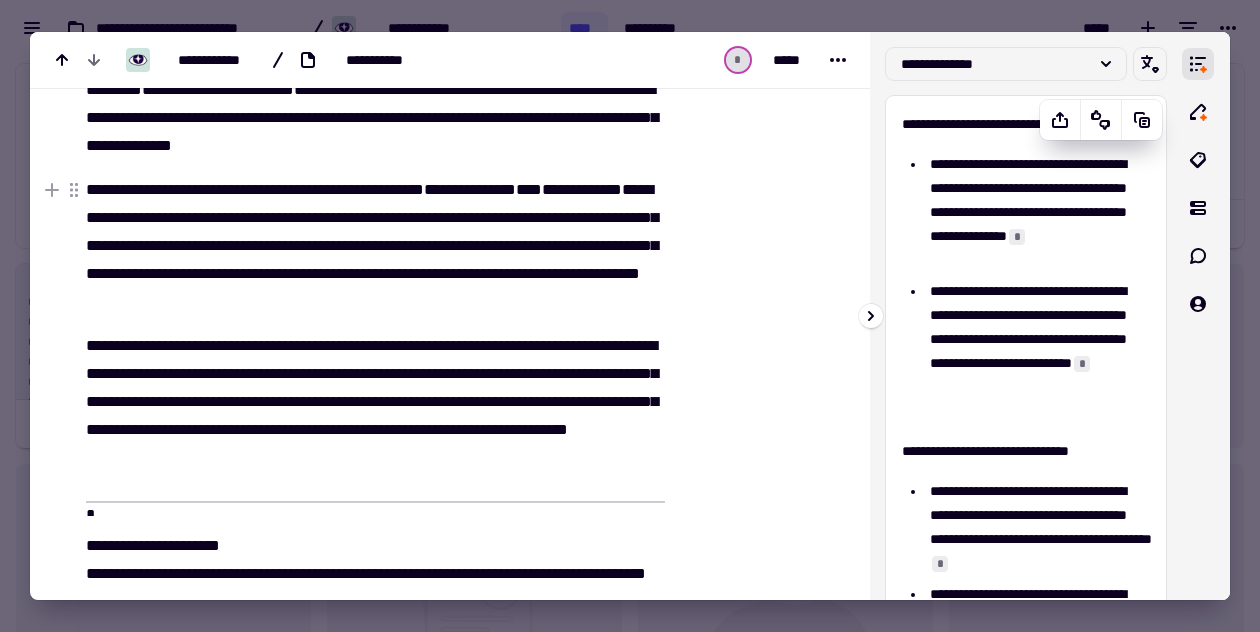 click on "**********" at bounding box center (1037, 212) 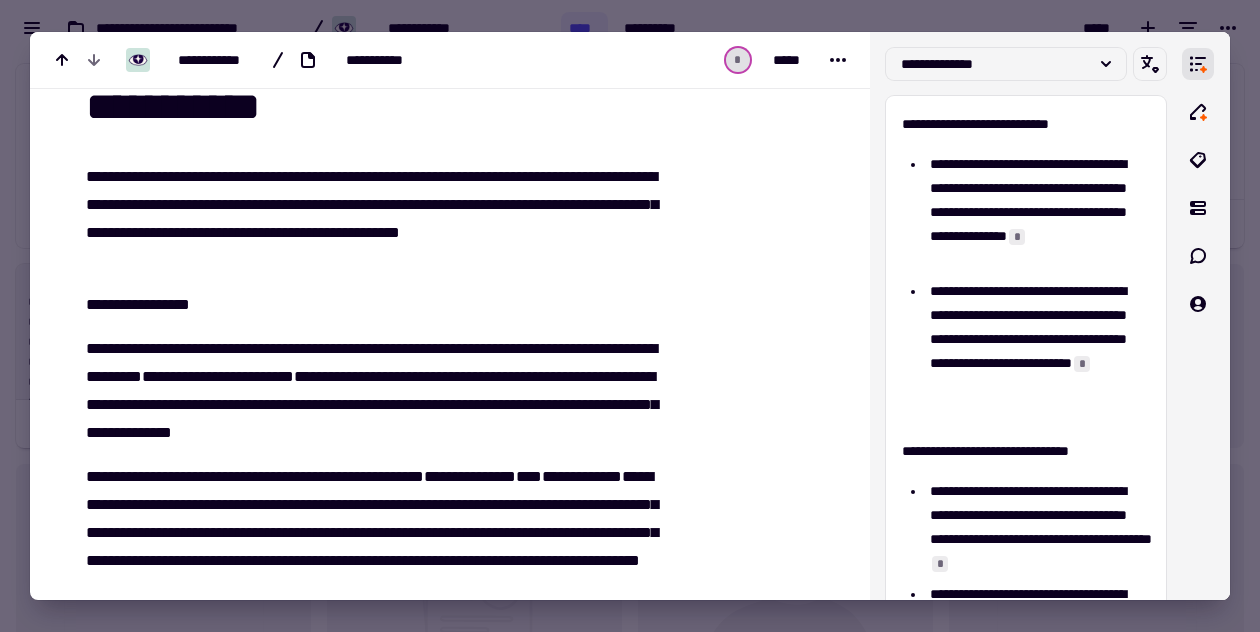 scroll, scrollTop: 0, scrollLeft: 0, axis: both 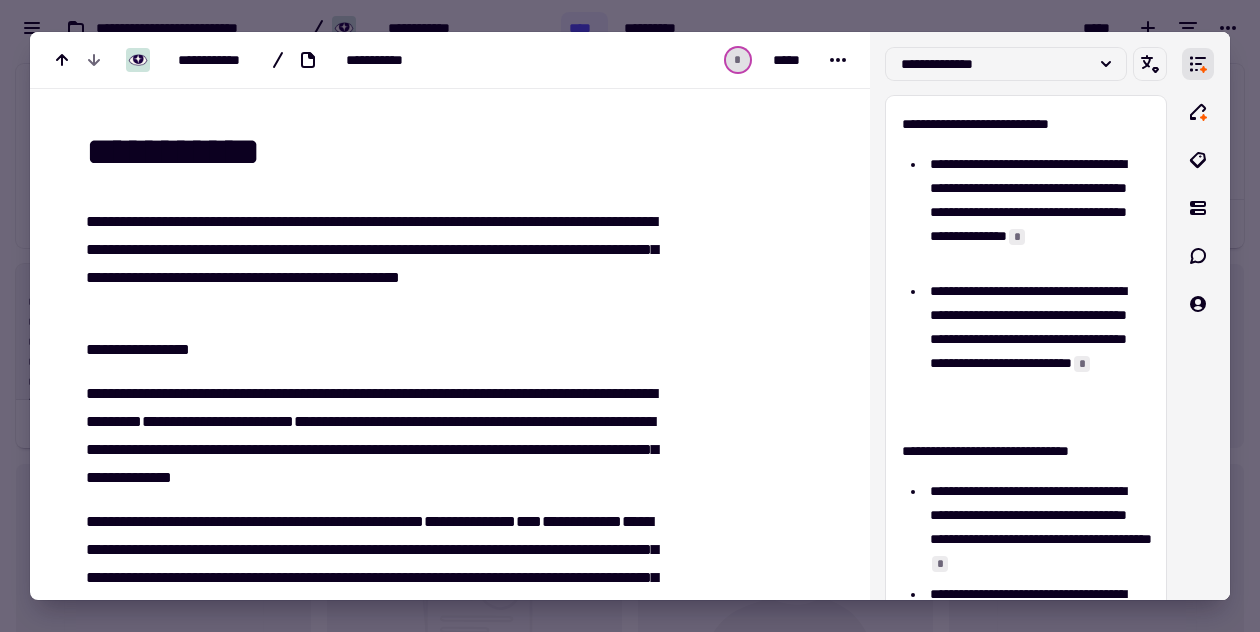 click at bounding box center (630, 316) 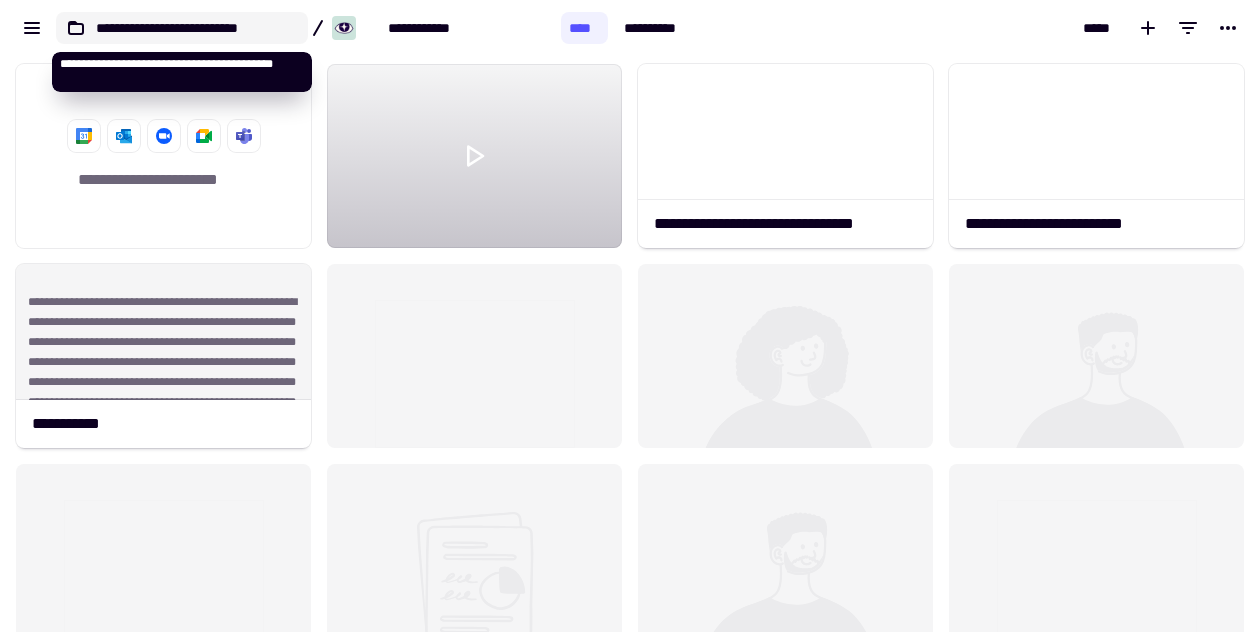 click on "**********" 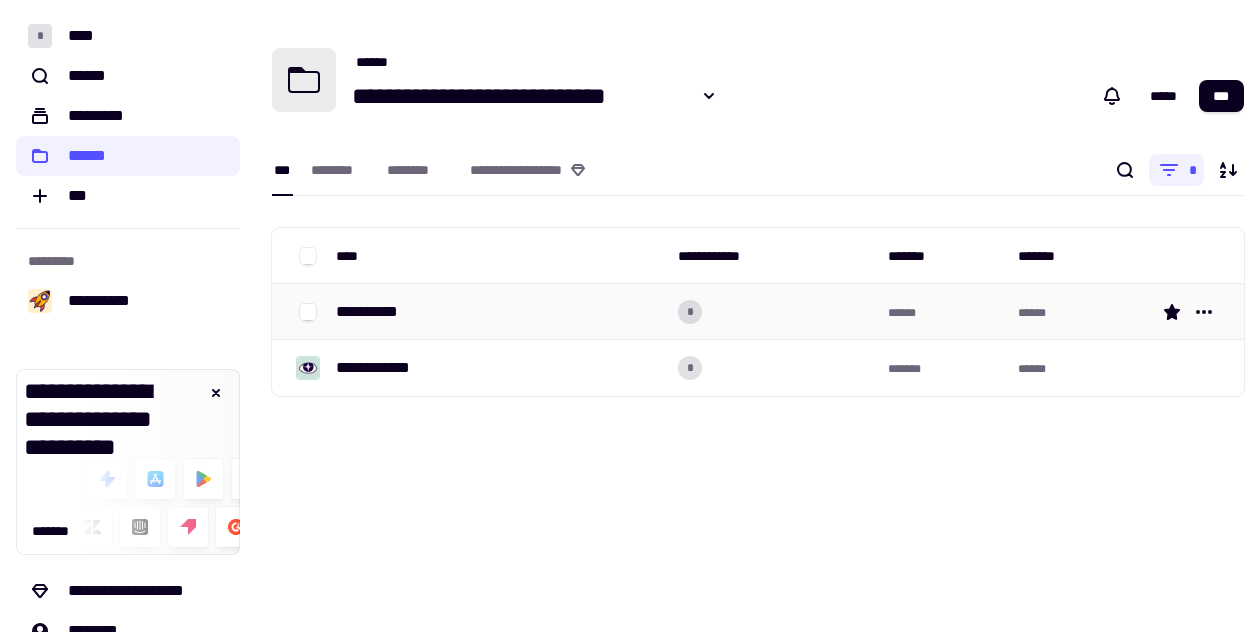 click on "**********" at bounding box center (499, 312) 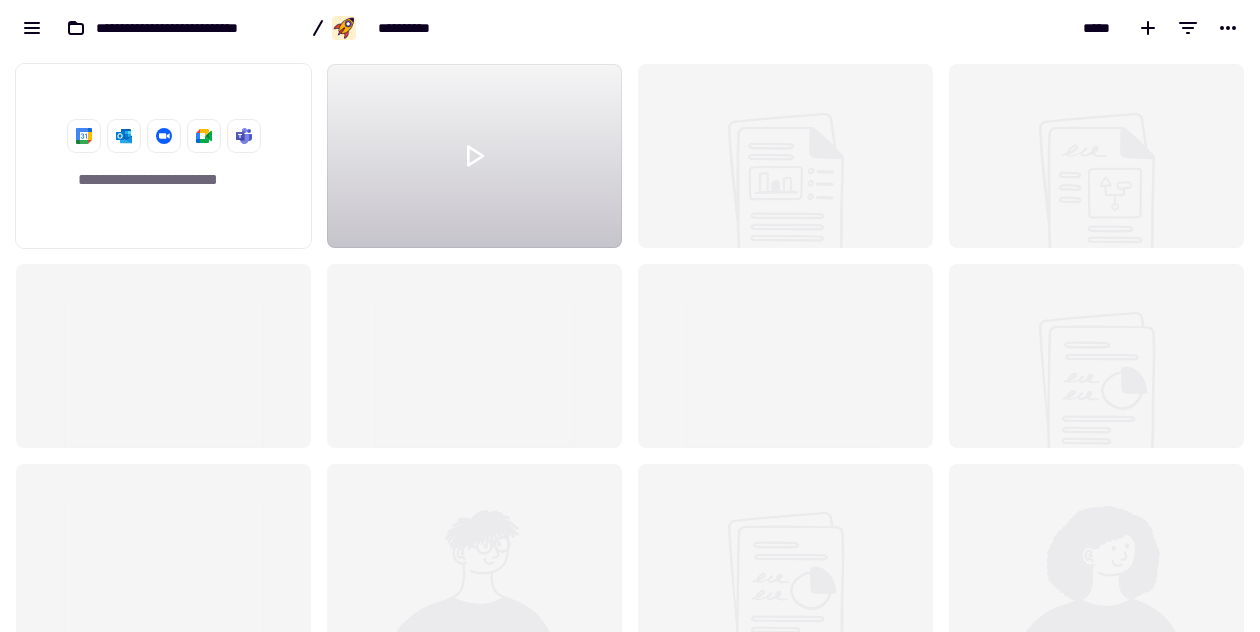 scroll, scrollTop: 1, scrollLeft: 1, axis: both 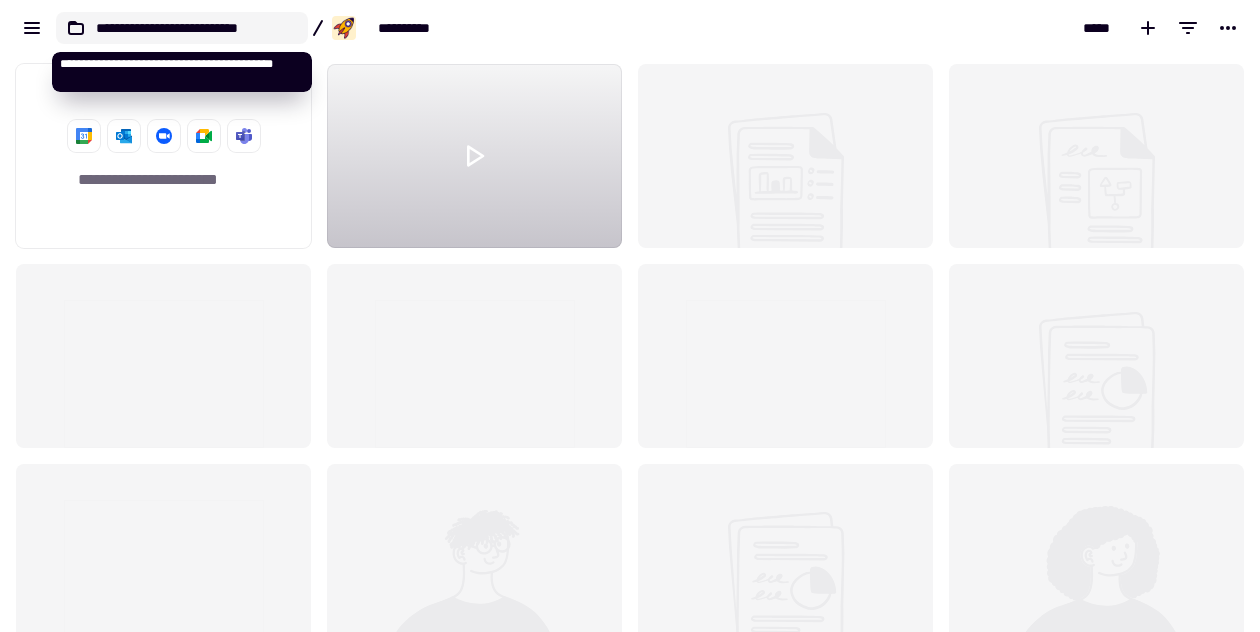 click on "**********" 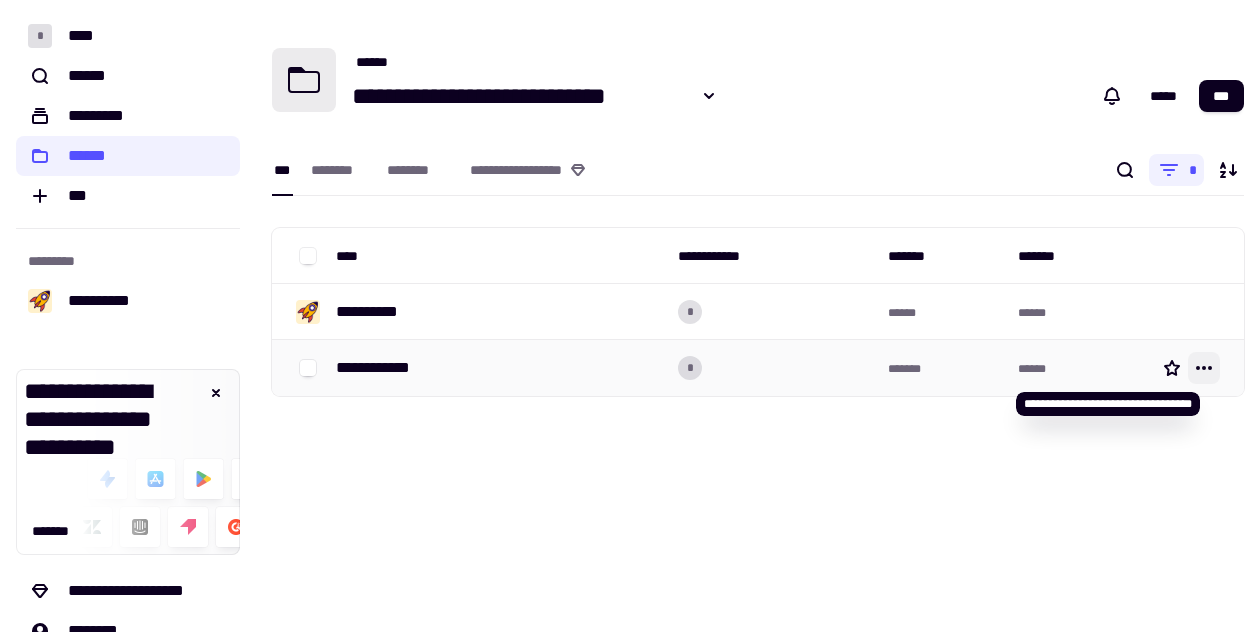 click 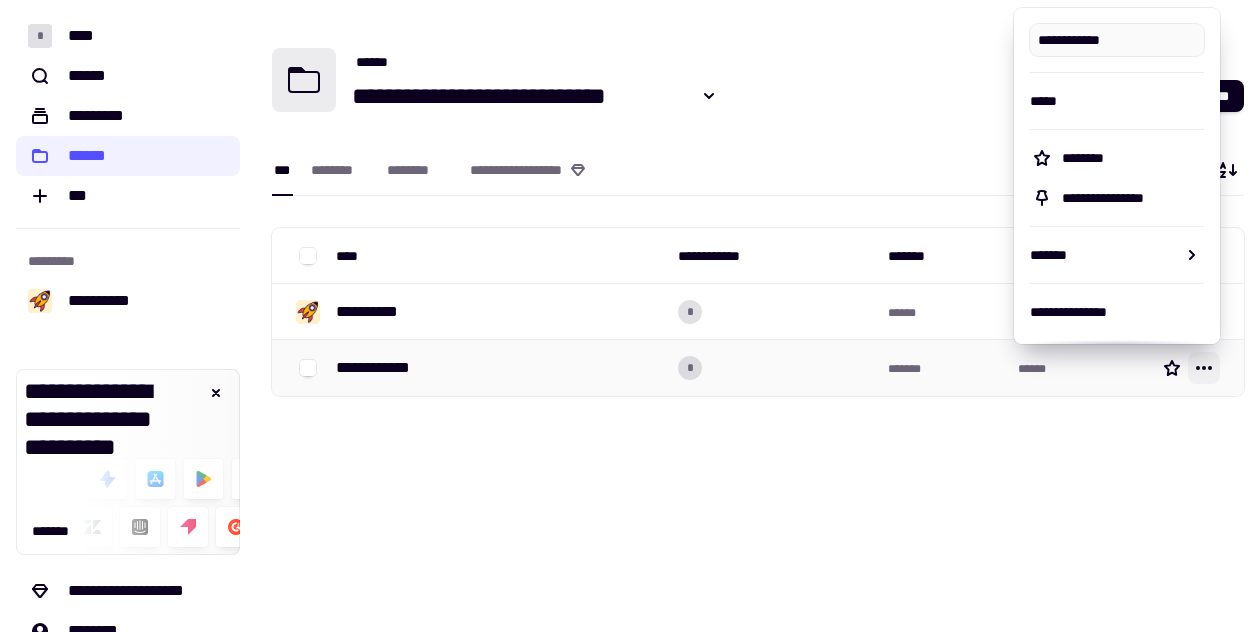 click 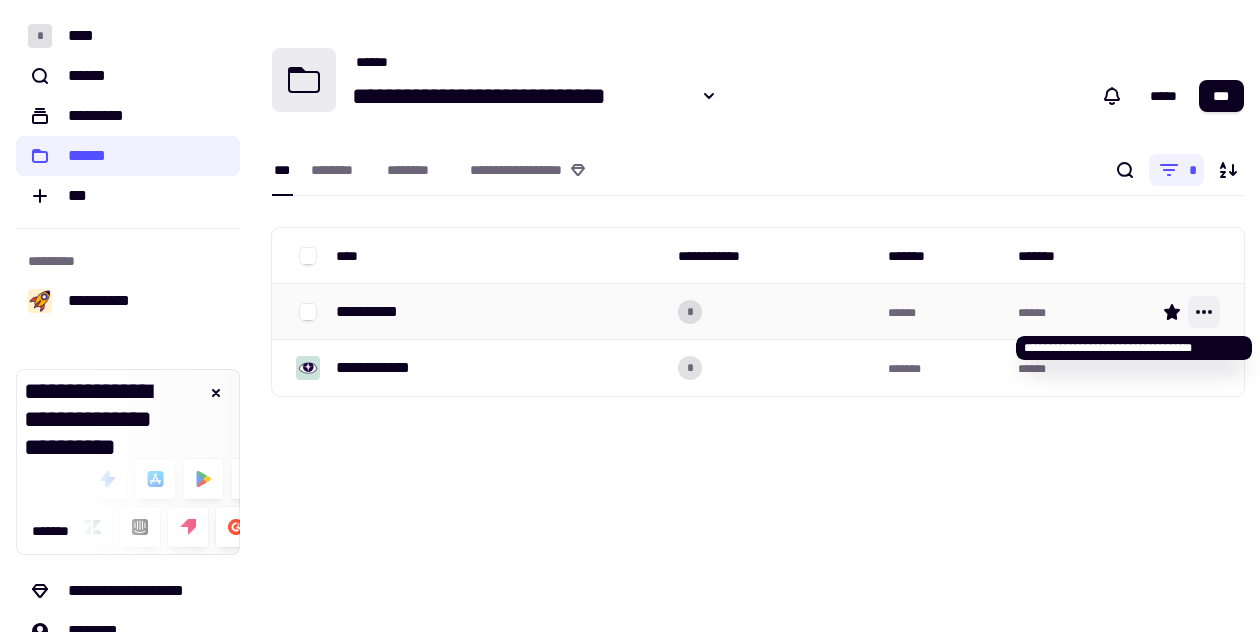 click 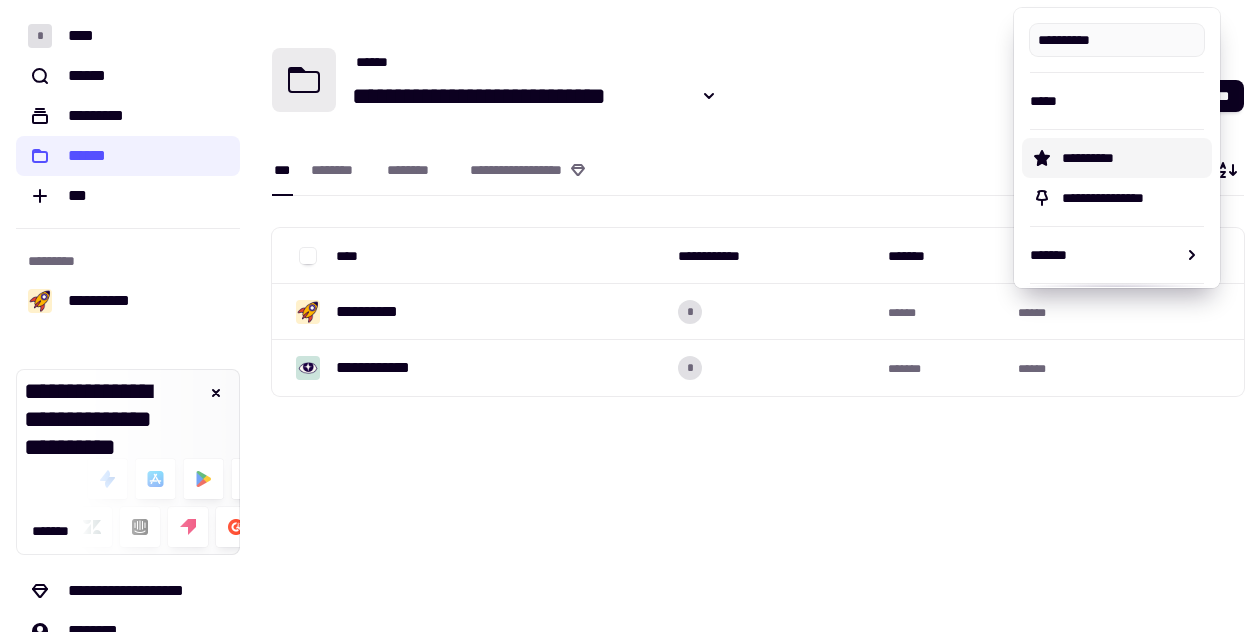 click on "**********" at bounding box center (758, 316) 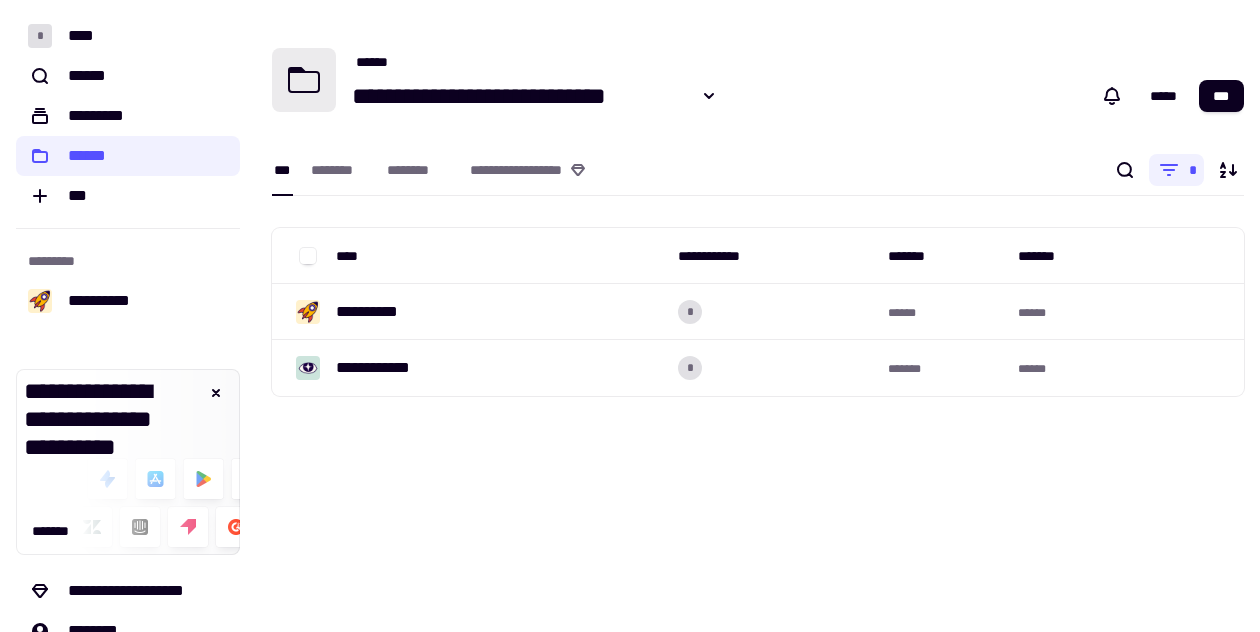 click on "**********" at bounding box center (758, 316) 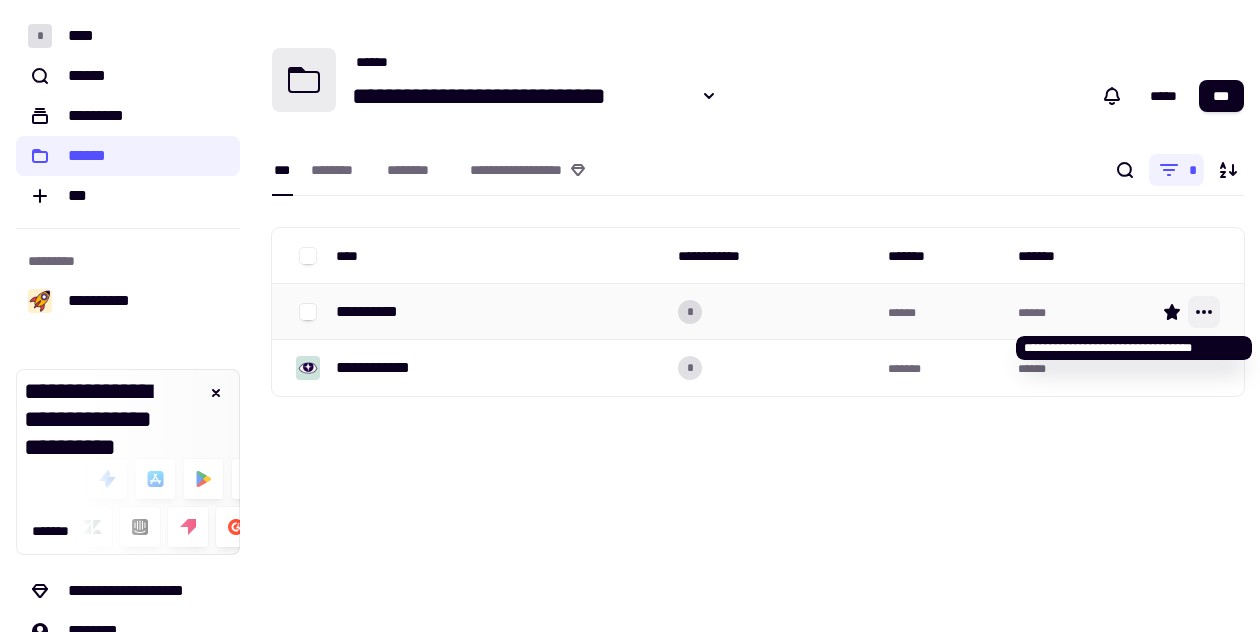 click 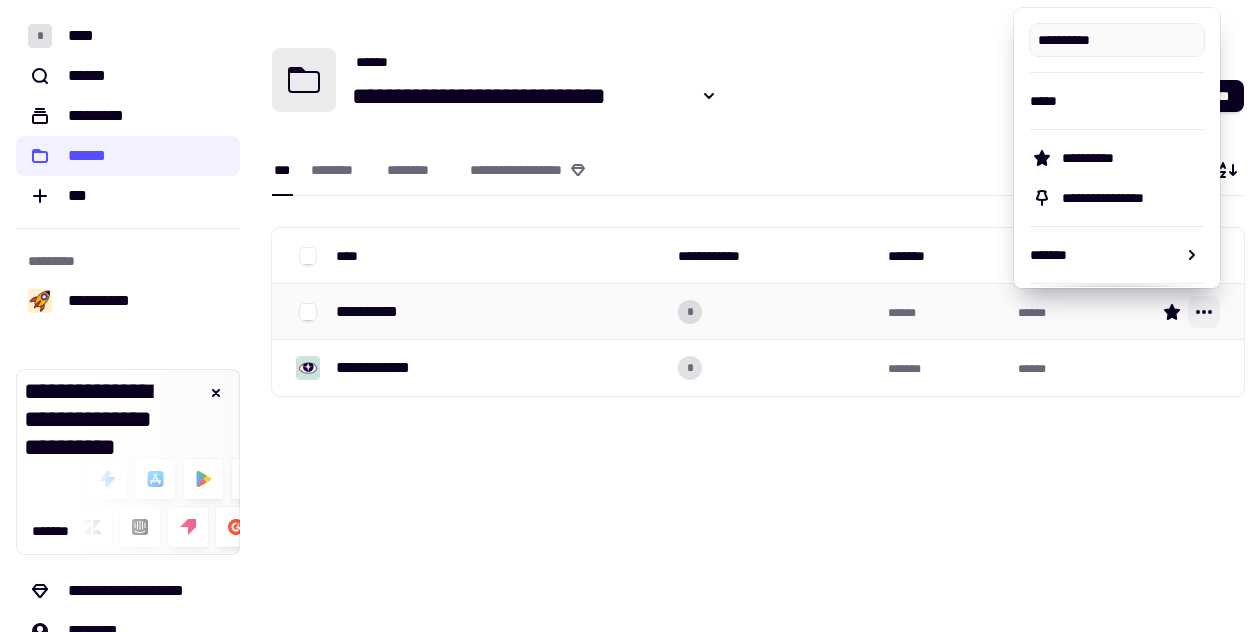 click 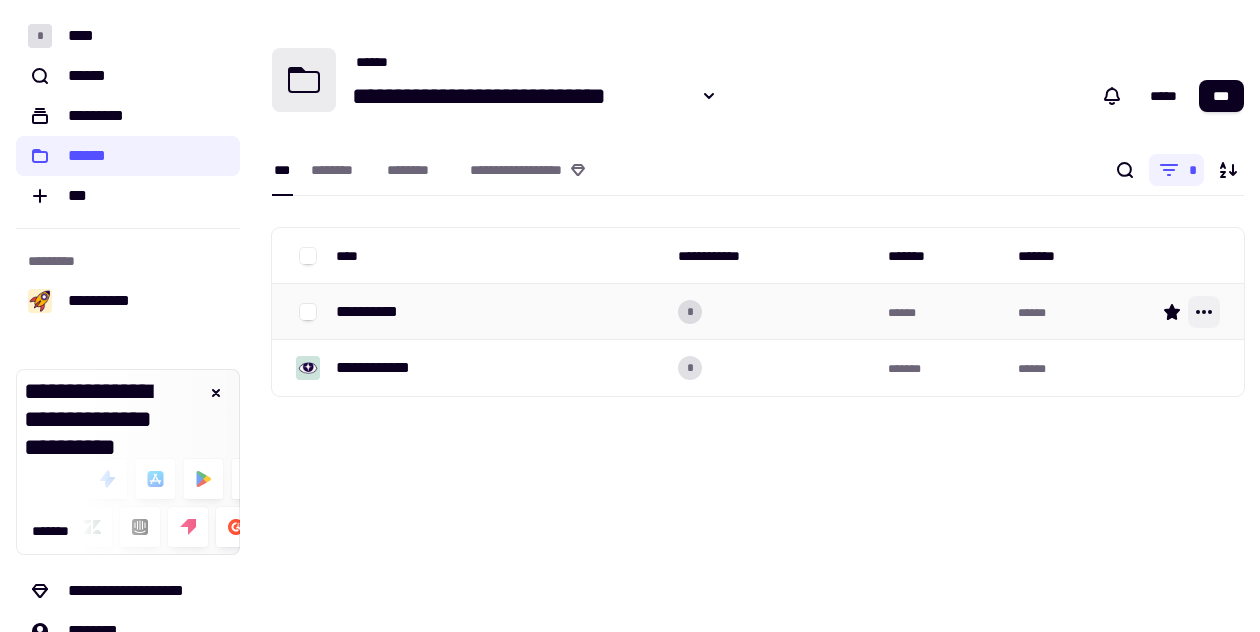 click 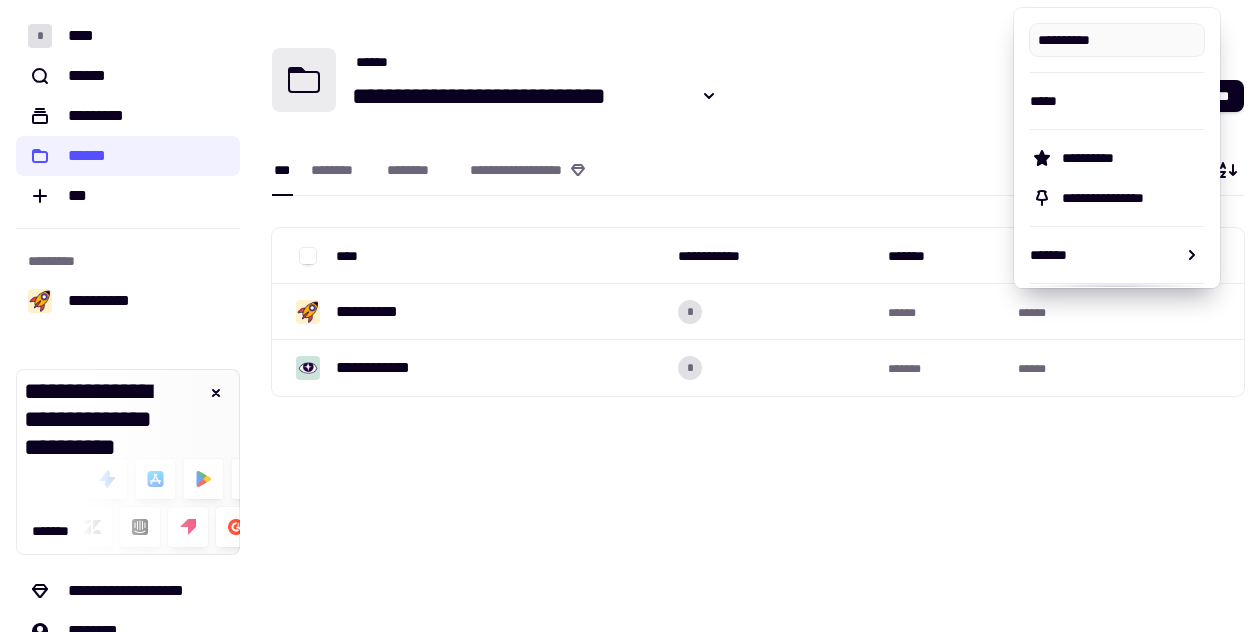 click on "**********" at bounding box center [758, 230] 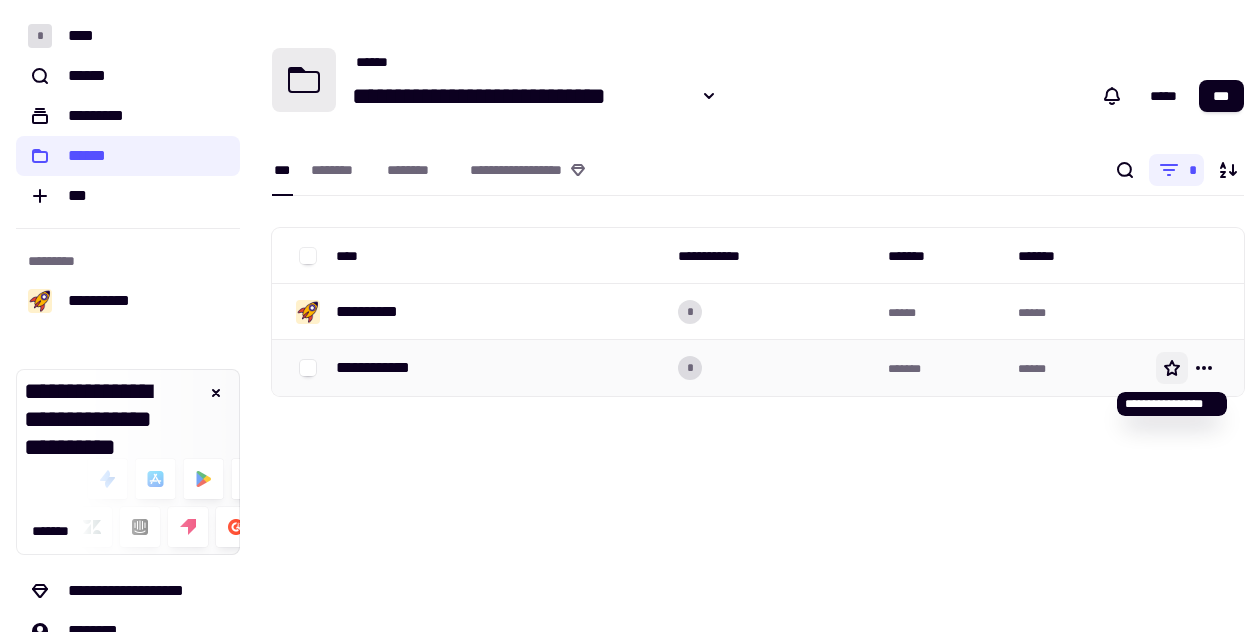 click 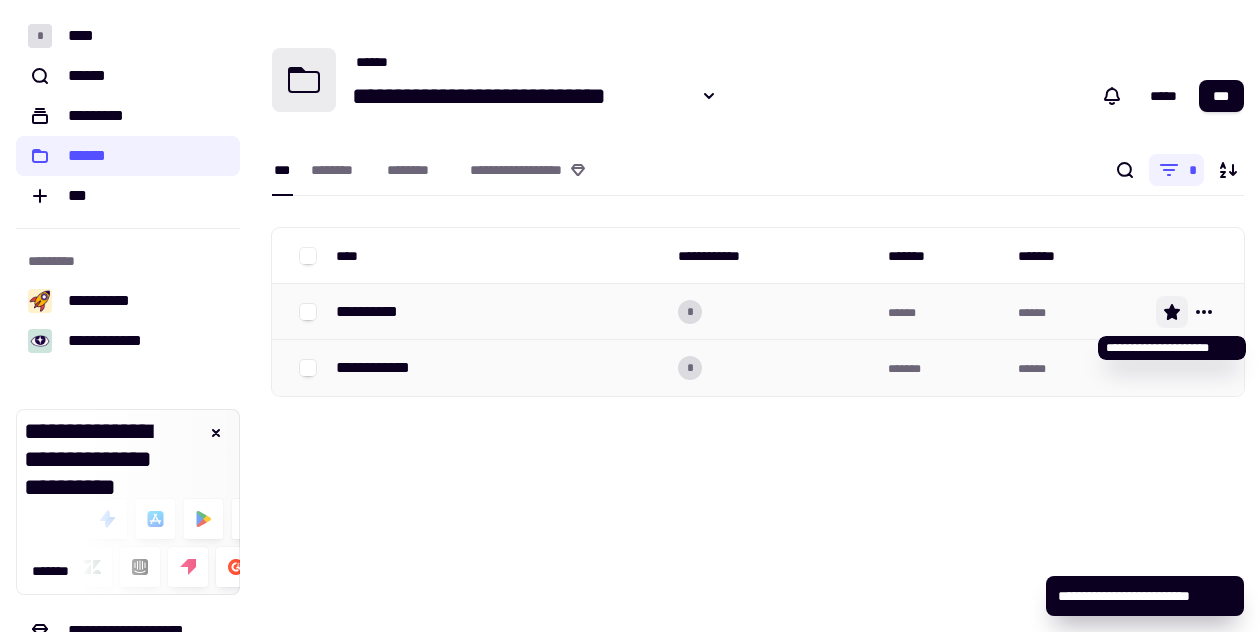 click 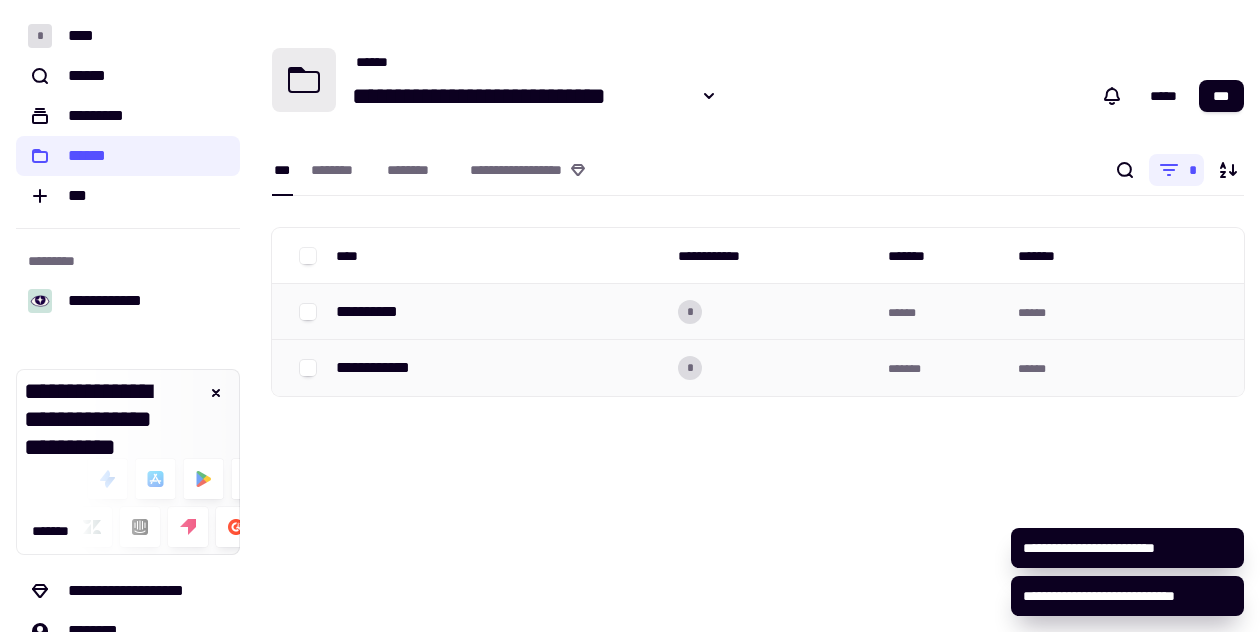 click on "**********" at bounding box center (758, 230) 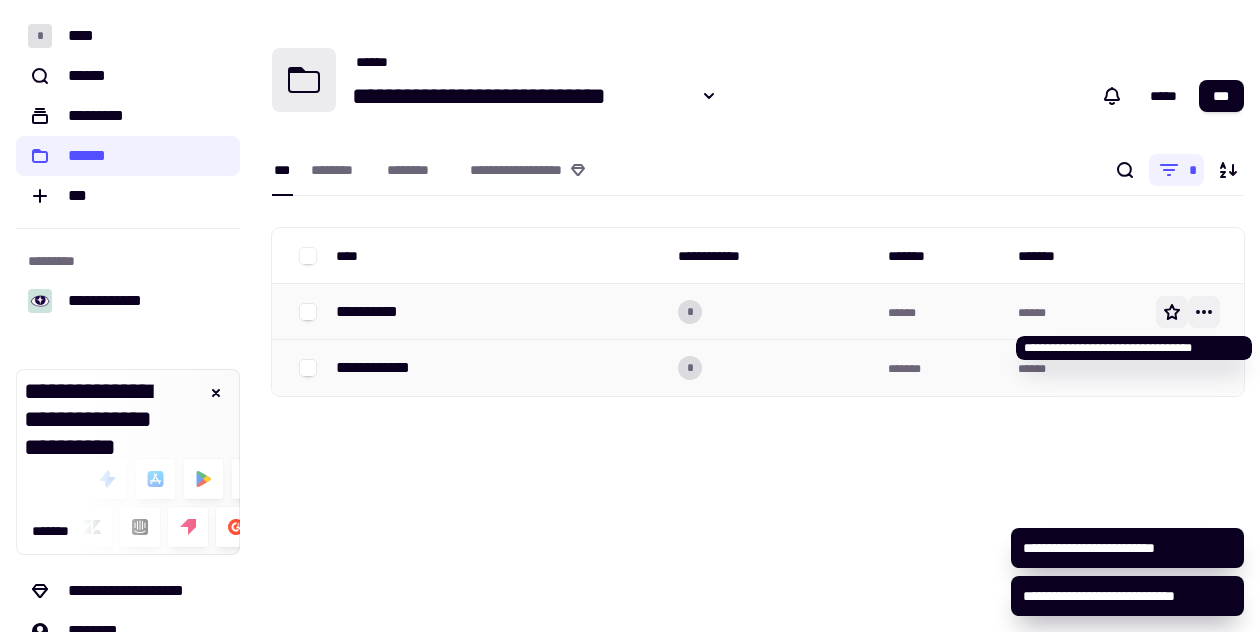 click 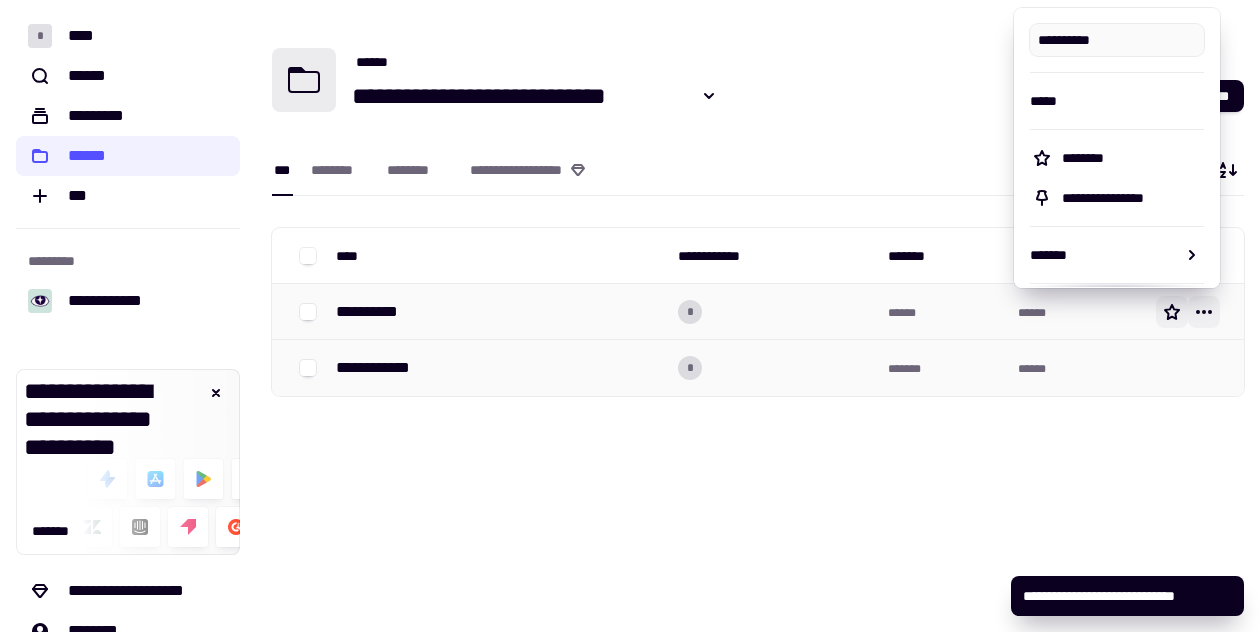 click 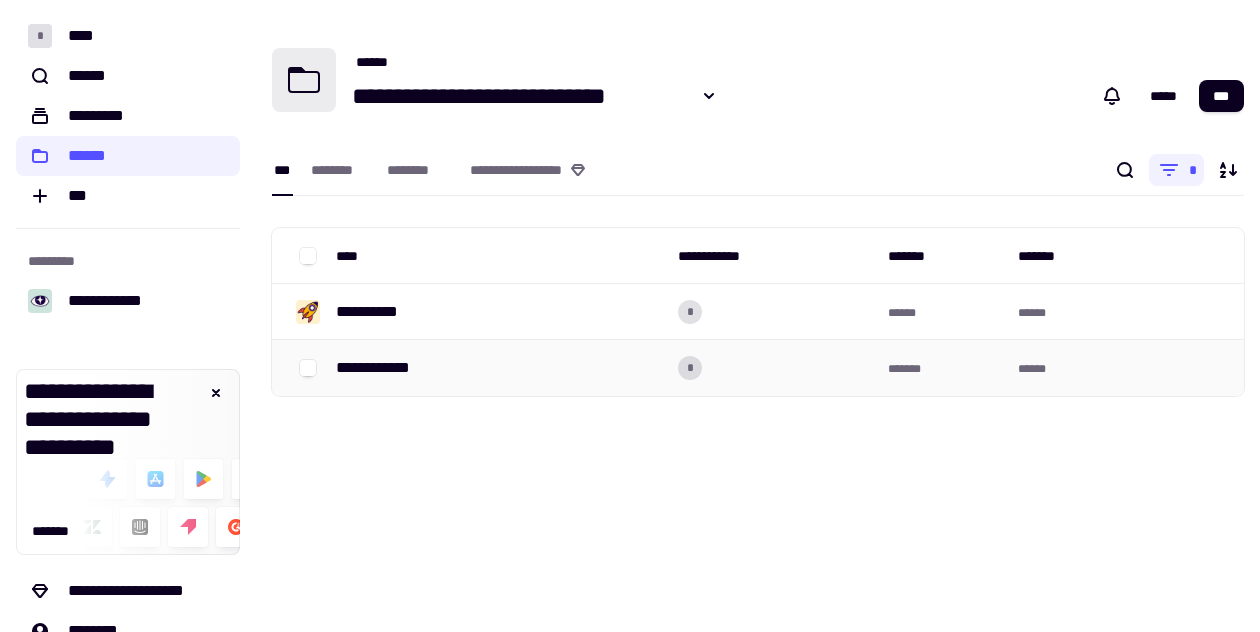 click on "**********" at bounding box center (758, 316) 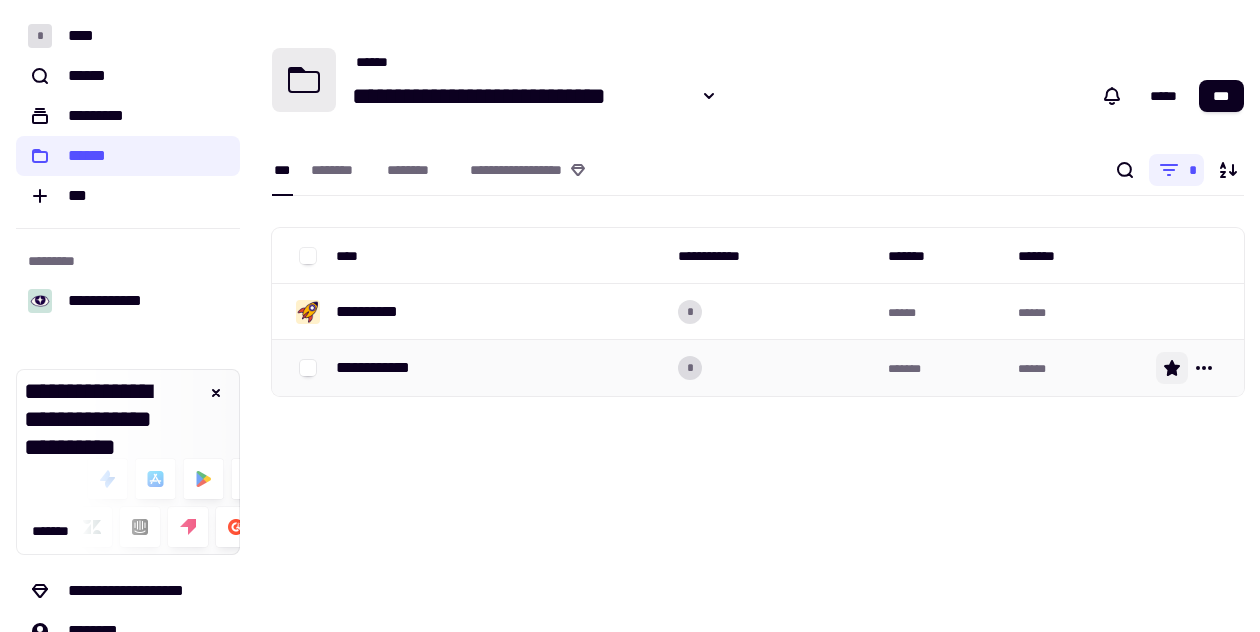 click on "**********" at bounding box center [499, 368] 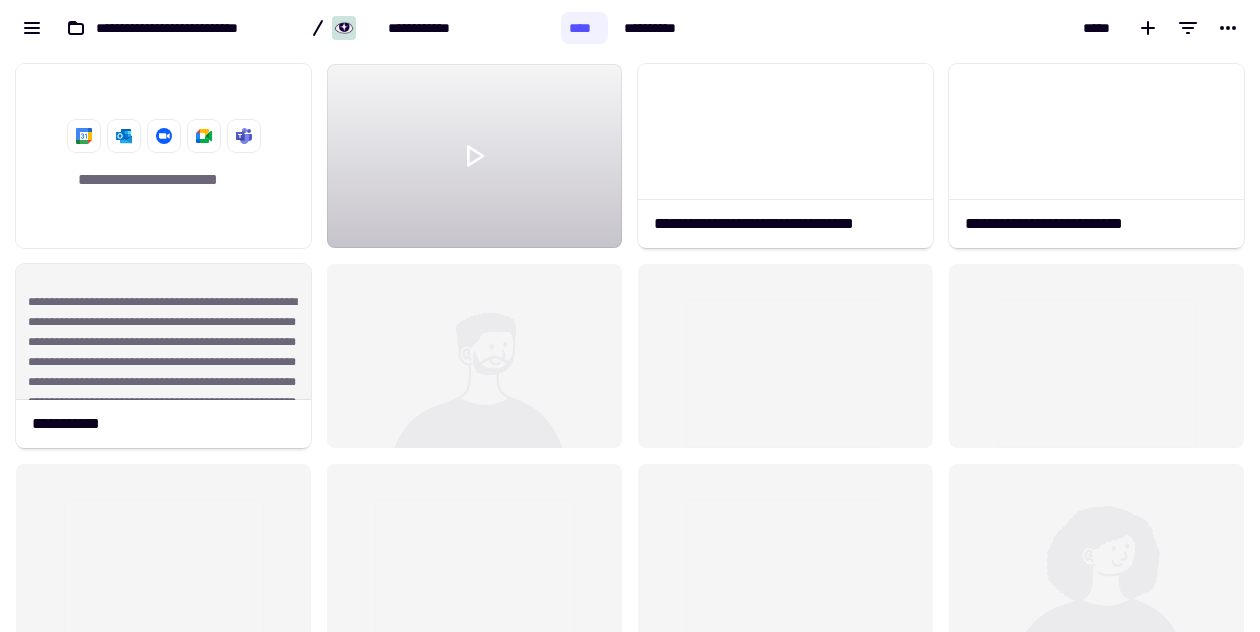 scroll, scrollTop: 1, scrollLeft: 1, axis: both 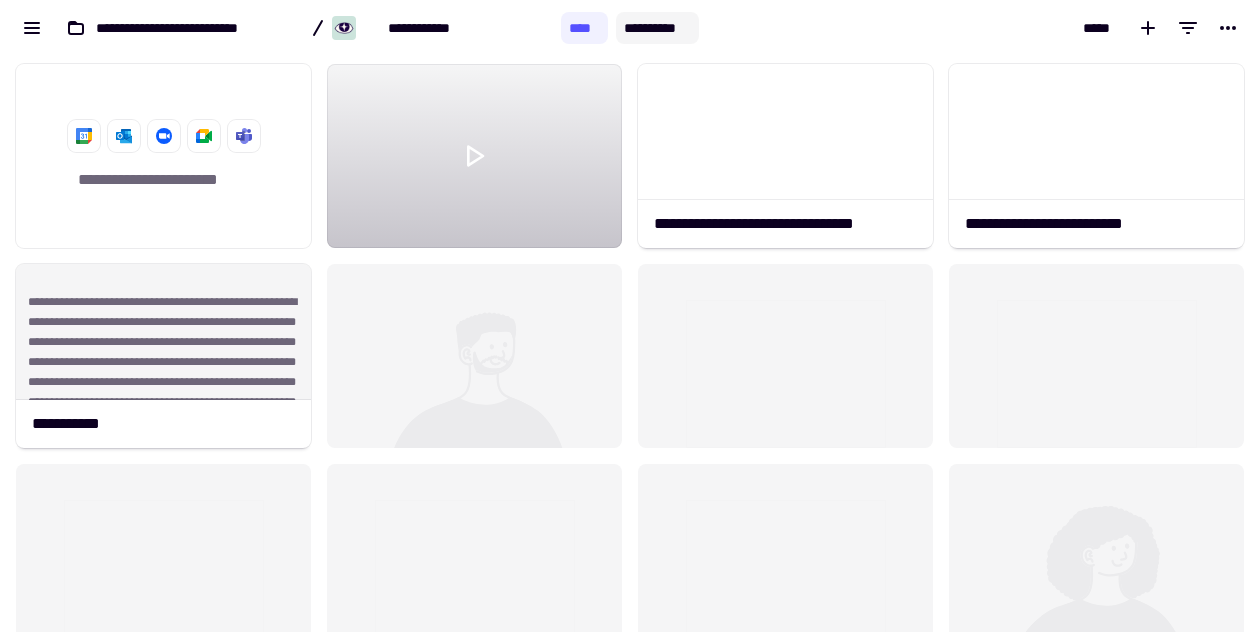 click on "**********" 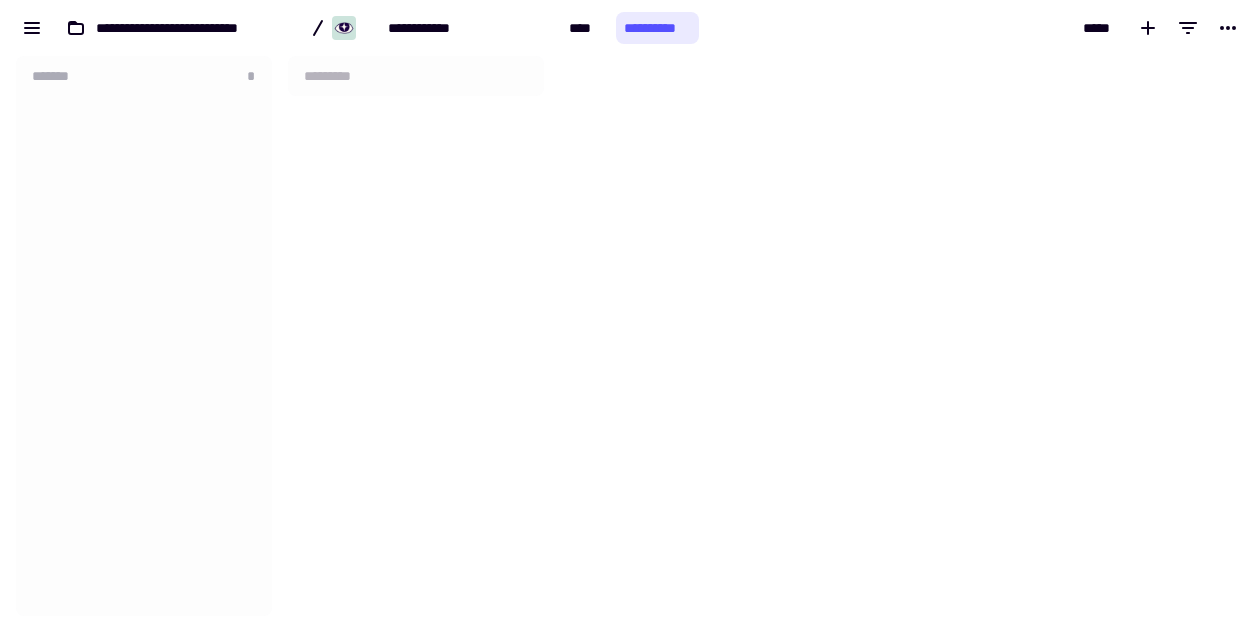 scroll, scrollTop: 1, scrollLeft: 1, axis: both 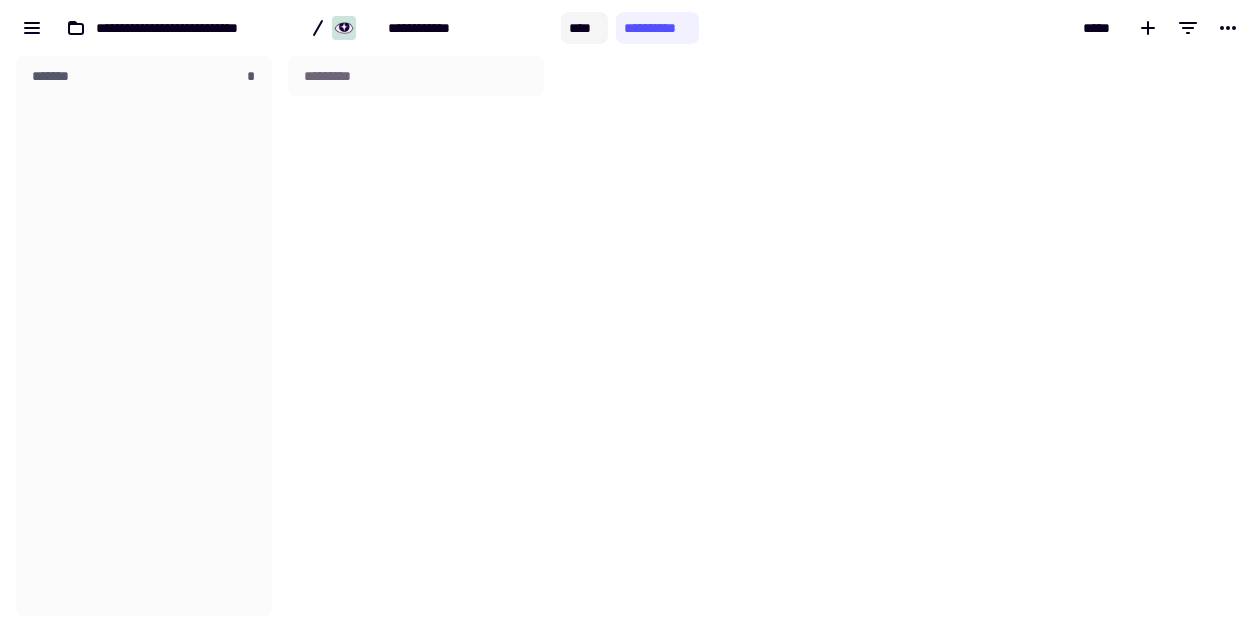 click on "****" 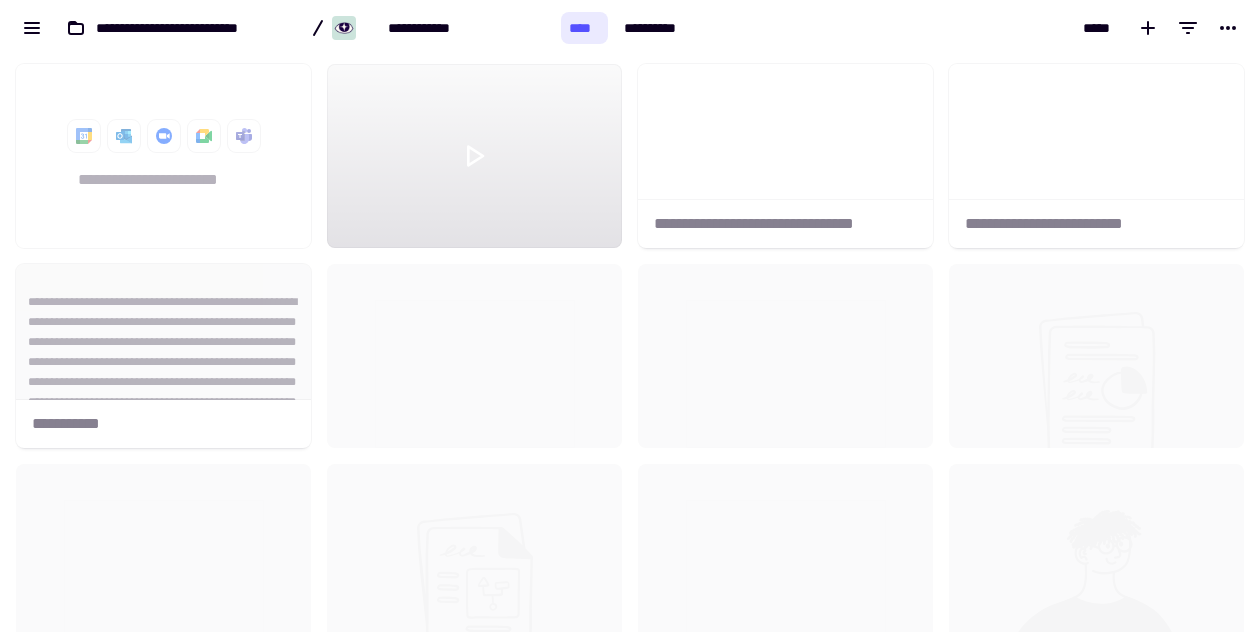 scroll, scrollTop: 1, scrollLeft: 1, axis: both 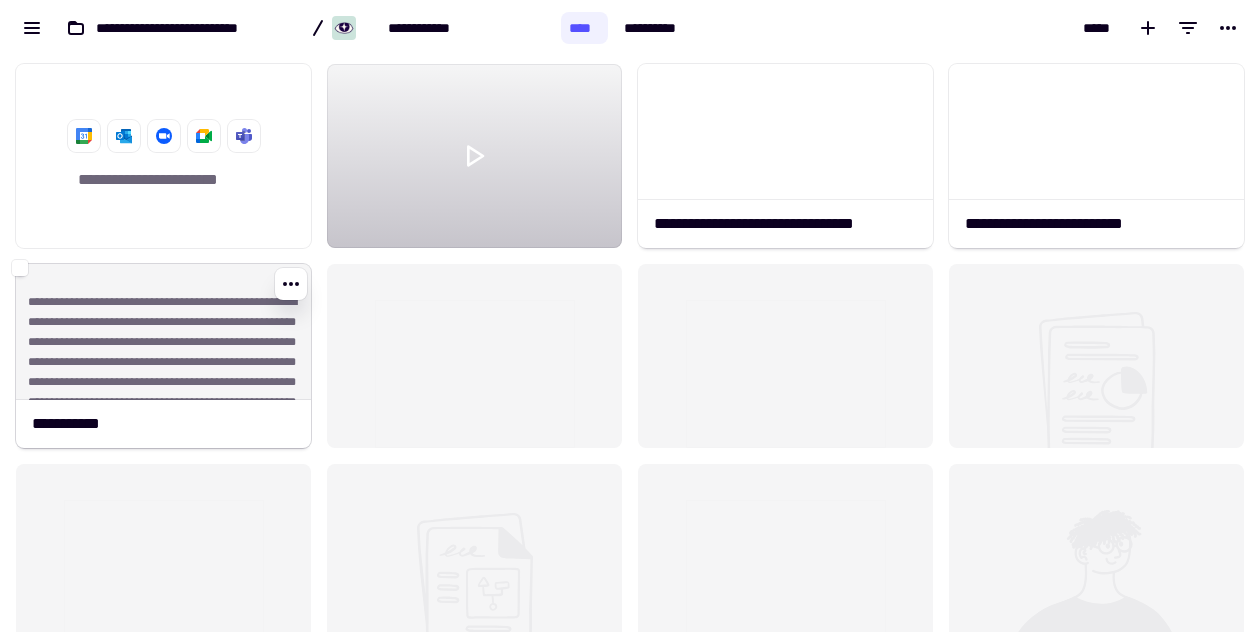 click on "**********" 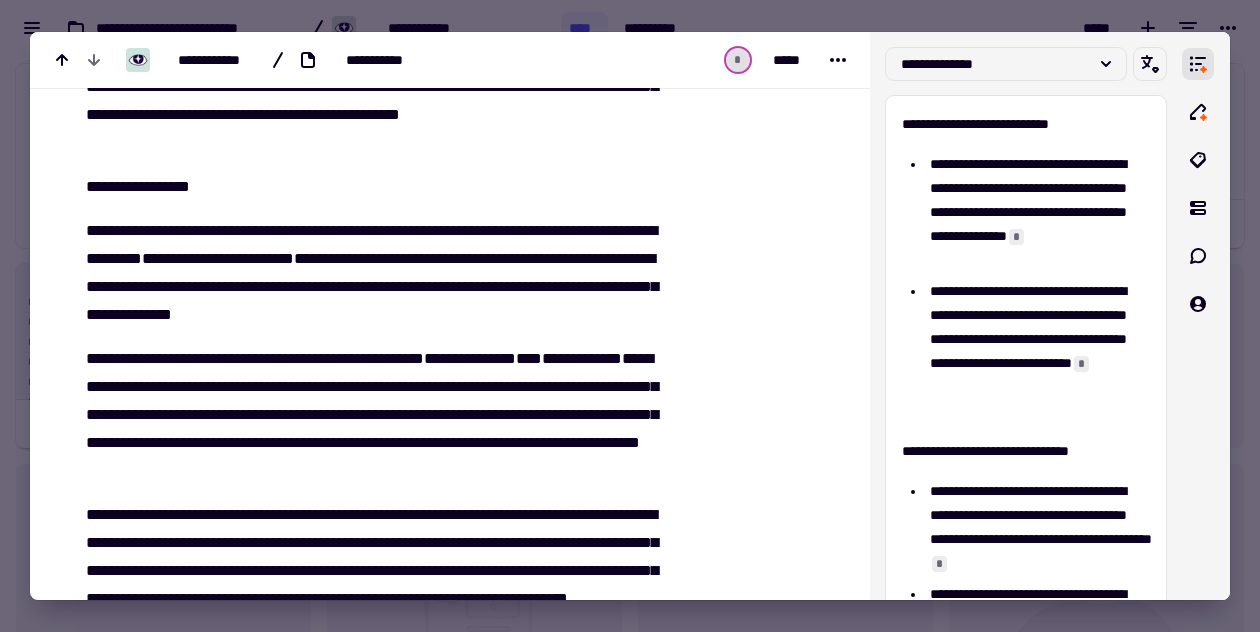 scroll, scrollTop: 0, scrollLeft: 0, axis: both 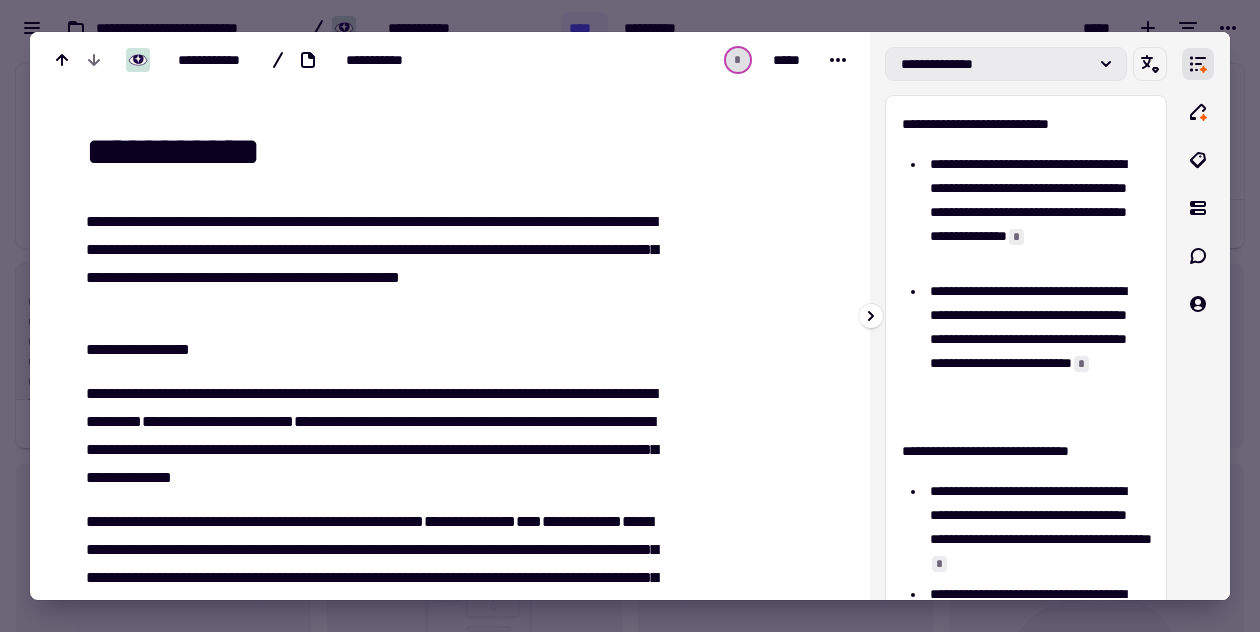click 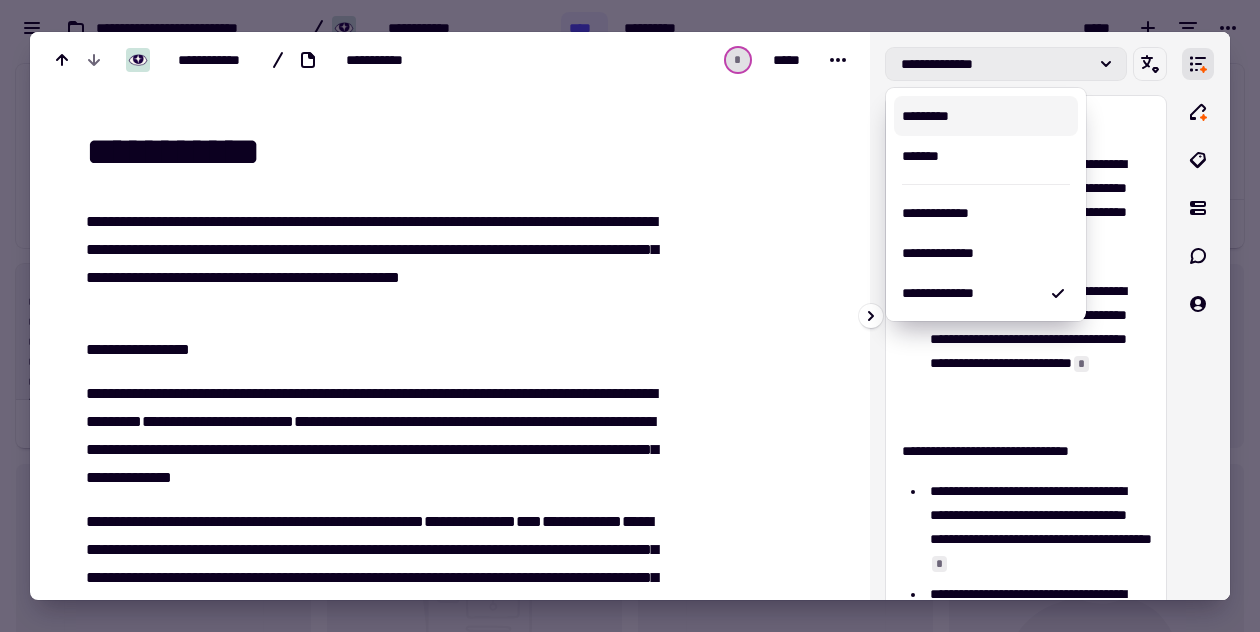 click 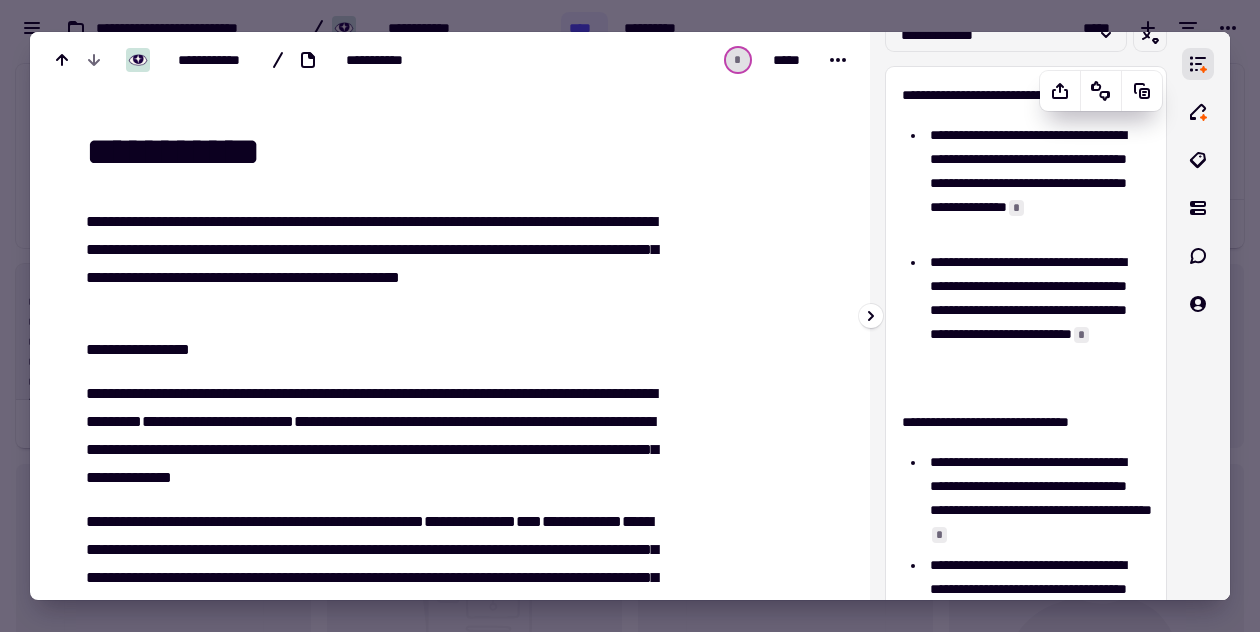 scroll, scrollTop: 0, scrollLeft: 0, axis: both 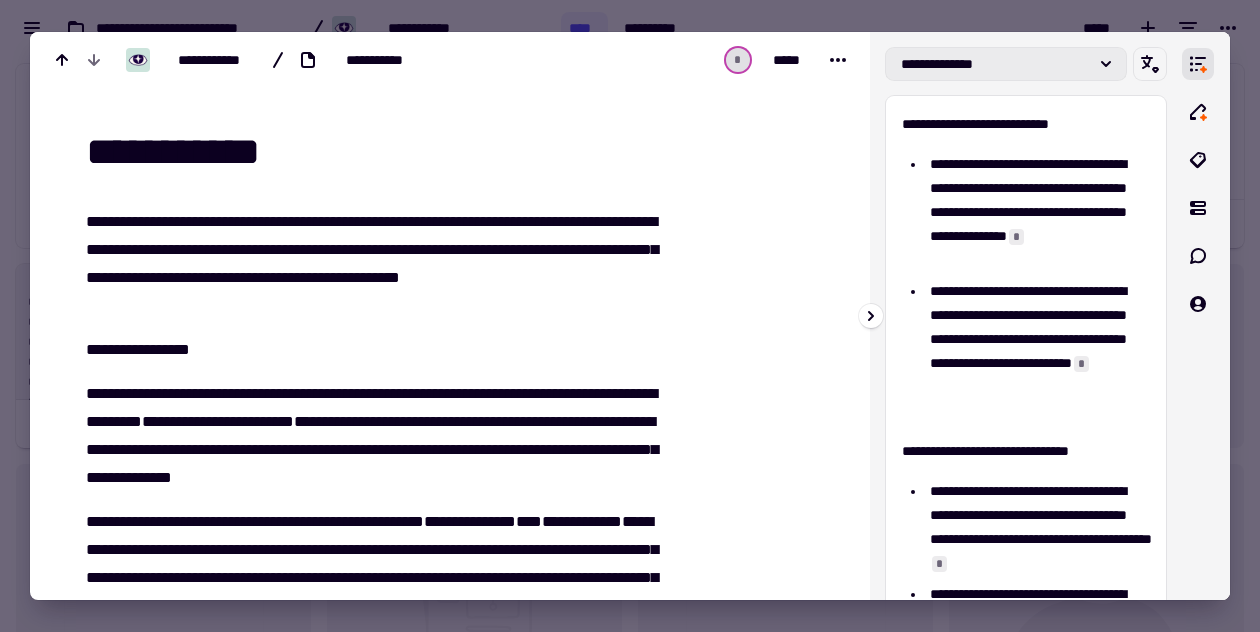 click 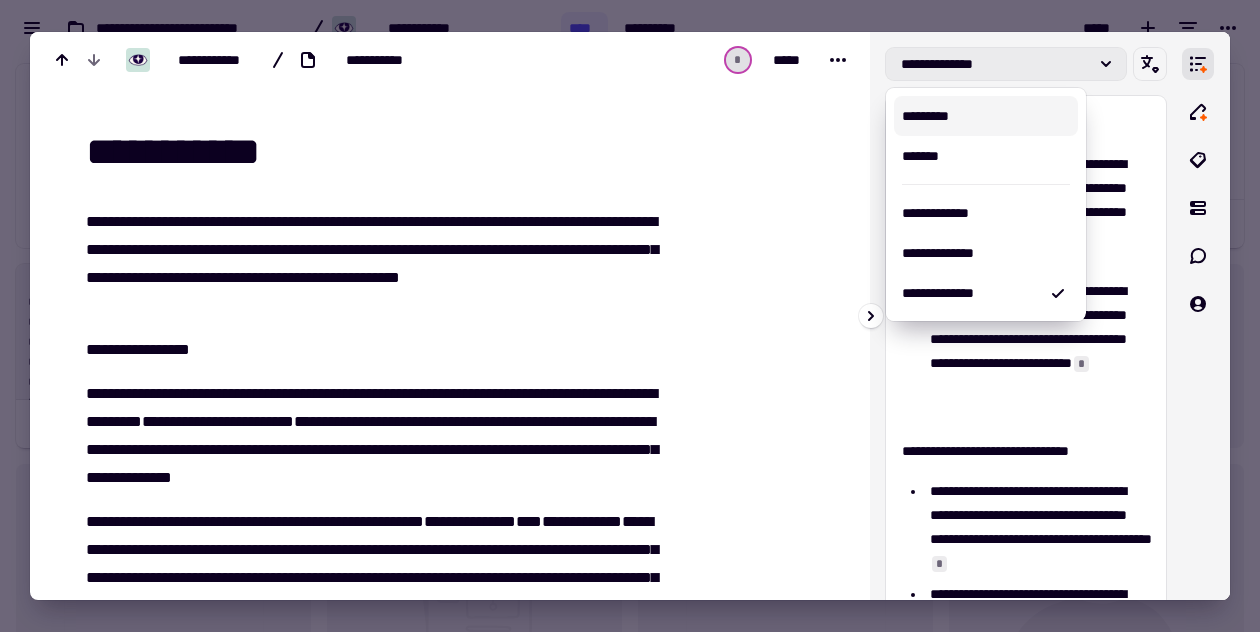 click on "**********" 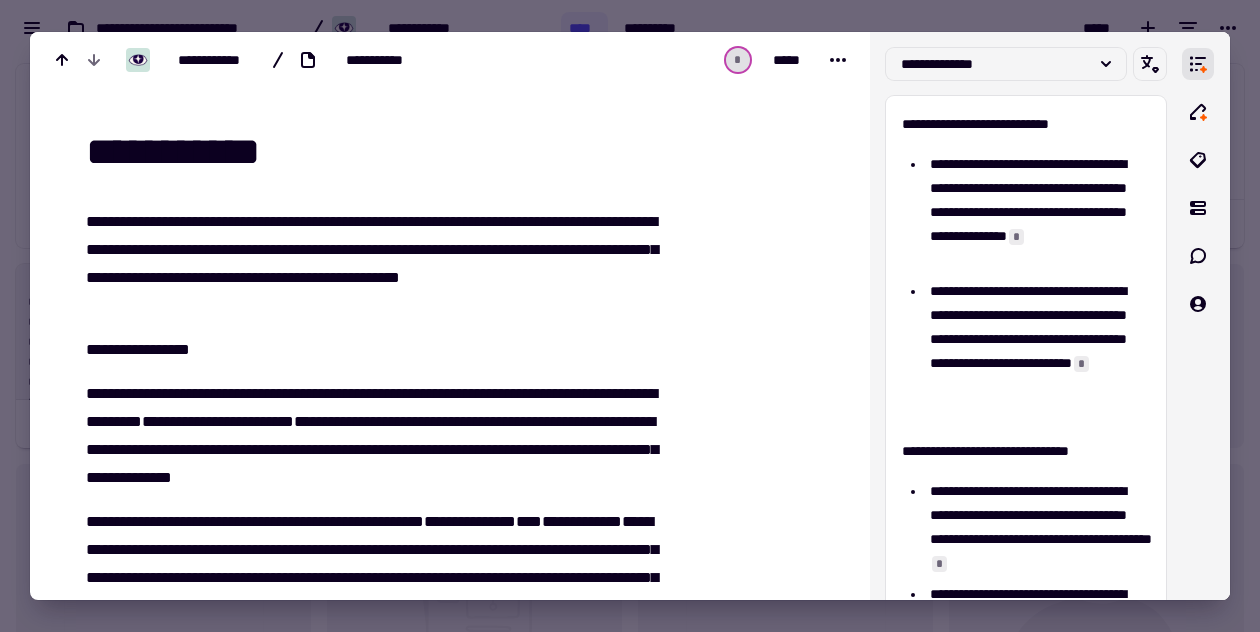 click at bounding box center [630, 316] 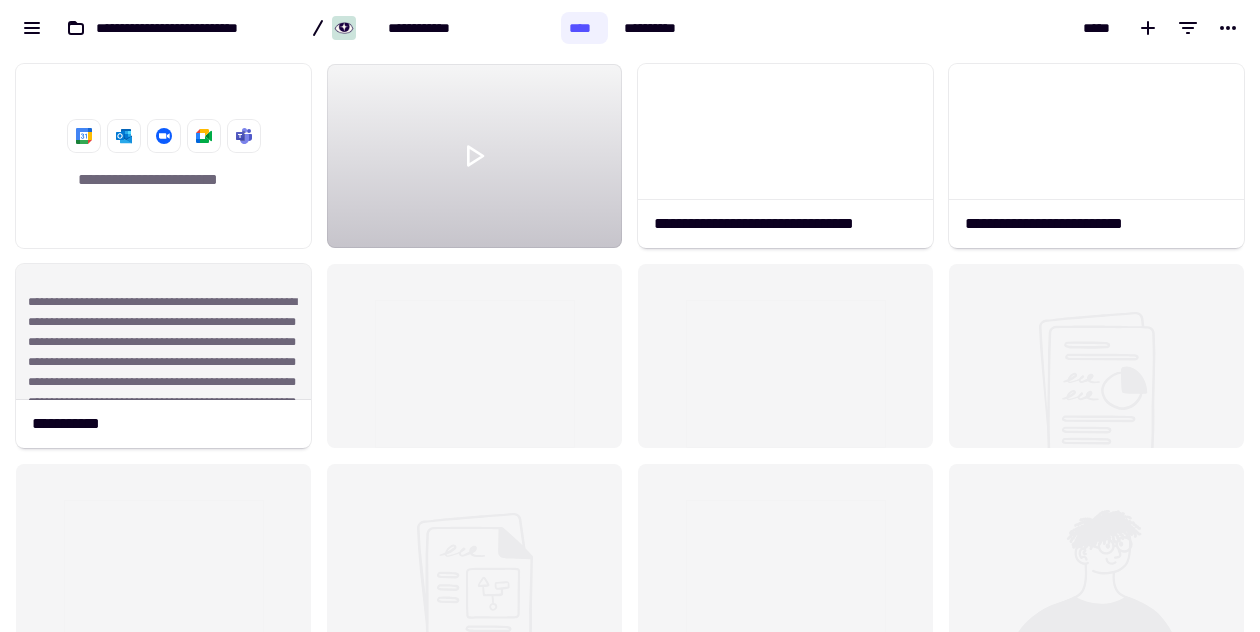 click on "*****" at bounding box center [979, 28] 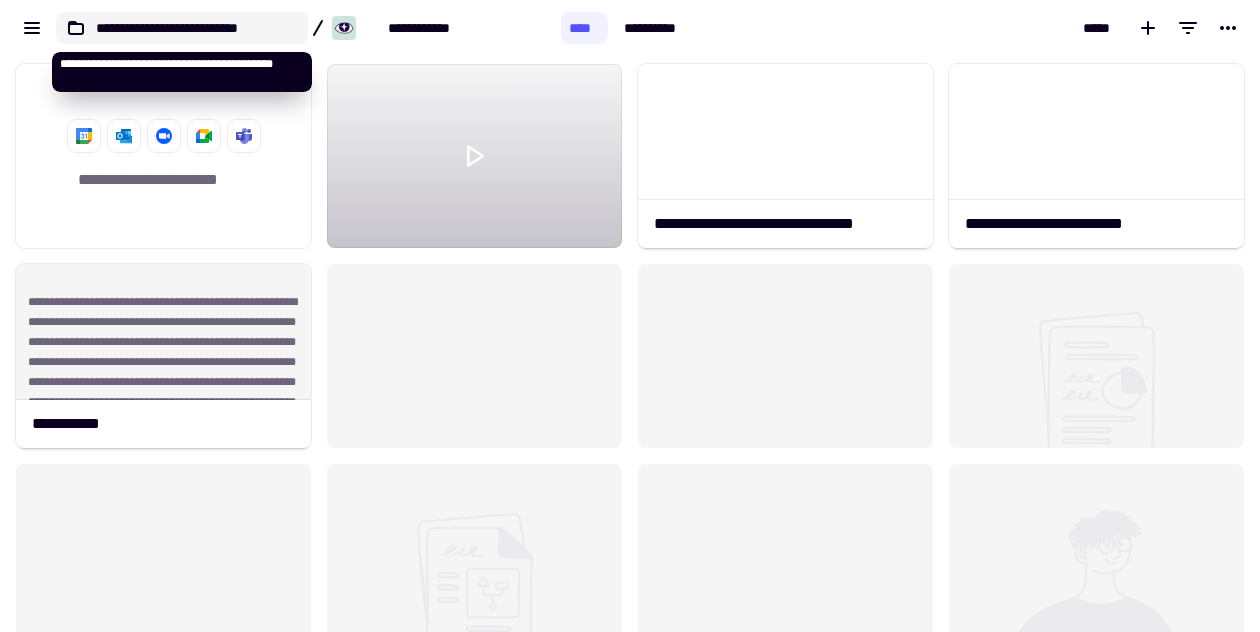 click on "**********" 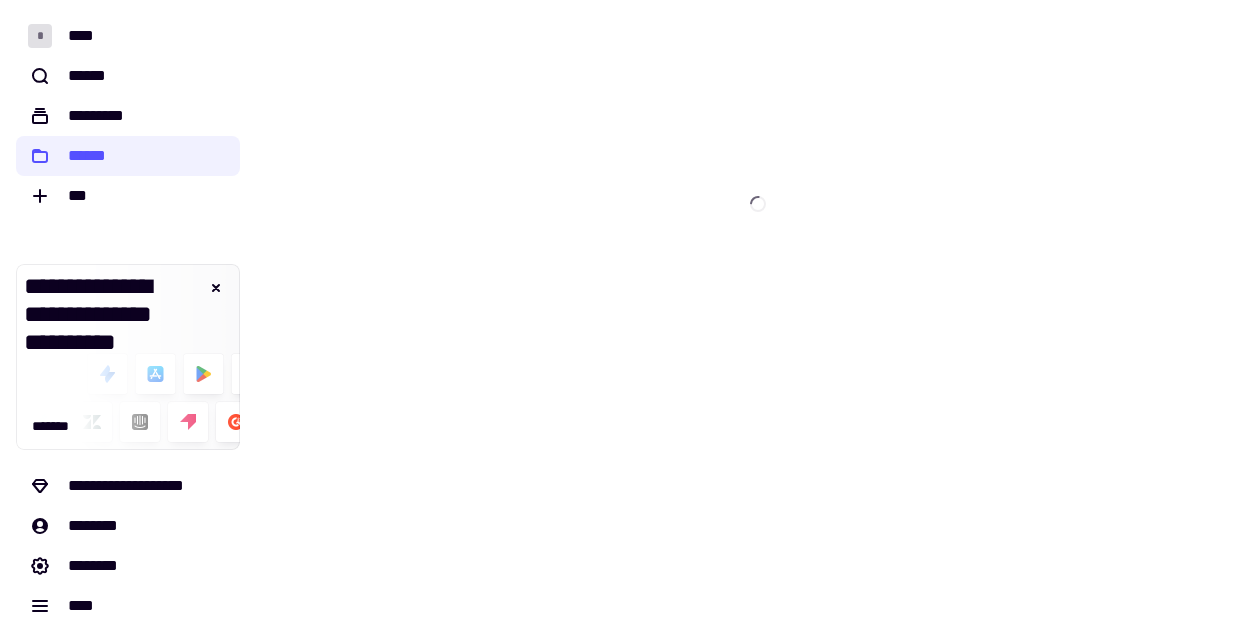 scroll, scrollTop: 0, scrollLeft: 0, axis: both 